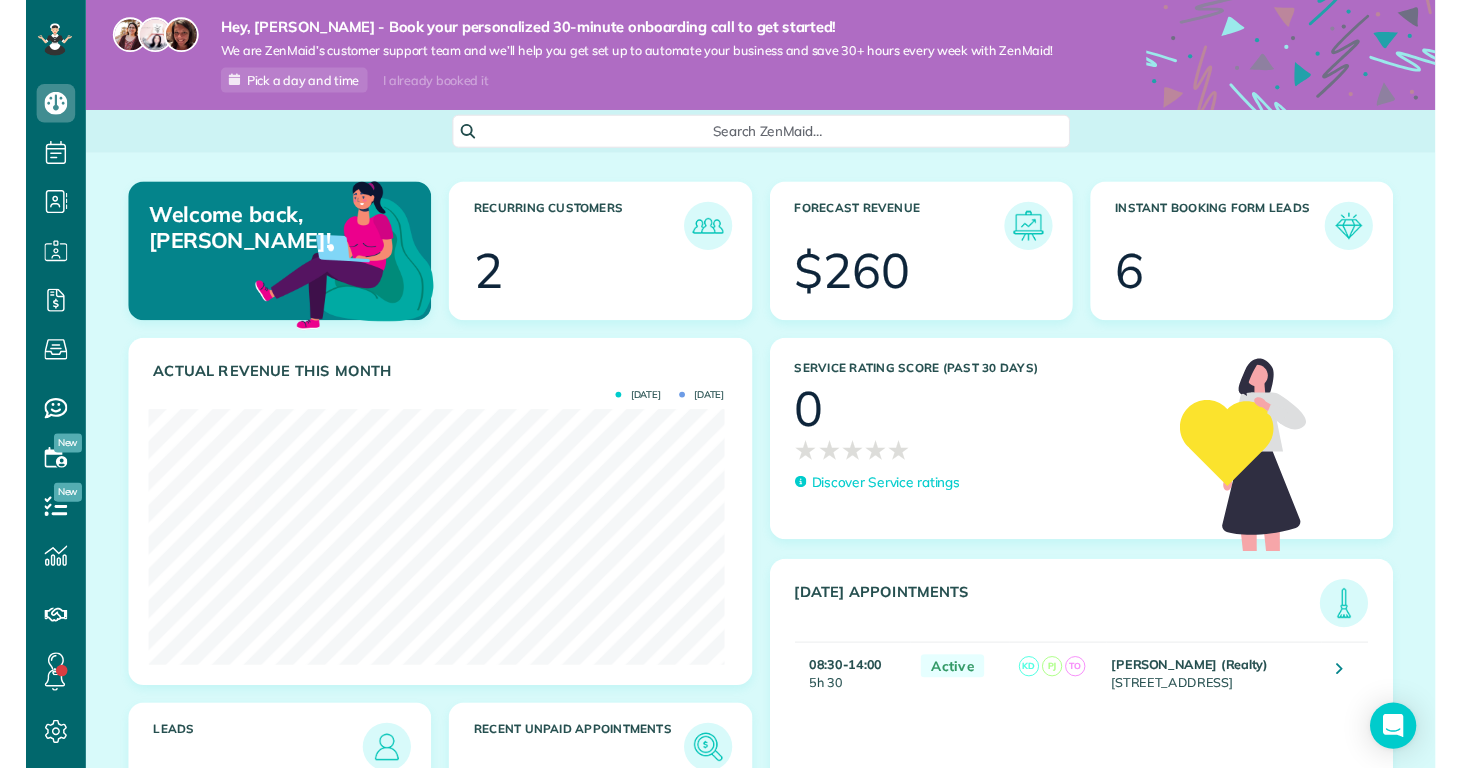 scroll, scrollTop: 0, scrollLeft: 0, axis: both 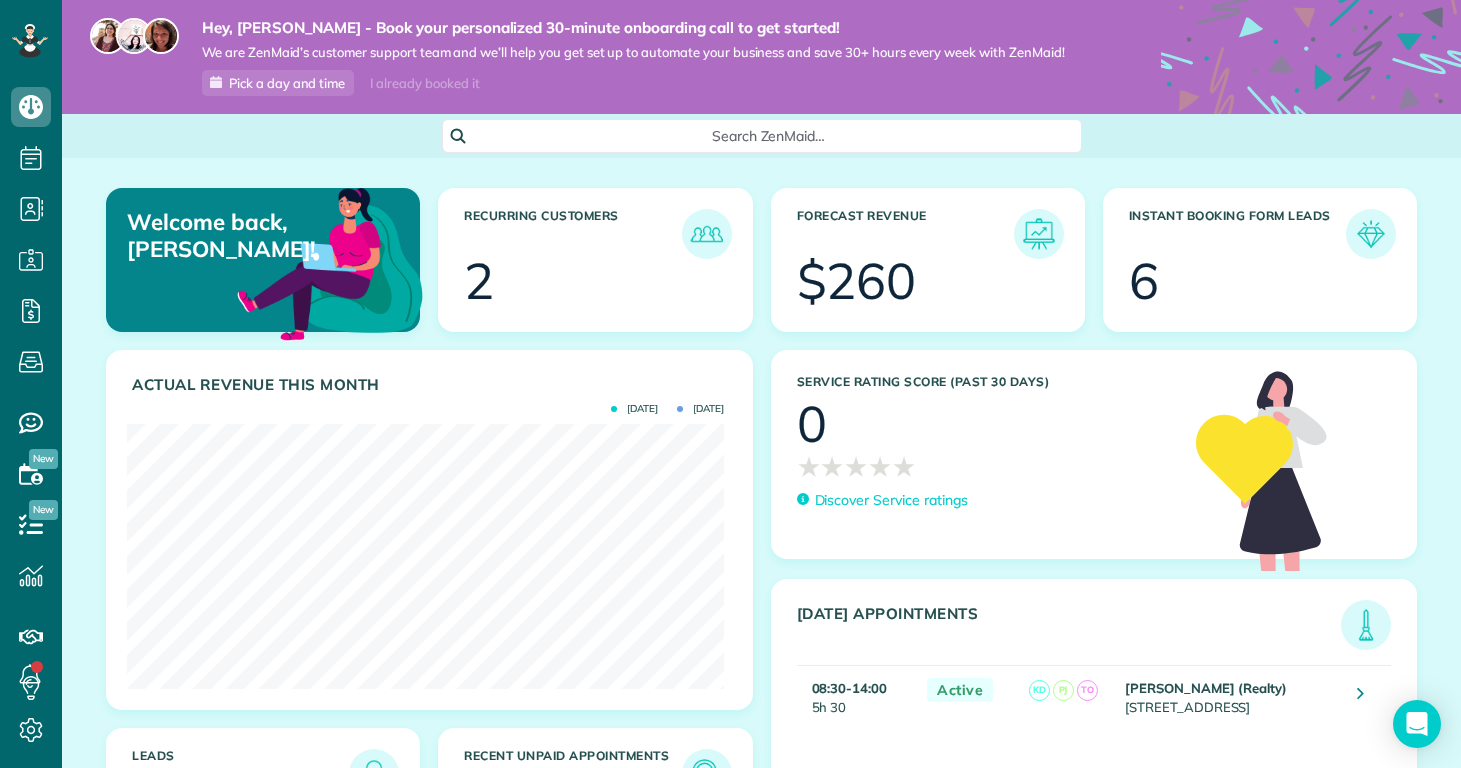 click on "Search ZenMaid…" at bounding box center (761, 136) 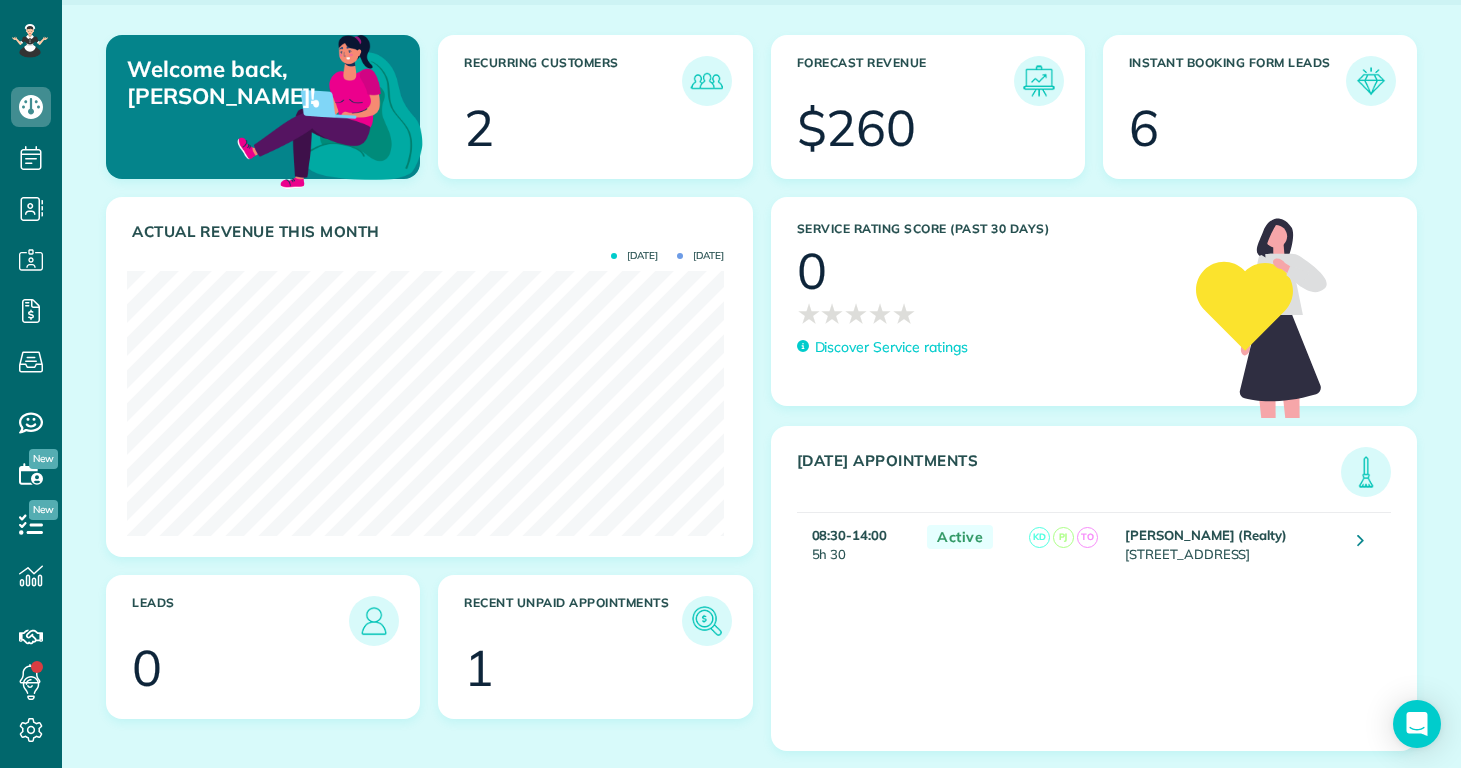 drag, startPoint x: 1147, startPoint y: 135, endPoint x: 1077, endPoint y: 141, distance: 70.256676 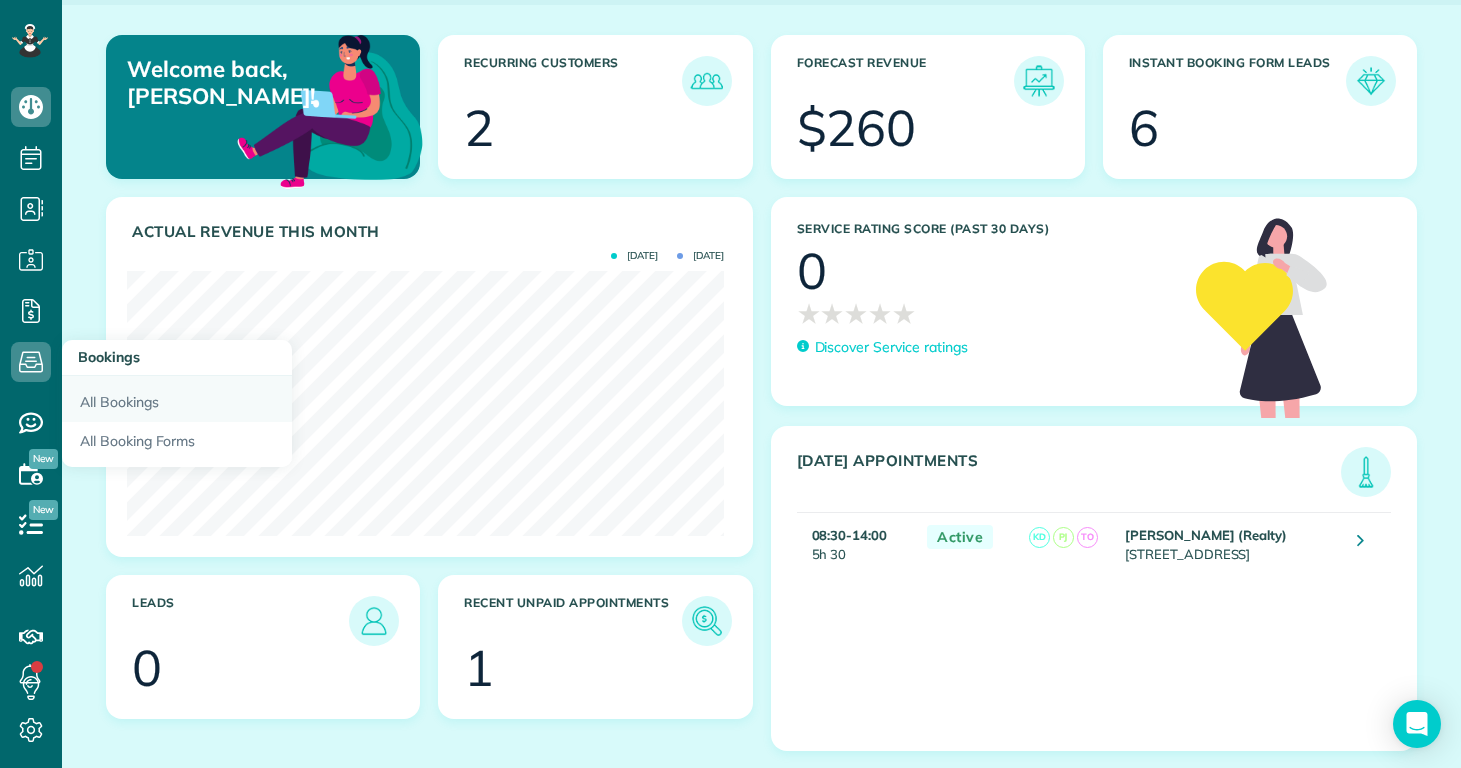 click on "All Bookings" at bounding box center [177, 399] 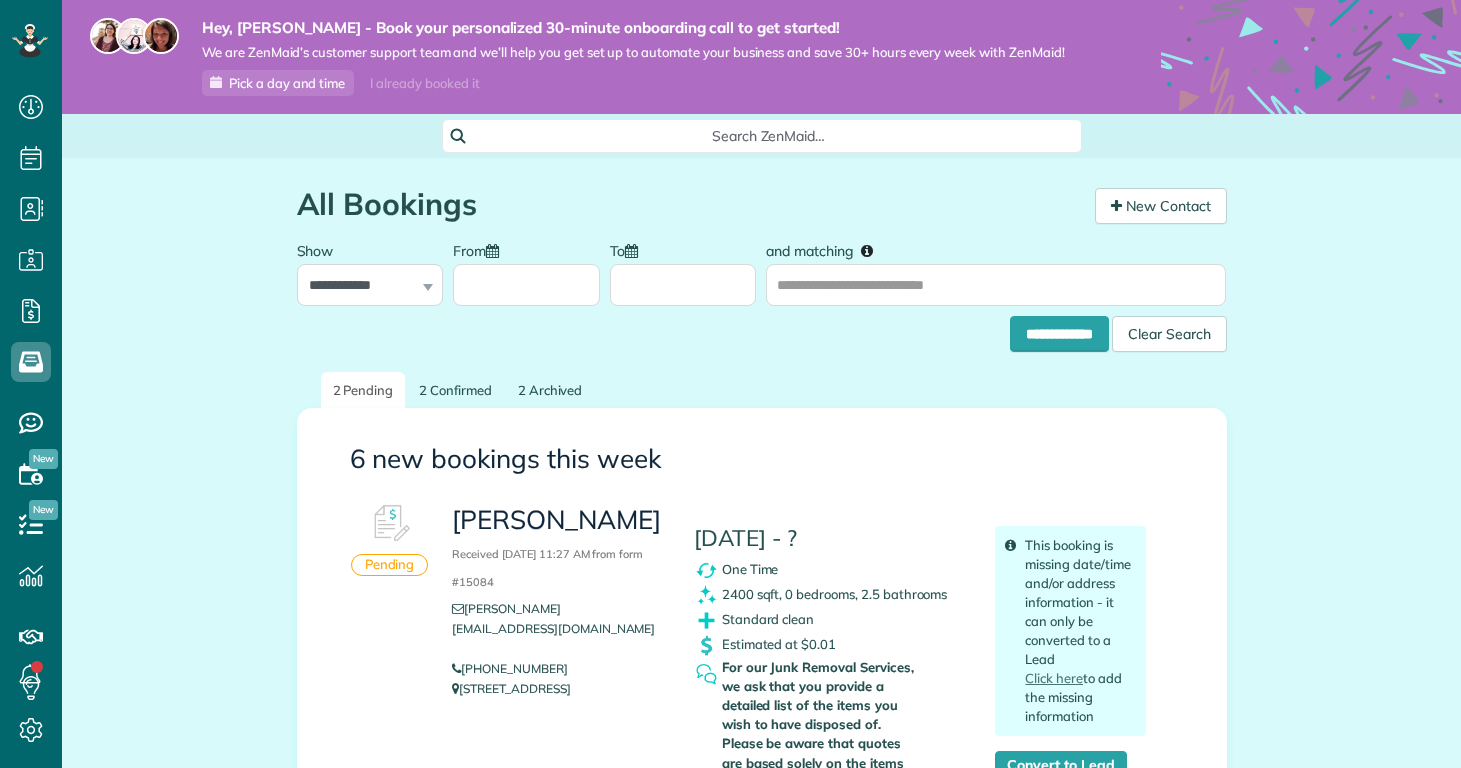 scroll, scrollTop: 0, scrollLeft: 0, axis: both 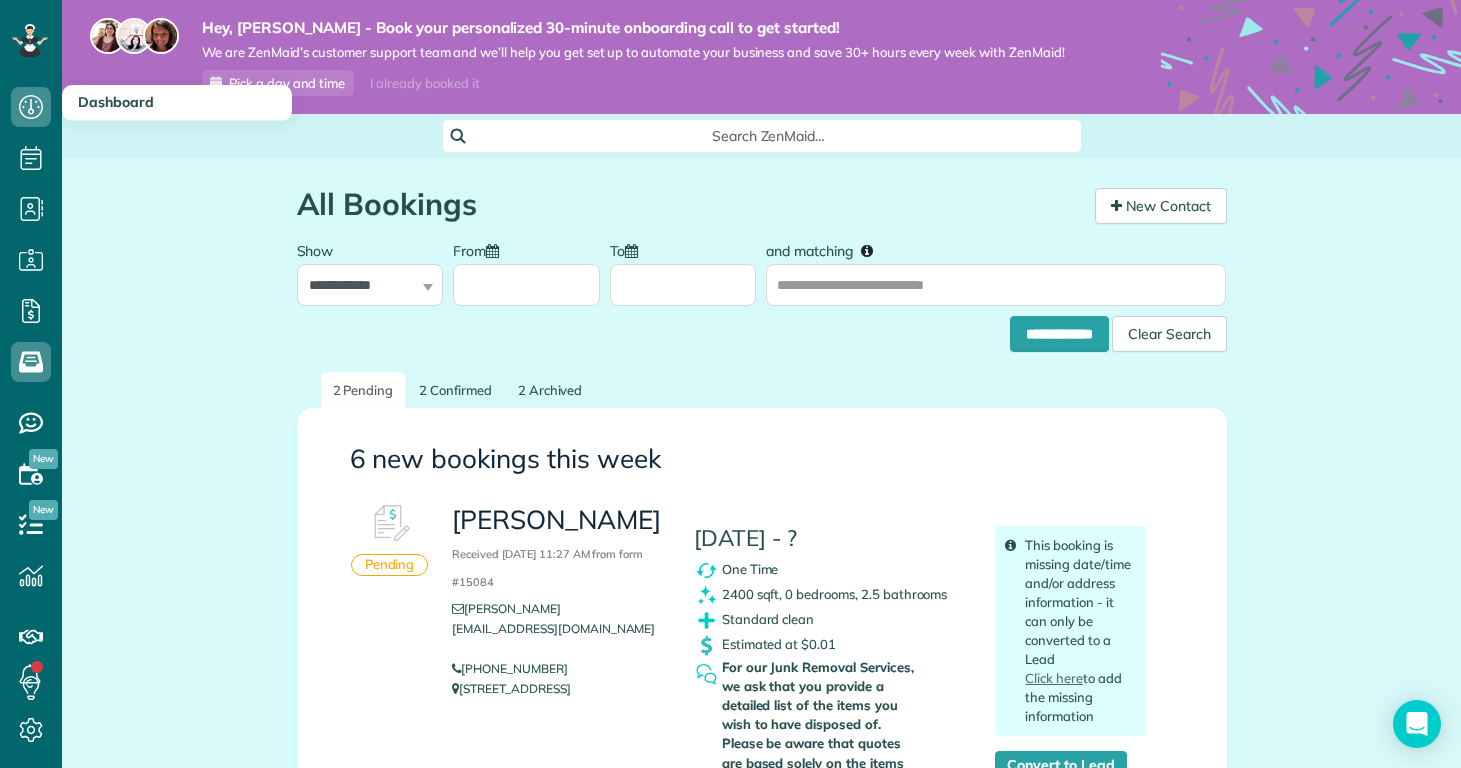 click 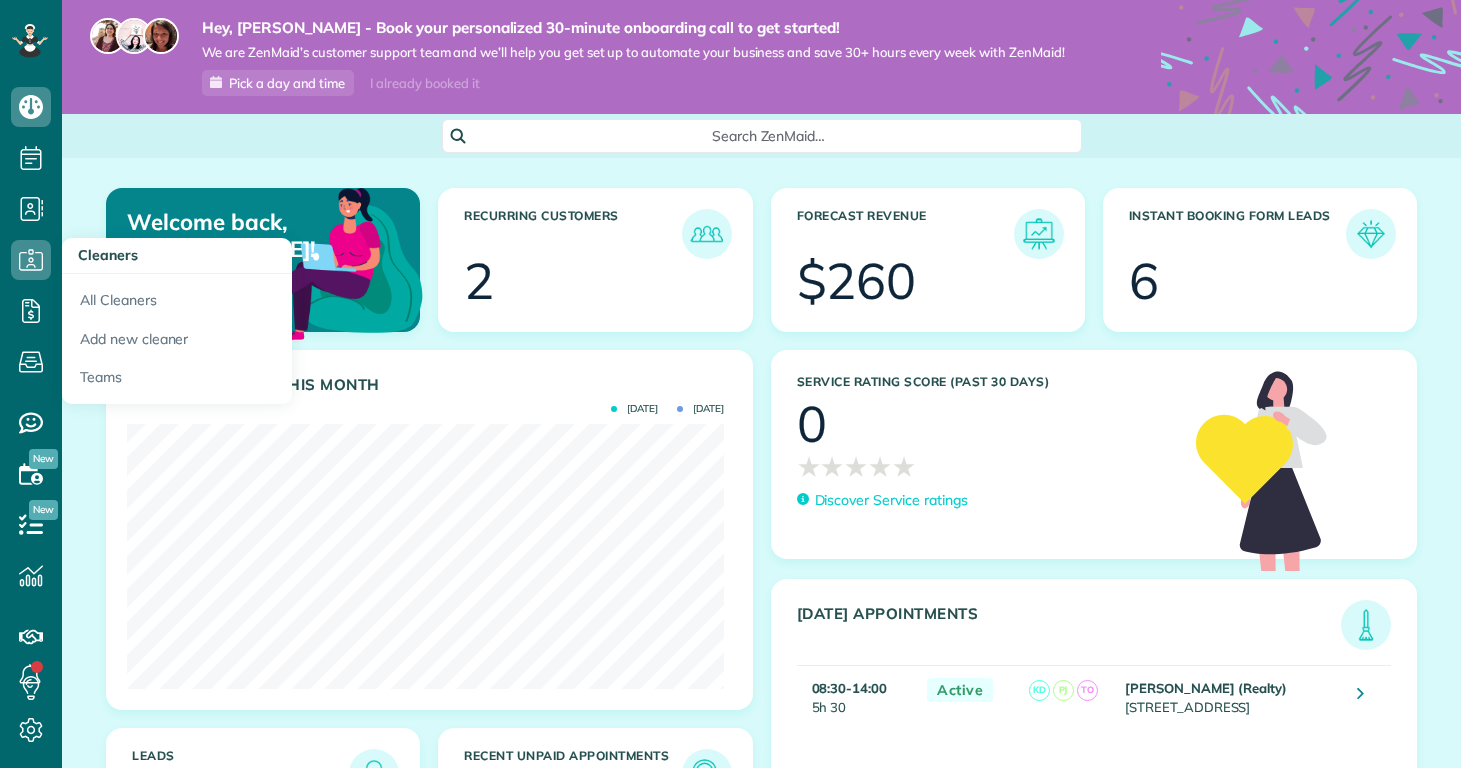scroll, scrollTop: 0, scrollLeft: 0, axis: both 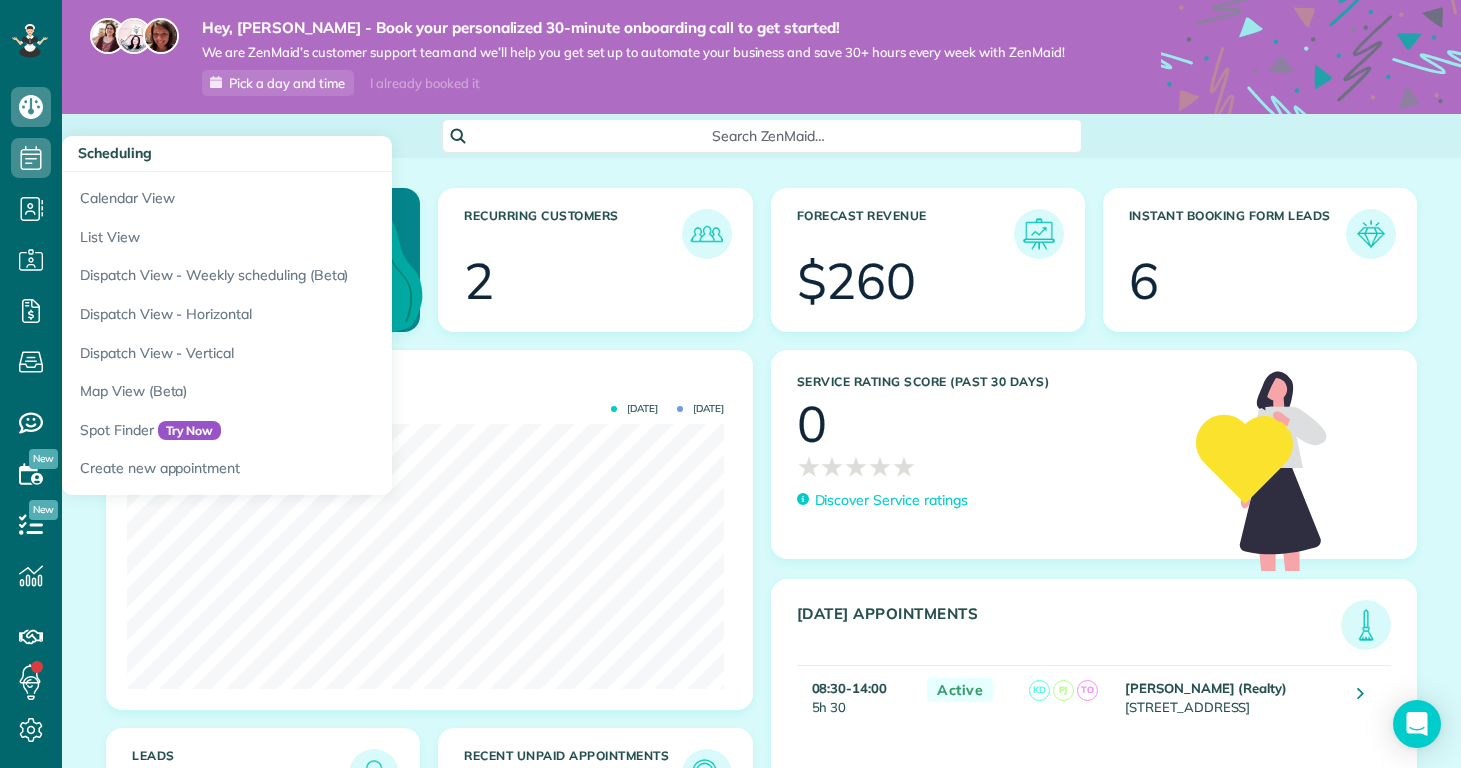 click 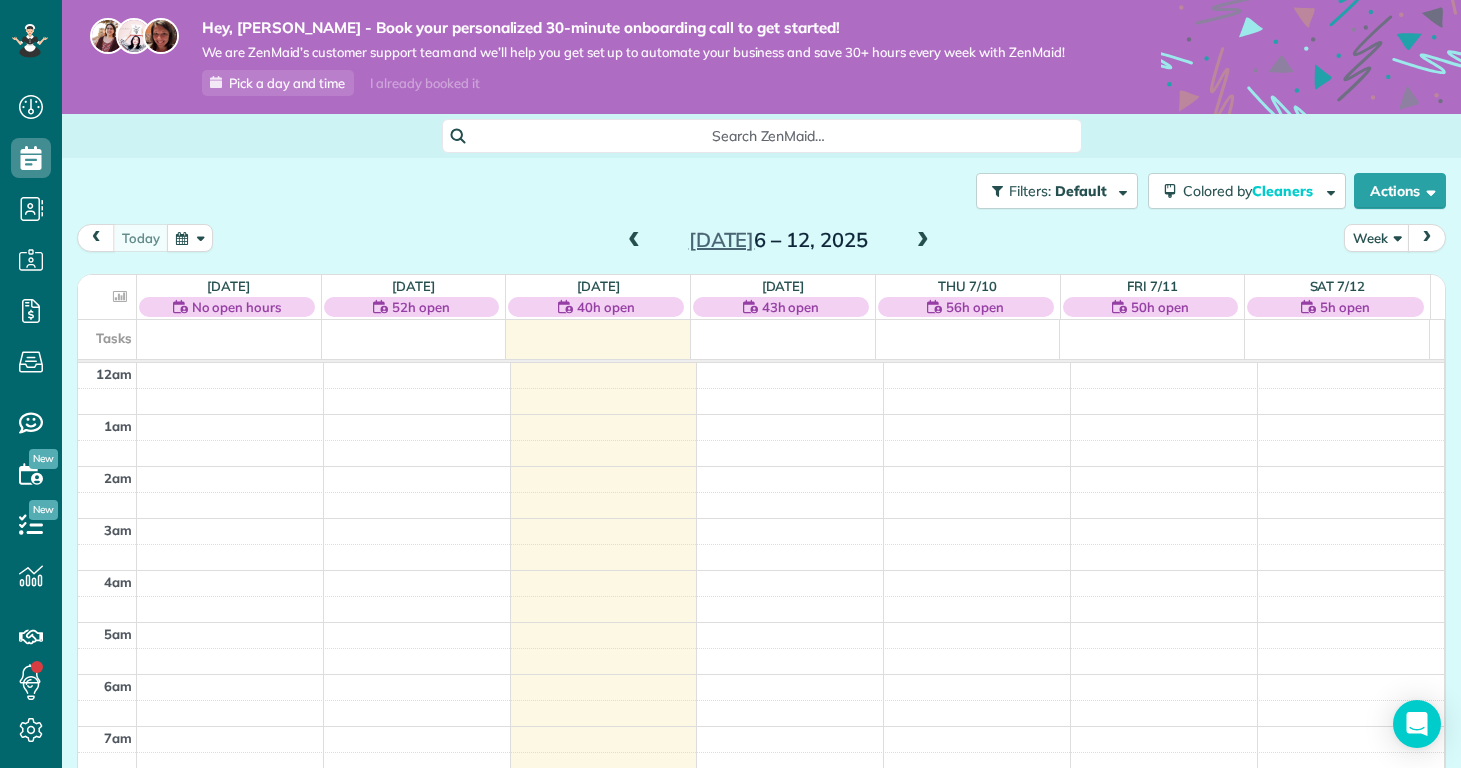 scroll, scrollTop: 0, scrollLeft: 0, axis: both 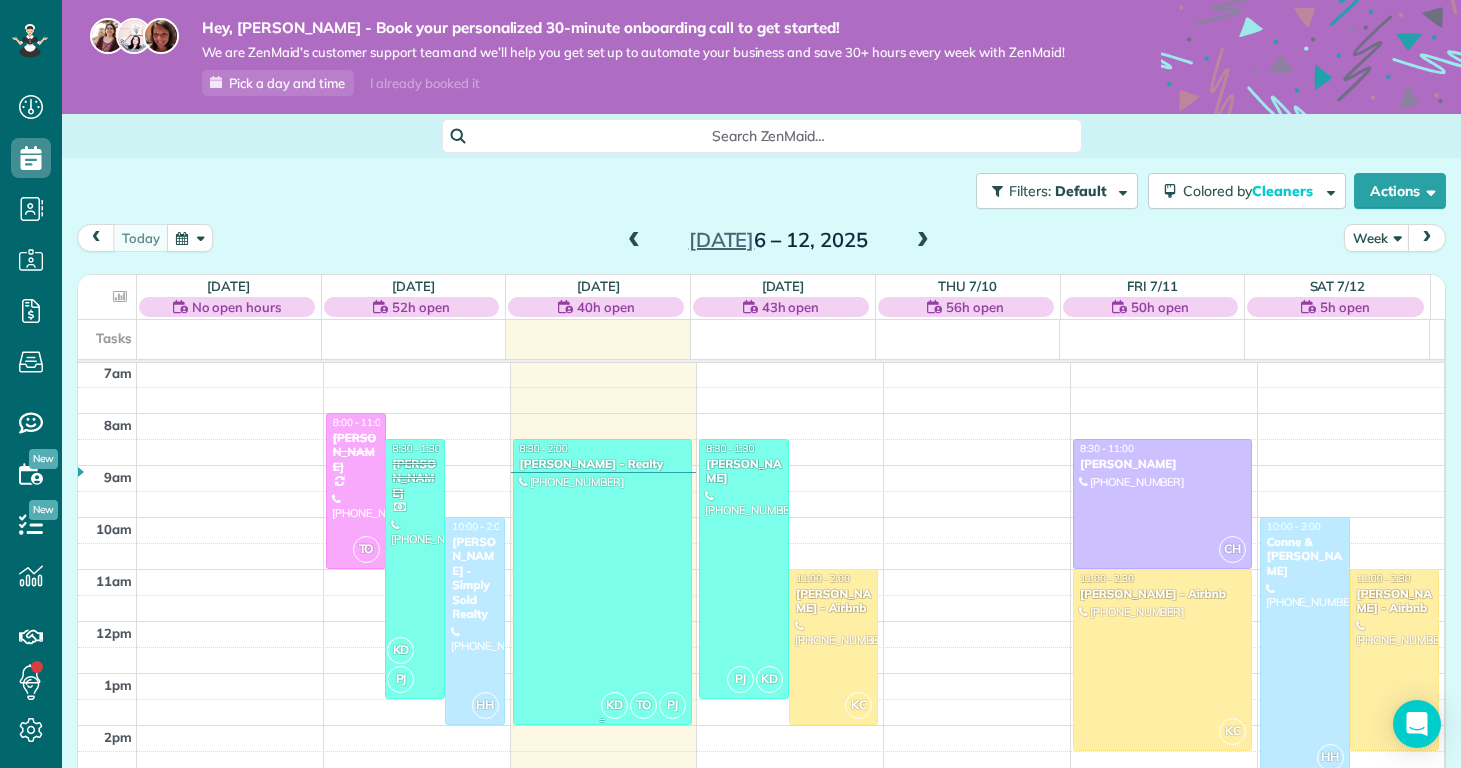 click at bounding box center (602, 582) 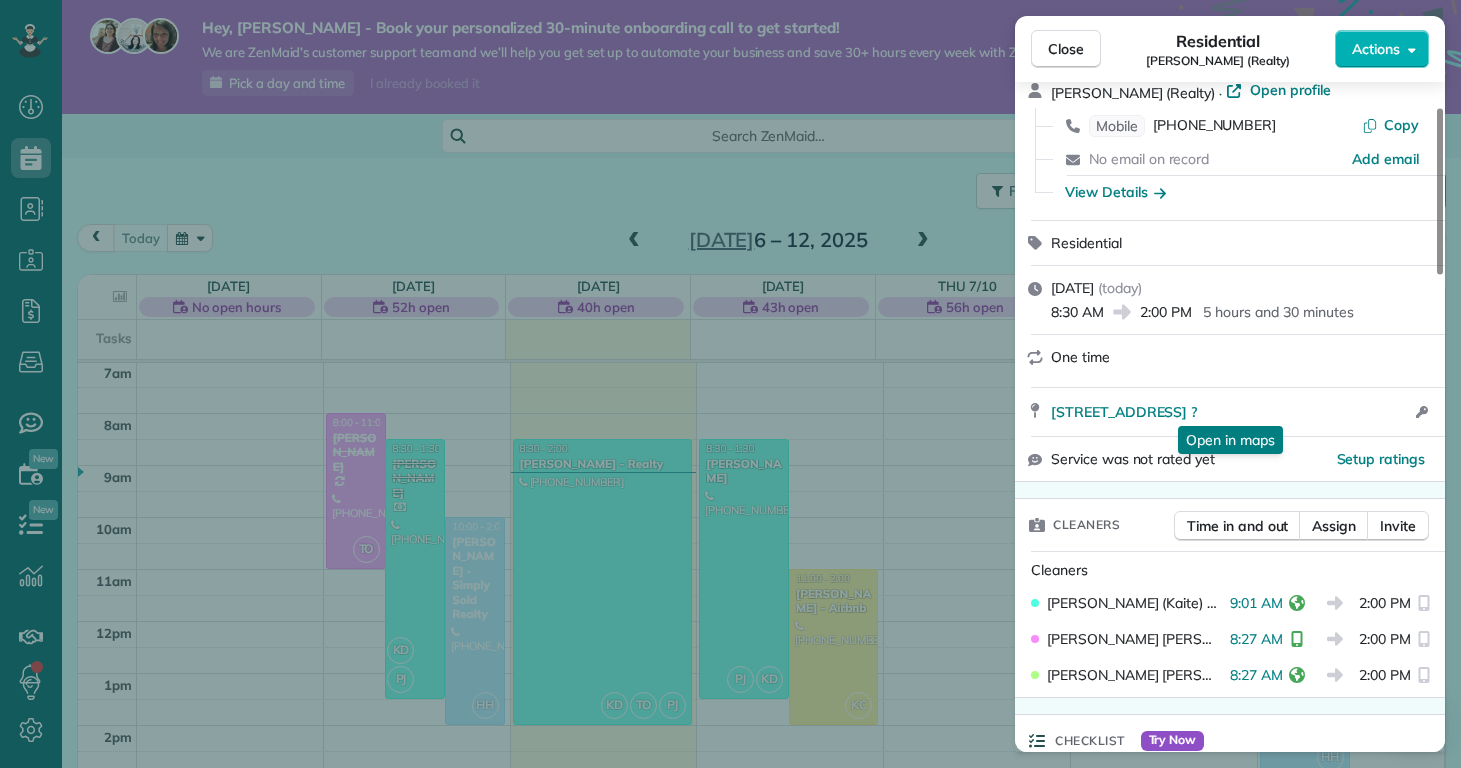 scroll, scrollTop: 99, scrollLeft: 0, axis: vertical 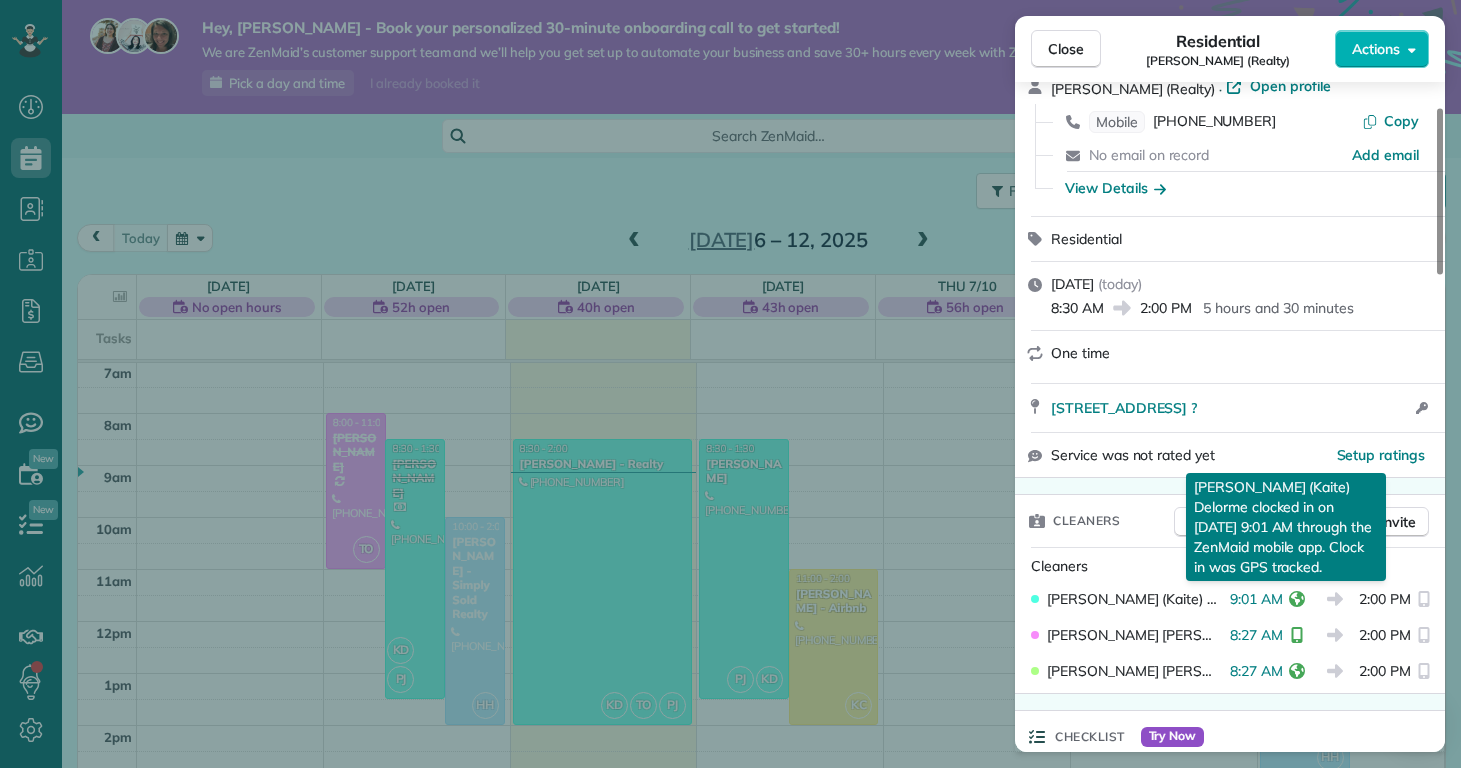 click 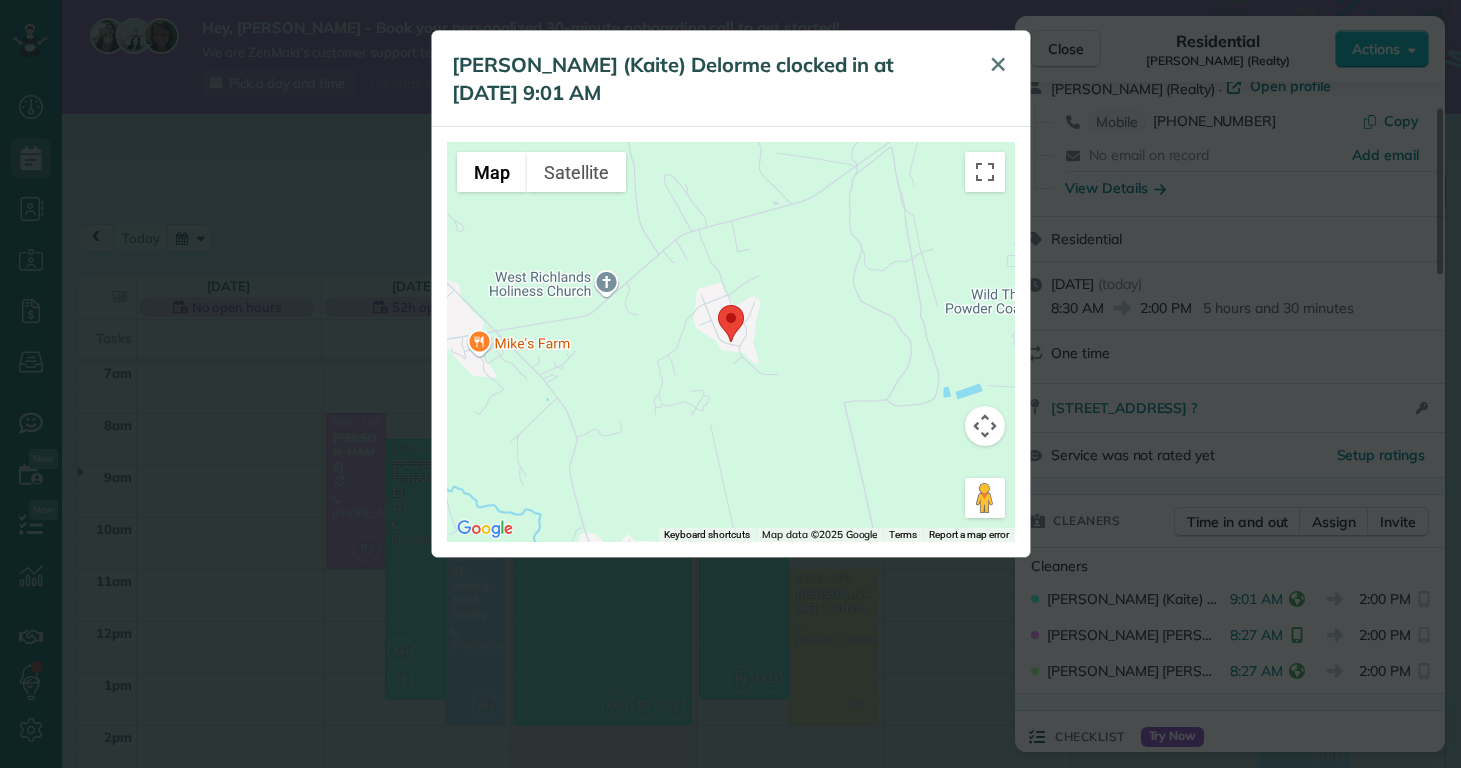 click on "✕" at bounding box center [998, 65] 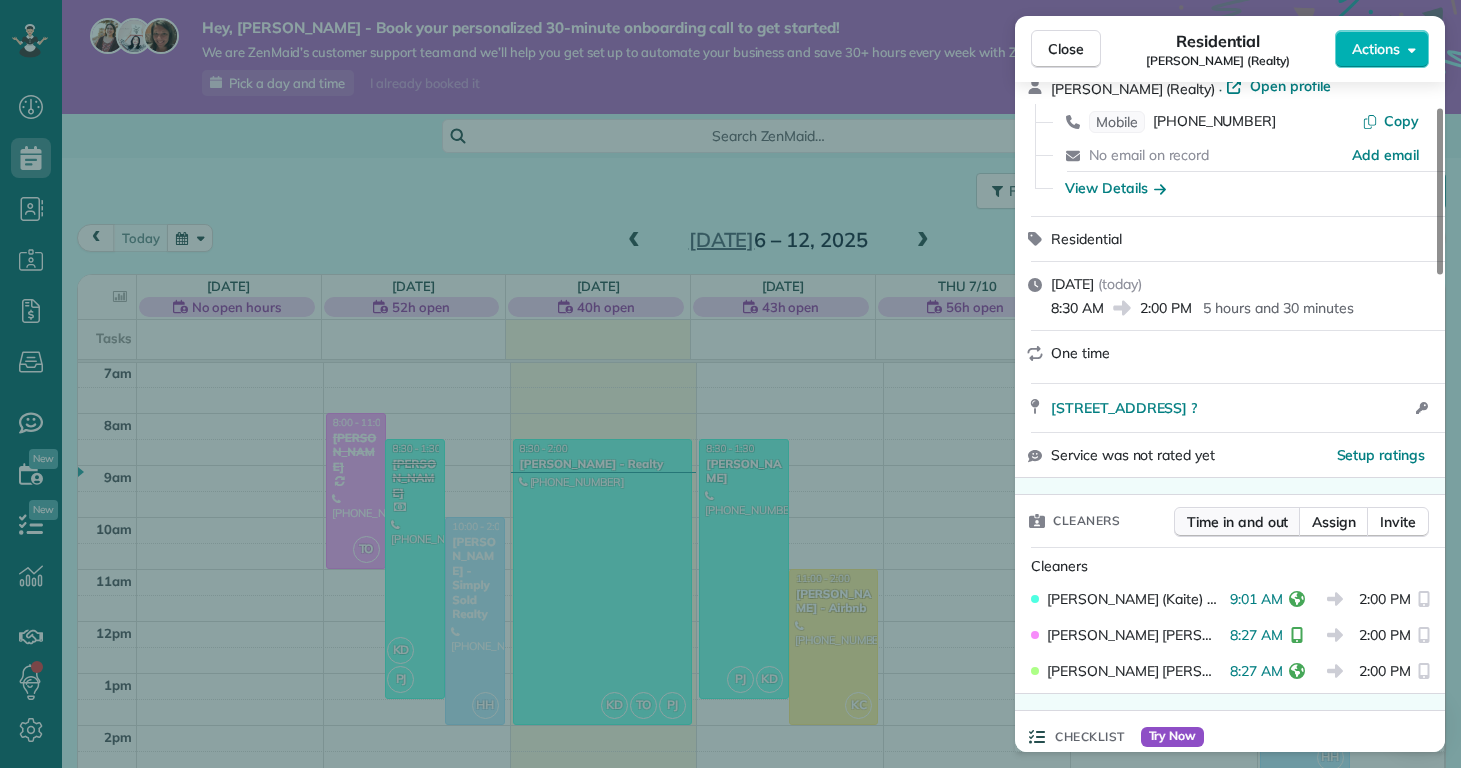 click on "Time in and out" at bounding box center (1237, 522) 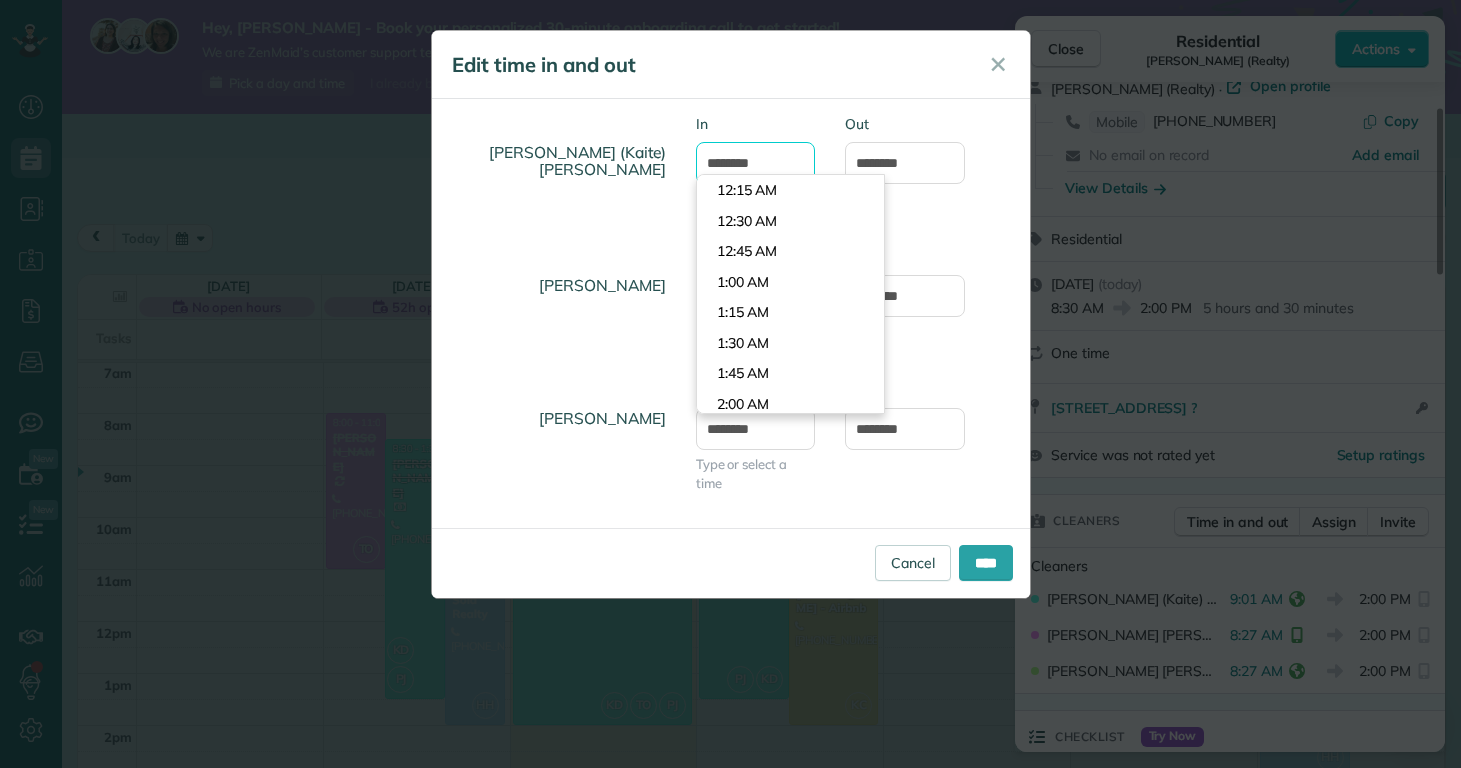 click on "*******" at bounding box center [756, 163] 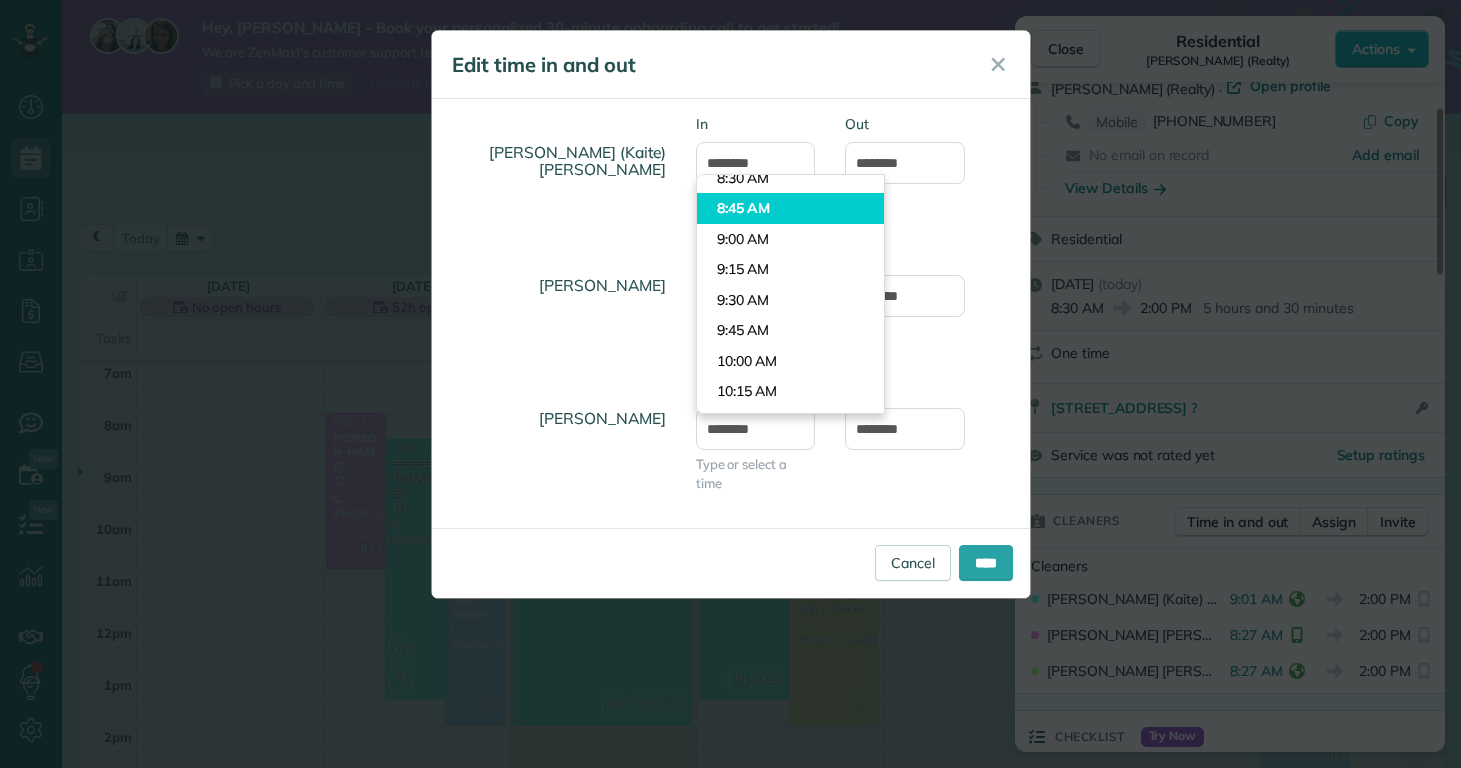type on "*******" 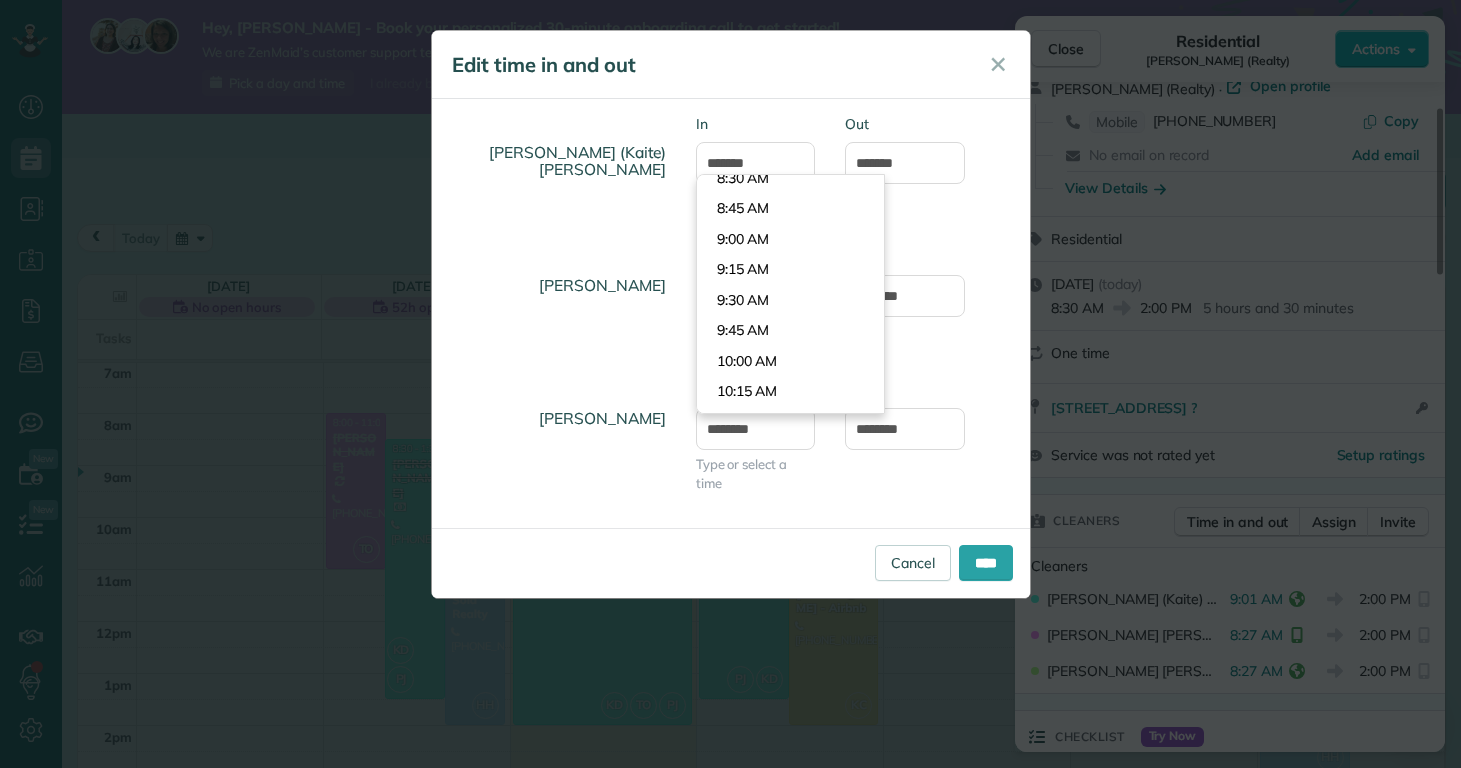 click on "Dashboard
Scheduling
Calendar View
List View
Dispatch View - Weekly scheduling (Beta)" at bounding box center (730, 384) 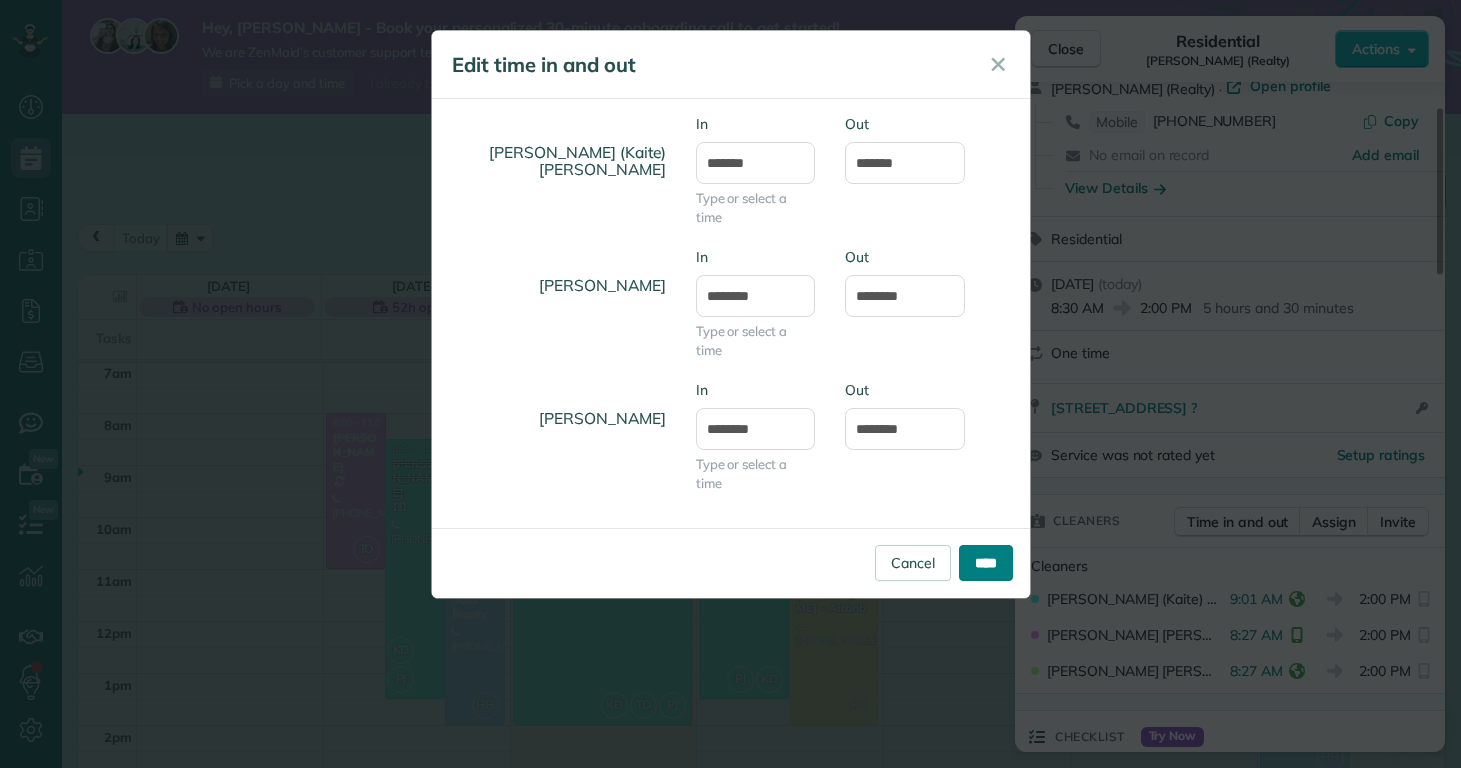 click on "****" at bounding box center [986, 563] 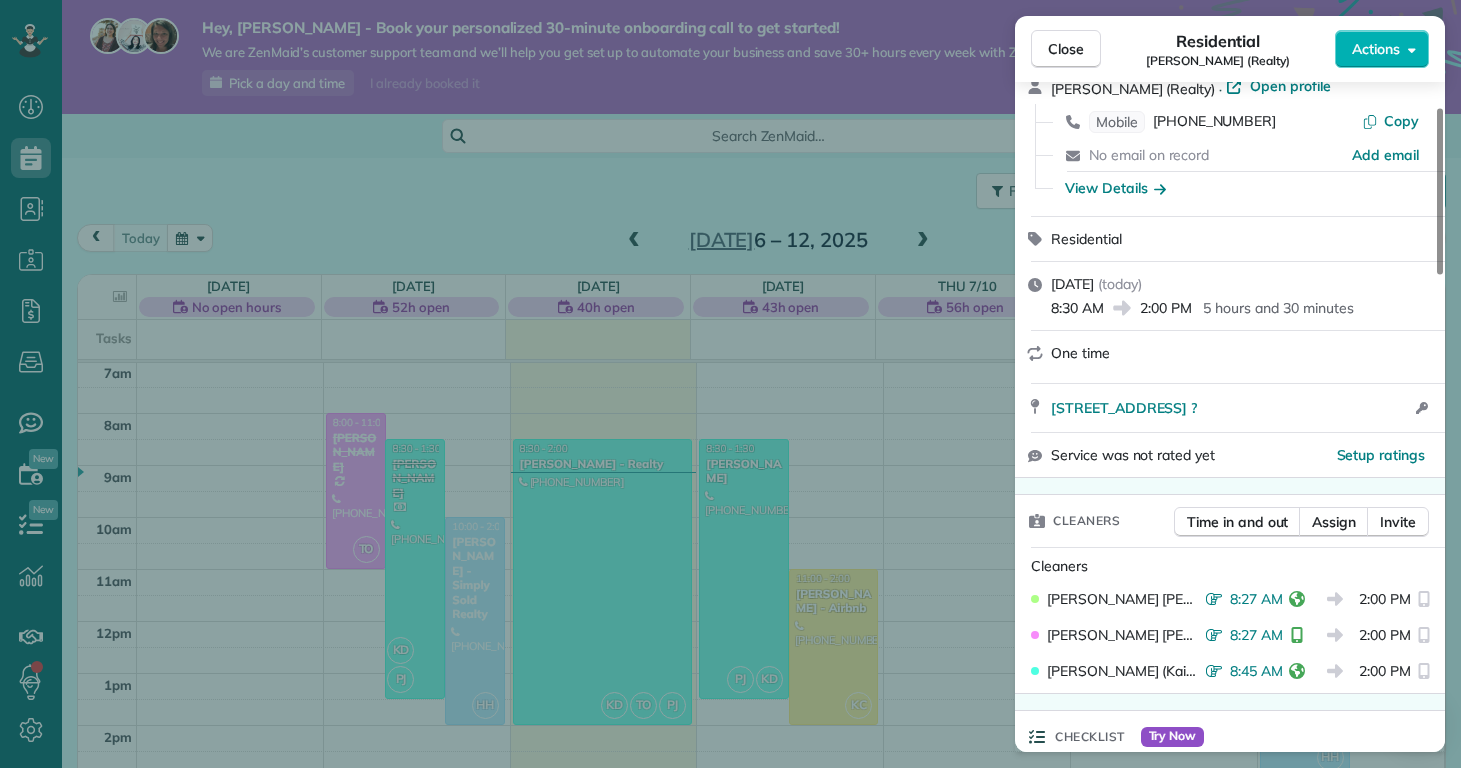 click on "Close Residential Ally Sypniewski (Realty) Actions Status Active Ally Sypniewski (Realty) · Open profile Mobile (570) 240-1845 Copy No email on record Add email View Details Residential Tuesday, July 08, 2025 ( today ) 8:30 AM 2:00 PM 5 hours and 30 minutes One time 523 Cherry Blossom Lane Richlands NC ? Open access information Service was not rated yet Setup ratings Cleaners Time in and out Assign Invite Cleaners Phoebe   Joetzki 8:27 AM 2:00 PM Taylor   Obryan 8:27 AM 2:00 PM Kaitlin (Kaite)   Delorme 8:45 AM 2:00 PM Checklist Try Now Move In/Out Checklist  ⋅  v1 includes 32 items Details Unassign Billing Billing actions Price $0.00 Overcharge $0.00 Discount $0.00 Coupon discount - Primary tax - Secondary tax - Total appointment price $0.00 Tips collected New feature! $0.00 Mark as paid Total including tip $0.00 Get paid online in no-time! Send an invoice and reward your cleaners with tips Charge customer credit card Appointment custom fields Reason for Skip - Hidden from cleaners Pay Method - Work items" at bounding box center (730, 384) 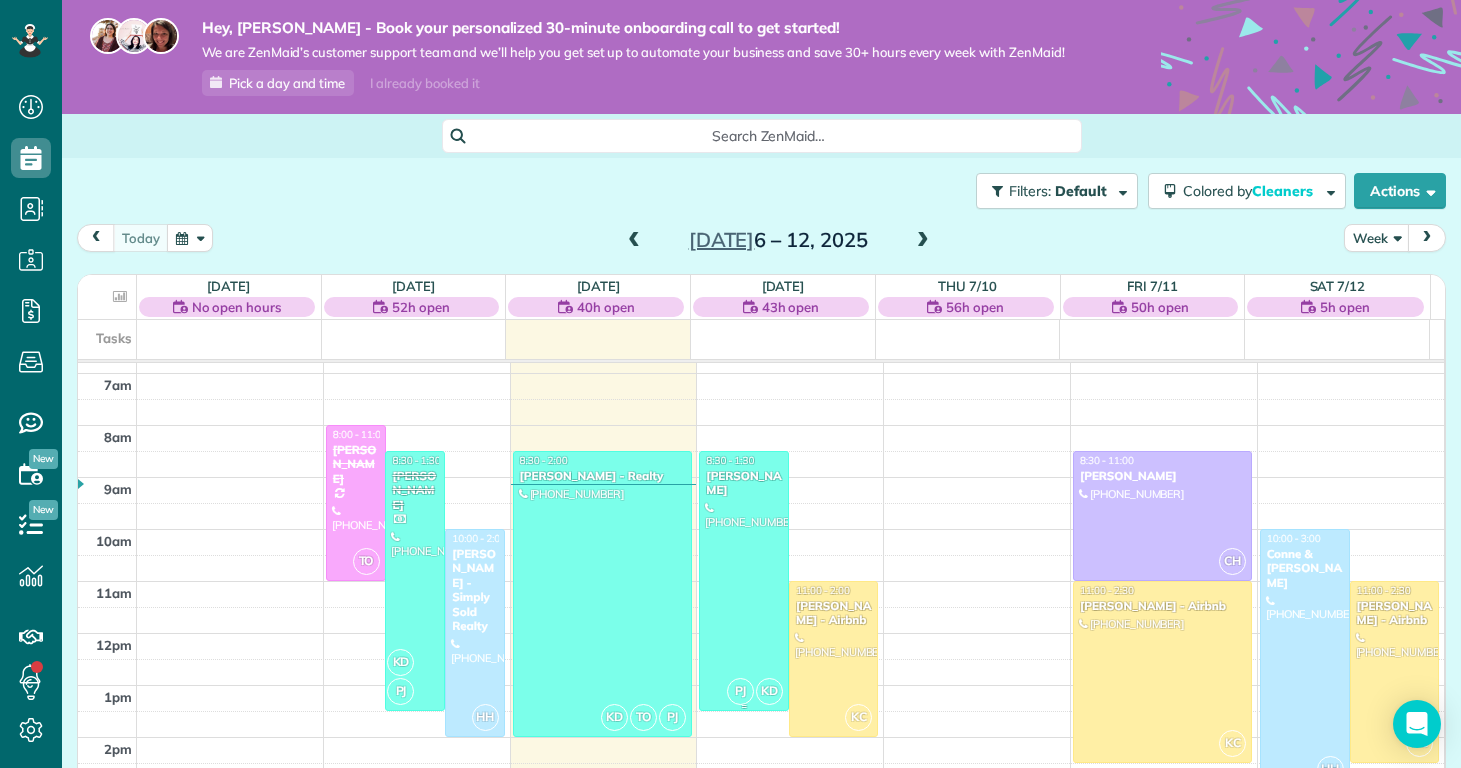 scroll, scrollTop: 410, scrollLeft: 0, axis: vertical 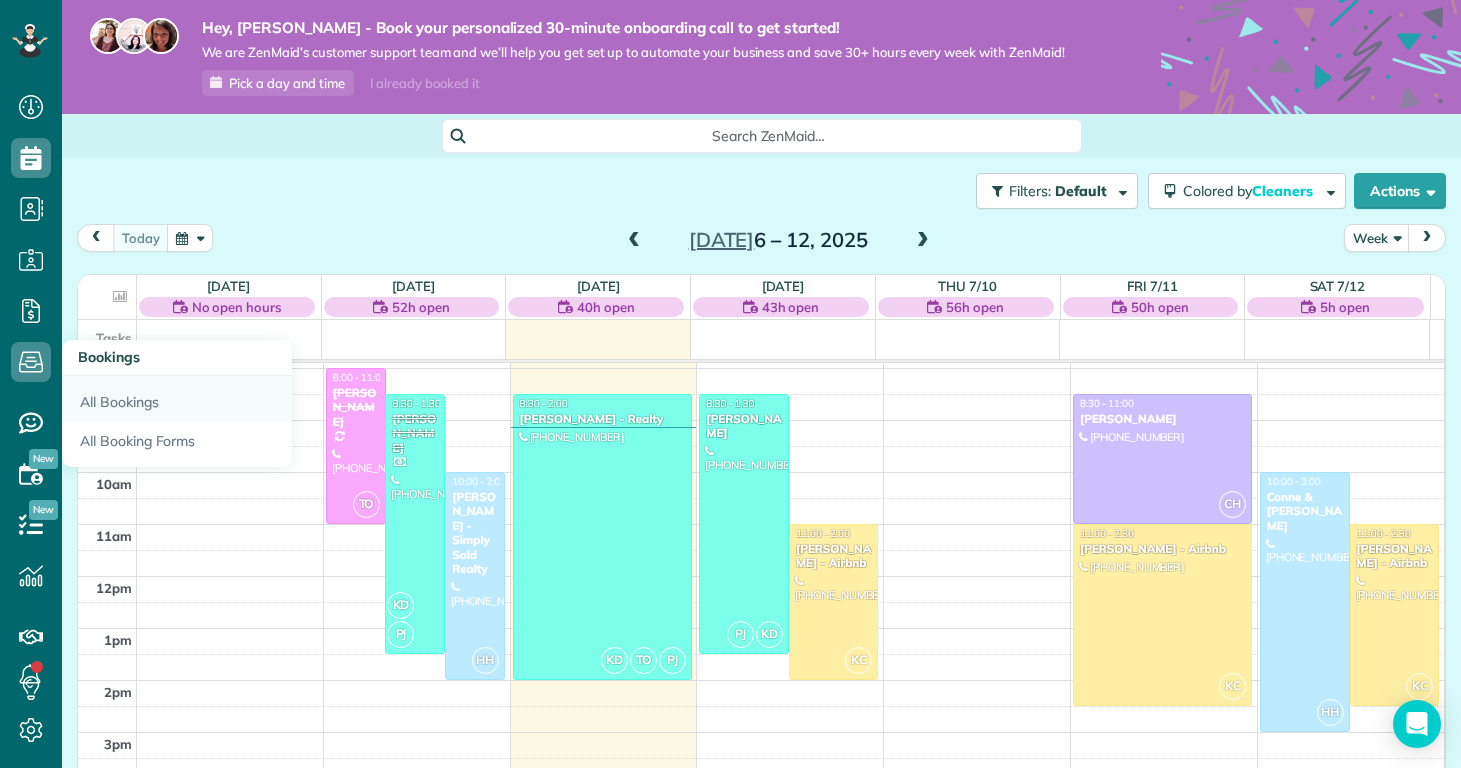click on "All Bookings" at bounding box center (177, 399) 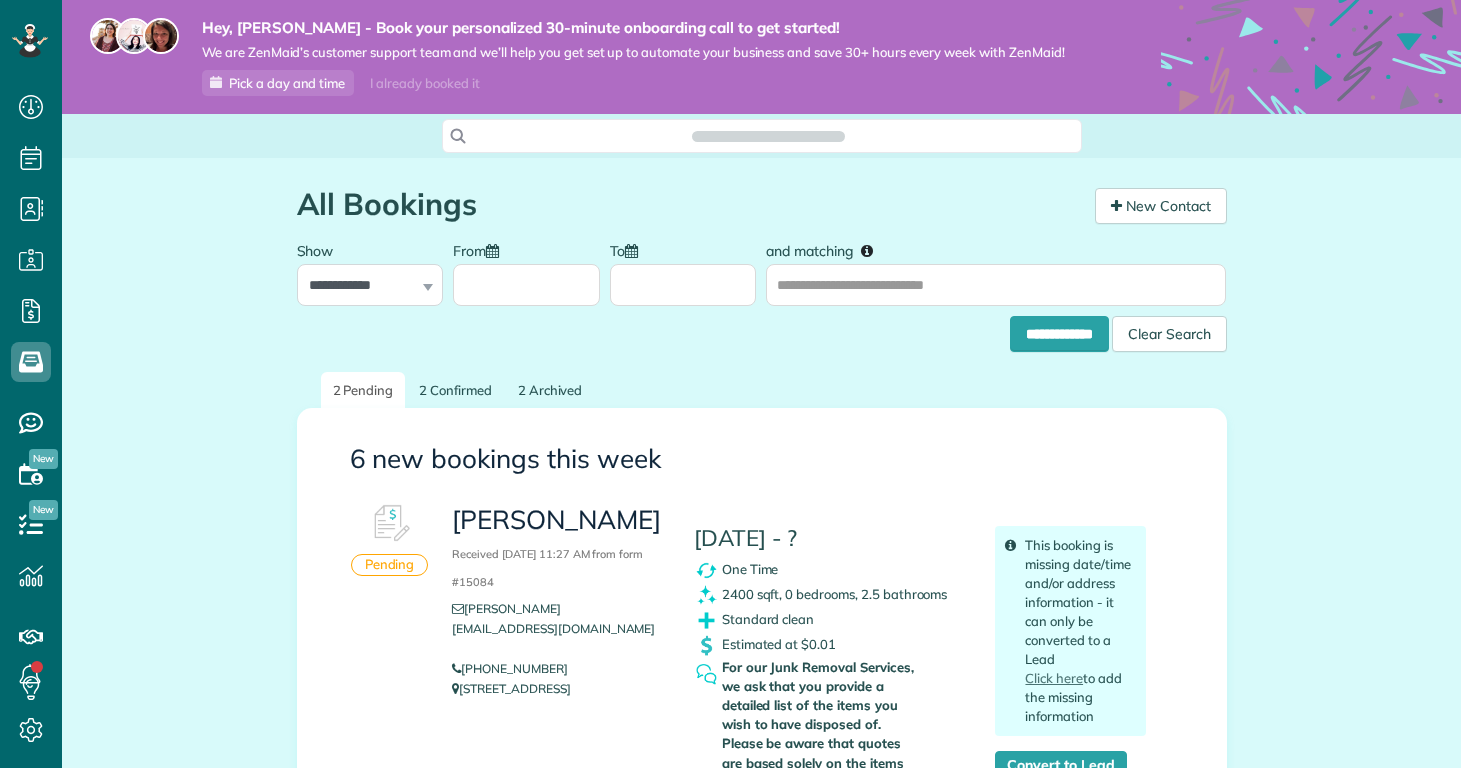 scroll, scrollTop: 0, scrollLeft: 0, axis: both 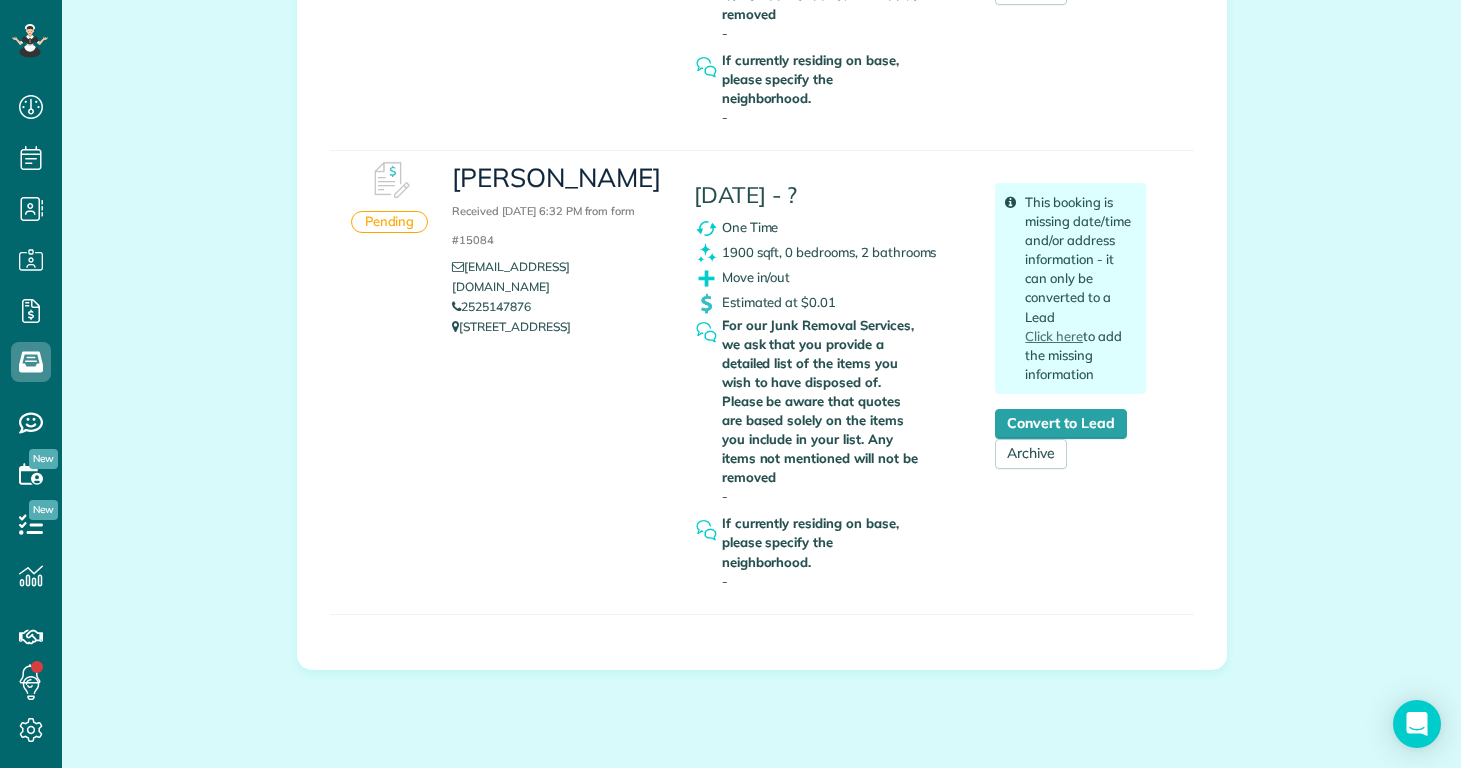 drag, startPoint x: 498, startPoint y: 443, endPoint x: 485, endPoint y: 436, distance: 14.764823 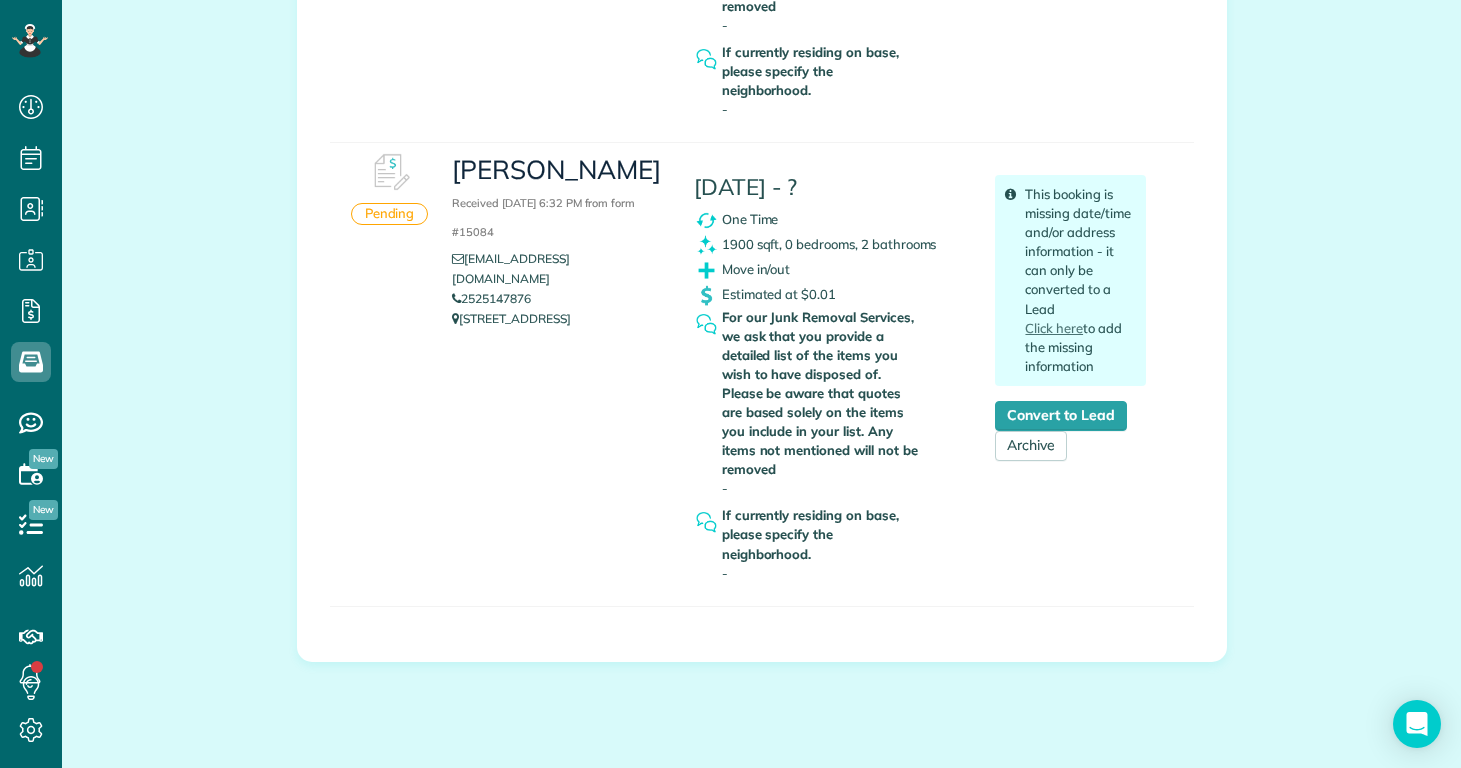 click on "Marie  Received July 06, 2025  6:32 PM from form #15084
sampro1@yahoo.com
2525147876
209 Glenburnie
Jacksonville Nc  28544
Thursday 24 July - ?
One Time
1900 sqft, 0 bedrooms, 2 bathrooms
Move in/out
Estimated at $0.01
For our Junk Removal Services, we ask that you provide a detailed list of the items you wish to have disposed of. Please be aware that quotes are based solely on the items you include in your list. Any items not mentioned will not be removed
-
-" at bounding box center [799, 367] 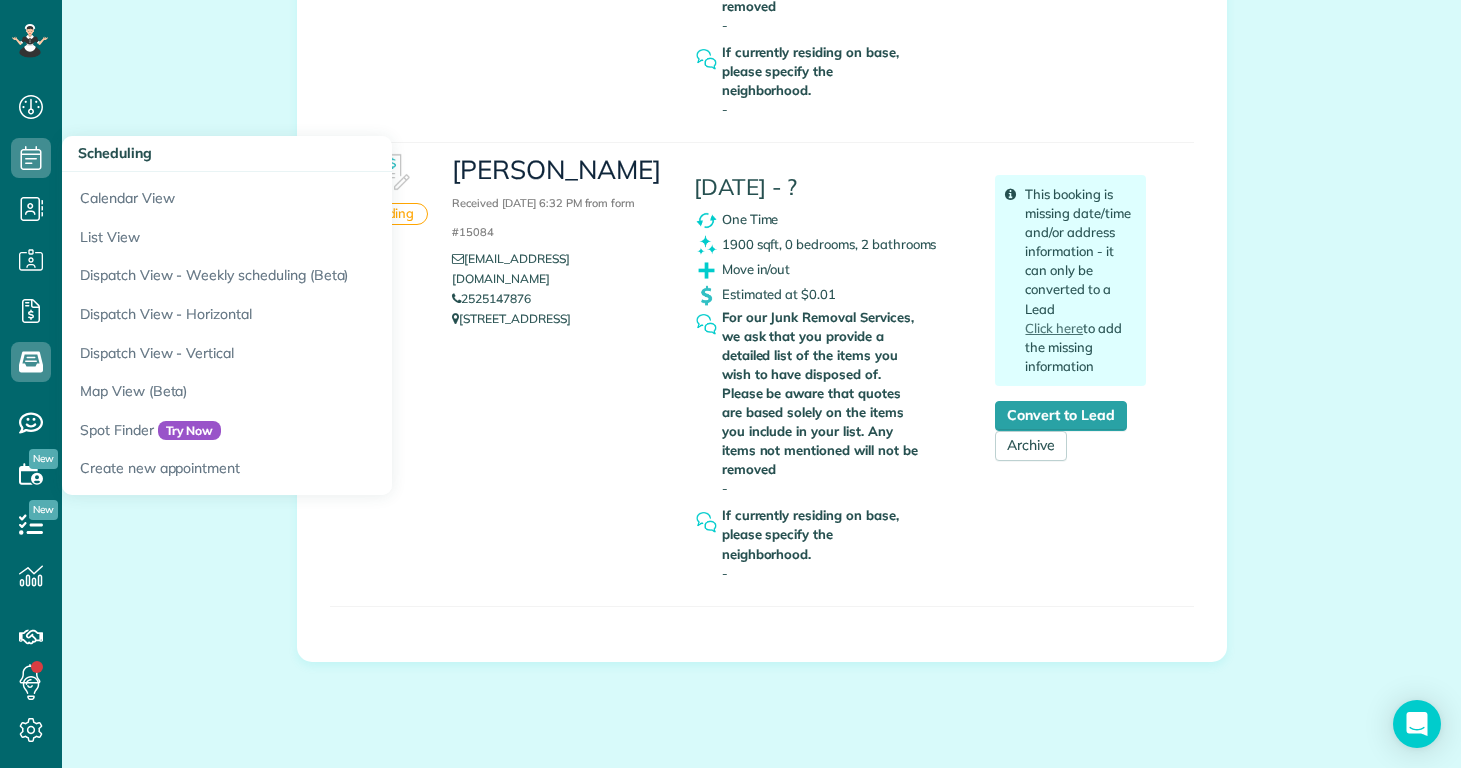 click 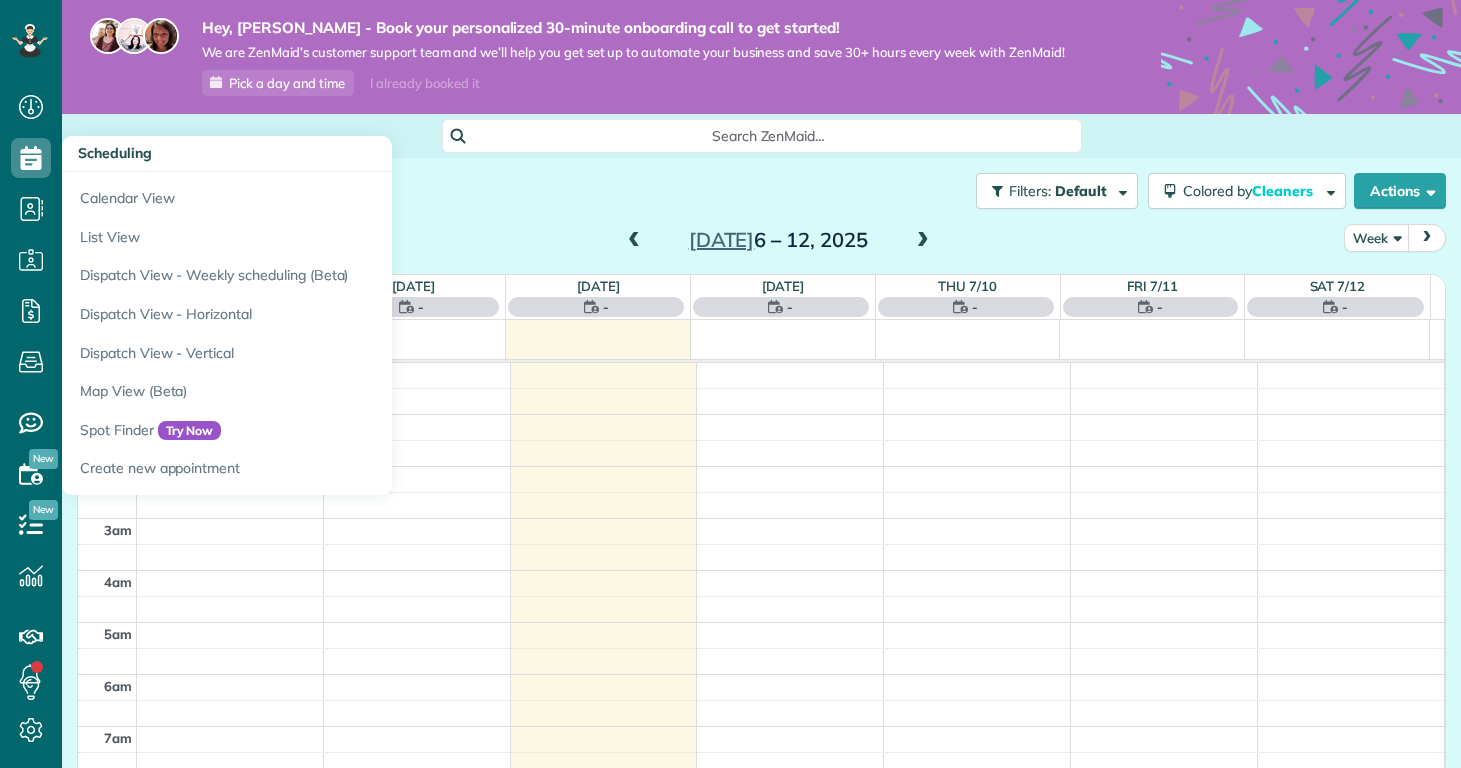 scroll, scrollTop: 0, scrollLeft: 0, axis: both 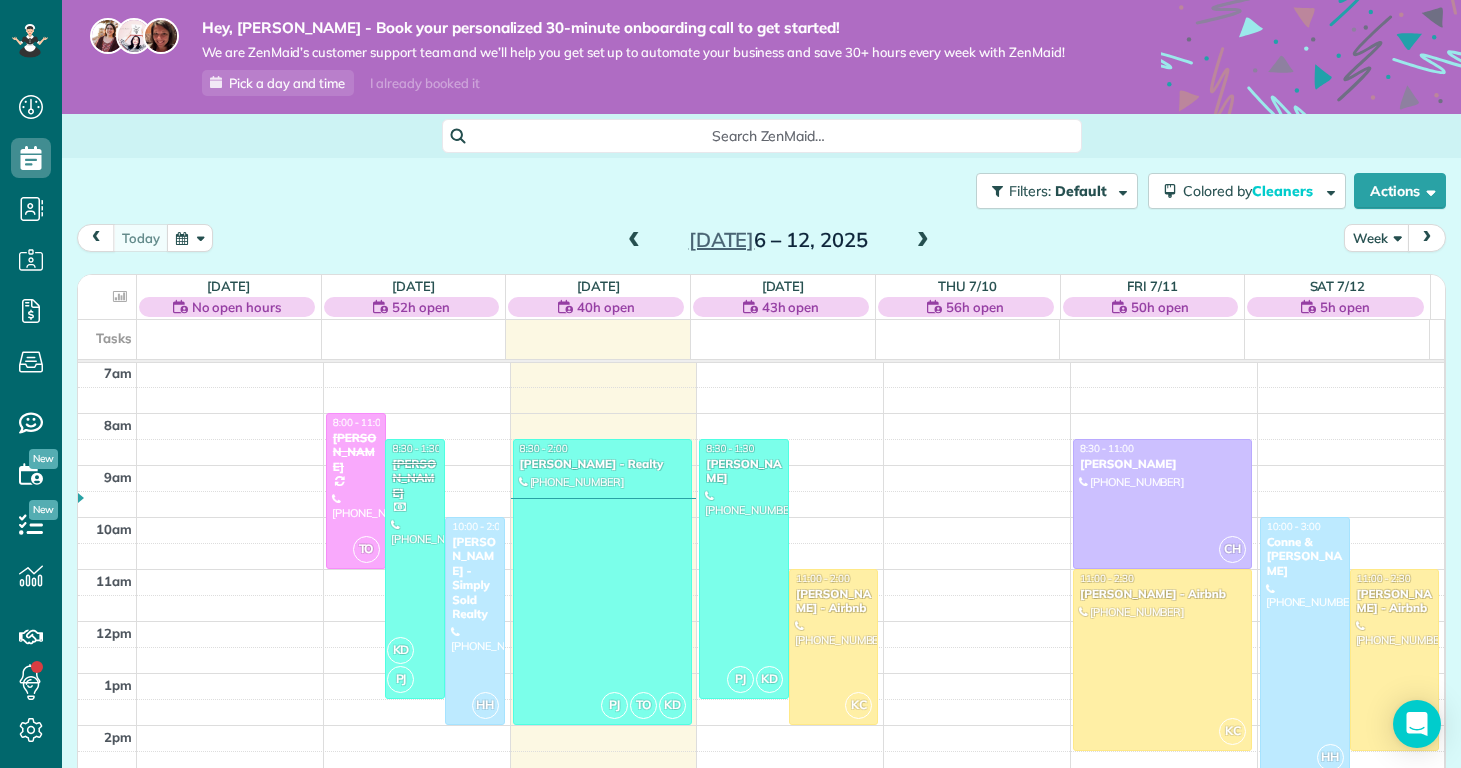 click at bounding box center (923, 241) 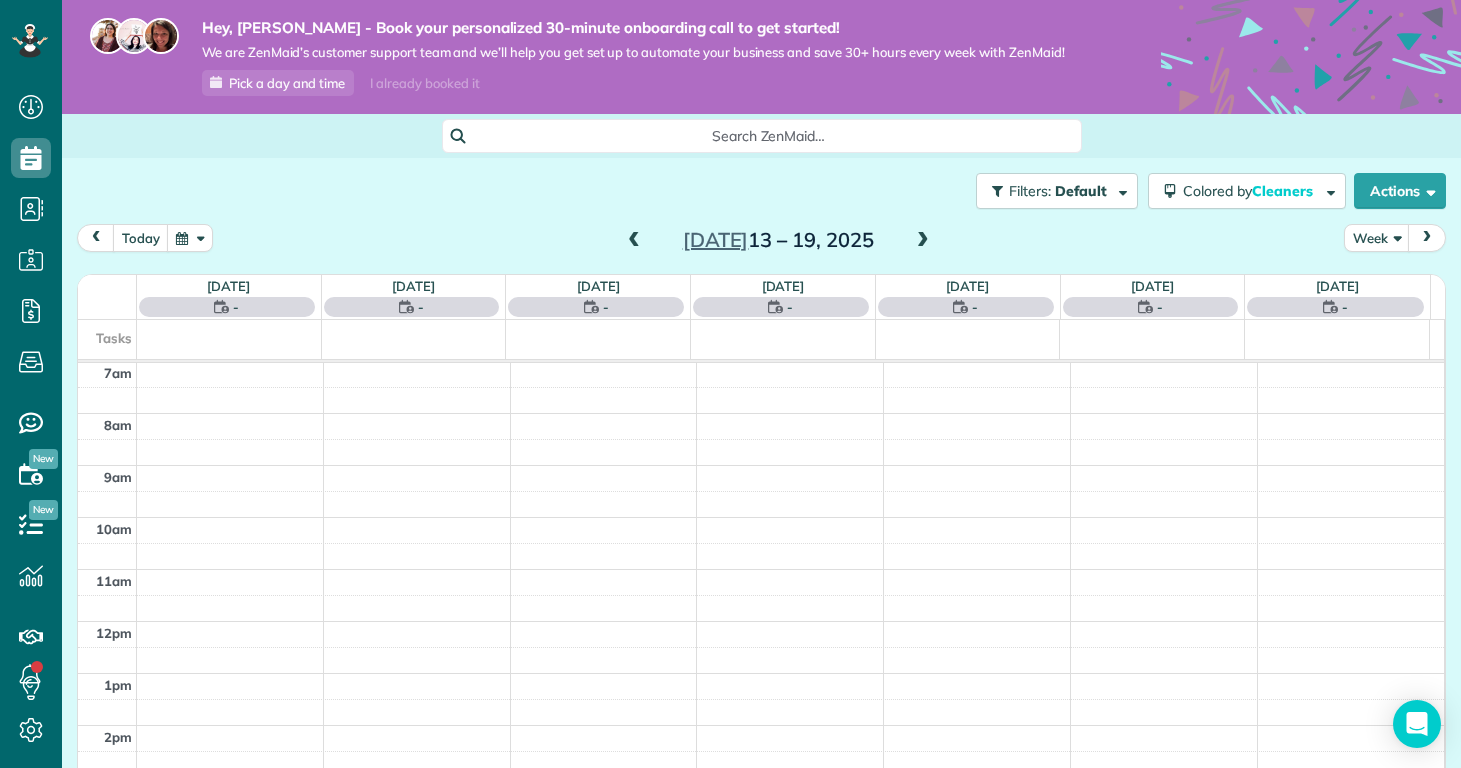 scroll, scrollTop: 365, scrollLeft: 0, axis: vertical 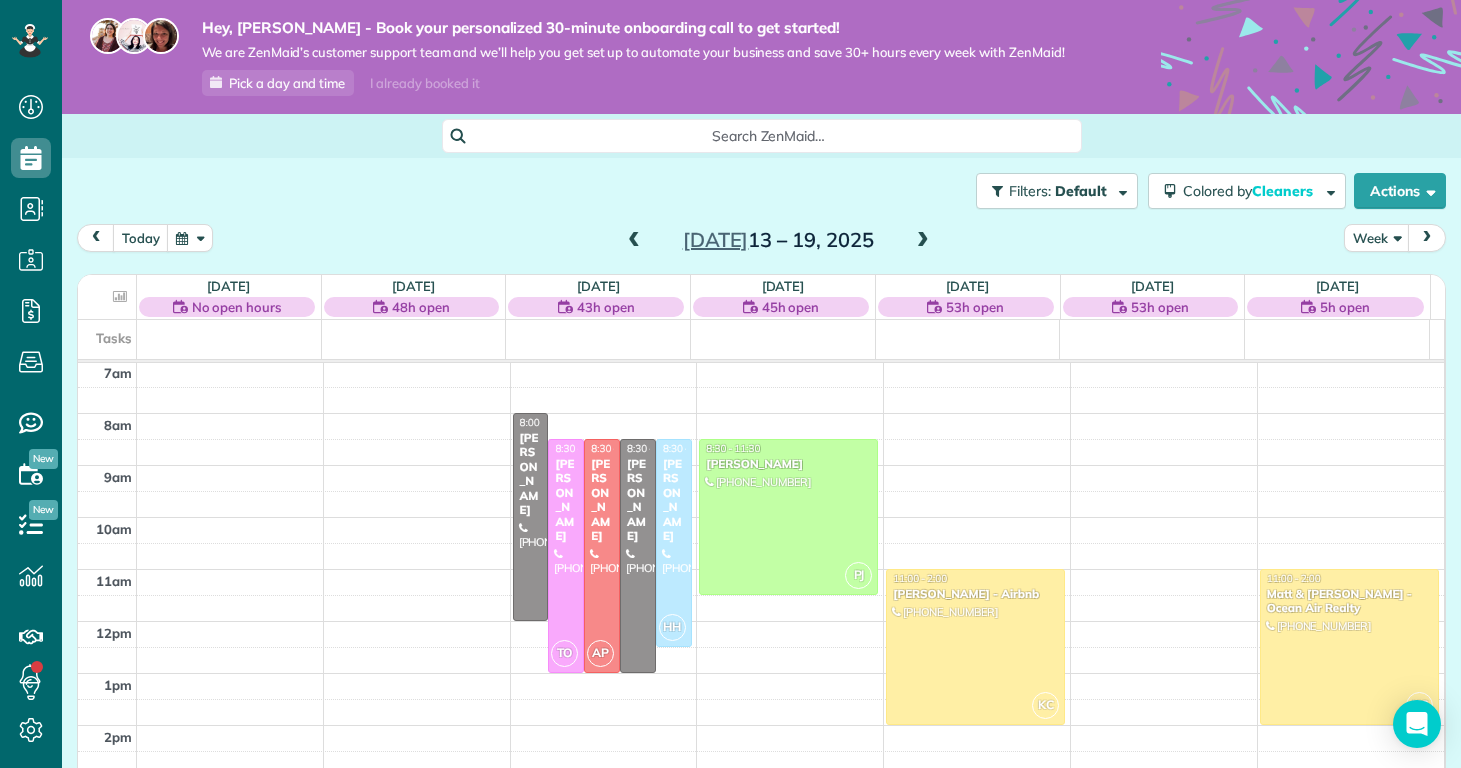 click at bounding box center (923, 241) 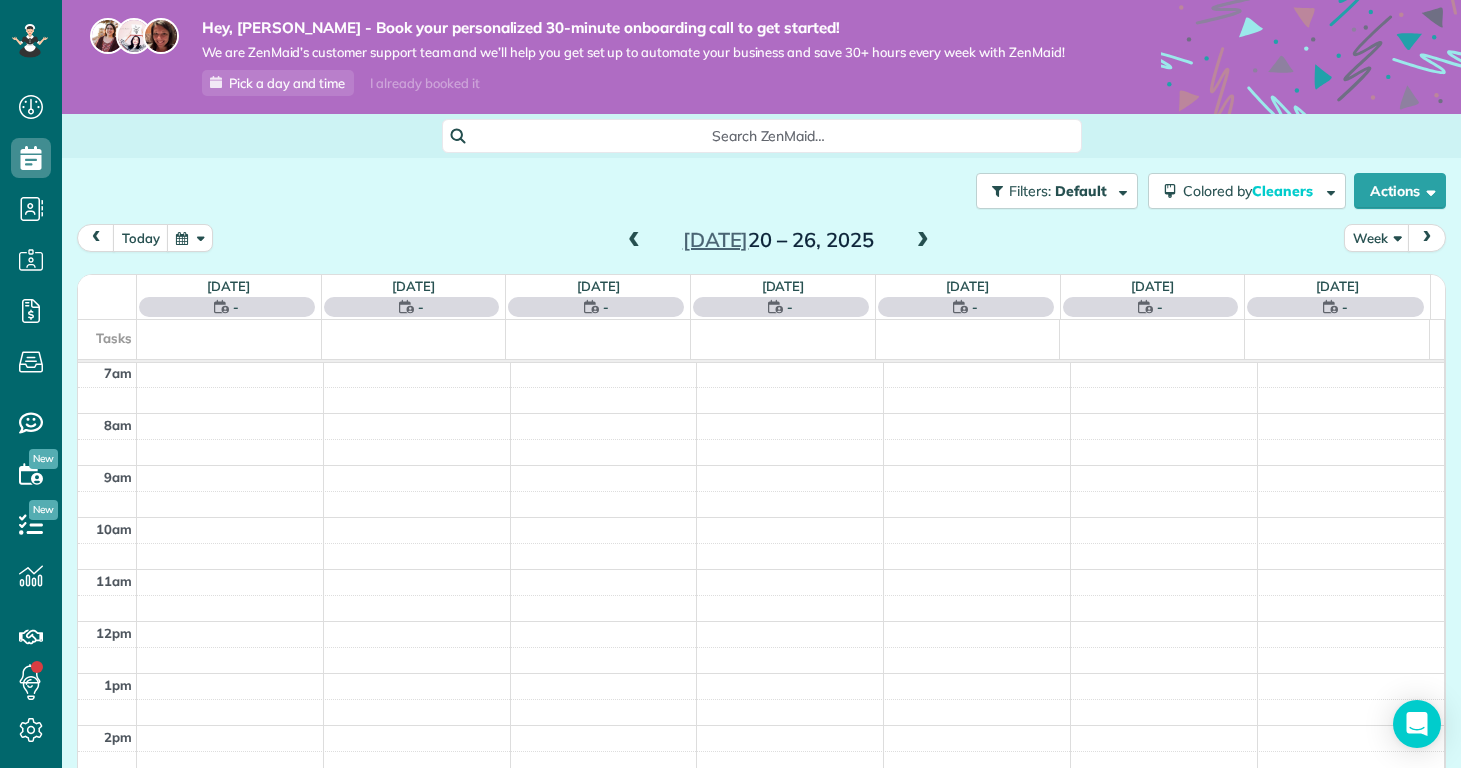 scroll, scrollTop: 365, scrollLeft: 0, axis: vertical 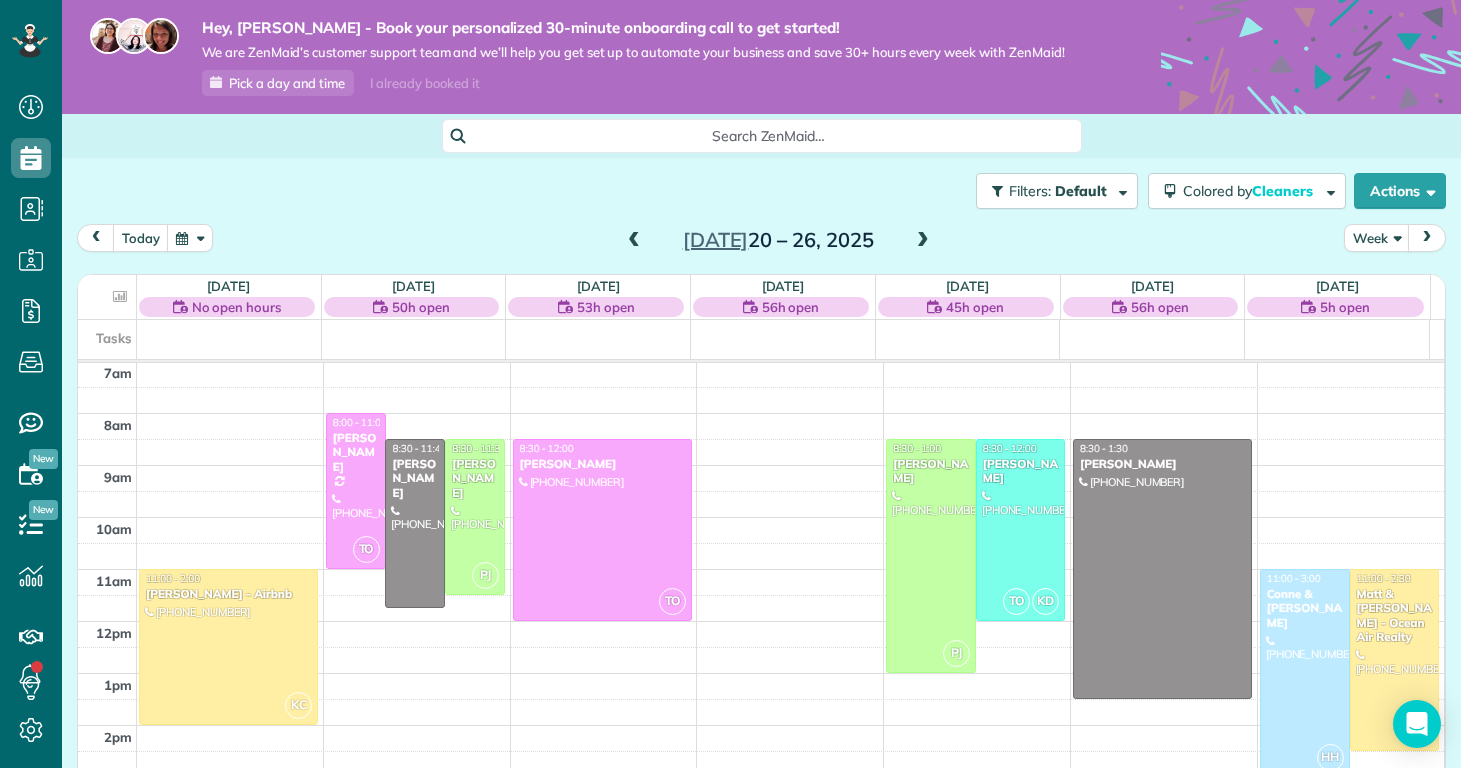 click at bounding box center [923, 241] 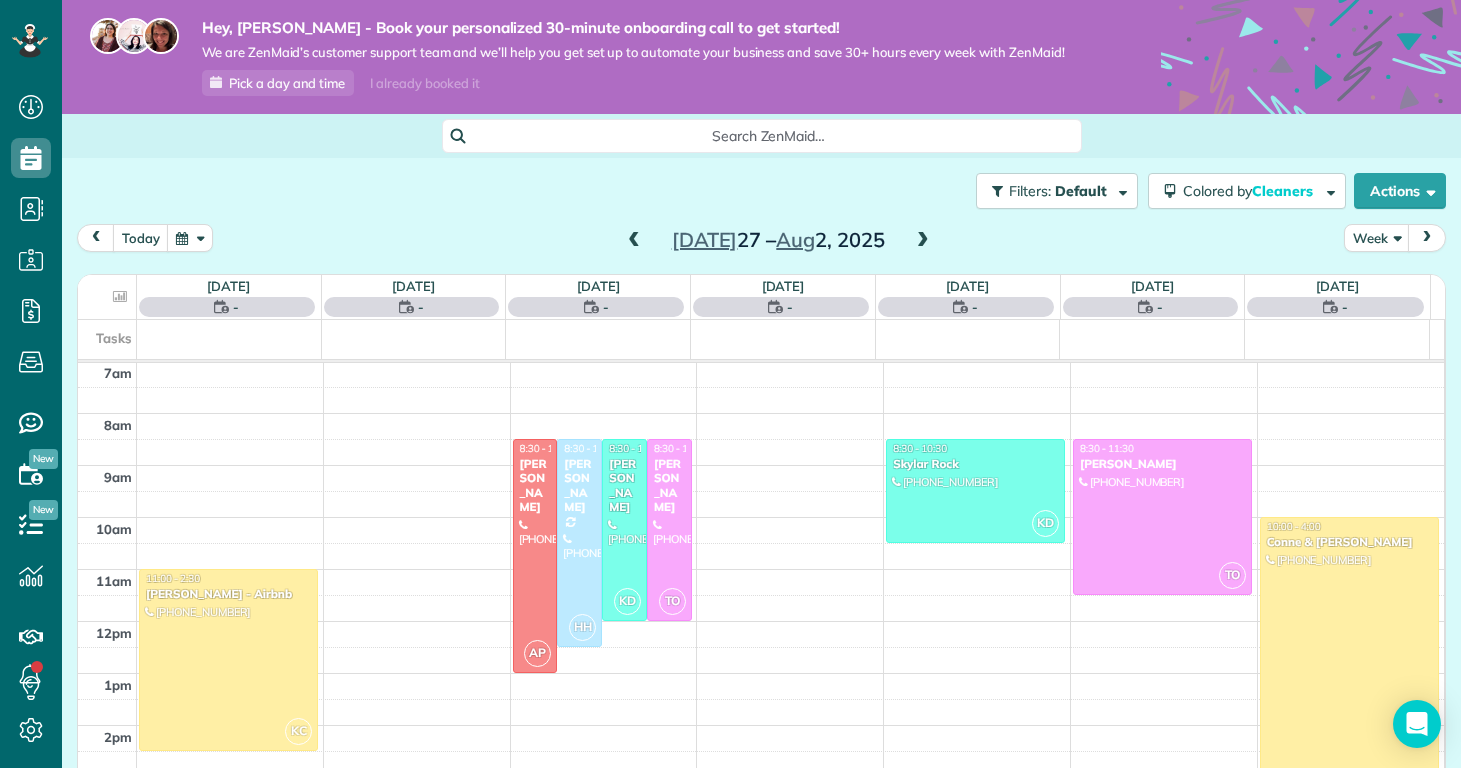 scroll, scrollTop: 365, scrollLeft: 0, axis: vertical 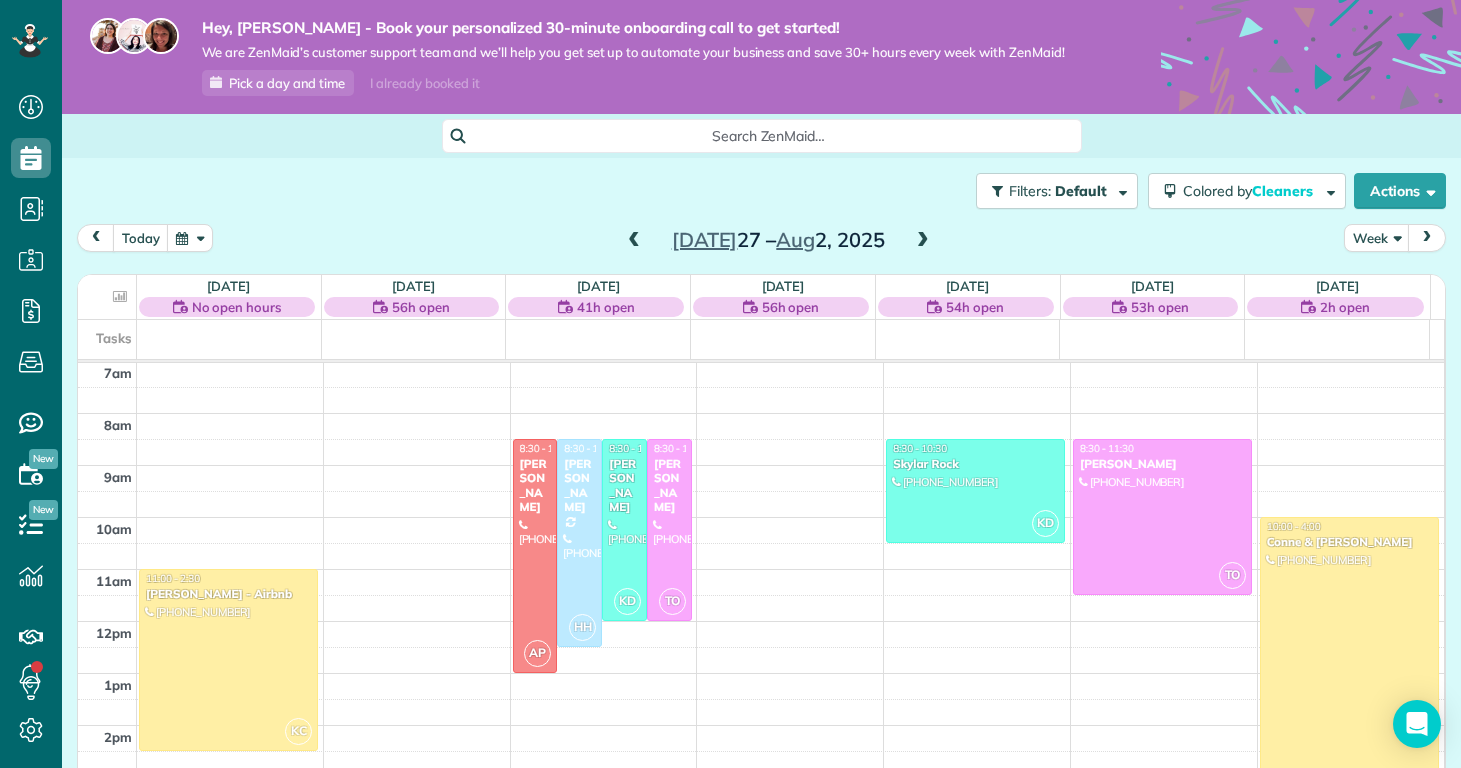 click at bounding box center (923, 241) 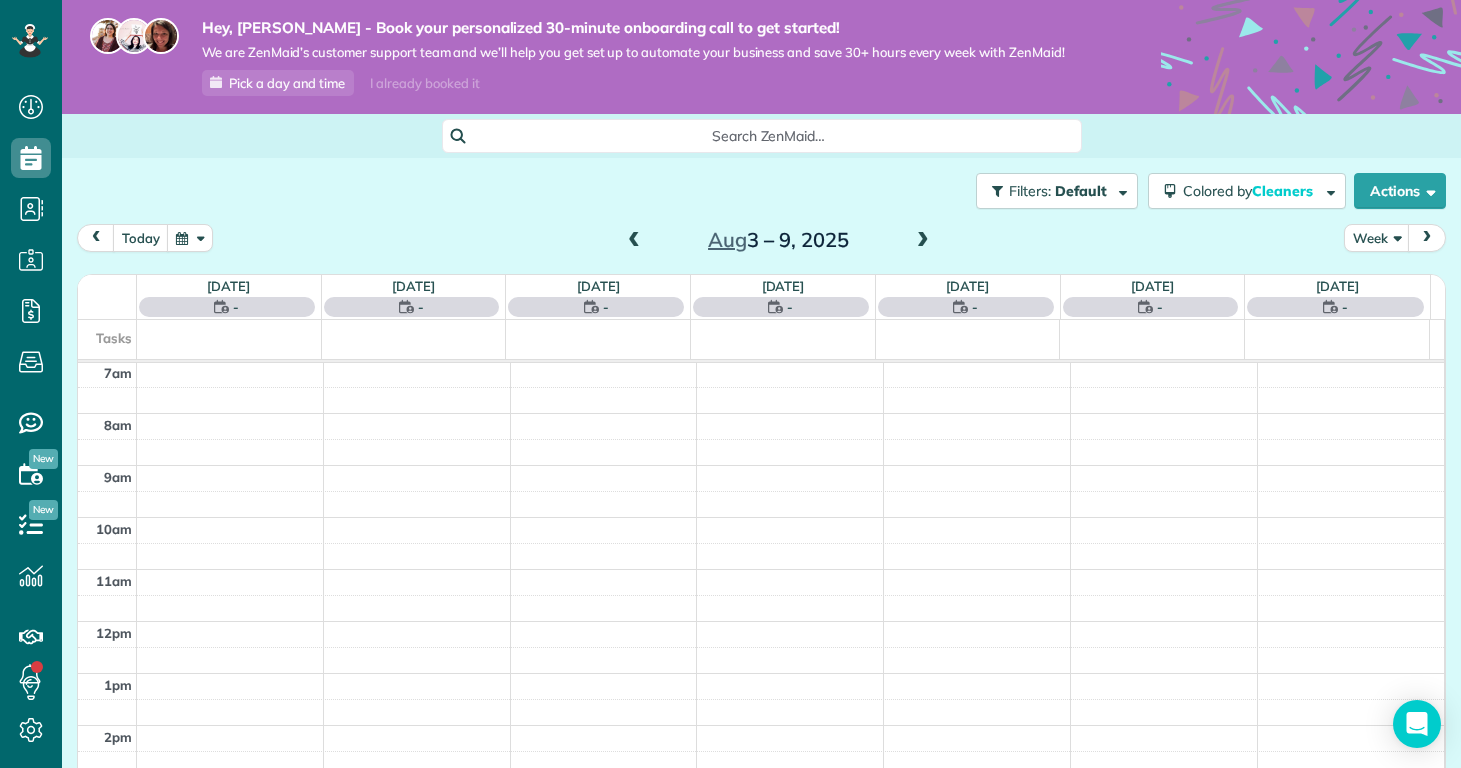scroll, scrollTop: 365, scrollLeft: 0, axis: vertical 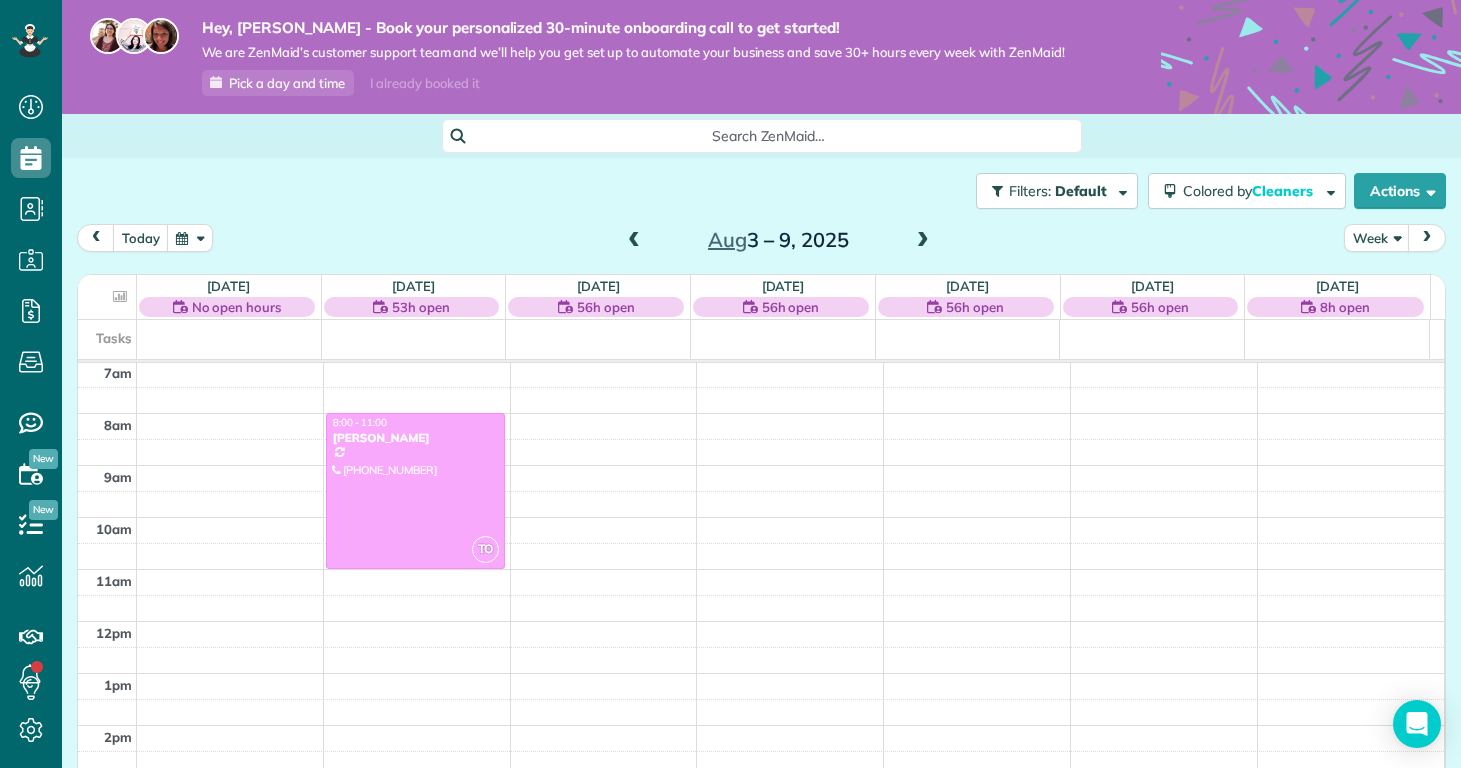 click at bounding box center (634, 241) 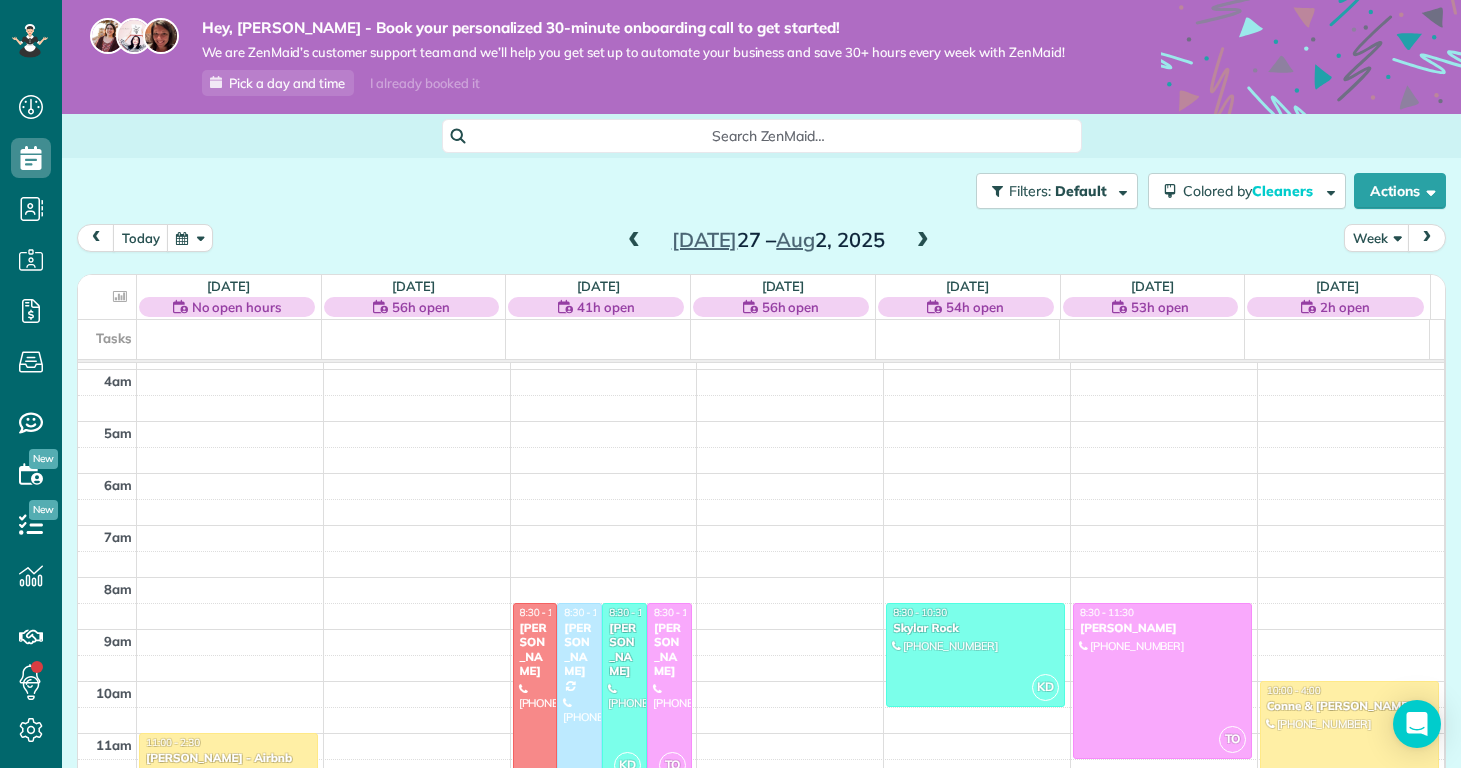 scroll, scrollTop: 334, scrollLeft: 0, axis: vertical 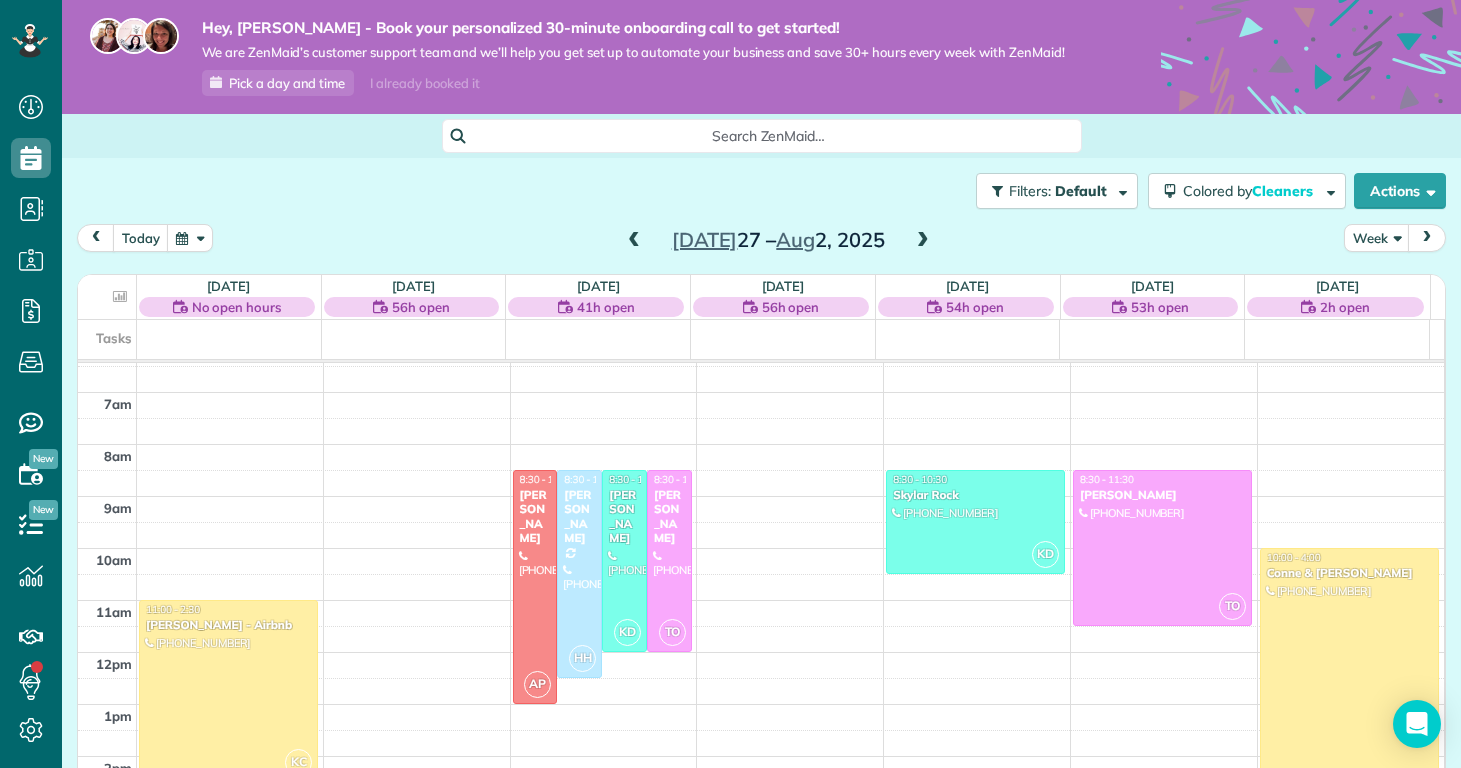 click on "Jul  27 –  Aug  2, 2025" at bounding box center [778, 240] 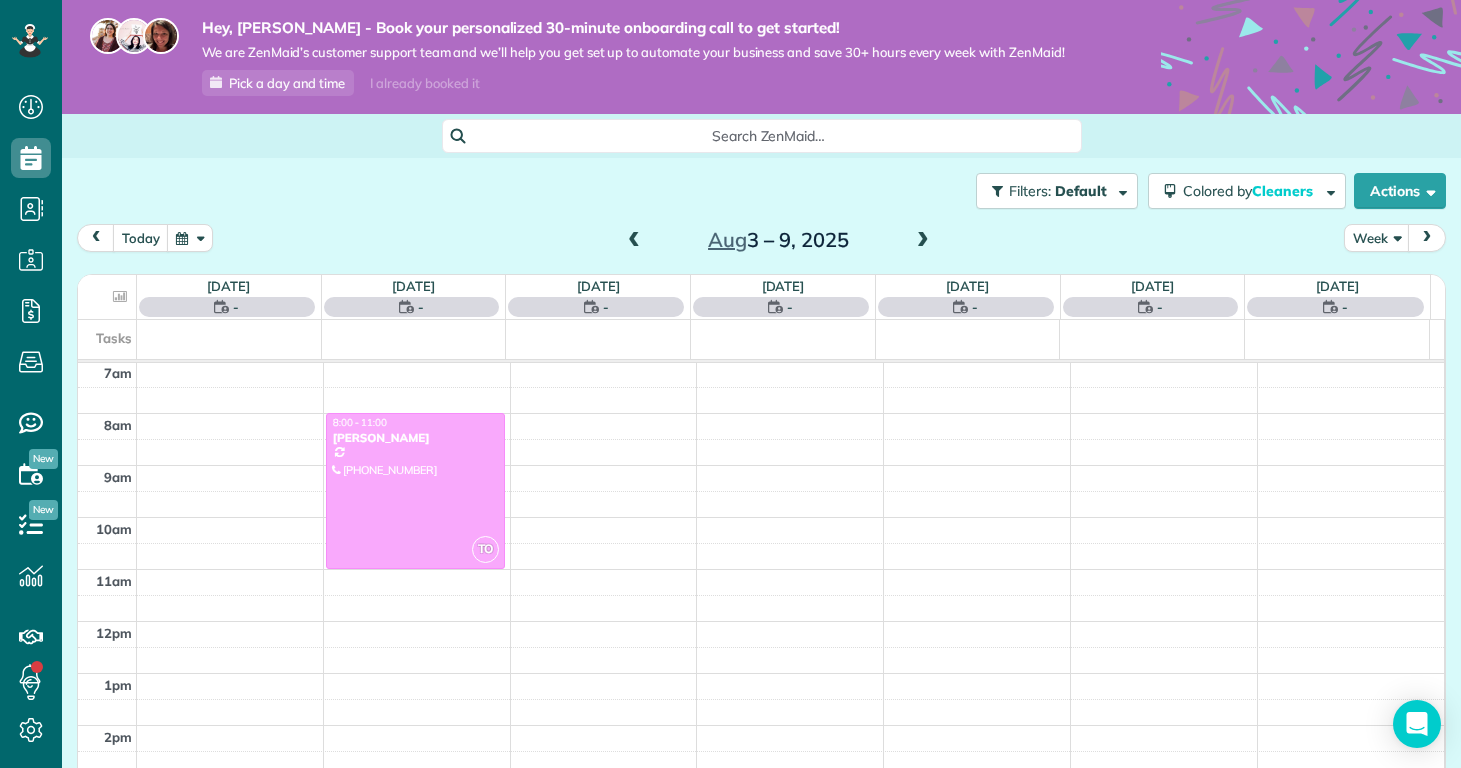 scroll, scrollTop: 365, scrollLeft: 0, axis: vertical 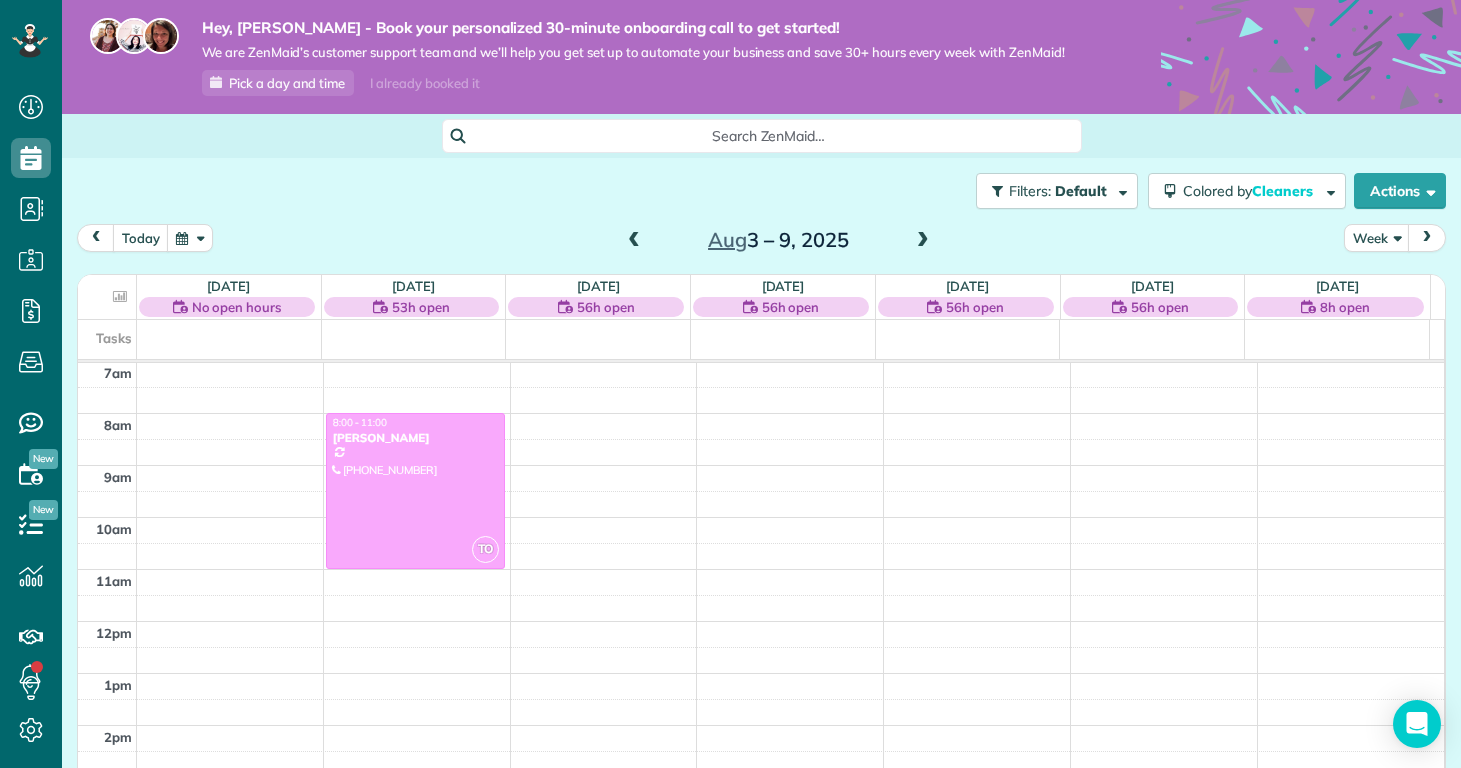 click at bounding box center (923, 241) 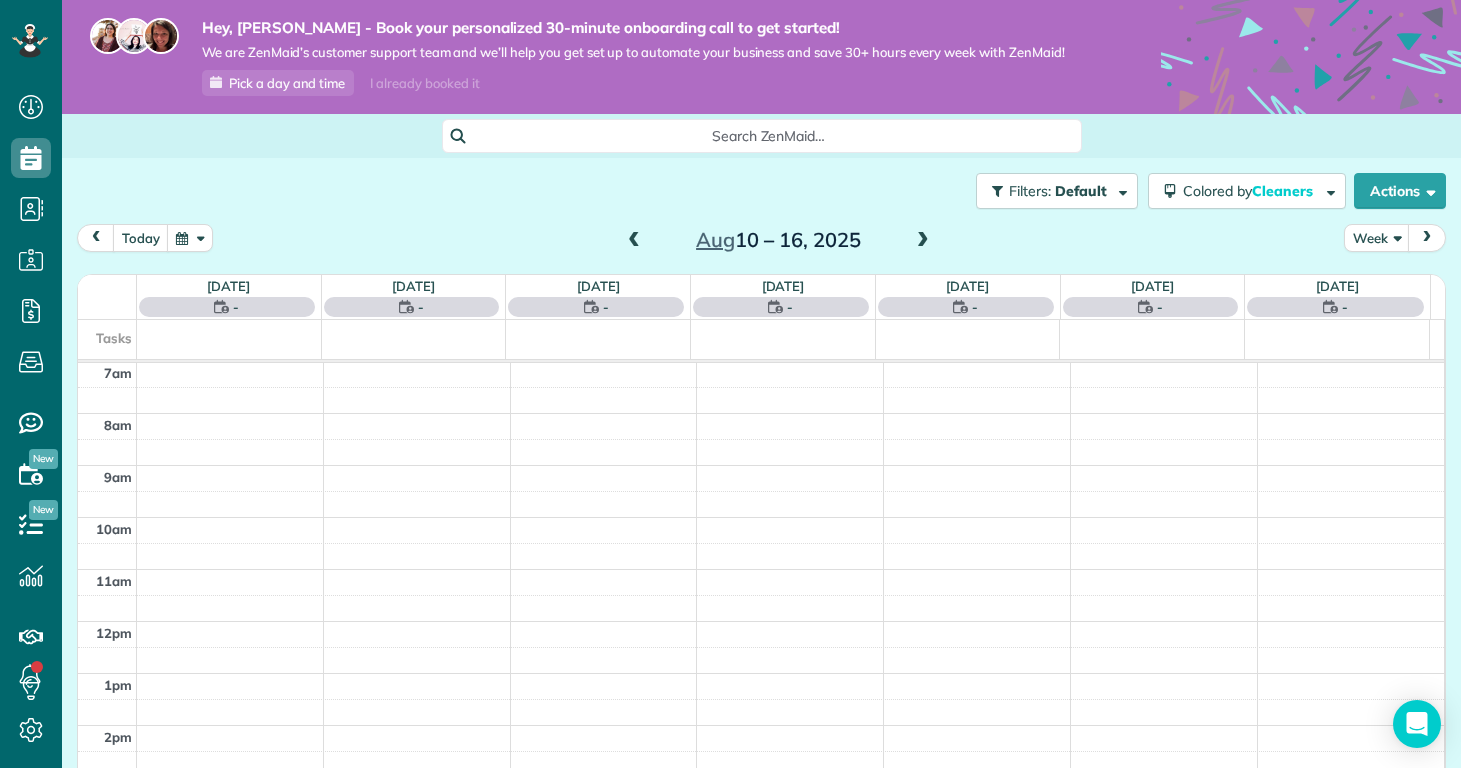 scroll, scrollTop: 365, scrollLeft: 0, axis: vertical 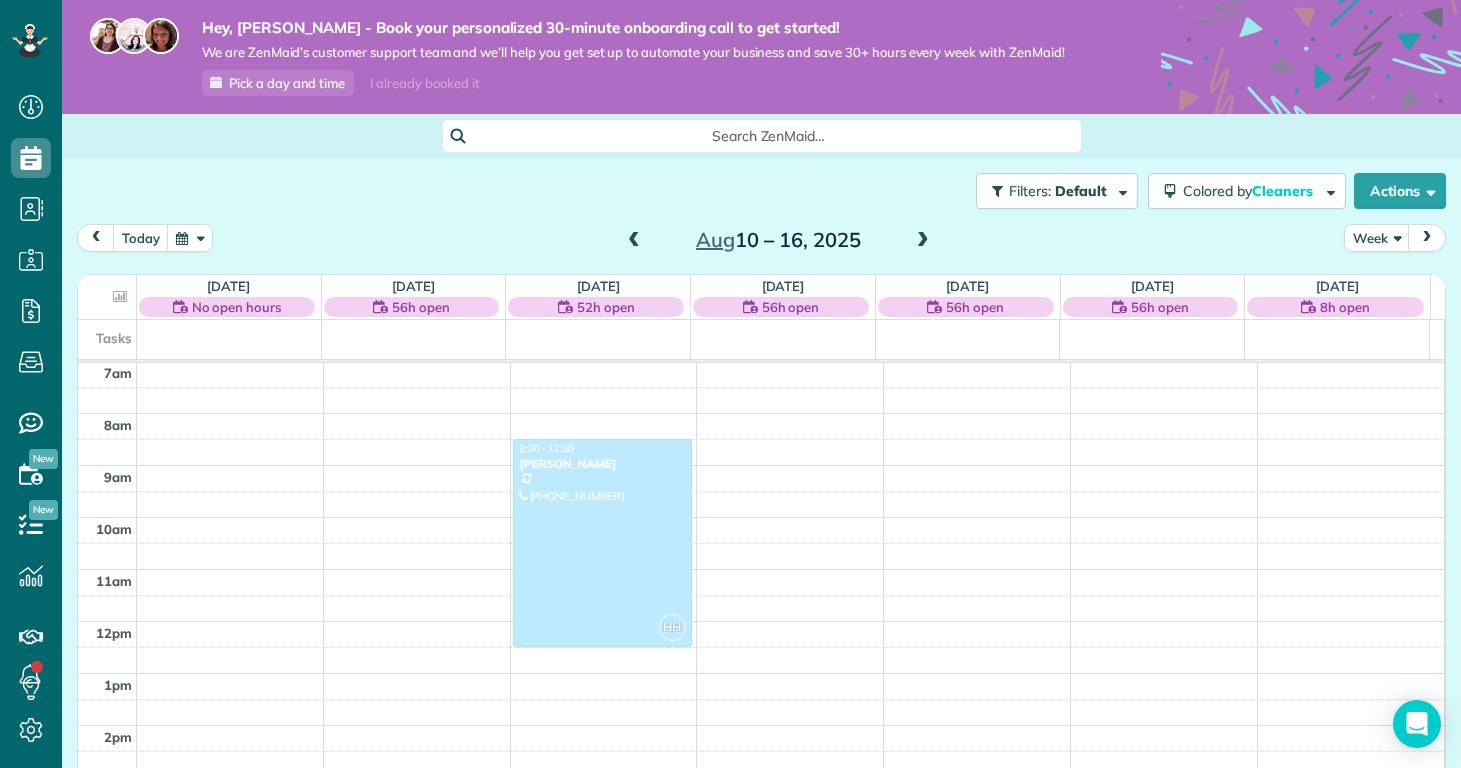click on "Hey, Hallie - Book your personalized 30-minute onboarding call to get started!
We are ZenMaid’s customer support team and we’ll help you get set up to automate your business and save 30+ hours every week with ZenMaid!
Pick a day and time
I already booked it" at bounding box center (761, 57) 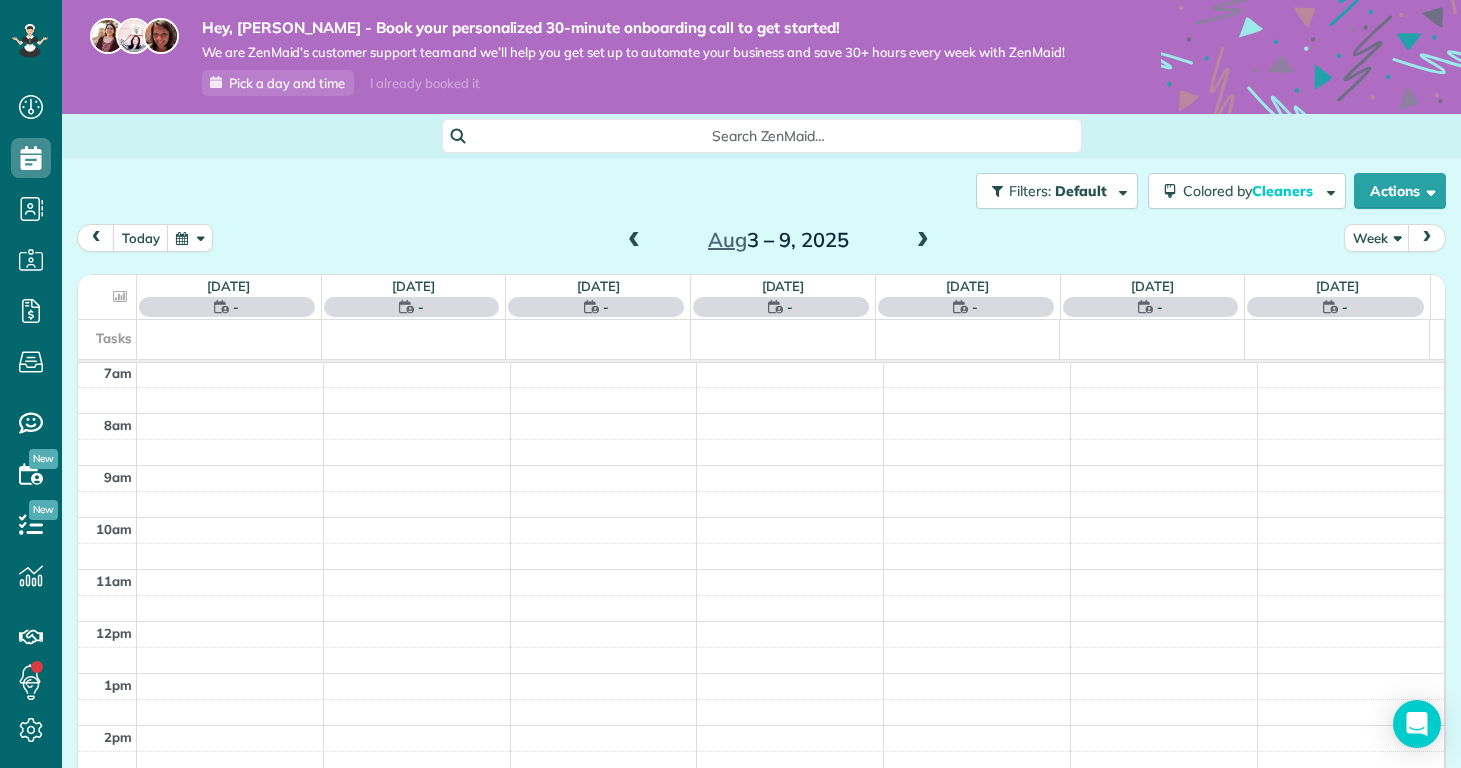 scroll, scrollTop: 365, scrollLeft: 0, axis: vertical 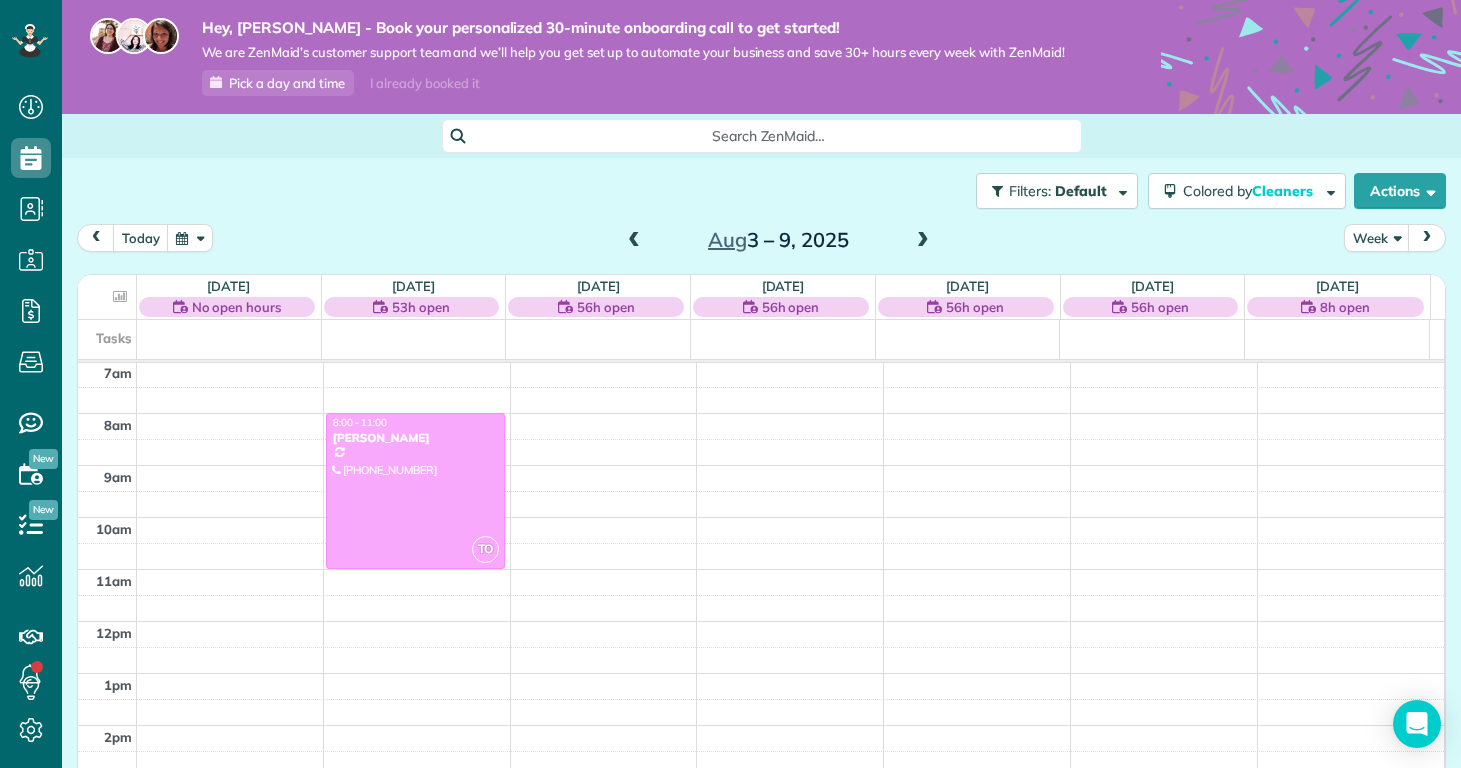 click on "12am 1am 2am 3am 4am 5am 6am 7am 8am 9am 10am 11am 12pm 1pm 2pm 3pm 4pm 5pm 6pm 7pm 8pm 9pm 10pm 11pm TO 8:00 - 11:00 Kelly Delaney (910) 650-2280 907 Eakins Lane Richlands, NC 28574" at bounding box center [761, 621] 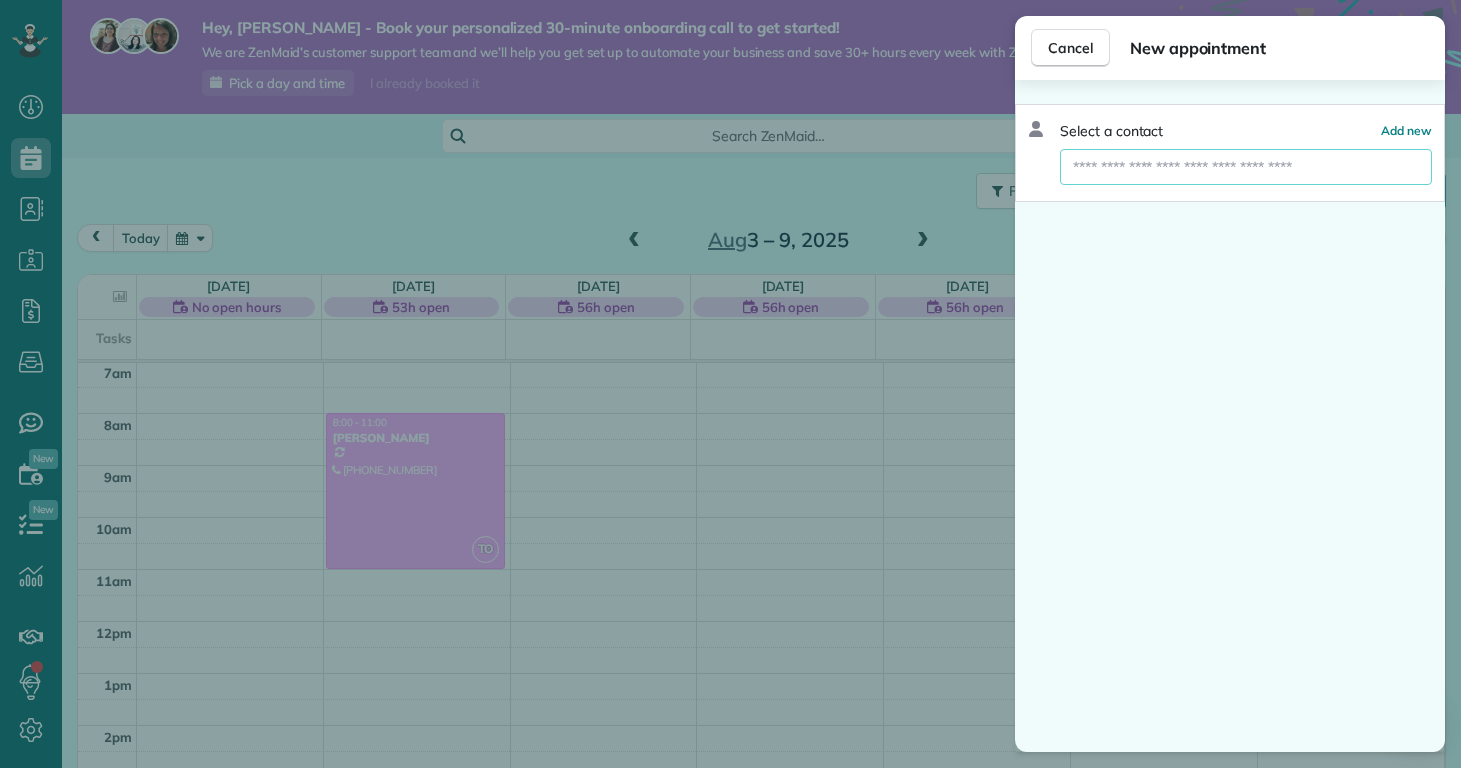 click at bounding box center [1246, 167] 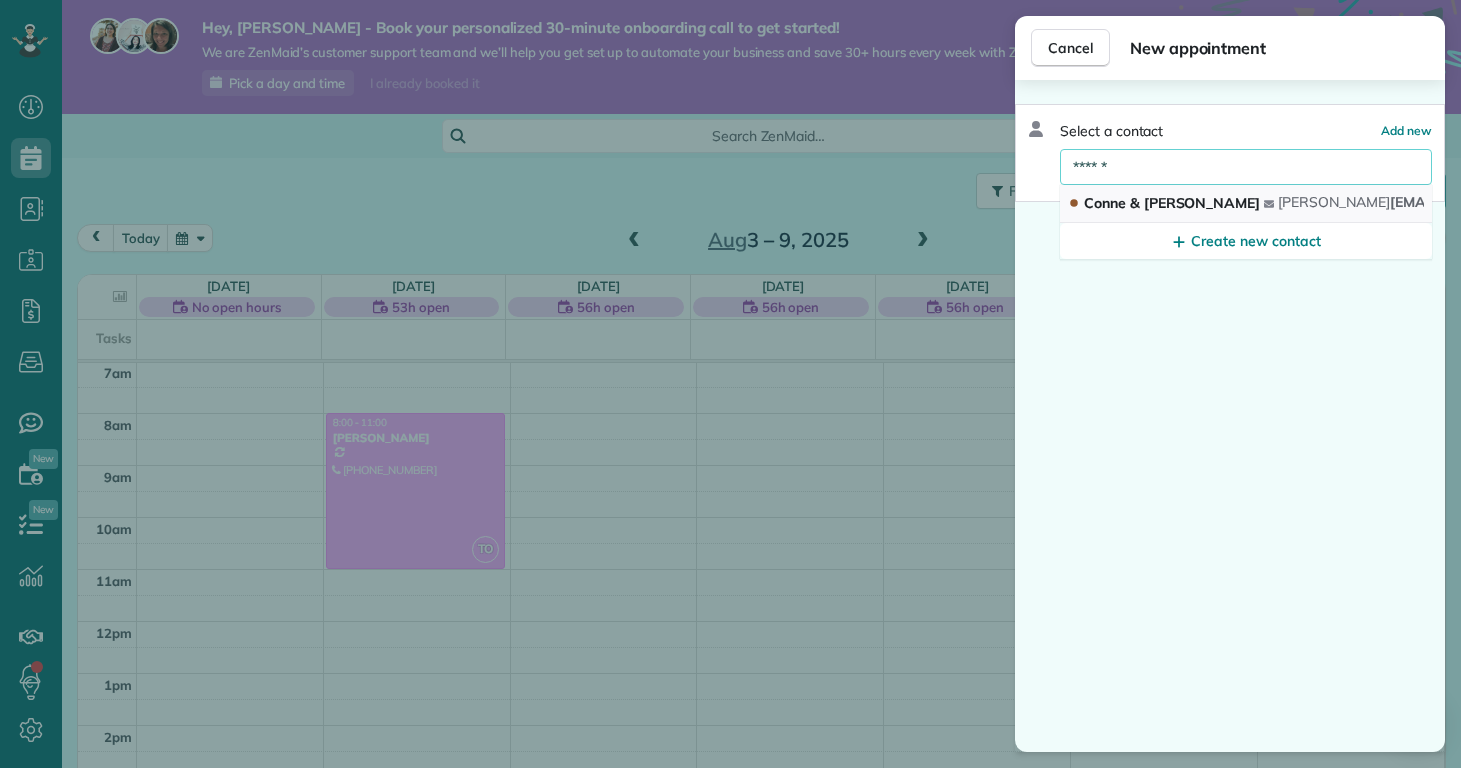 type on "******" 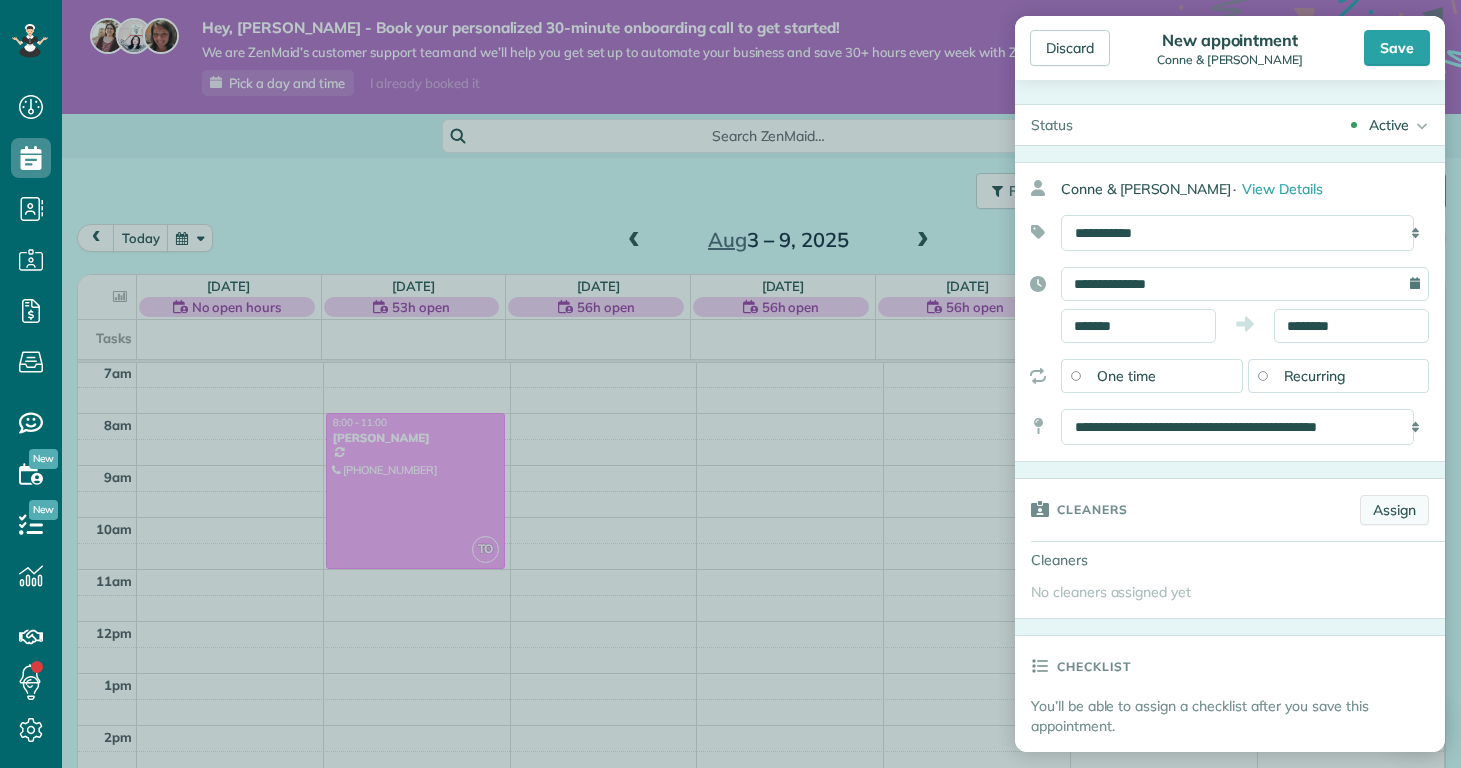 click on "Assign" at bounding box center [1394, 510] 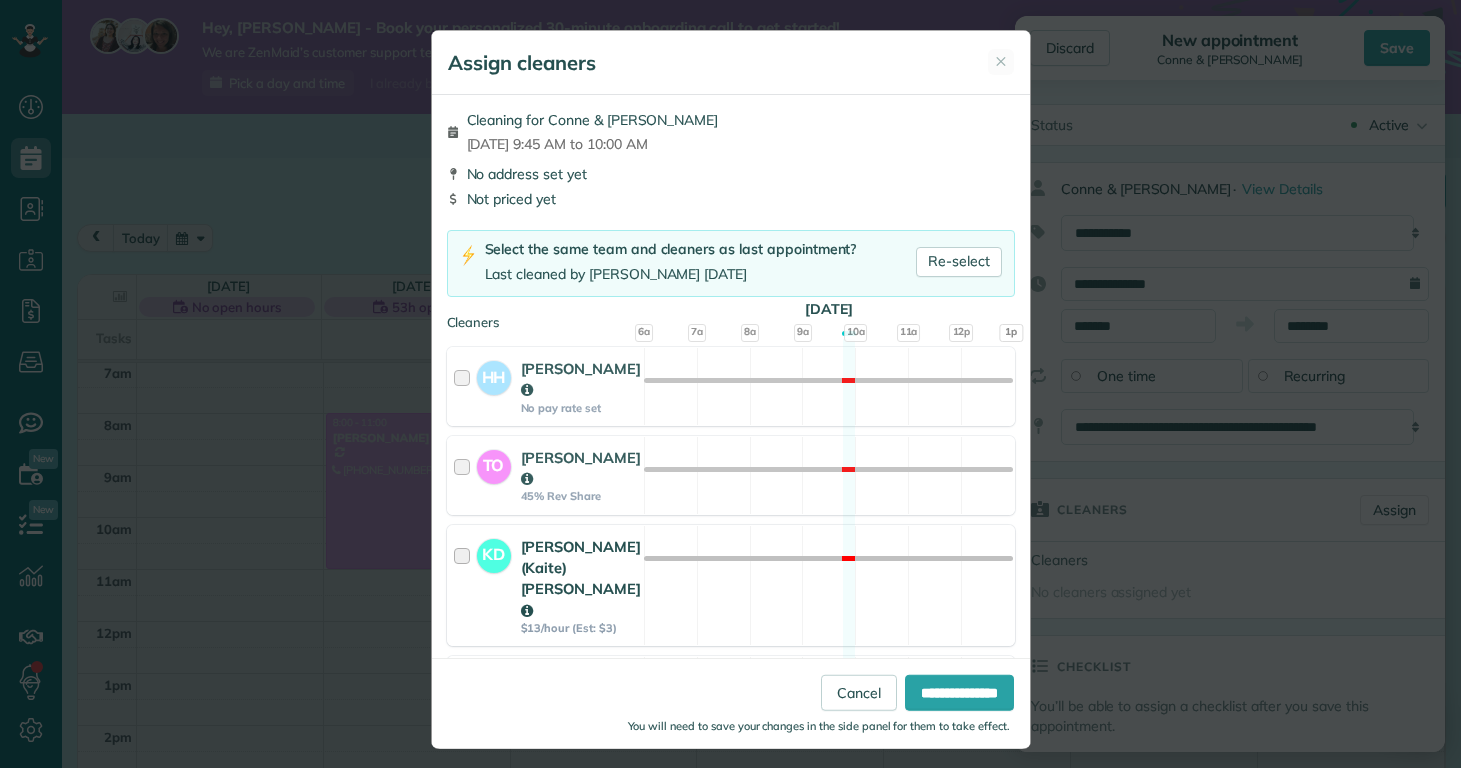 scroll, scrollTop: 306, scrollLeft: 0, axis: vertical 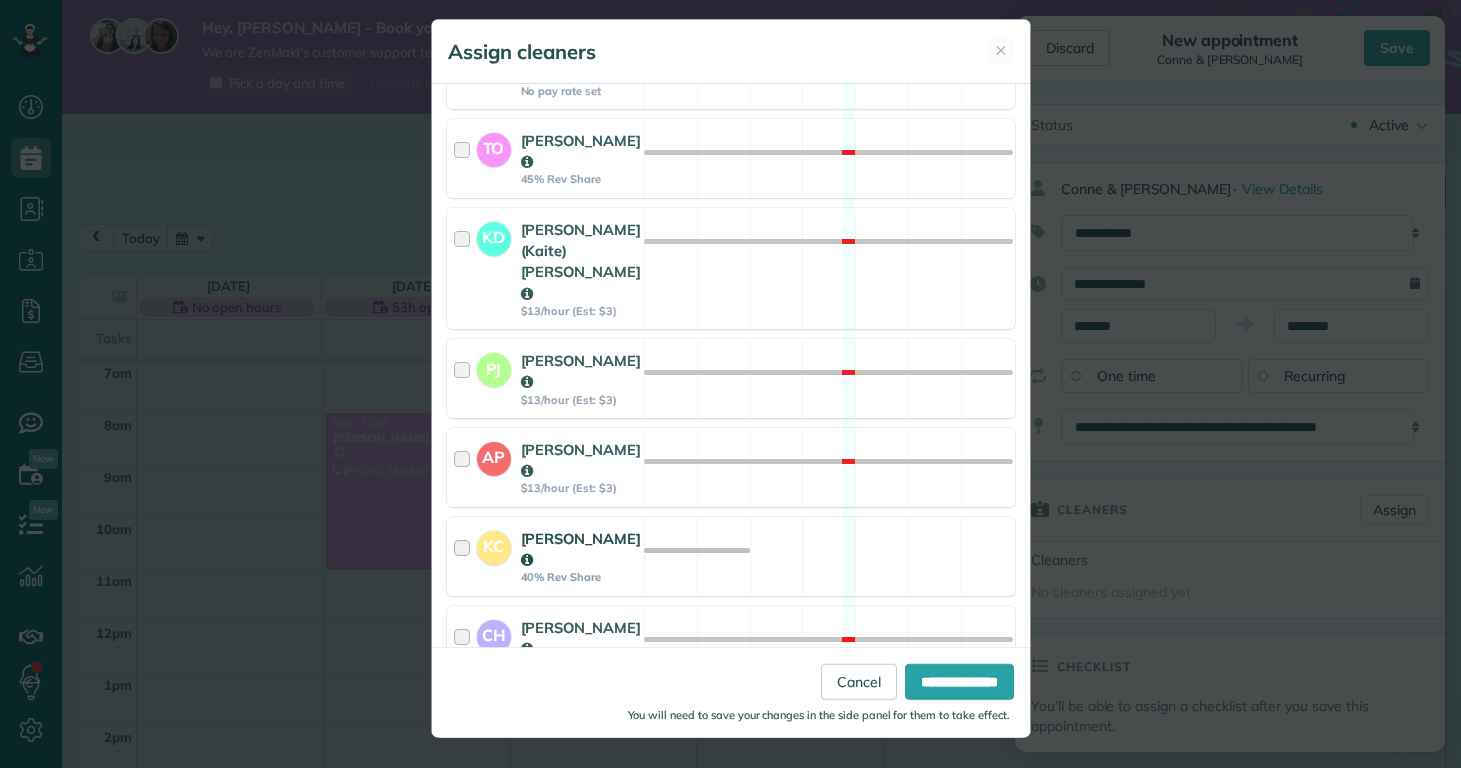 click on "KC
Kolby Cummings
40% Rev Share
Available" at bounding box center (731, 556) 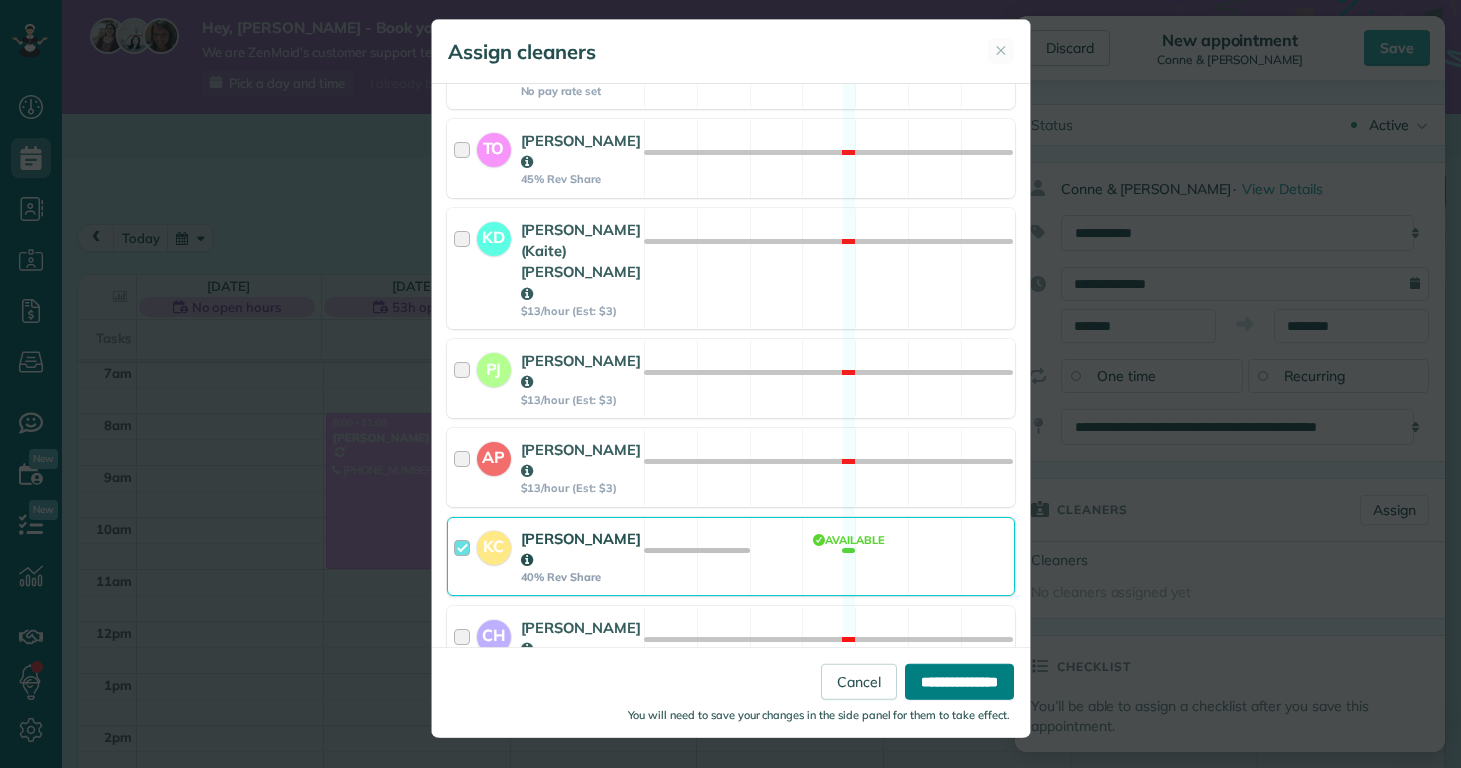click on "**********" at bounding box center (959, 682) 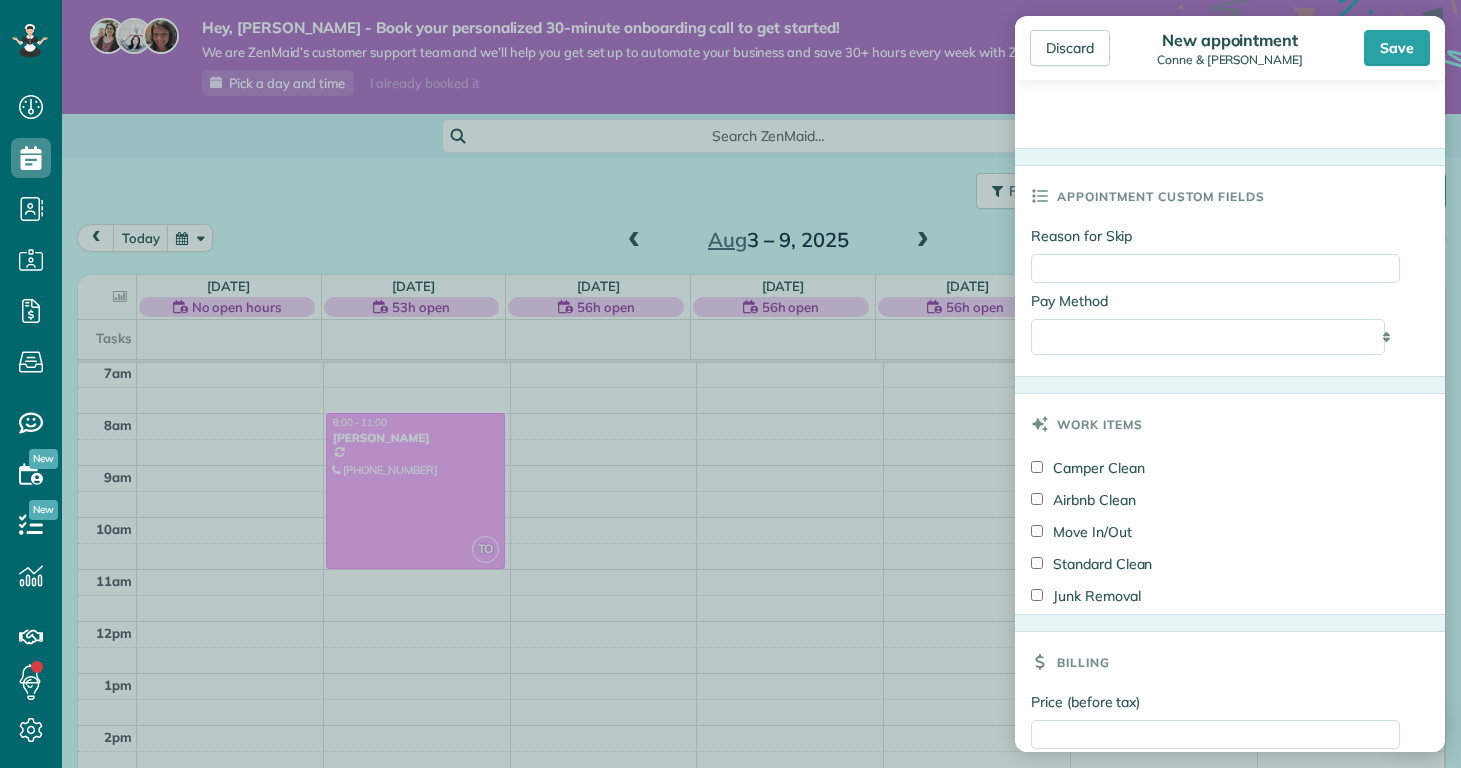 scroll, scrollTop: 1098, scrollLeft: 0, axis: vertical 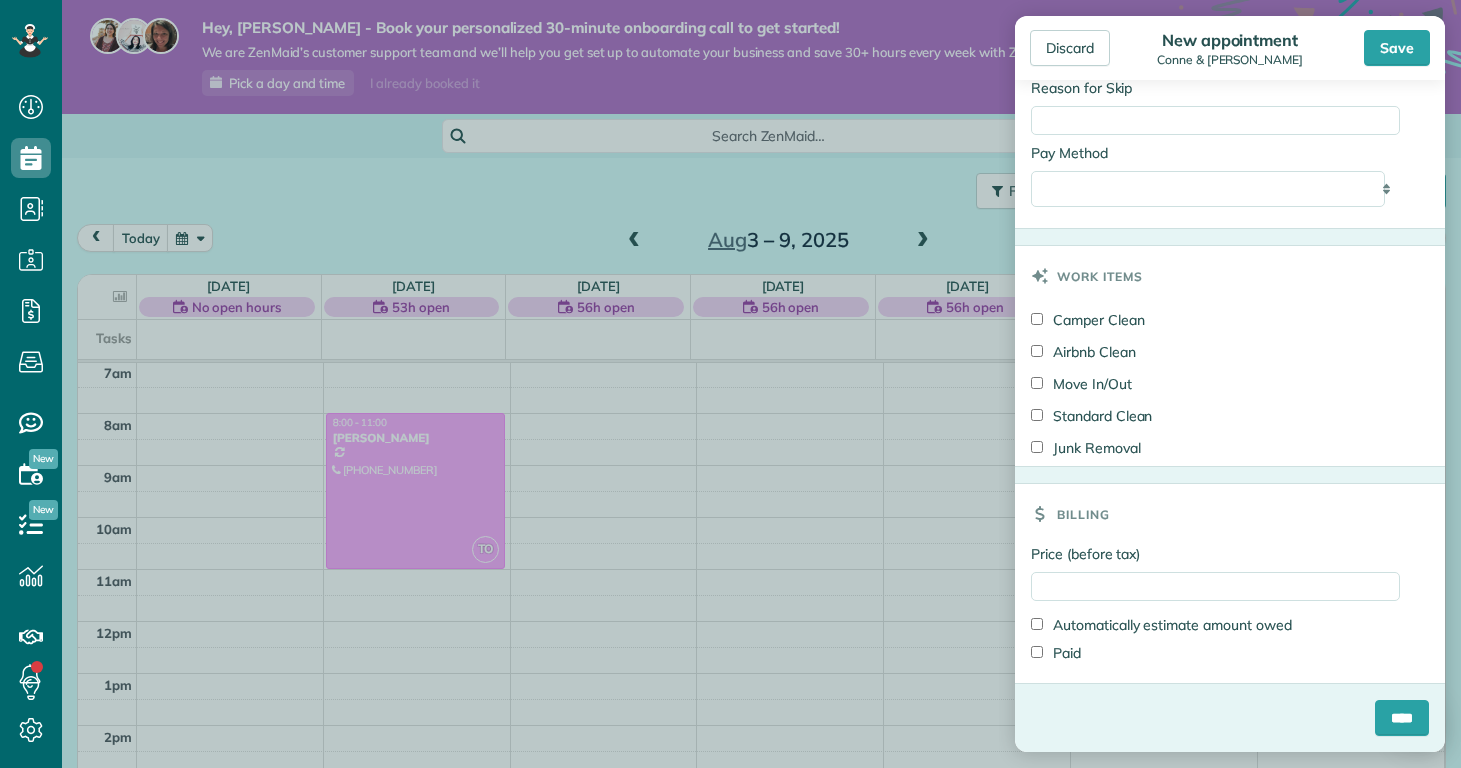 click on "Camper Clean" at bounding box center (1088, 320) 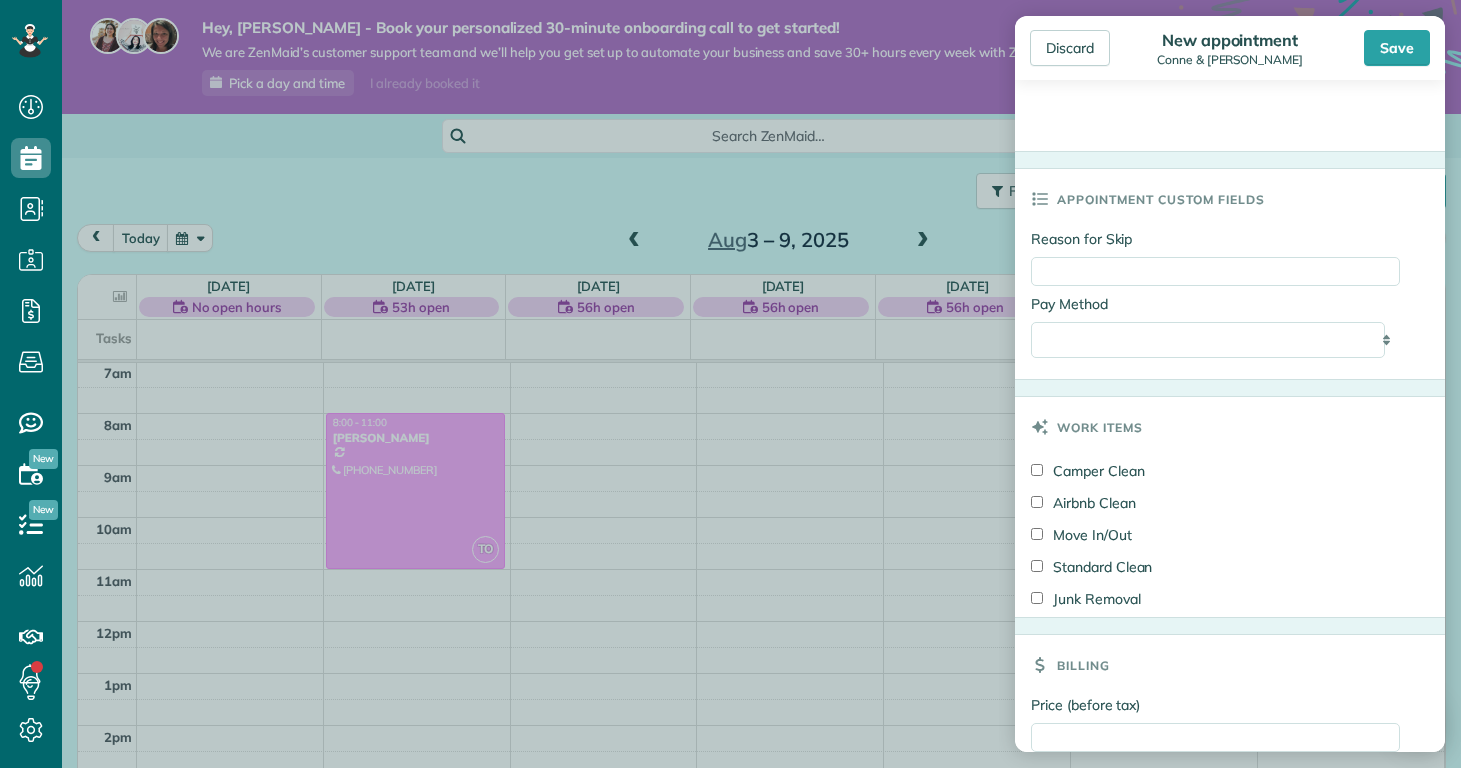 scroll, scrollTop: 275, scrollLeft: 0, axis: vertical 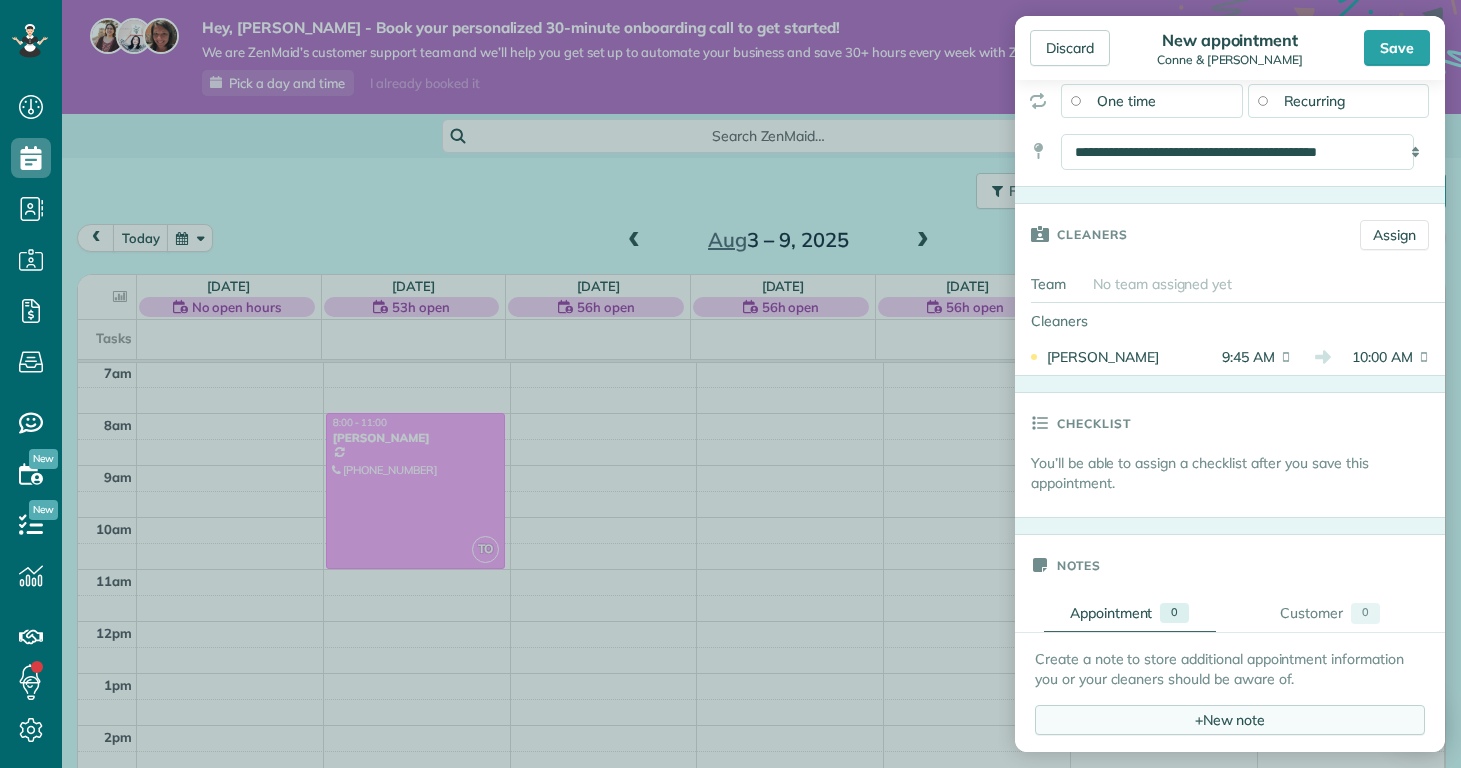 click on "+ New note" at bounding box center [1230, 720] 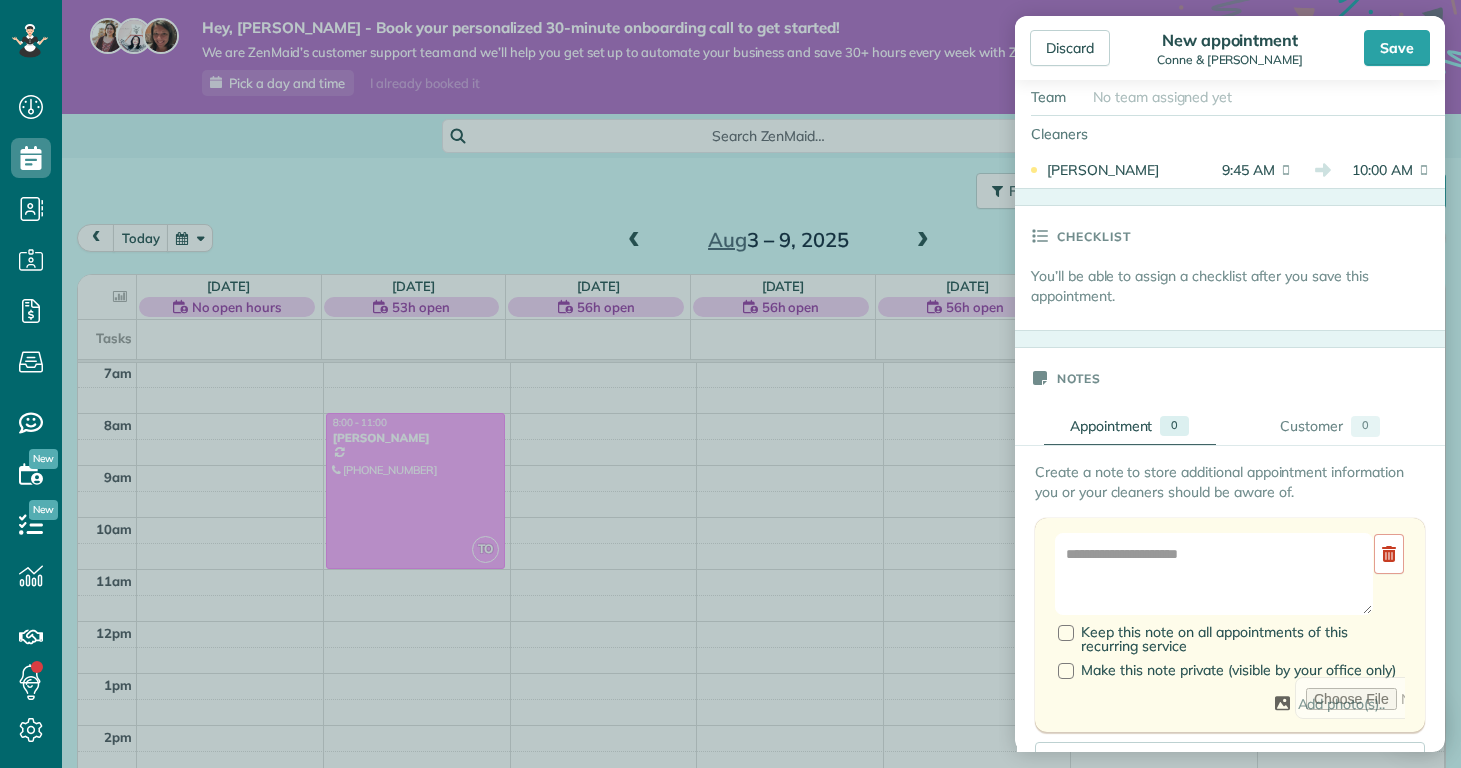 scroll, scrollTop: 643, scrollLeft: 0, axis: vertical 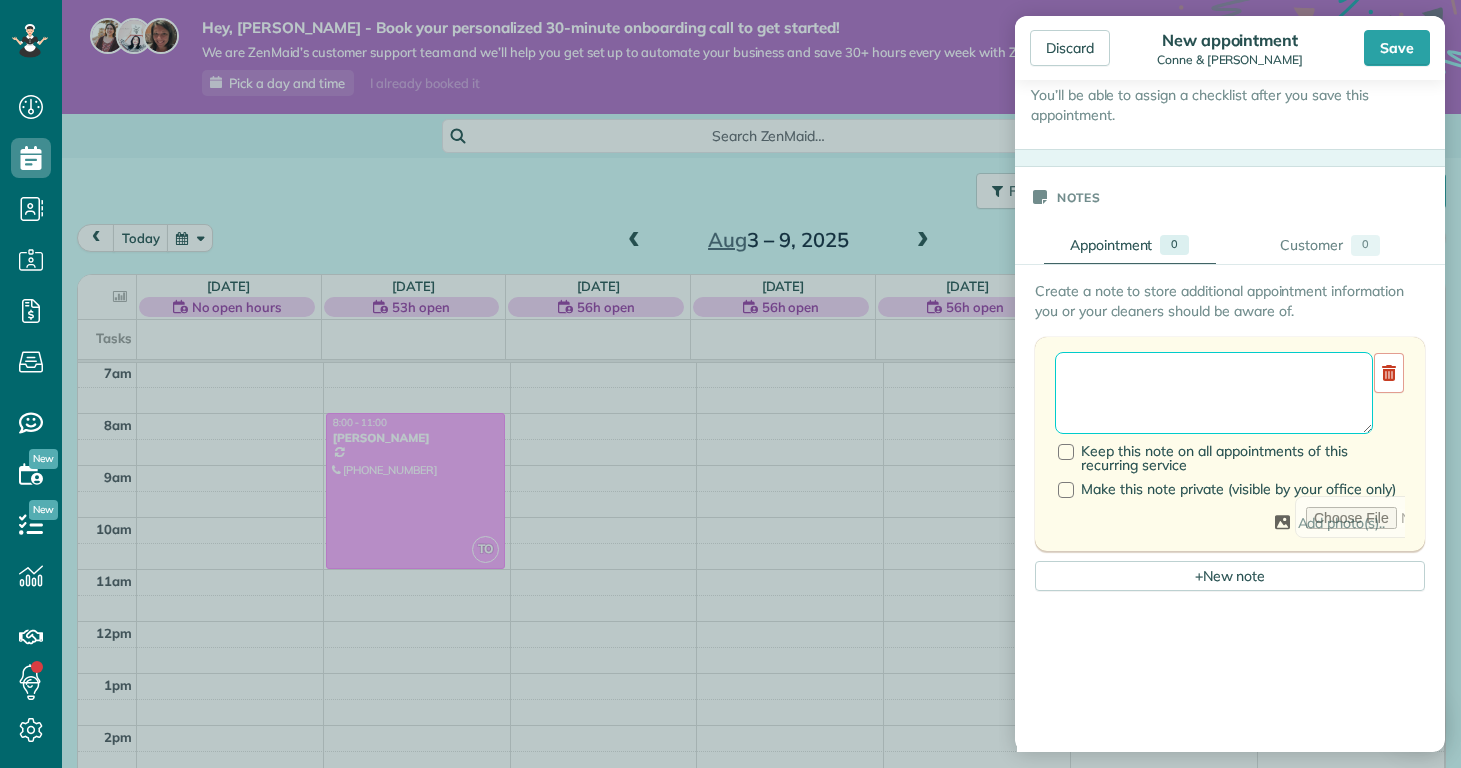 click at bounding box center [1214, 393] 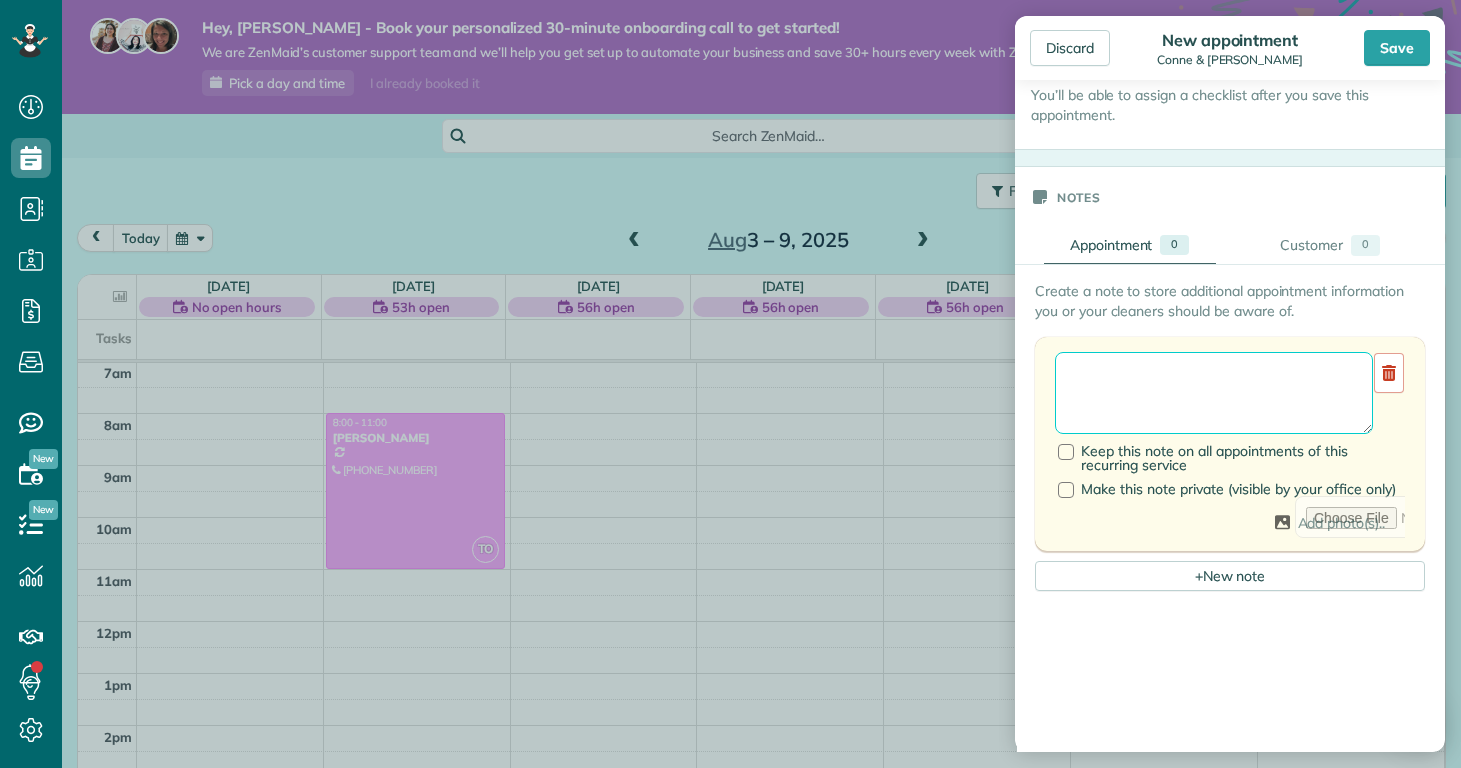paste on "********" 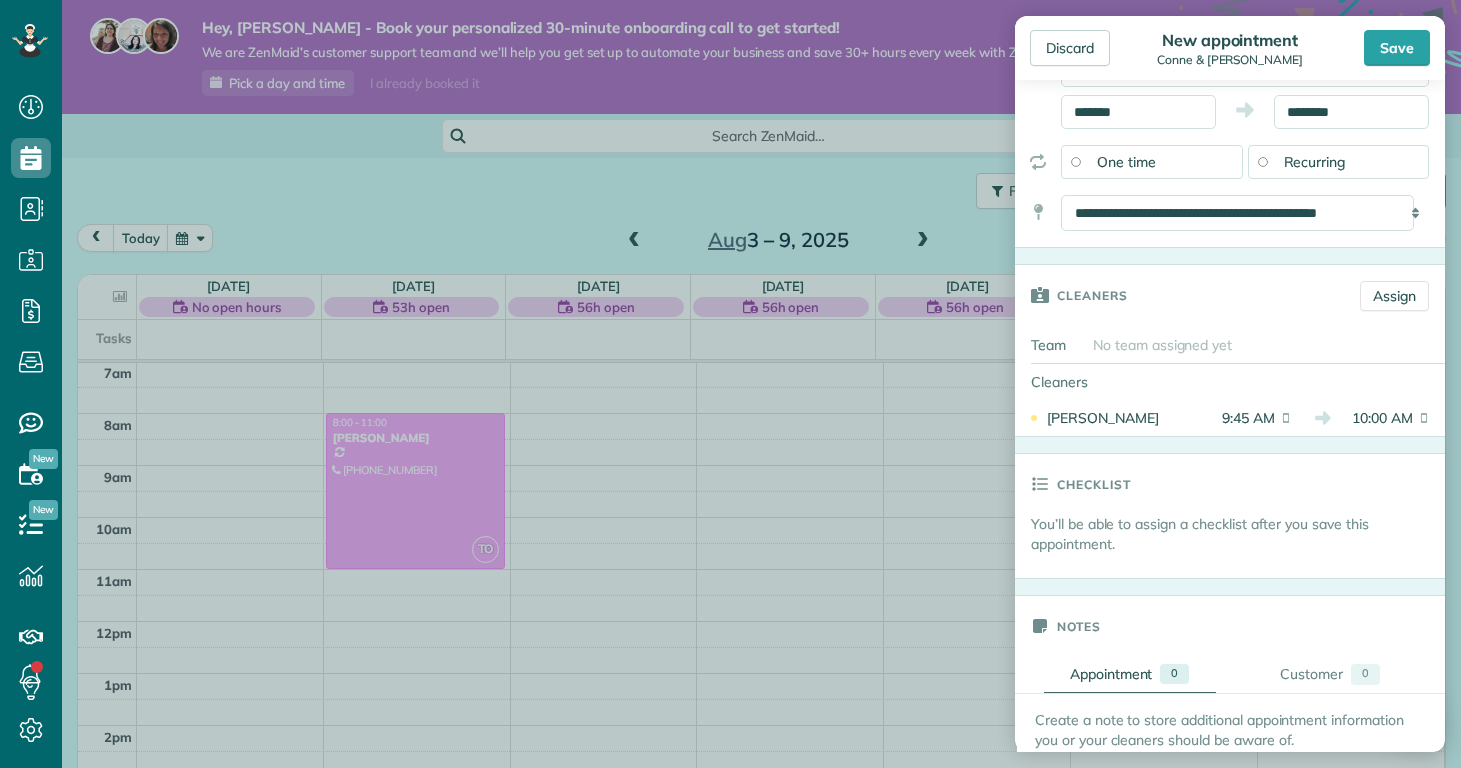 scroll, scrollTop: 880, scrollLeft: 0, axis: vertical 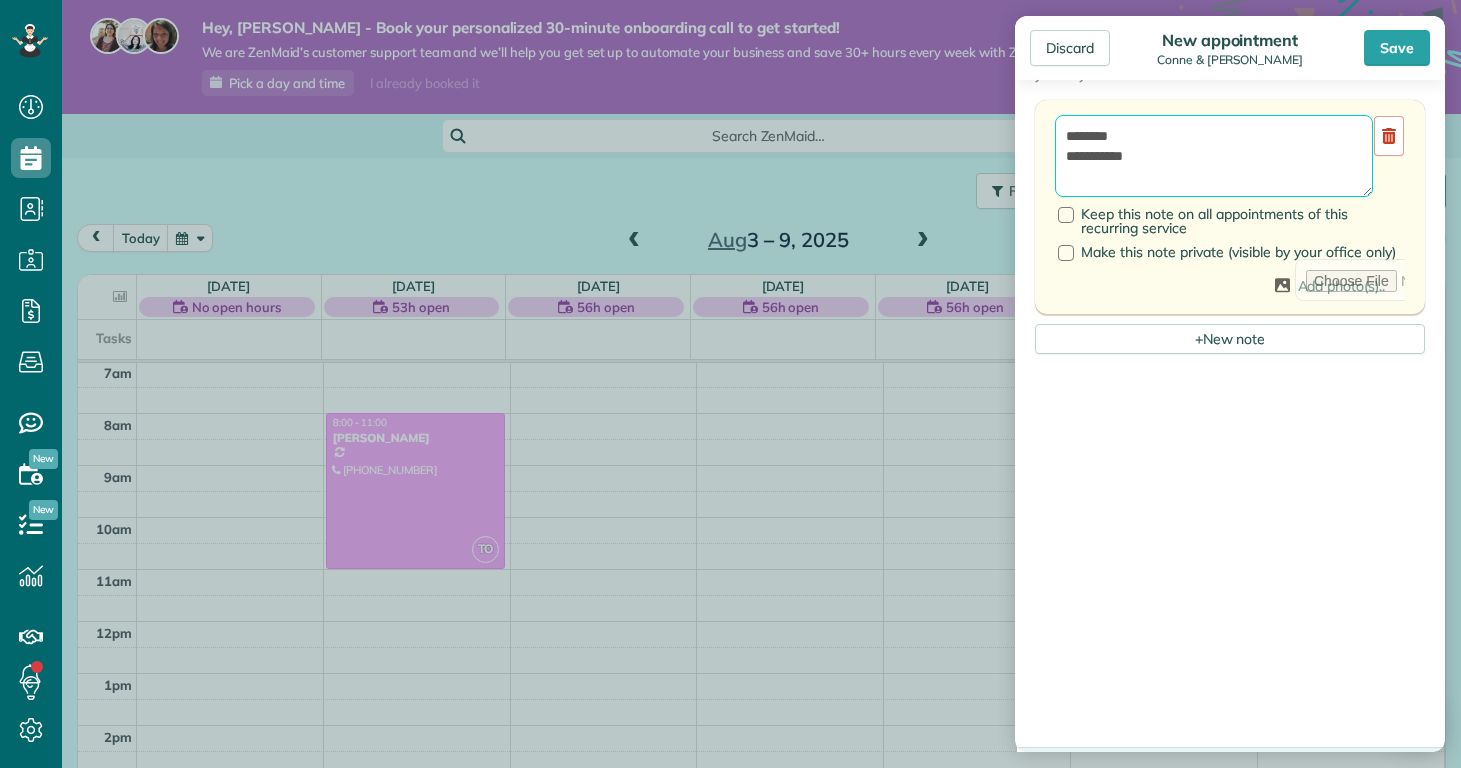 type on "**********" 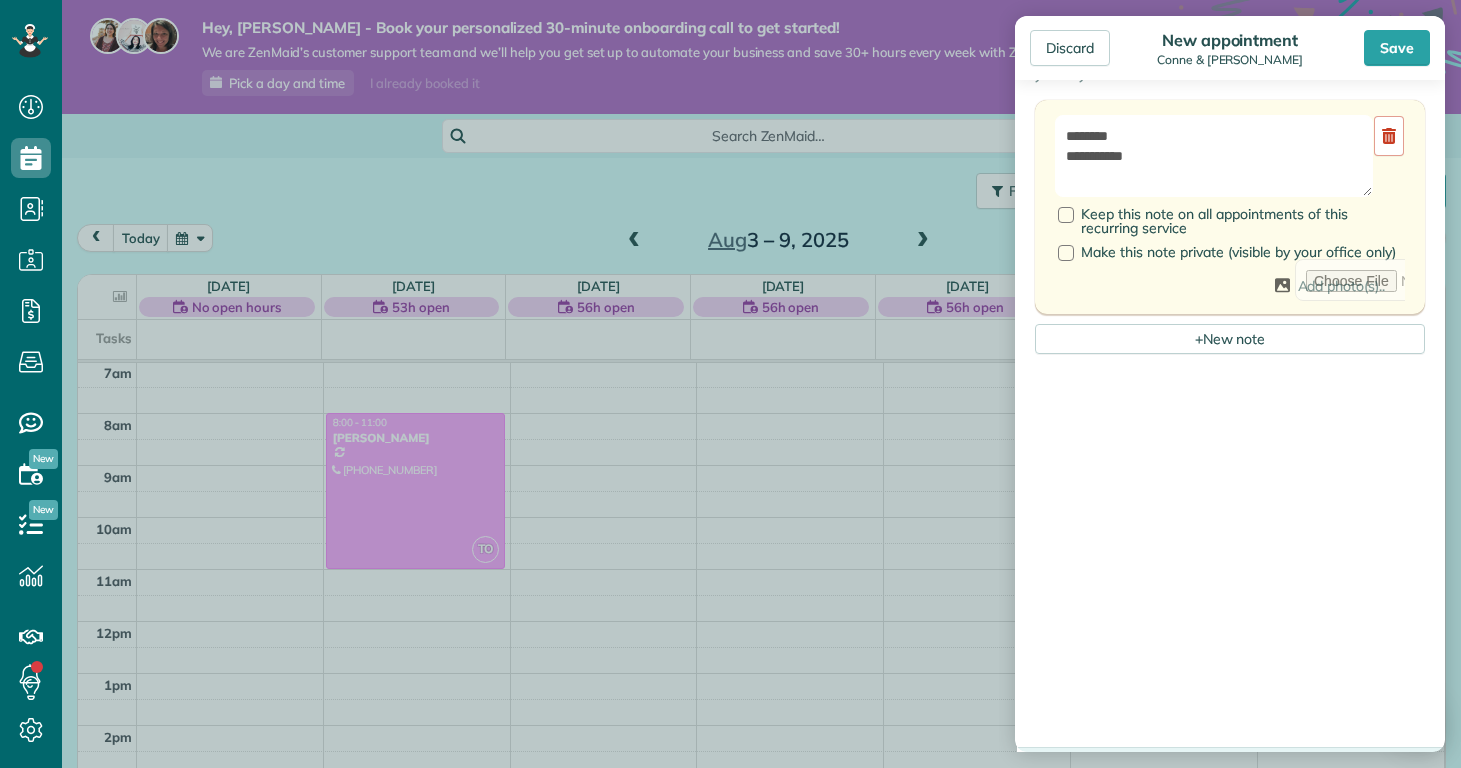 click at bounding box center (1230, 520) 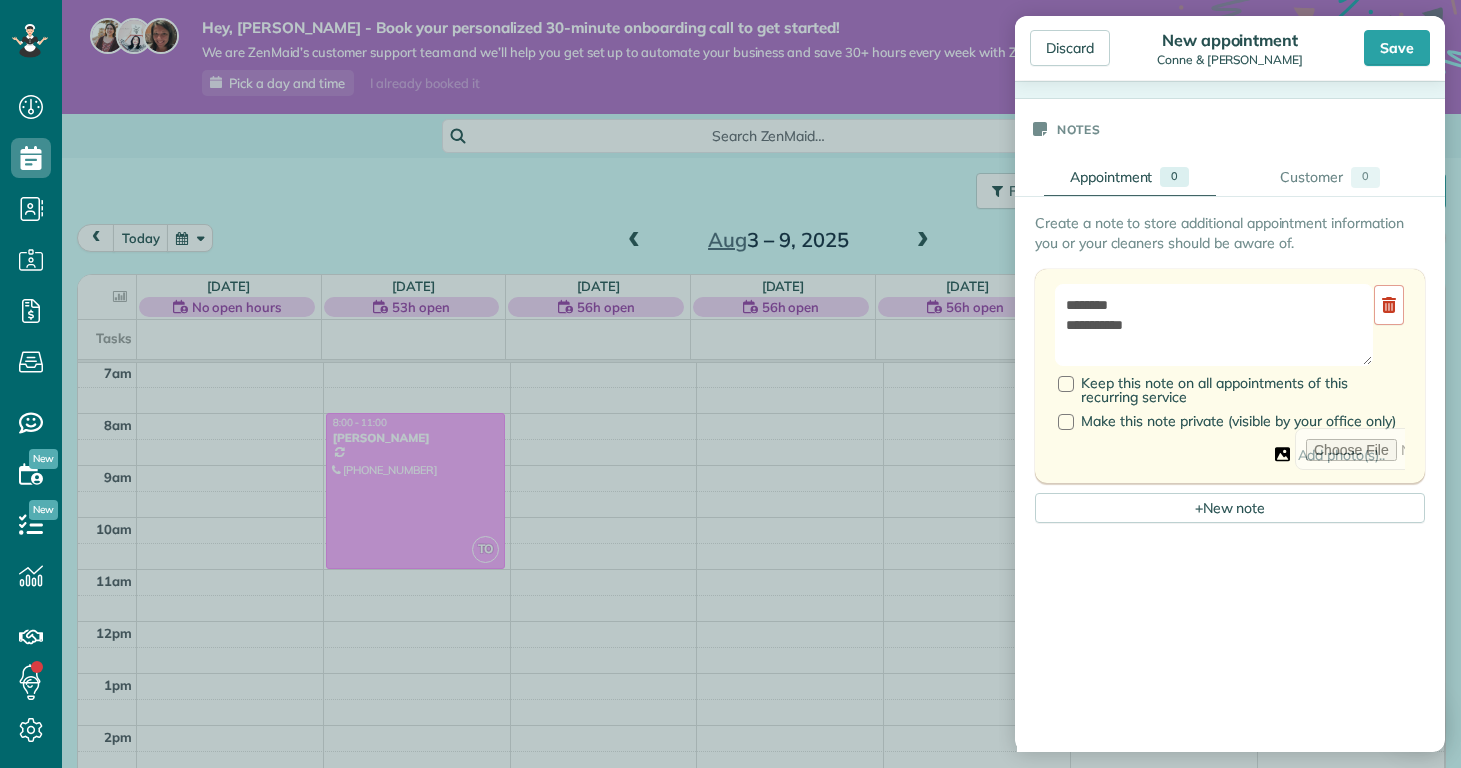scroll, scrollTop: 539, scrollLeft: 0, axis: vertical 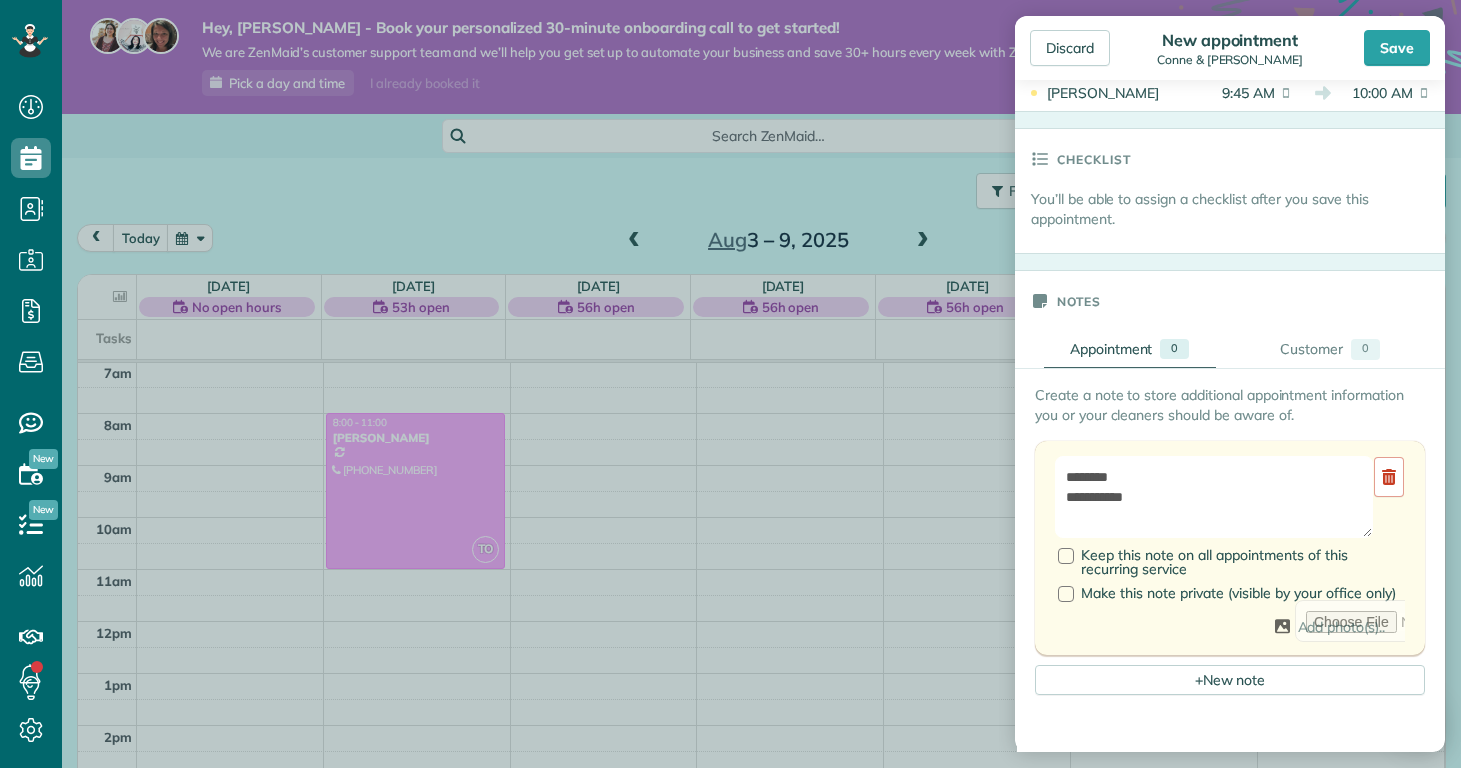 click on "Create a note to store additional appointment information you or your cleaners should be aware of." at bounding box center (1230, 405) 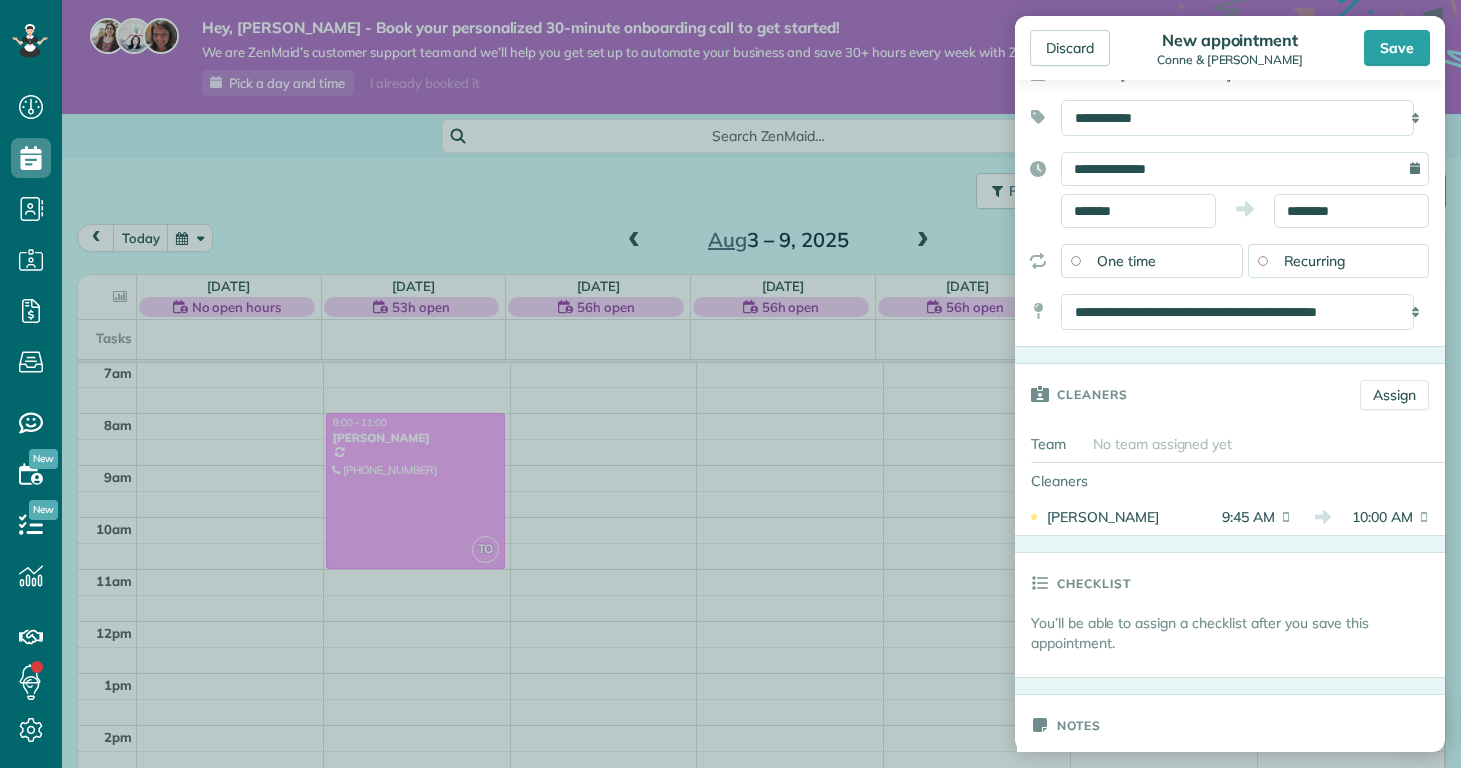 scroll, scrollTop: 0, scrollLeft: 0, axis: both 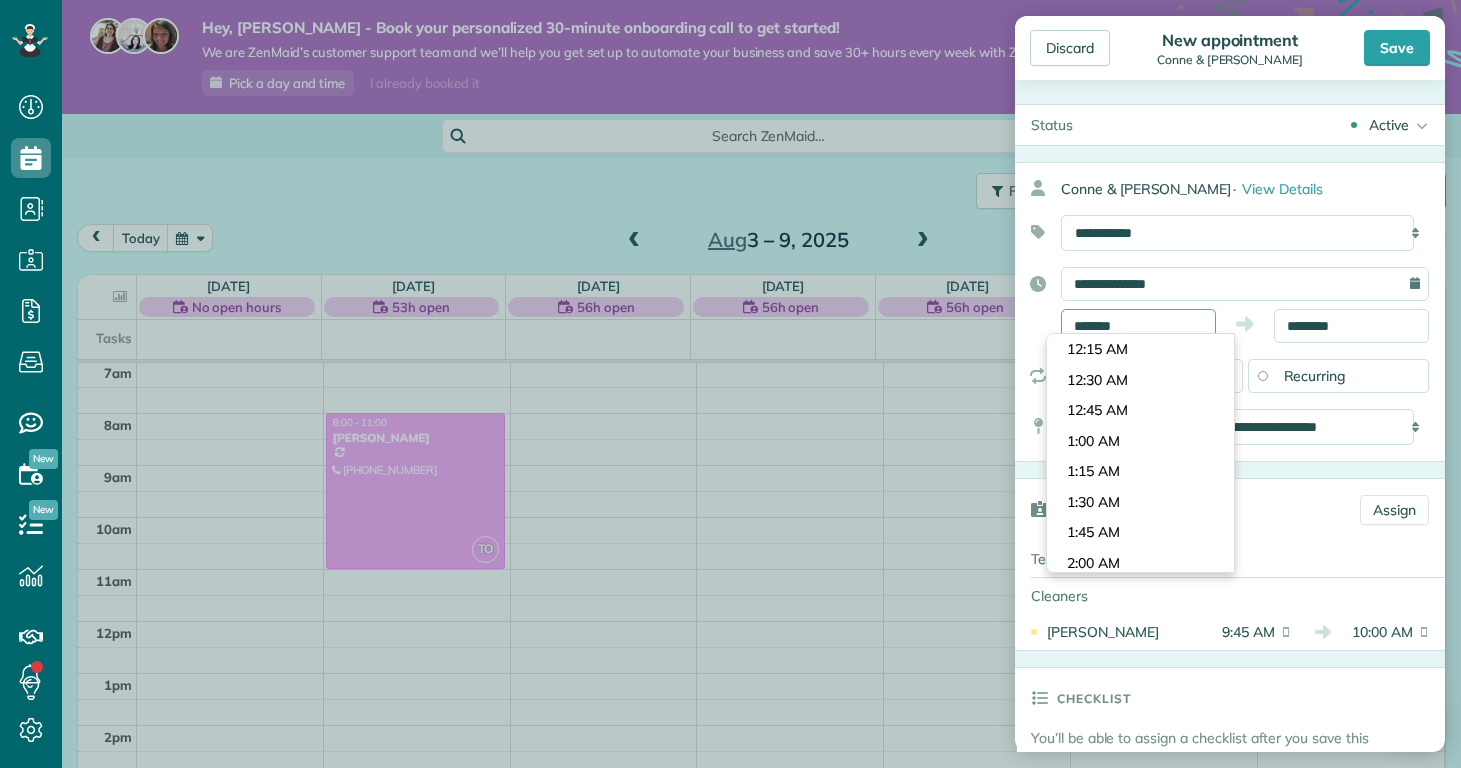 click on "Dashboard
Scheduling
Calendar View
List View
Dispatch View - Weekly scheduling (Beta)" at bounding box center [730, 384] 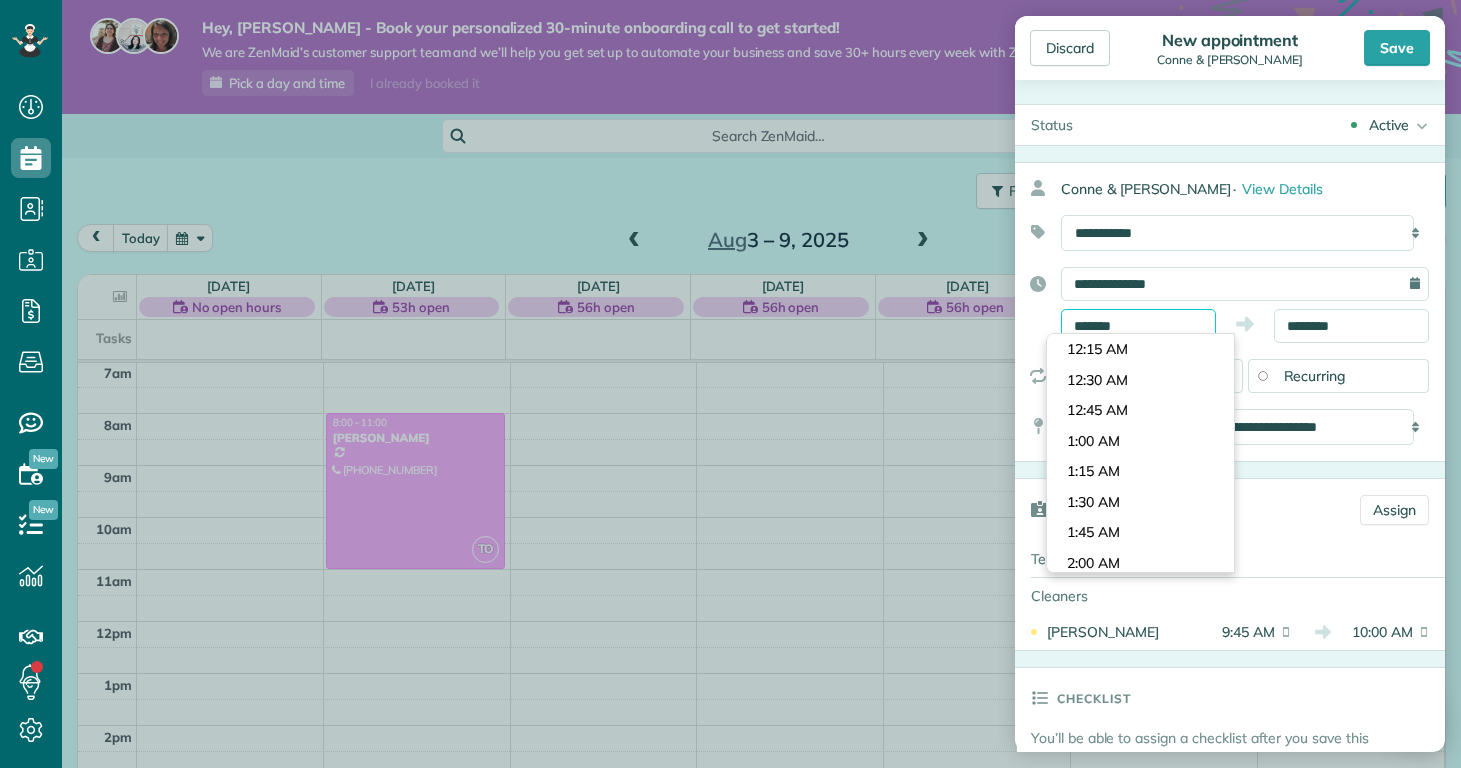scroll, scrollTop: 1110, scrollLeft: 0, axis: vertical 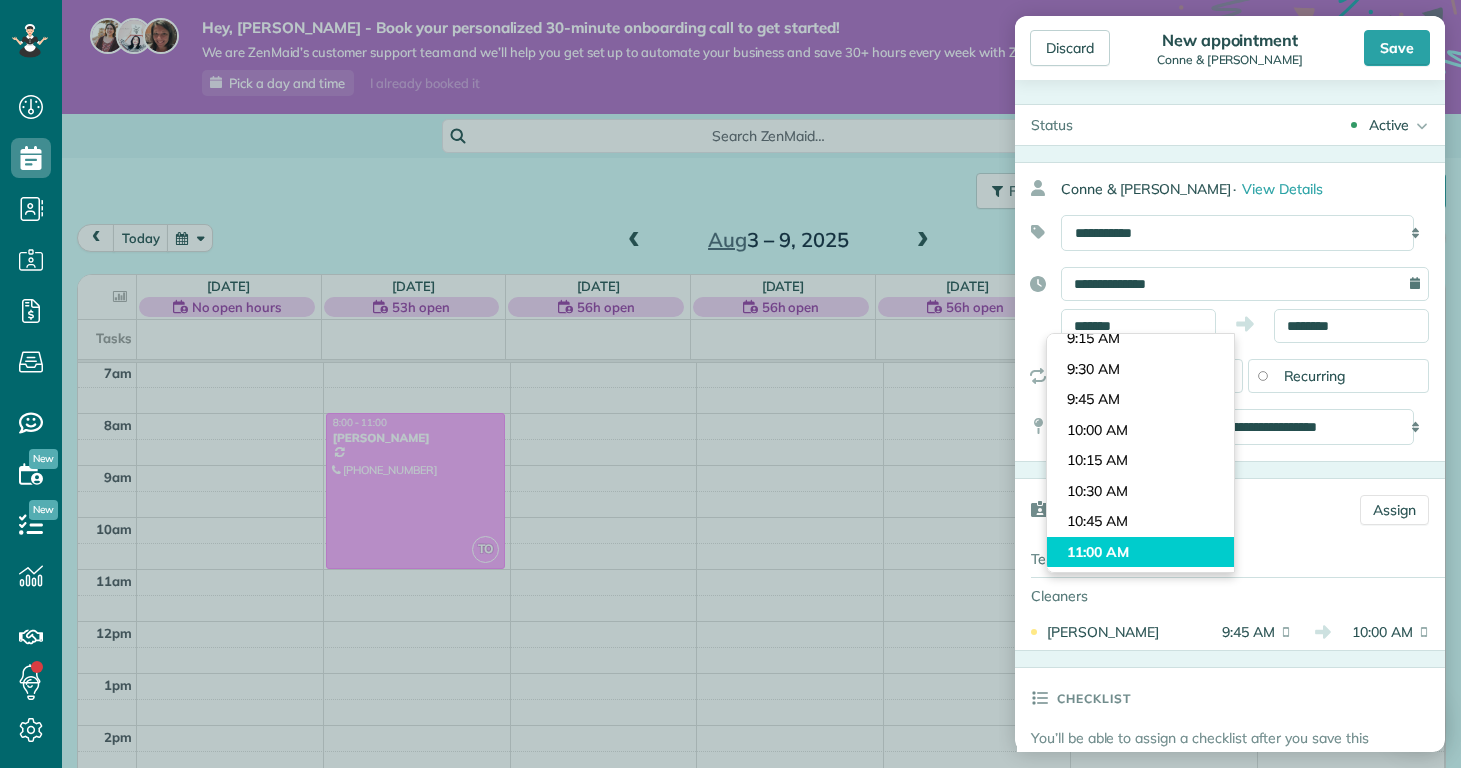 type on "********" 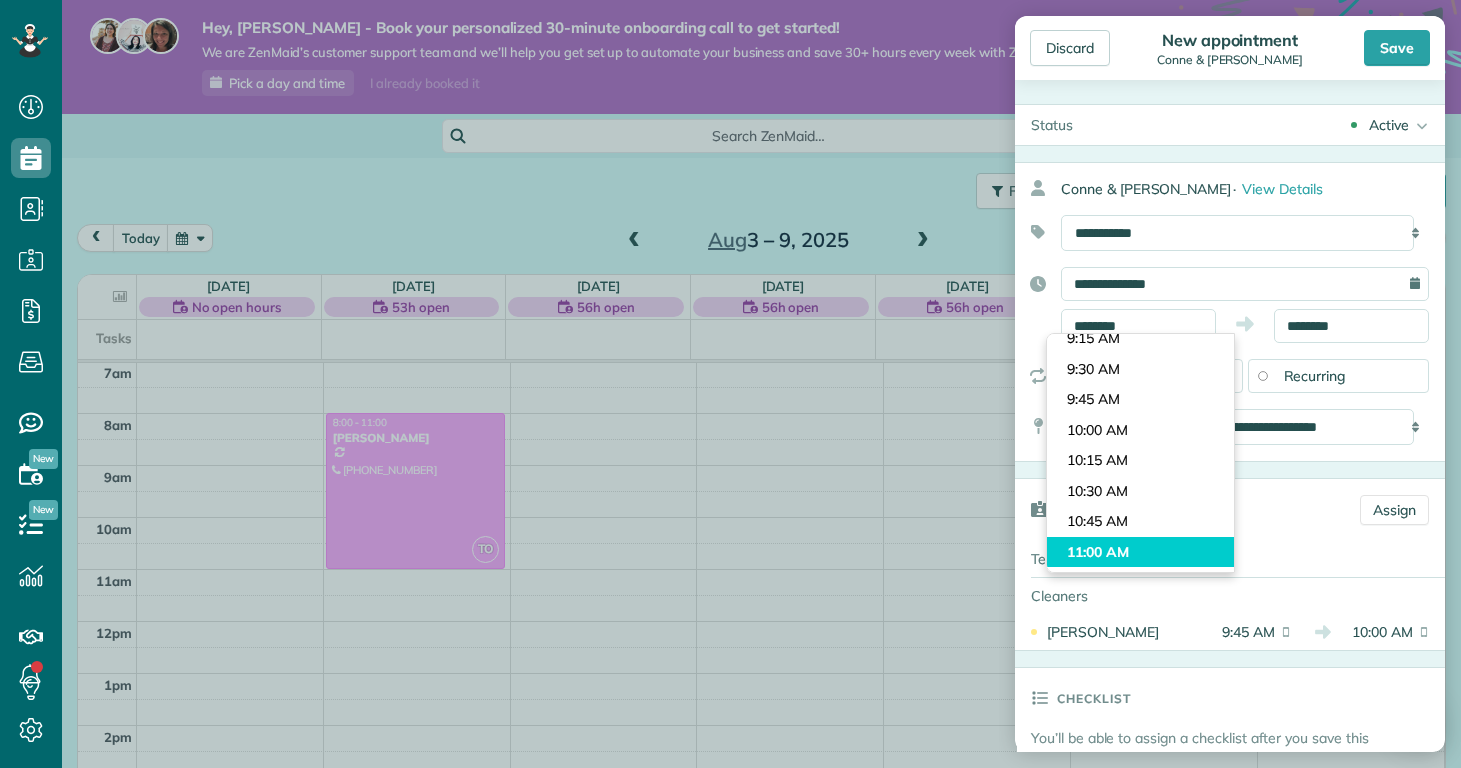 click on "Dashboard
Scheduling
Calendar View
List View
Dispatch View - Weekly scheduling (Beta)" at bounding box center (730, 384) 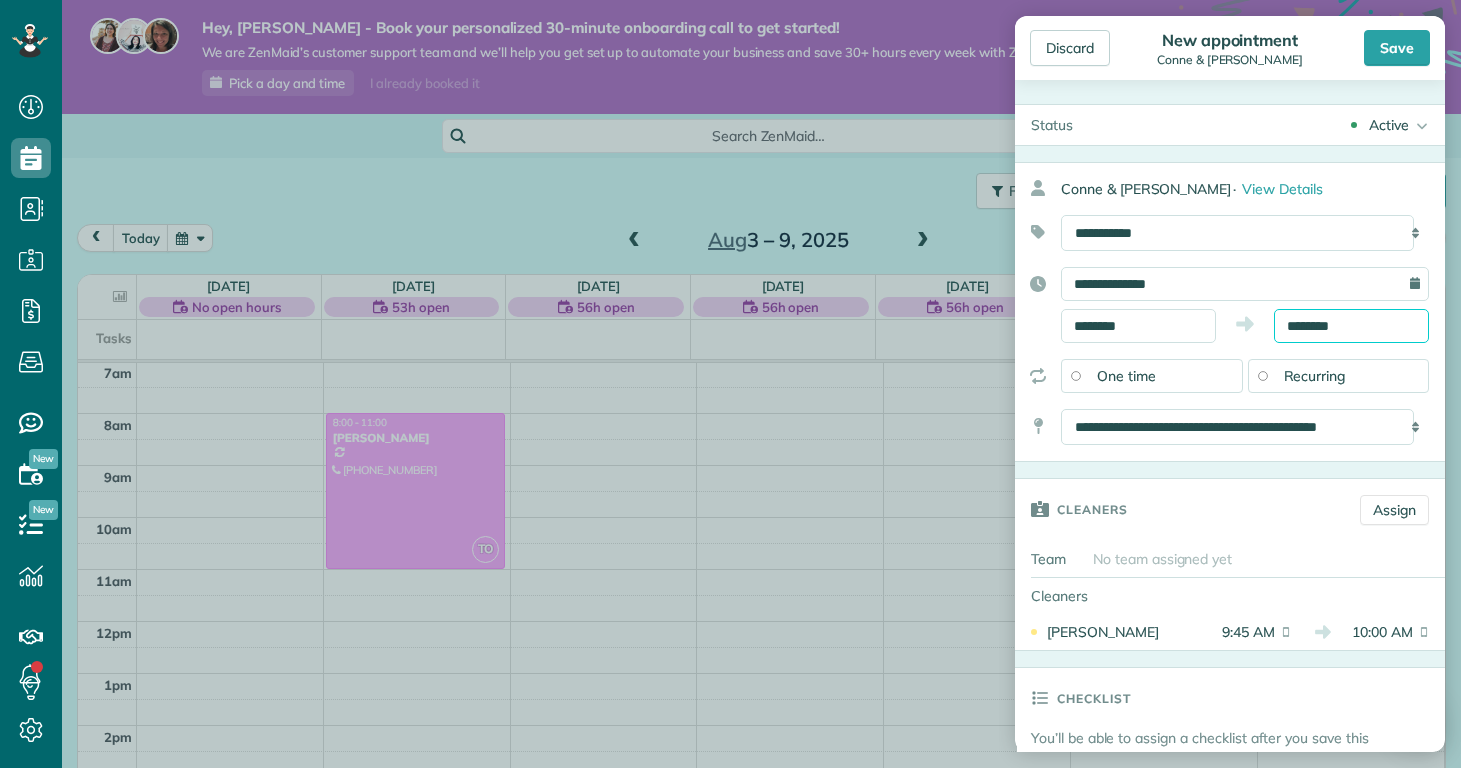 click on "********" at bounding box center [1351, 326] 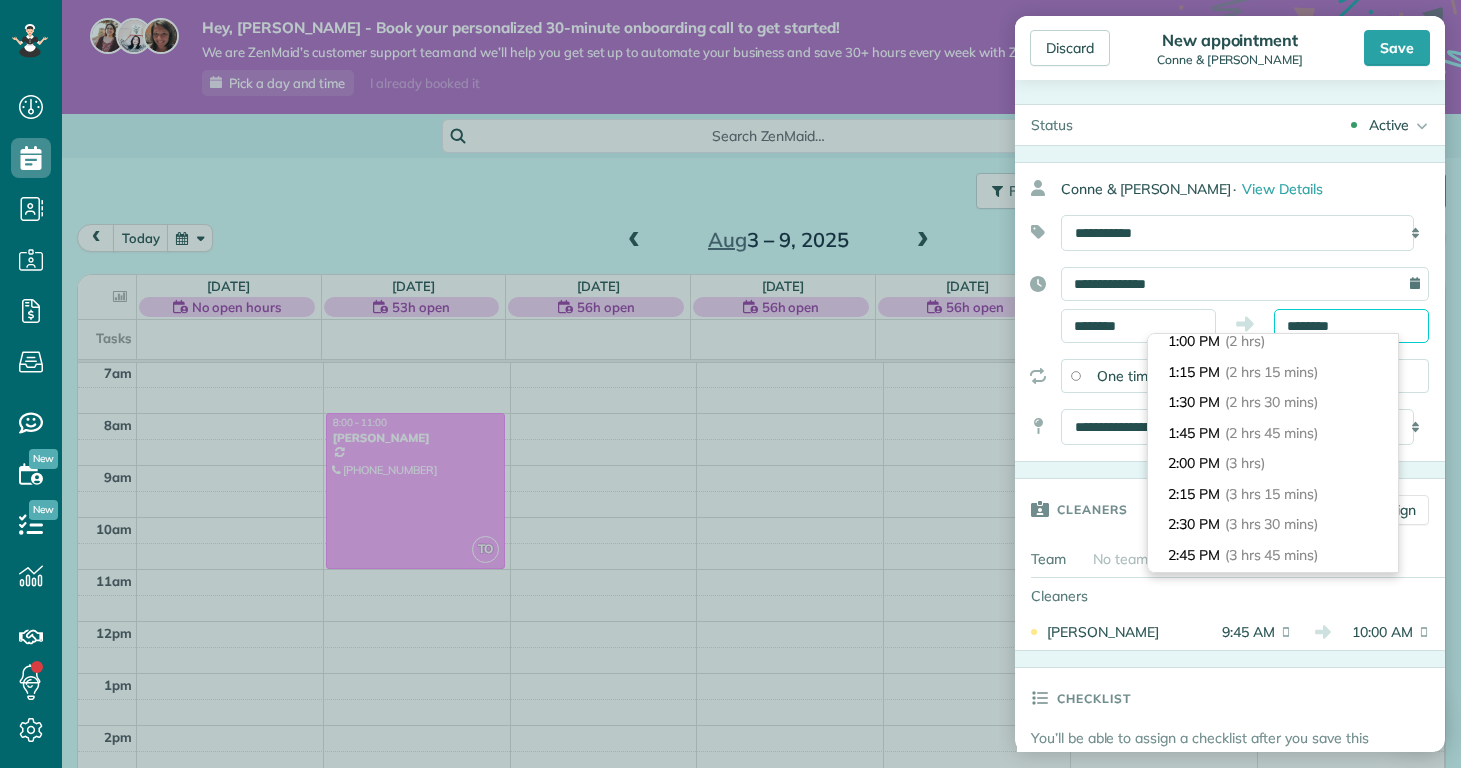 scroll, scrollTop: 390, scrollLeft: 0, axis: vertical 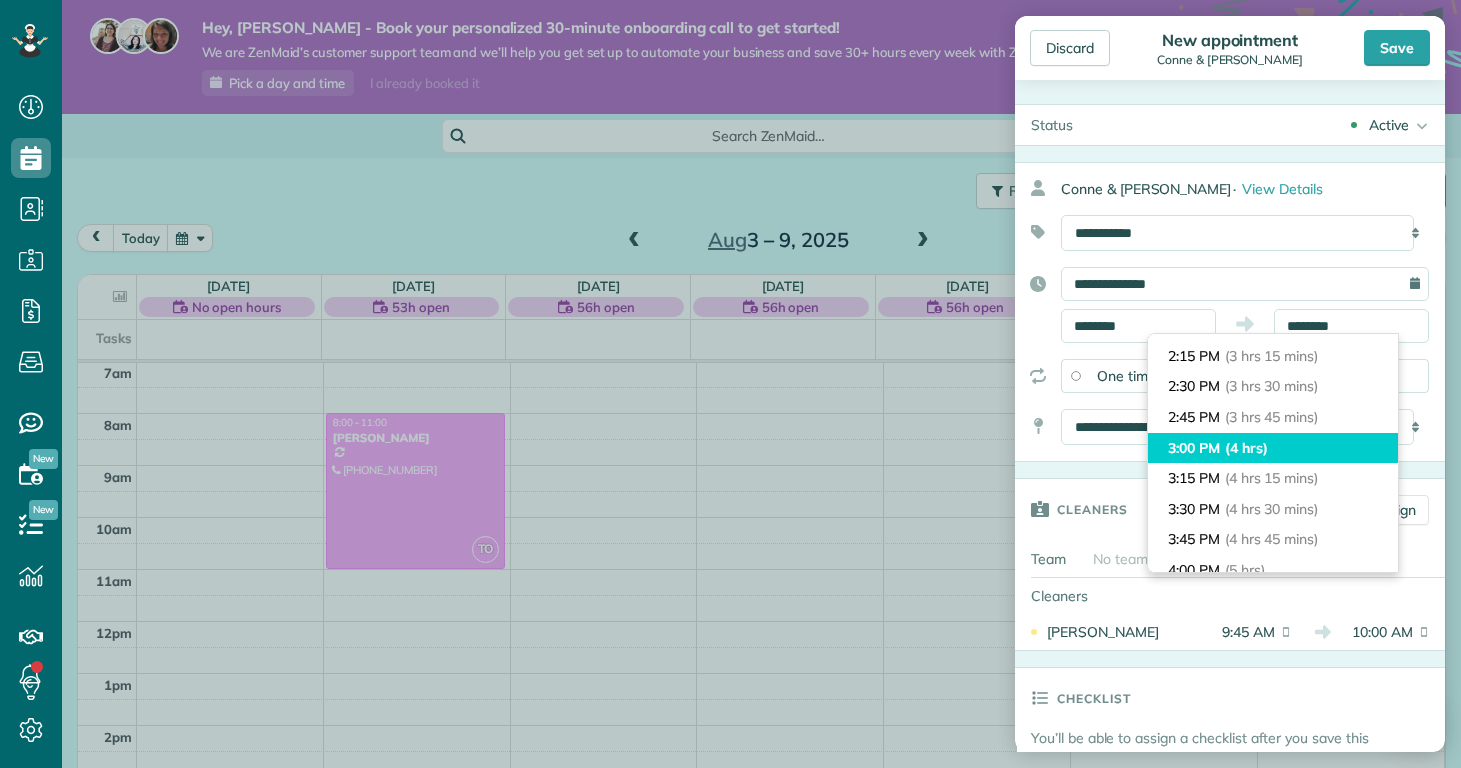 type on "*******" 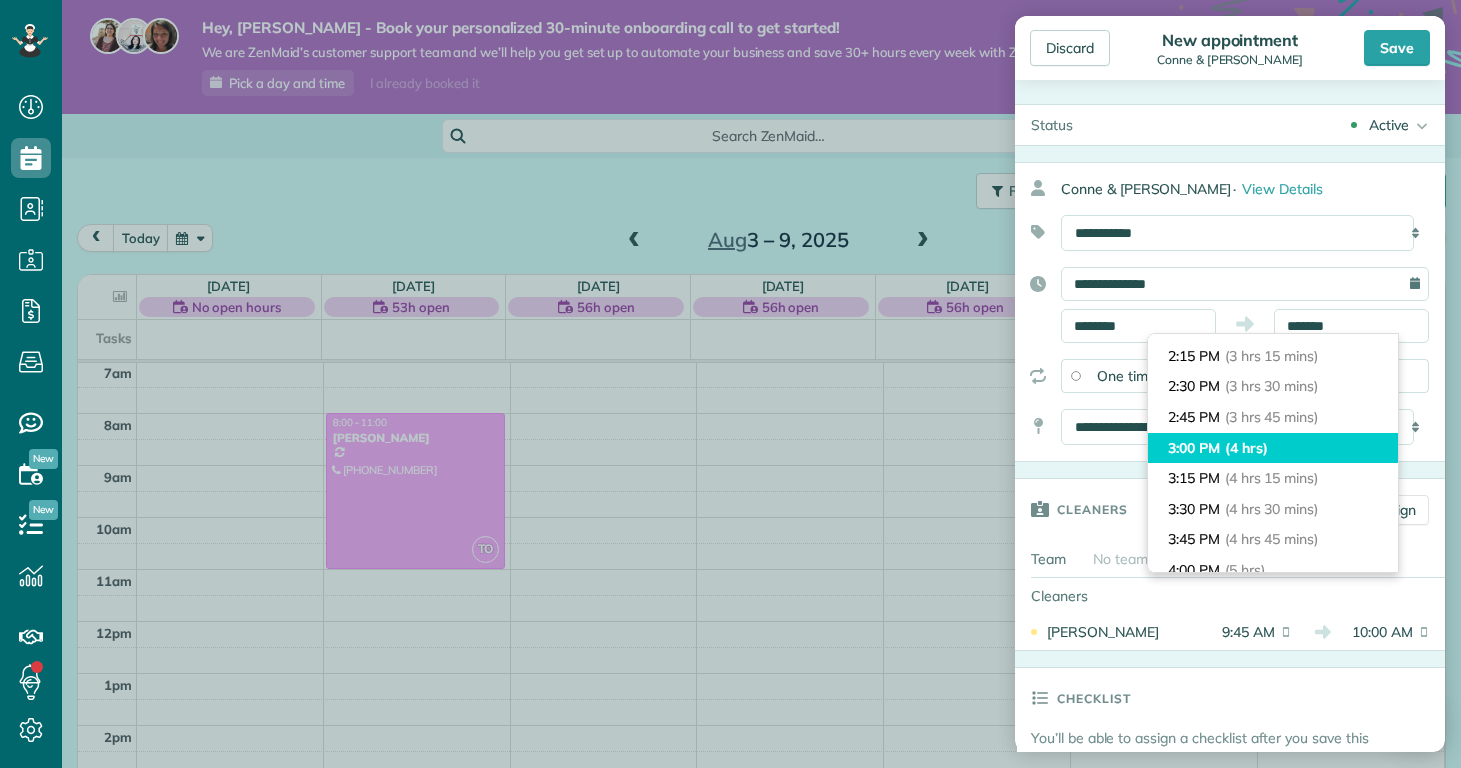 click on "(4 hrs)" at bounding box center [1246, 448] 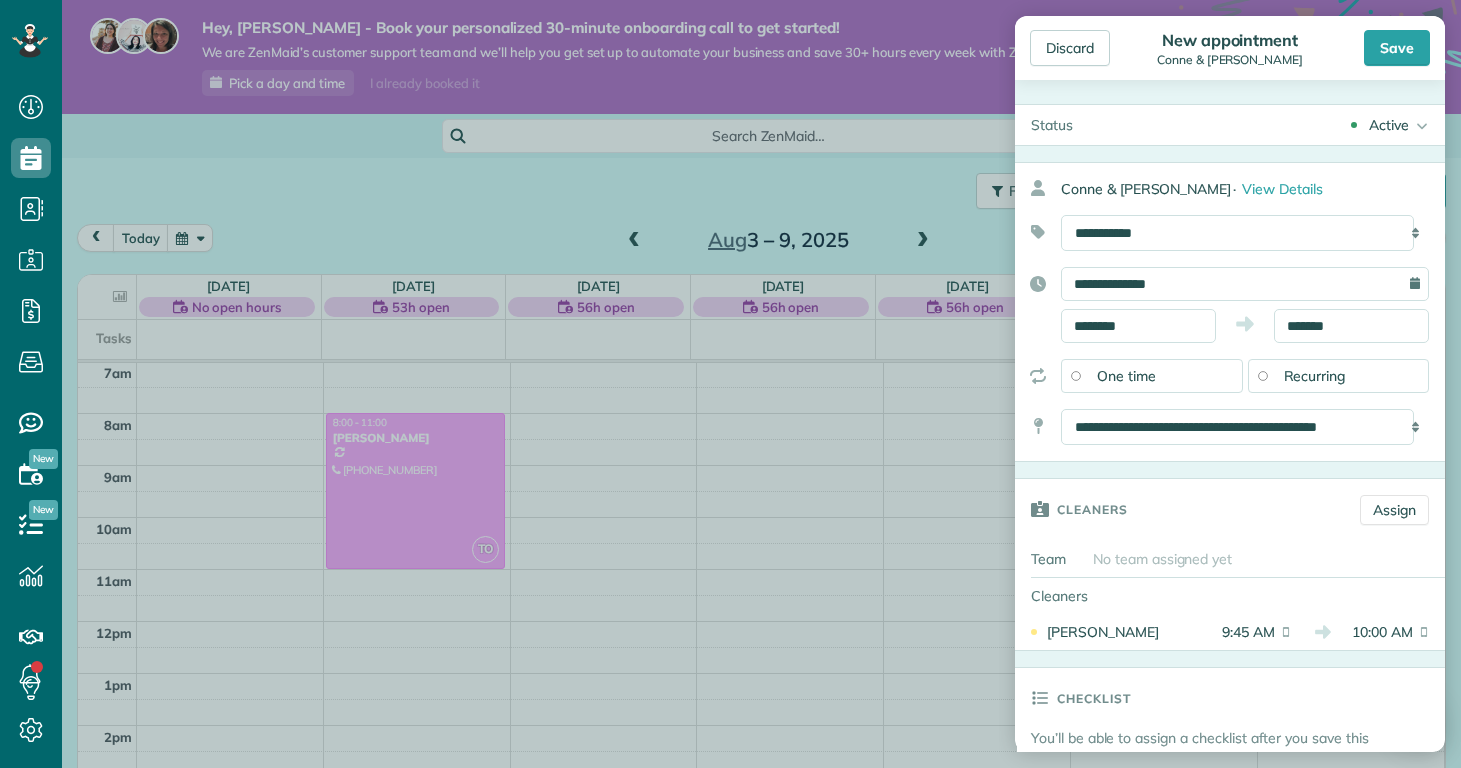 click on "Active
Active
Estimate
Stand-By
Cancelled
Cancelled (with fee)" at bounding box center (1267, 125) 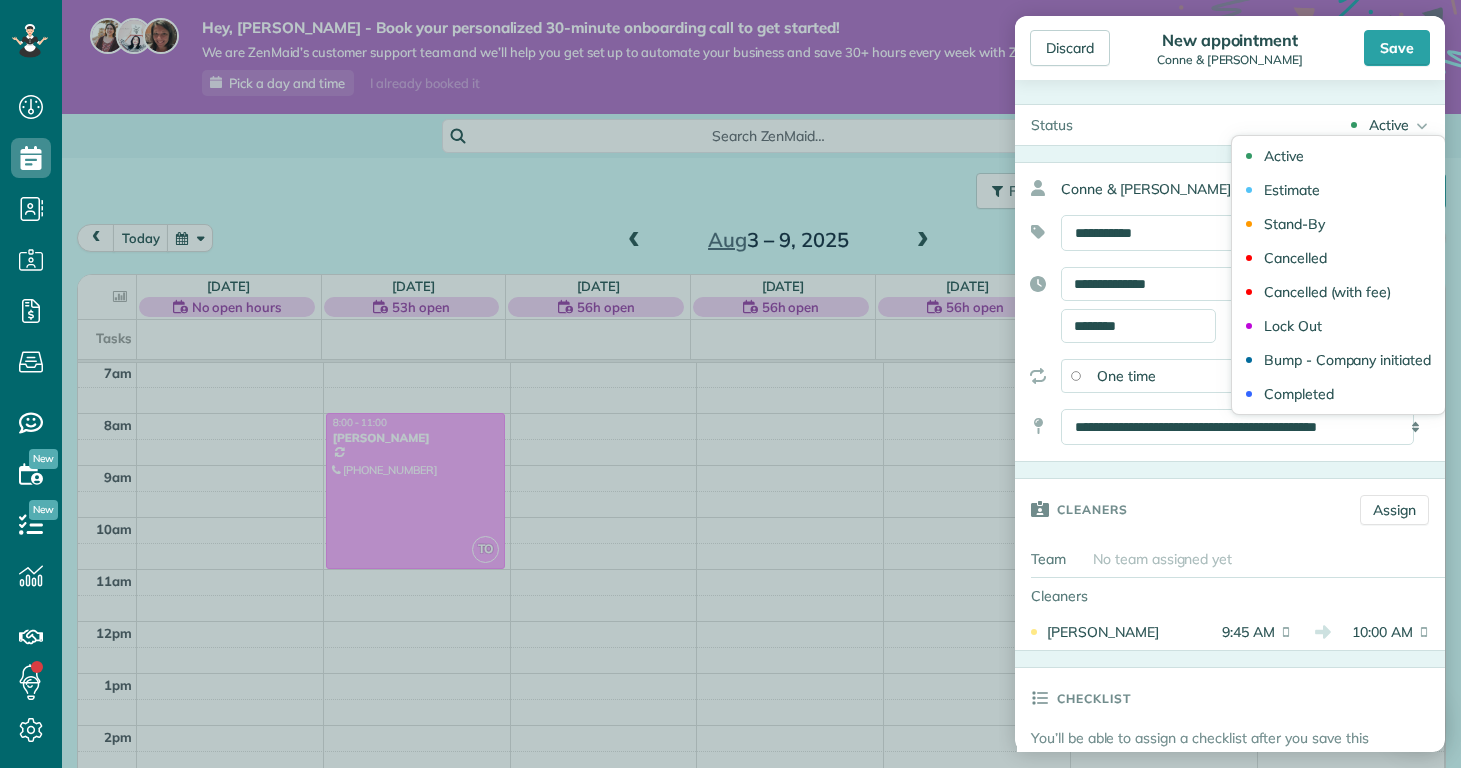drag, startPoint x: 1229, startPoint y: 88, endPoint x: 1240, endPoint y: 84, distance: 11.7046995 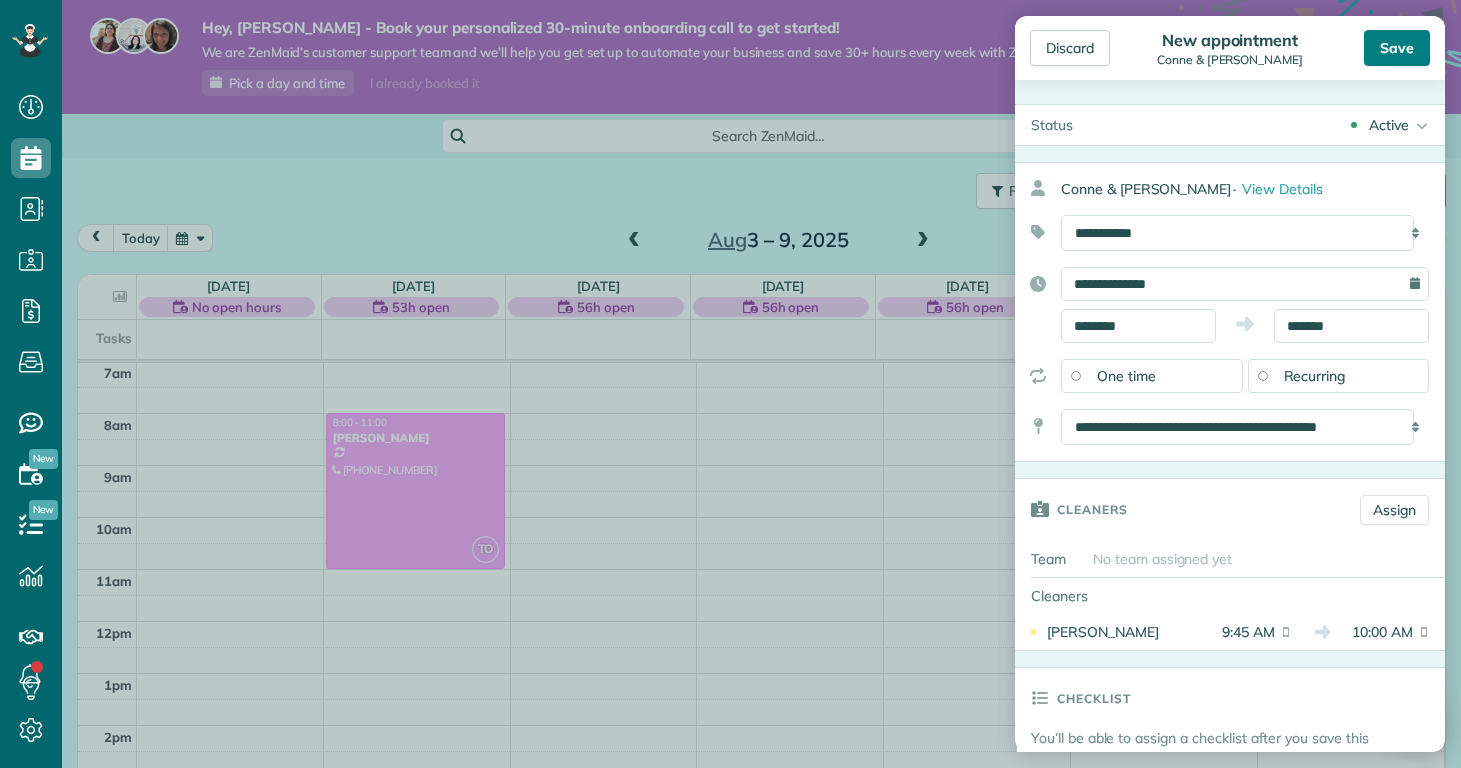 click on "Save" at bounding box center [1397, 48] 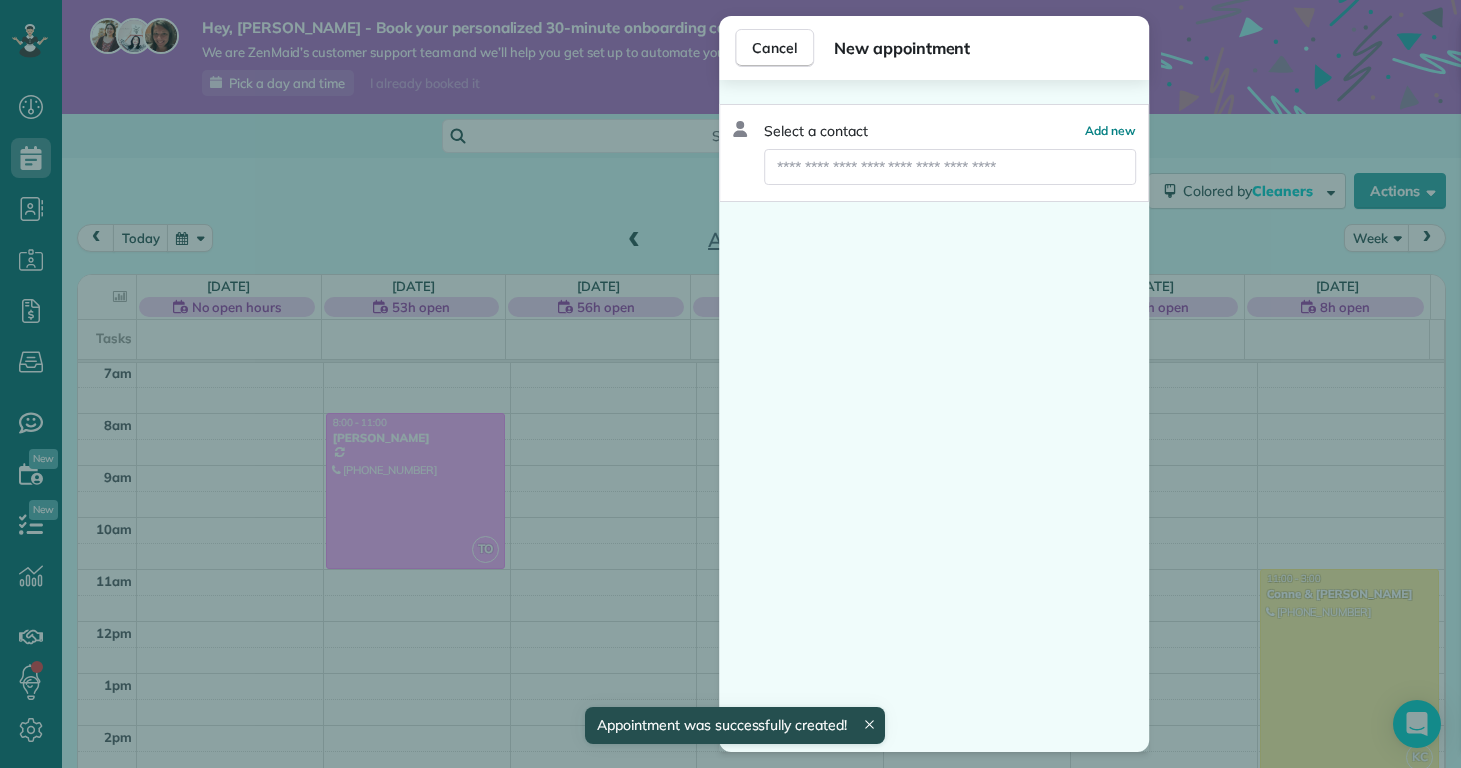 scroll, scrollTop: 365, scrollLeft: 0, axis: vertical 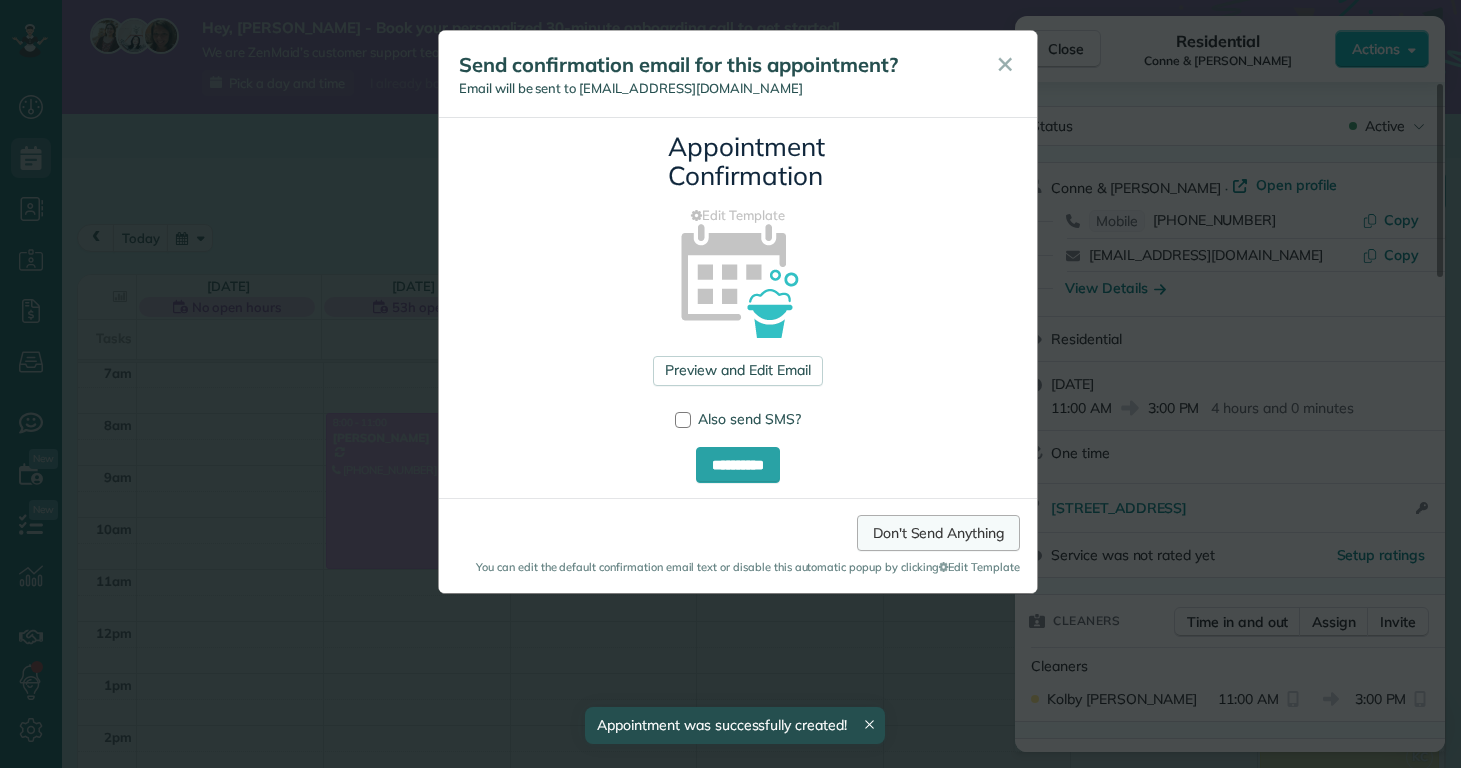 click on "Don't Send Anything" at bounding box center [938, 533] 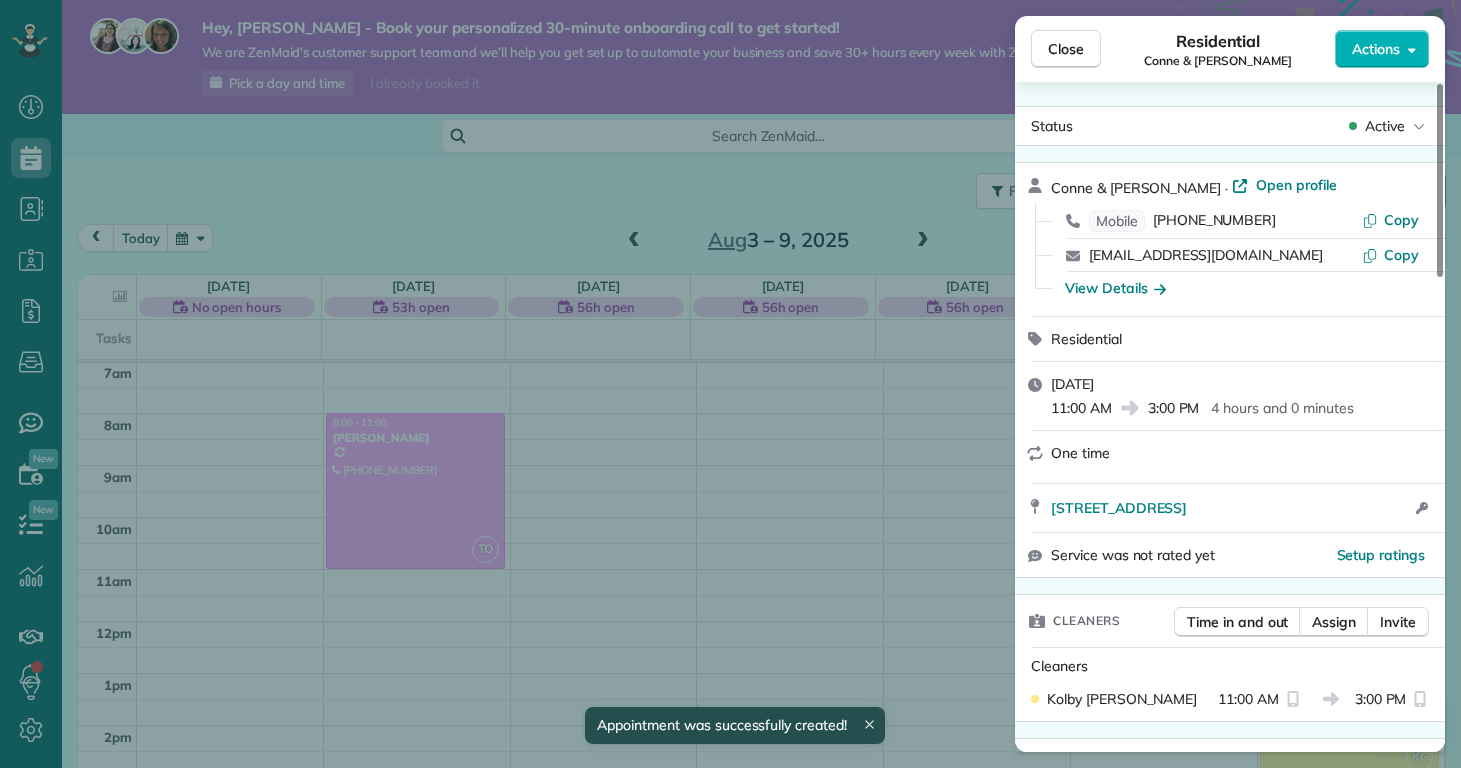 drag, startPoint x: 1074, startPoint y: 43, endPoint x: 1089, endPoint y: 37, distance: 16.155495 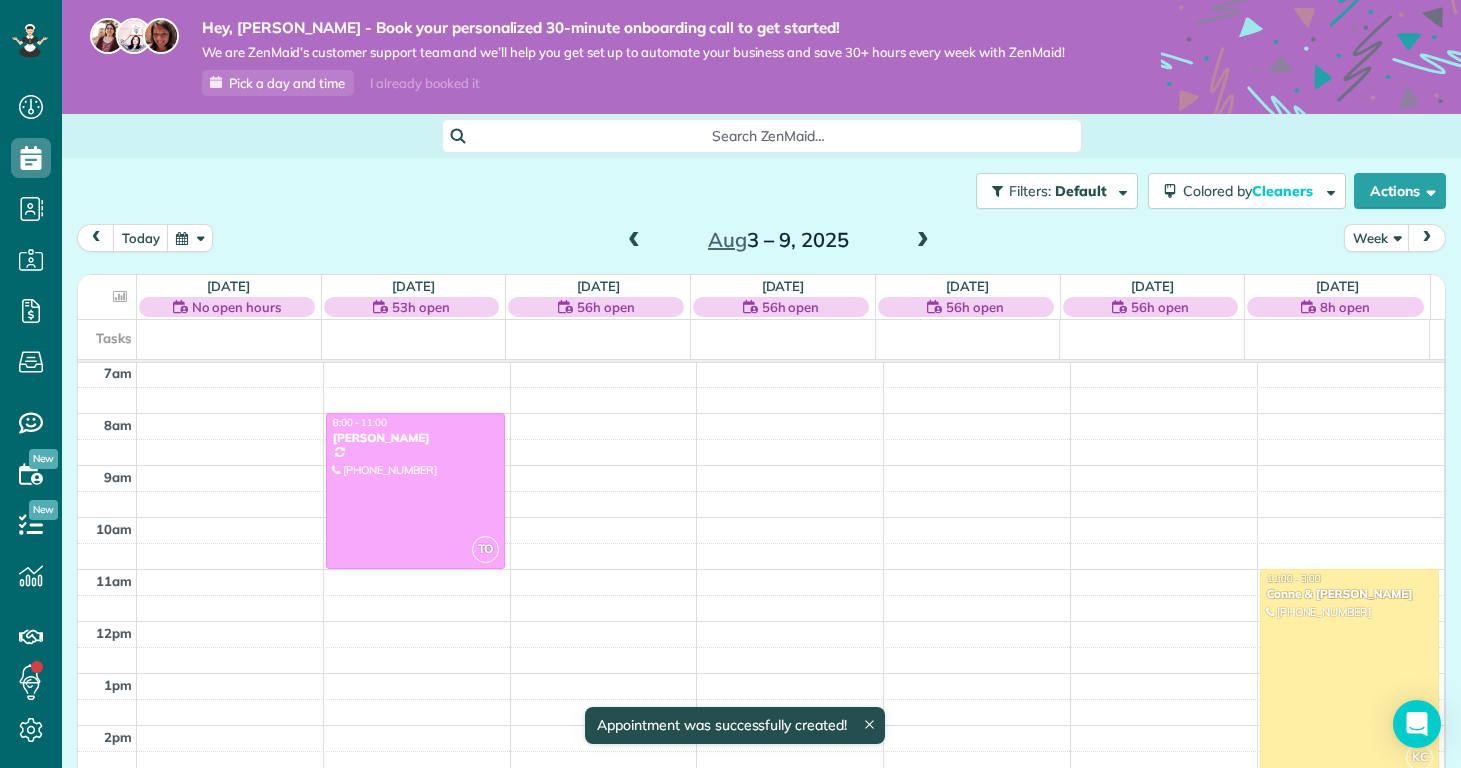 click on "Aug  3 – 9, 2025" at bounding box center [778, 240] 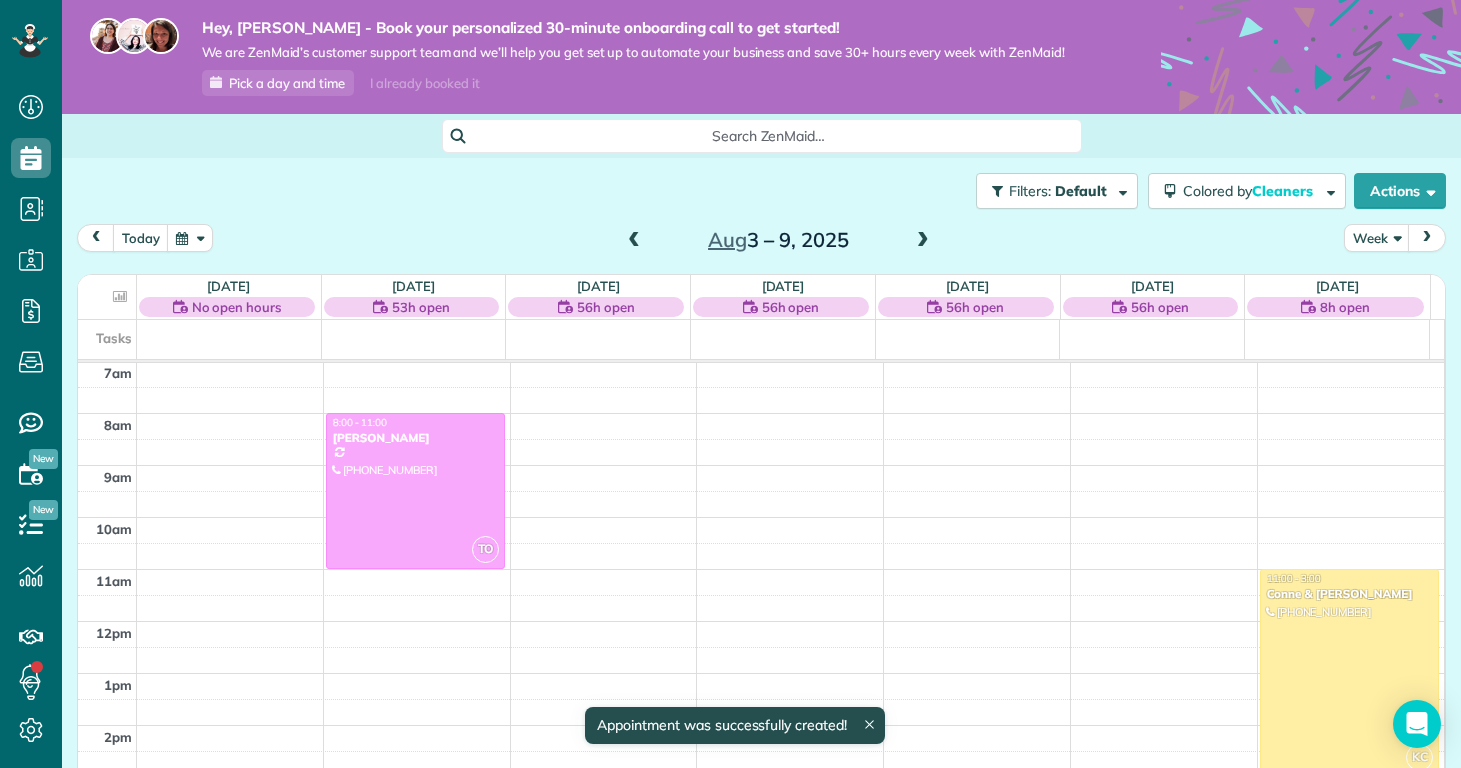 click at bounding box center [923, 241] 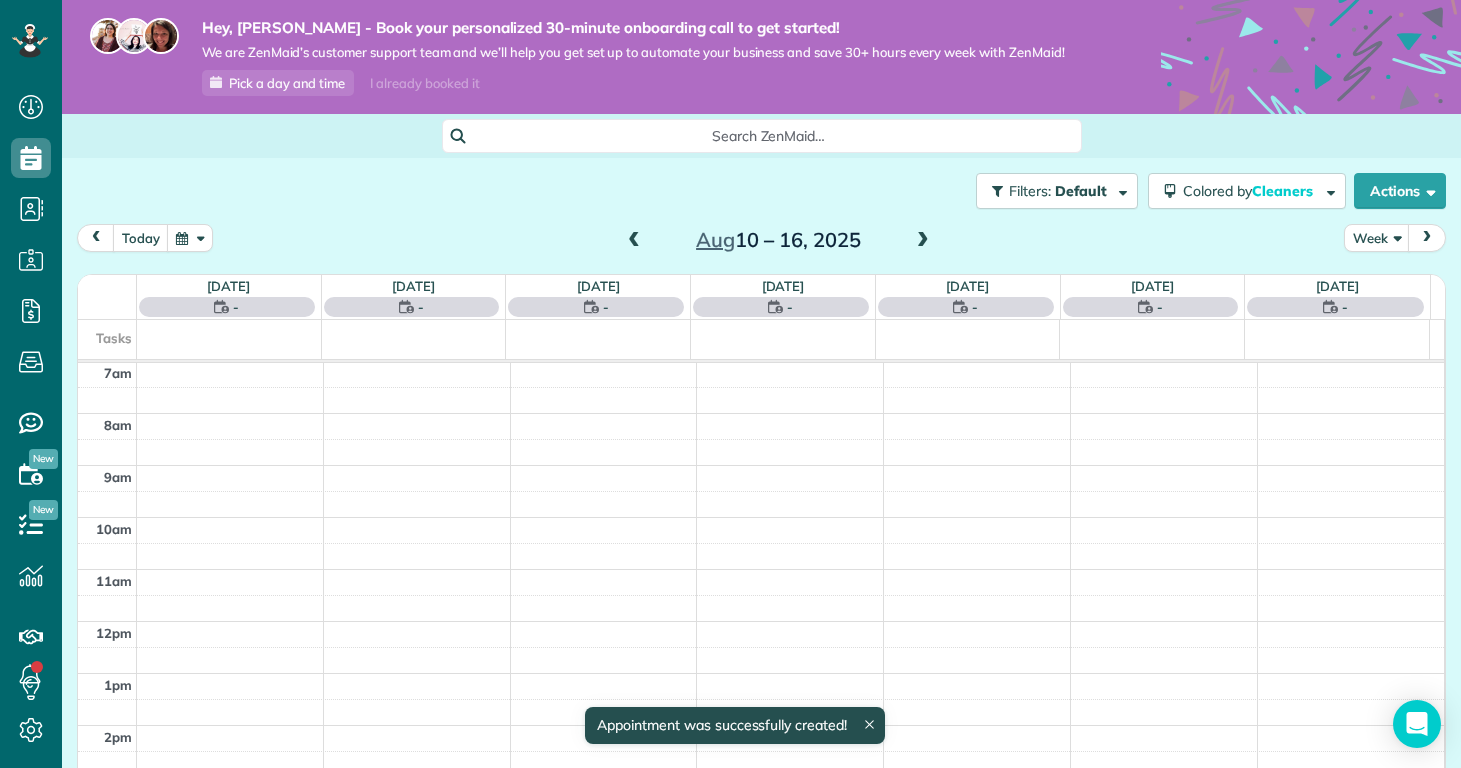scroll, scrollTop: 365, scrollLeft: 0, axis: vertical 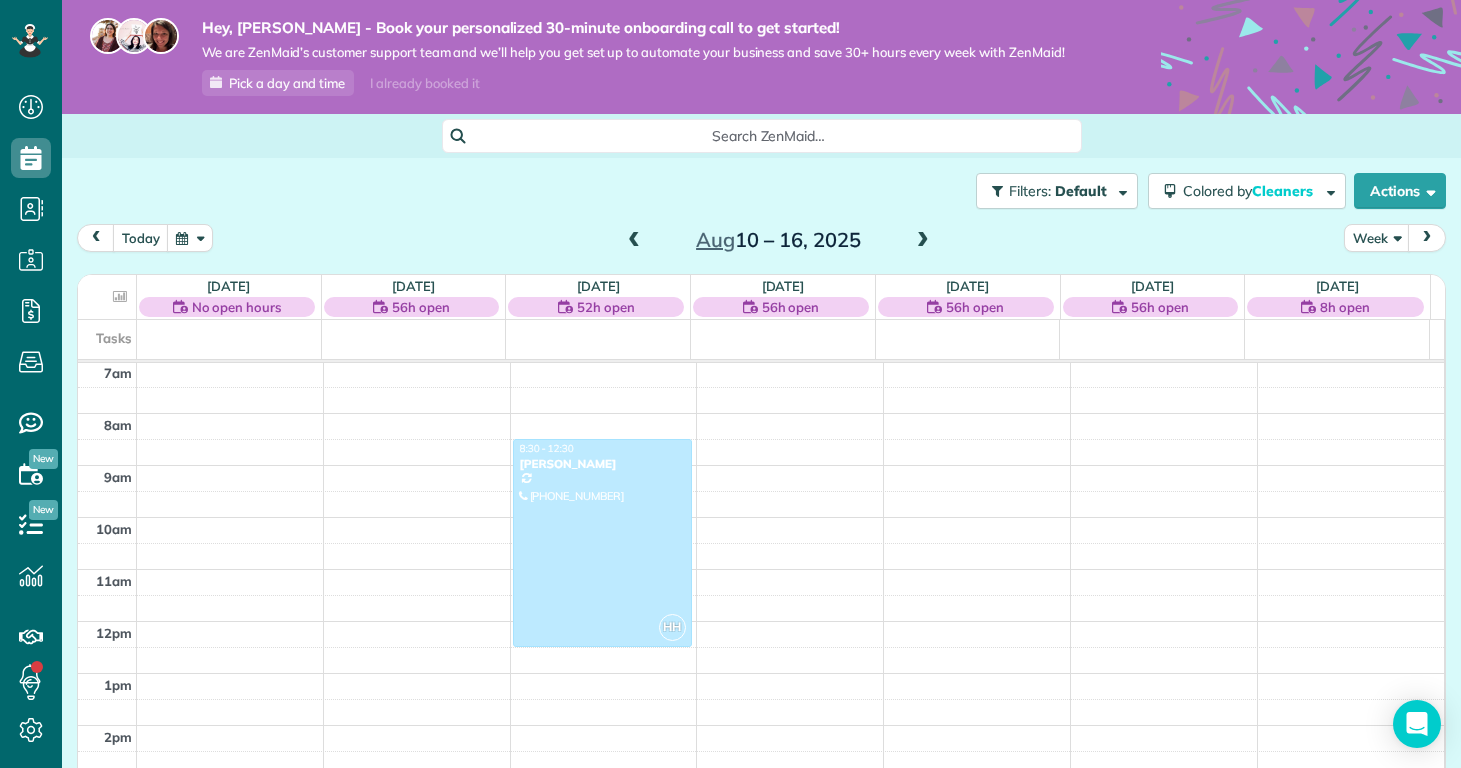 click on "today   Week Aug  10 – 16, 2025" at bounding box center (761, 242) 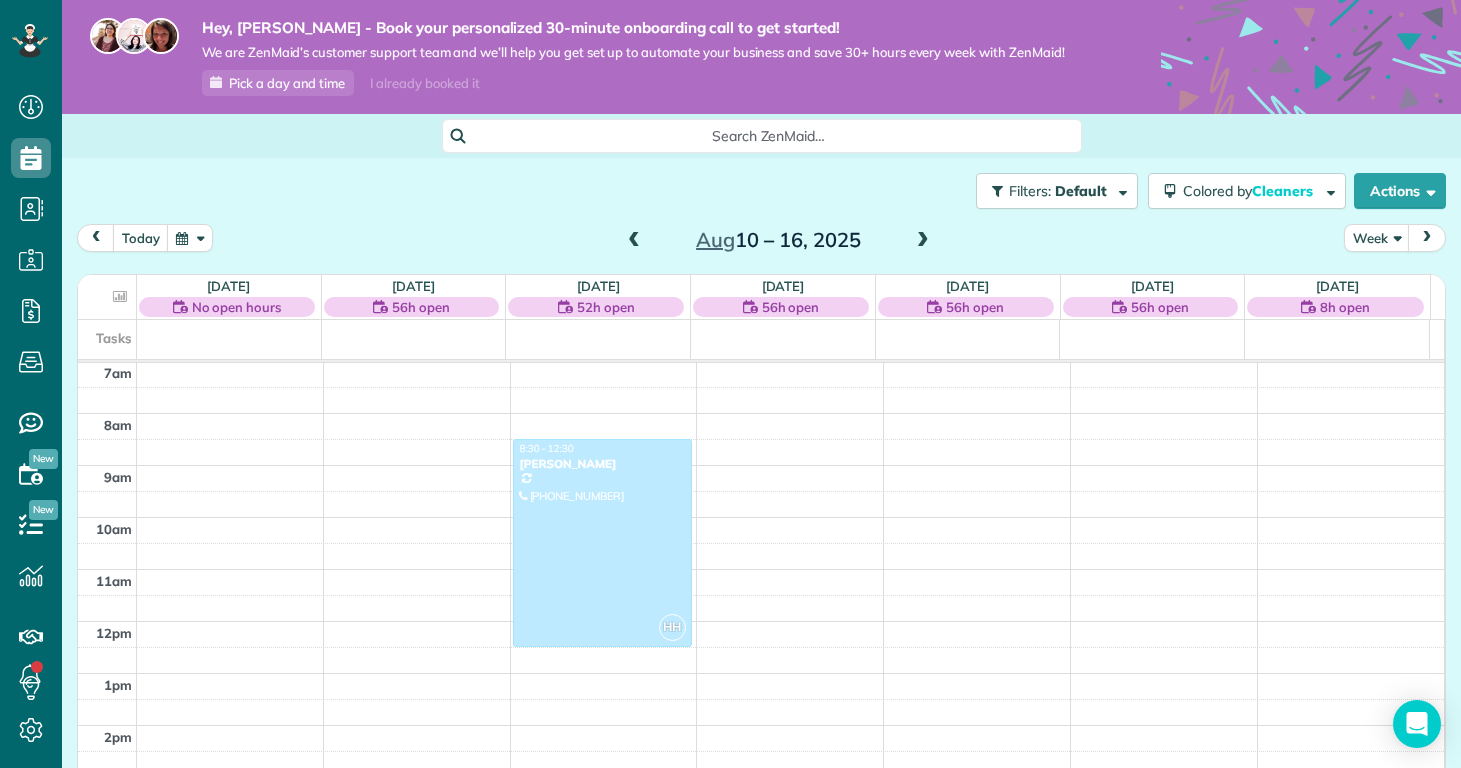 click on "today   Week Aug  10 – 16, 2025" at bounding box center [761, 242] 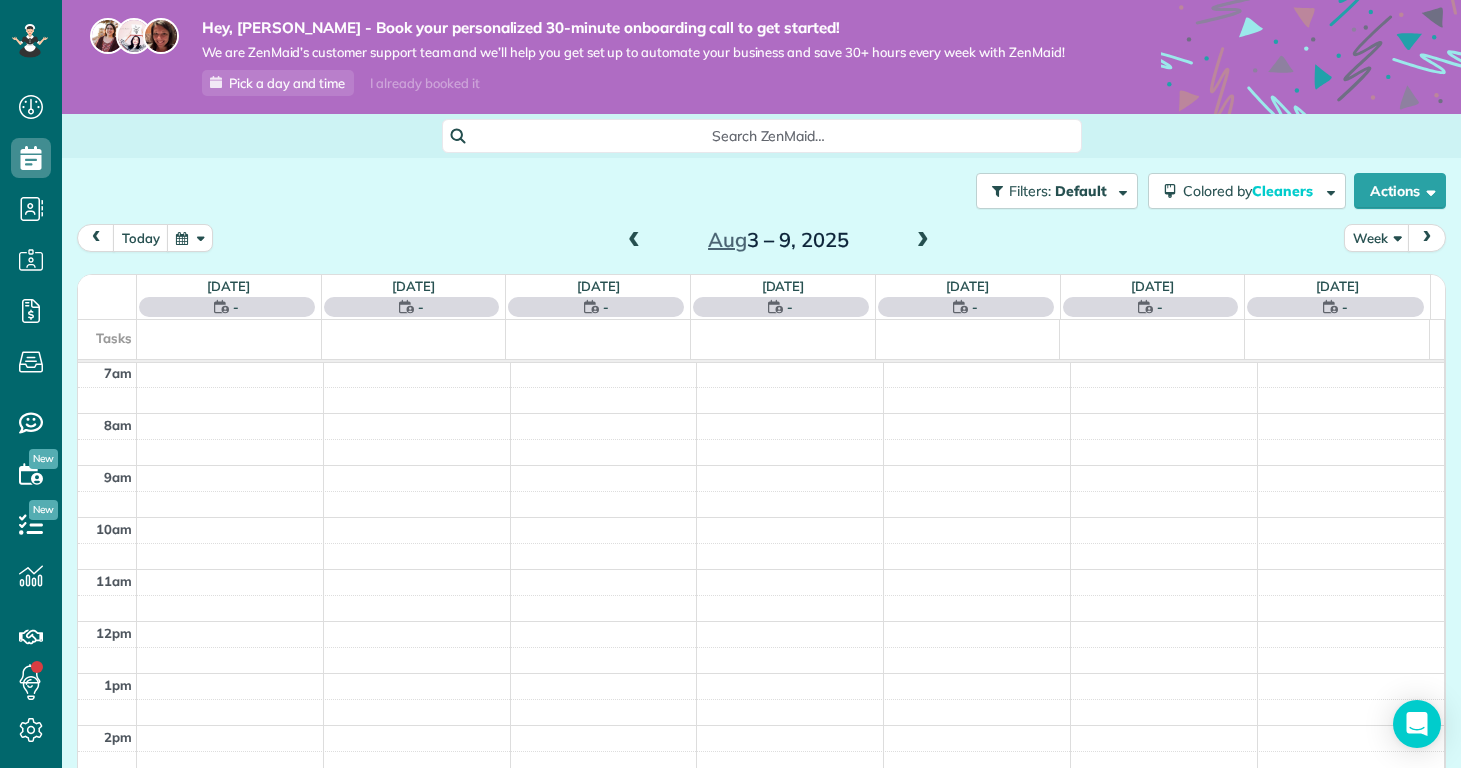 scroll, scrollTop: 365, scrollLeft: 0, axis: vertical 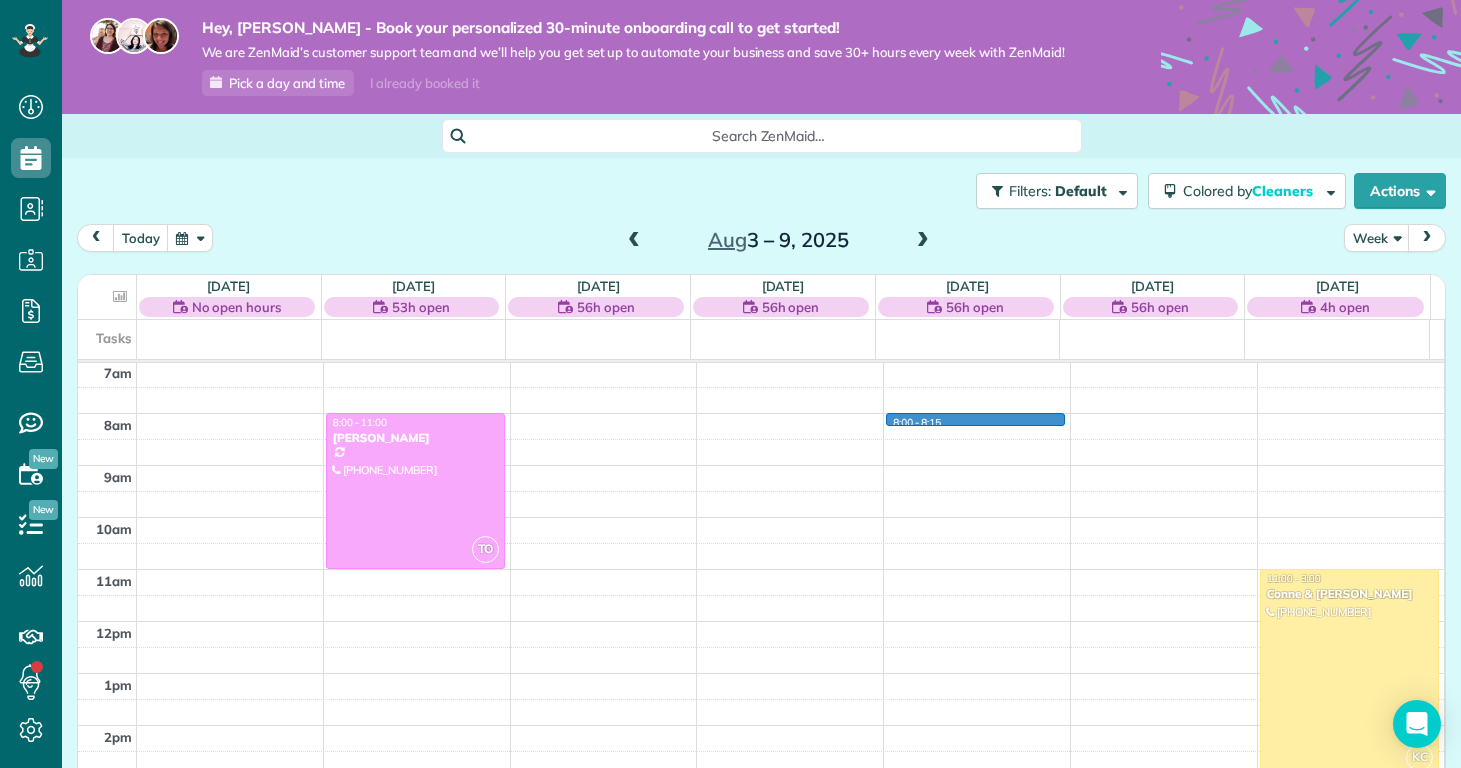click on "12am 1am 2am 3am 4am 5am 6am 7am 8am 9am 10am 11am 12pm 1pm 2pm 3pm 4pm 5pm 6pm 7pm 8pm 9pm 10pm 11pm TO 8:00 - 11:00 Kelly Delaney (910) 650-2280 907 Eakins Lane Richlands, NC 28574 8:00 - 8:15 KC 11:00 - 3:00 Conne & Robert Fox (678) 478-7678 213 Pinellas Bay Dr North Topsail Beach, NC 28460" at bounding box center [761, 621] 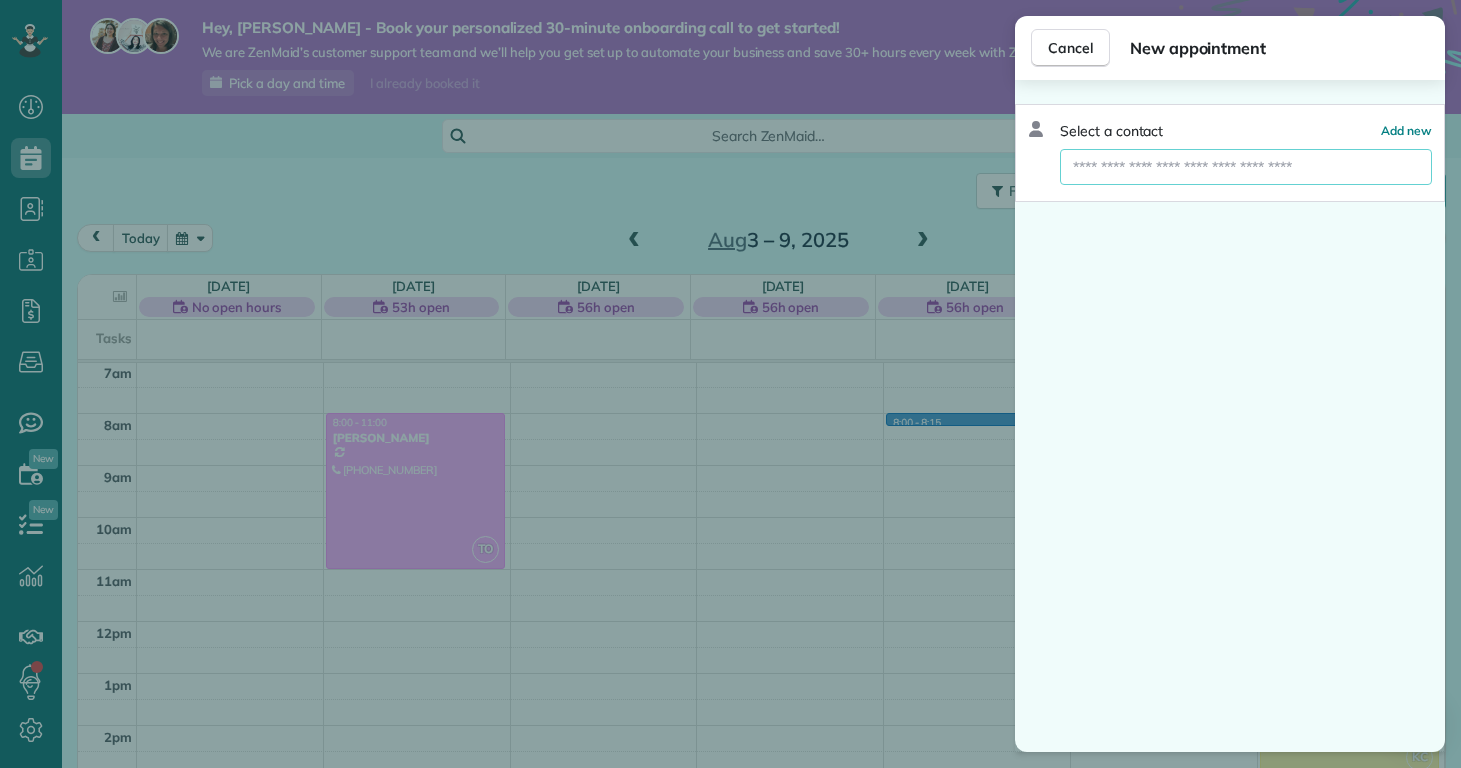 click at bounding box center [1246, 167] 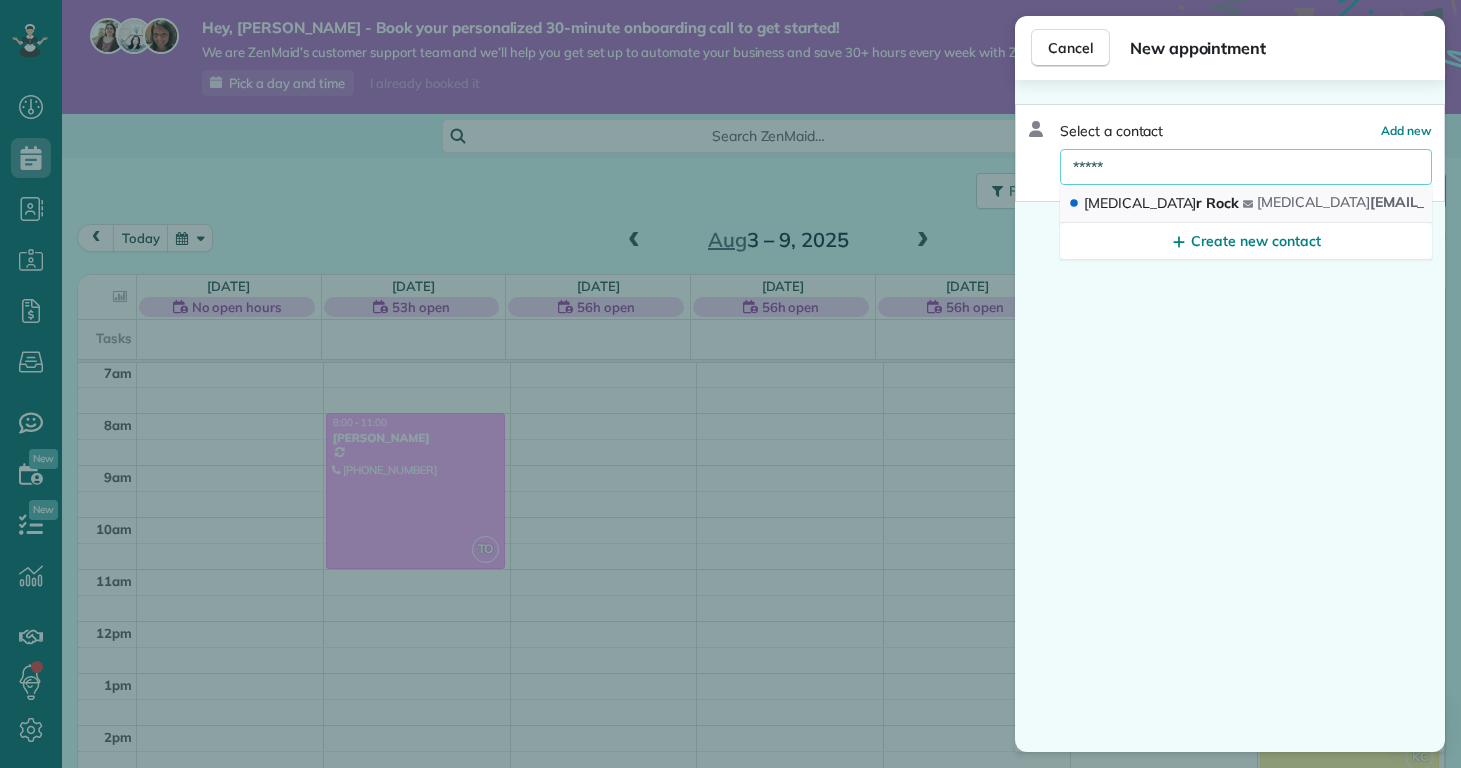 type on "*****" 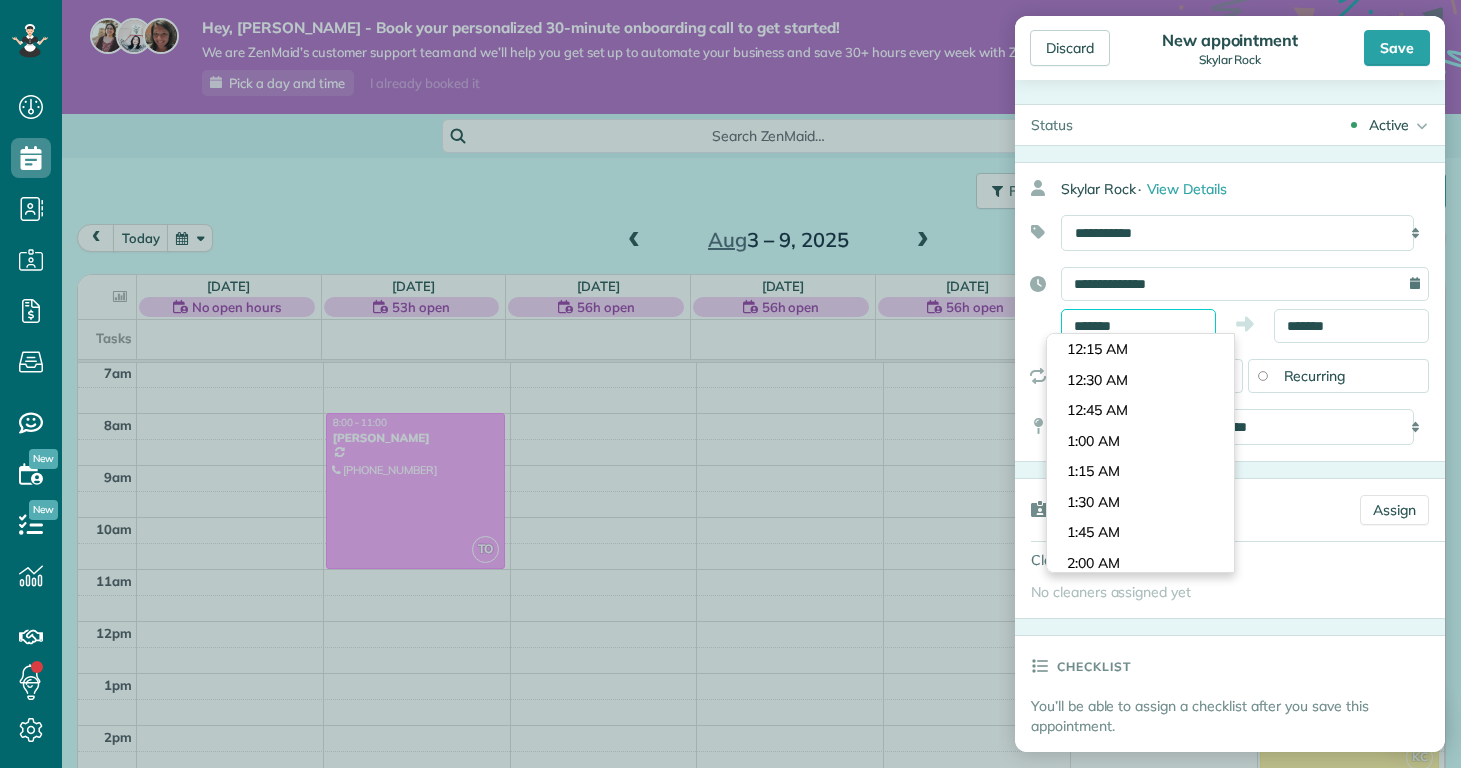 click on "*******" at bounding box center (1138, 326) 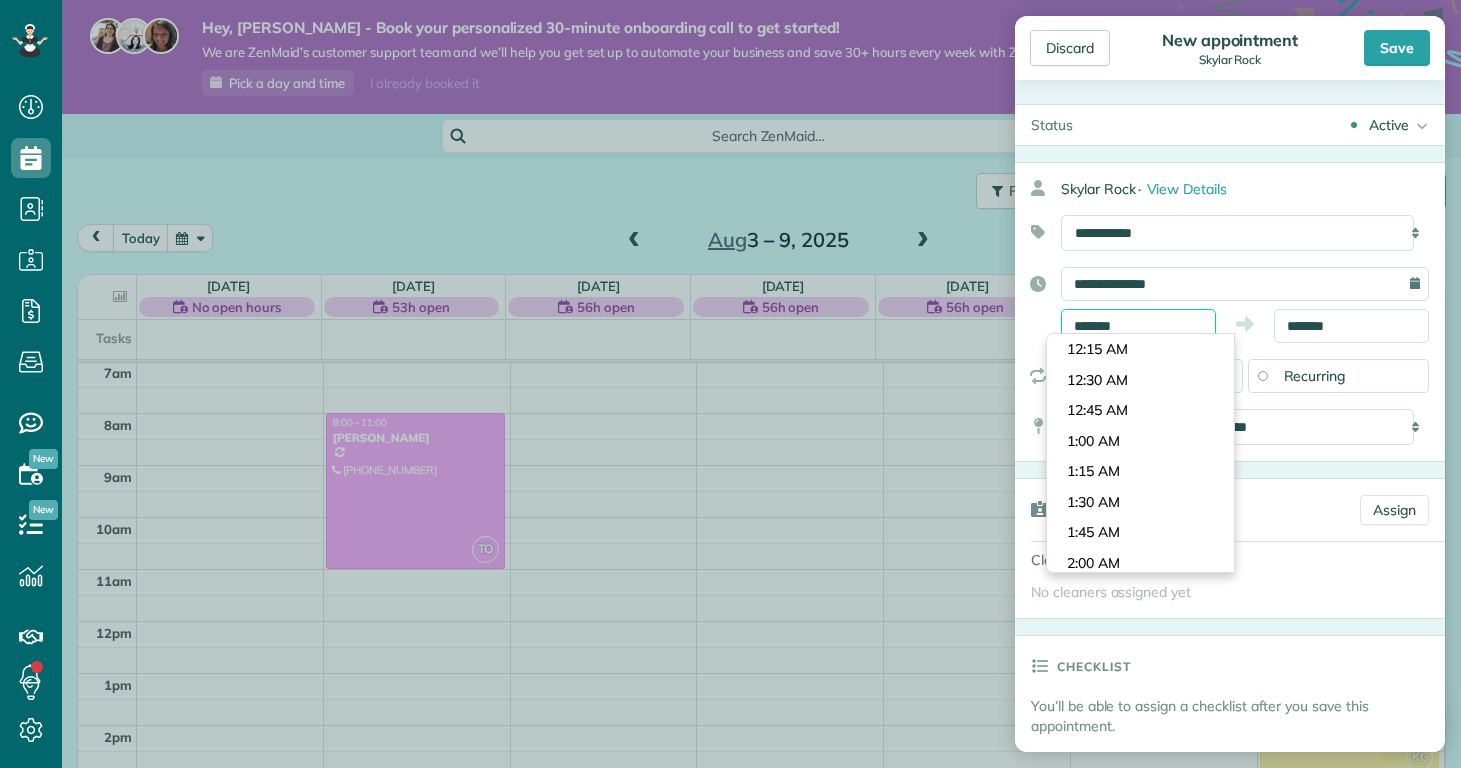 scroll, scrollTop: 900, scrollLeft: 0, axis: vertical 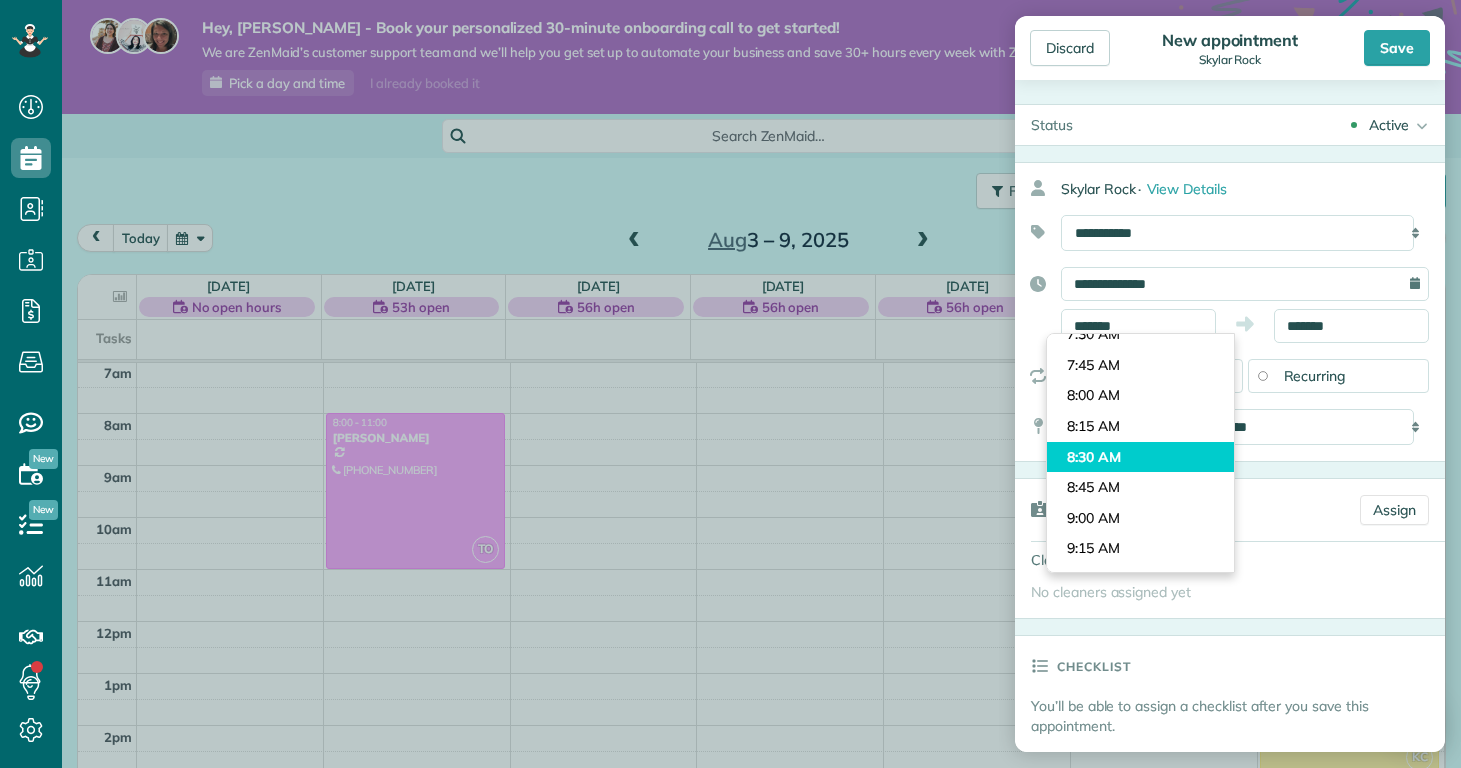 type on "*******" 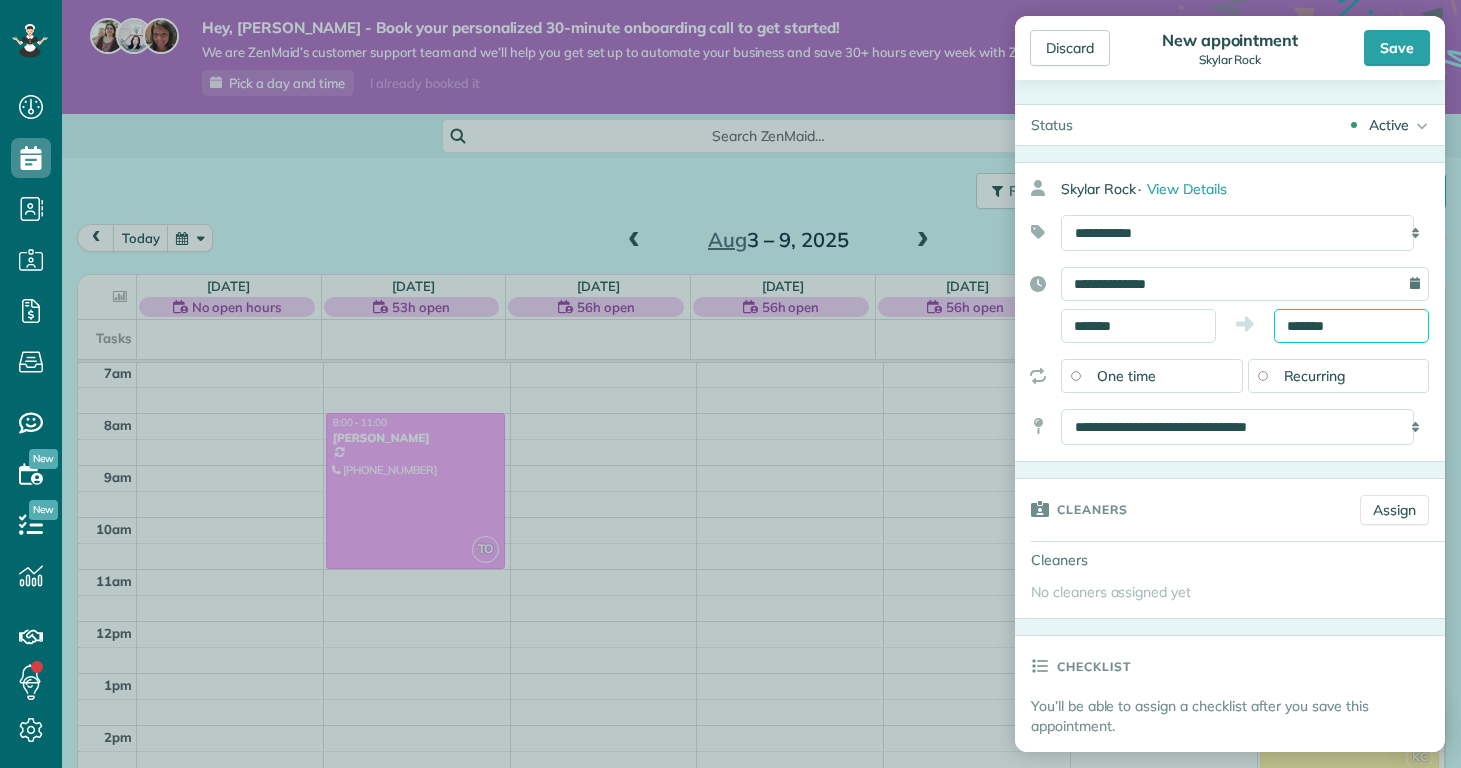 click on "Dashboard
Scheduling
Calendar View
List View
Dispatch View - Weekly scheduling (Beta)" at bounding box center (730, 384) 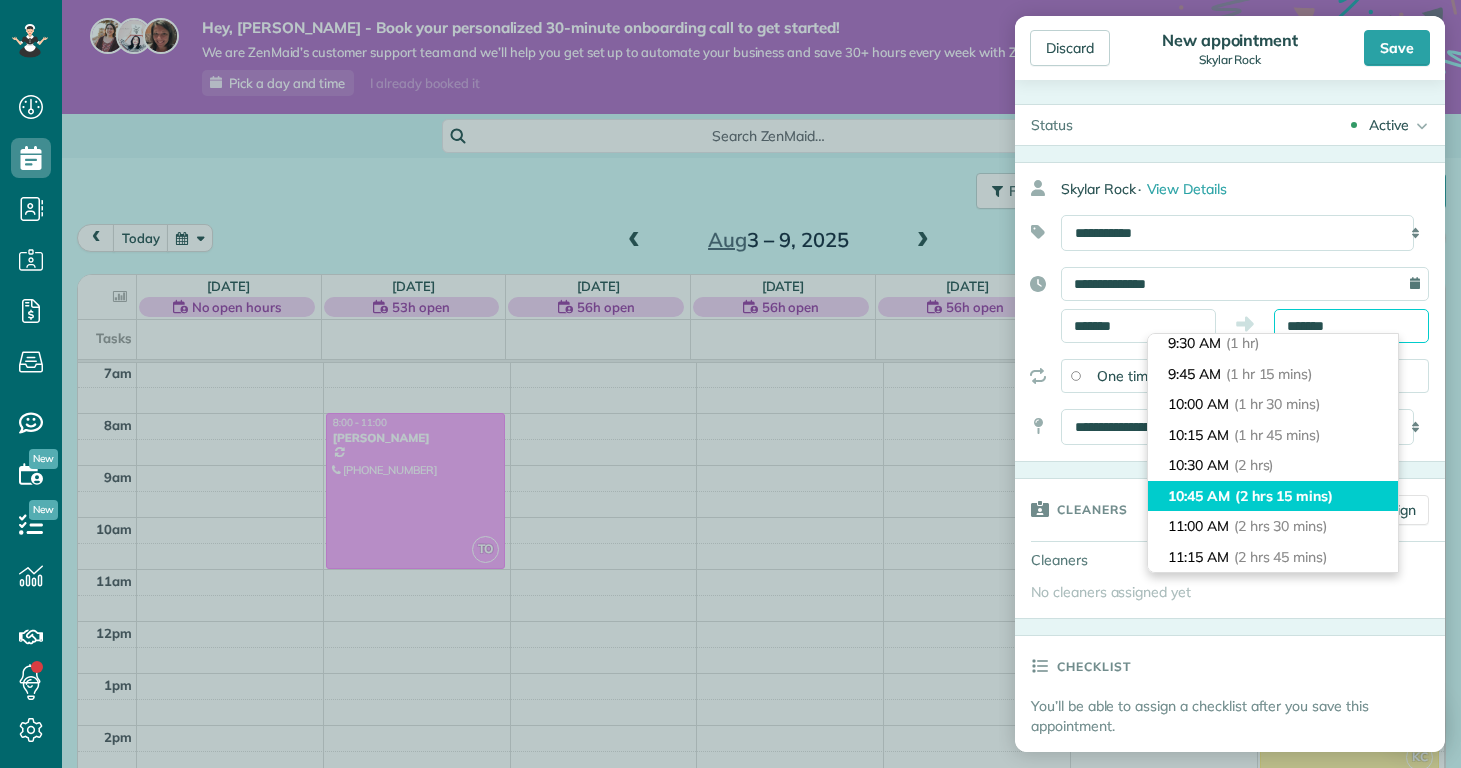 scroll, scrollTop: 132, scrollLeft: 0, axis: vertical 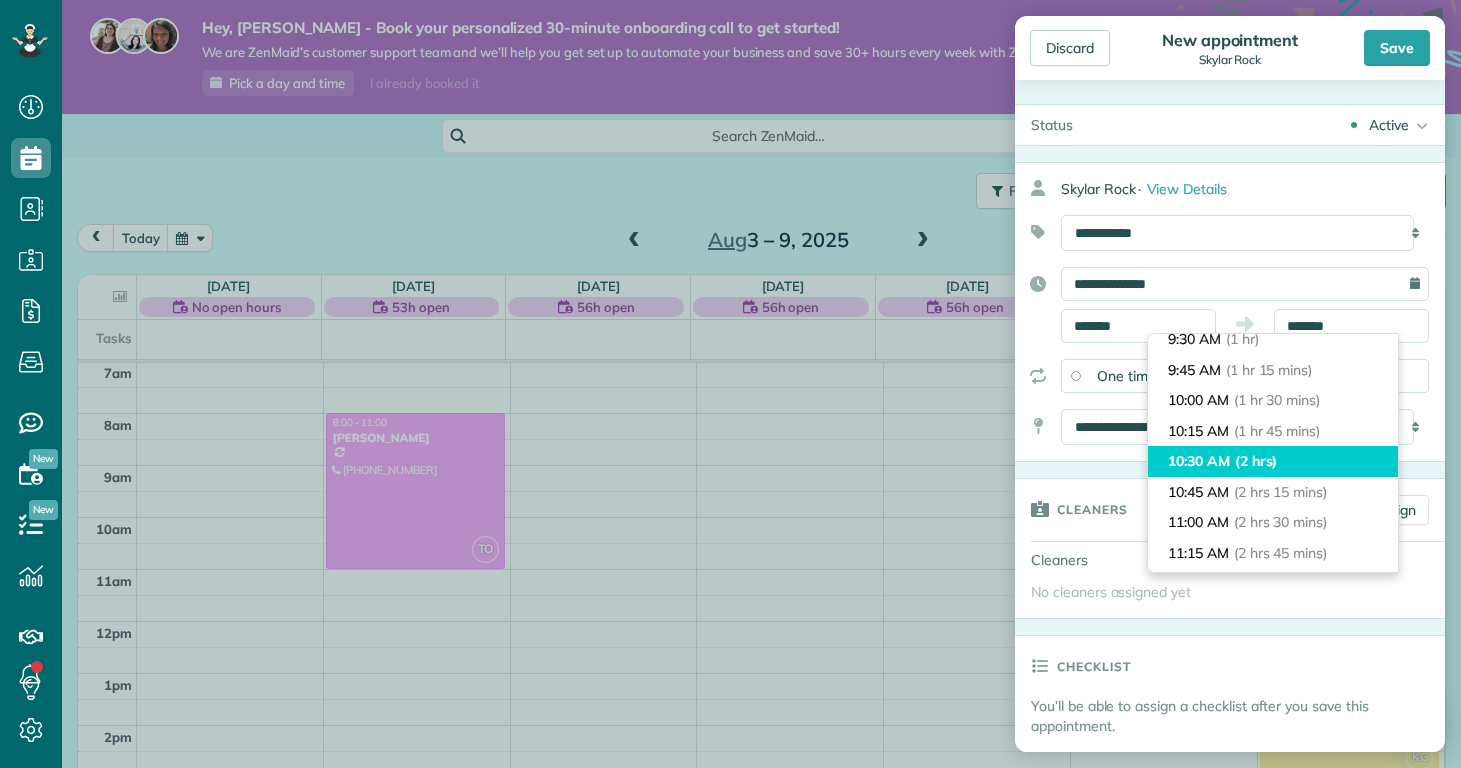 type on "********" 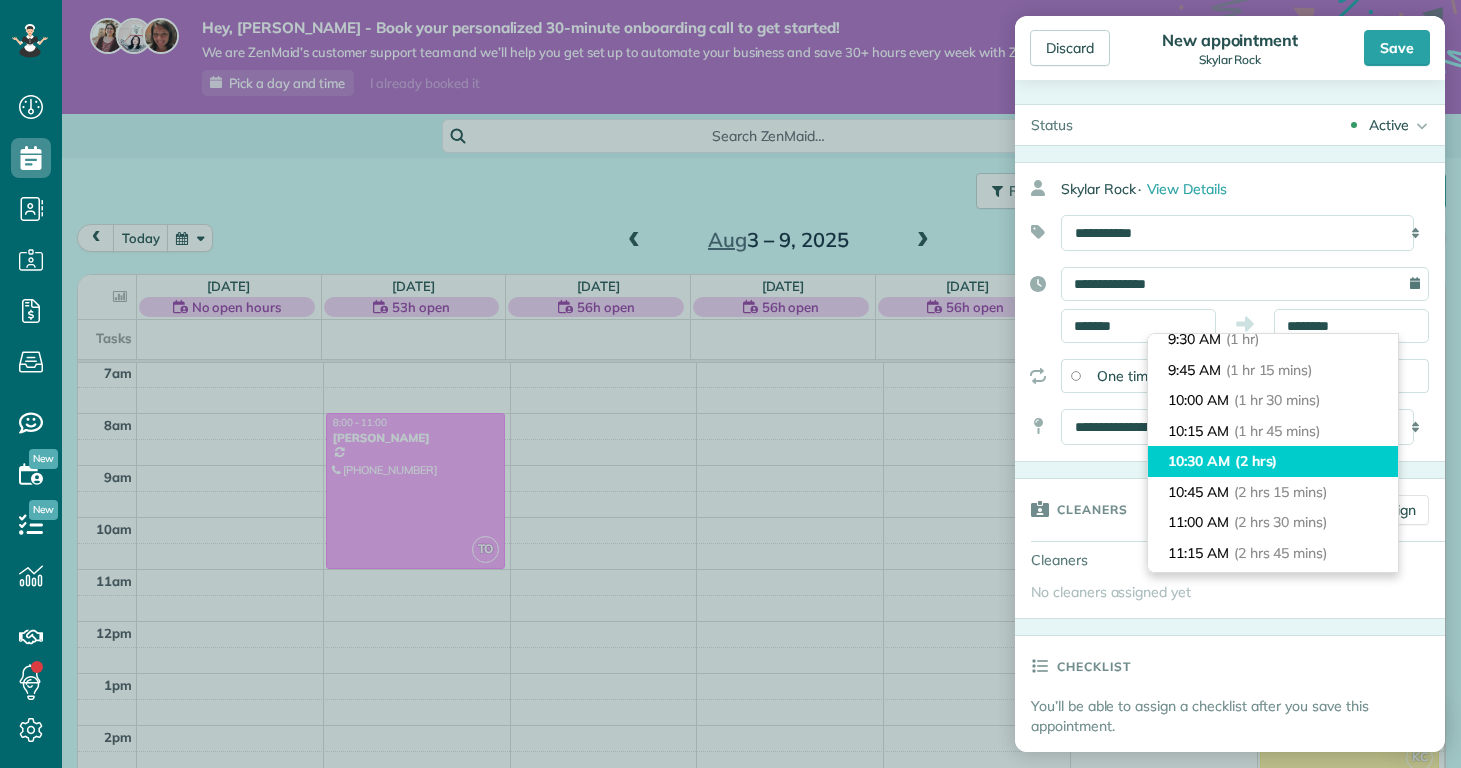 click on "10:30 AM  (2 hrs)" at bounding box center (1273, 461) 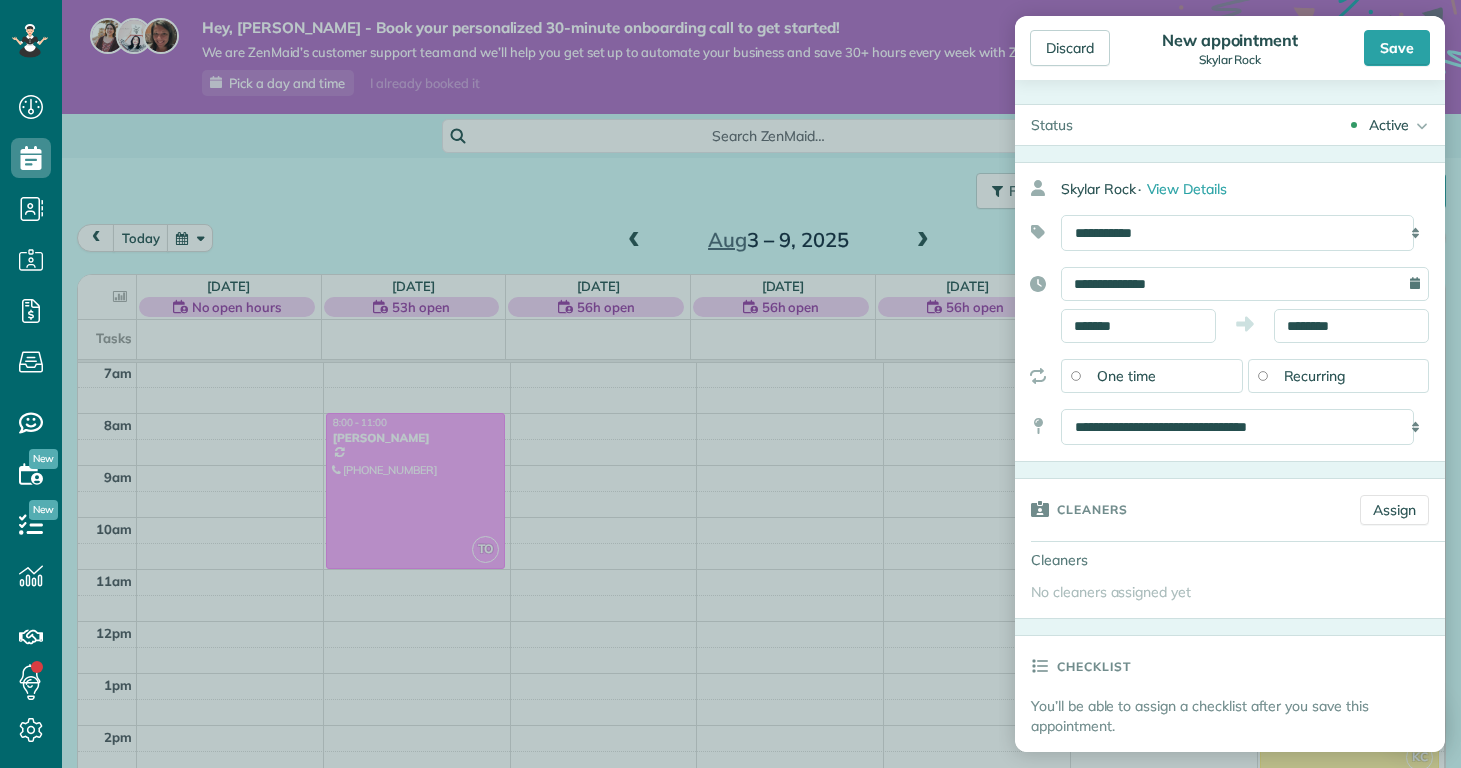 click on "Cleaners" at bounding box center (1179, 509) 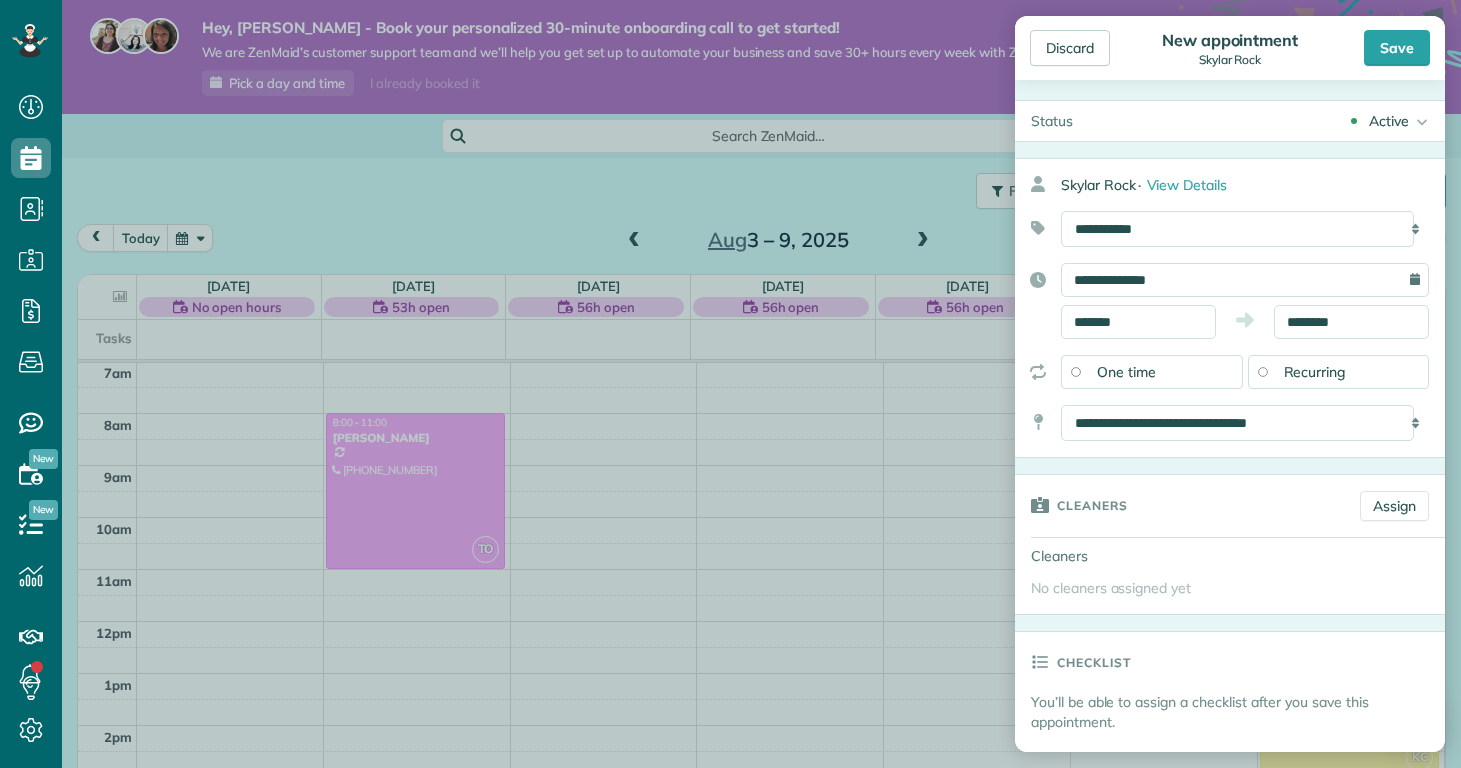 scroll, scrollTop: 1066, scrollLeft: 0, axis: vertical 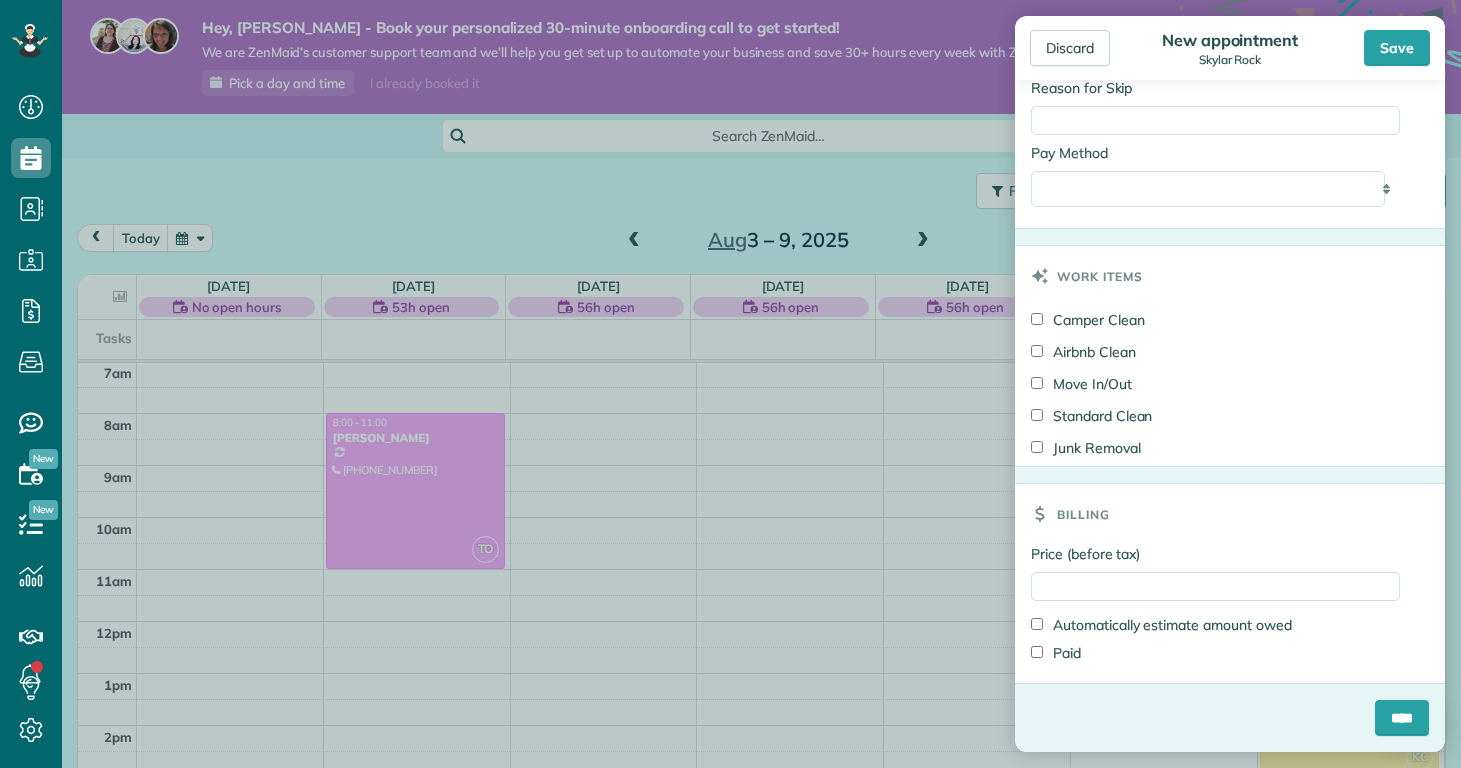 drag, startPoint x: 1097, startPoint y: 411, endPoint x: 1147, endPoint y: 395, distance: 52.49762 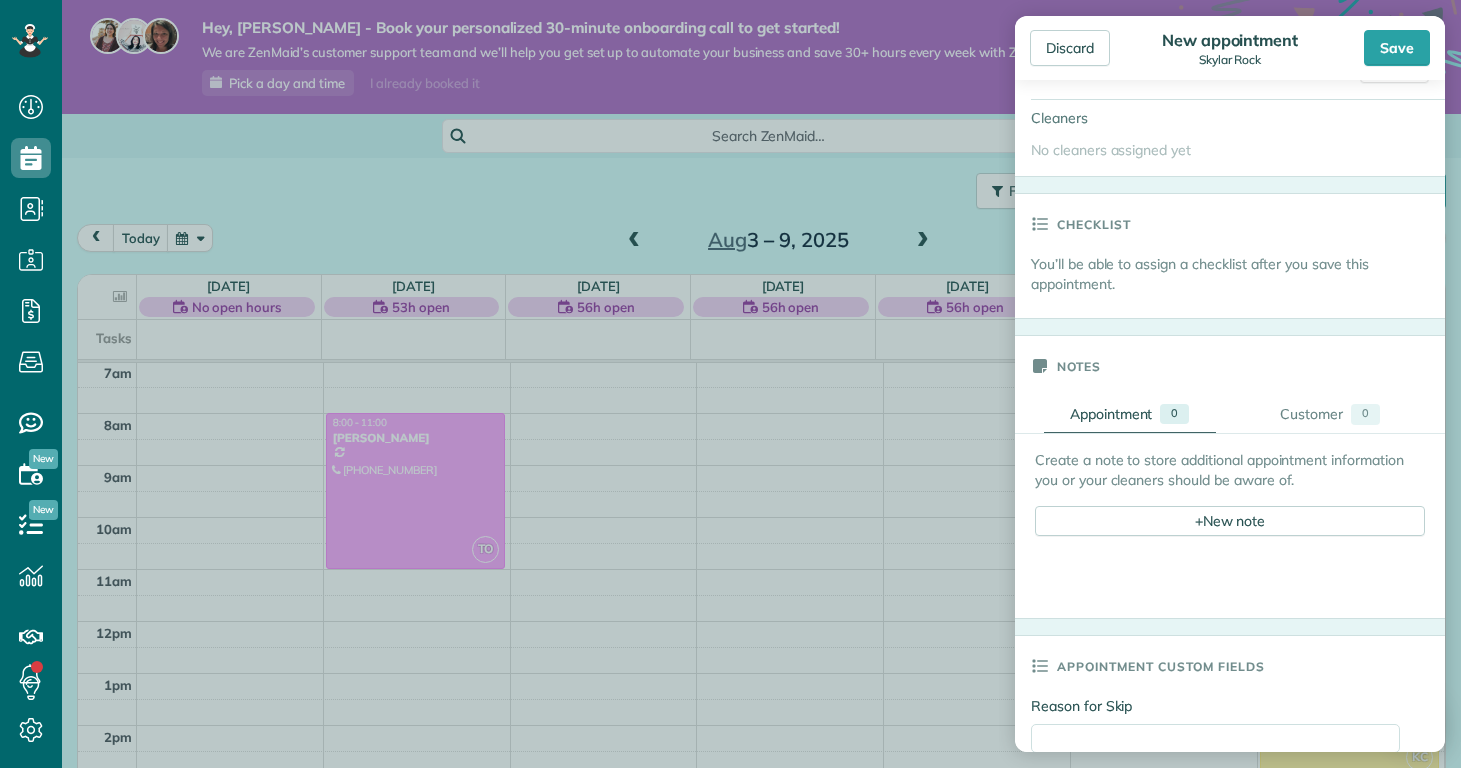 scroll, scrollTop: 0, scrollLeft: 0, axis: both 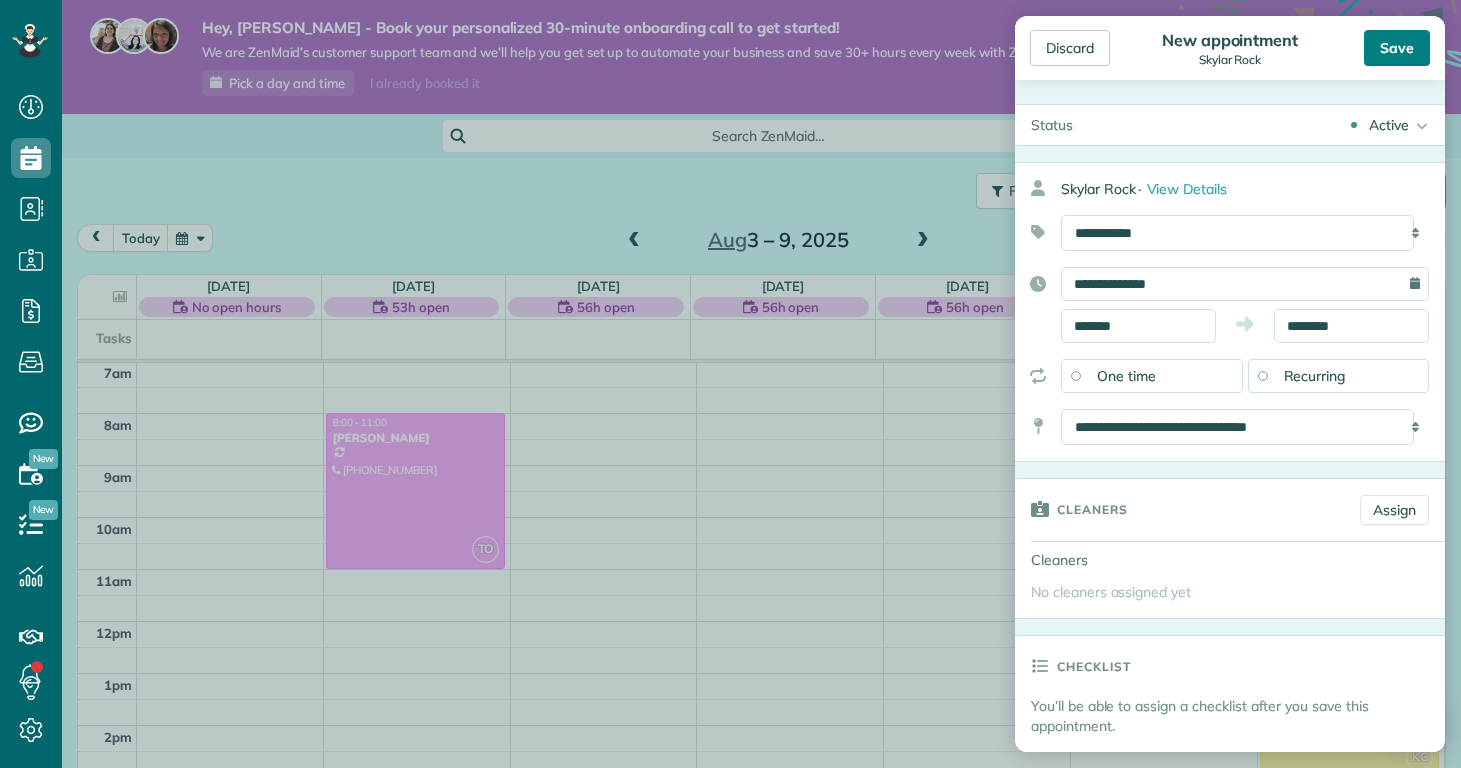 click on "Save" at bounding box center (1397, 48) 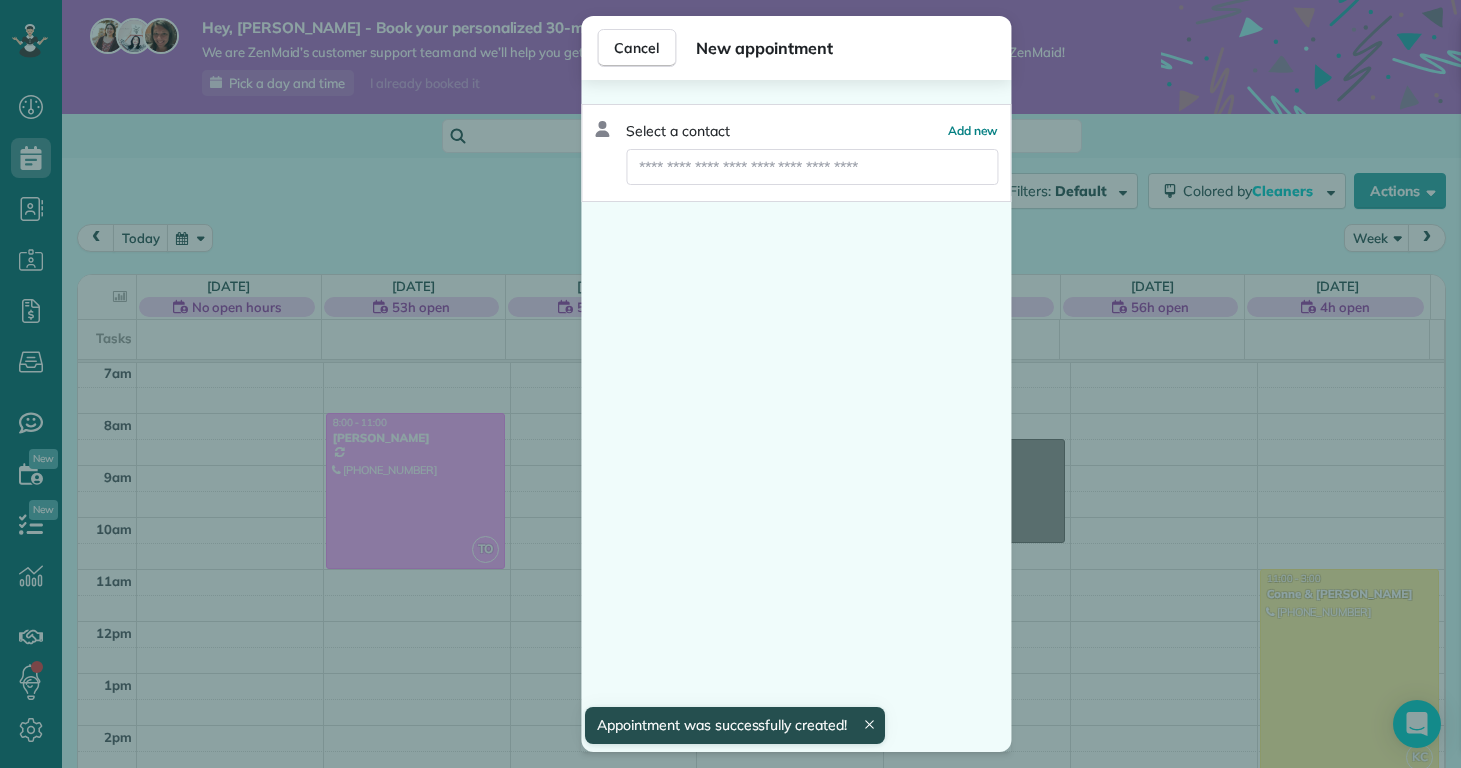 scroll, scrollTop: 365, scrollLeft: 0, axis: vertical 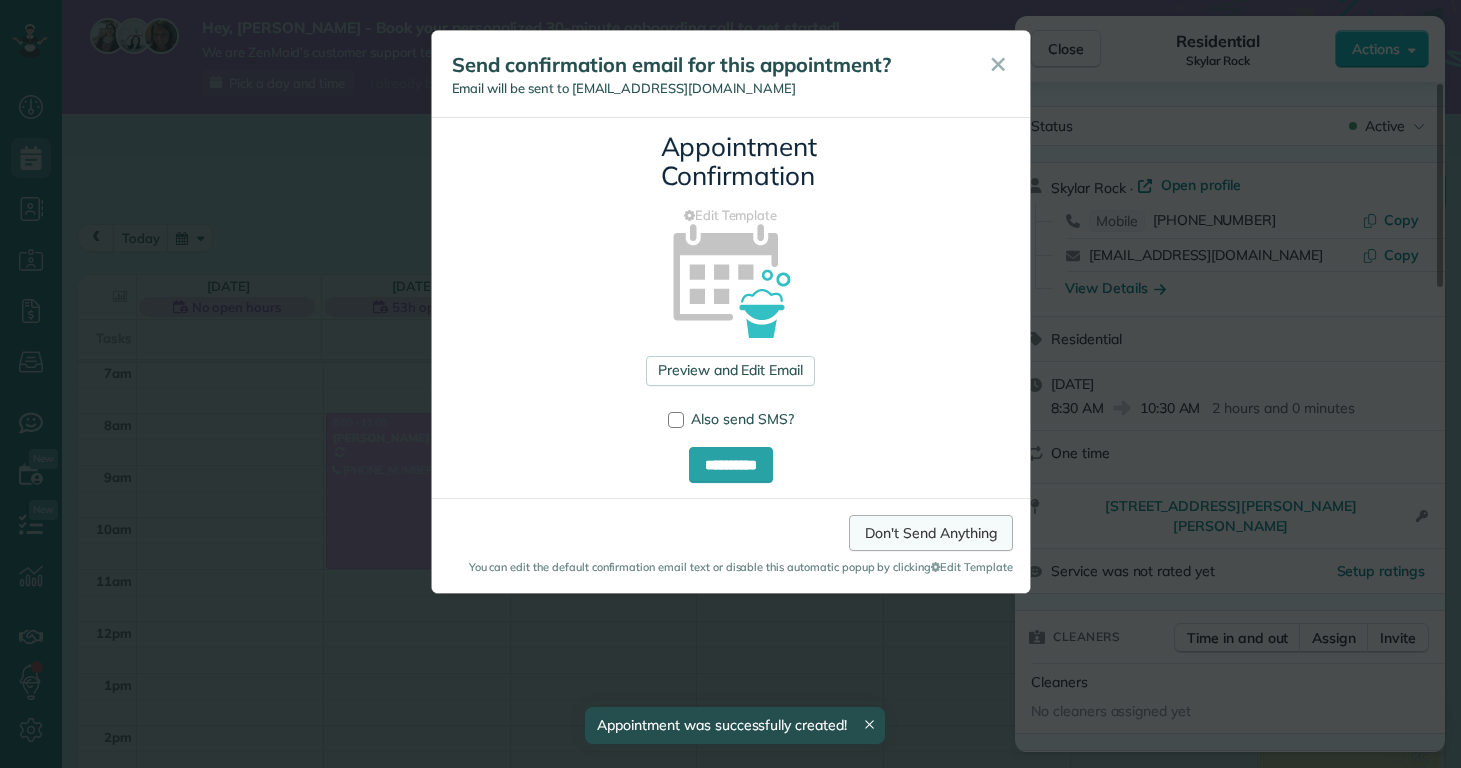 click on "Don't Send Anything" at bounding box center [930, 533] 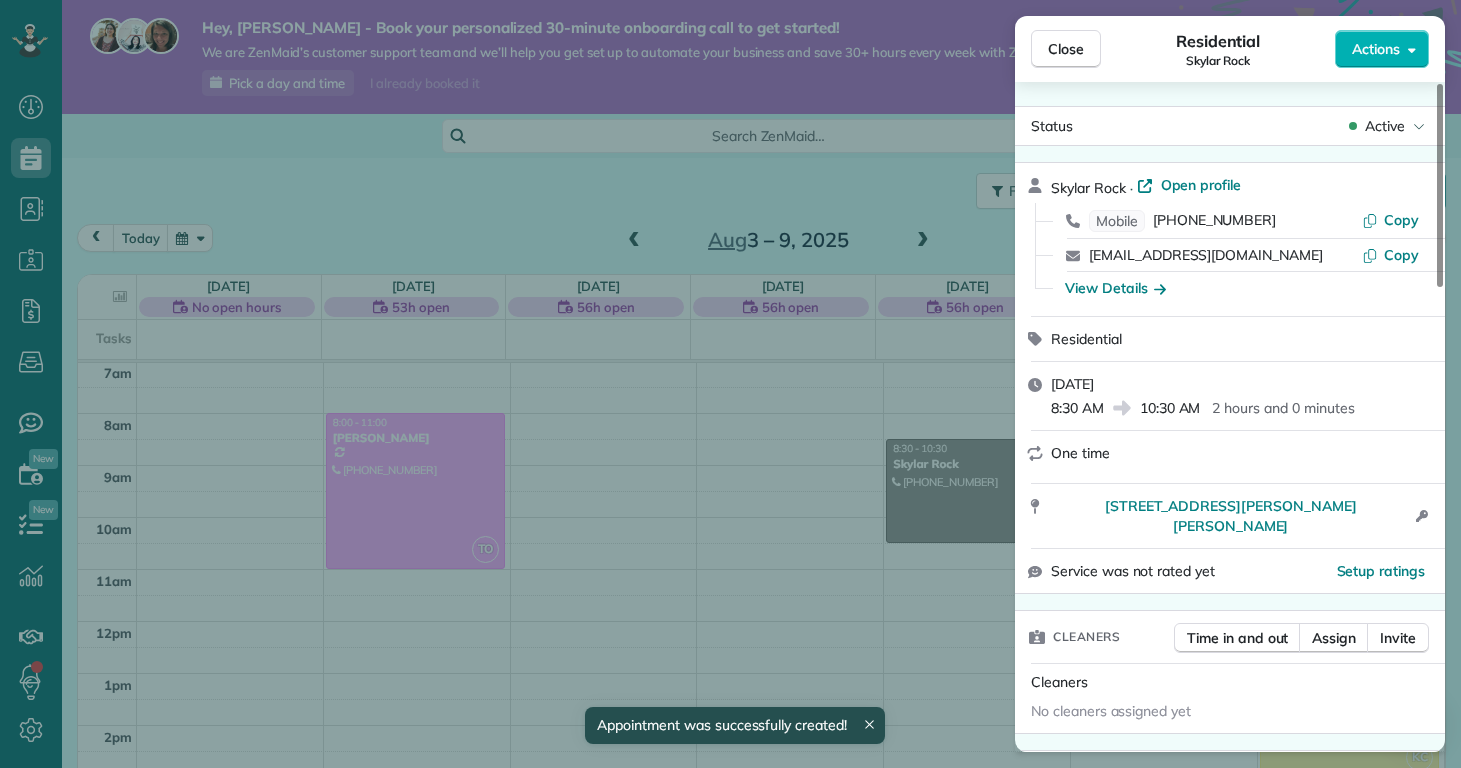 scroll, scrollTop: 312, scrollLeft: 0, axis: vertical 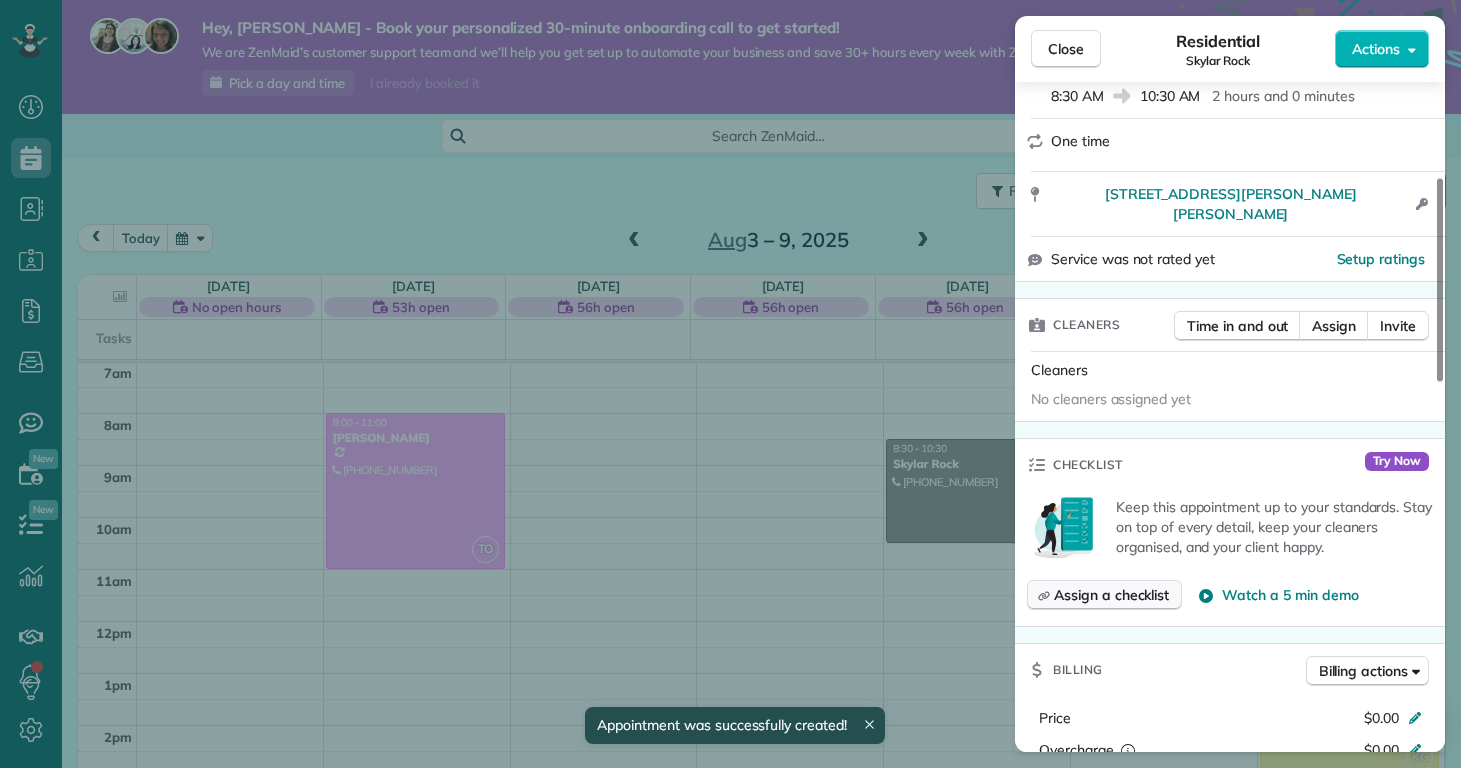 click on "Assign a checklist" at bounding box center [1111, 595] 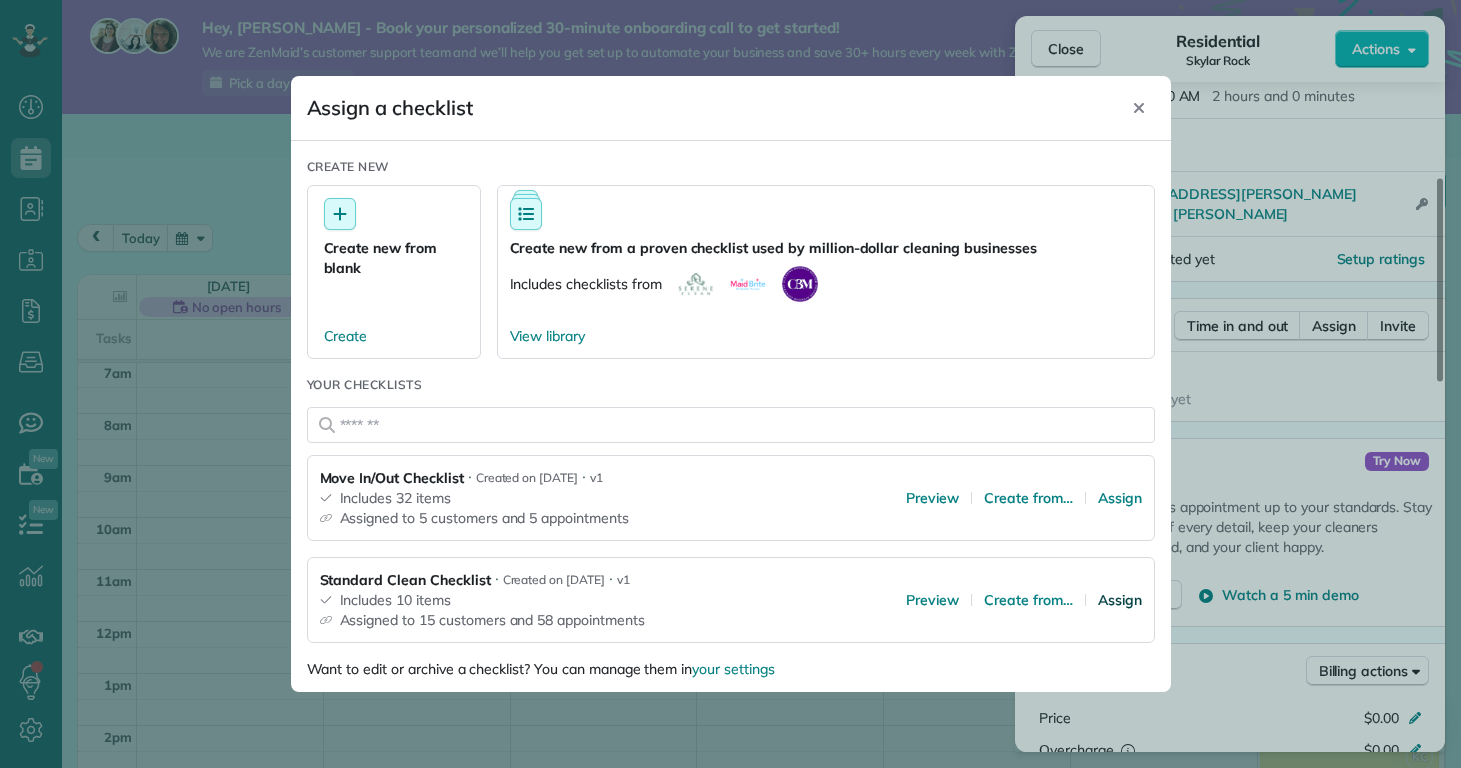 click on "Standard Clean Checklist   ⋅  Created on 07/06/25  ⋅  v1 Includes 10 items Assigned to 15 customers and 58 appointments   Preview   Create from…   Assign" at bounding box center [731, 600] 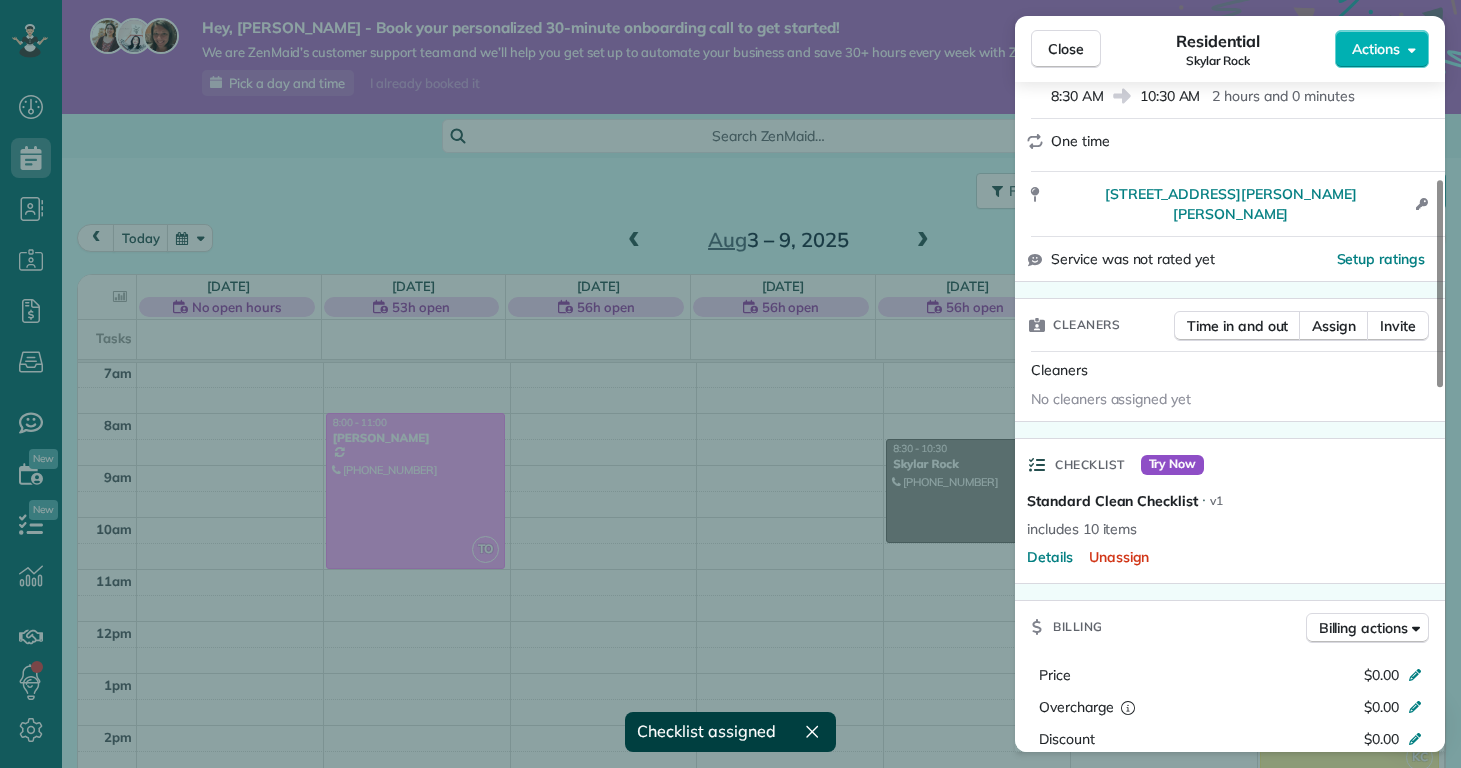 click on "Close Residential Skylar Rock Actions Status Active Skylar Rock · Open profile Mobile (910) 833-0462 Copy skylarrock114@gmail.com Copy View Details Residential Thursday, August 07, 2025 8:30 AM 10:30 AM 2 hours and 0 minutes One time 104 Jenna Rea Road Hubert NC 28539 Open access information Service was not rated yet Setup ratings Cleaners Time in and out Assign Invite Cleaners No cleaners assigned yet Checklist Try Now Standard Clean Checklist   ⋅  v1 includes 10 items Details Unassign Billing Billing actions Price $0.00 Overcharge $0.00 Discount $0.00 Coupon discount - Primary tax - Secondary tax - Total appointment price $0.00 Tips collected New feature! $0.00 Mark as paid Total including tip $0.00 Get paid online in no-time! Send an invoice and reward your cleaners with tips Charge customer credit card Appointment custom fields Reason for Skip - Hidden from cleaners Pay Method - Hidden from cleaners Work items Standard Clean    Notes Appointment 0 Customer 0 New note No notes to display New note" at bounding box center [730, 384] 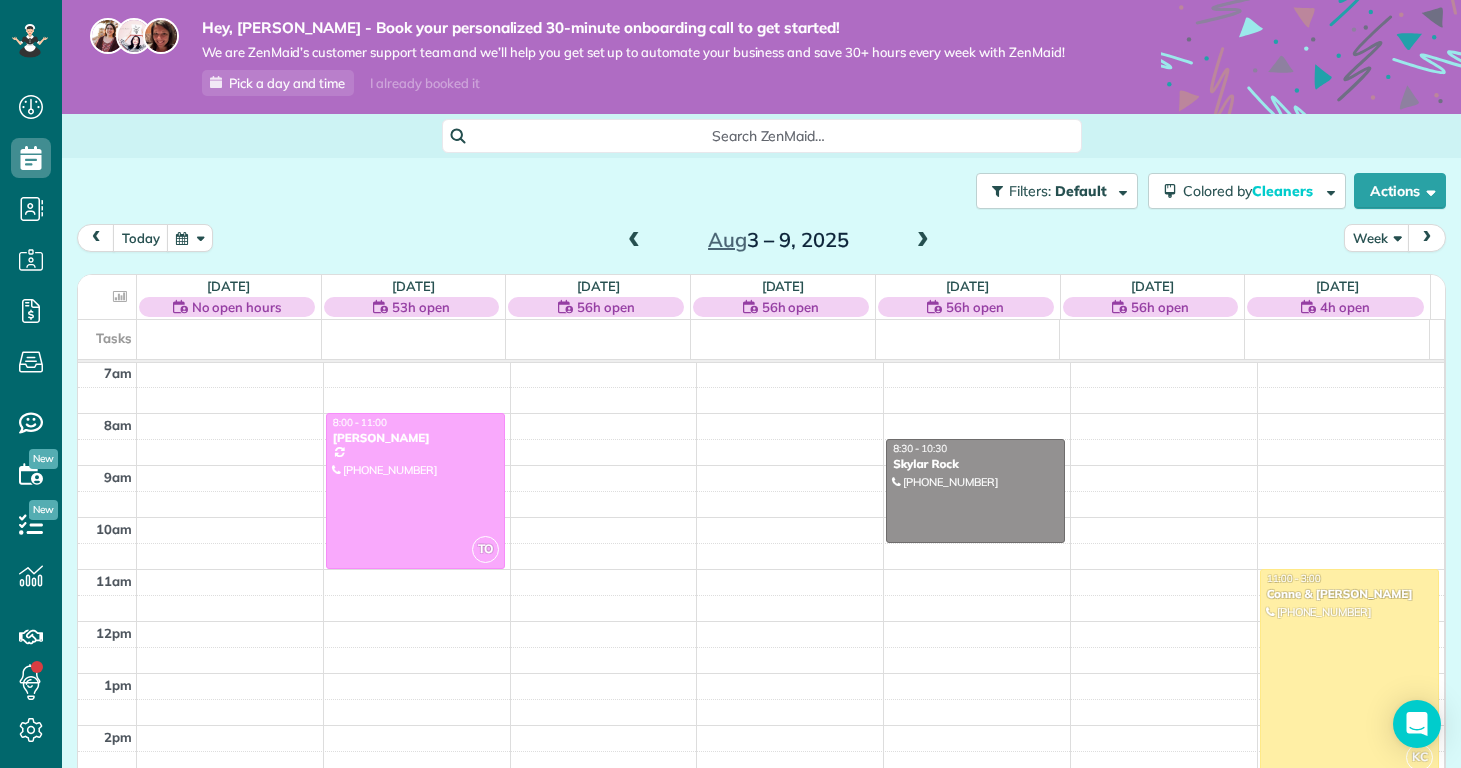 click at bounding box center [1350, 673] 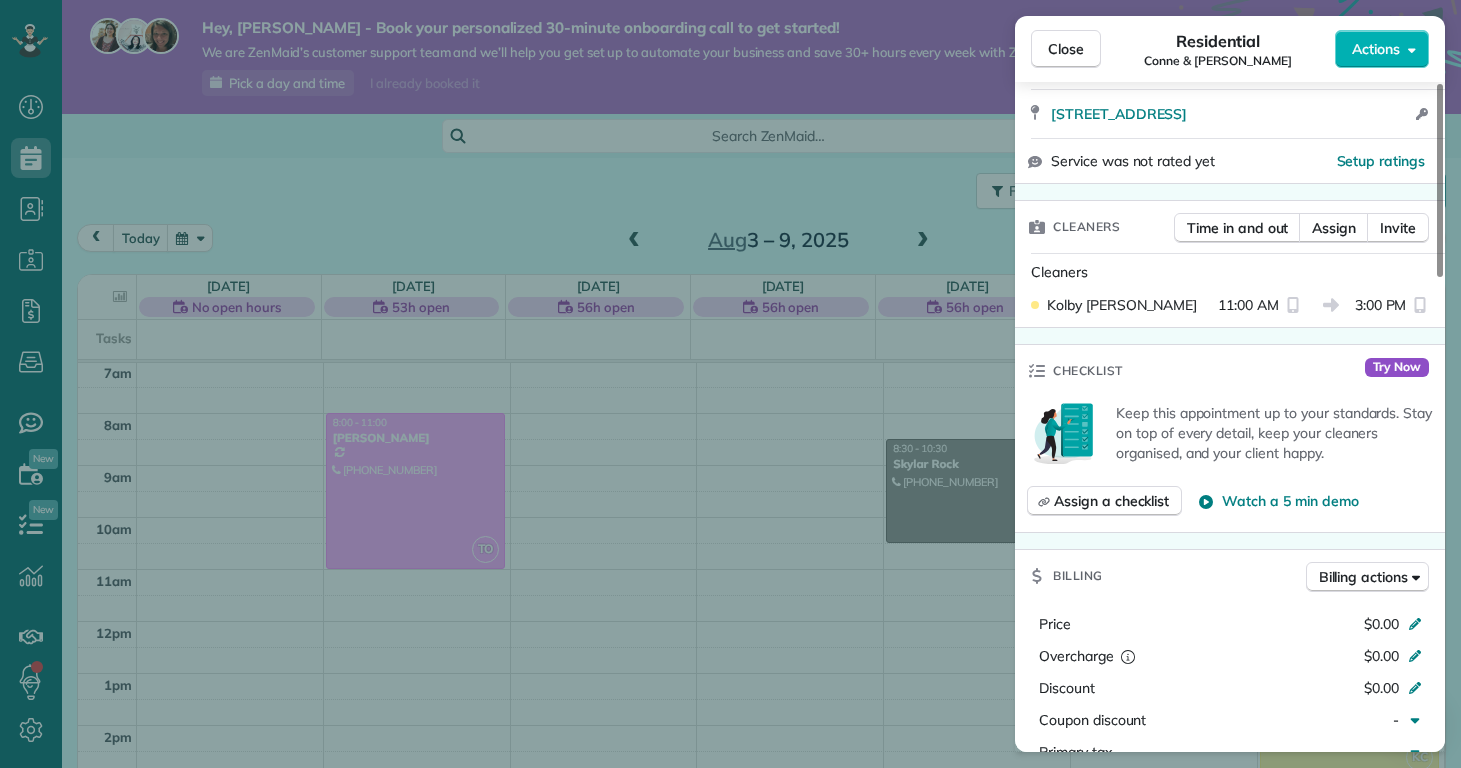 scroll, scrollTop: 630, scrollLeft: 0, axis: vertical 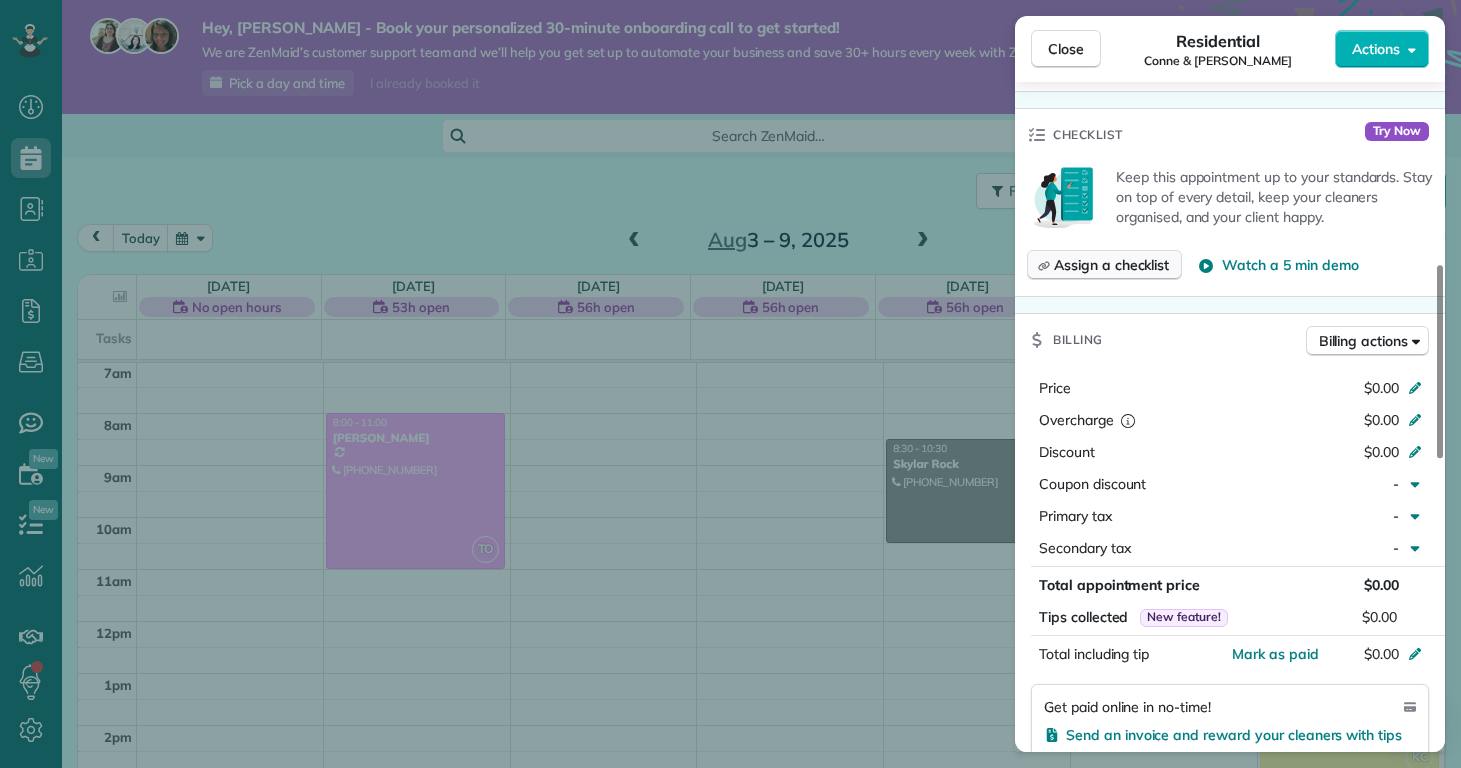click on "Assign a checklist" at bounding box center (1111, 265) 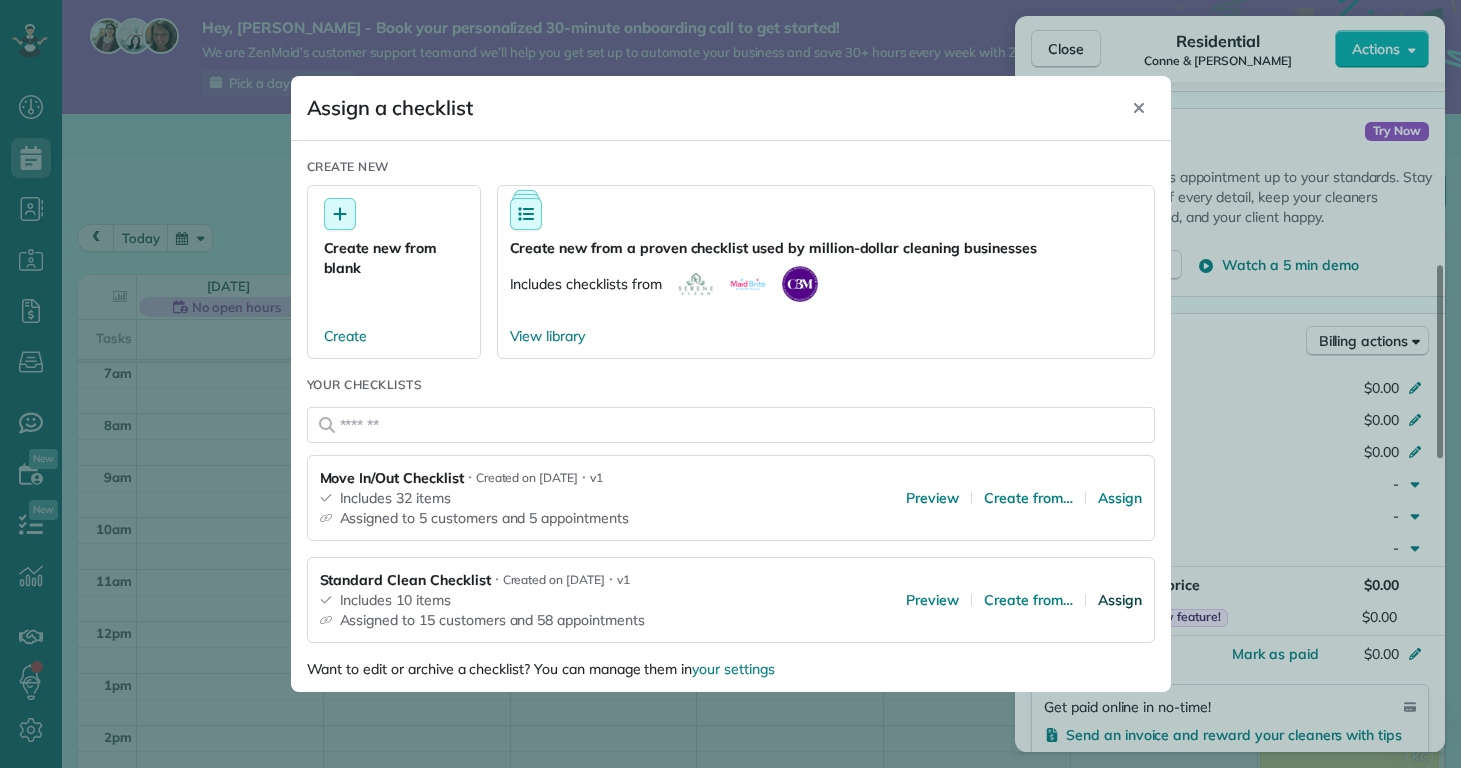 click on "Assign" at bounding box center (1120, 600) 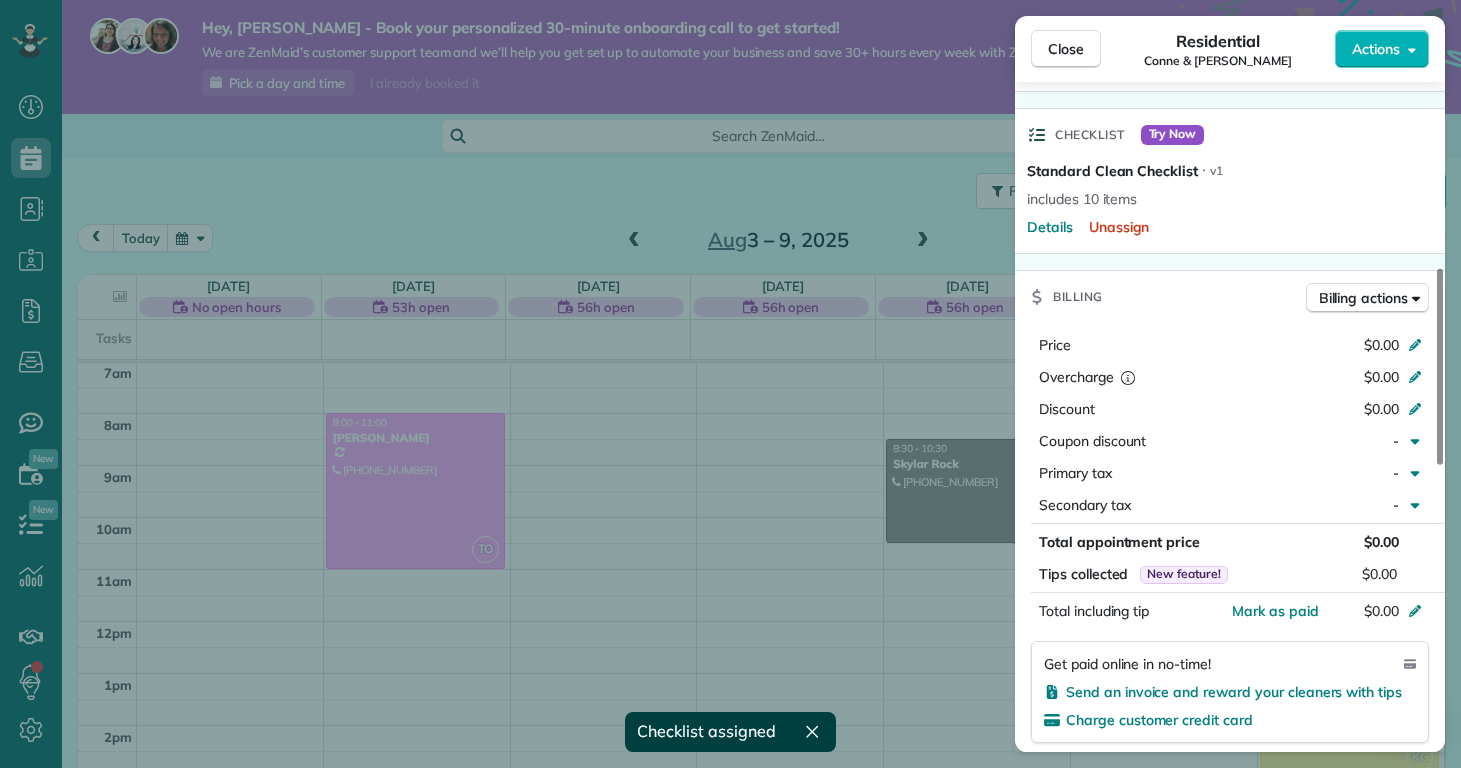click on "Close Residential Conne & Robert Fox Actions Status Active Conne & Robert Fox · Open profile Mobile (678) 478-7678 Copy conniefrn@gmail.com Copy View Details Residential Saturday, August 09, 2025 11:00 AM 3:00 PM 4 hours and 0 minutes One time 213 Pinellas Bay Dr North Topsail Beach NC 28460 Open access information Service was not rated yet Setup ratings Cleaners Time in and out Assign Invite Cleaners Kolby   Cummings 11:00 AM 3:00 PM Checklist Try Now Standard Clean Checklist   ⋅  v1 includes 10 items Details Unassign Billing Billing actions Price $0.00 Overcharge $0.00 Discount $0.00 Coupon discount - Primary tax - Secondary tax - Total appointment price $0.00 Tips collected New feature! $0.00 Mark as paid Total including tip $0.00 Get paid online in no-time! Send an invoice and reward your cleaners with tips Charge customer credit card Appointment custom fields Reason for Skip - Hidden from cleaners Pay Method - Hidden from cleaners Work items Camper Clean   Notes Appointment 1 Customer 0 New note ( )" at bounding box center [730, 384] 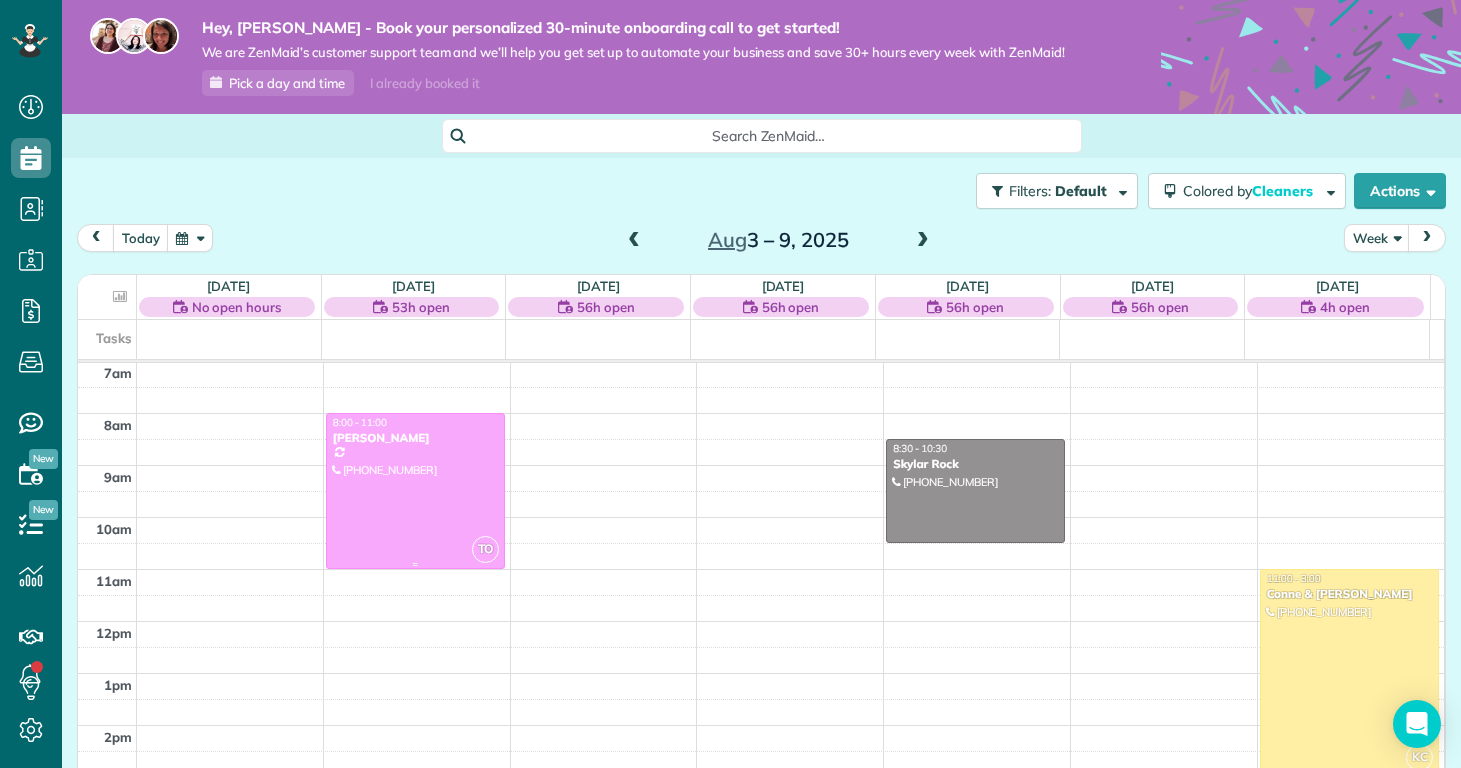 click at bounding box center [415, 491] 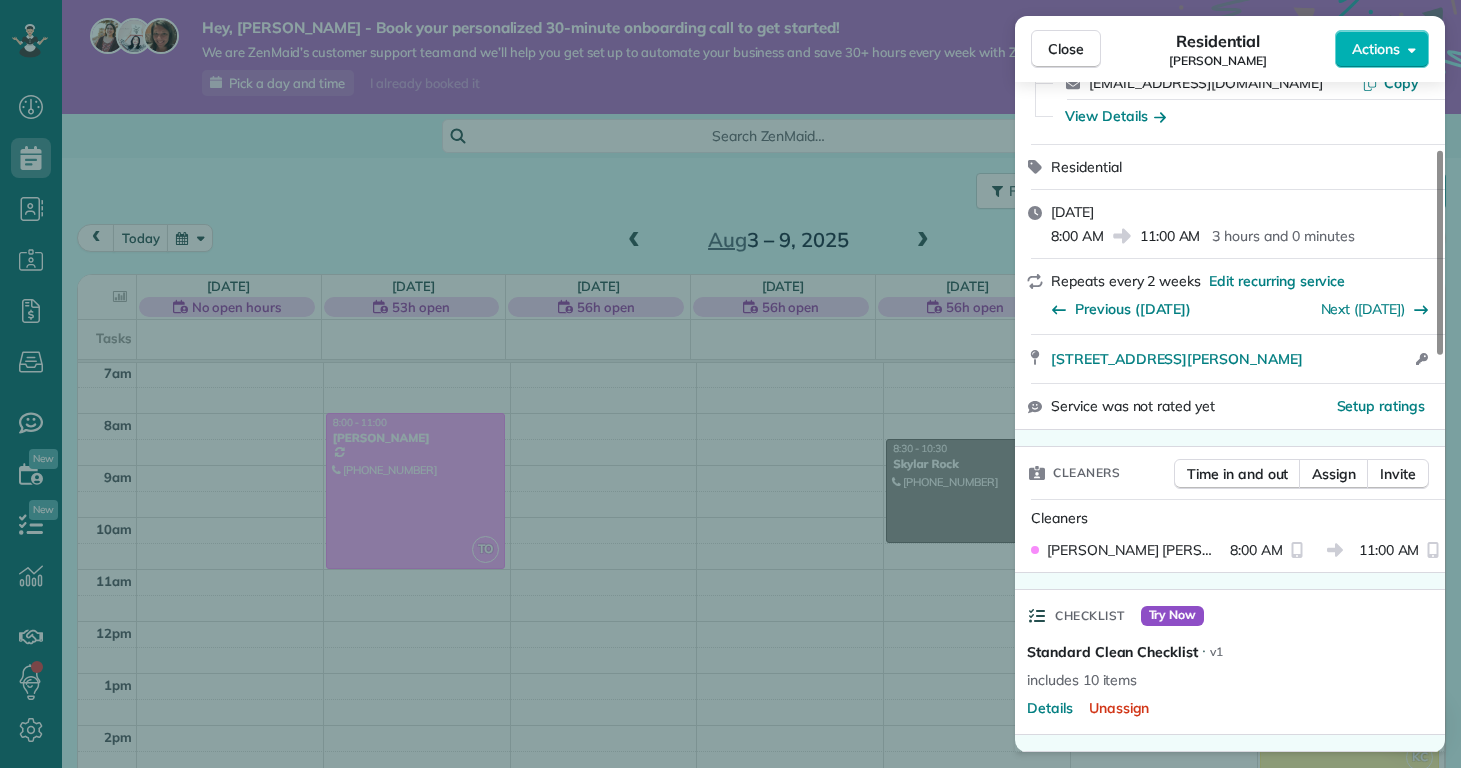 scroll, scrollTop: 358, scrollLeft: 0, axis: vertical 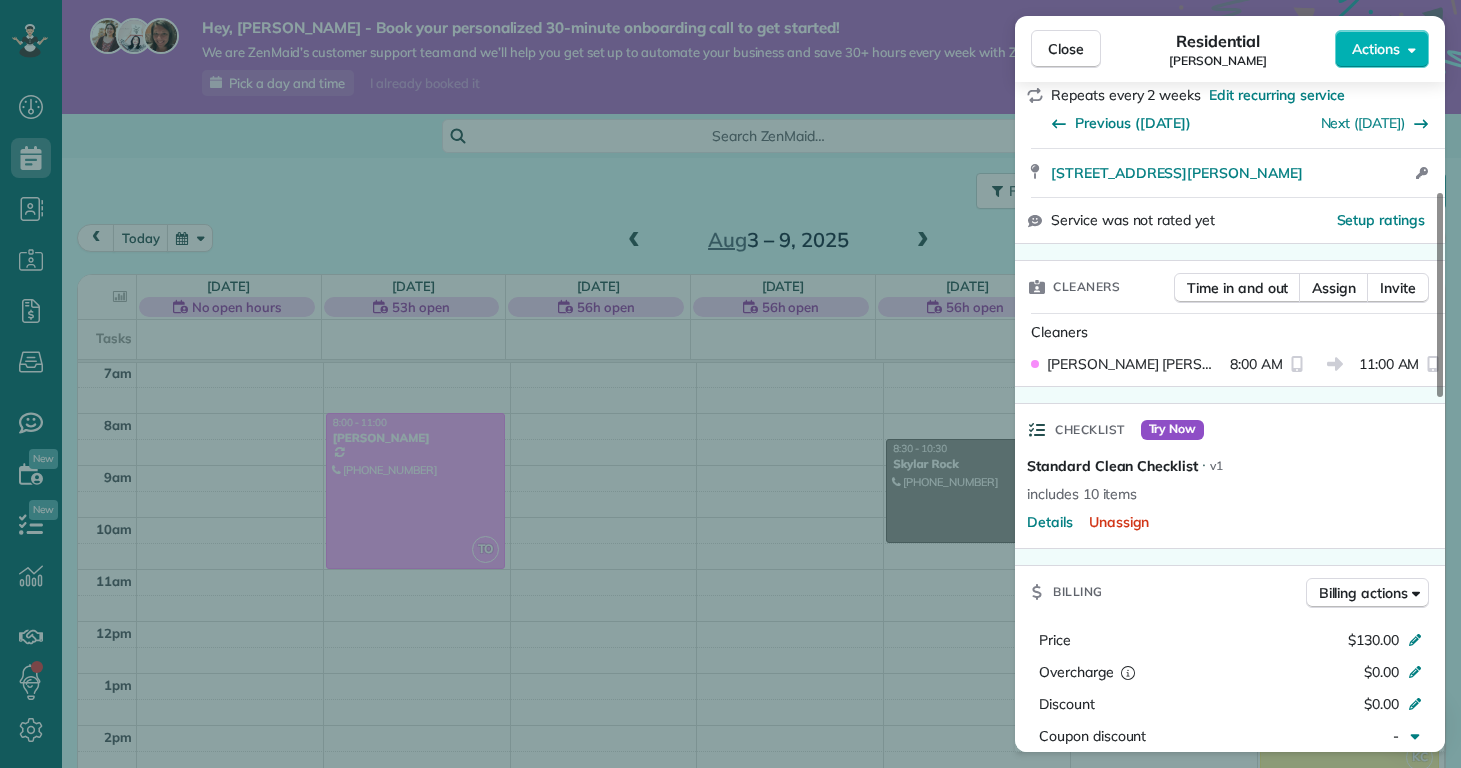 click on "Close Residential Kelly Delaney Actions Status Active Kelly Delaney · Open profile Mobile (910) 650-2280 Copy klyles2011@gmail.com Copy View Details Residential Monday, August 04, 2025 8:00 AM 11:00 AM 3 hours and 0 minutes Repeats every 2 weeks Edit recurring service Previous (Jul 21) Next (Aug 18) 907 Eakins Lane Richlands NC 28574 Open access information Service was not rated yet Setup ratings Cleaners Time in and out Assign Invite Cleaners Taylor   Obryan 8:00 AM 11:00 AM Checklist Try Now Standard Clean Checklist   ⋅  v1 includes 10 items Details Unassign Billing Billing actions Price $130.00 Overcharge $0.00 Discount $0.00 Coupon discount - Primary tax - Secondary tax - Total appointment price $130.00 Tips collected New feature! $0.00 Unpaid Mark as paid Total including tip $130.00 Get paid online in no-time! Send an invoice and reward your cleaners with tips Charge customer credit card Appointment custom fields Reason for Skip - Hidden from cleaners Pay Method Credit Card Hidden from cleaners   0 0" at bounding box center [730, 384] 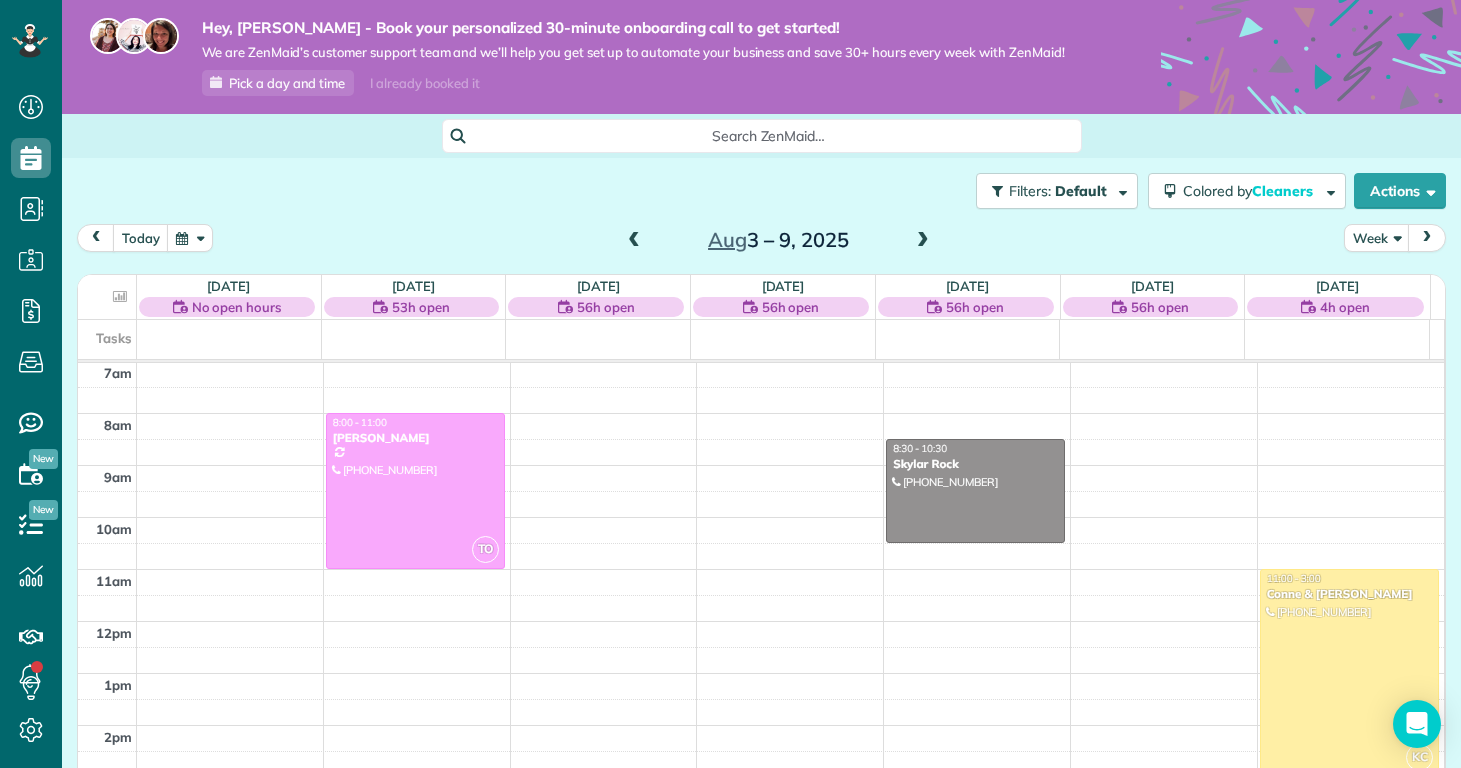 click at bounding box center (923, 241) 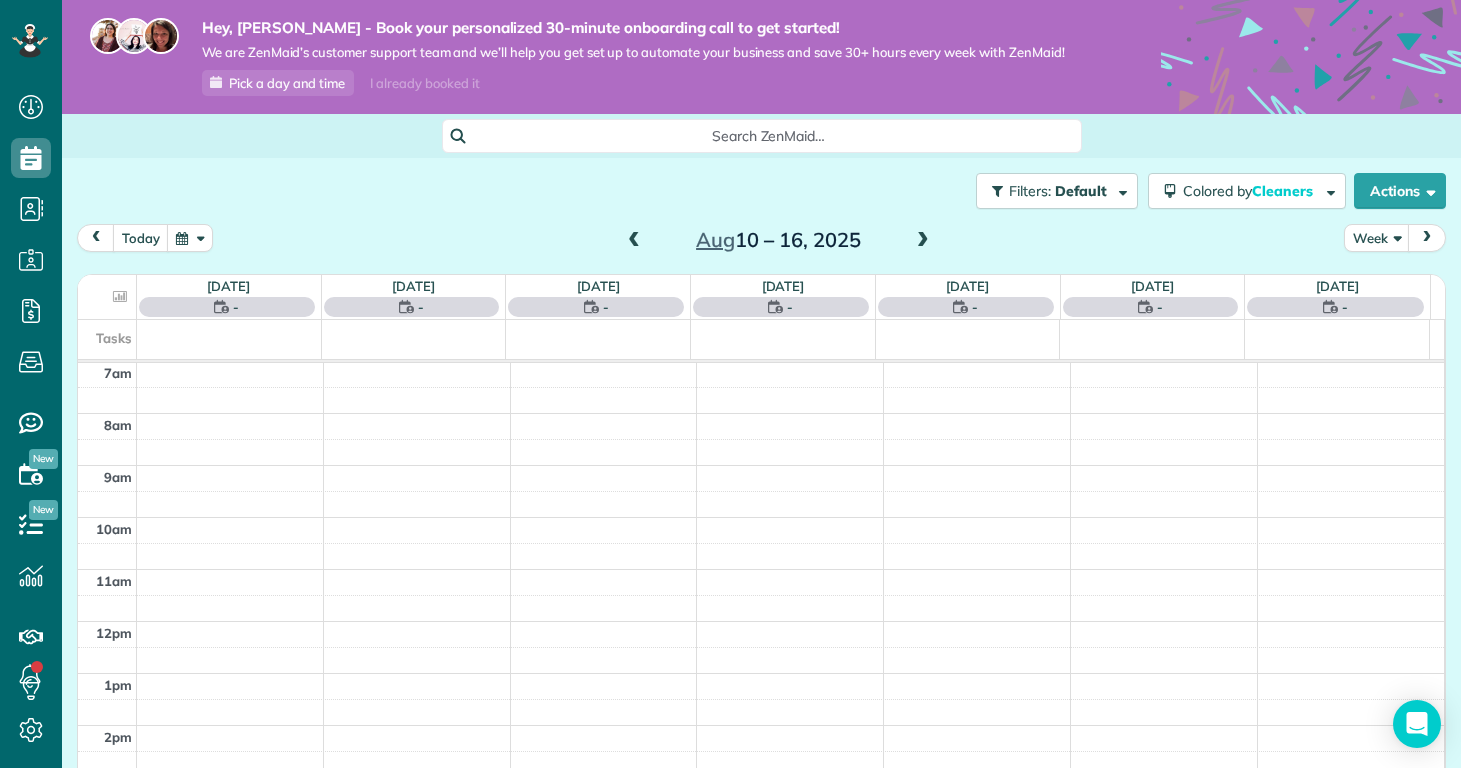 scroll, scrollTop: 365, scrollLeft: 0, axis: vertical 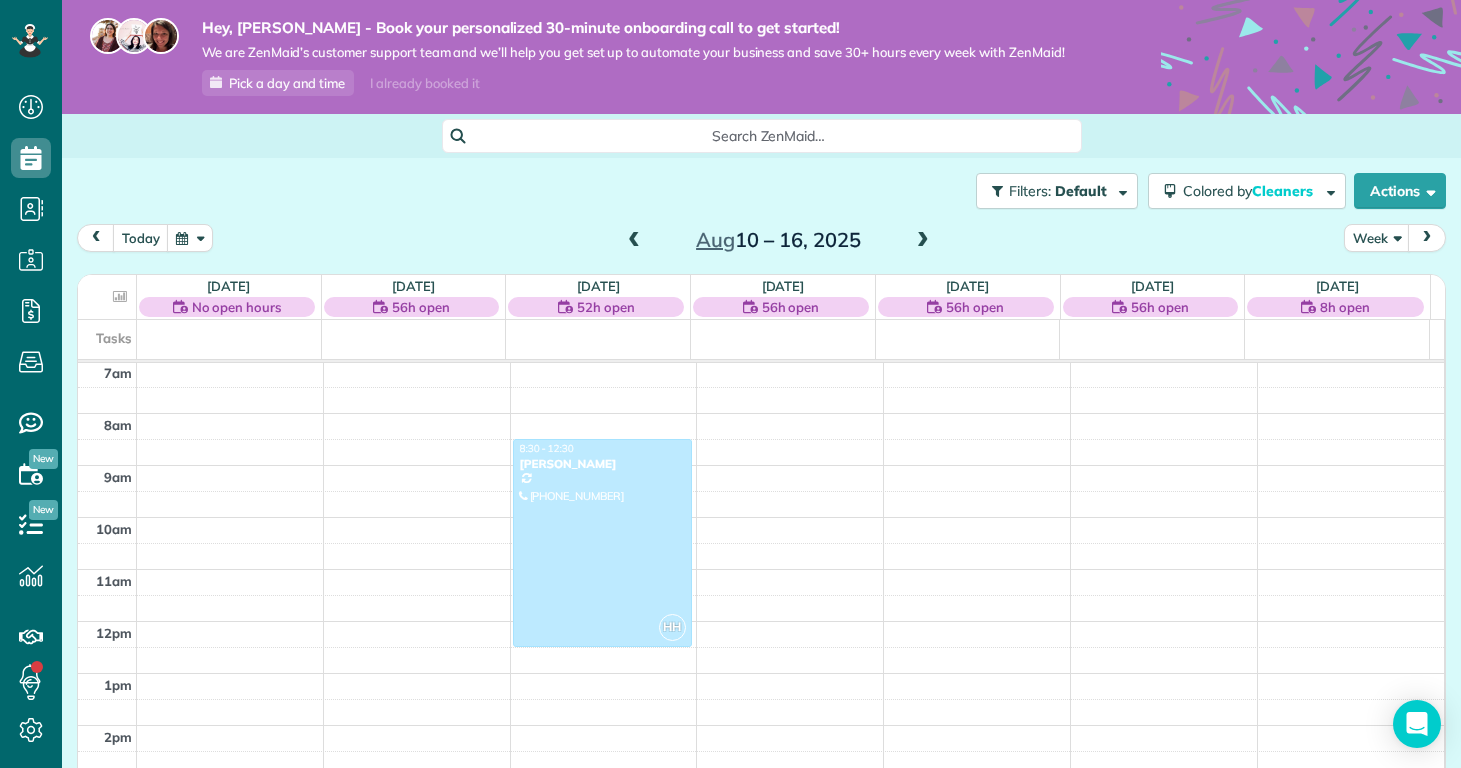 click on "12am 1am 2am 3am 4am 5am 6am 7am 8am 9am 10am 11am 12pm 1pm 2pm 3pm 4pm 5pm 6pm 7pm 8pm 9pm 10pm 11pm HH 8:30 - 12:30 Margaret Black (914) 316-3721 119 Bernhurst Rd New Bern, NC 28560" at bounding box center (761, 621) 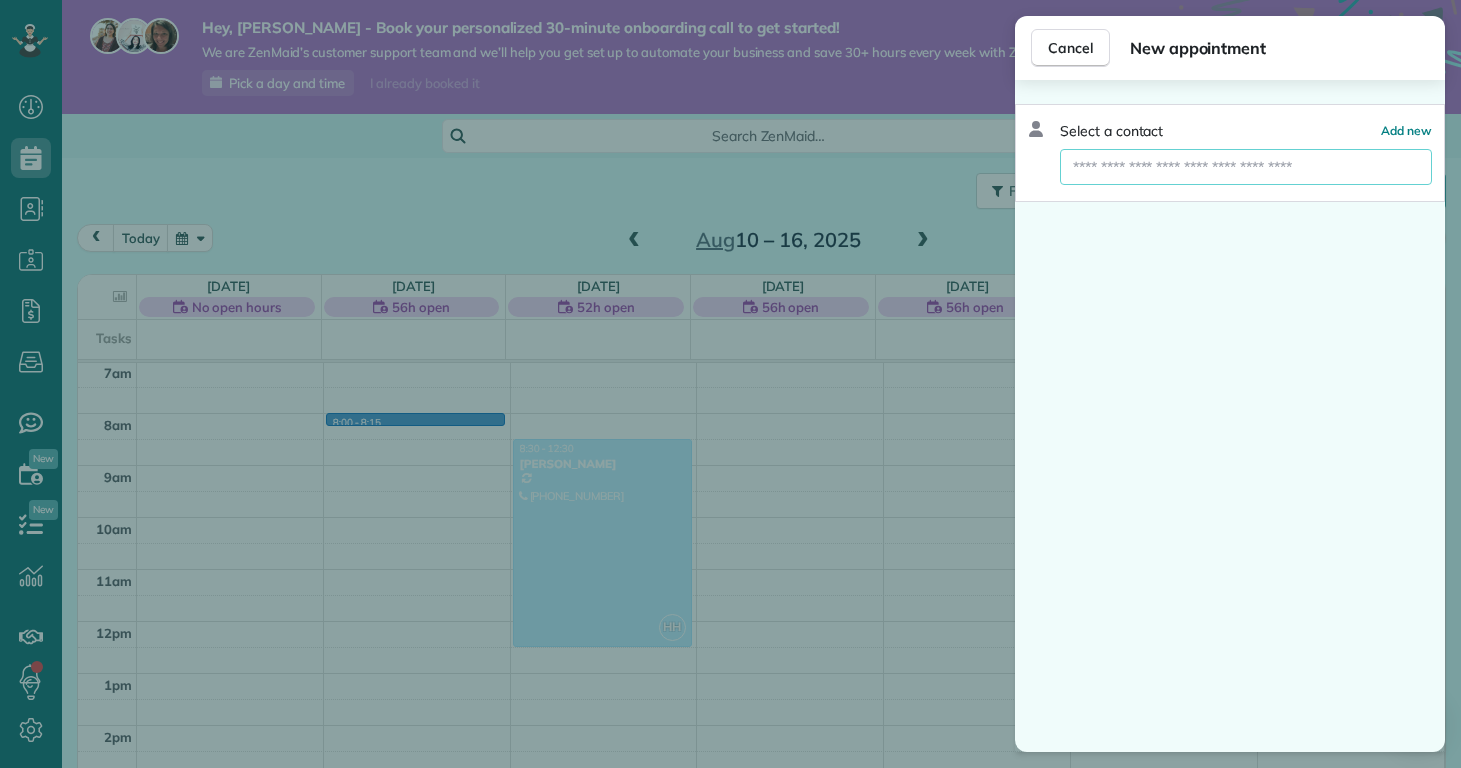 click at bounding box center [1246, 167] 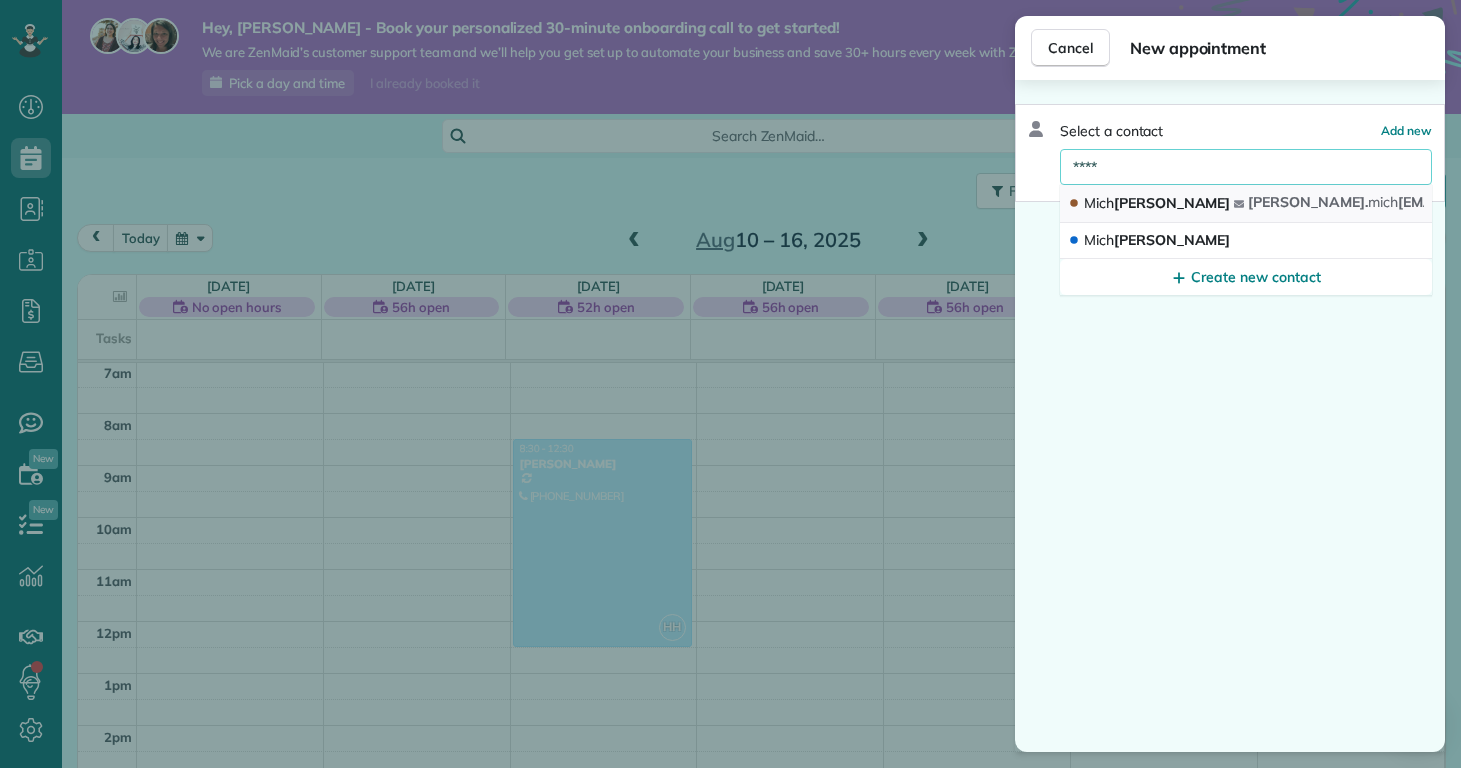 type on "****" 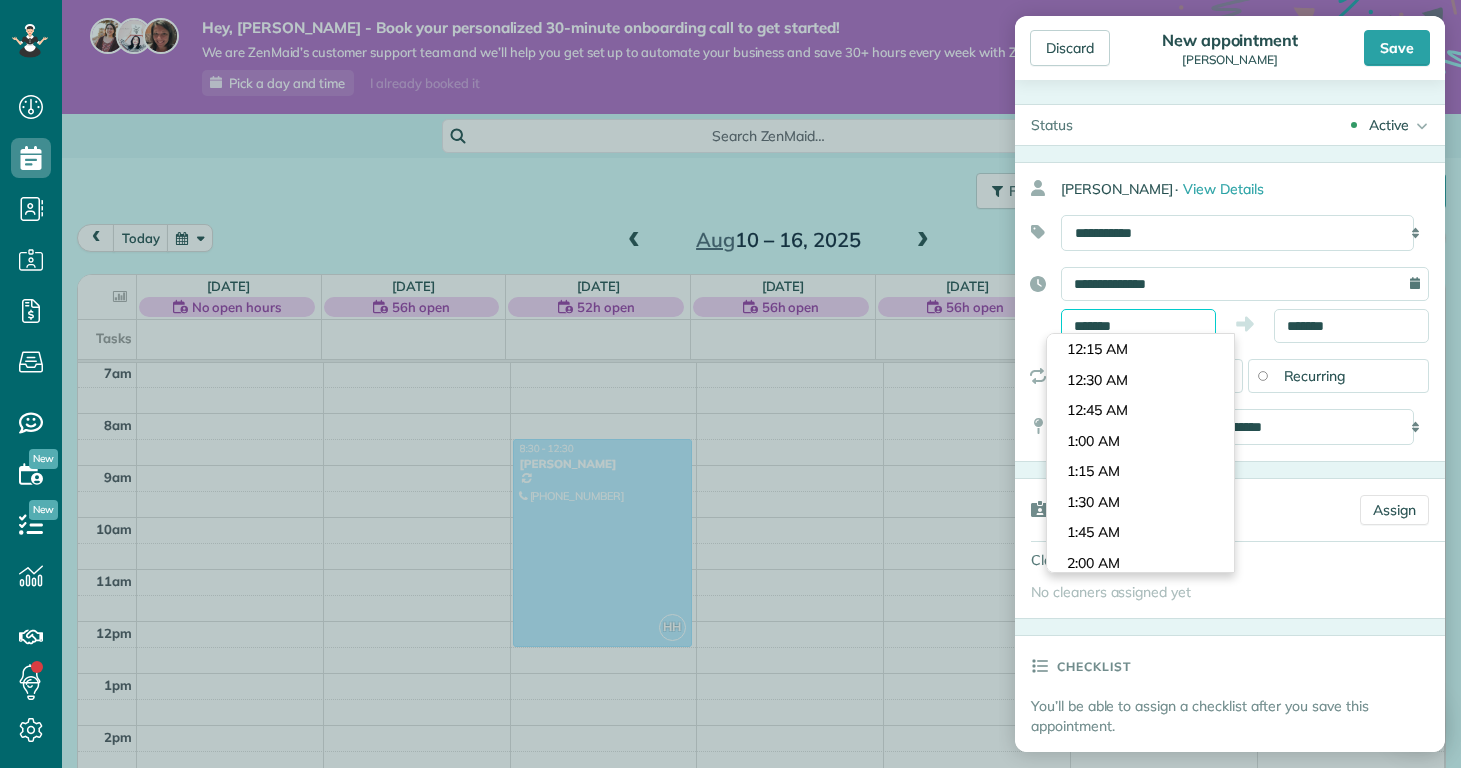 click on "*******" at bounding box center (1138, 326) 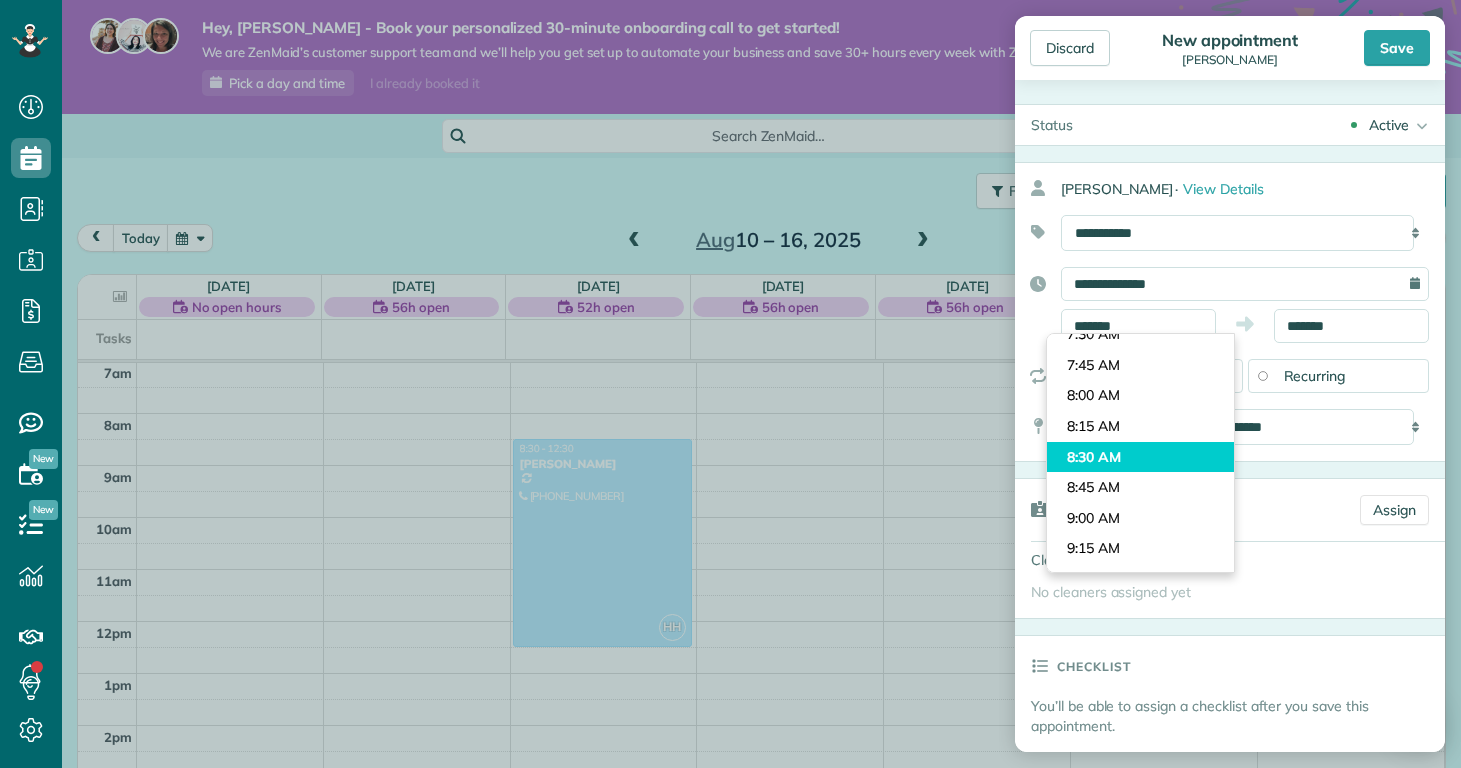 type on "*******" 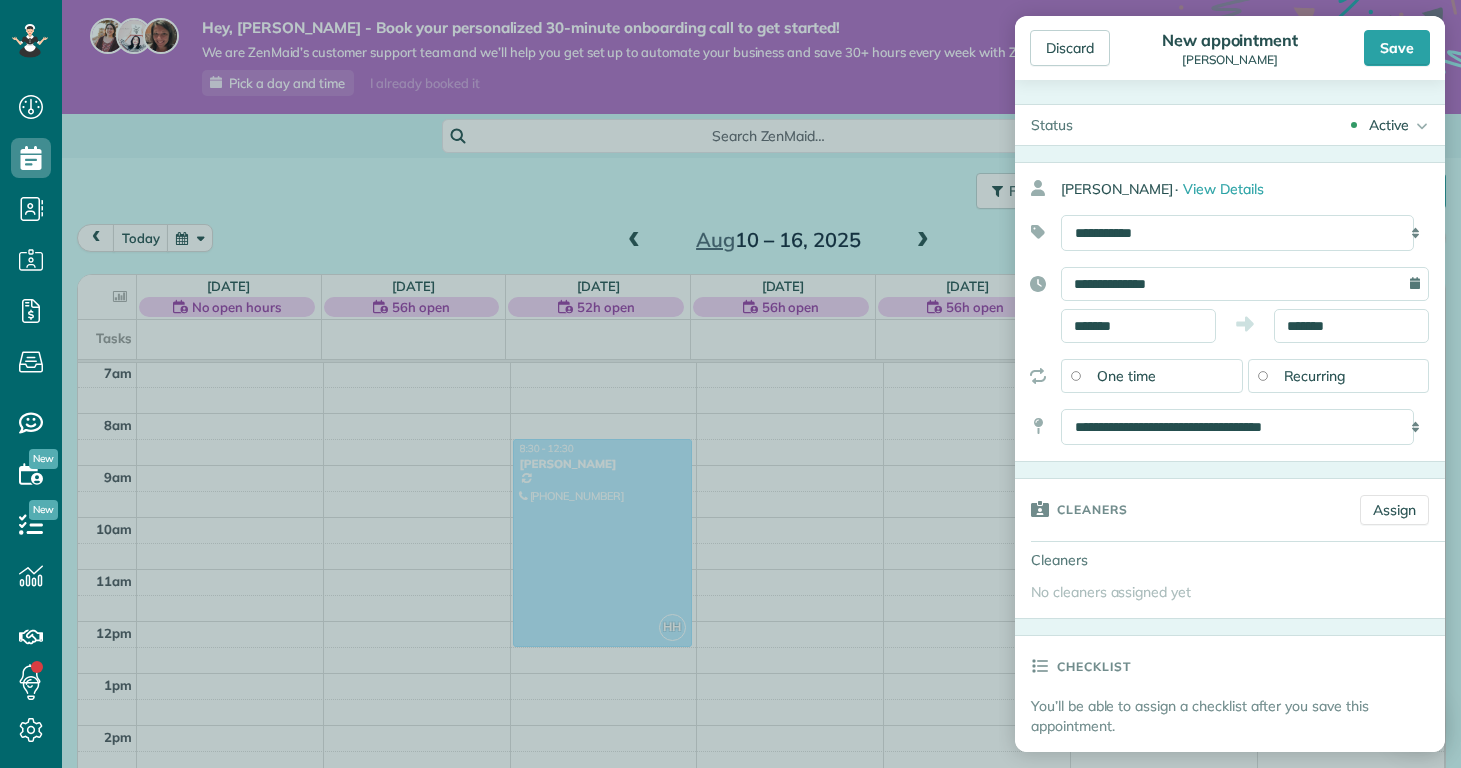click on "Dashboard
Scheduling
Calendar View
List View
Dispatch View - Weekly scheduling (Beta)" at bounding box center (730, 384) 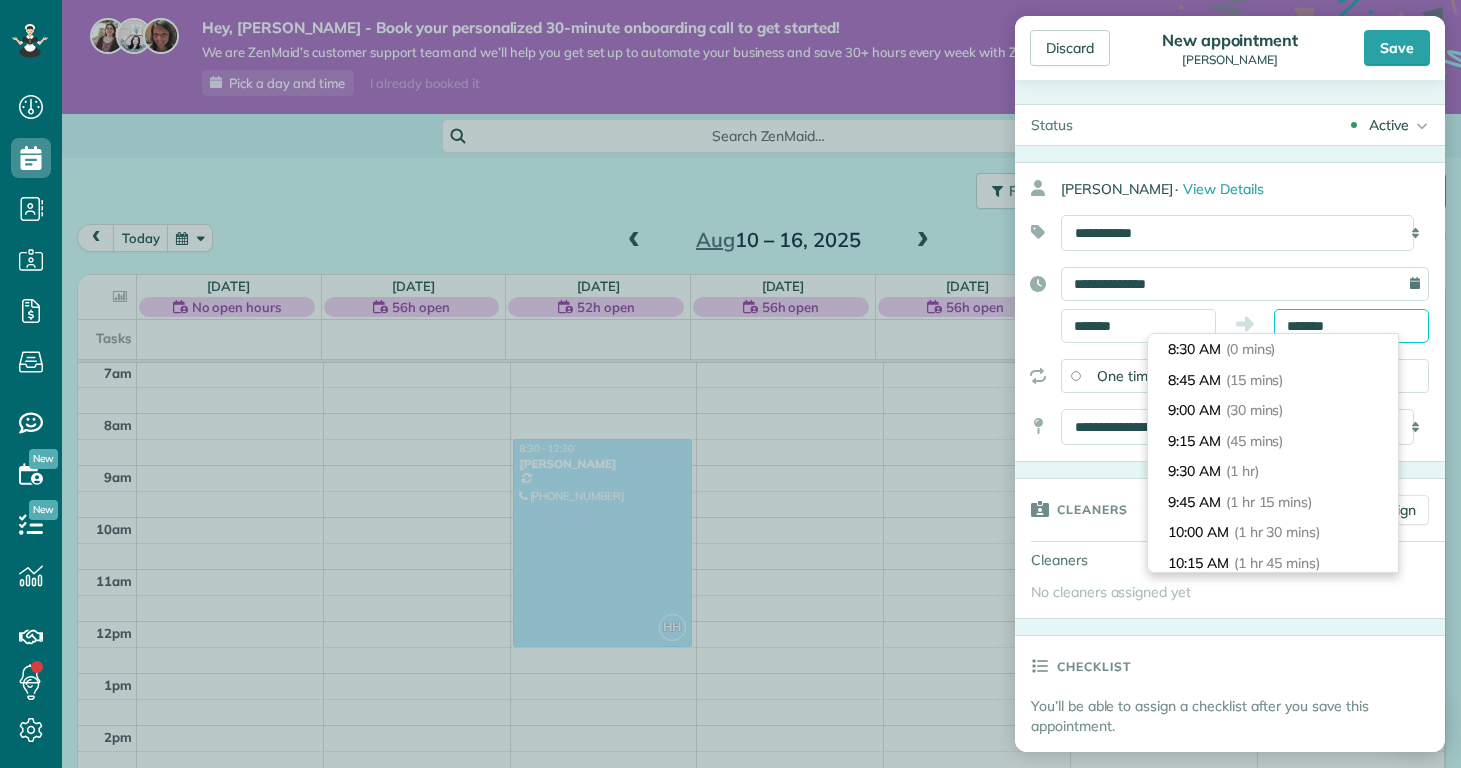 click on "Dashboard
Scheduling
Calendar View
List View
Dispatch View - Weekly scheduling (Beta)" at bounding box center (730, 384) 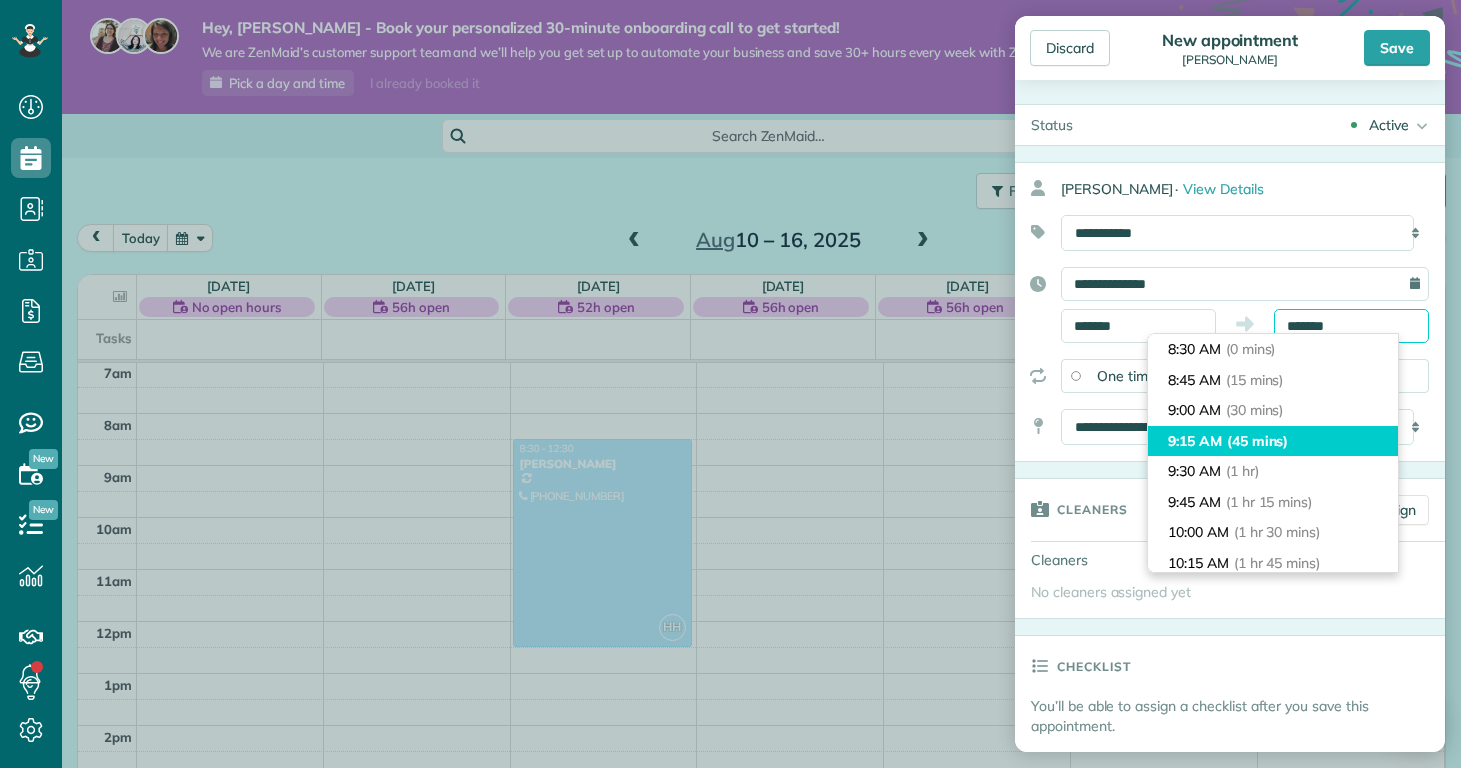 scroll, scrollTop: 214, scrollLeft: 0, axis: vertical 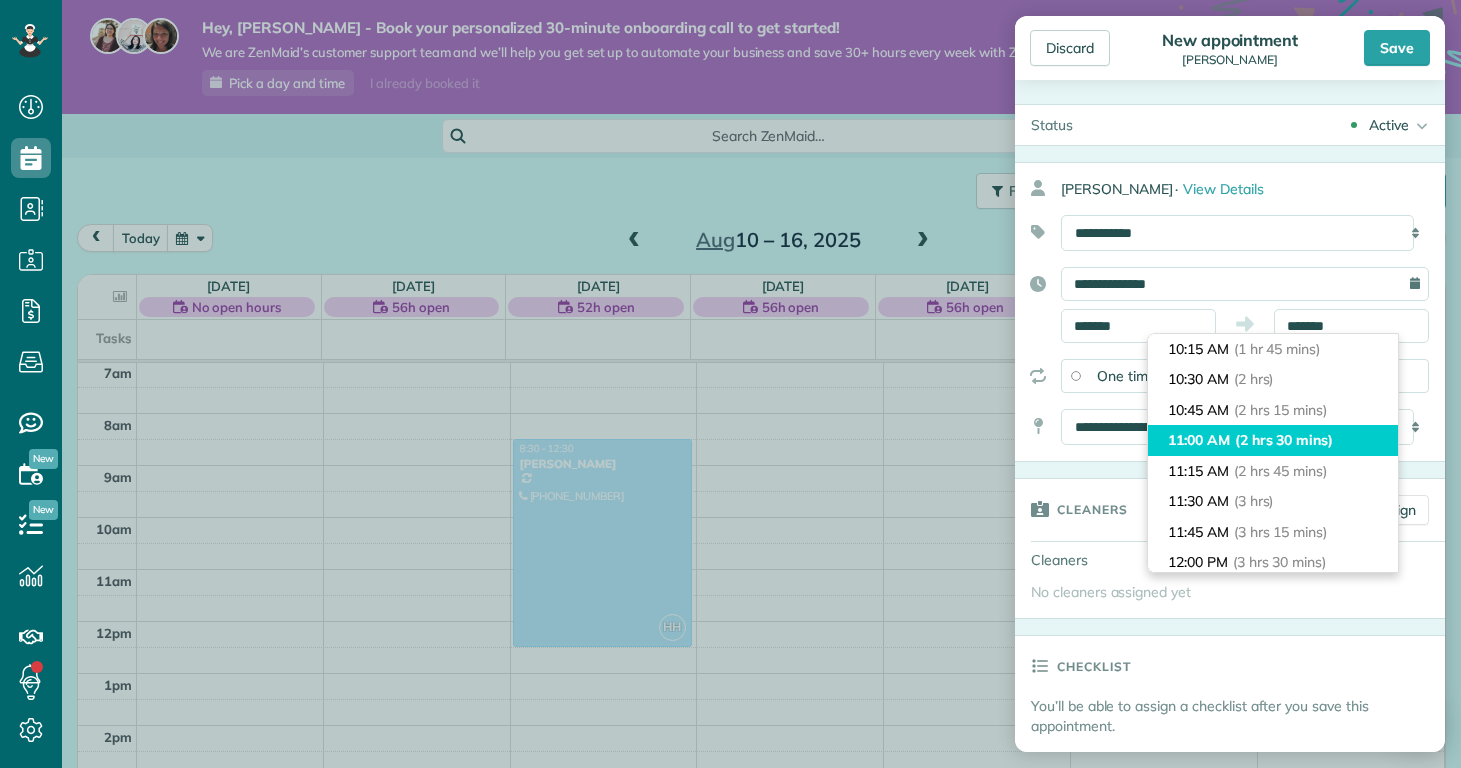 type on "********" 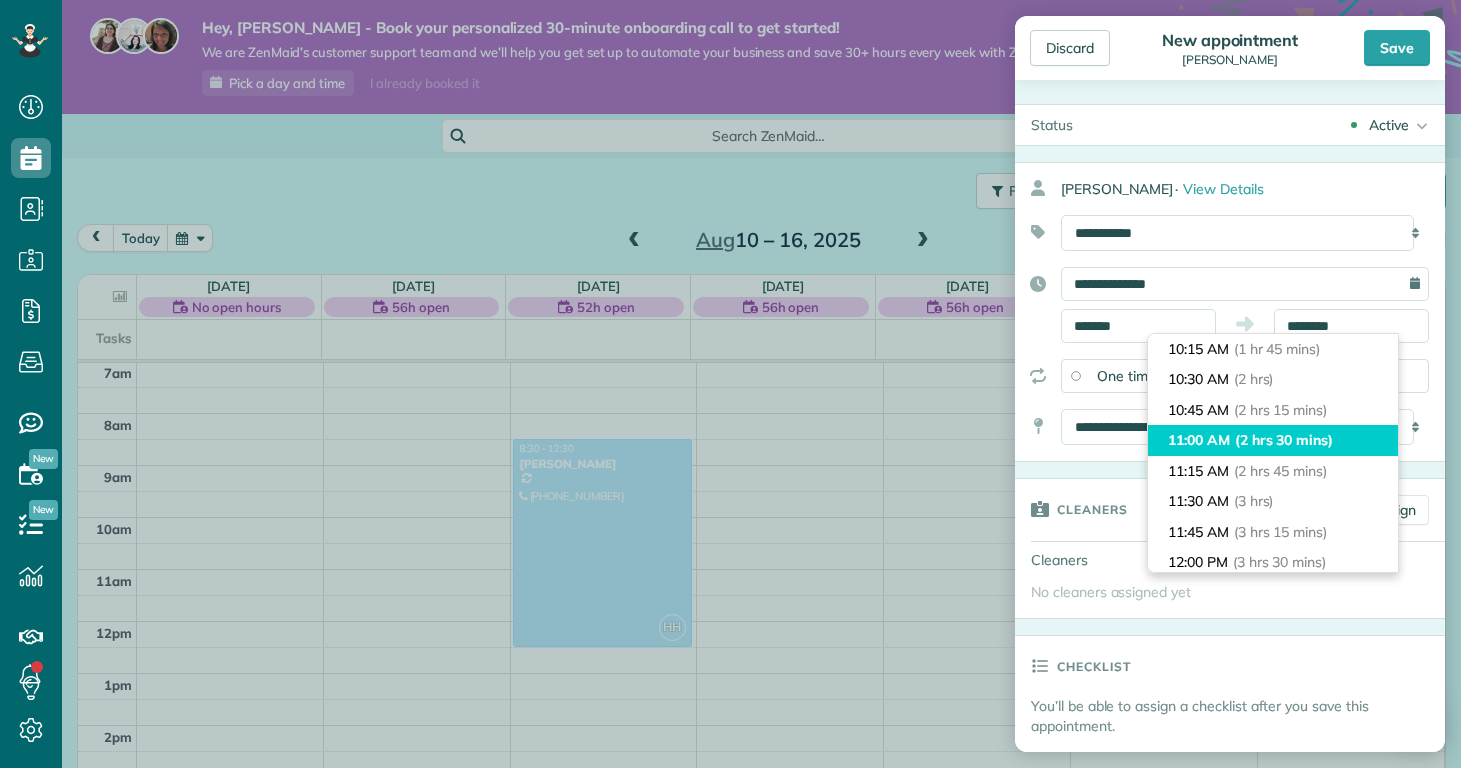 click on "(2 hrs 30 mins)" at bounding box center (1284, 440) 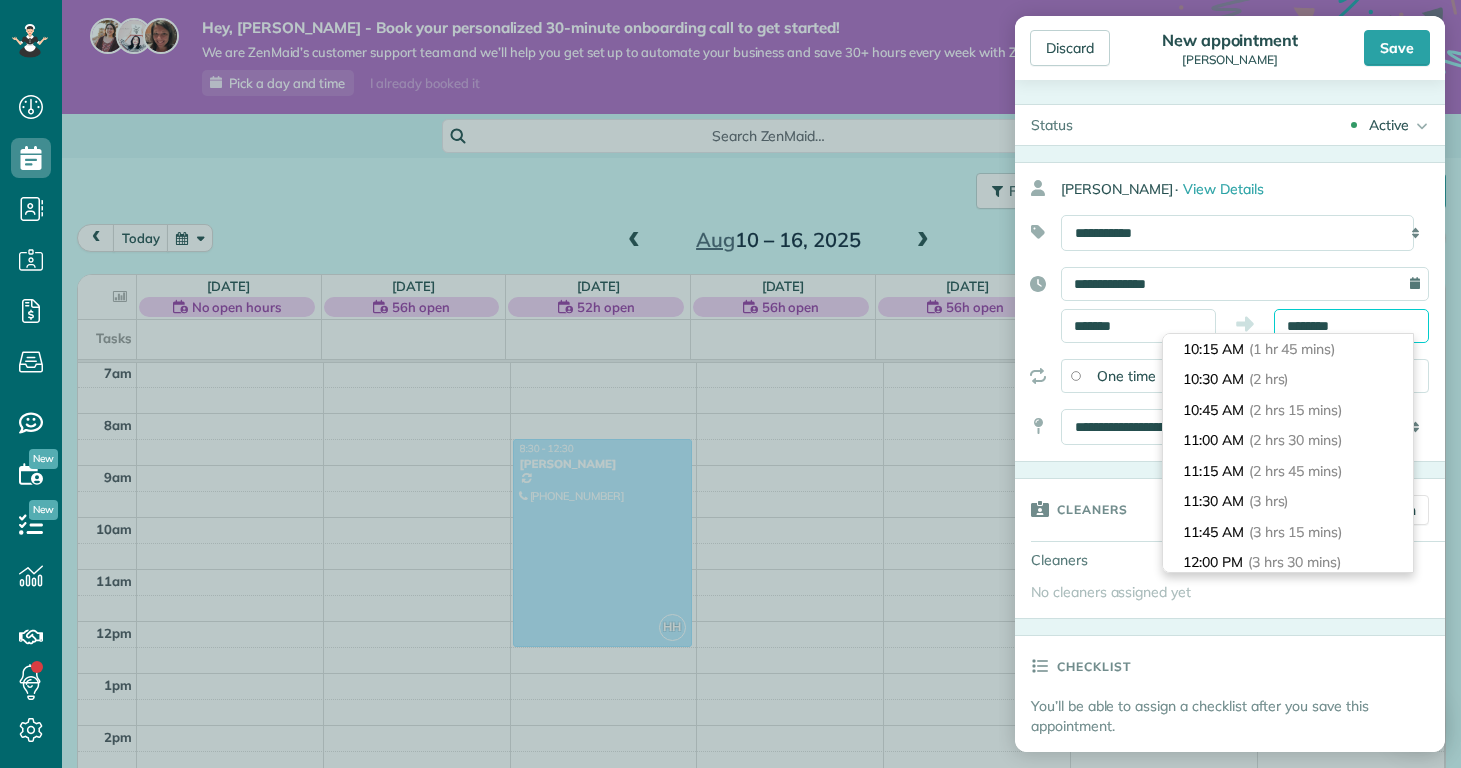 scroll, scrollTop: 270, scrollLeft: 0, axis: vertical 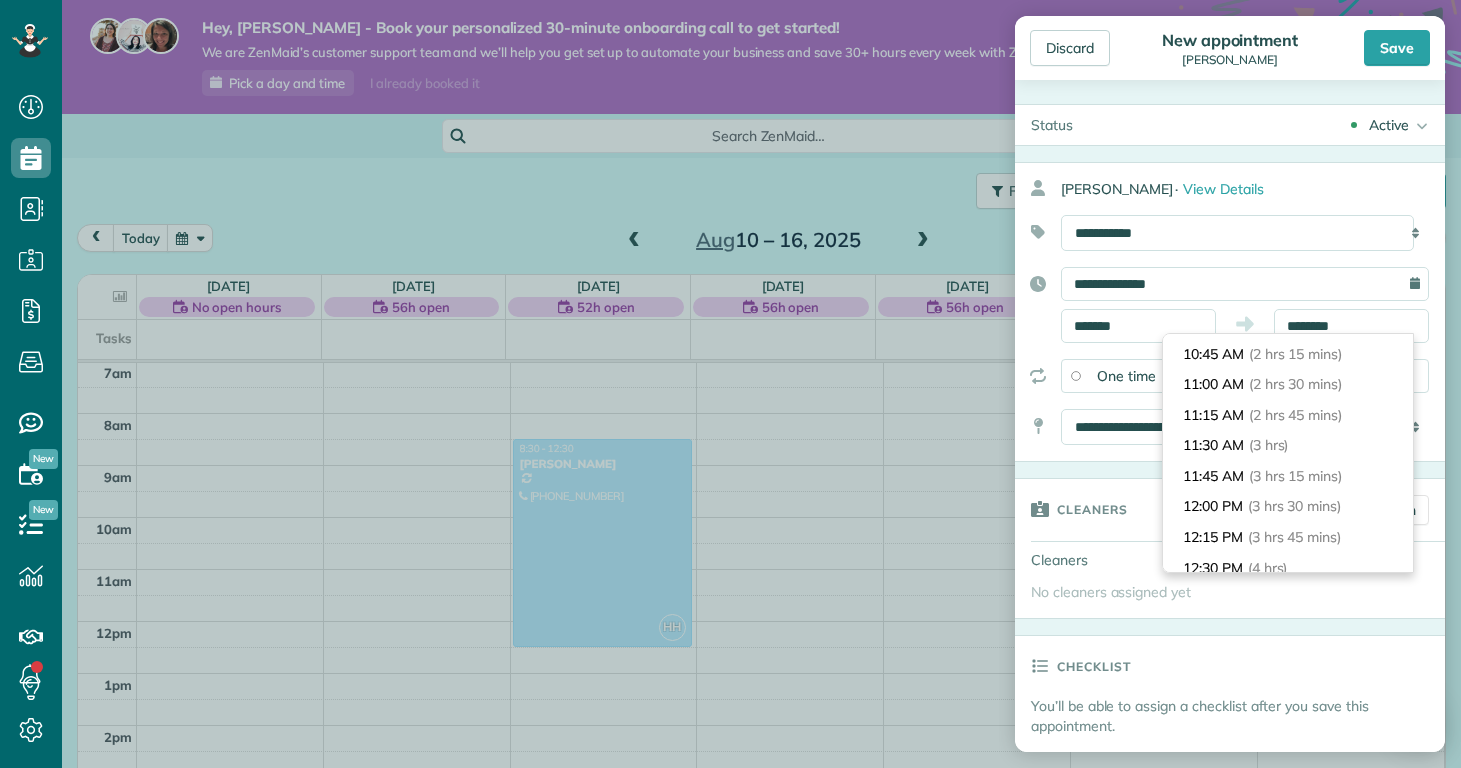 click on "Cleaners" at bounding box center [1092, 509] 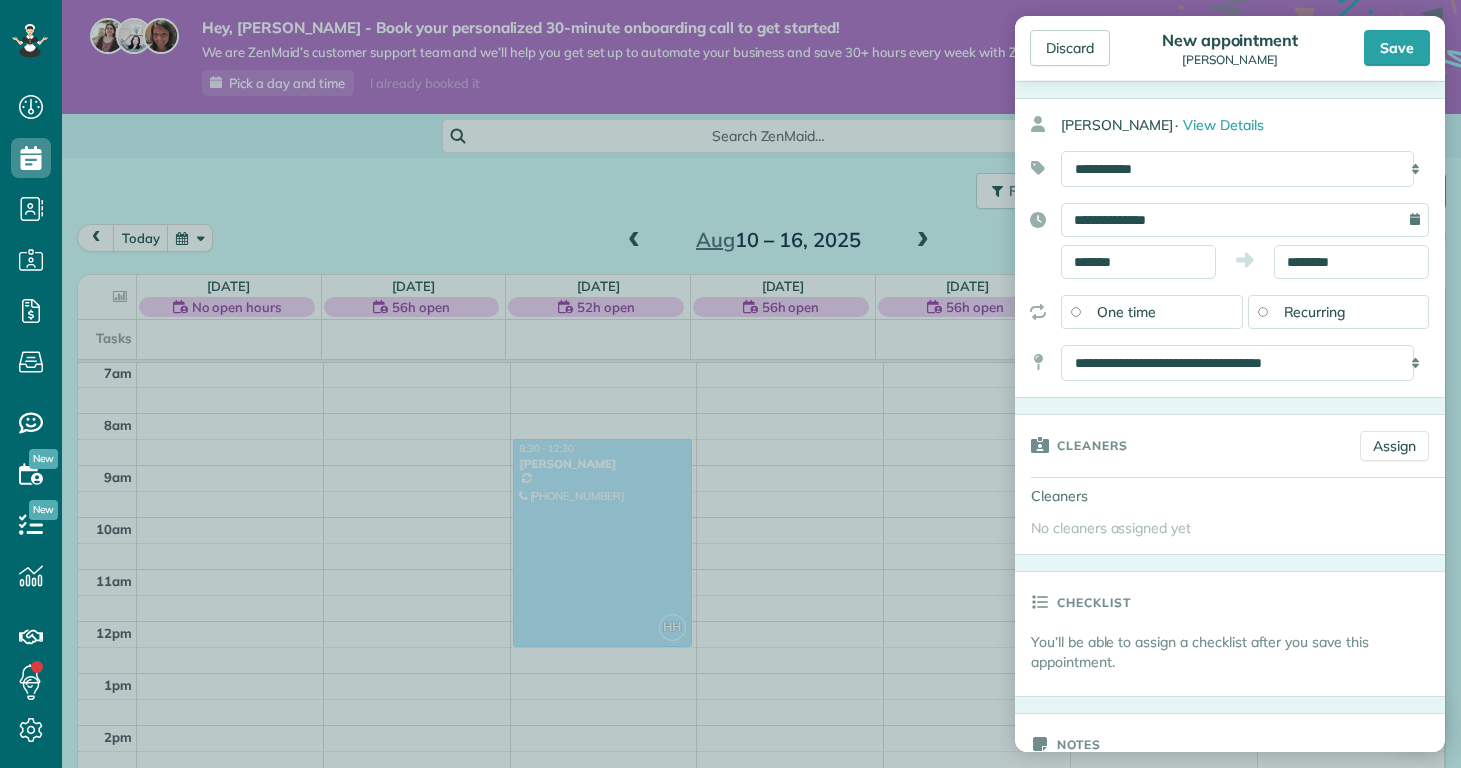 scroll, scrollTop: 458, scrollLeft: 0, axis: vertical 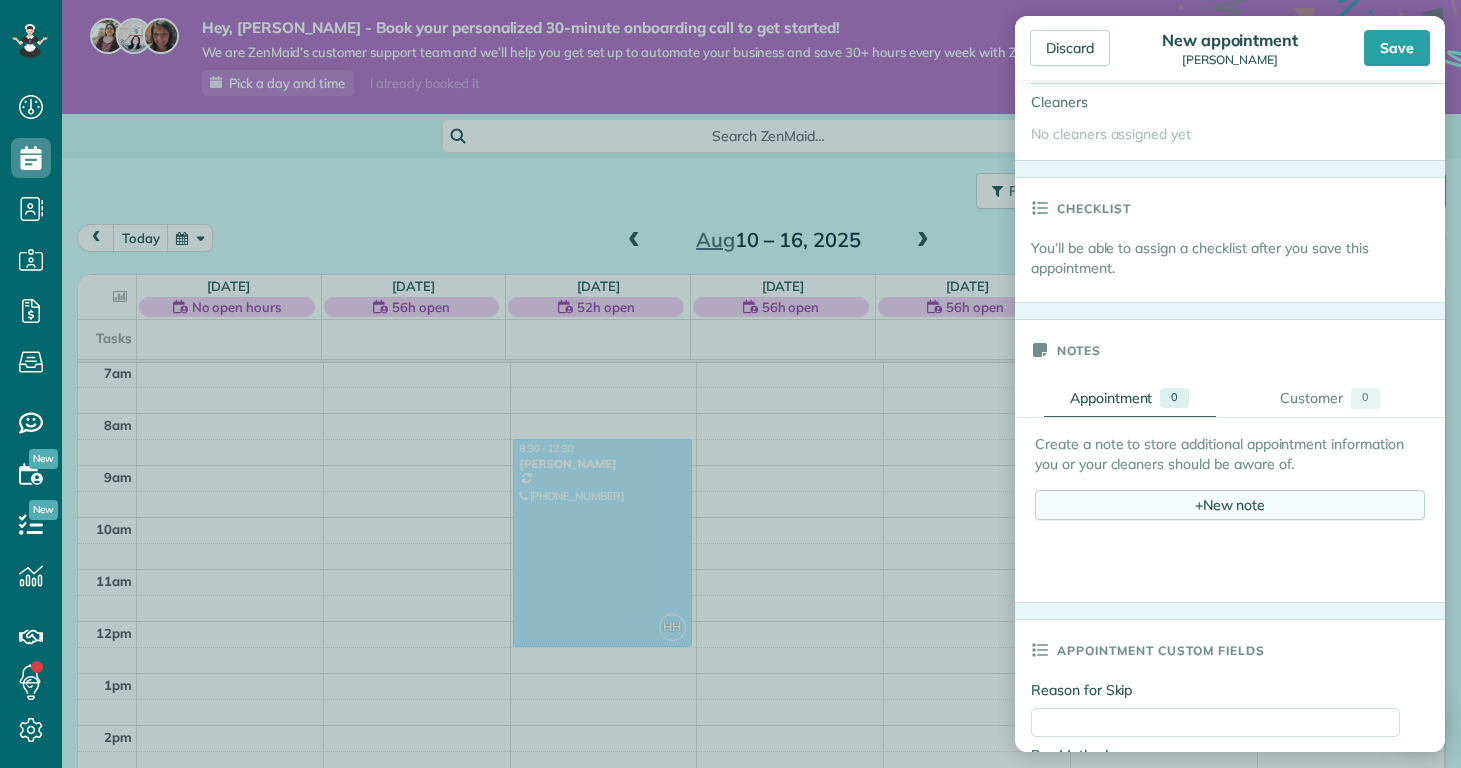 click on "+ New note" at bounding box center [1230, 505] 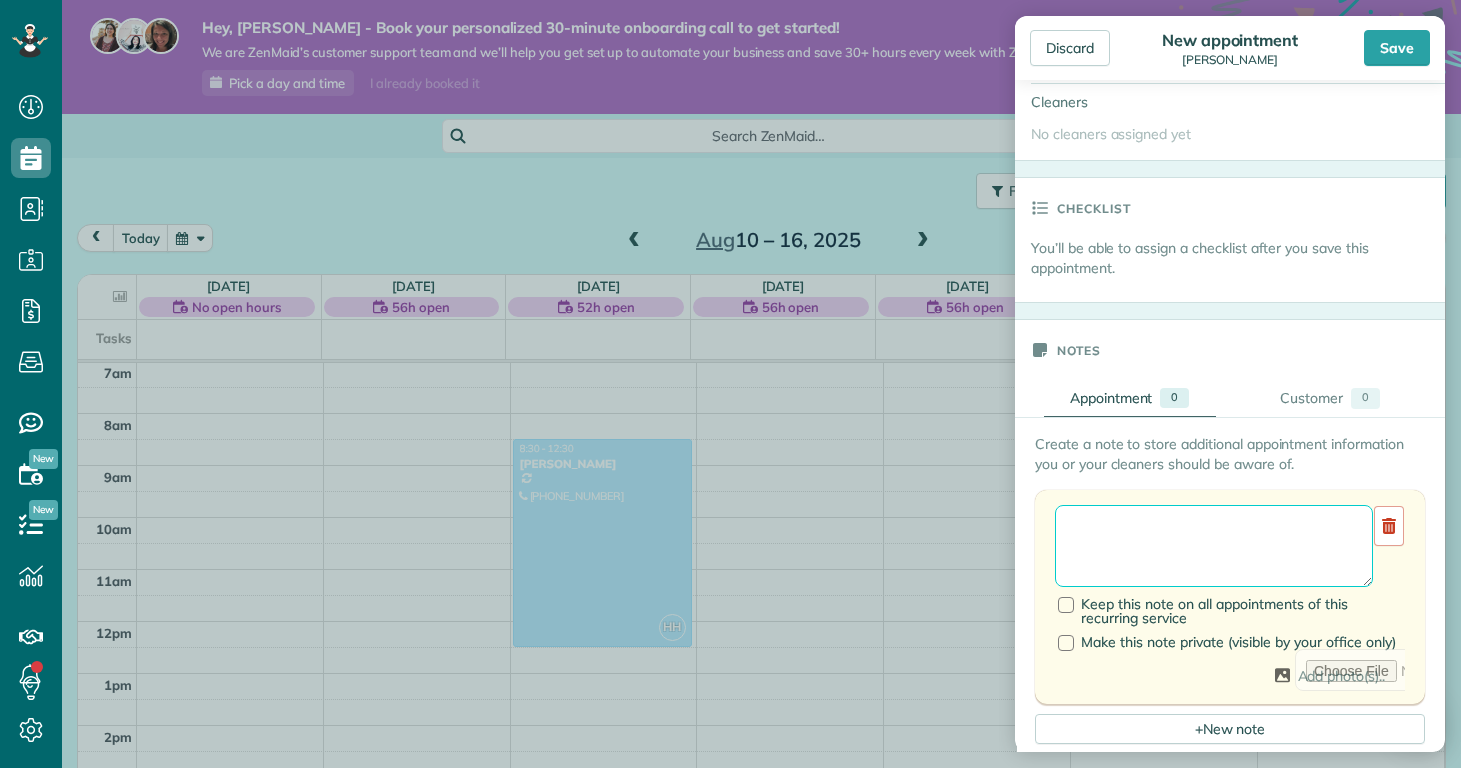 click at bounding box center [1214, 546] 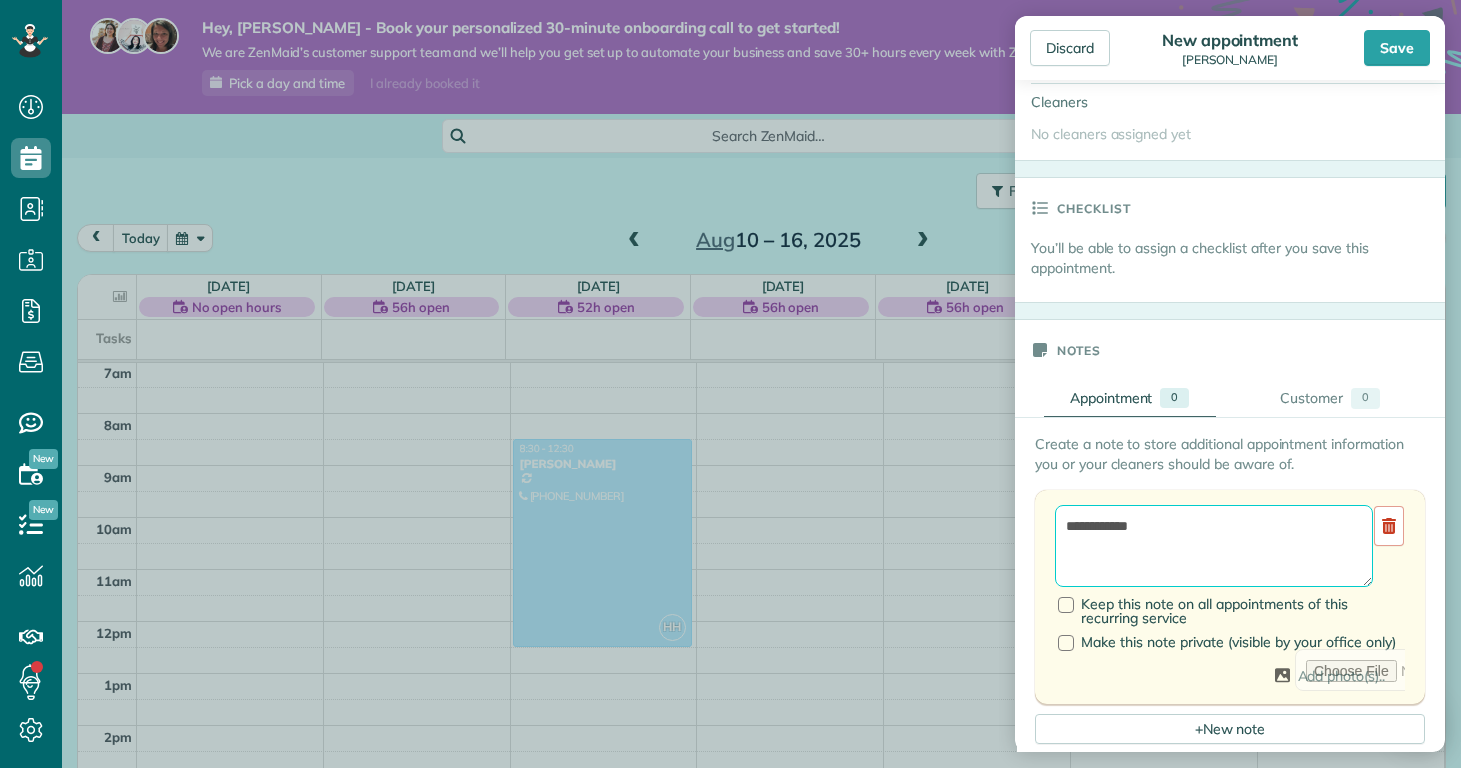 type on "**********" 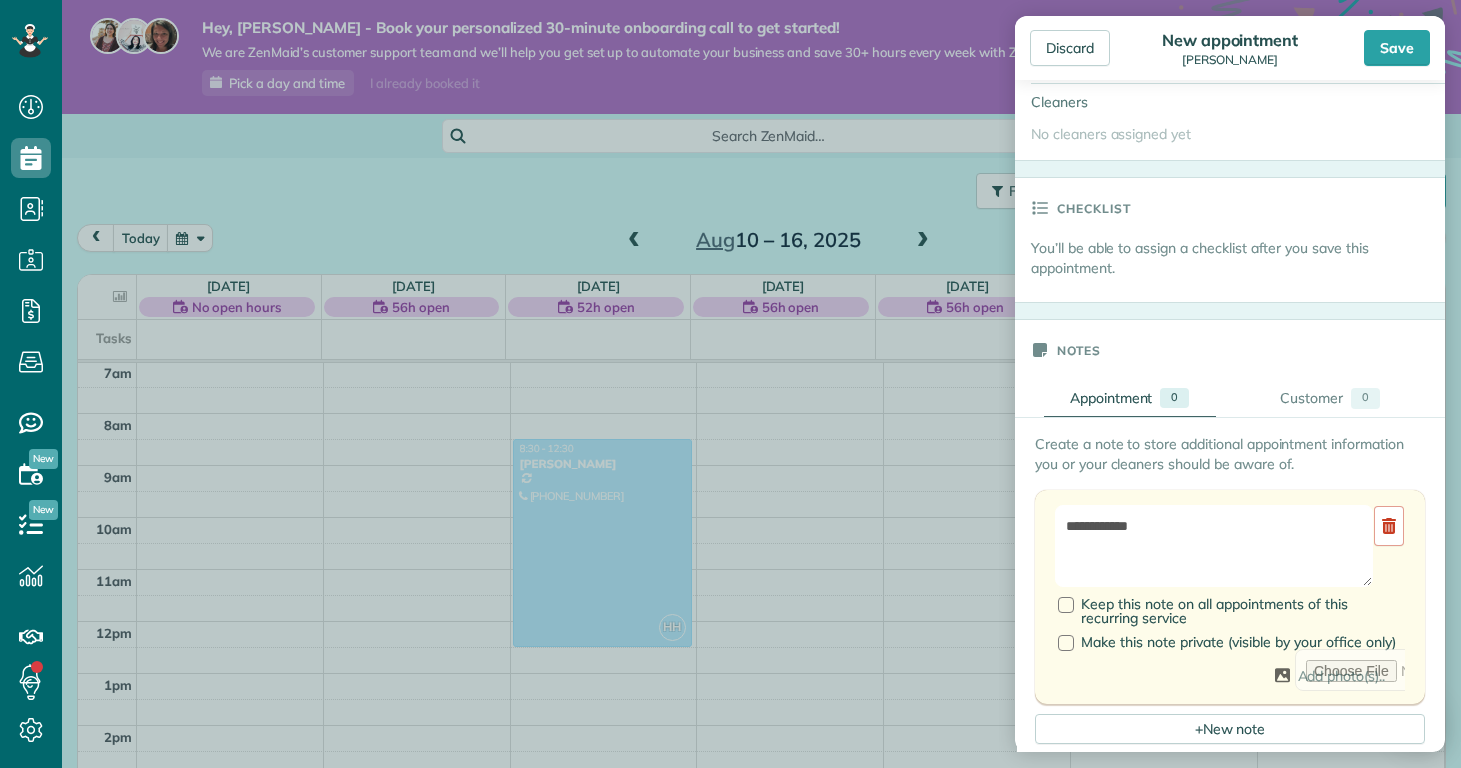 click on "Create a note to store additional appointment information you or your cleaners should be aware of." at bounding box center [1230, 454] 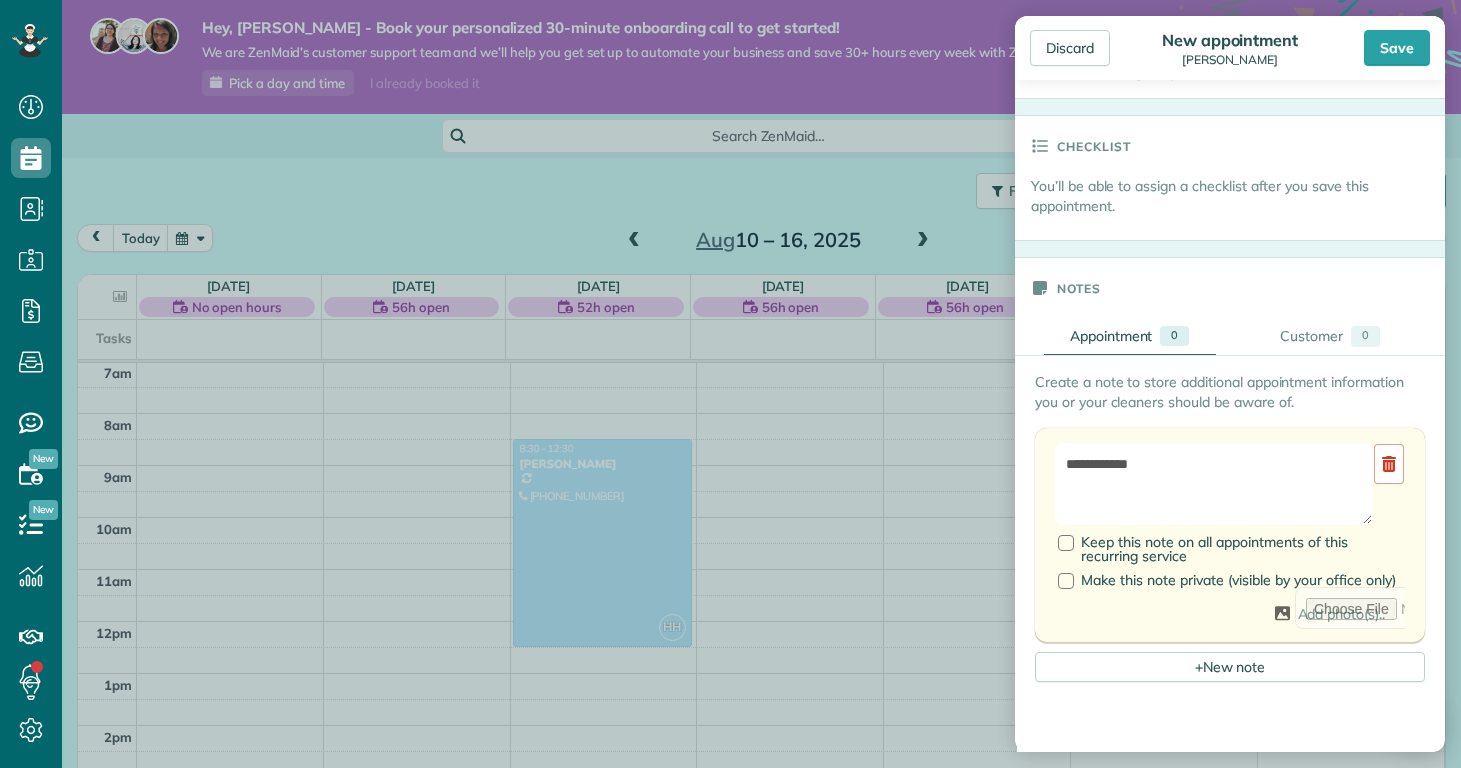 scroll, scrollTop: 1601, scrollLeft: 0, axis: vertical 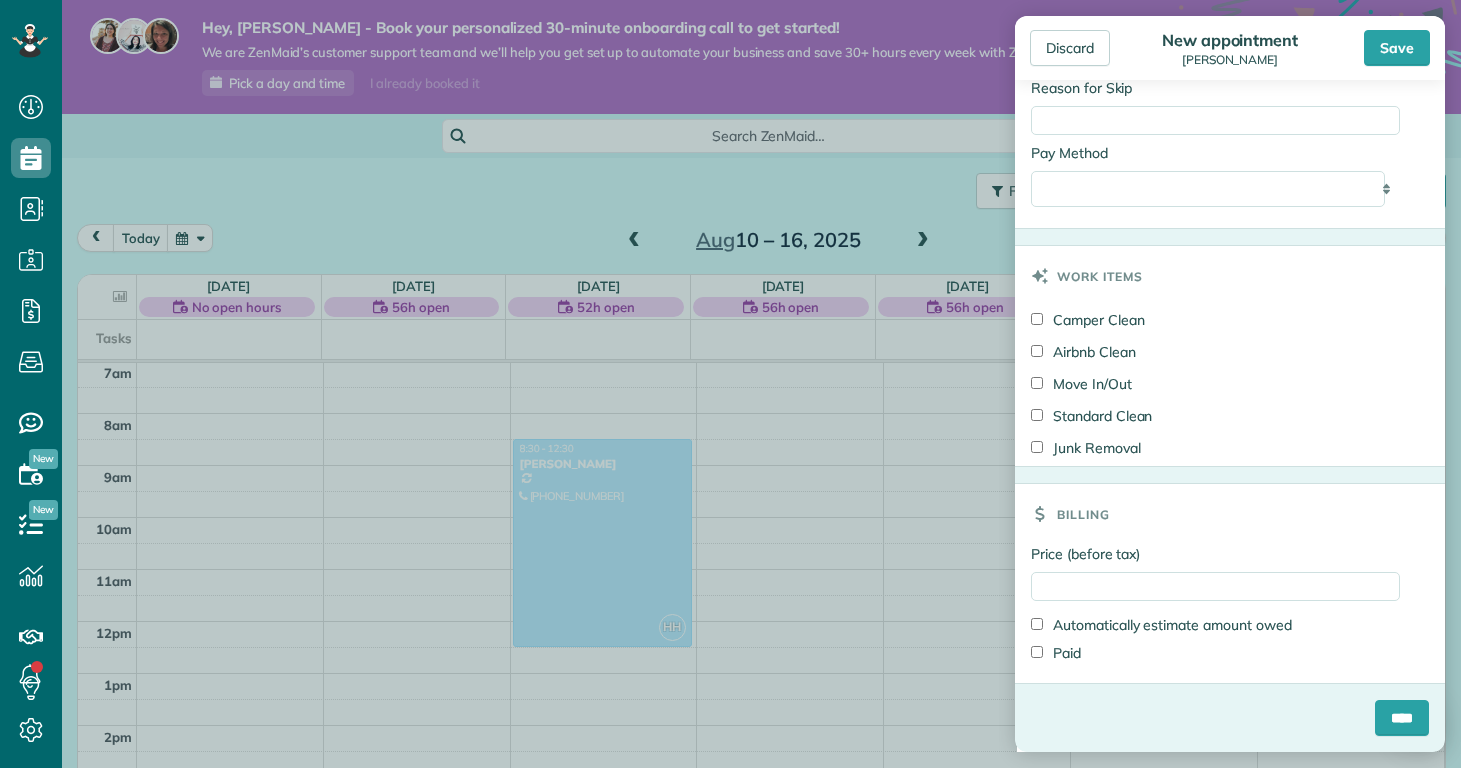click on "Standard Clean" at bounding box center [1091, 416] 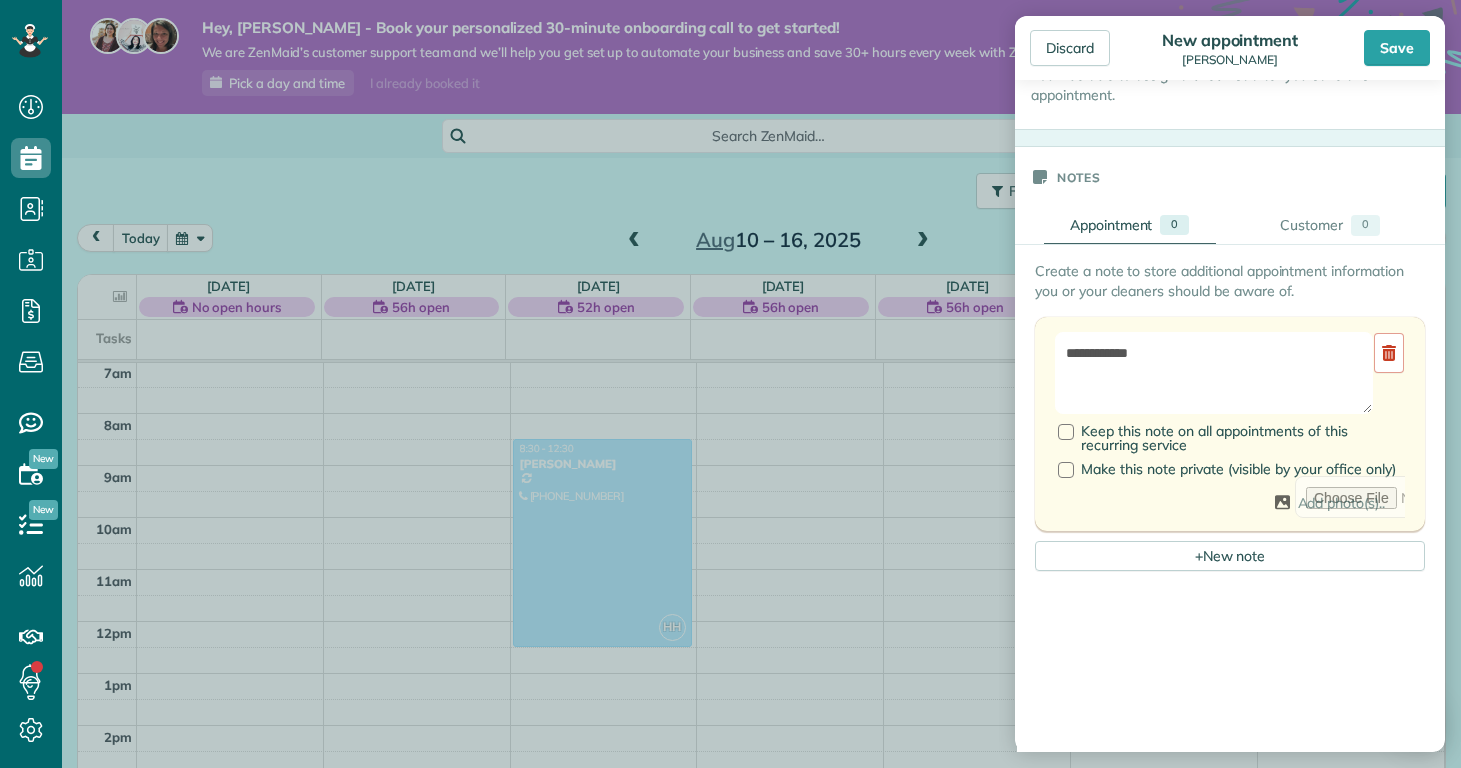 scroll, scrollTop: 0, scrollLeft: 0, axis: both 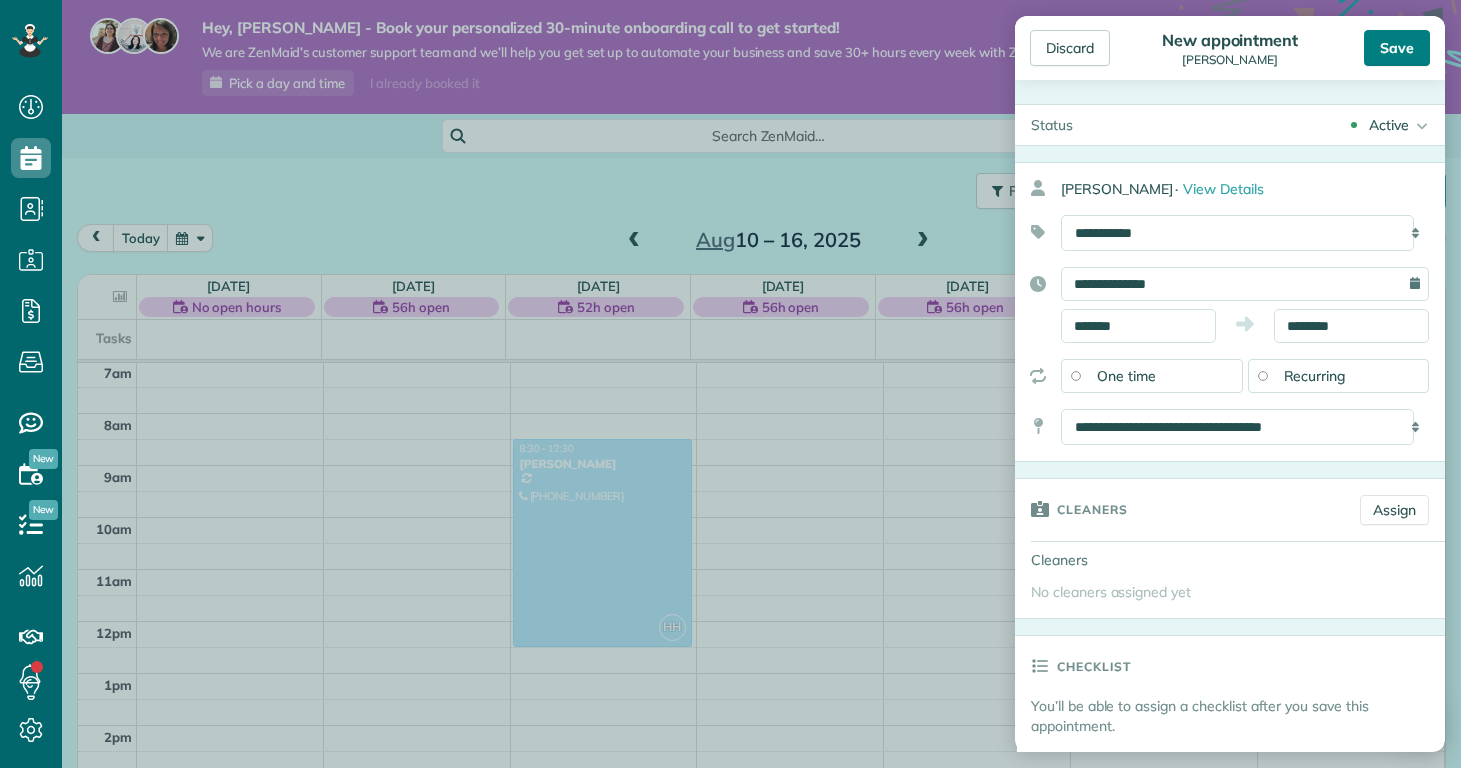 click on "Save" at bounding box center (1397, 48) 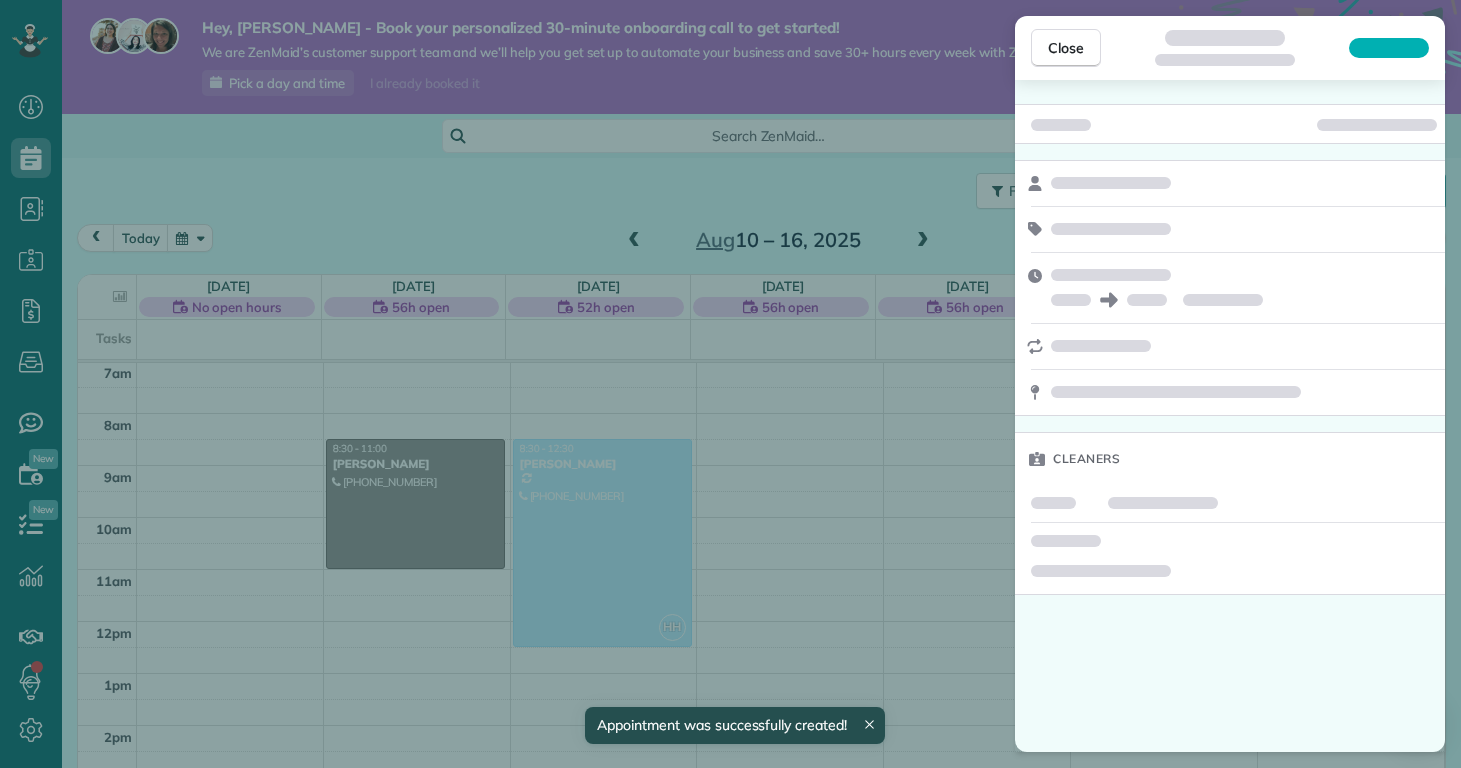scroll, scrollTop: 365, scrollLeft: 0, axis: vertical 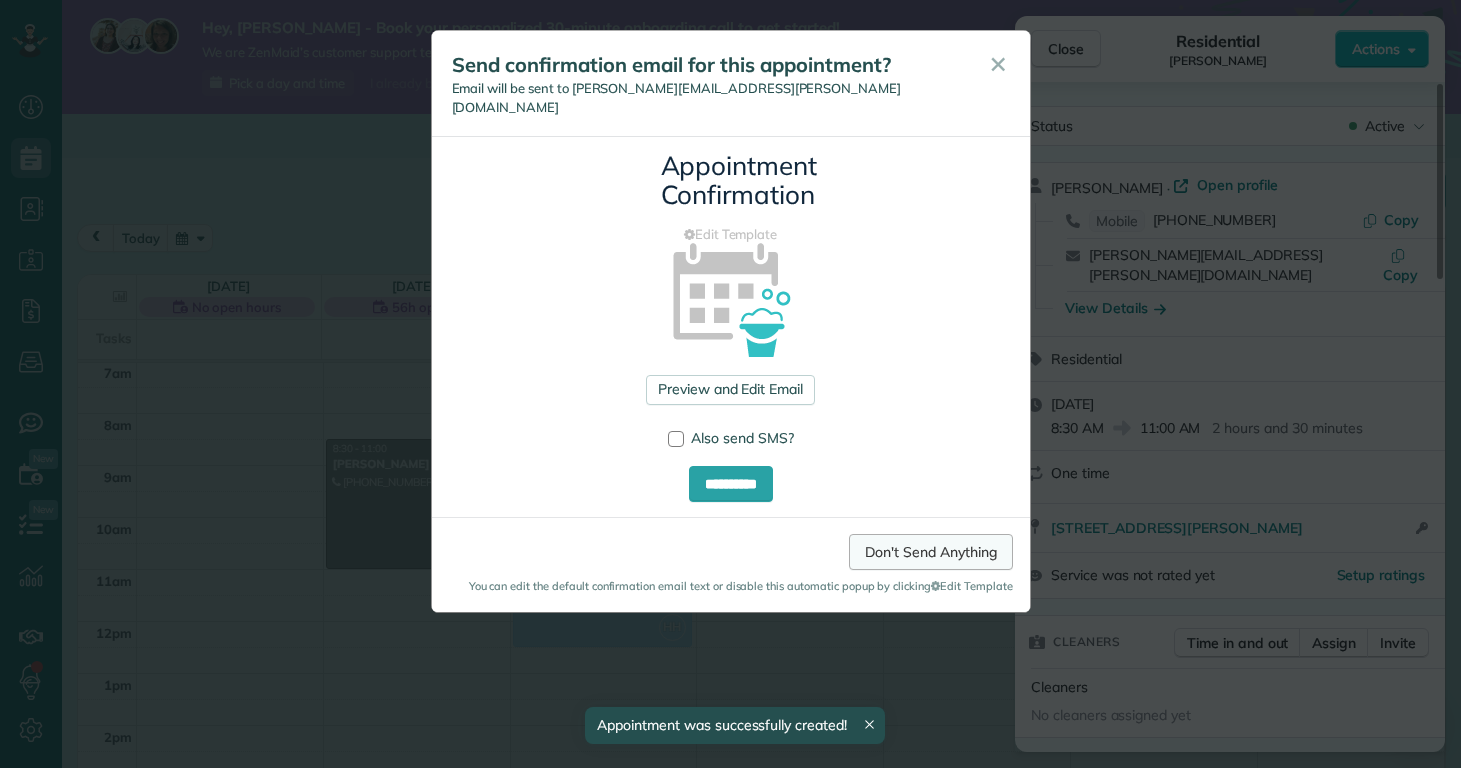 click on "Don't Send Anything" at bounding box center [930, 552] 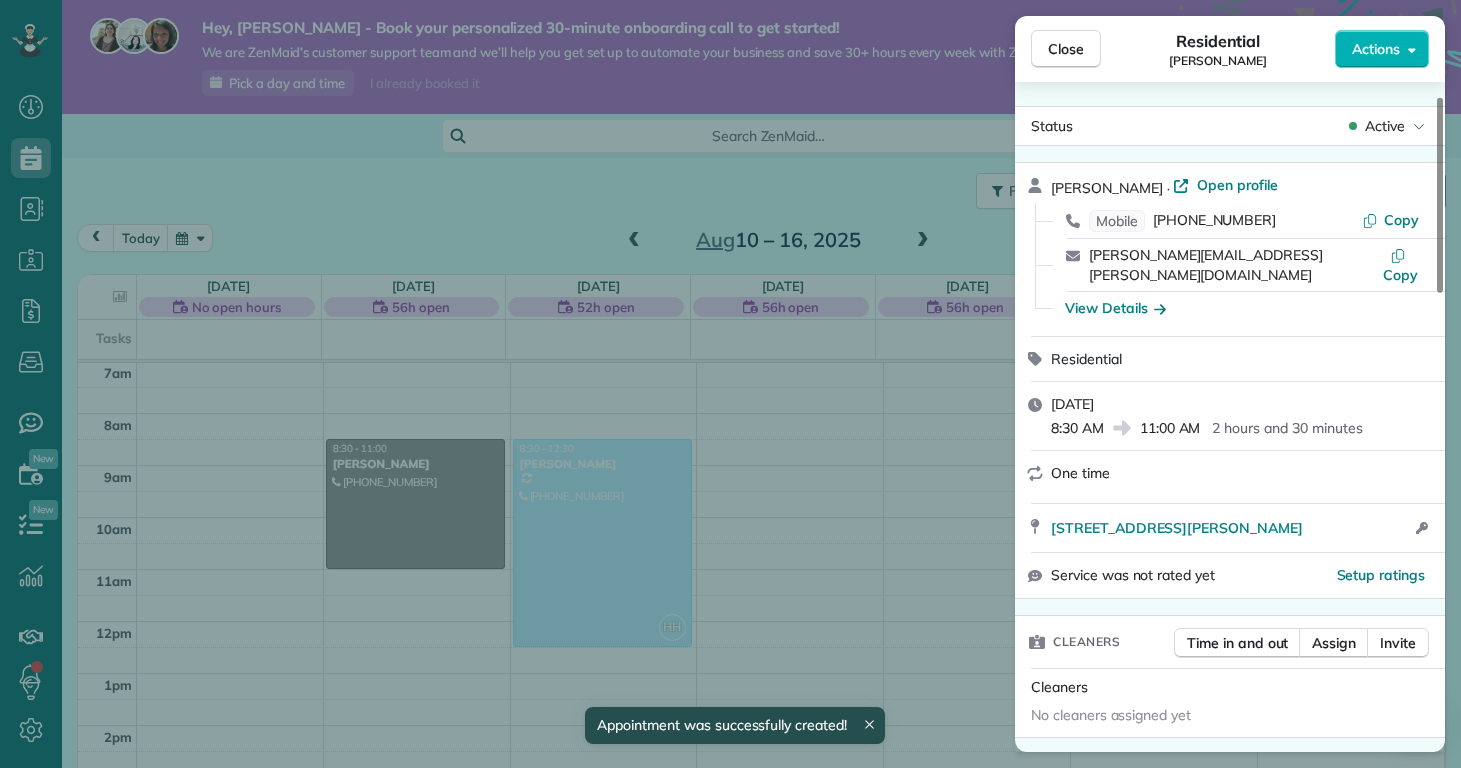 scroll, scrollTop: 336, scrollLeft: 0, axis: vertical 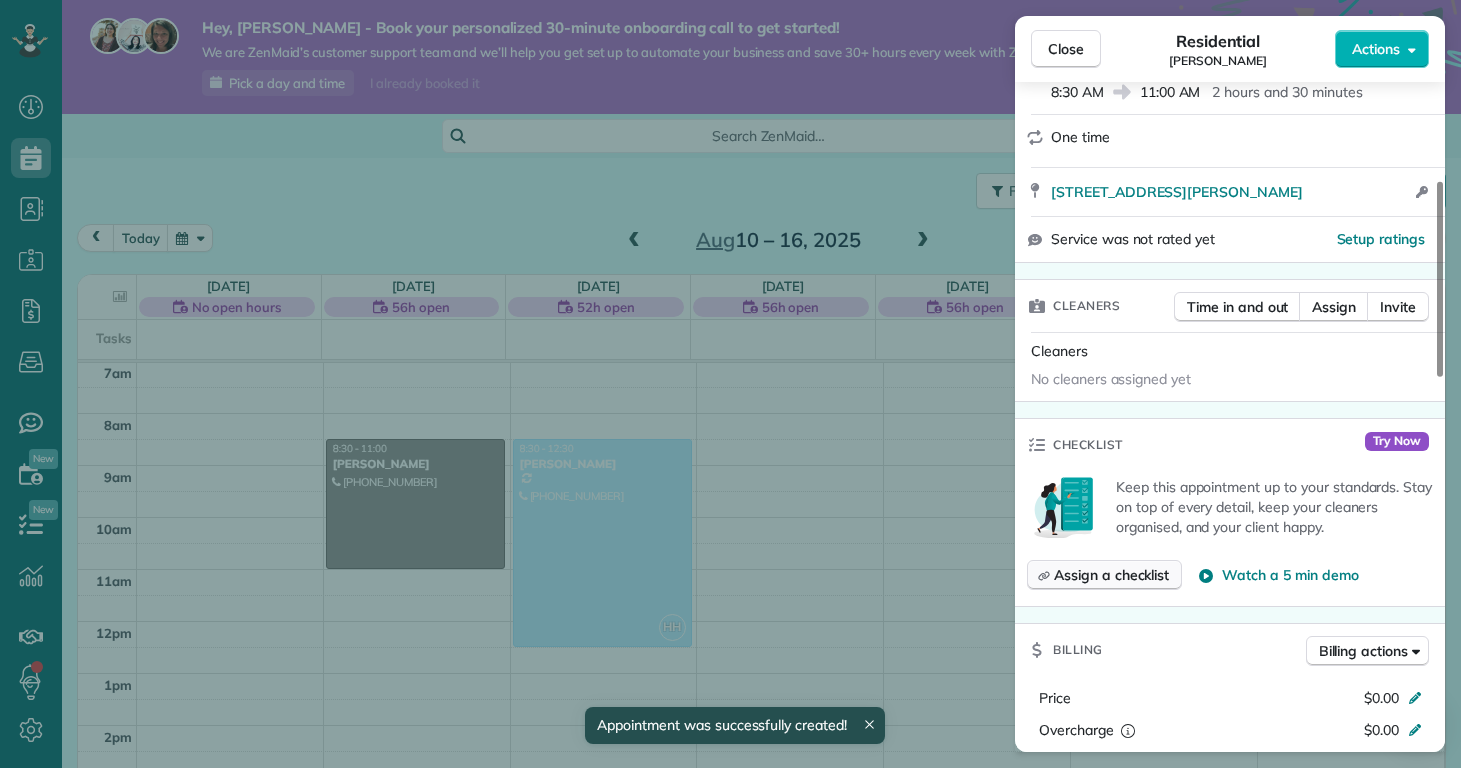 click on "Assign a checklist" at bounding box center [1111, 575] 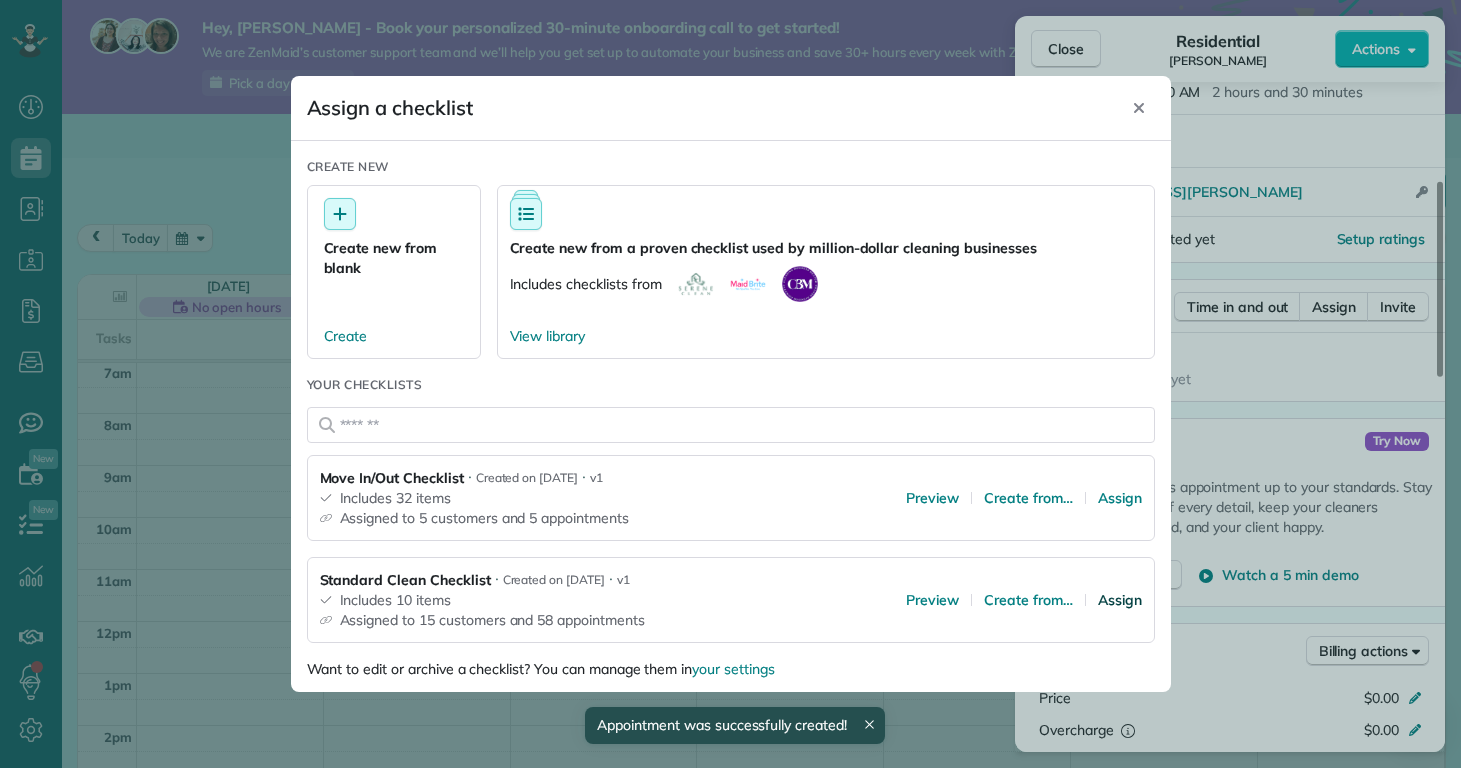 click on "Assign" at bounding box center [1120, 600] 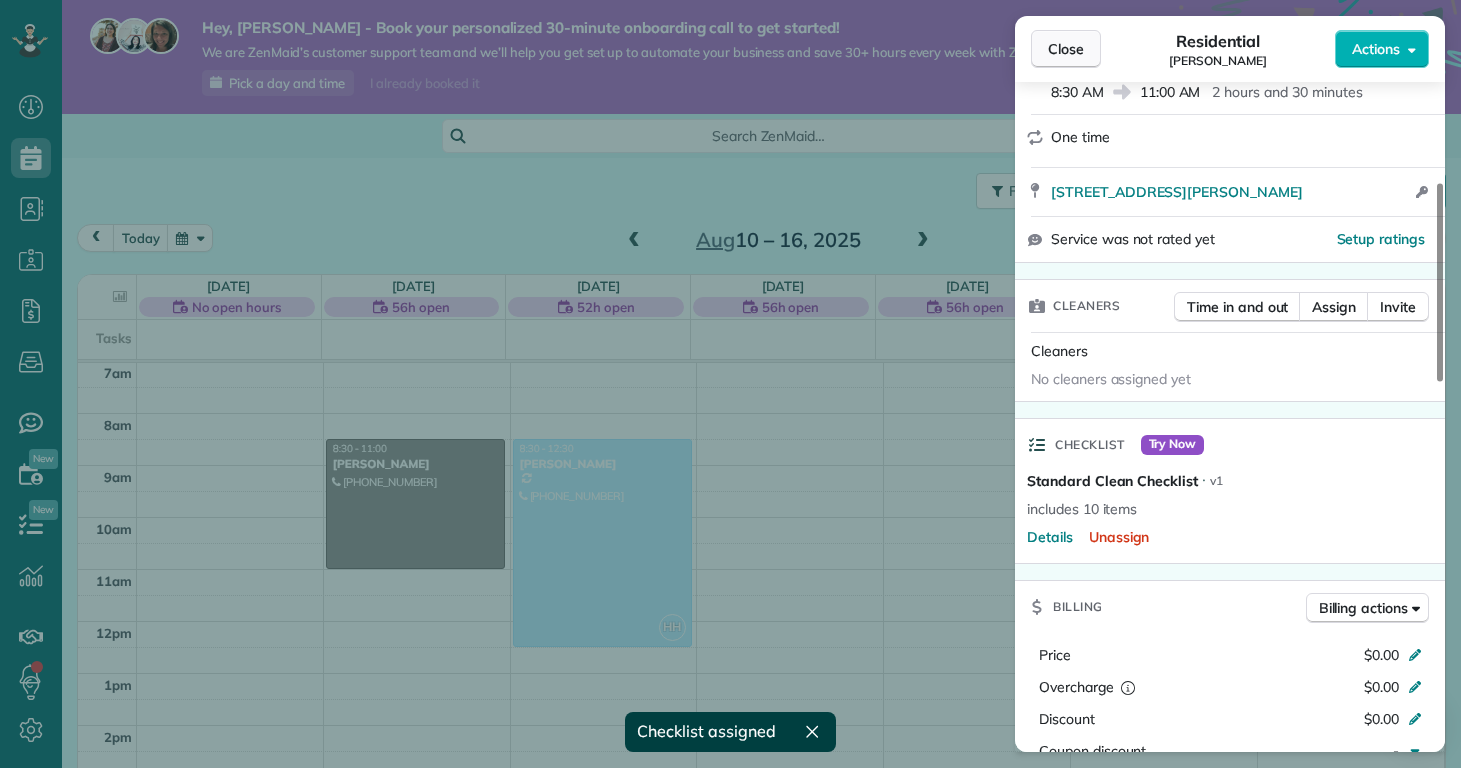 click on "Close" at bounding box center (1066, 49) 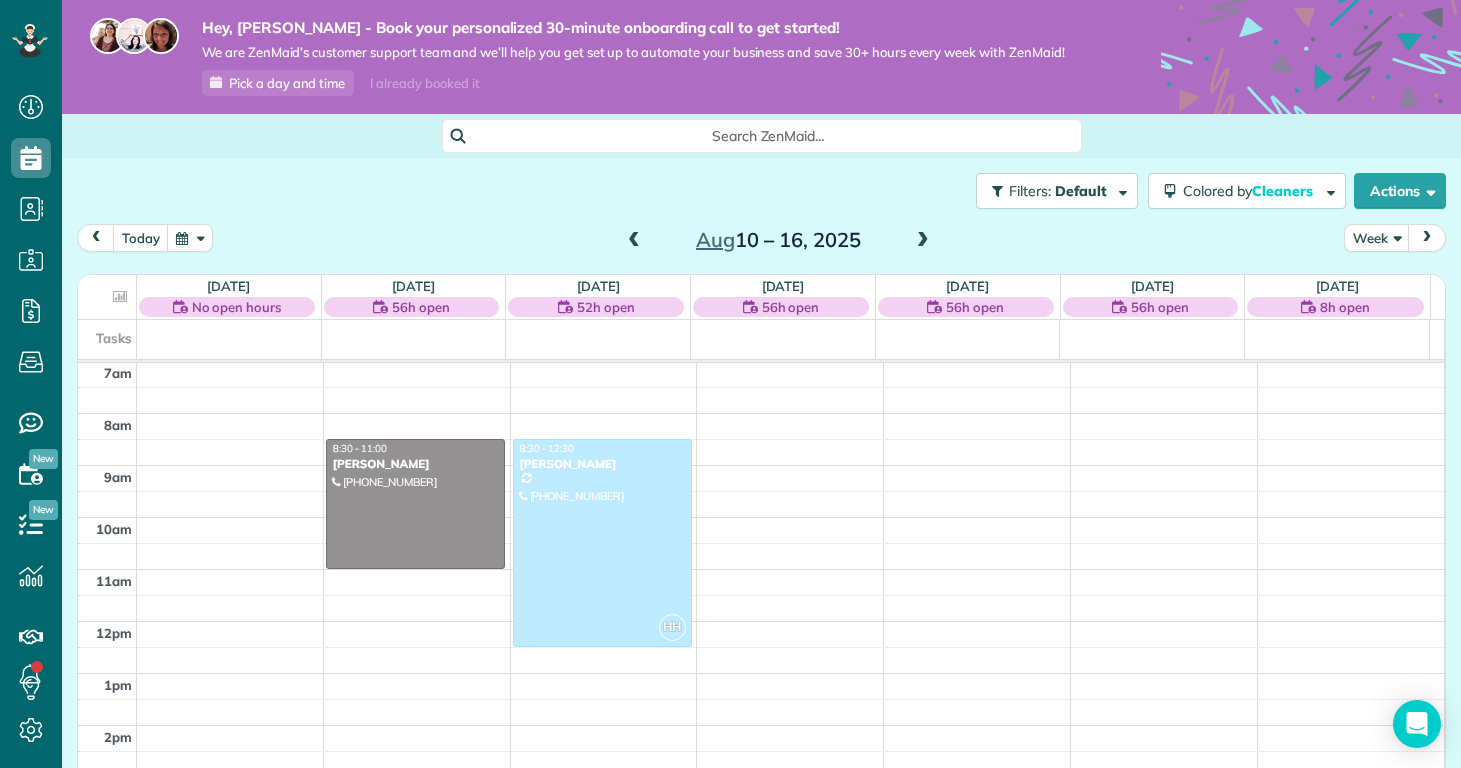 click on "12am 1am 2am 3am 4am 5am 6am 7am 8am 9am 10am 11am 12pm 1pm 2pm 3pm 4pm 5pm 6pm 7pm 8pm 9pm 10pm 11pm 8:30 - 11:00 Michelle Heupel (763) 258-7876 113 Chastain Dr Jacksonville, NC 28546 HH 8:30 - 12:30 Margaret Black (914) 316-3721 119 Bernhurst Rd New Bern, NC 28560" at bounding box center [761, 621] 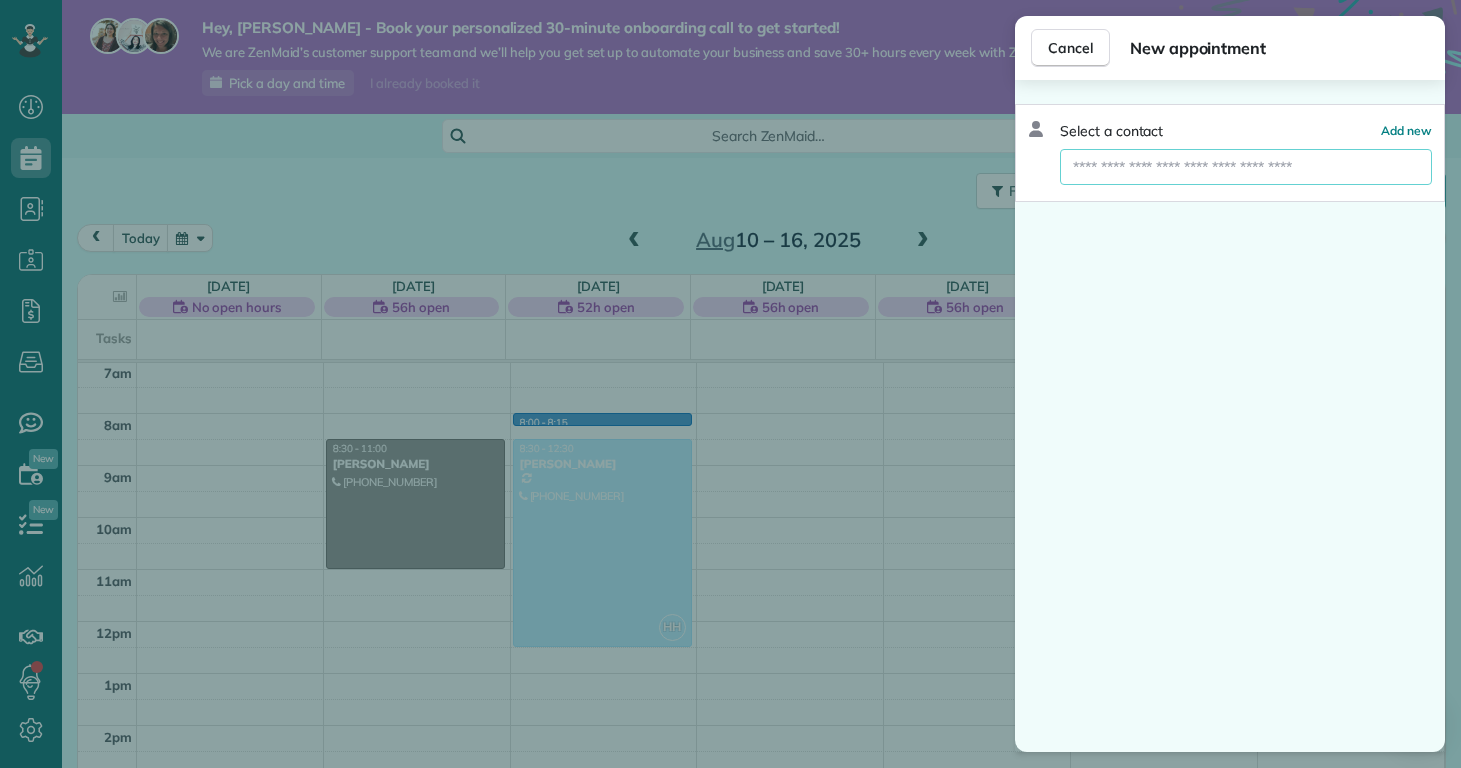 click at bounding box center [1246, 167] 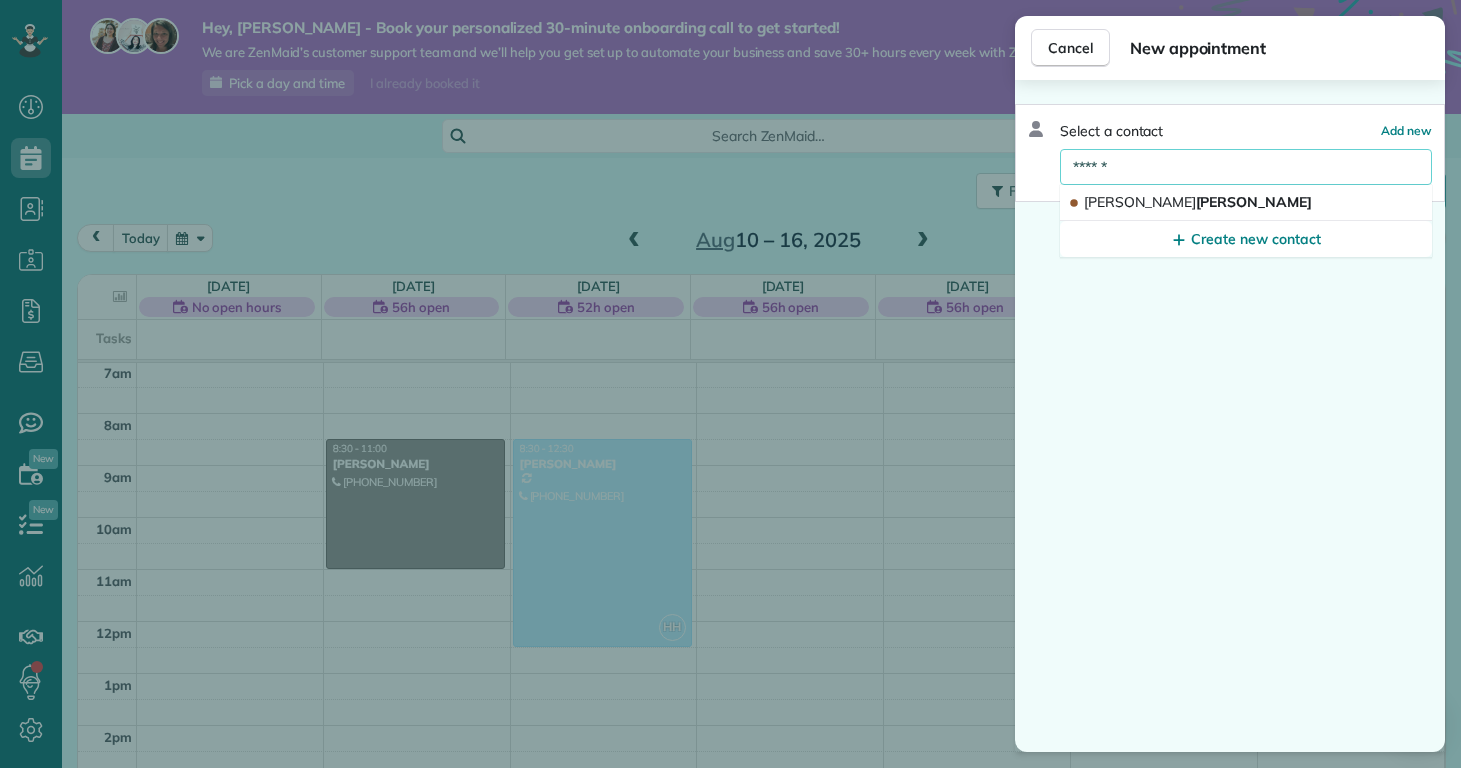 type on "******" 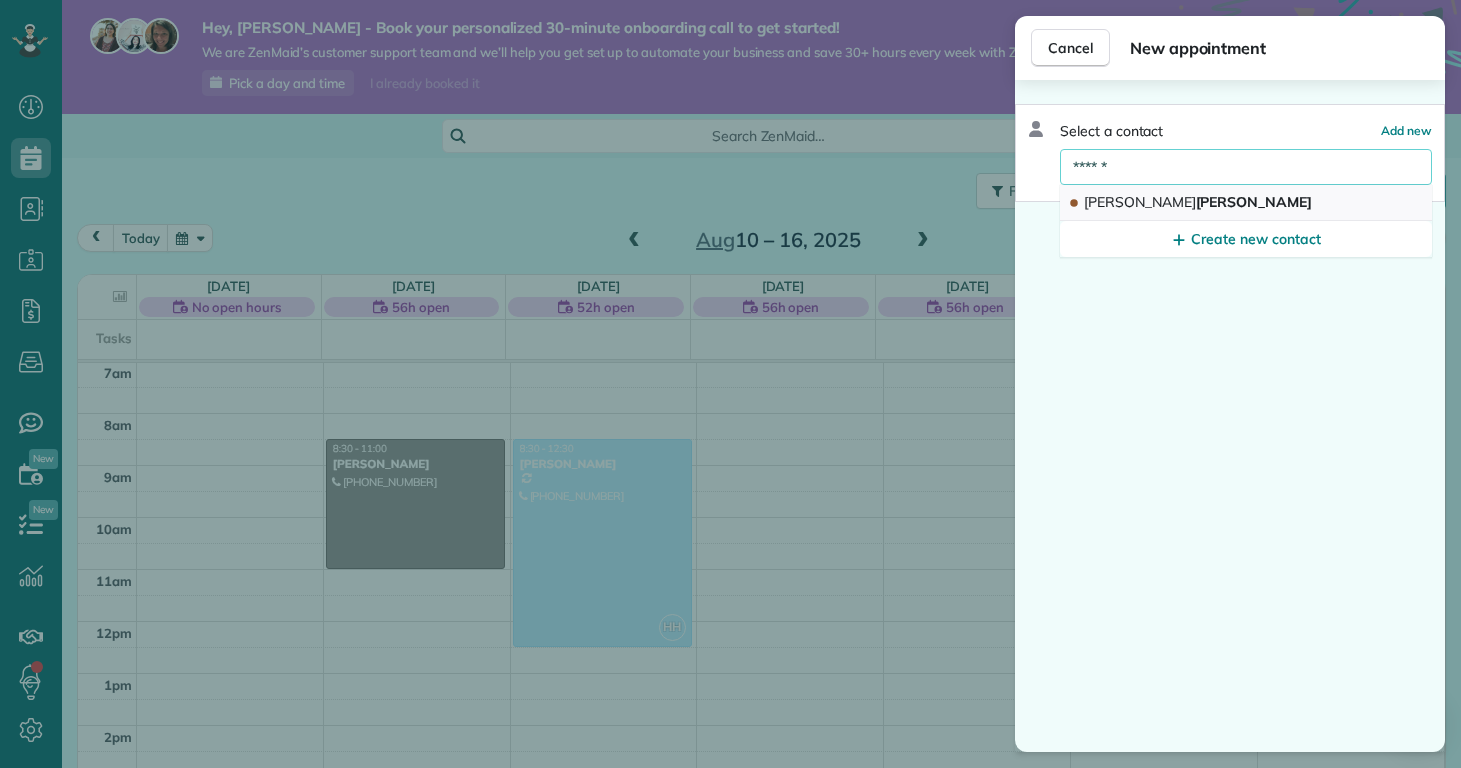 drag, startPoint x: 1203, startPoint y: 172, endPoint x: 1228, endPoint y: 214, distance: 48.8774 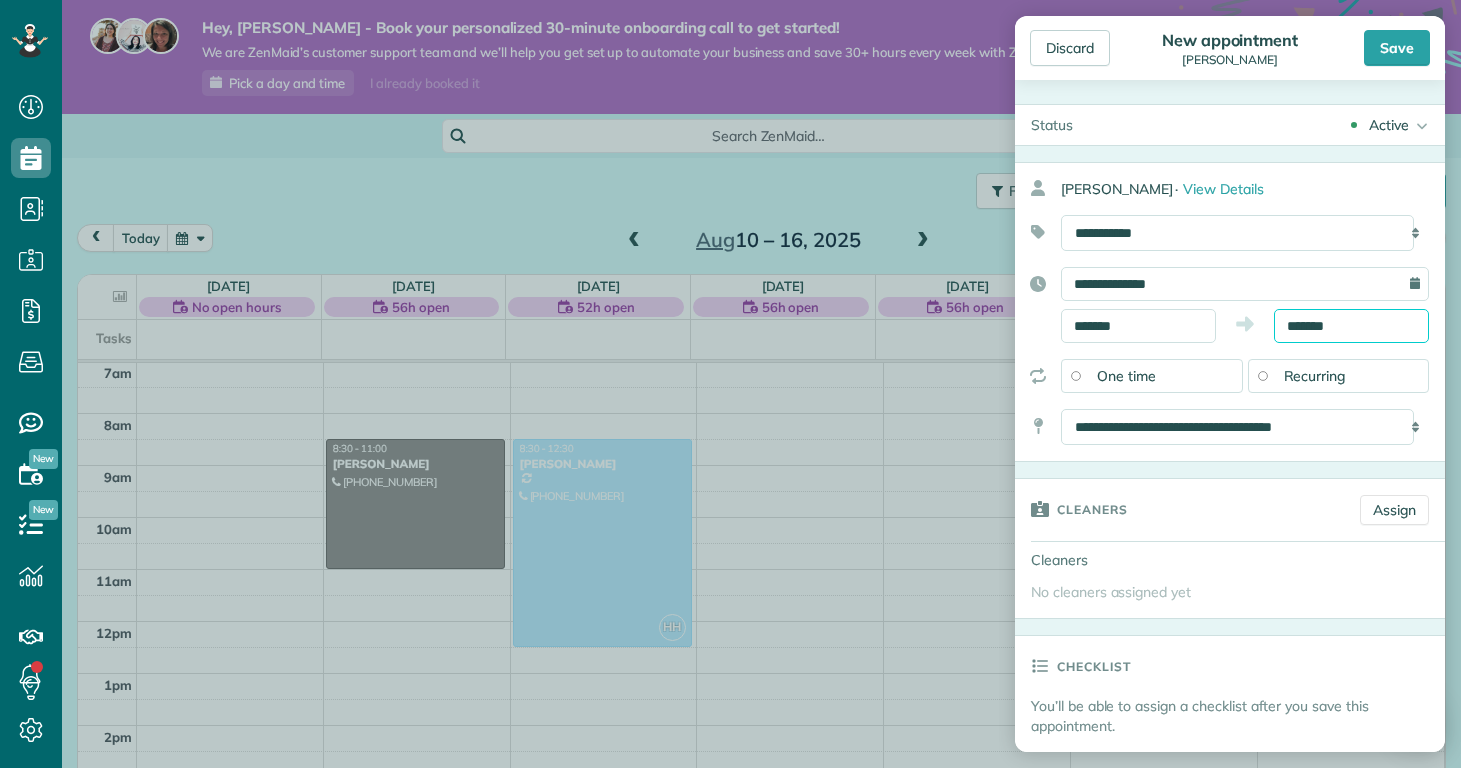 click on "*******" at bounding box center (1351, 326) 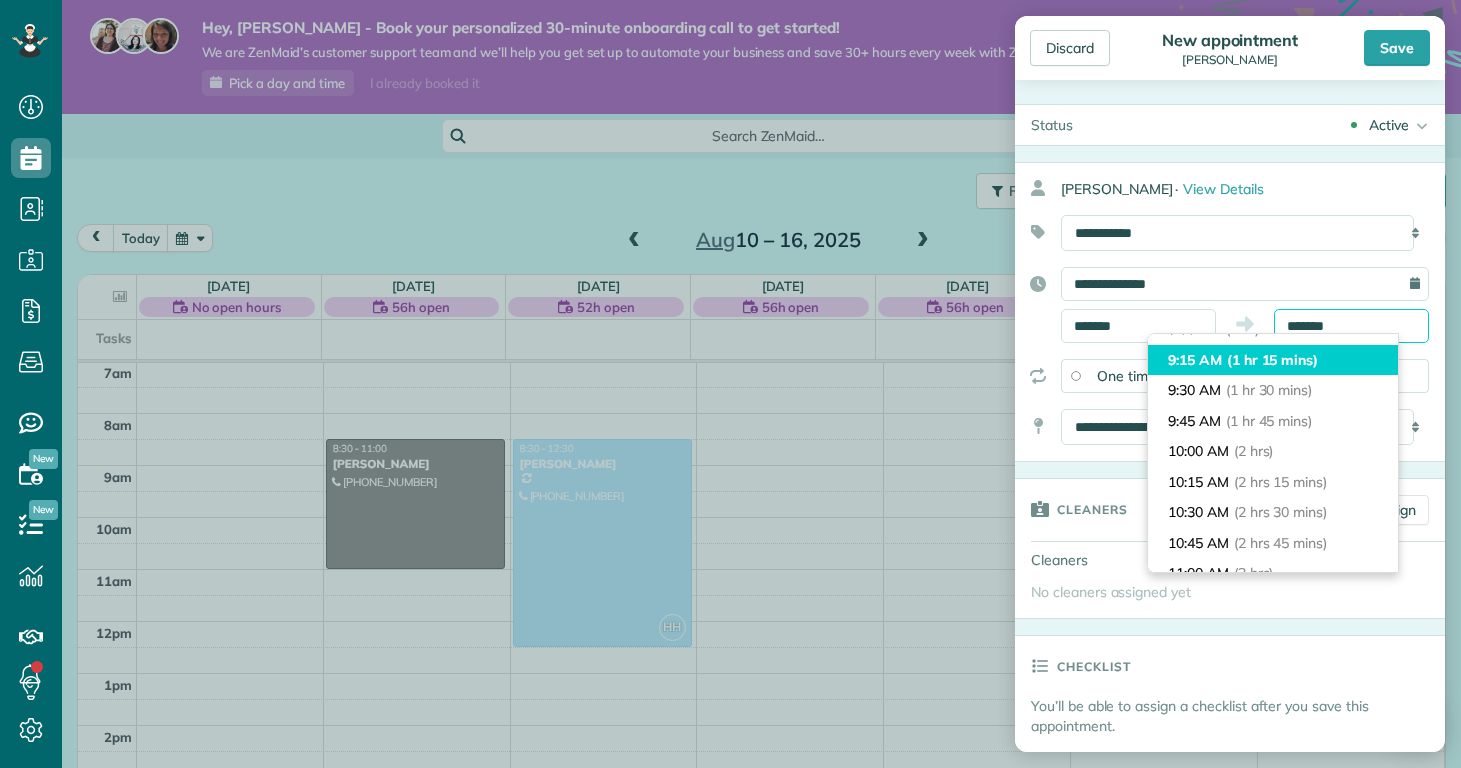 scroll, scrollTop: 498, scrollLeft: 0, axis: vertical 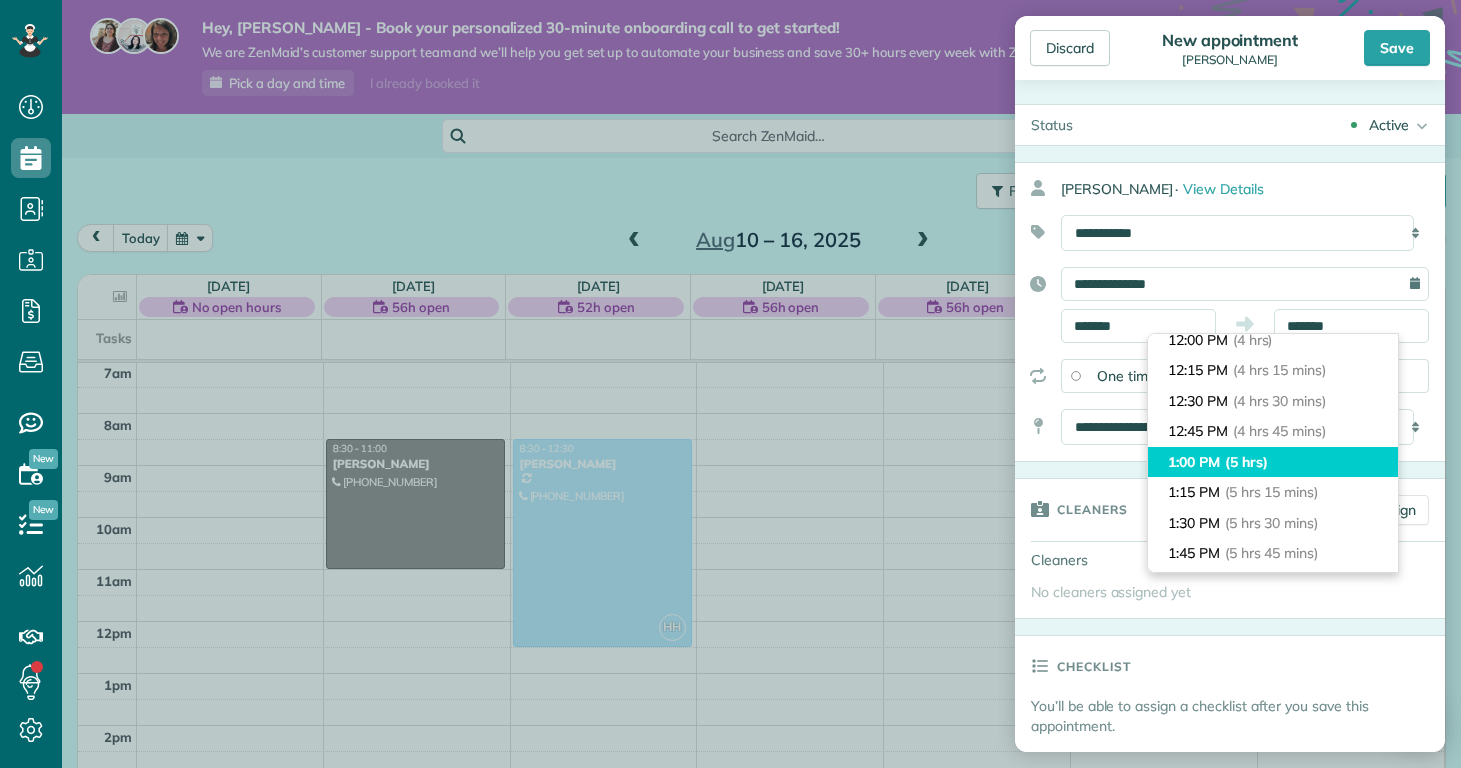 type on "*******" 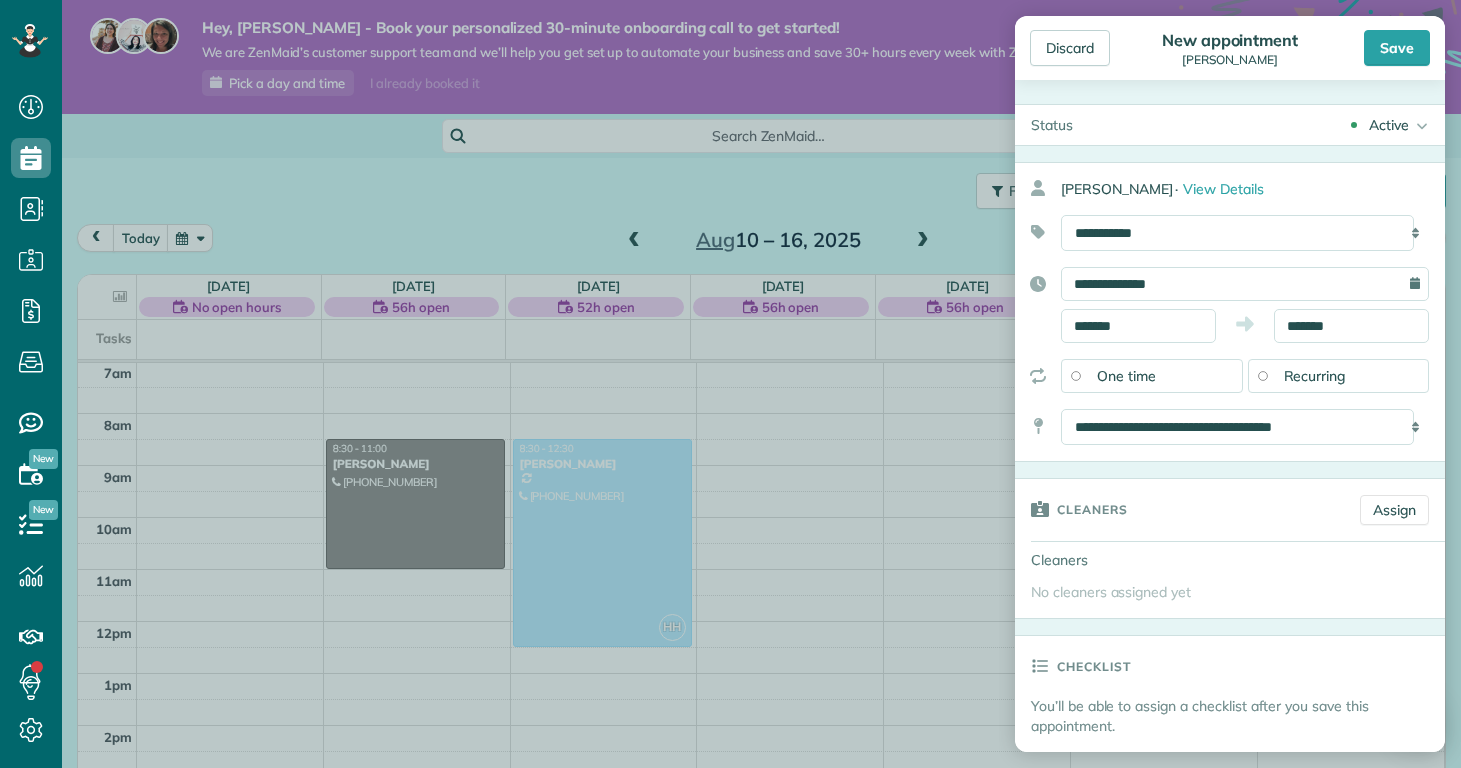 click on "Status
Active
Active
Estimate
Stand-By
Cancelled" at bounding box center [1230, 958] 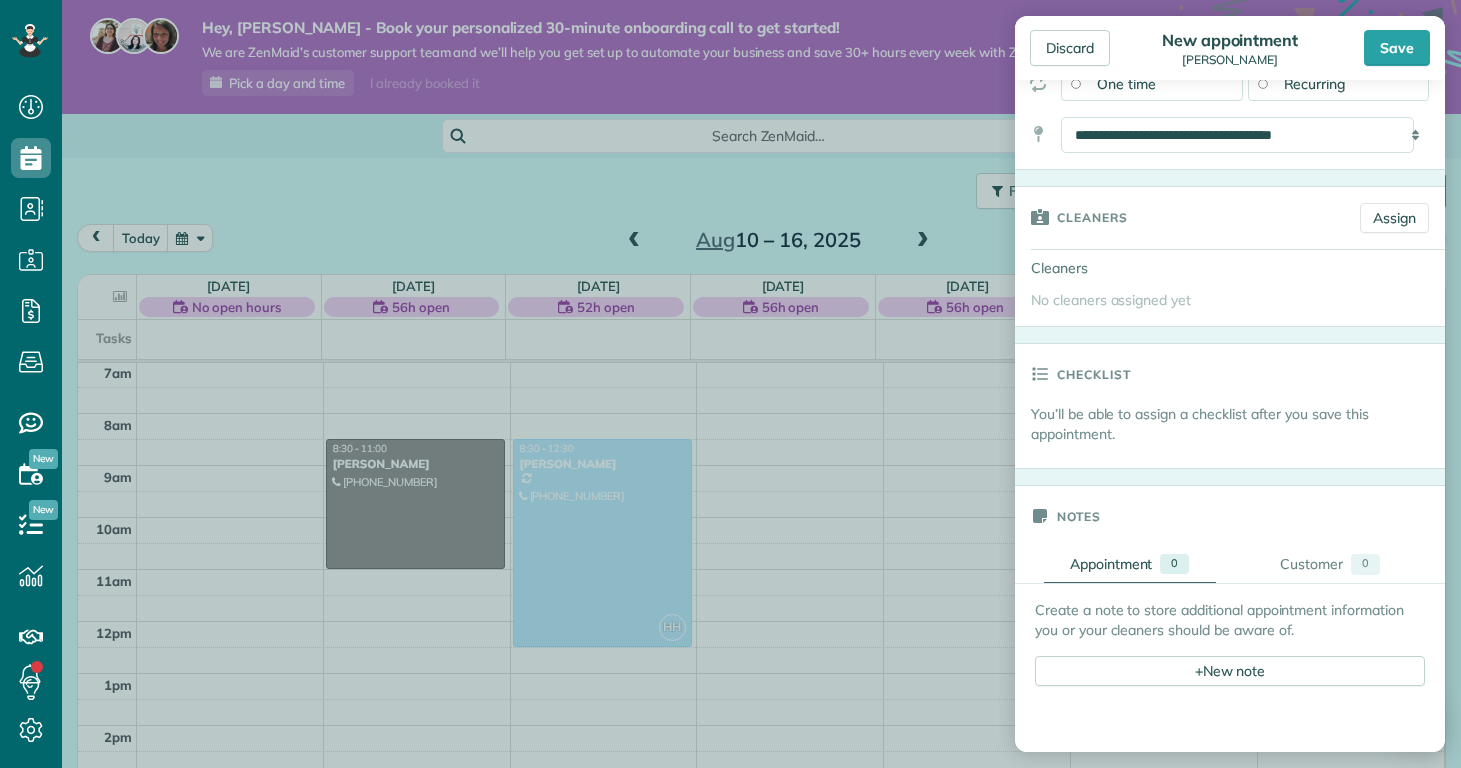 scroll, scrollTop: 1066, scrollLeft: 0, axis: vertical 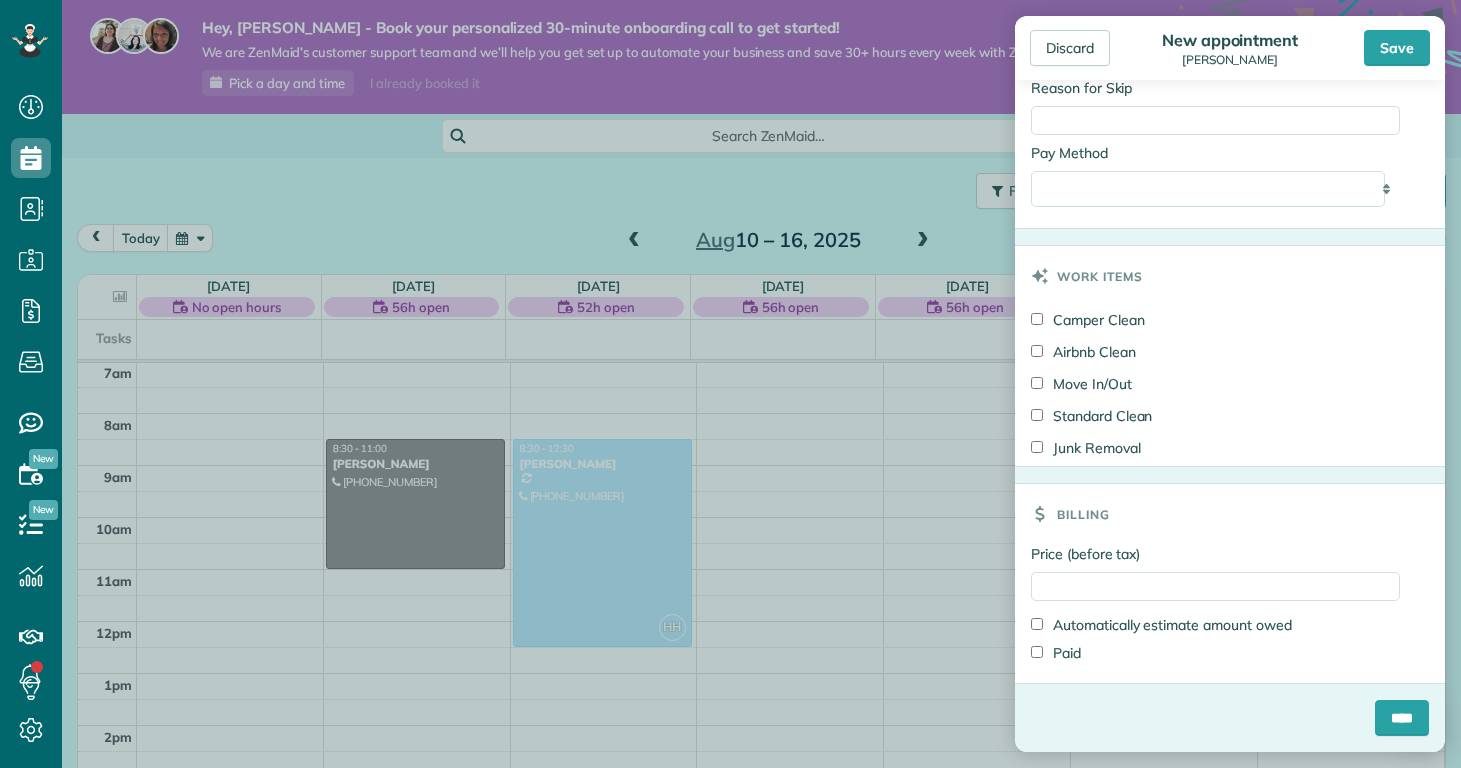 click on "Standard Clean" at bounding box center [1091, 416] 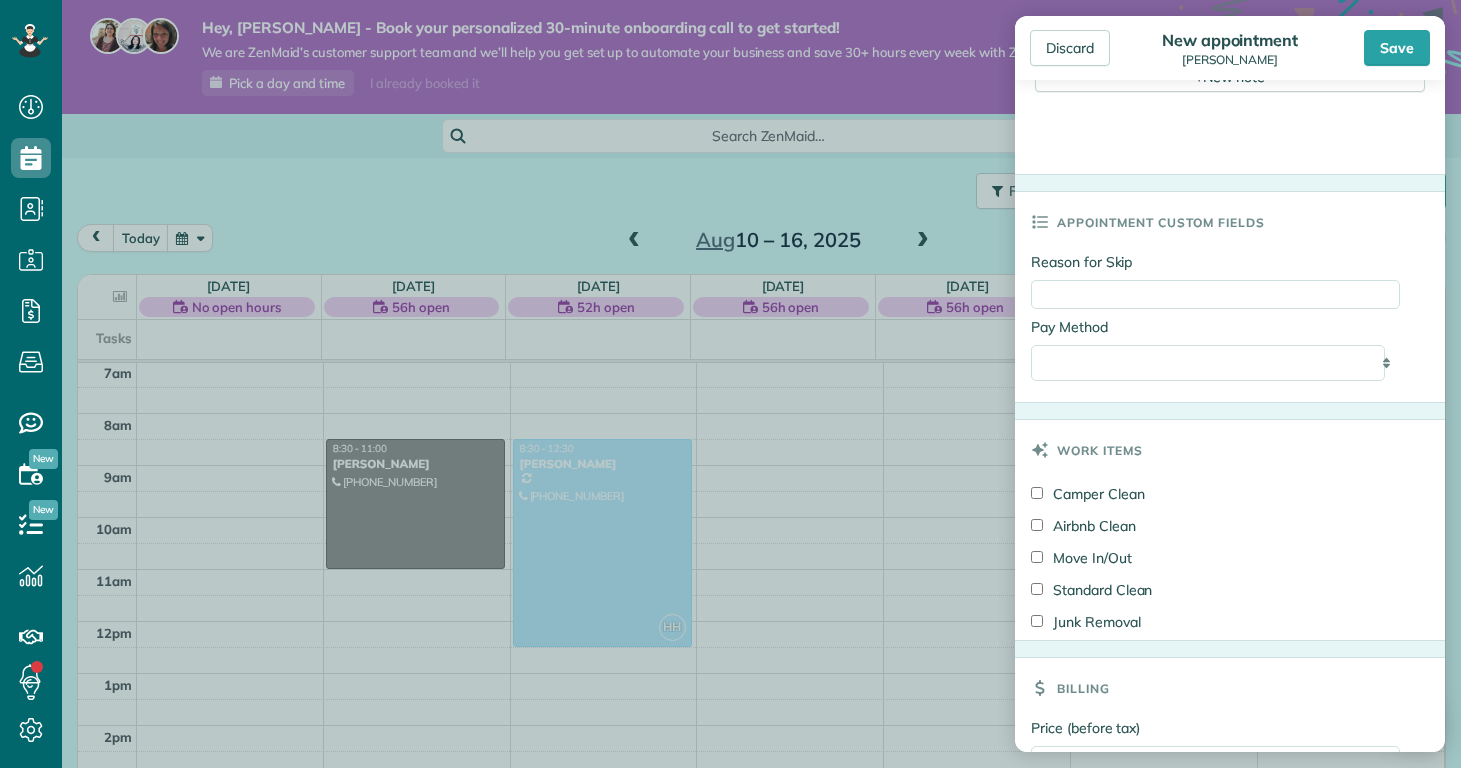 scroll, scrollTop: 716, scrollLeft: 0, axis: vertical 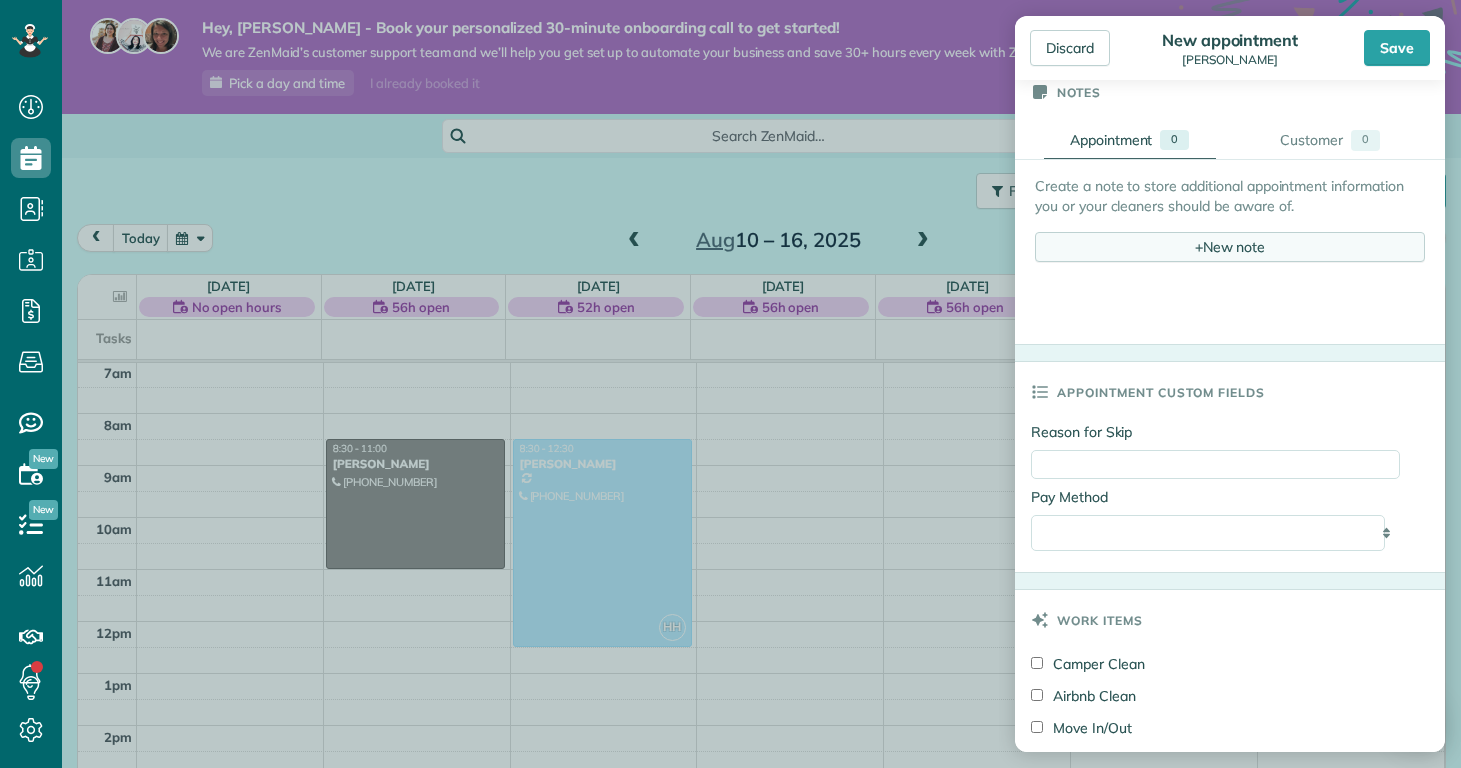click on "+ New note" at bounding box center [1230, 247] 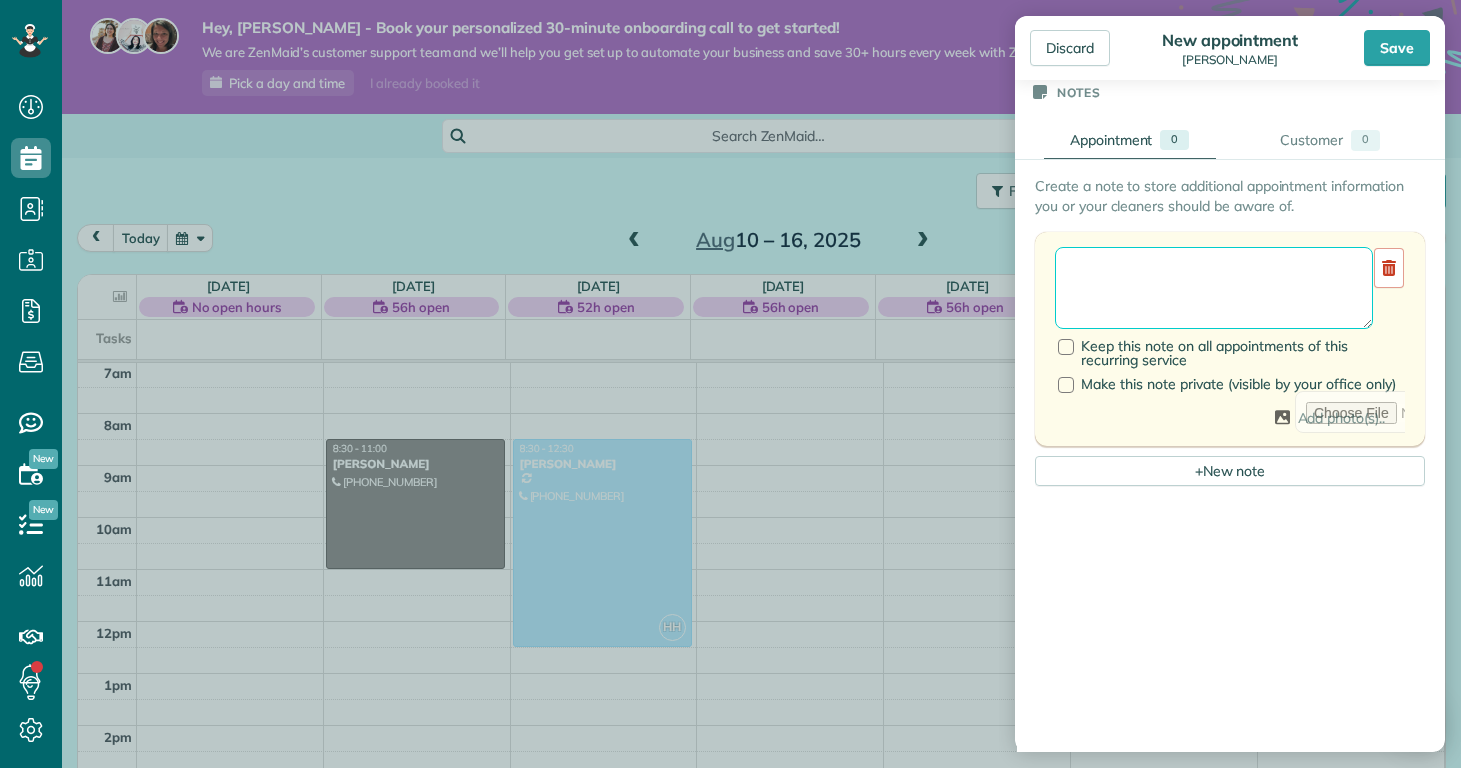 click at bounding box center (1214, 288) 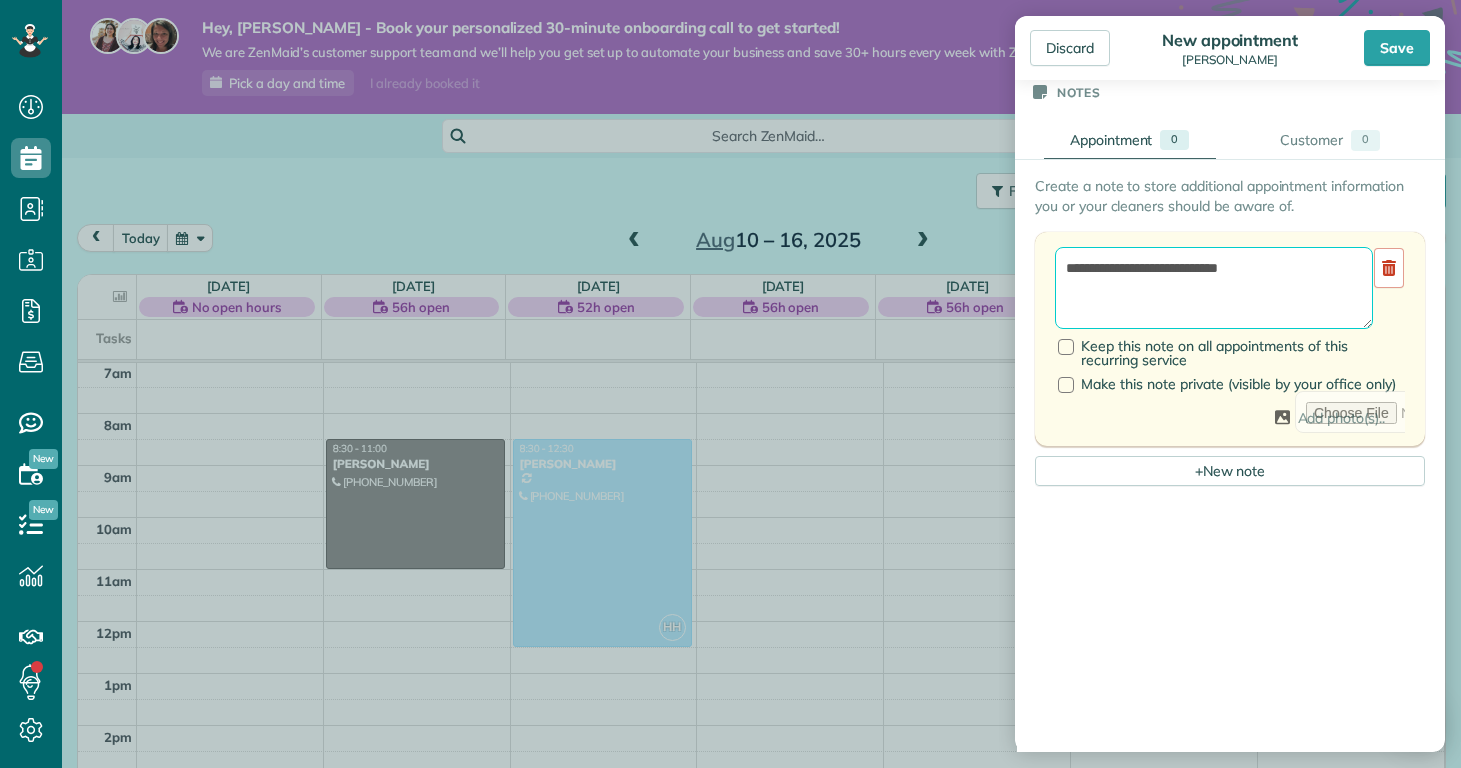 scroll, scrollTop: 0, scrollLeft: 0, axis: both 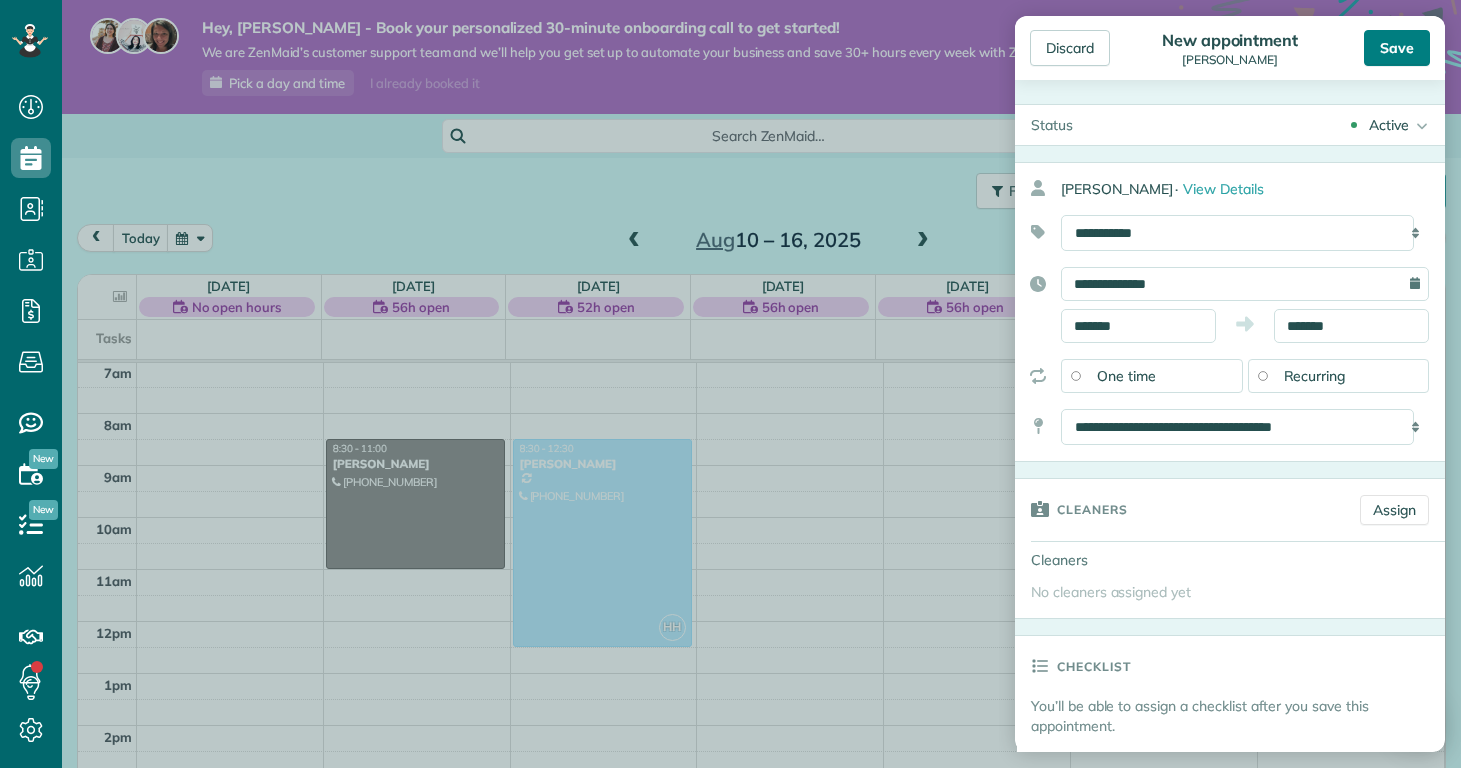 type on "**********" 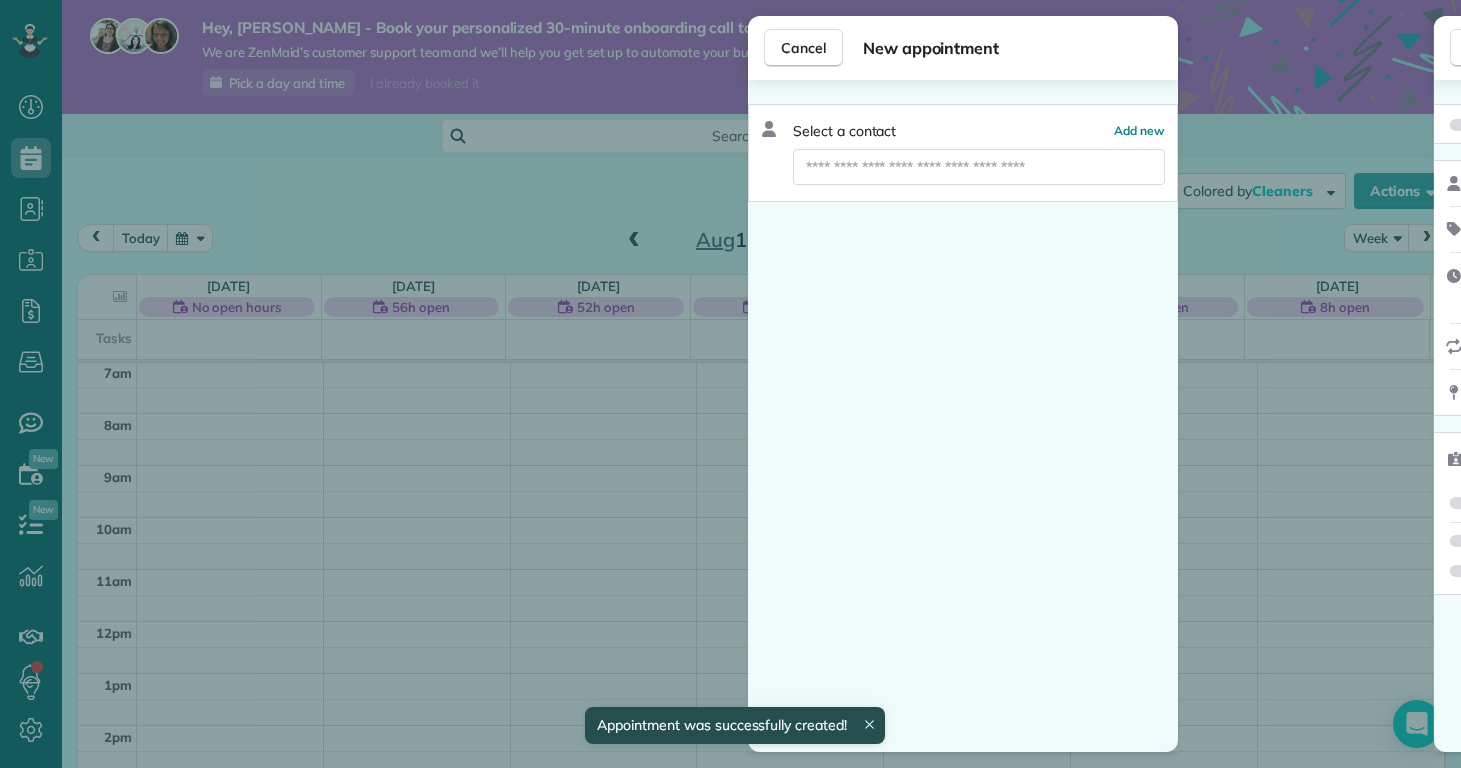 scroll, scrollTop: 365, scrollLeft: 0, axis: vertical 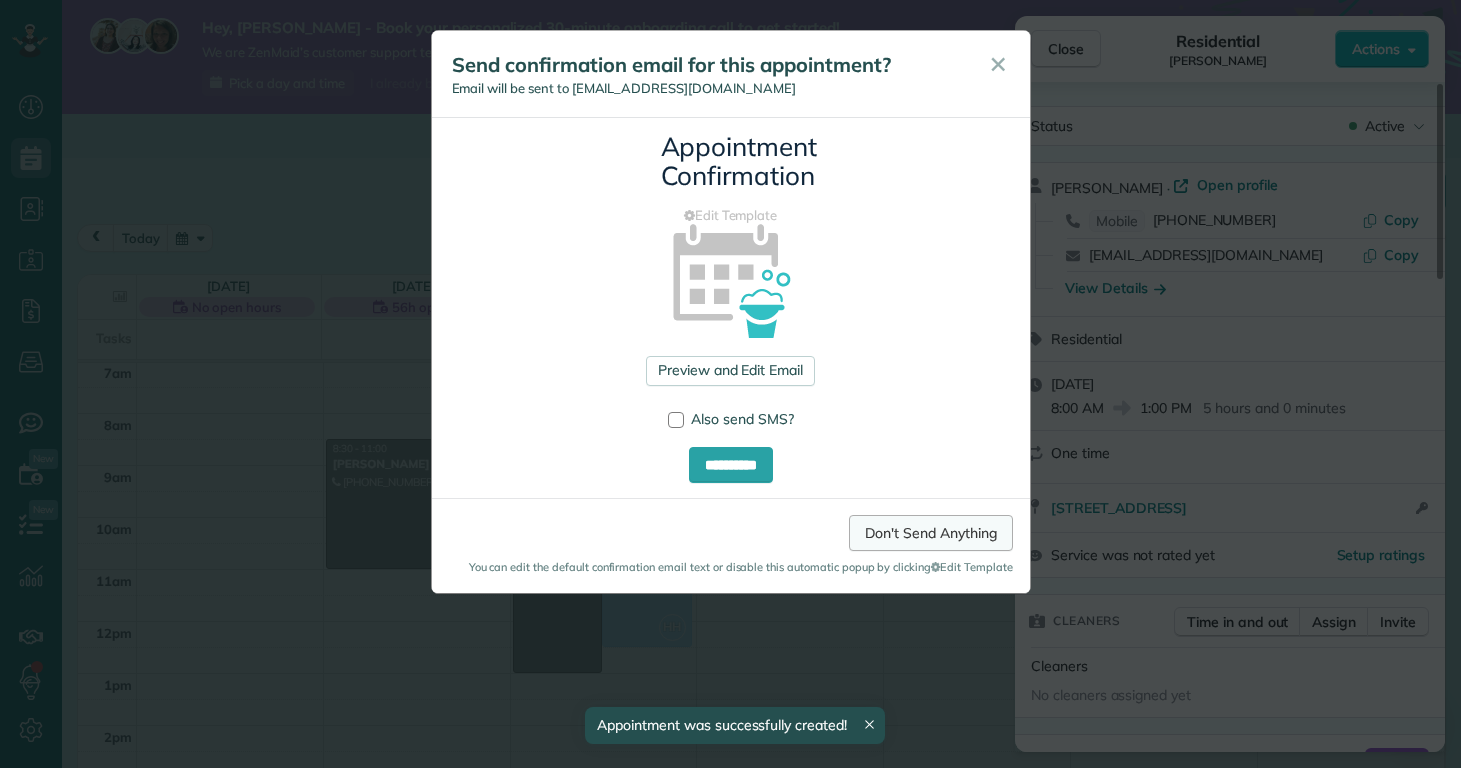 click on "Don't Send Anything" at bounding box center (930, 533) 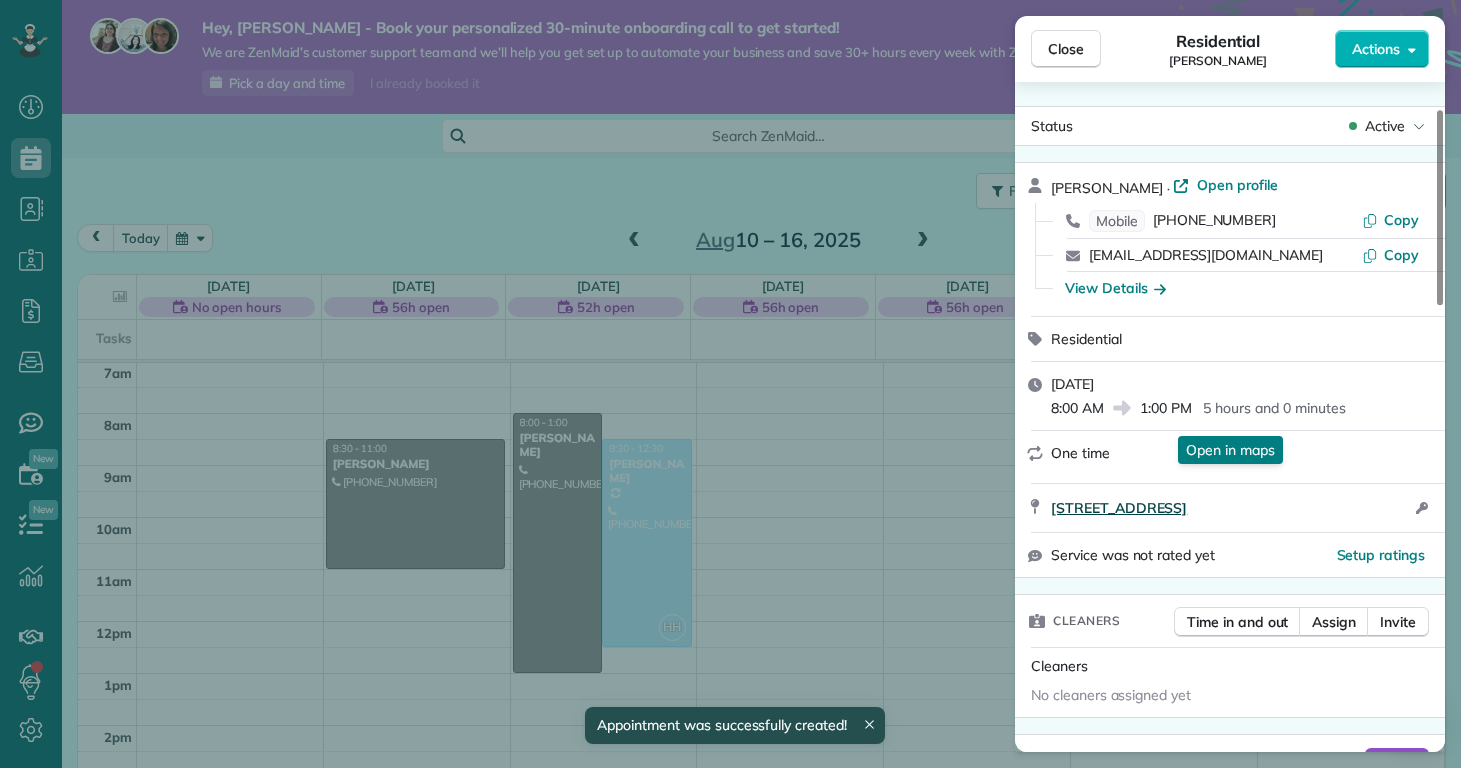 scroll, scrollTop: 574, scrollLeft: 0, axis: vertical 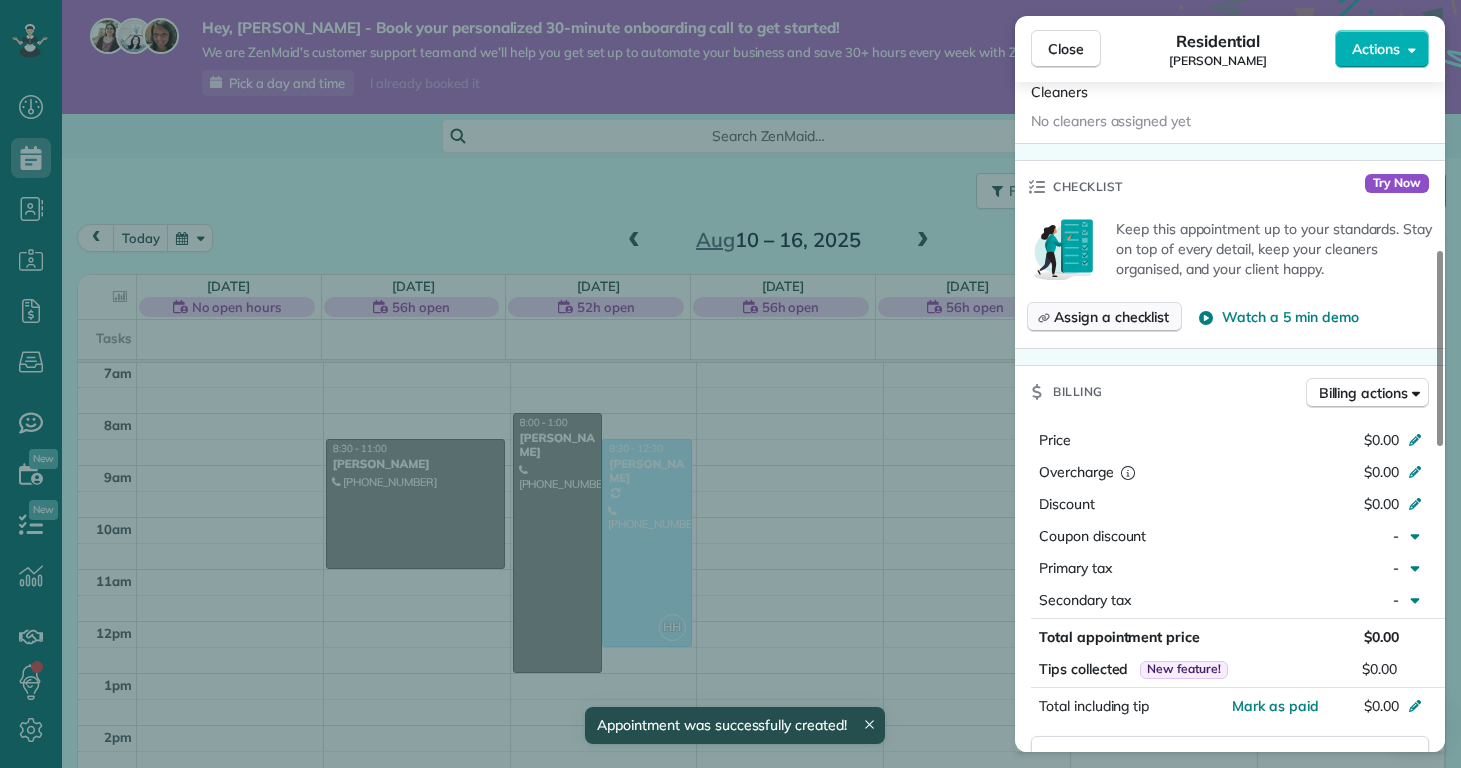 click on "Assign a checklist" at bounding box center [1111, 317] 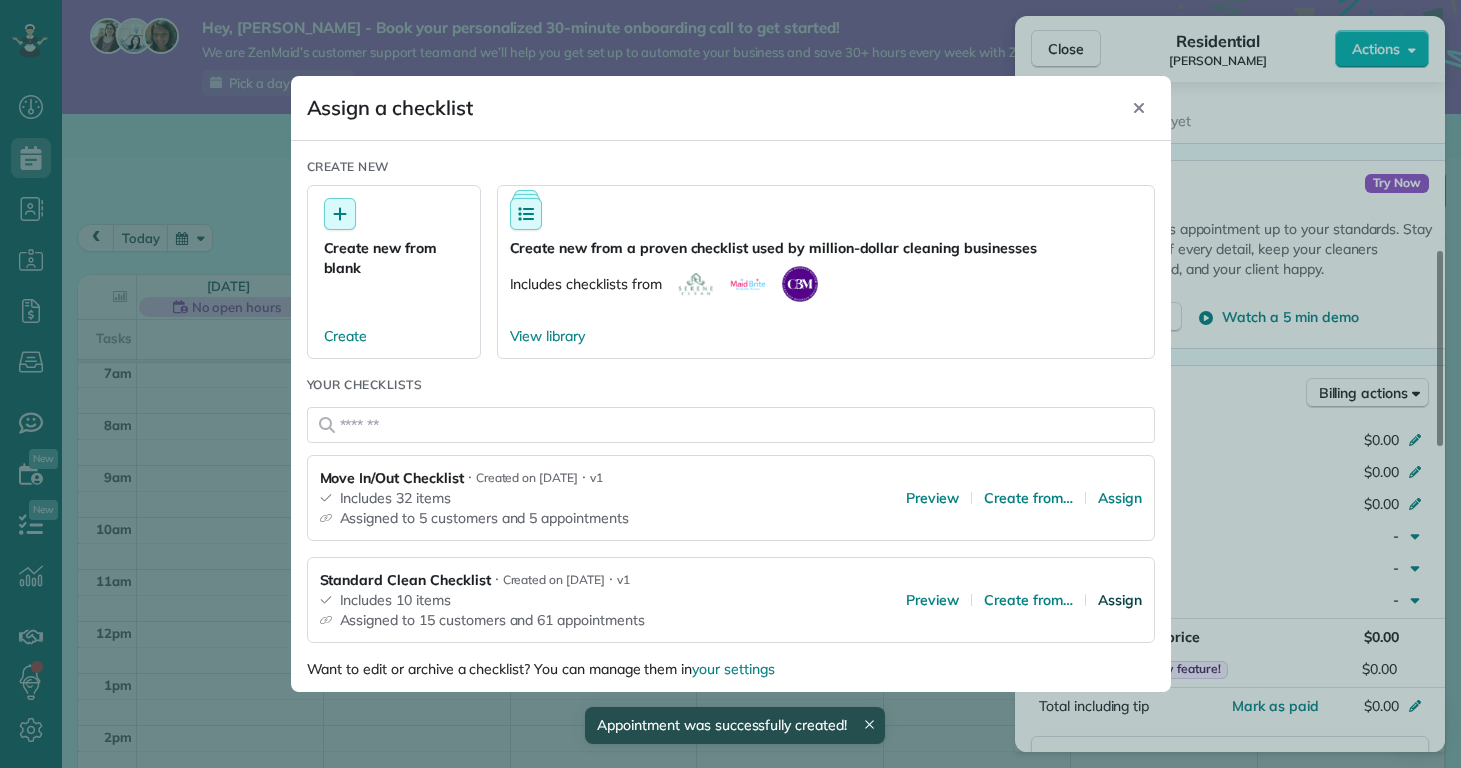 click on "Assign" at bounding box center (1120, 600) 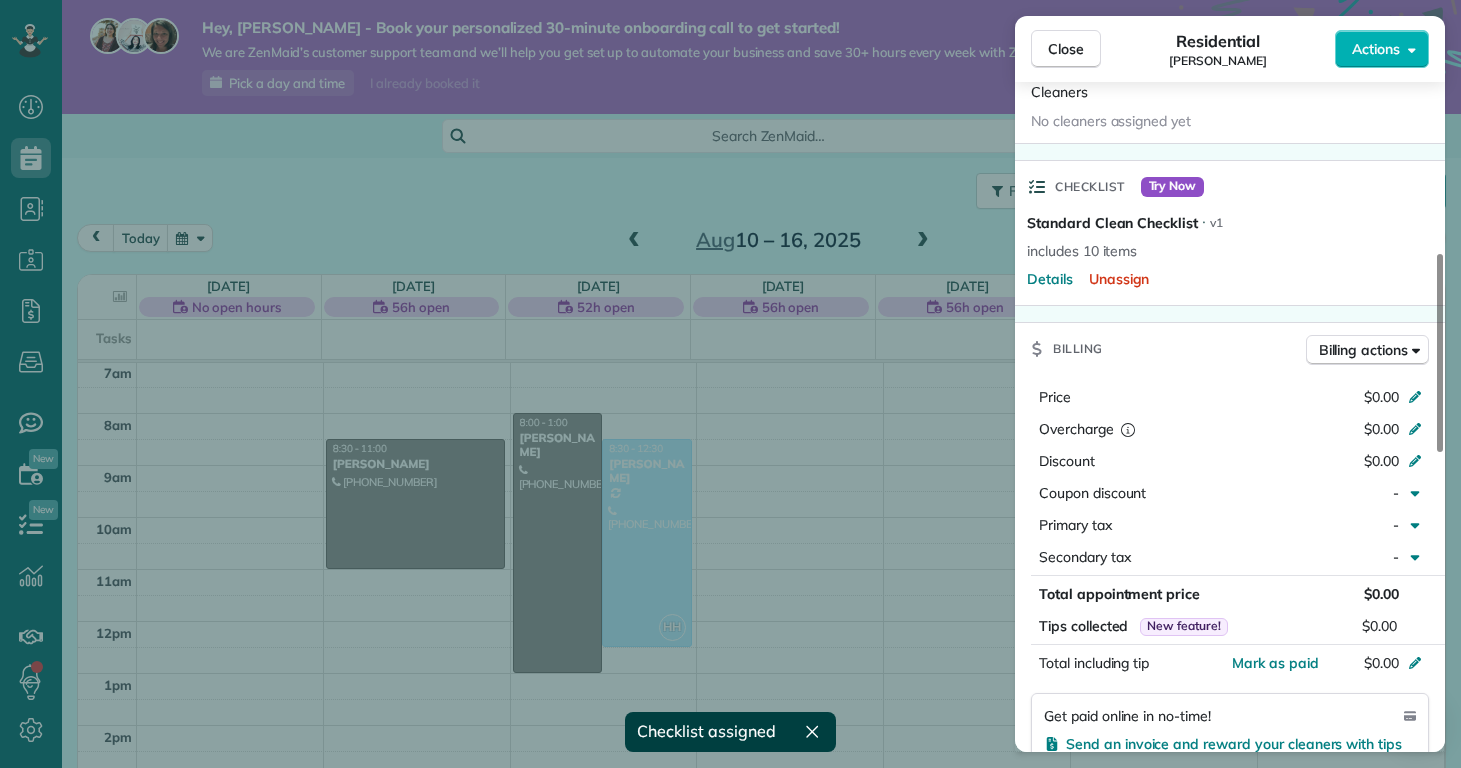 click on "Close Residential Deanna Marcantonio Actions Status Active Deanna Marcantonio · Open profile Mobile (914) 469-2107 Copy mpmarcantonio@gmail.com Copy View Details Residential Tuesday, August 12, 2025 8:00 AM 1:00 PM 5 hours and 0 minutes One time 6815 Baltimore Rd Jacksonville NC 28543 Open access information Service was not rated yet Setup ratings Cleaners Time in and out Assign Invite Cleaners No cleaners assigned yet Checklist Try Now Standard Clean Checklist   ⋅  v1 includes 10 items Details Unassign Billing Billing actions Price $0.00 Overcharge $0.00 Discount $0.00 Coupon discount - Primary tax - Secondary tax - Total appointment price $0.00 Tips collected New feature! $0.00 Mark as paid Total including tip $0.00 Get paid online in no-time! Send an invoice and reward your cleaners with tips Charge customer credit card Appointment custom fields Reason for Skip - Hidden from cleaners Pay Method - Hidden from cleaners Work items Standard Clean    Notes Appointment 1 Customer 0 New note Public ( )" at bounding box center (730, 384) 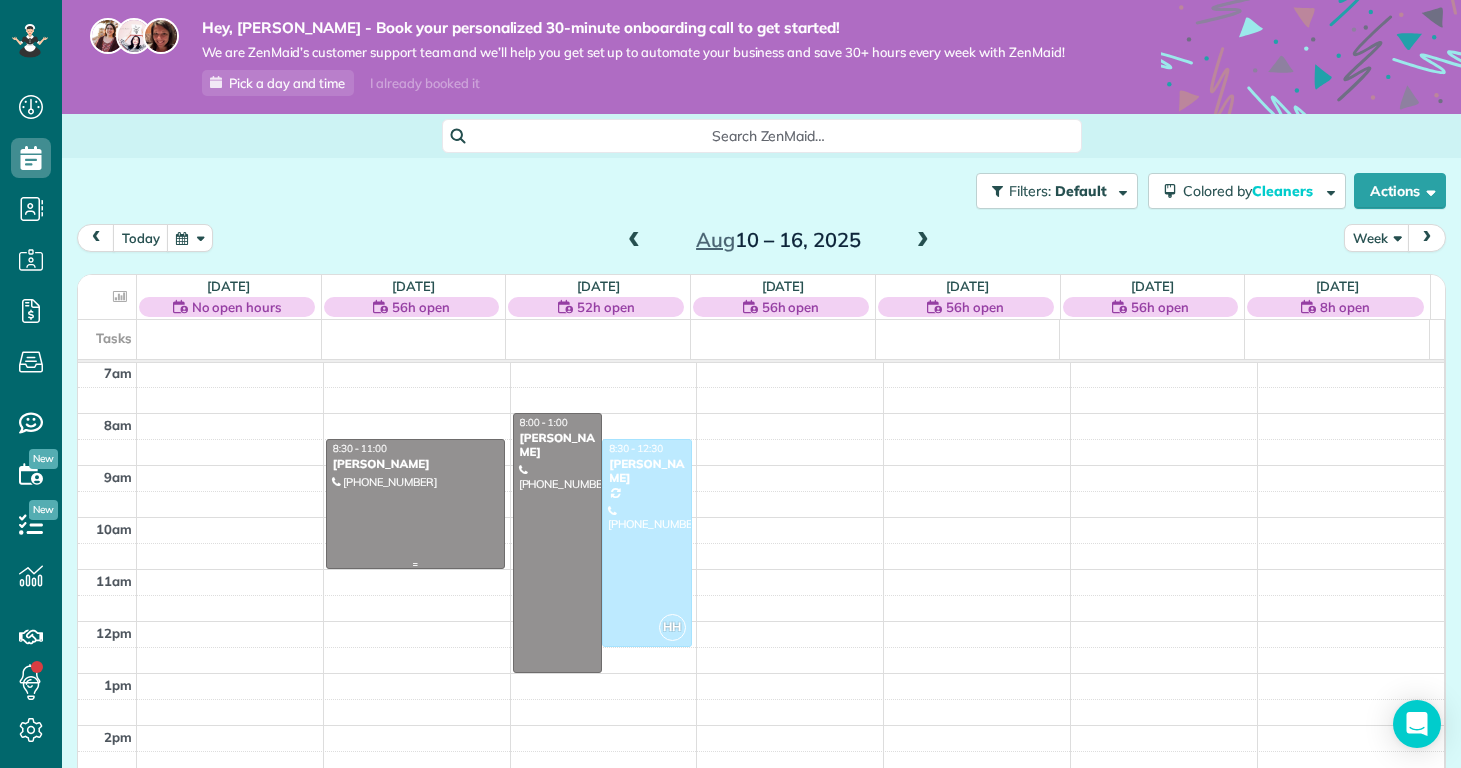 click at bounding box center [415, 504] 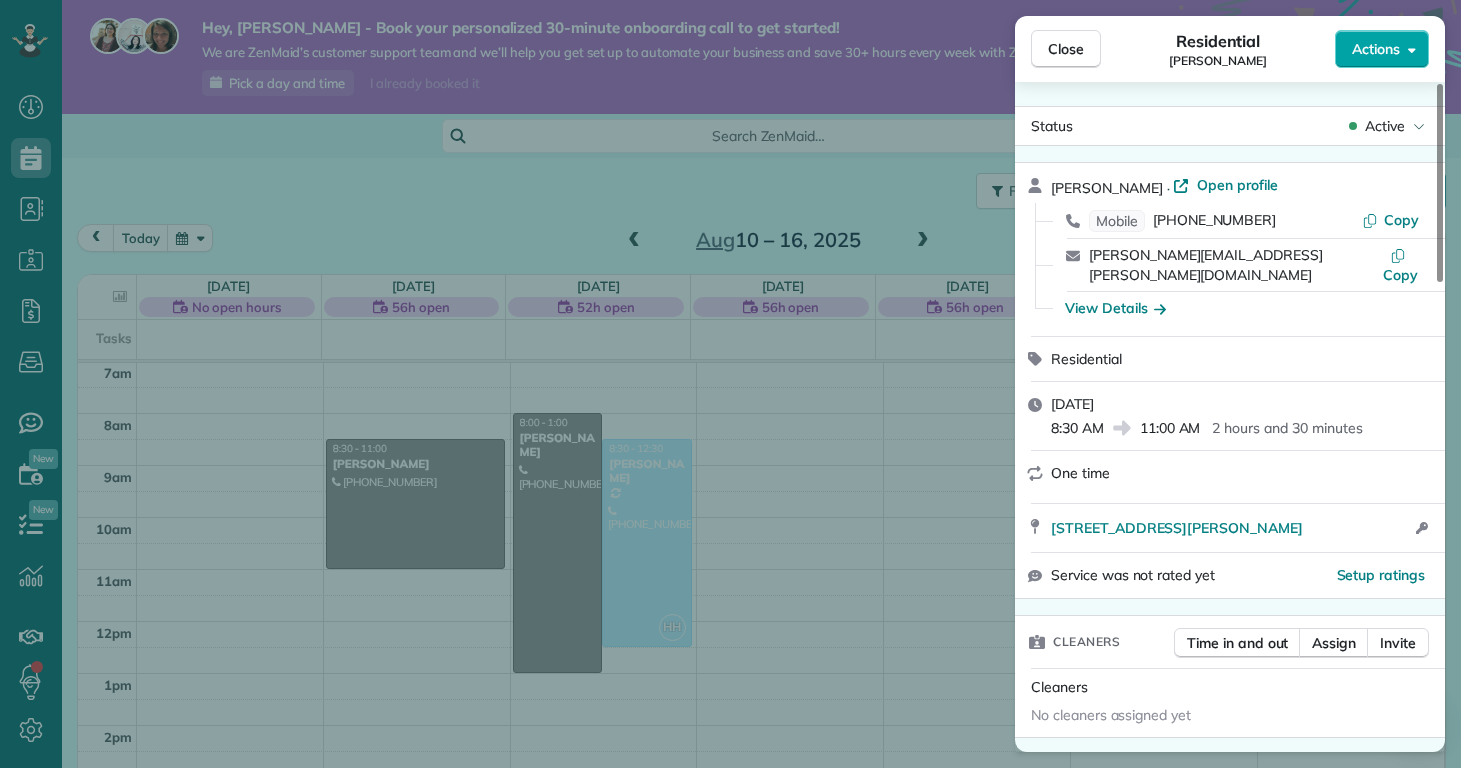 click on "Actions" at bounding box center [1376, 49] 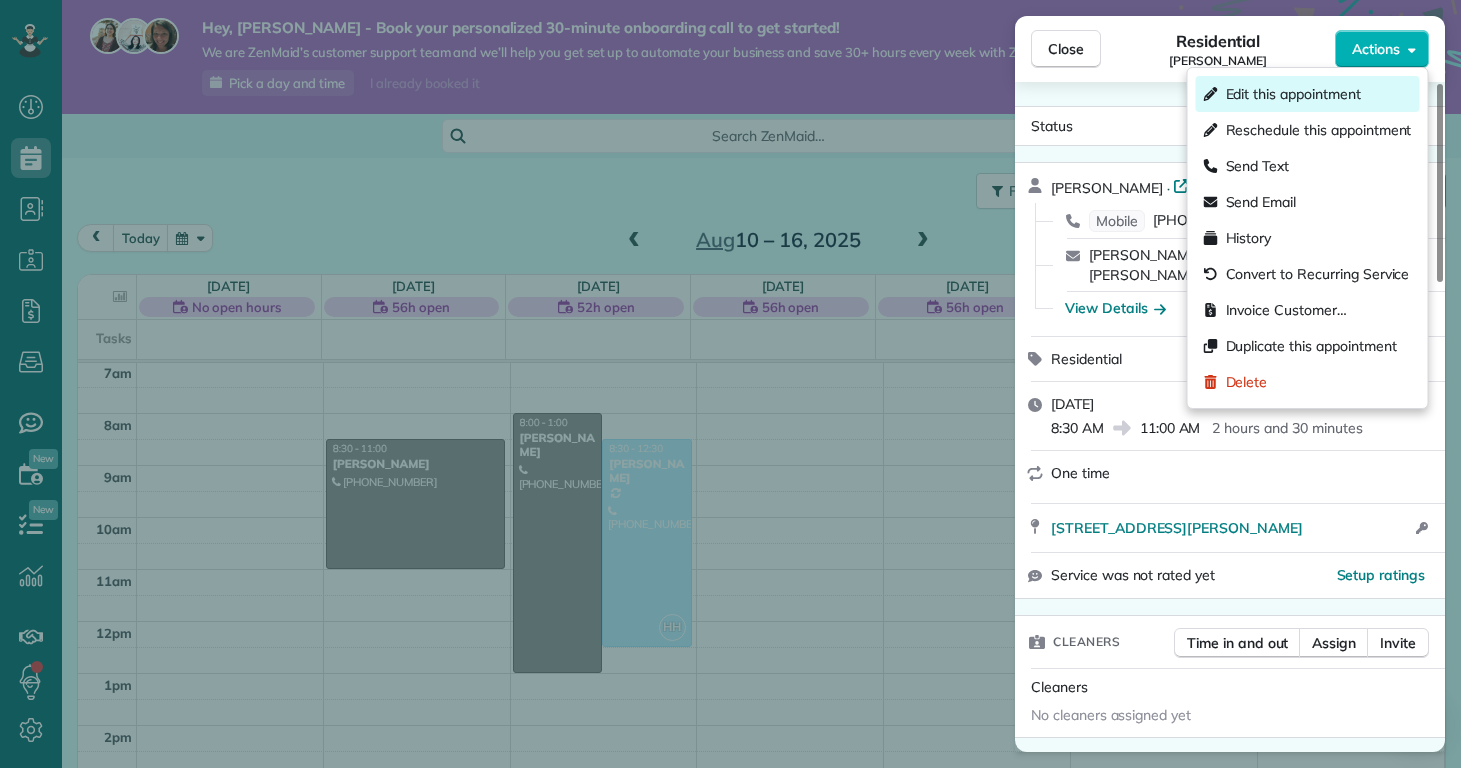 click on "Edit this appointment" at bounding box center (1293, 94) 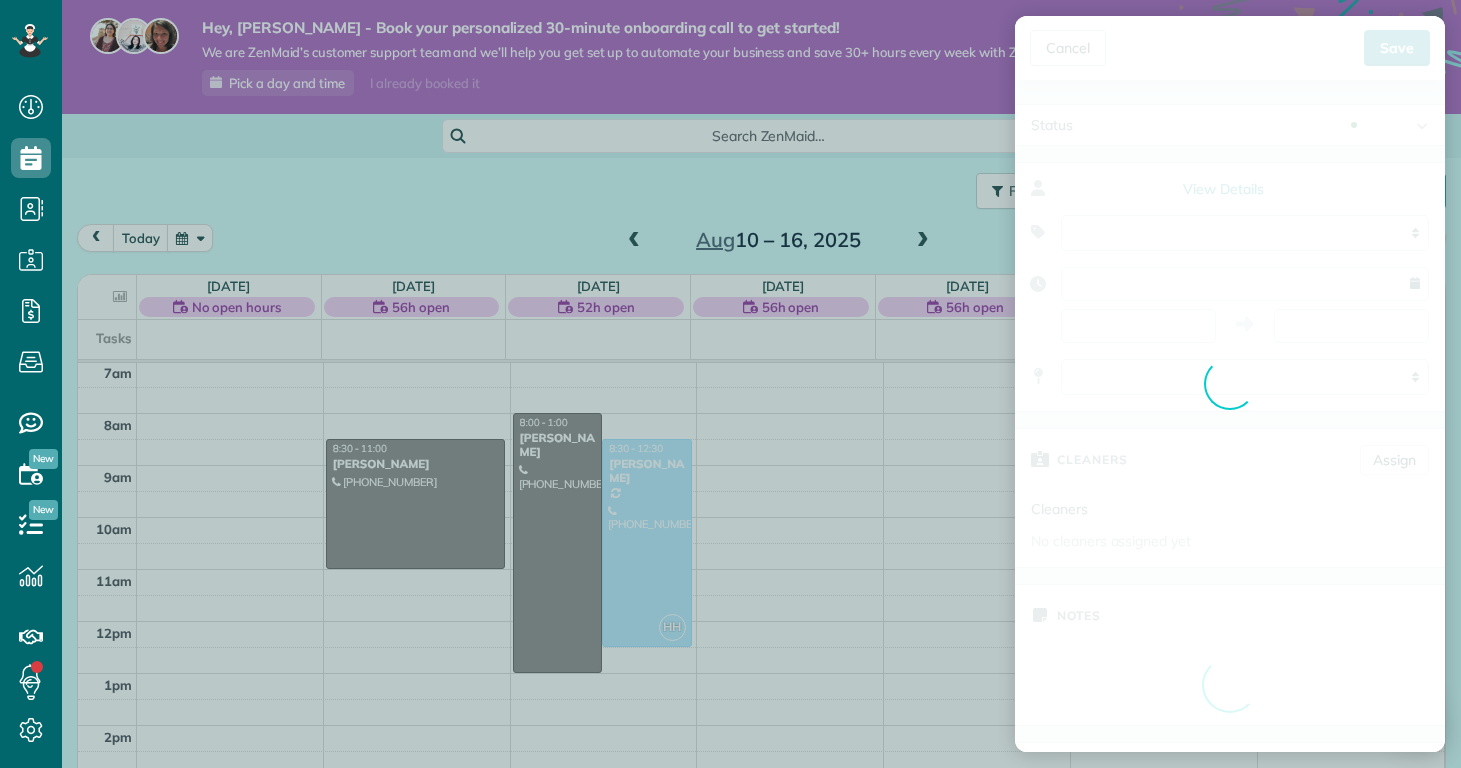 type on "**********" 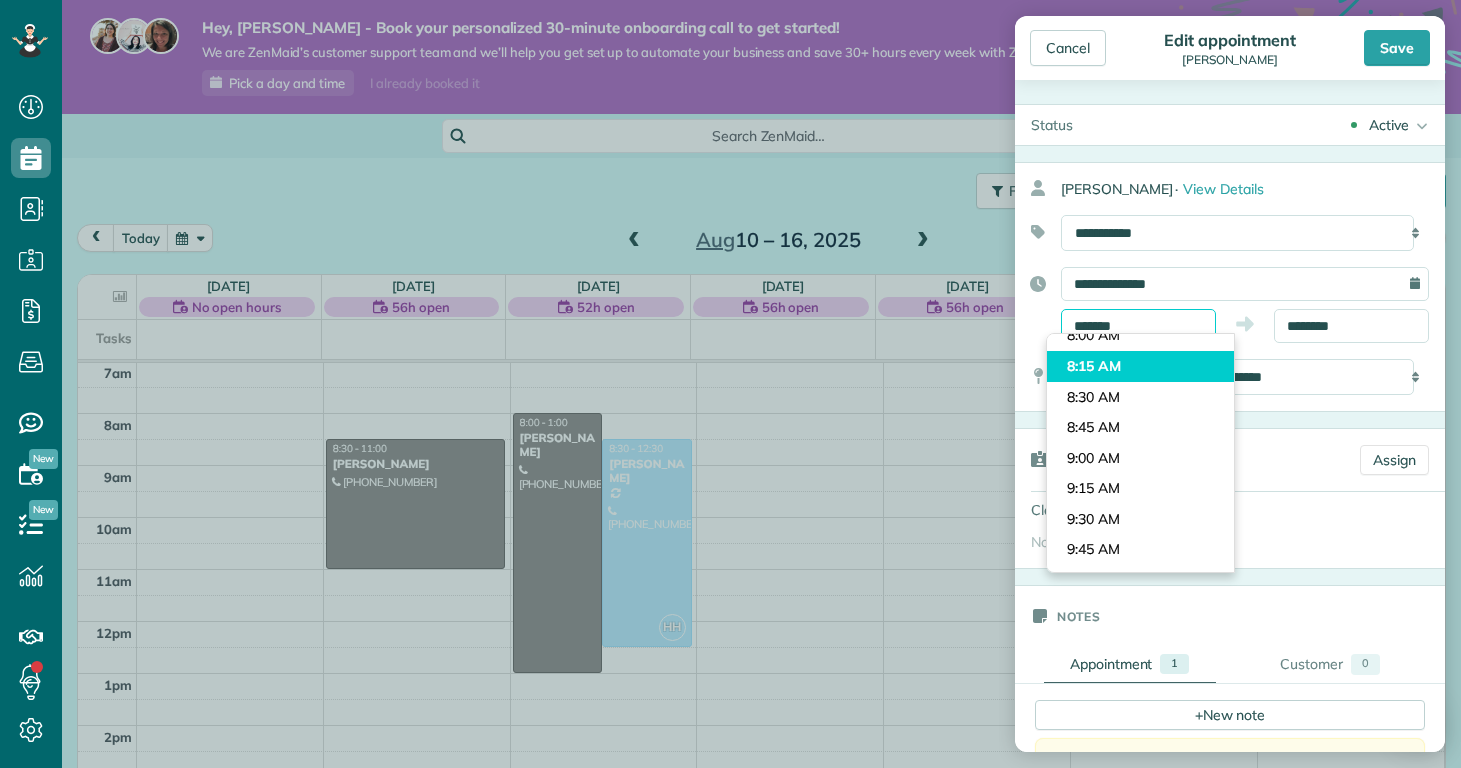 click on "Dashboard
Scheduling
Calendar View
List View
Dispatch View - Weekly scheduling (Beta)" at bounding box center [730, 384] 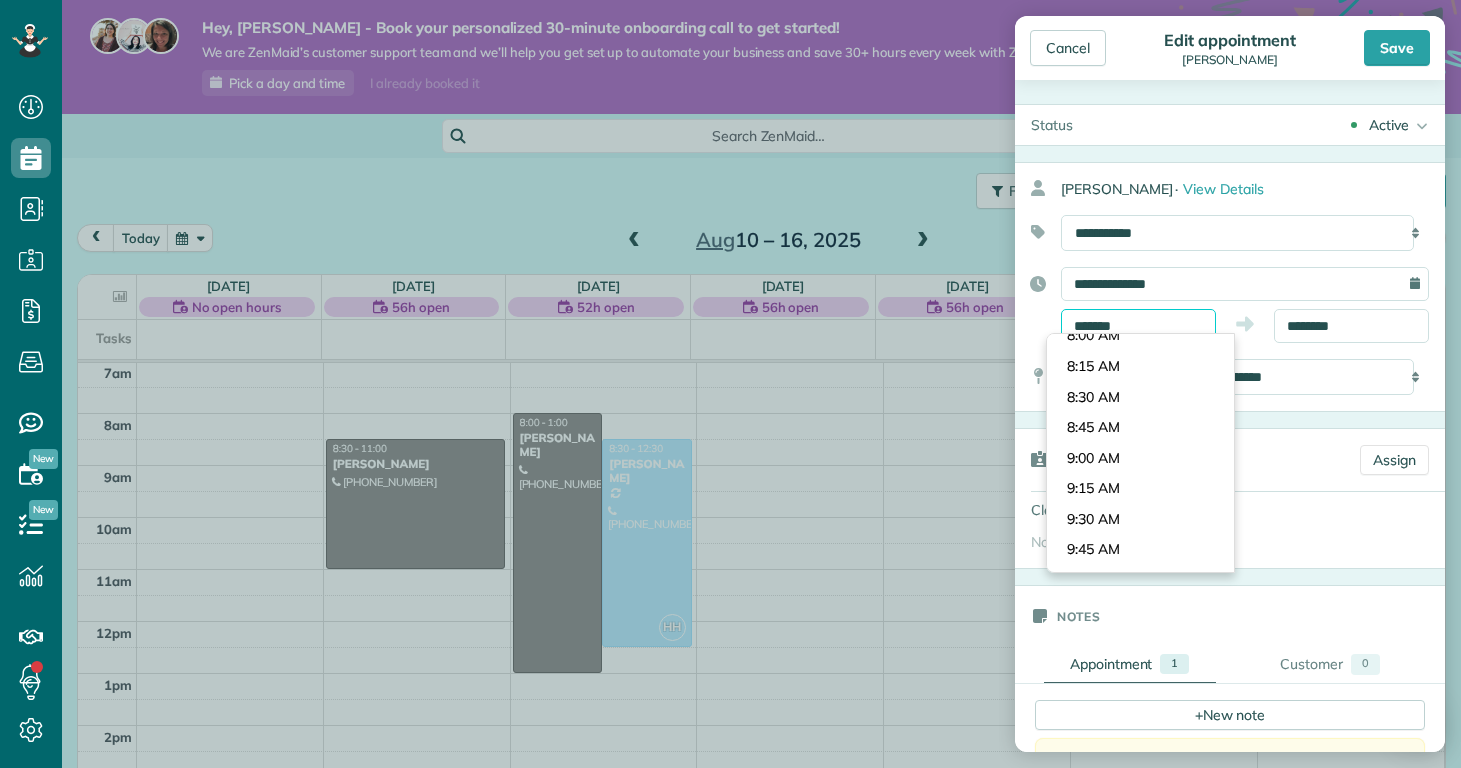scroll, scrollTop: 780, scrollLeft: 0, axis: vertical 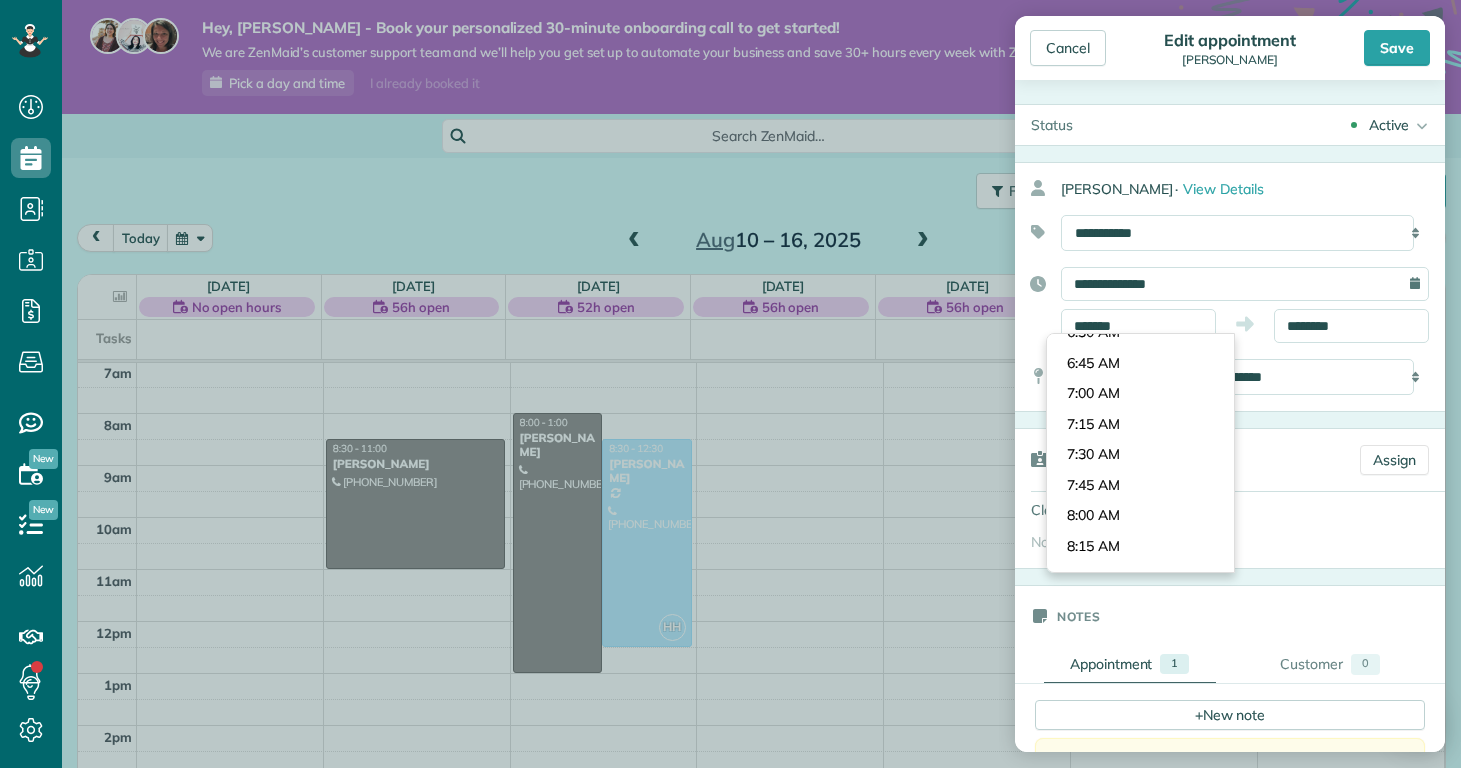 type on "*******" 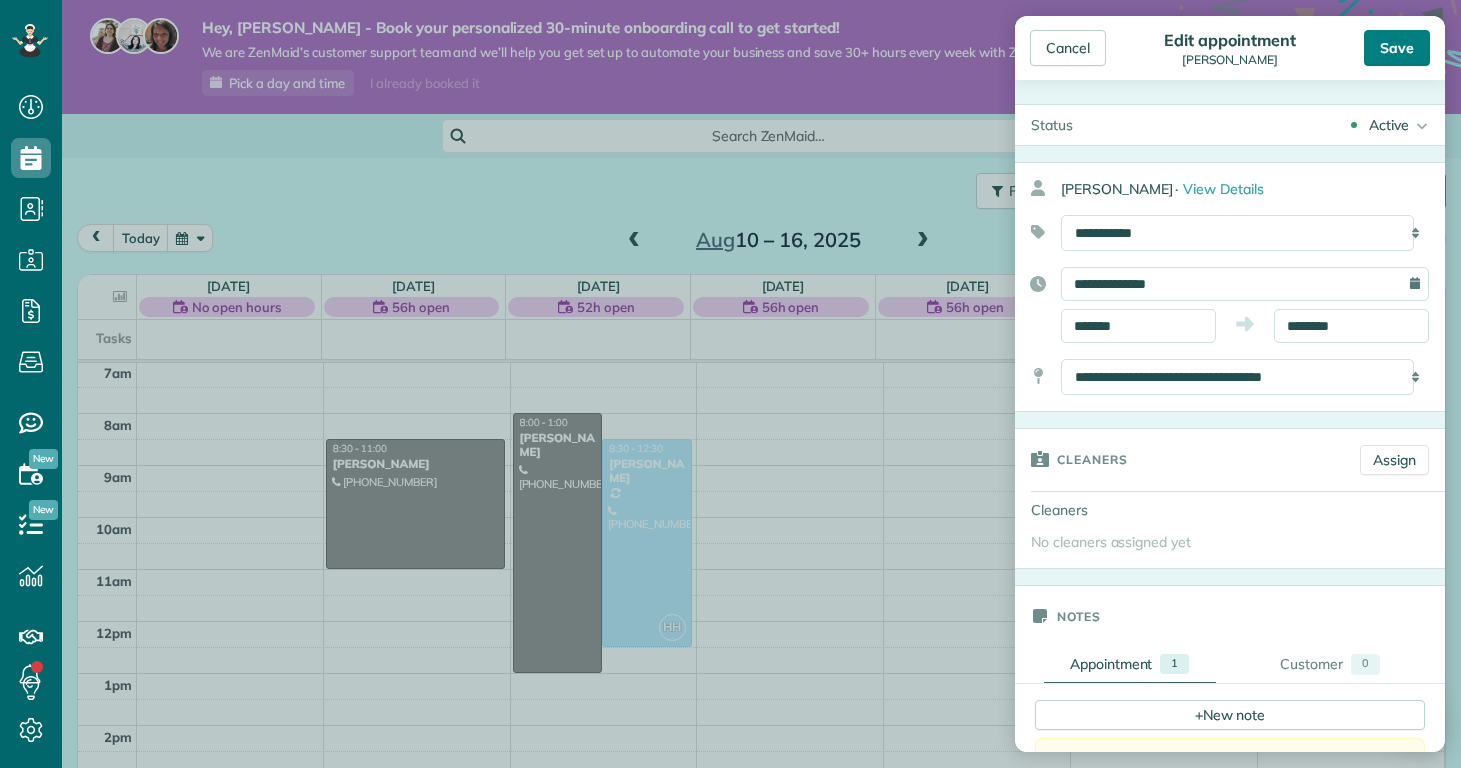 click on "Save" at bounding box center [1397, 48] 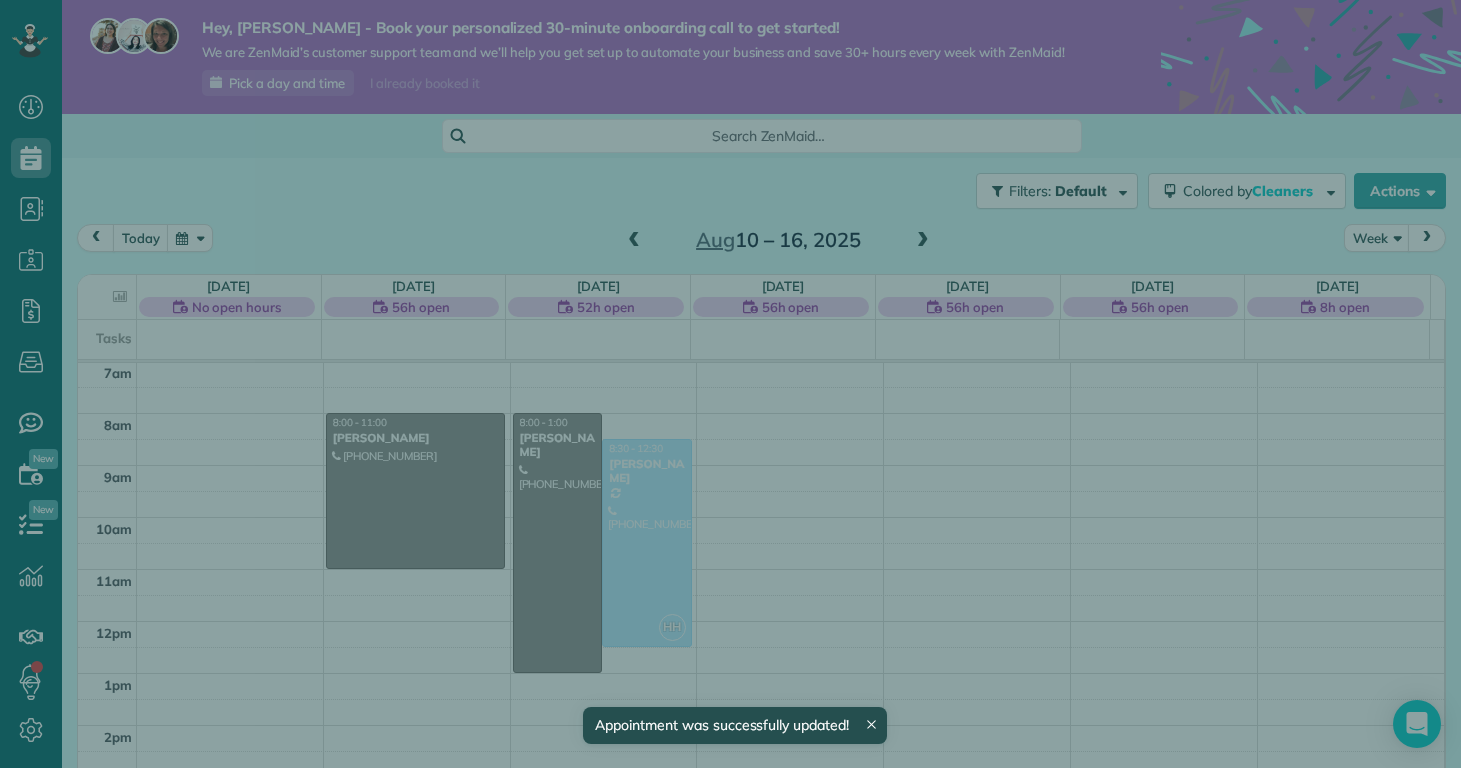 scroll, scrollTop: 365, scrollLeft: 0, axis: vertical 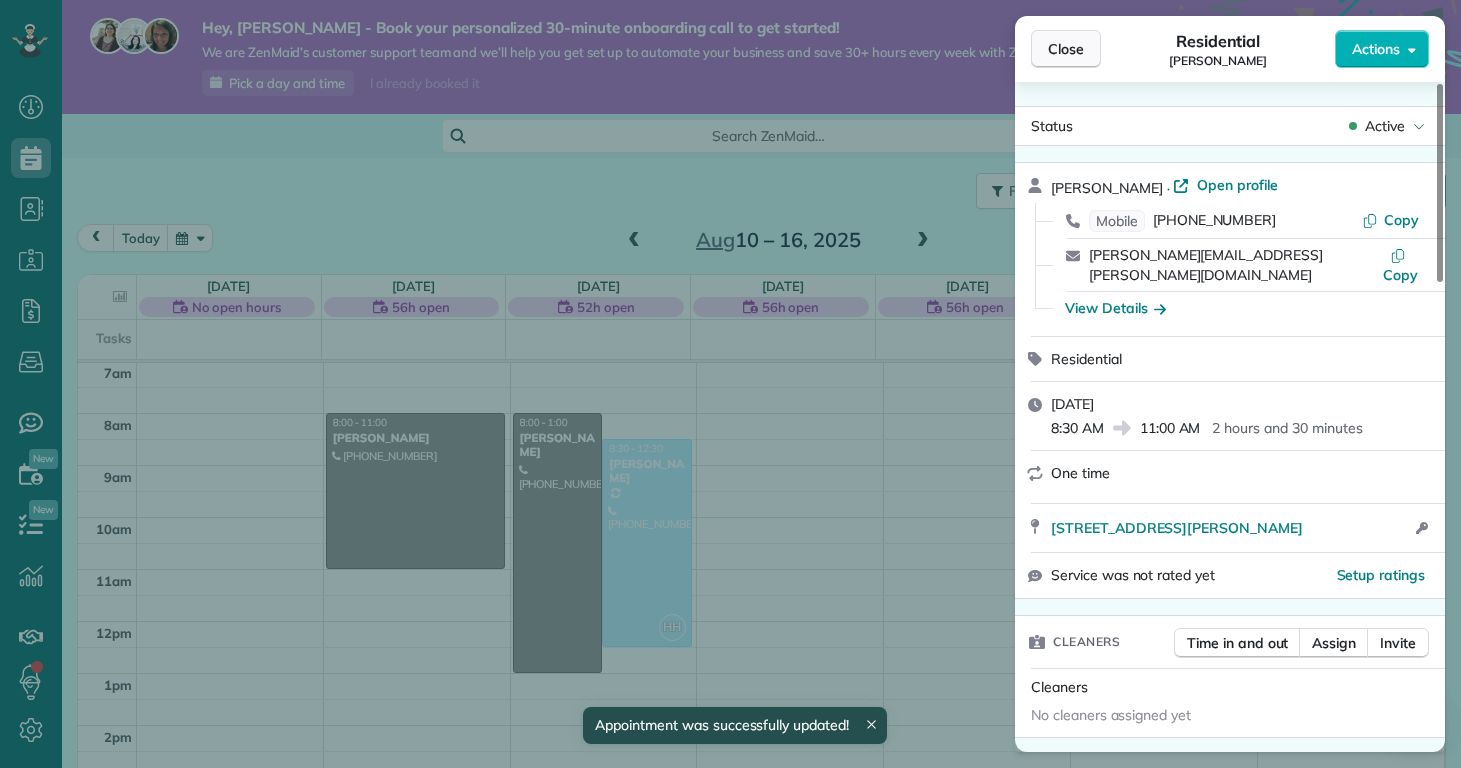click on "Close" at bounding box center (1066, 49) 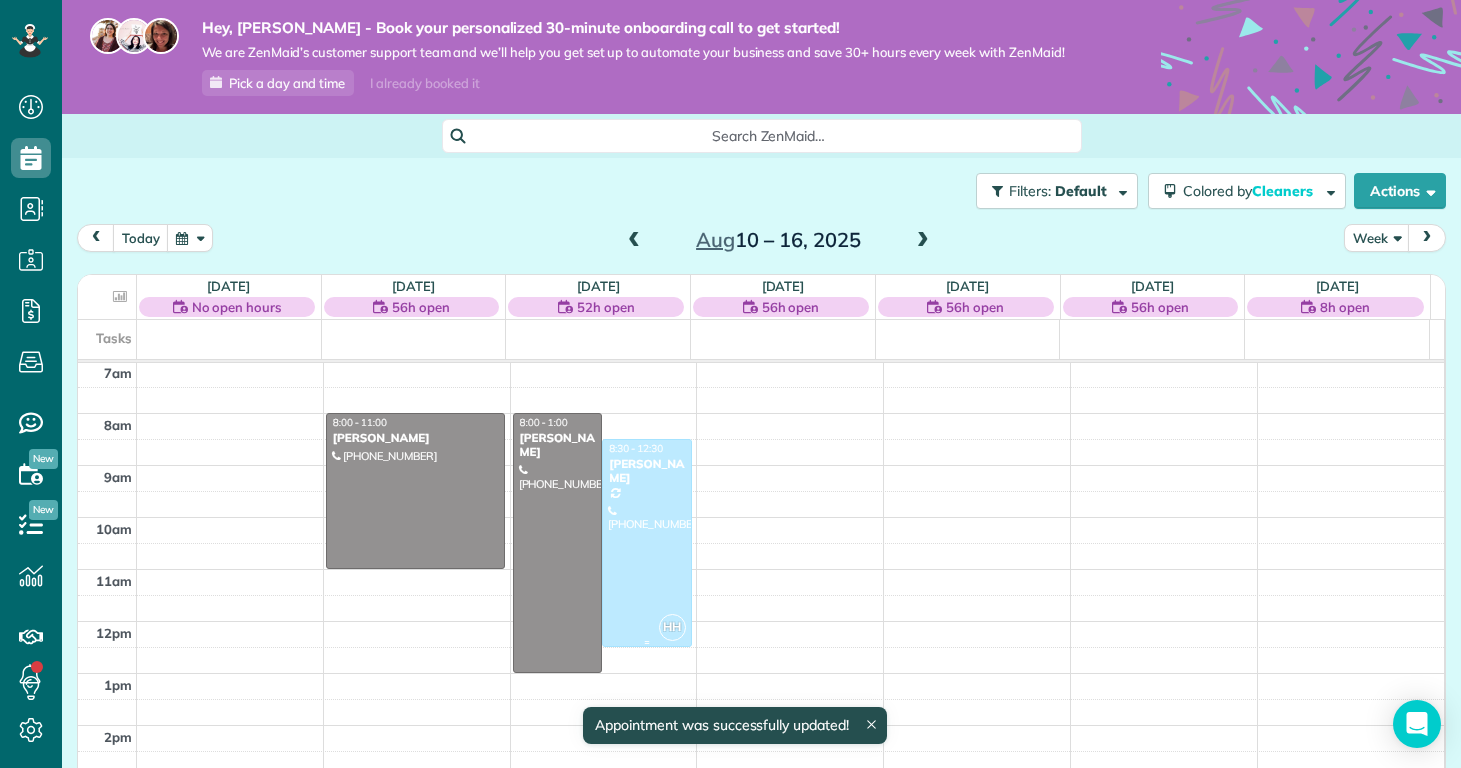 click at bounding box center (647, 543) 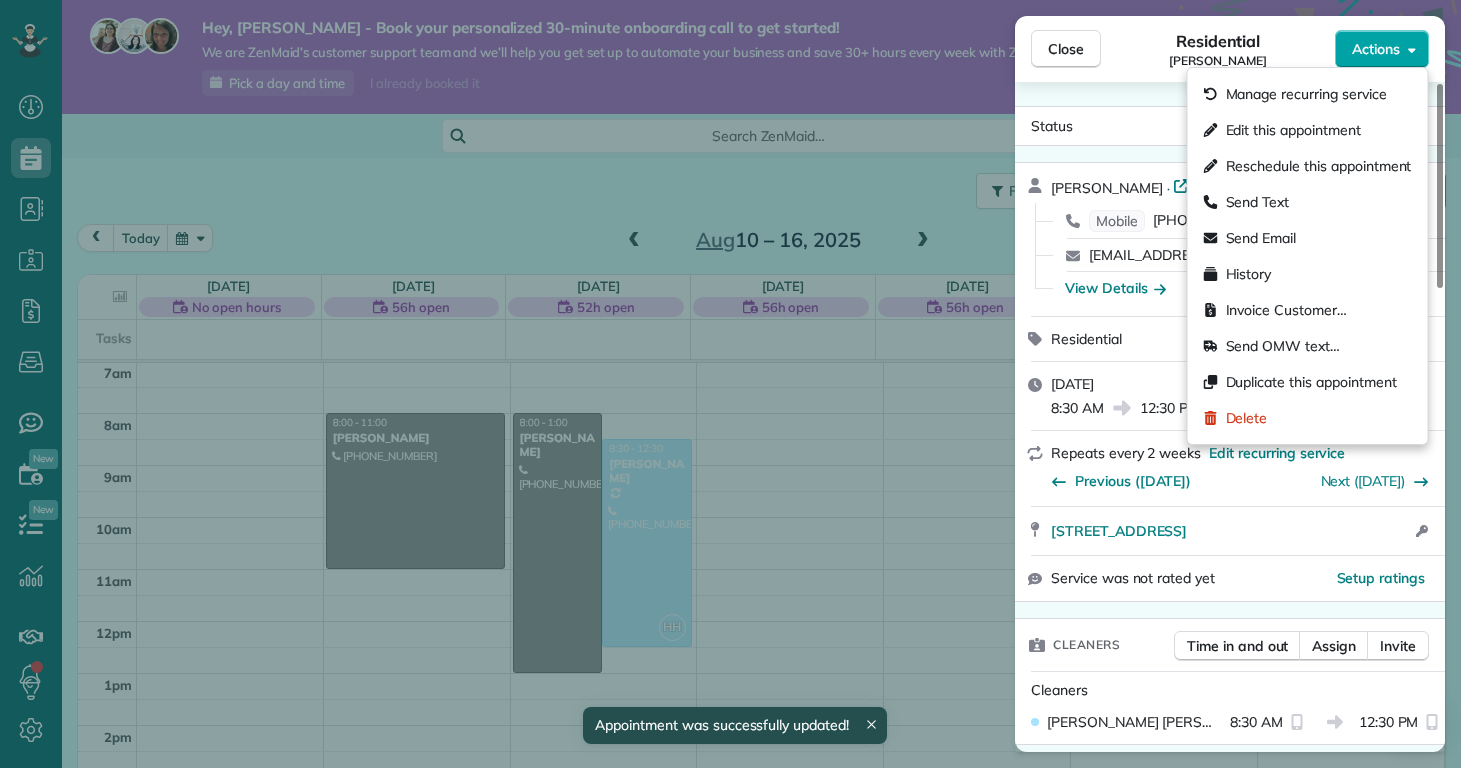 click on "Actions" at bounding box center [1376, 49] 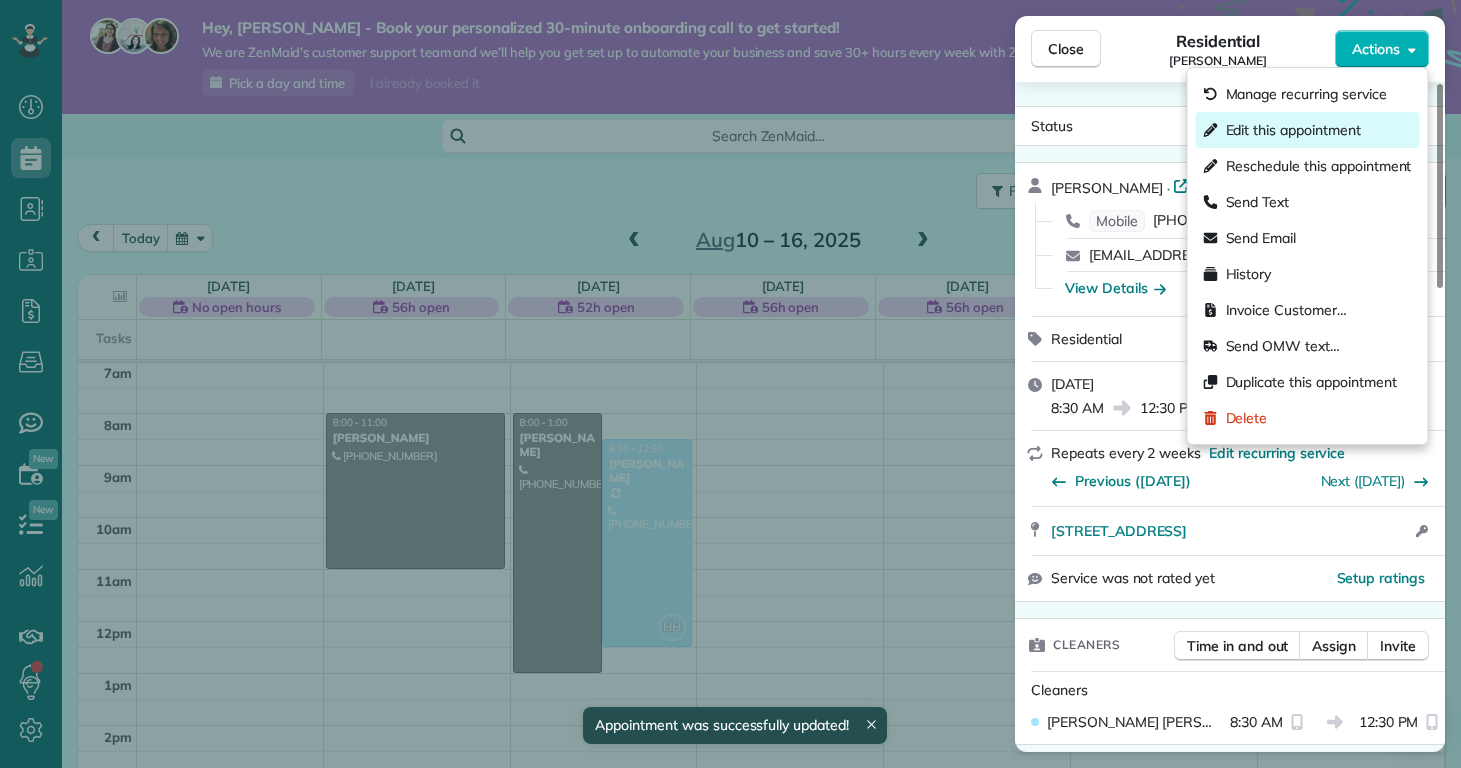 click on "Edit this appointment" at bounding box center (1293, 130) 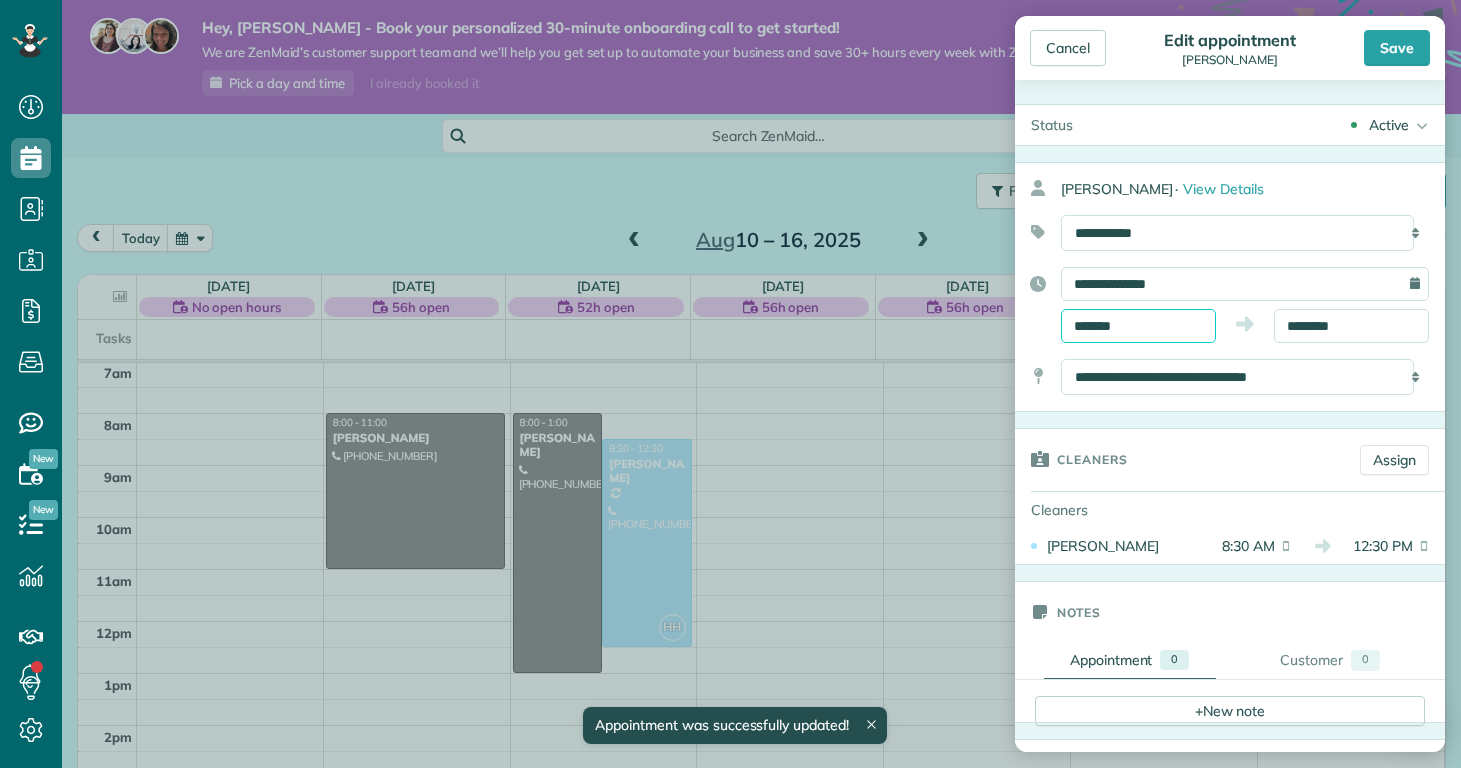click on "Dashboard
Scheduling
Calendar View
List View
Dispatch View - Weekly scheduling (Beta)" at bounding box center (730, 384) 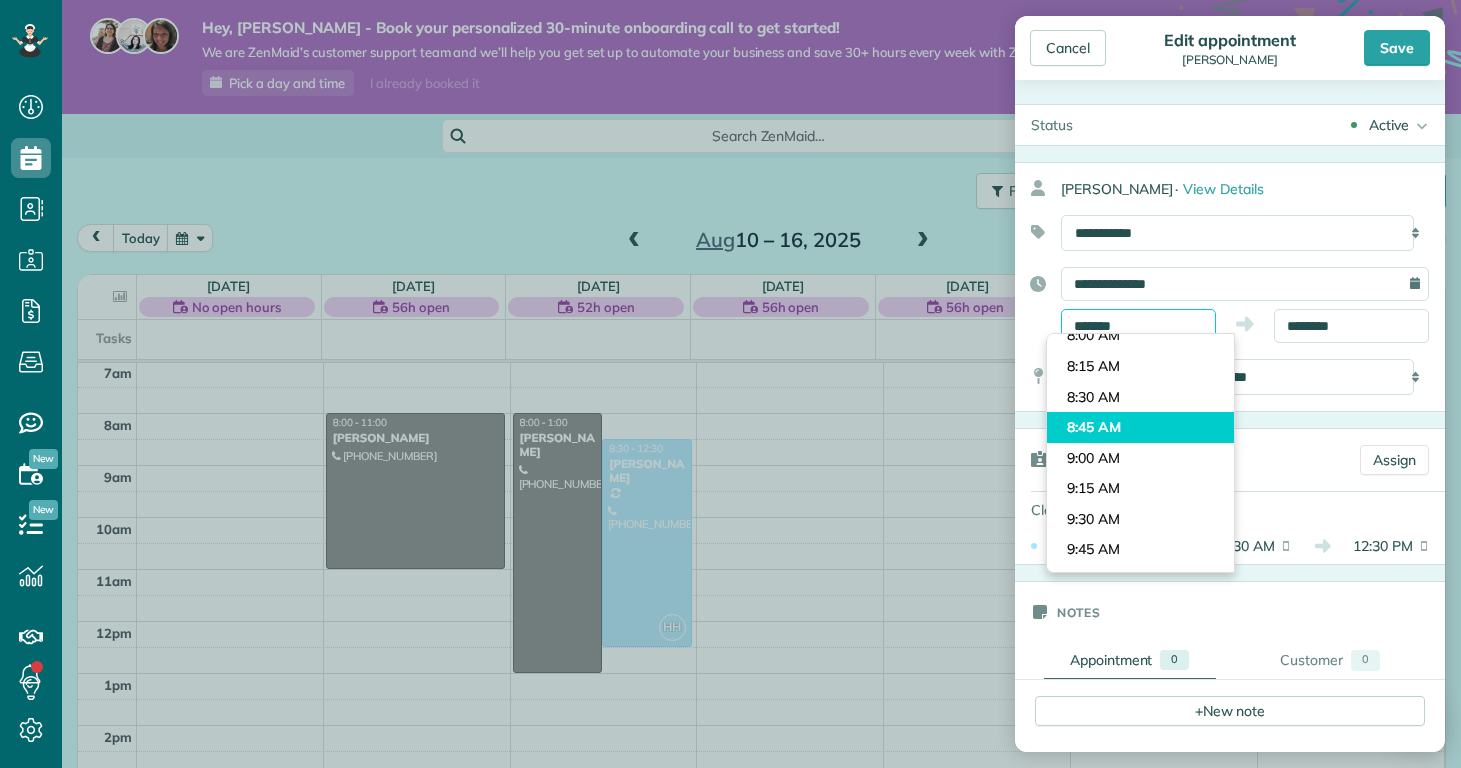scroll, scrollTop: 919, scrollLeft: 0, axis: vertical 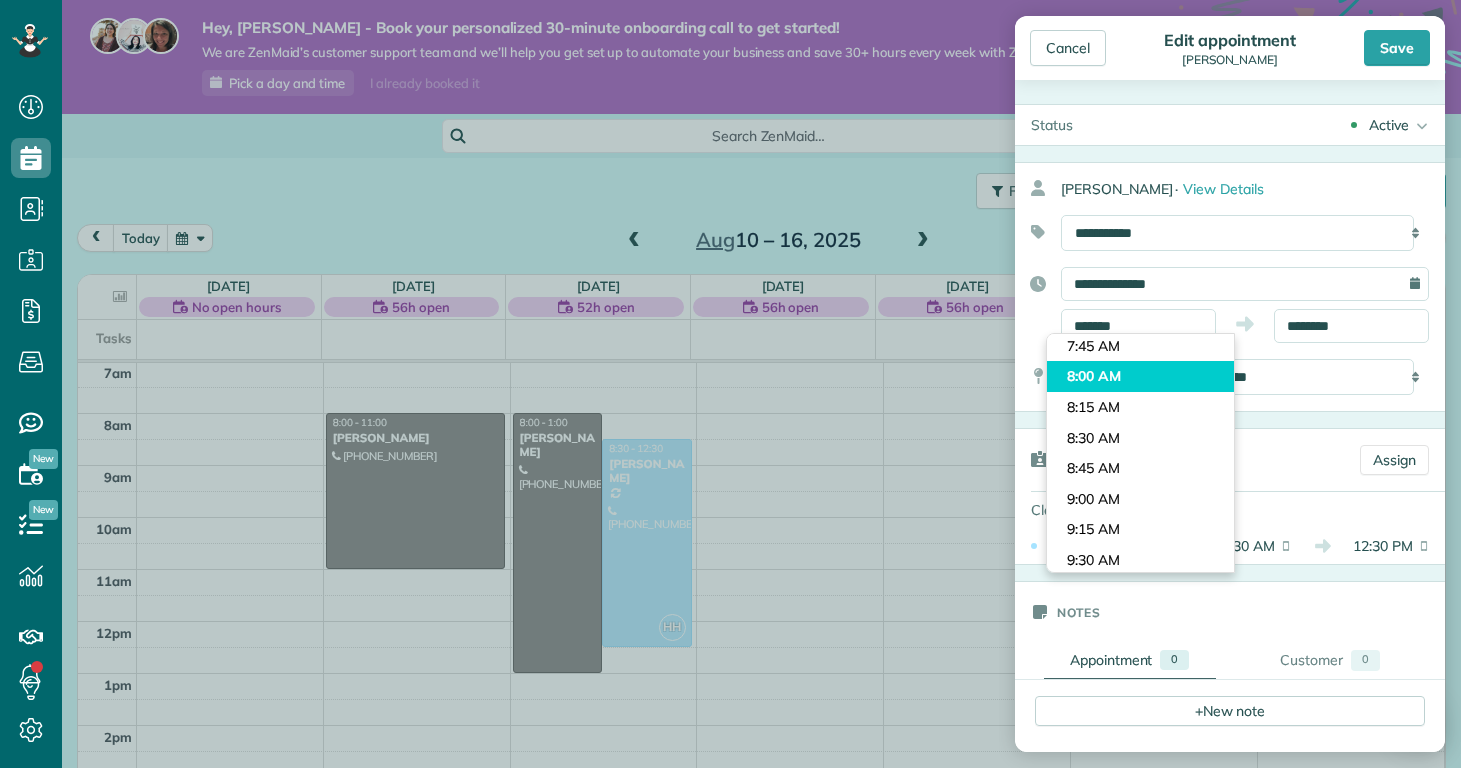 type on "*******" 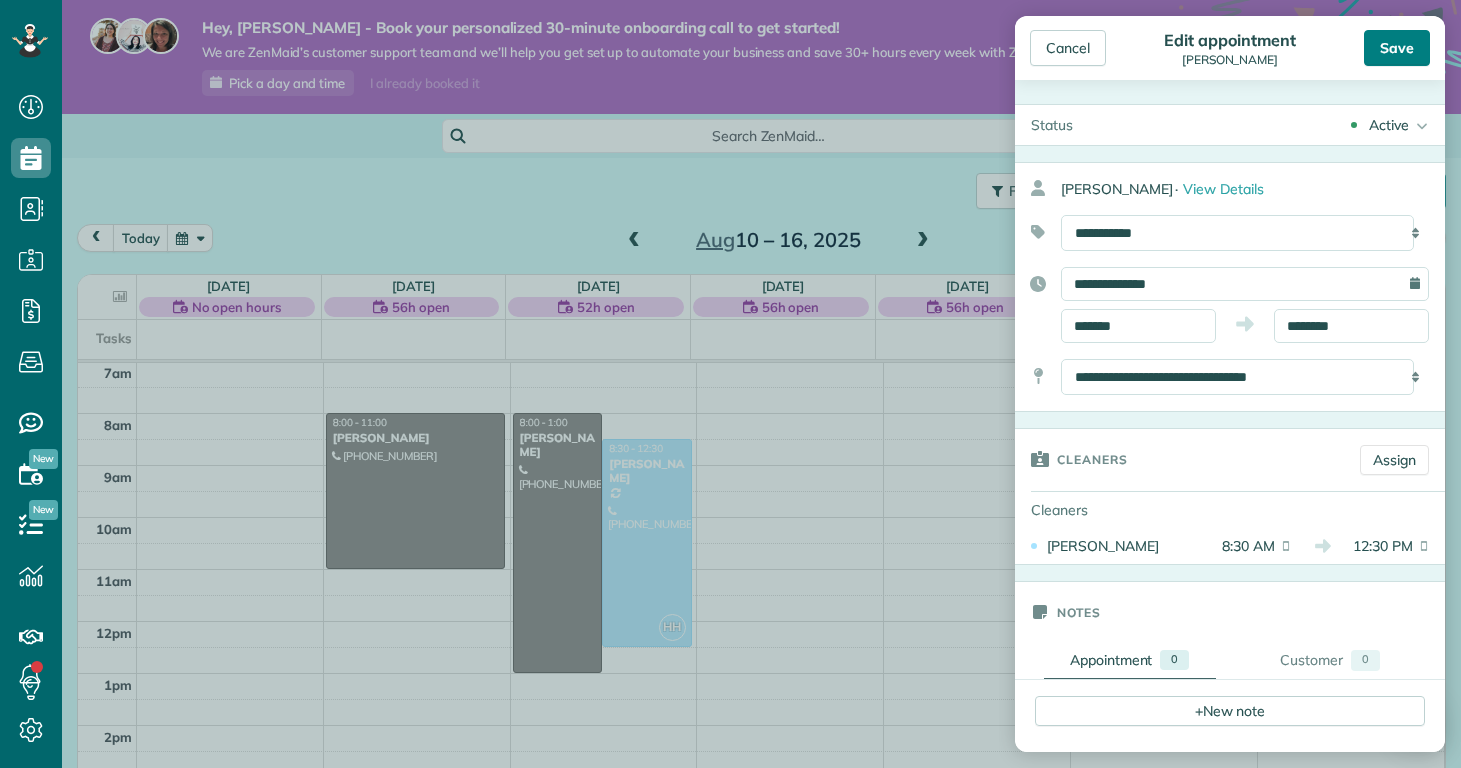 click on "Save" at bounding box center [1397, 48] 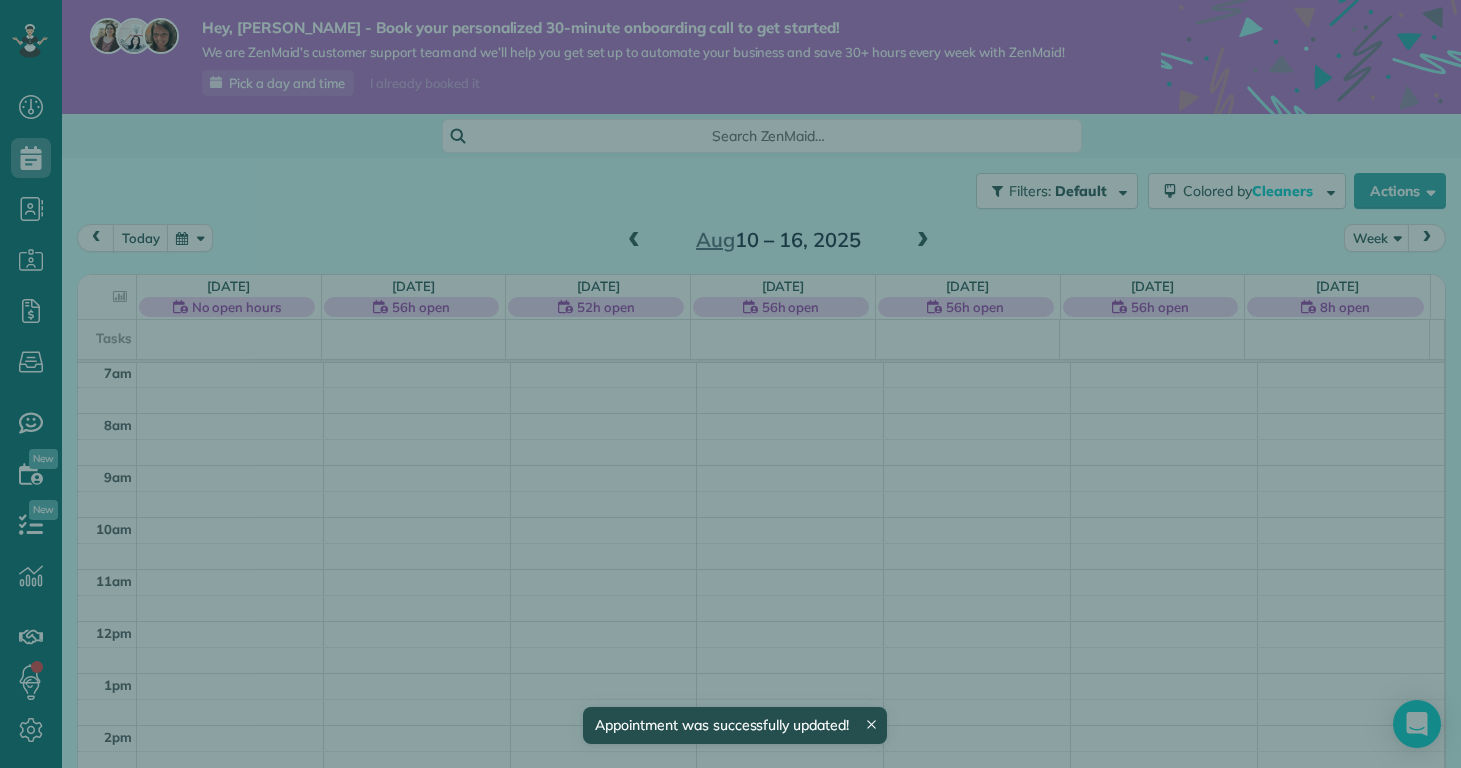 scroll, scrollTop: 365, scrollLeft: 0, axis: vertical 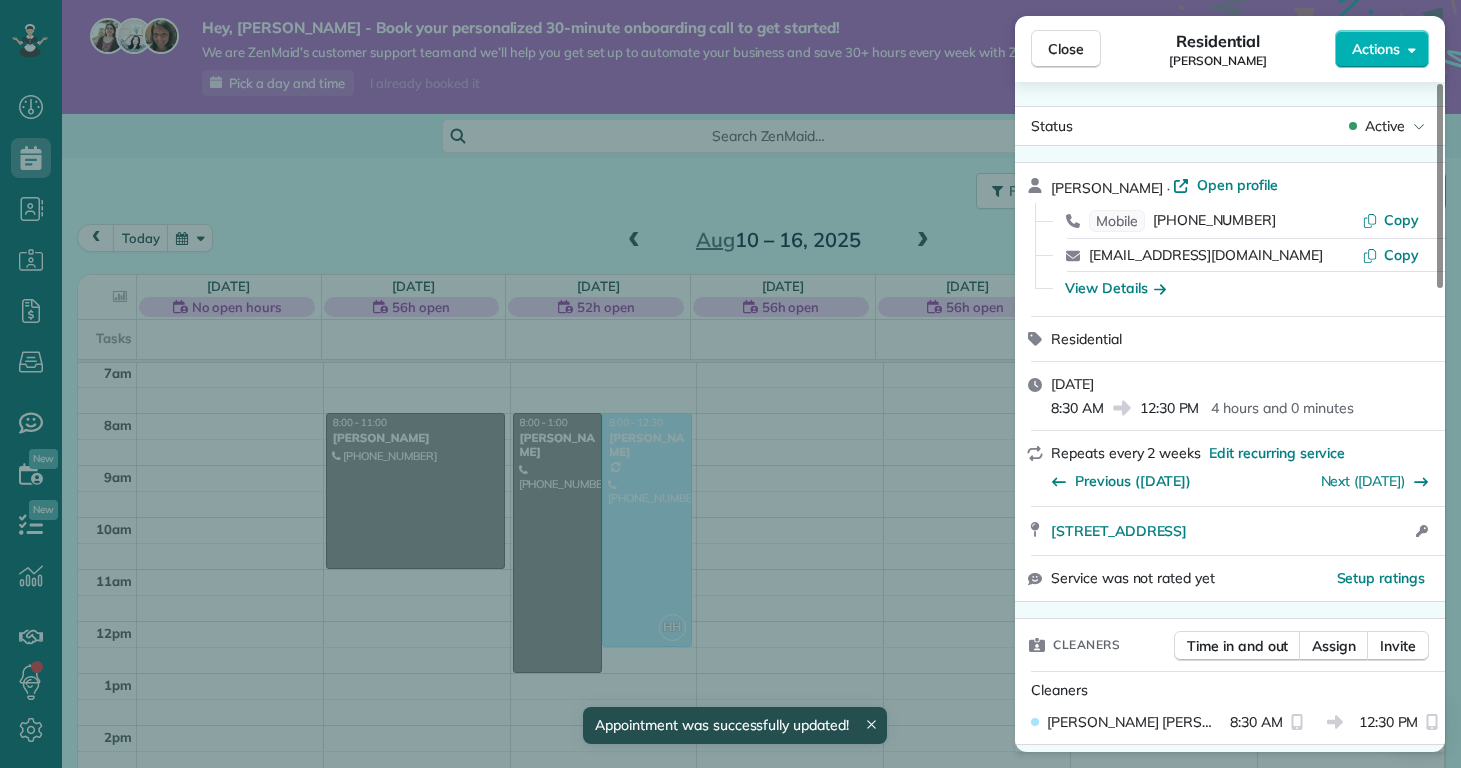 click on "Close Residential Margaret Black Actions Status Active Margaret Black · Open profile Mobile (914) 316-3721 Copy mblack1999@gmail.com Copy View Details Residential Tuesday, August 12, 2025 8:30 AM 12:30 PM 4 hours and 0 minutes Repeats every 2 weeks Edit recurring service Previous (Jul 29) Next (Aug 26) 119 Bernhurst Rd New Bern NC 28560 Open access information Service was not rated yet Setup ratings Cleaners Time in and out Assign Invite Cleaners Hallie   Hattabaugh 8:30 AM 12:30 PM Checklist Try Now Standard Clean Checklist   ⋅  v1 includes 10 items Details Unassign Billing Billing actions Price $0.00 Overcharge $0.00 Discount $0.00 Coupon discount - Primary tax - Secondary tax - Total appointment price $0.00 Tips collected New feature! $0.00 Mark as paid Total including tip $0.00 Get paid online in no-time! Send an invoice and reward your cleaners with tips Charge customer credit card Appointment custom fields Reason for Skip - Hidden from cleaners Pay Method - Hidden from cleaners Work items   Notes 0 0" at bounding box center (730, 384) 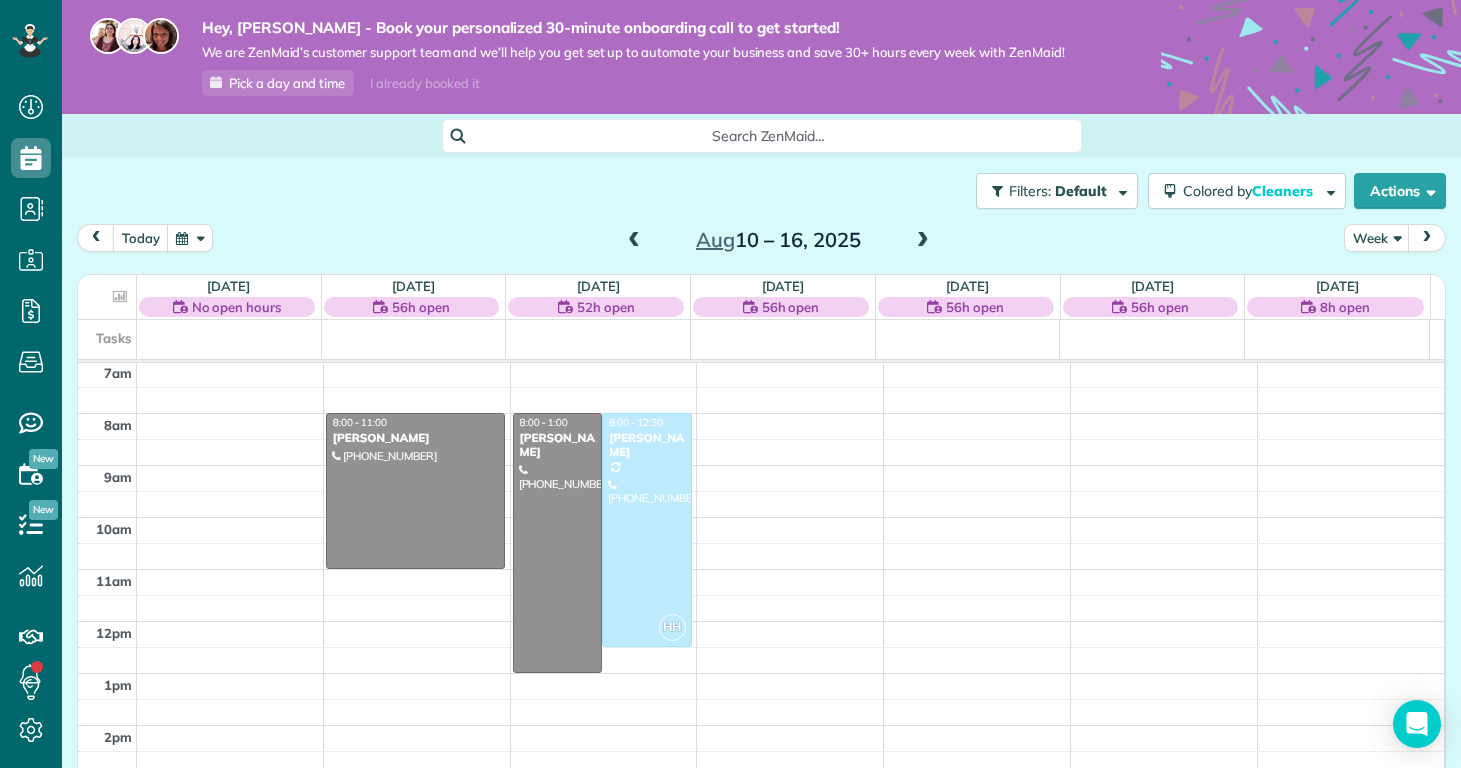 click on "12am 1am 2am 3am 4am 5am 6am 7am 8am 9am 10am 11am 12pm 1pm 2pm 3pm 4pm 5pm 6pm 7pm 8pm 9pm 10pm 11pm 8:00 - 11:00 Michelle Heupel (763) 258-7876 113 Chastain Dr Jacksonville, NC 28546 8:00 - 1:00 Deanna Marcantonio (914) 469-2107 6815 Baltimore Rd Jacksonville, NC 28543 HH 8:00 - 12:30 Margaret Black (914) 316-3721 119 Bernhurst Rd New Bern, NC 28560" at bounding box center [761, 621] 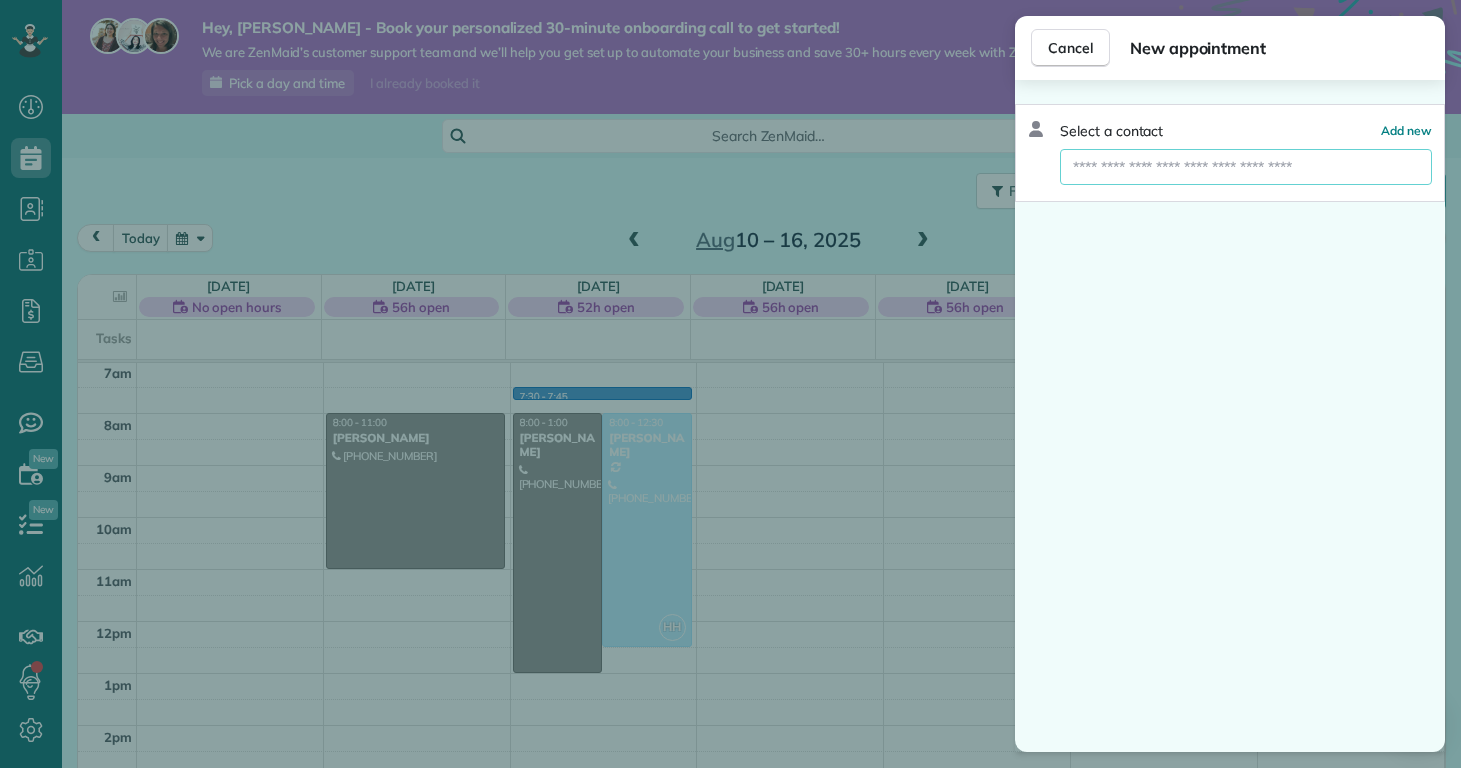 click at bounding box center (1246, 167) 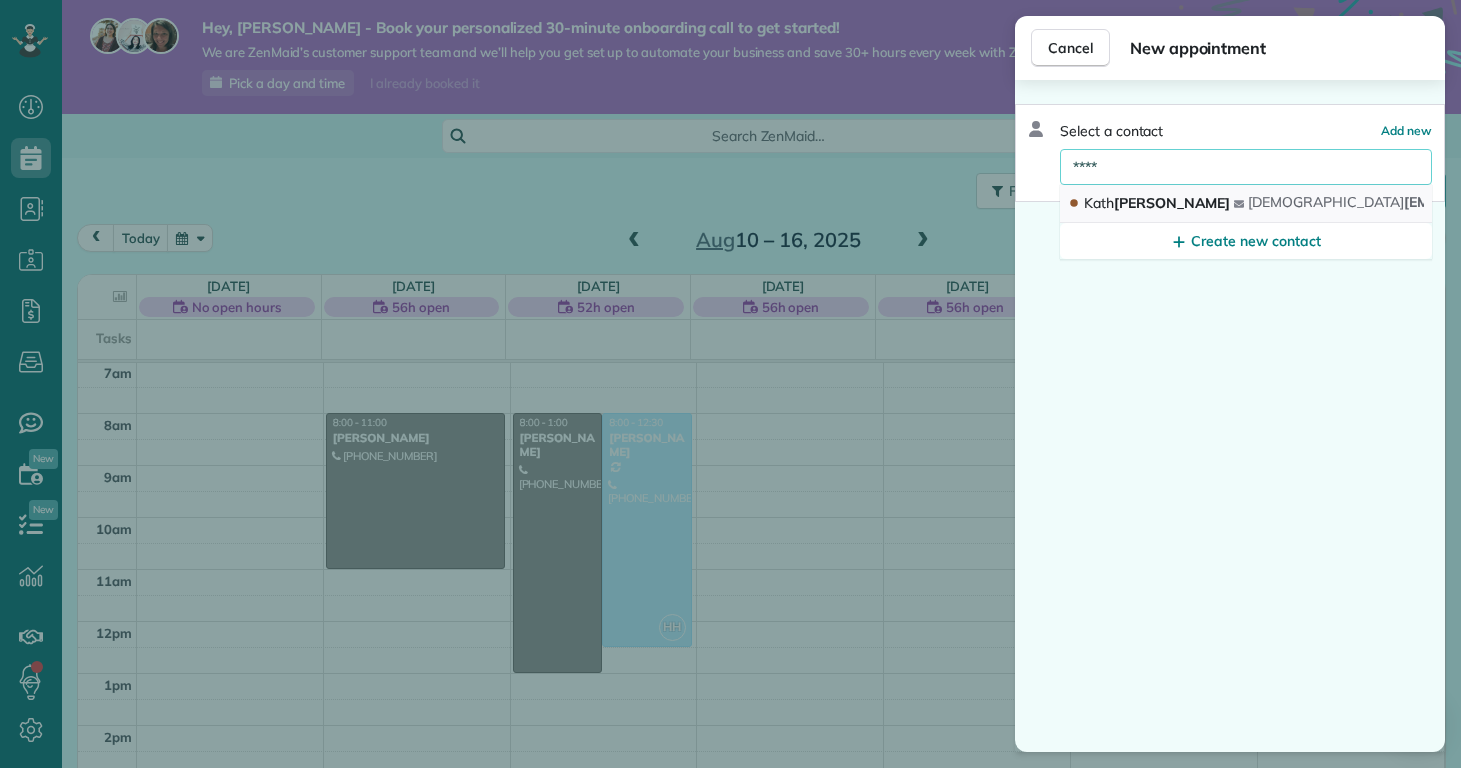 type on "****" 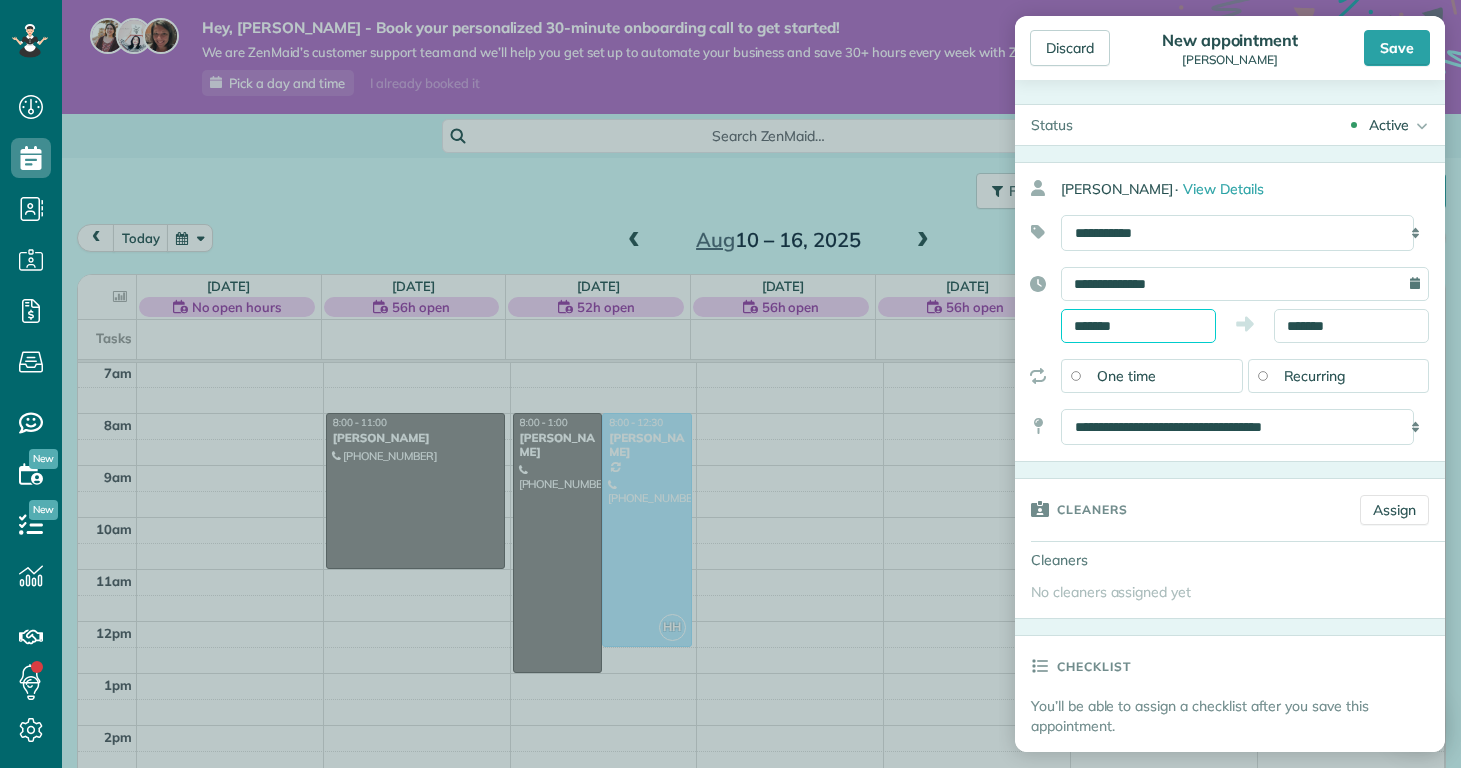 click on "*******" at bounding box center (1138, 326) 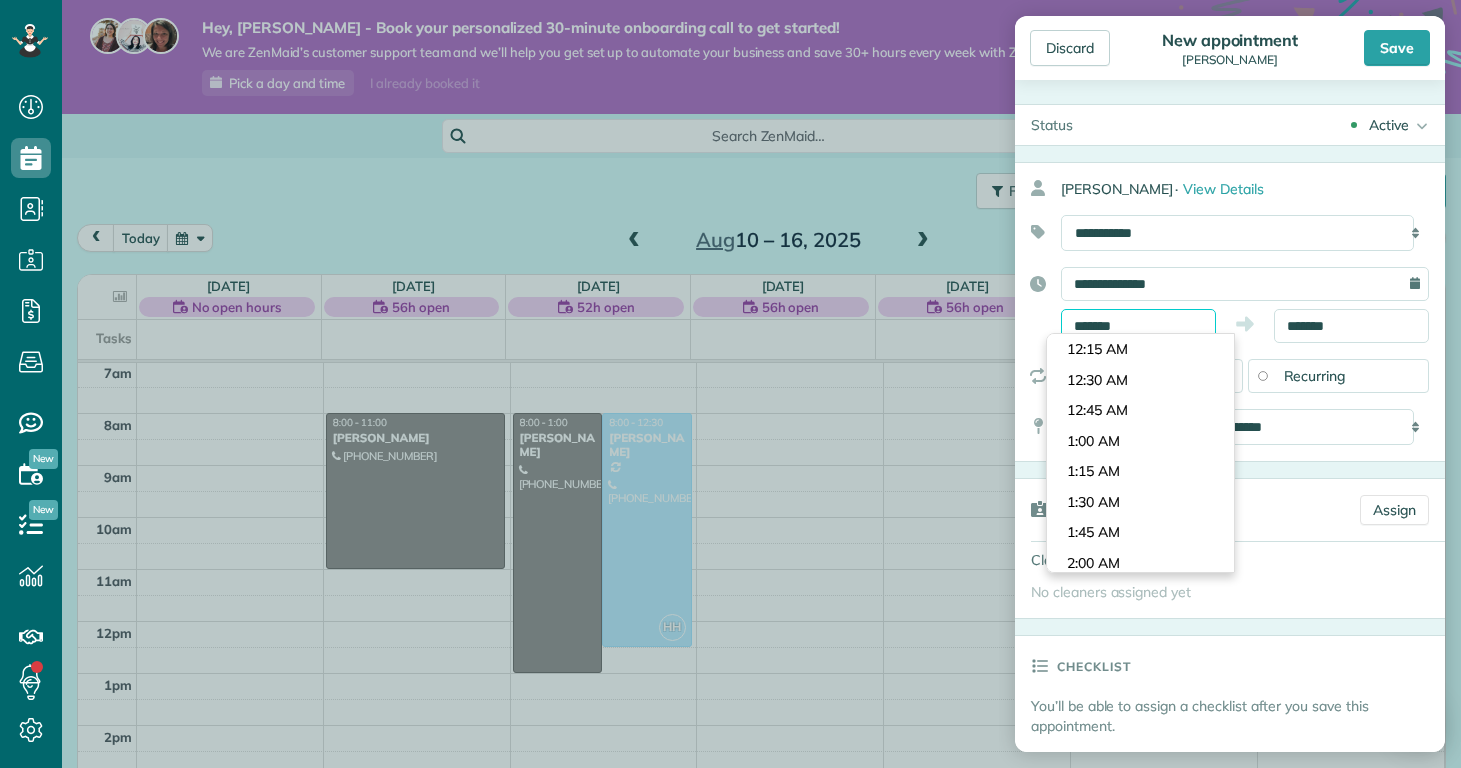 scroll, scrollTop: 840, scrollLeft: 0, axis: vertical 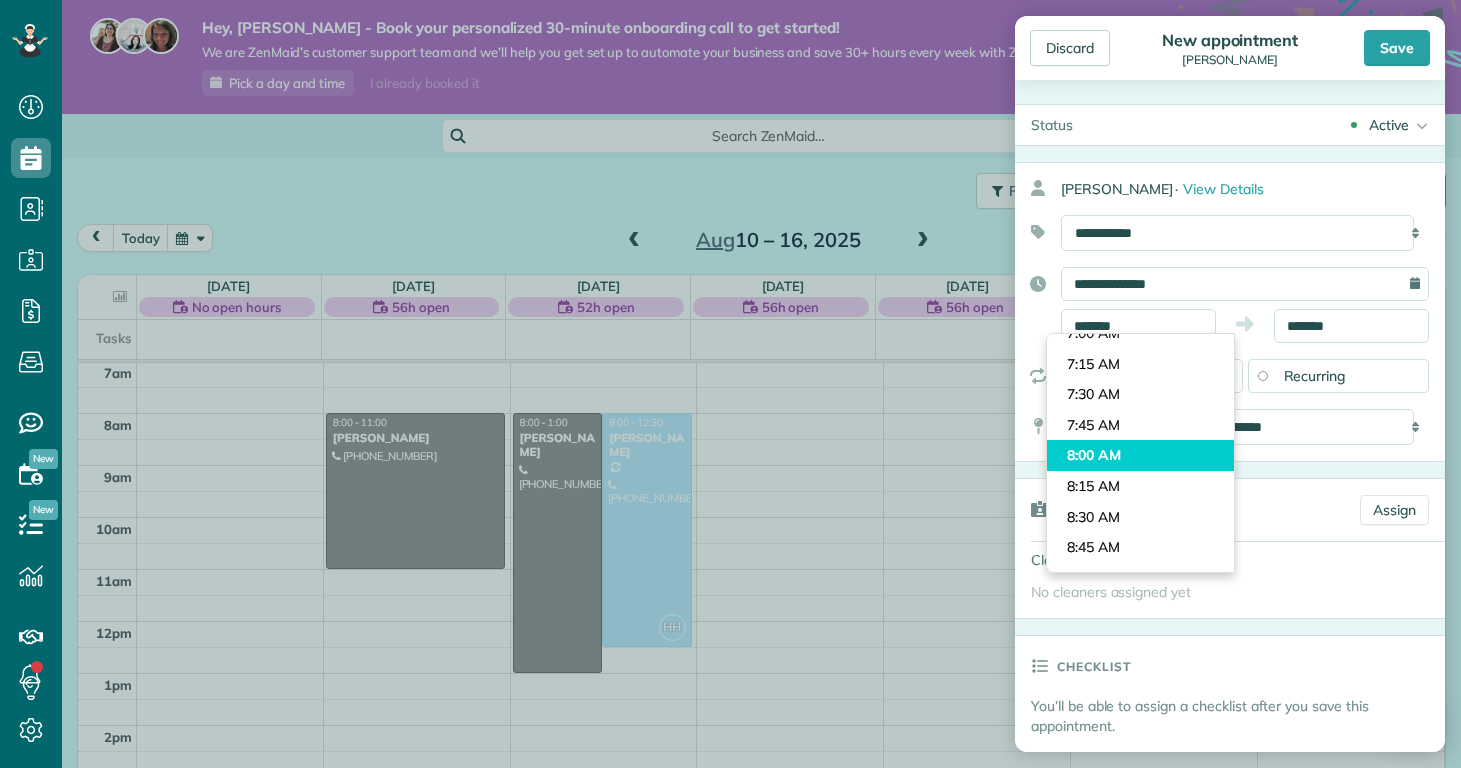 type on "*******" 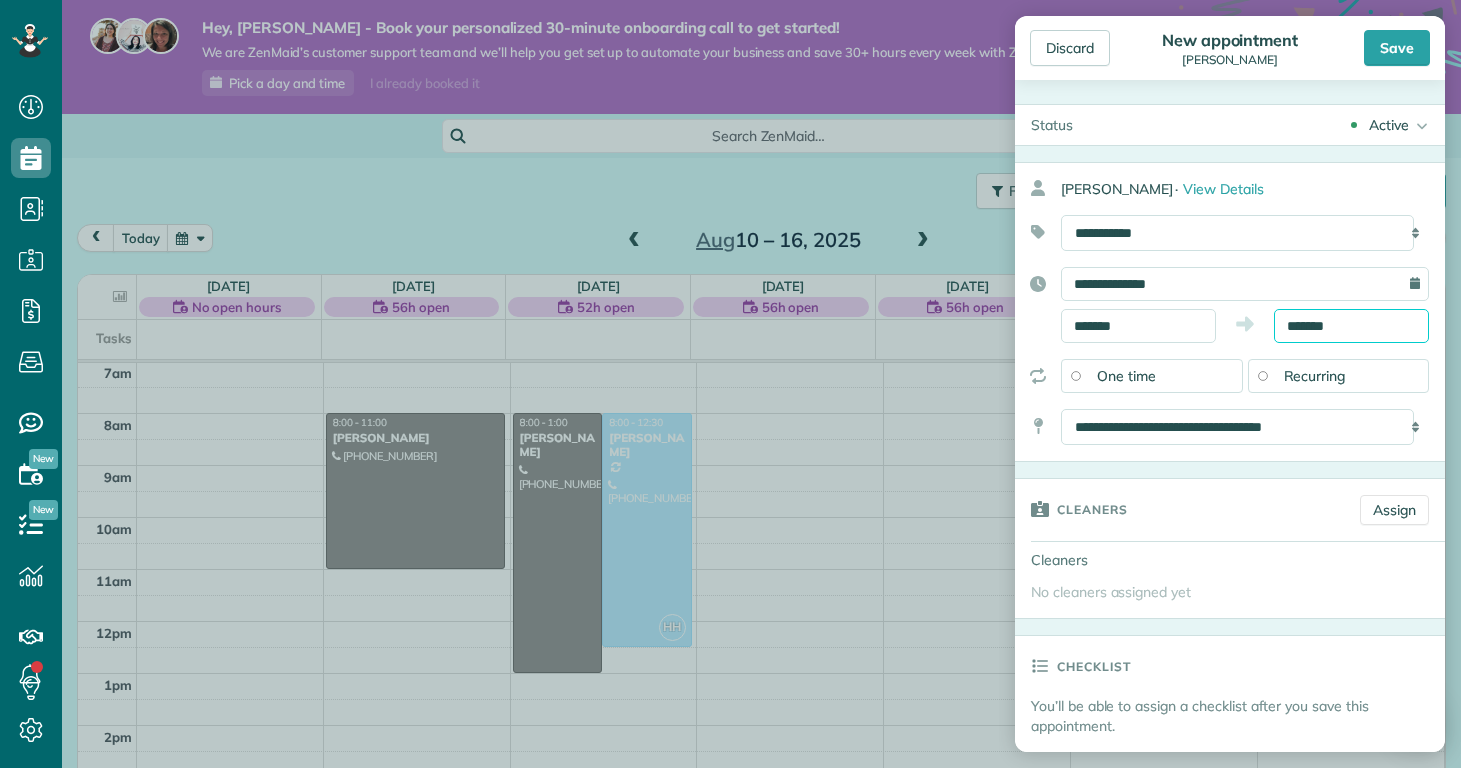 click on "Dashboard
Scheduling
Calendar View
List View
Dispatch View - Weekly scheduling (Beta)" at bounding box center (730, 384) 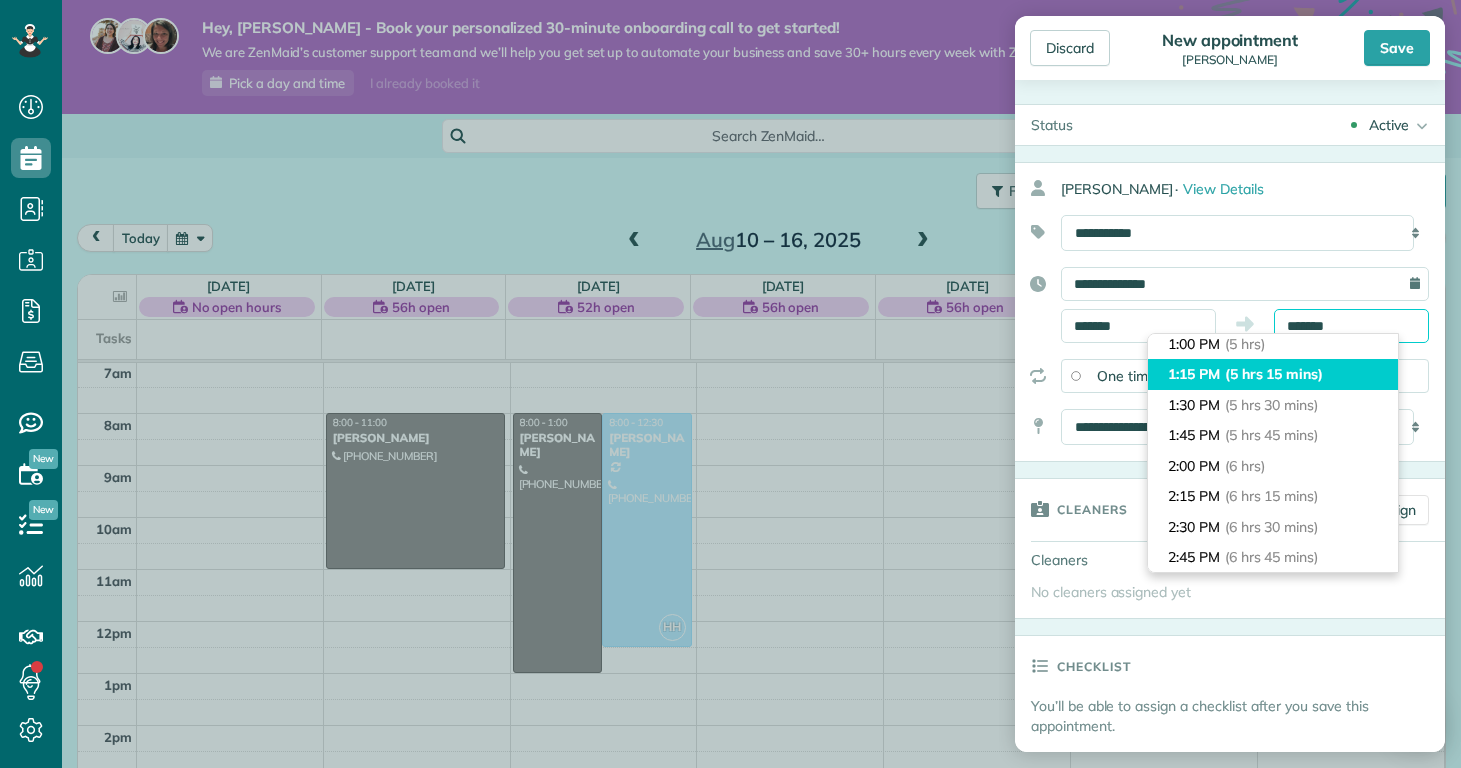 scroll, scrollTop: 468, scrollLeft: 0, axis: vertical 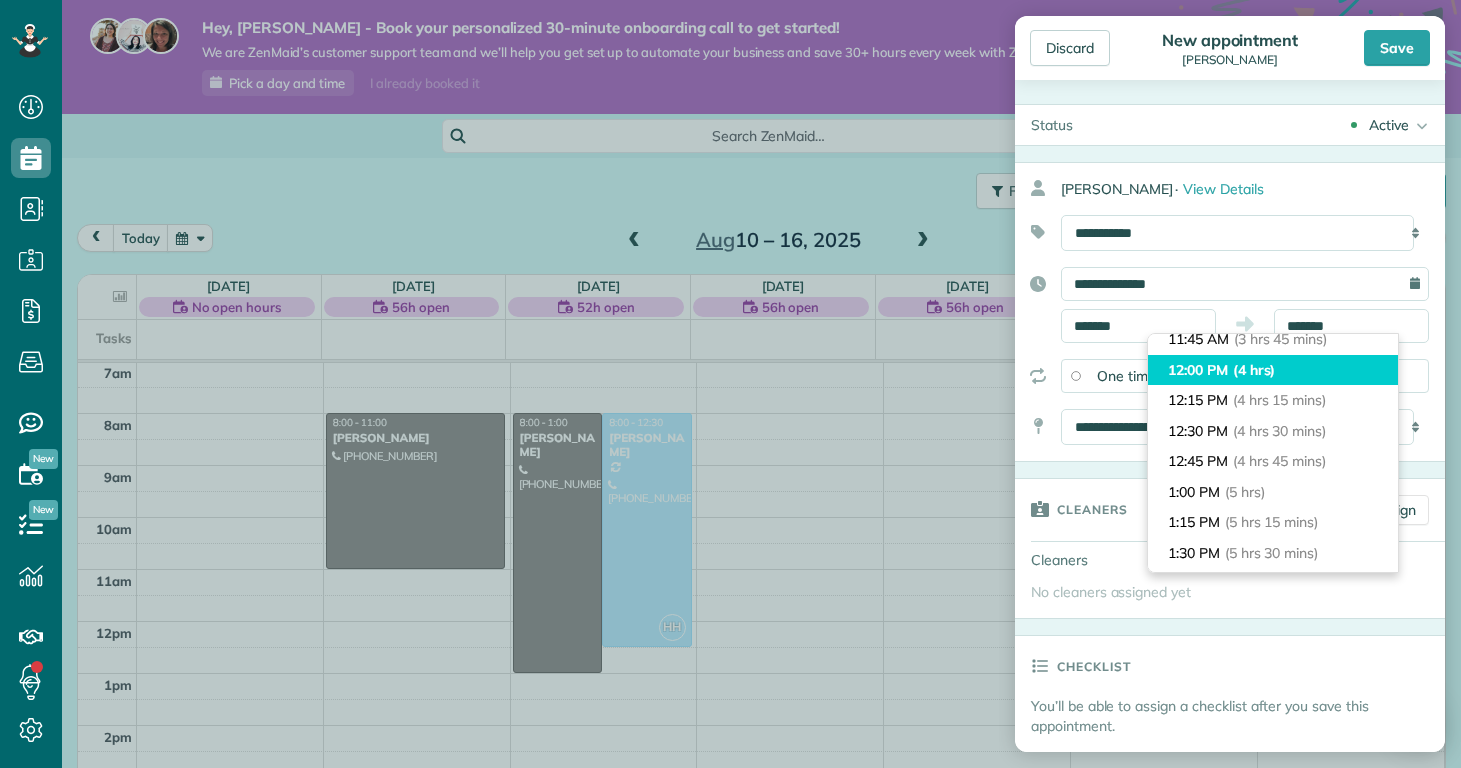 type on "********" 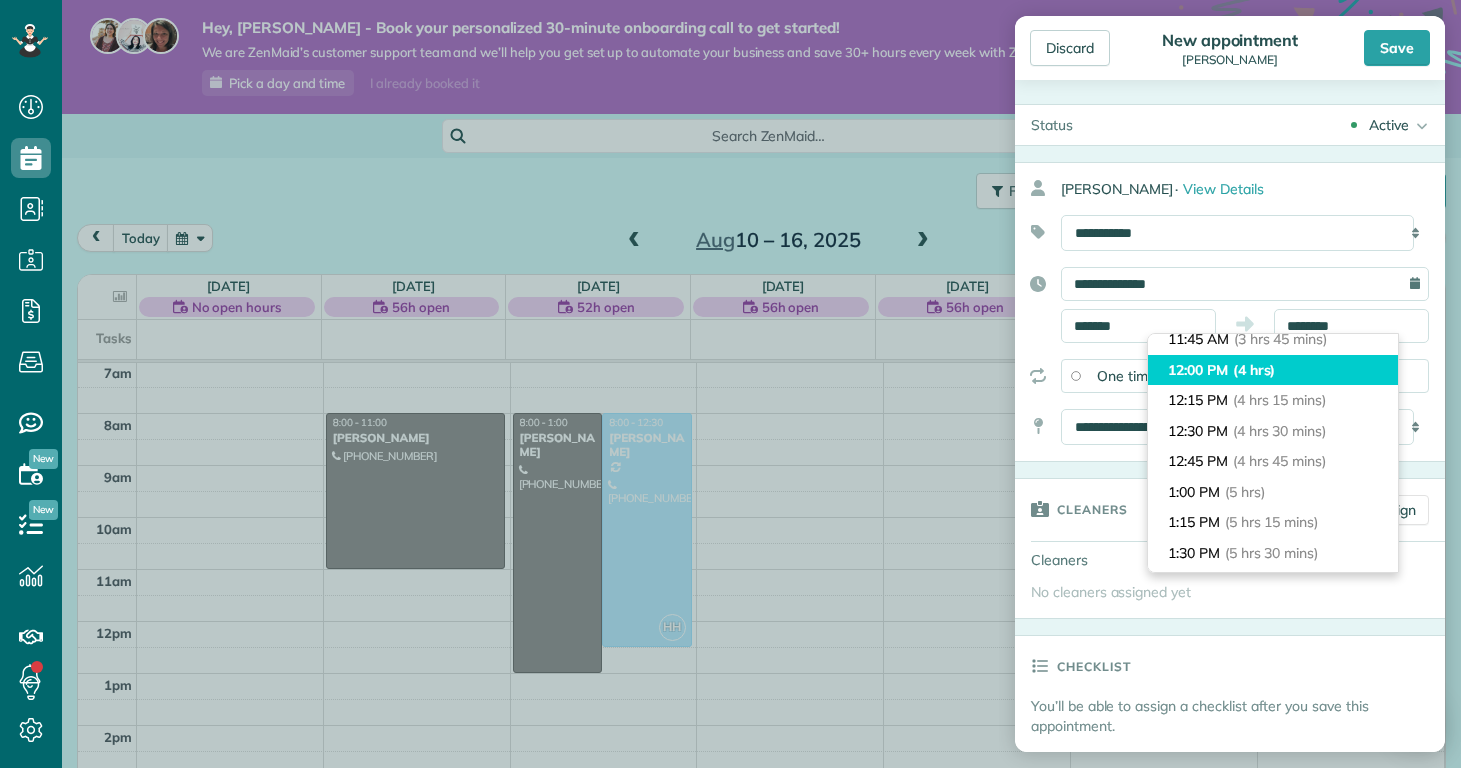 click on "(4 hrs)" at bounding box center [1254, 370] 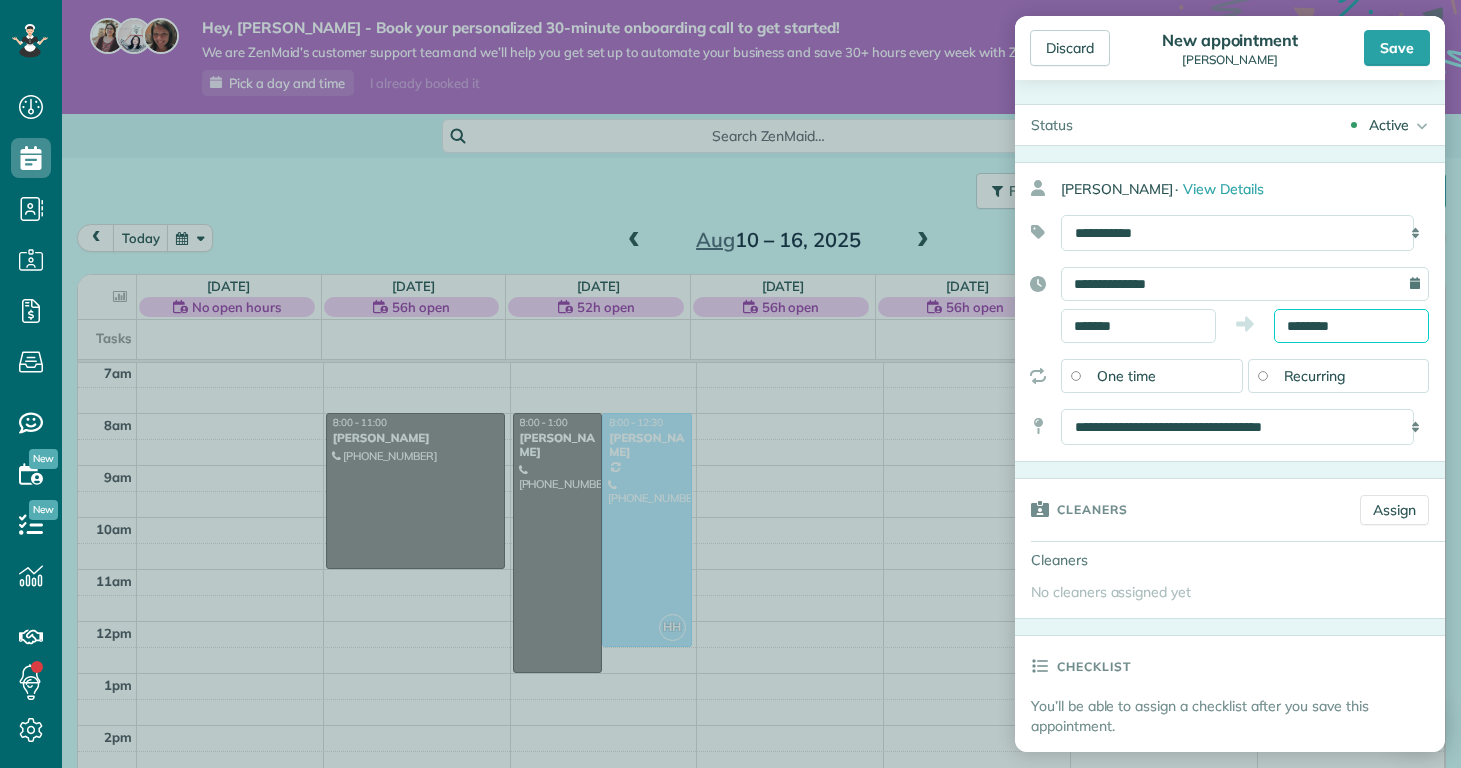 scroll, scrollTop: 365, scrollLeft: 0, axis: vertical 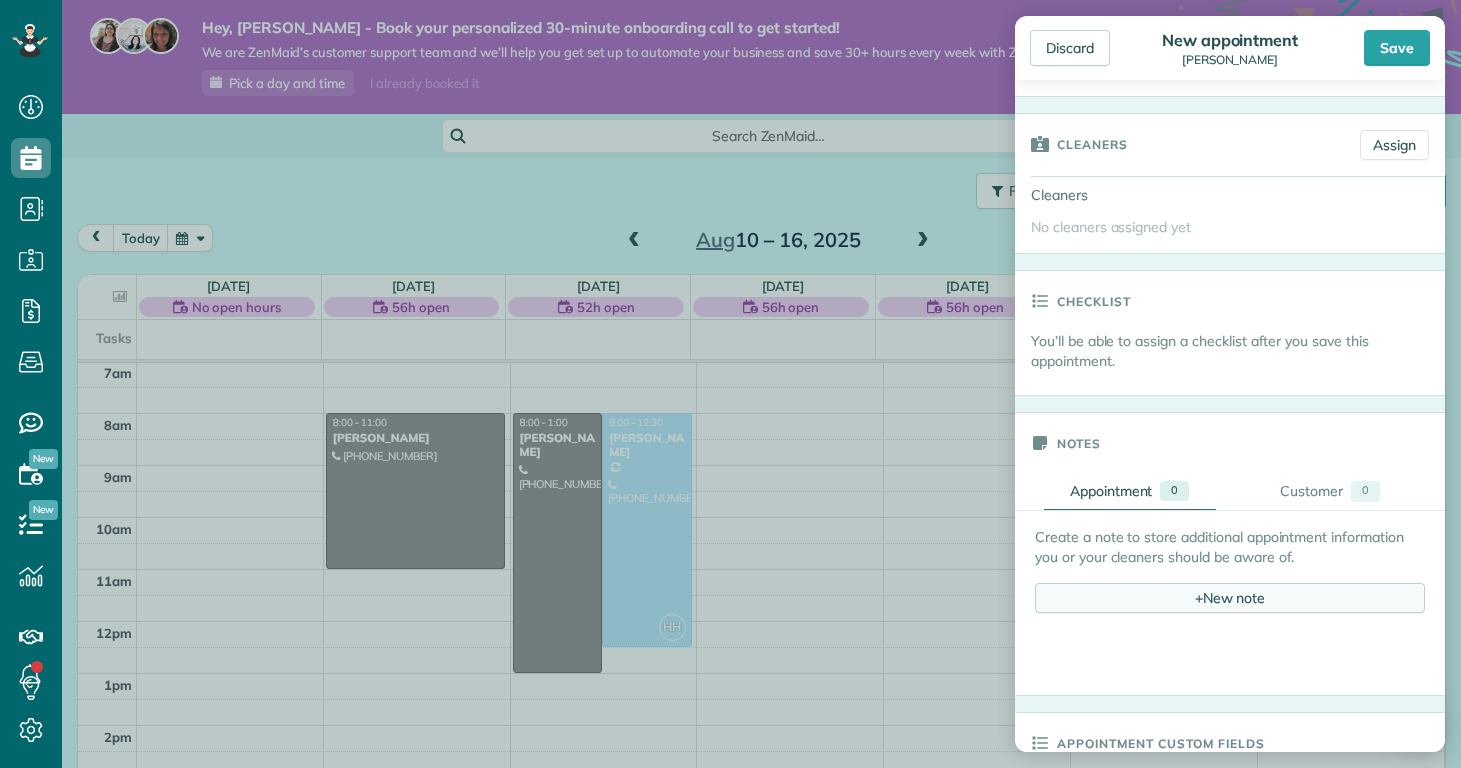 click on "+ New note" at bounding box center (1230, 598) 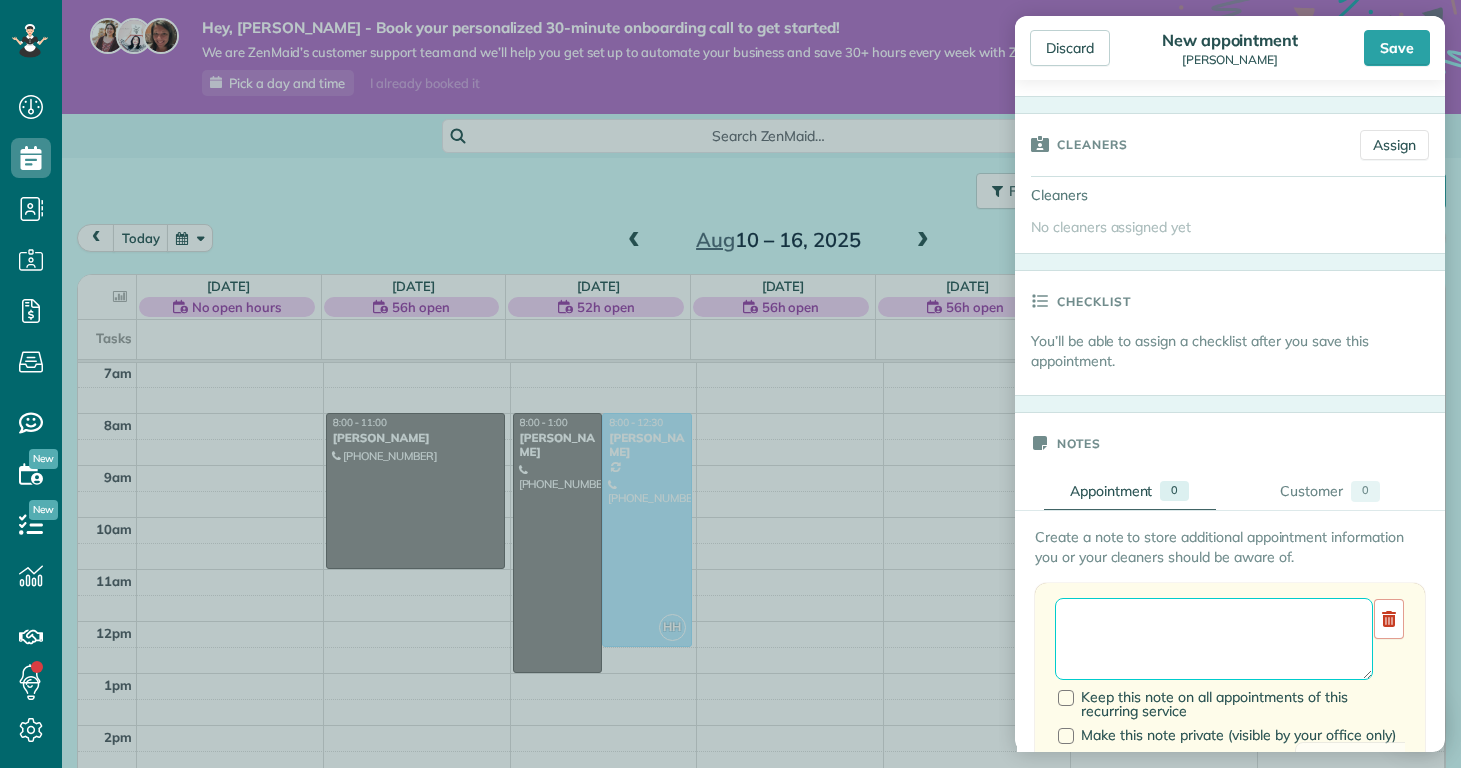 paste on "********" 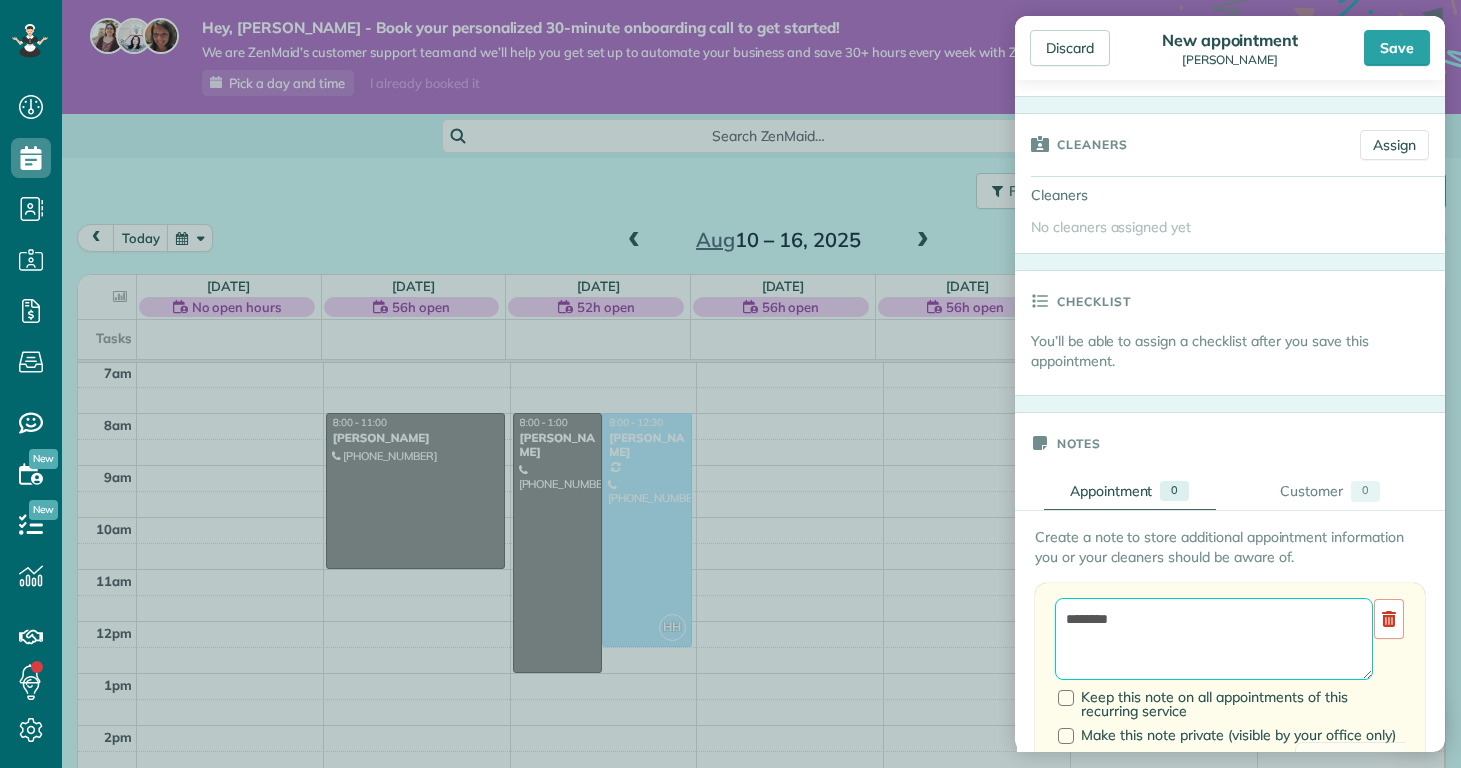 click on "********" at bounding box center [1214, 639] 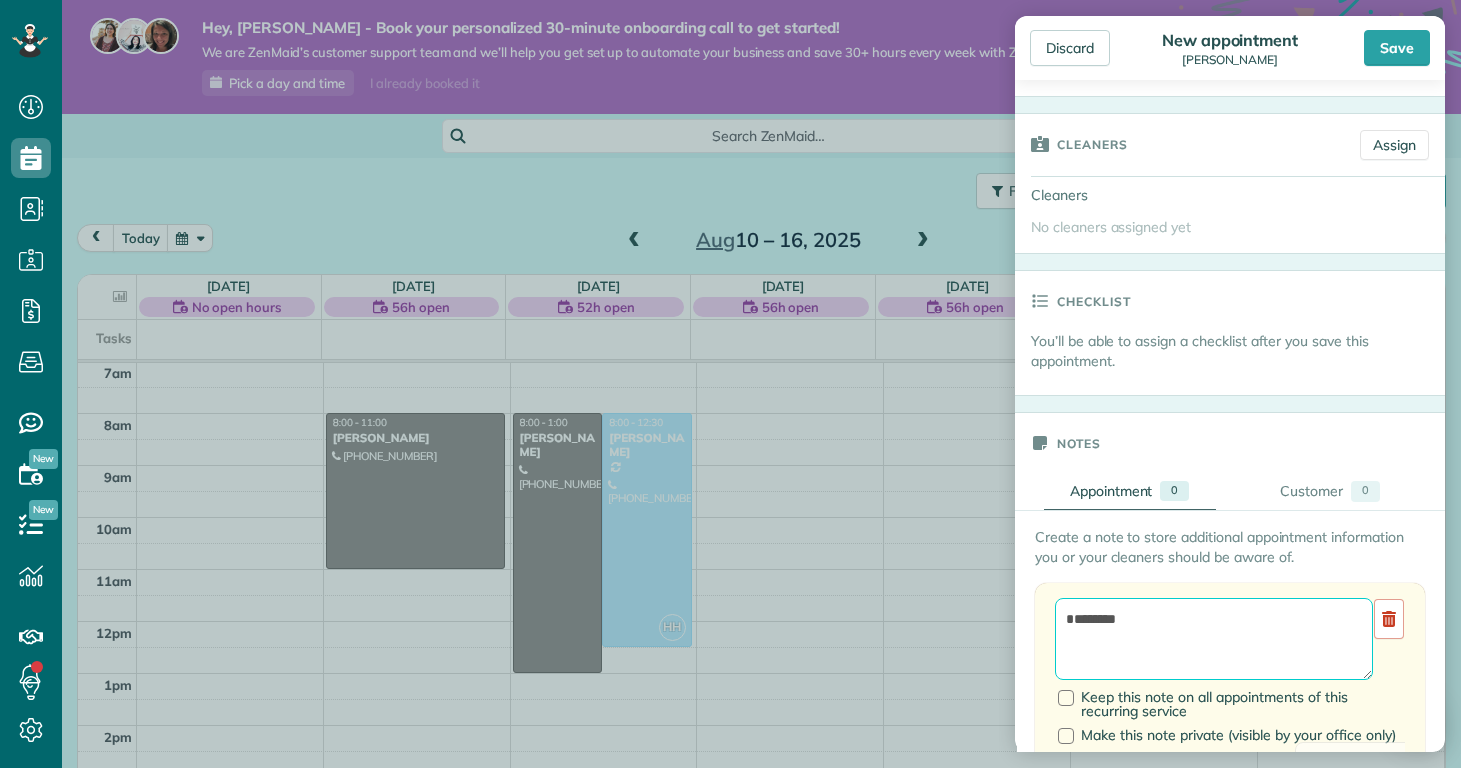 click on "********" at bounding box center (1214, 639) 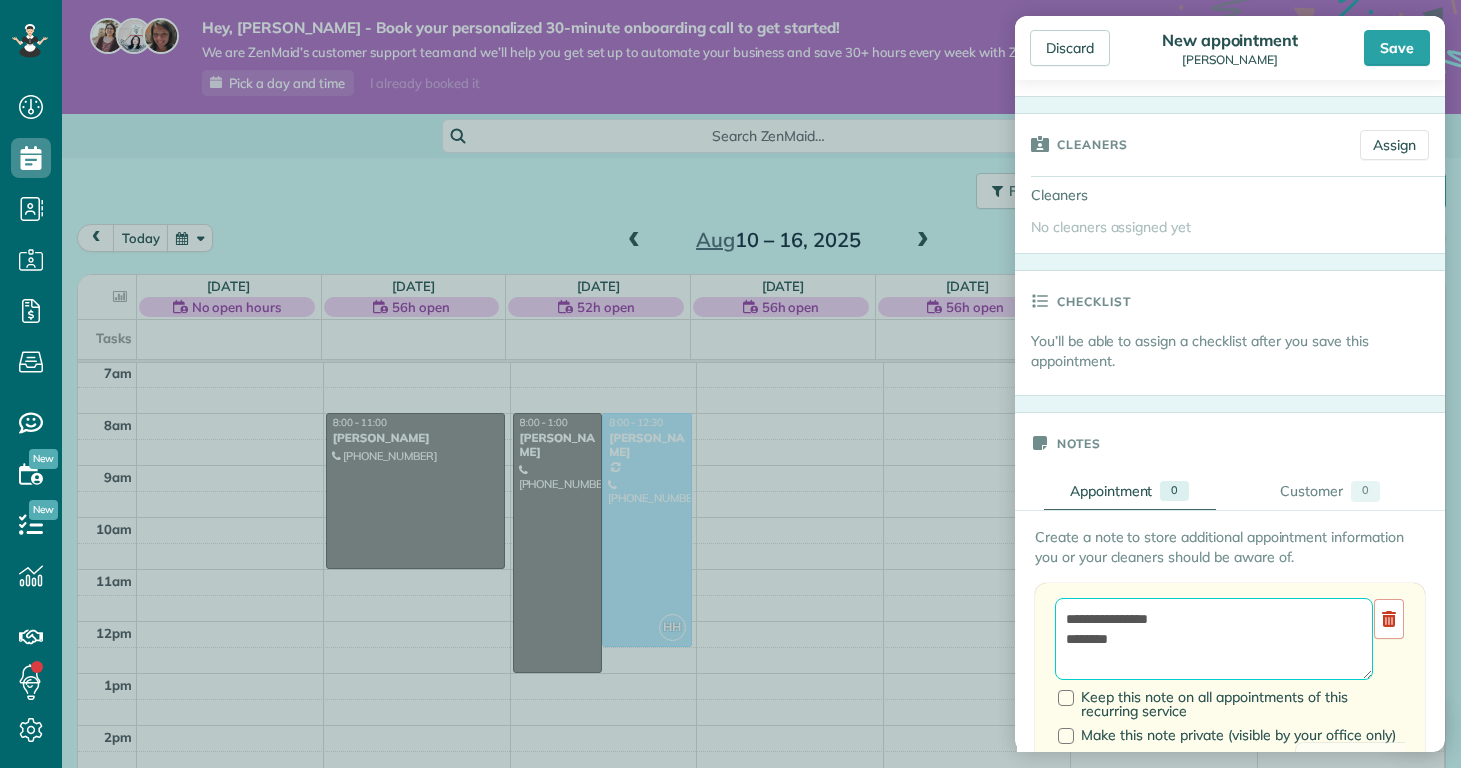 type on "**********" 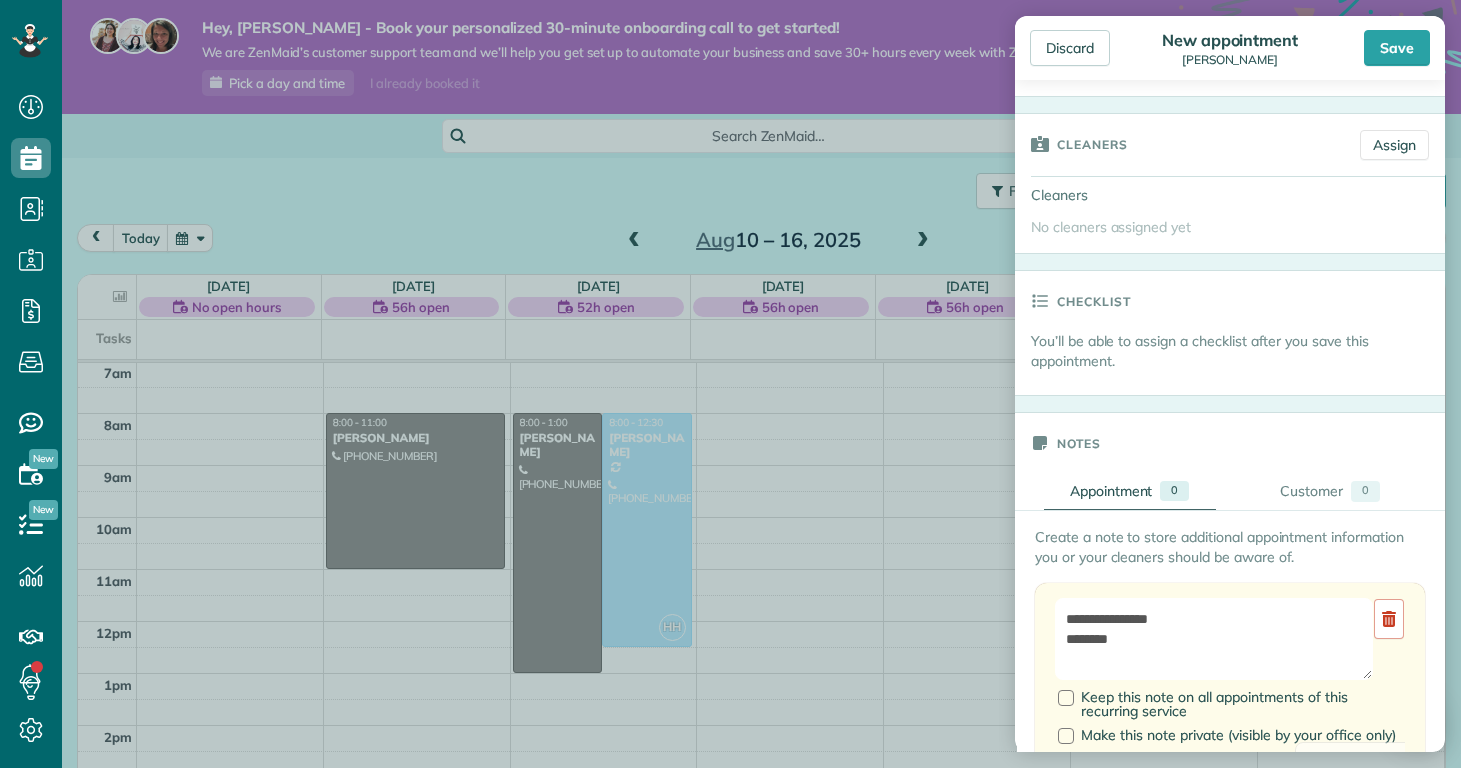 click on "Notes" at bounding box center (1230, 443) 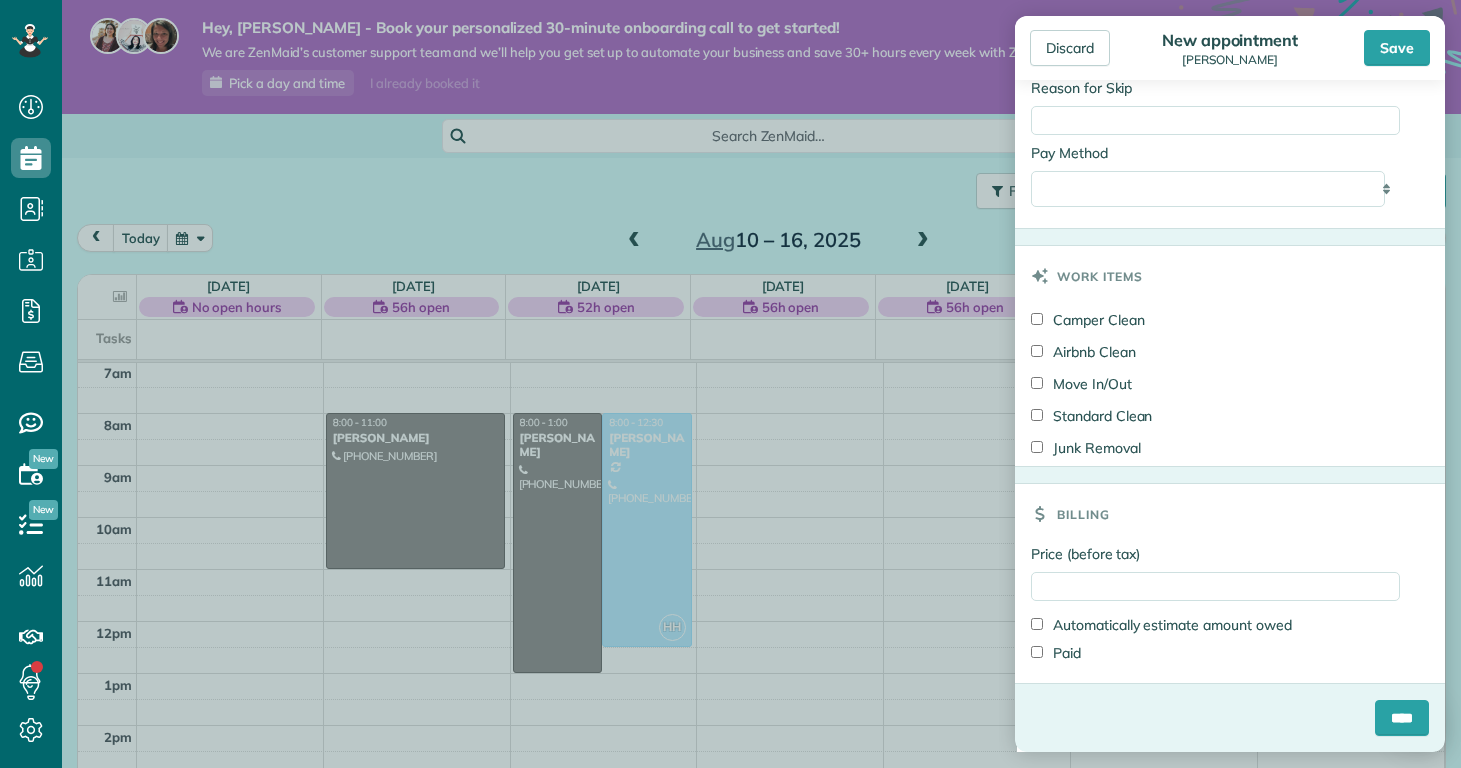 click on "Standard Clean" at bounding box center (1091, 416) 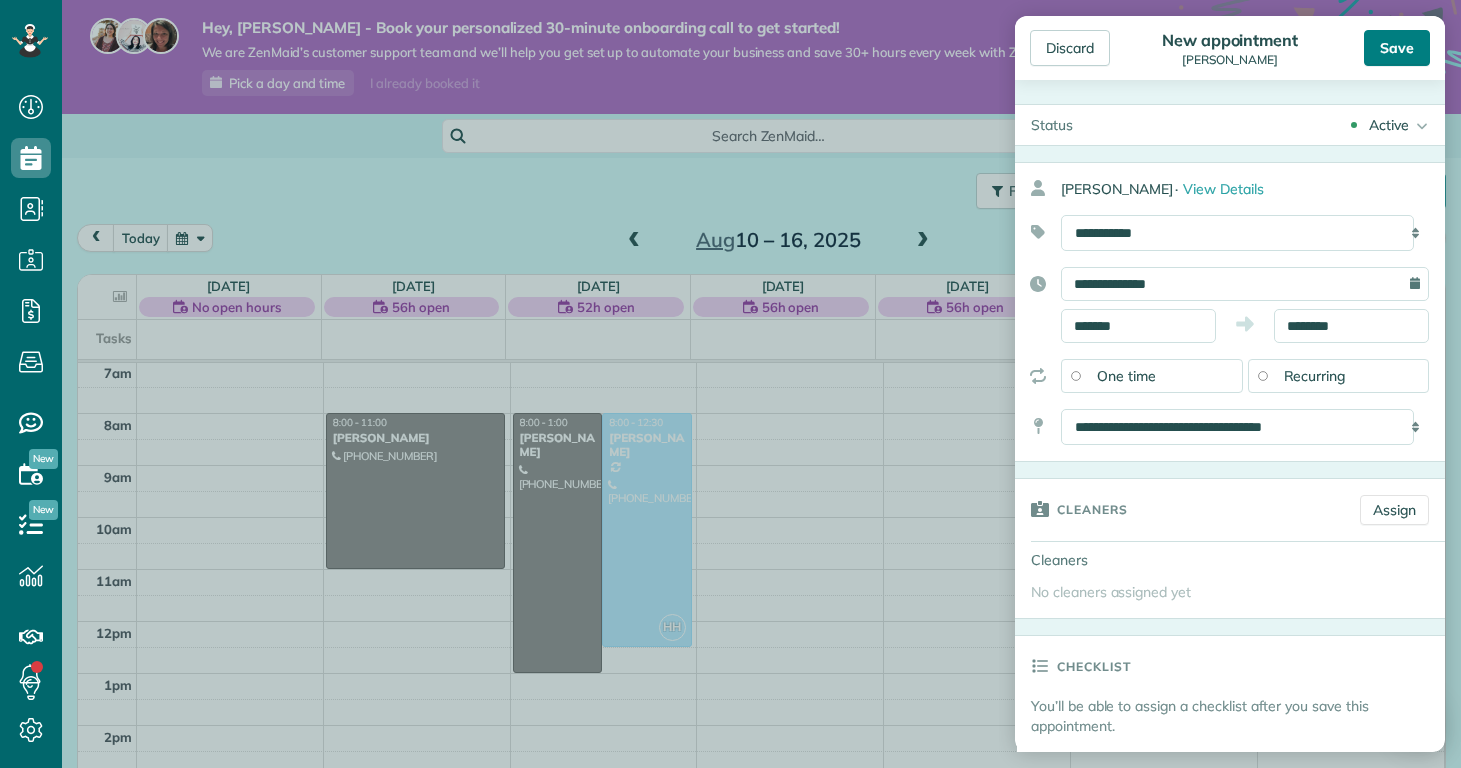 click on "Save" at bounding box center (1397, 48) 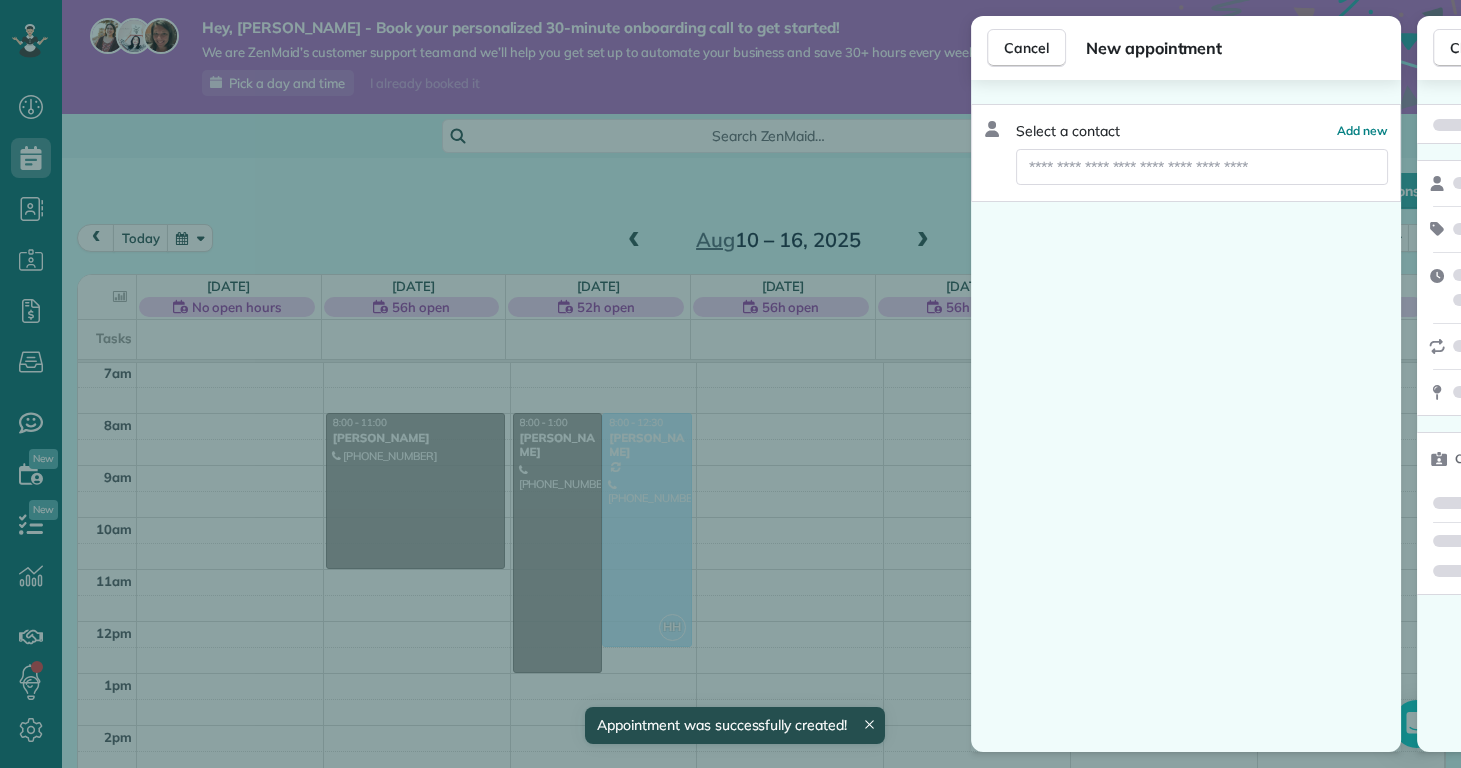 scroll, scrollTop: 365, scrollLeft: 0, axis: vertical 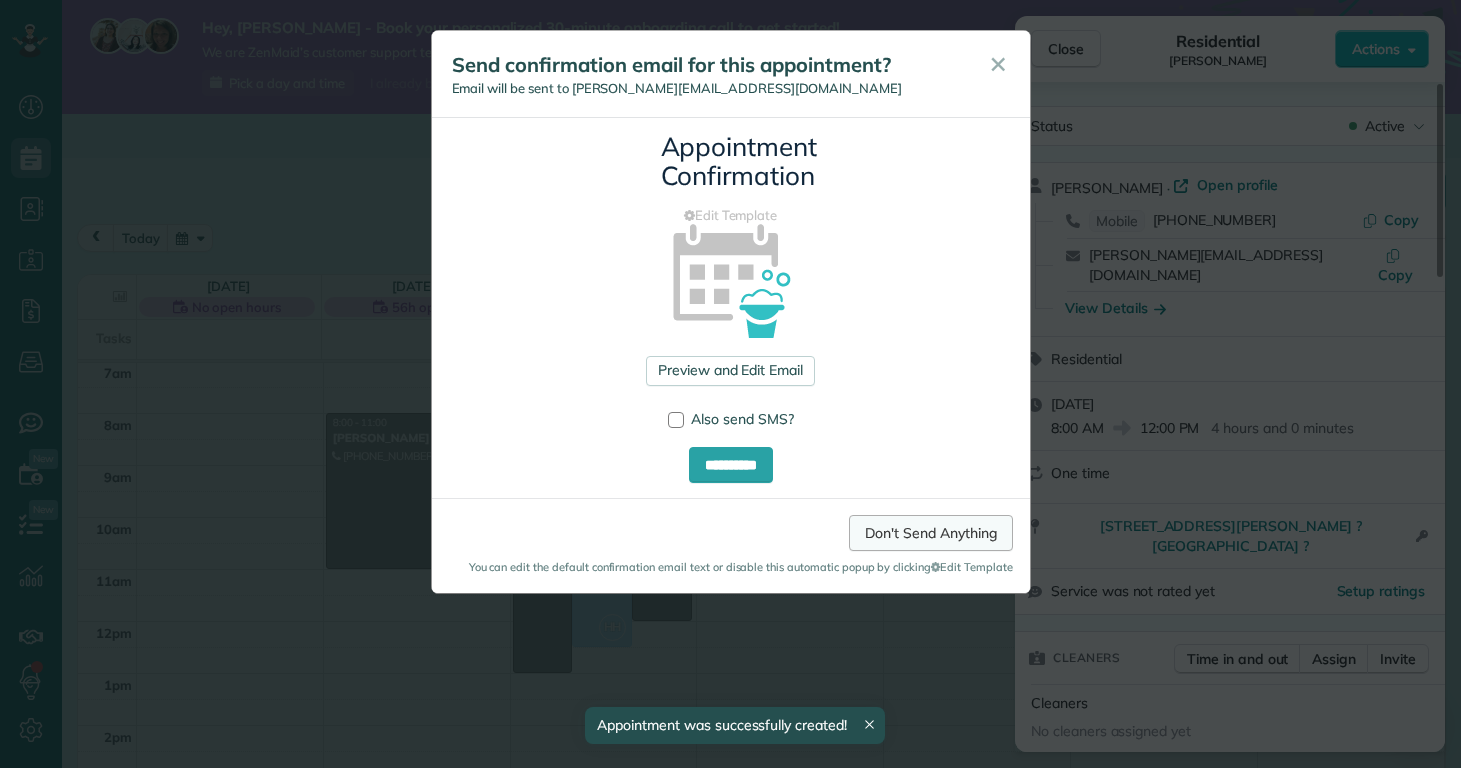 click on "Don't Send Anything" at bounding box center (930, 533) 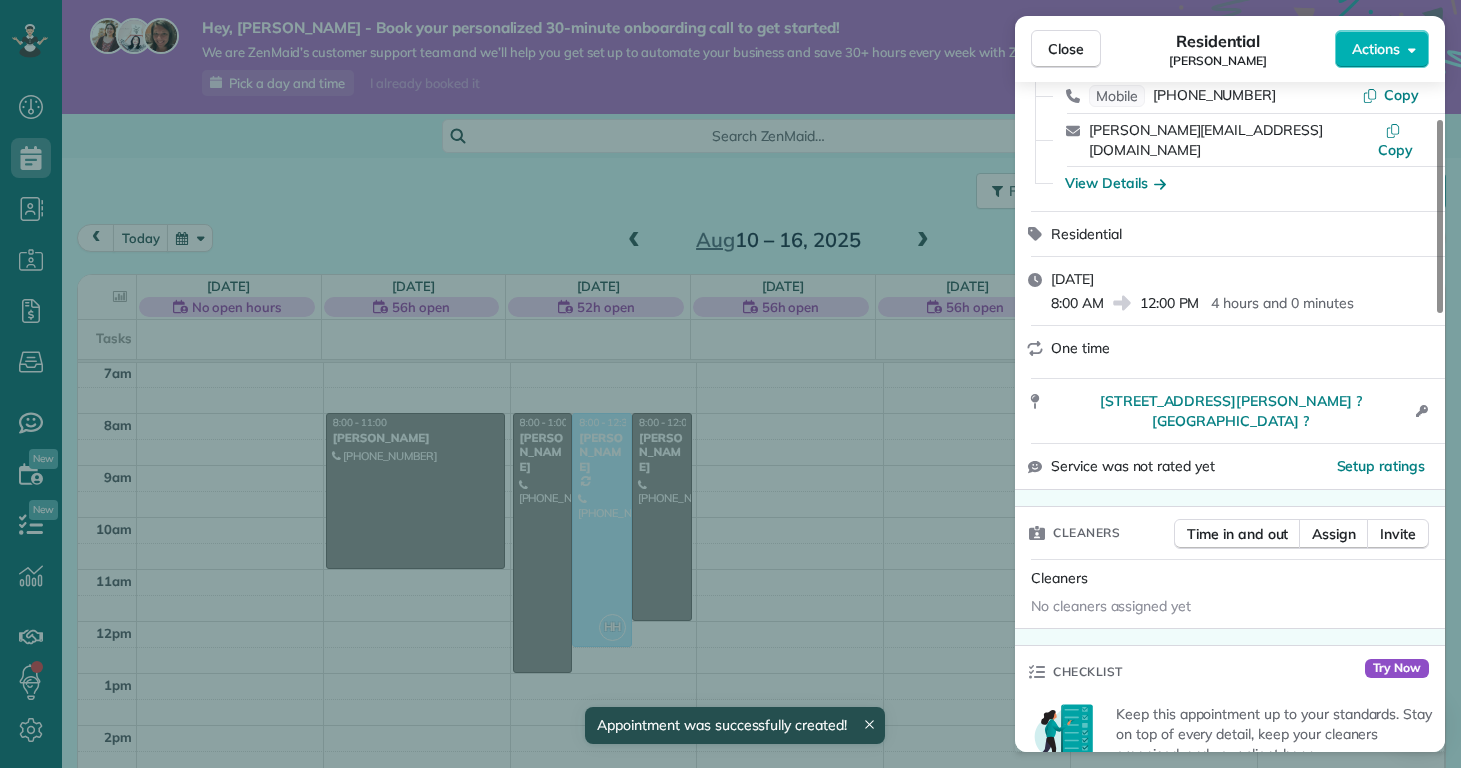 scroll, scrollTop: 175, scrollLeft: 0, axis: vertical 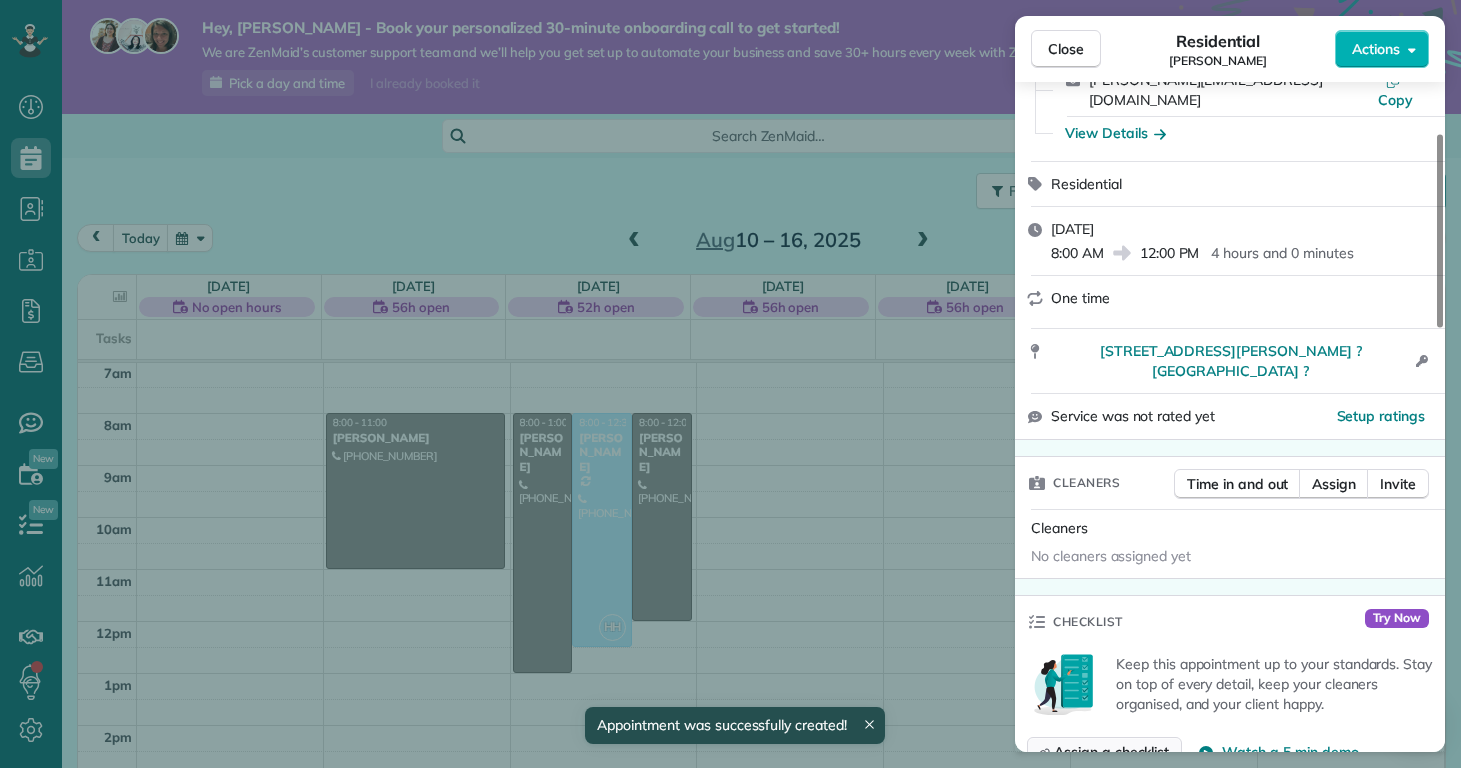 click on "Assign a checklist" at bounding box center [1104, 752] 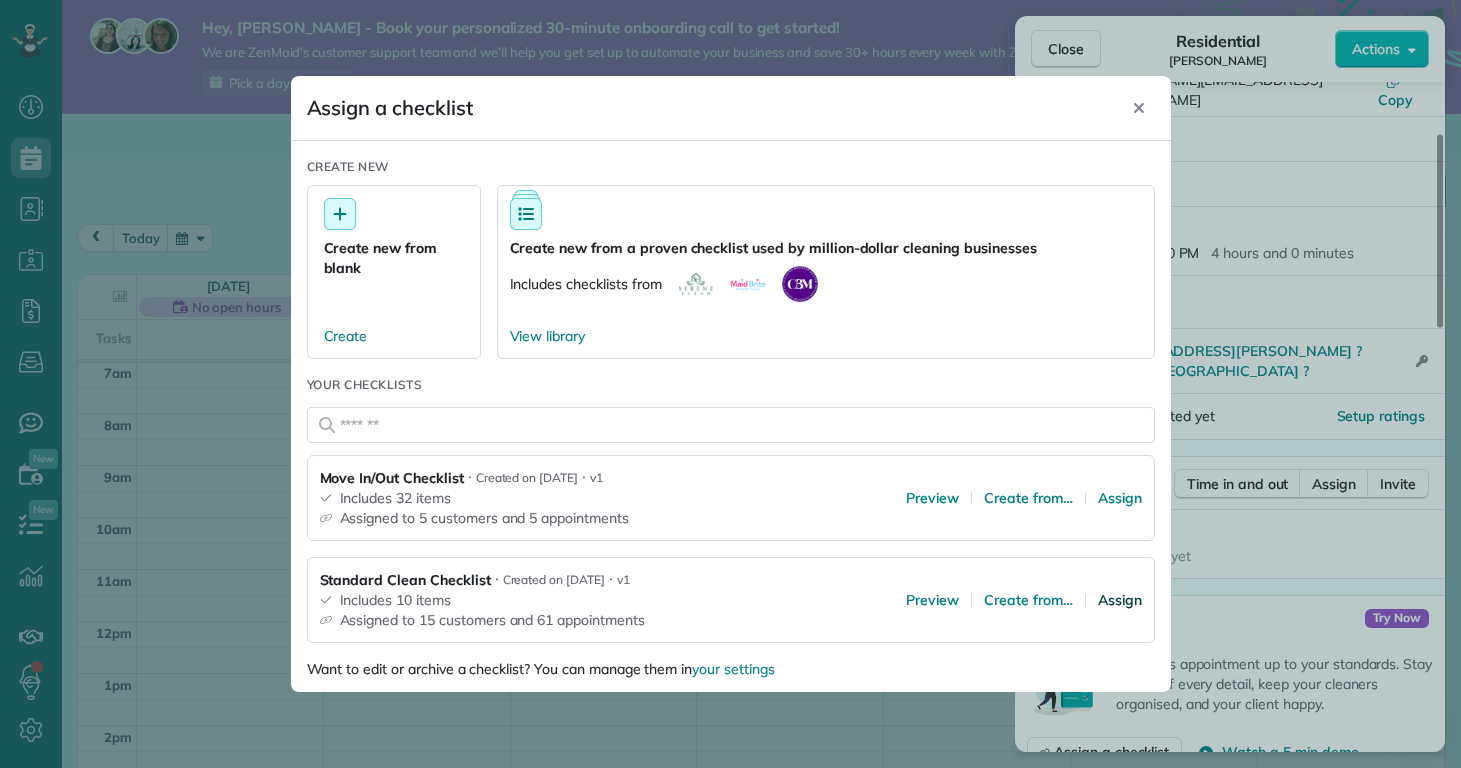 click on "Assign" at bounding box center [1120, 600] 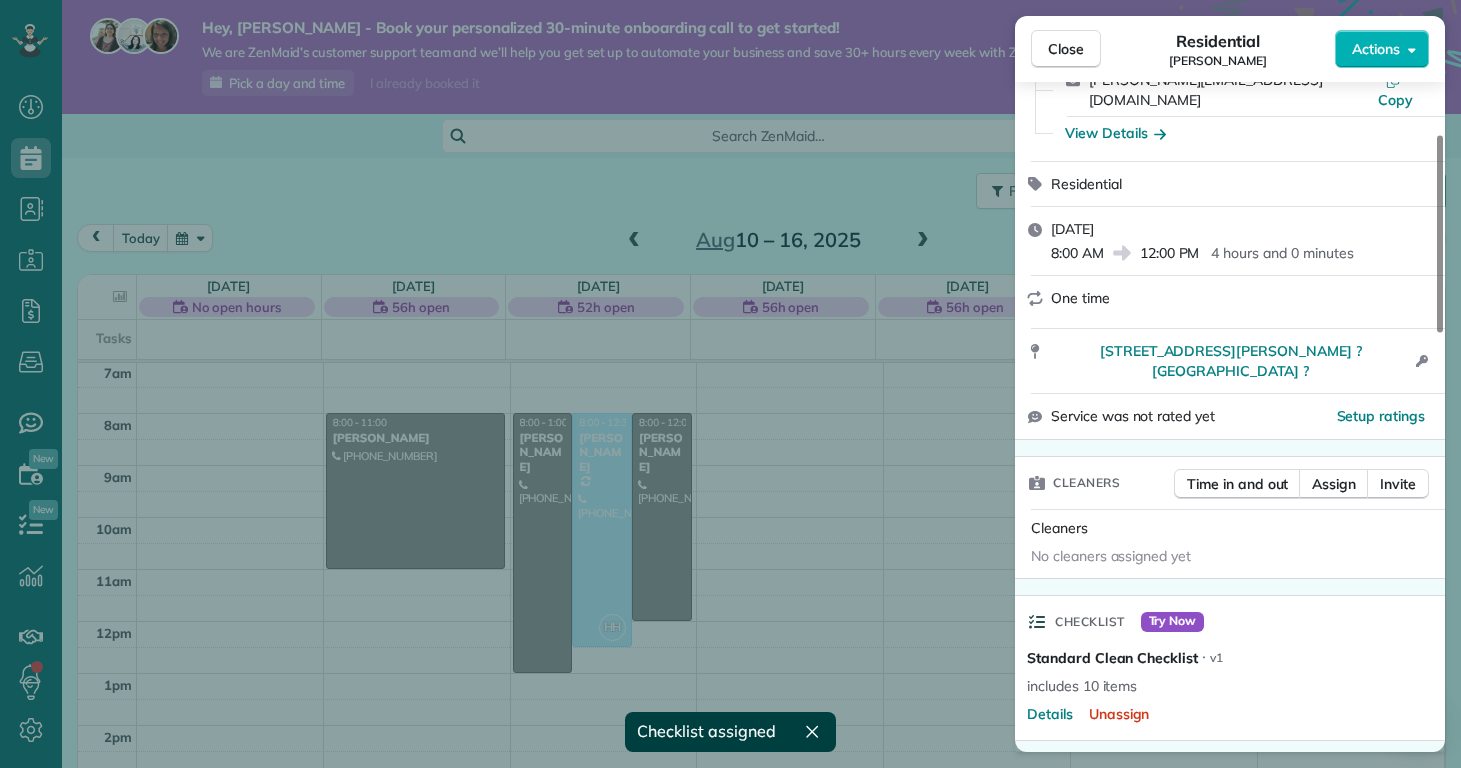 click on "Close Residential Kathleen Bengaly Actions Status Active Kathleen Bengaly · Open profile Mobile (520) 509-5735 Copy kathy_bengaly@hotmail.com Copy View Details Residential Tuesday, August 12, 2025 8:00 AM 12:00 PM 4 hours and 0 minutes One time 4662 Butler Drive South Midwaypark ? NC ? Open access information Service was not rated yet Setup ratings Cleaners Time in and out Assign Invite Cleaners No cleaners assigned yet Checklist Try Now Standard Clean Checklist   ⋅  v1 includes 10 items Details Unassign Billing Billing actions Price $0.00 Overcharge $0.00 Discount $0.00 Coupon discount - Primary tax - Secondary tax - Total appointment price $0.00 Tips collected New feature! $0.00 Mark as paid Total including tip $0.00 Get paid online in no-time! Send an invoice and reward your cleaners with tips Charge customer credit card Appointment custom fields Reason for Skip - Hidden from cleaners Pay Method - Hidden from cleaners Work items Standard Clean    Notes Appointment 1 Customer 0 New note Public ( )" at bounding box center [730, 384] 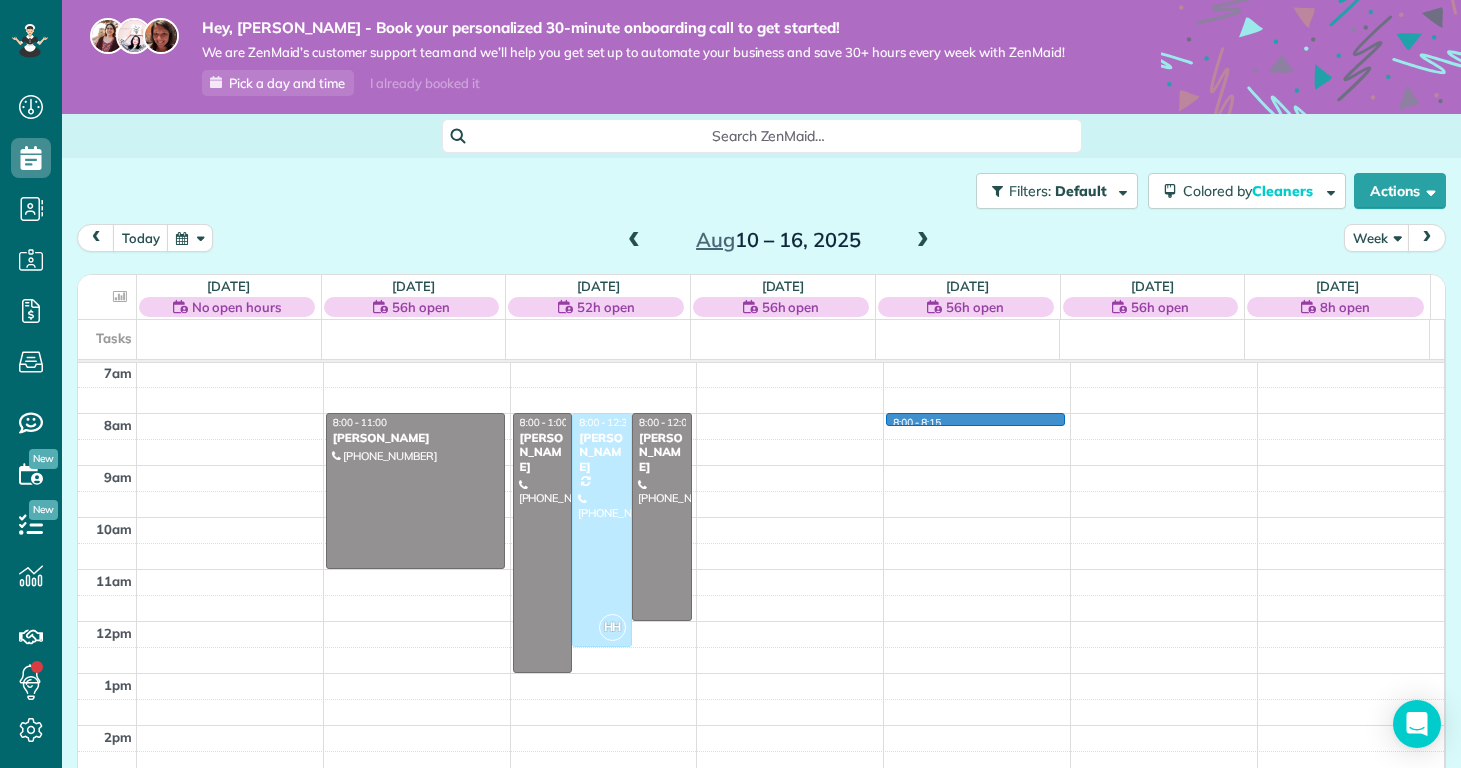 click on "12am 1am 2am 3am 4am 5am 6am 7am 8am 9am 10am 11am 12pm 1pm 2pm 3pm 4pm 5pm 6pm 7pm 8pm 9pm 10pm 11pm 8:00 - 11:00 Michelle Heupel (763) 258-7876 113 Chastain Dr Jacksonville, NC 28546 8:00 - 1:00 Deanna Marcantonio (914) 469-2107 6815 Baltimore Rd Jacksonville, NC 28543 HH 8:00 - 12:30 Margaret Black (914) 316-3721 119 Bernhurst Rd New Bern, NC 28560 8:00 - 12:00 Kathleen Bengaly (520) 509-5735 4662 Butler Drive South Midwaypark ?, NC ? 8:00 - 8:15" at bounding box center [761, 621] 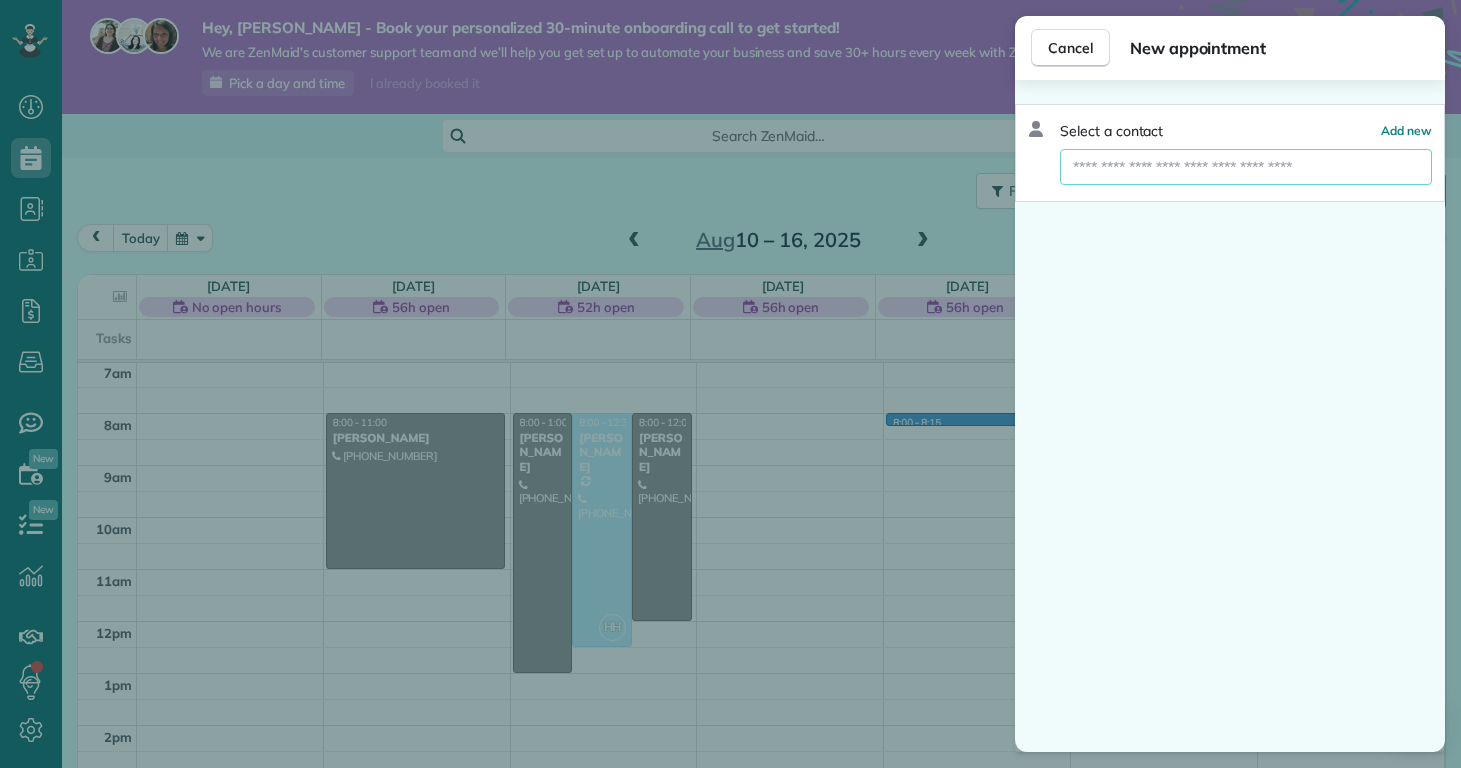 click at bounding box center (1246, 167) 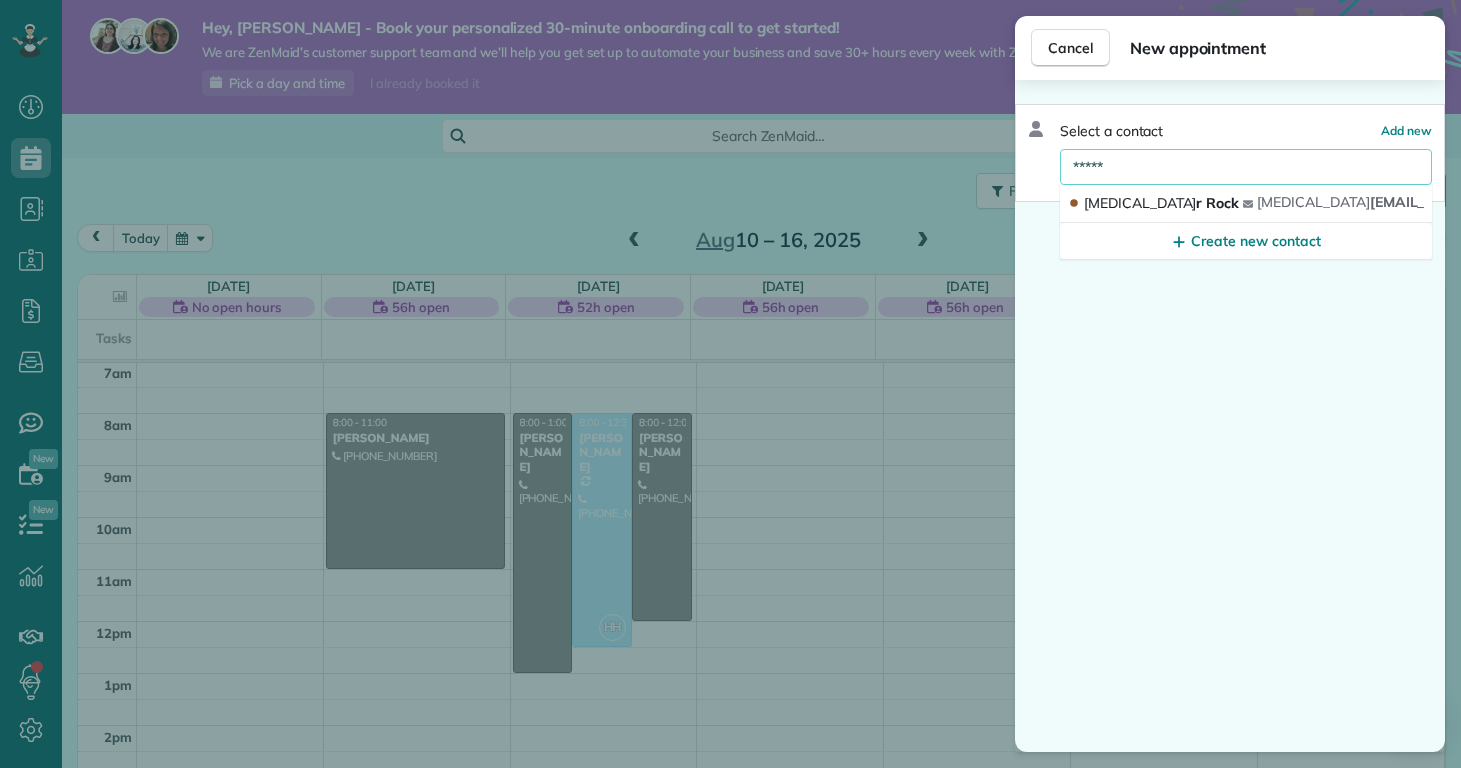 type on "*****" 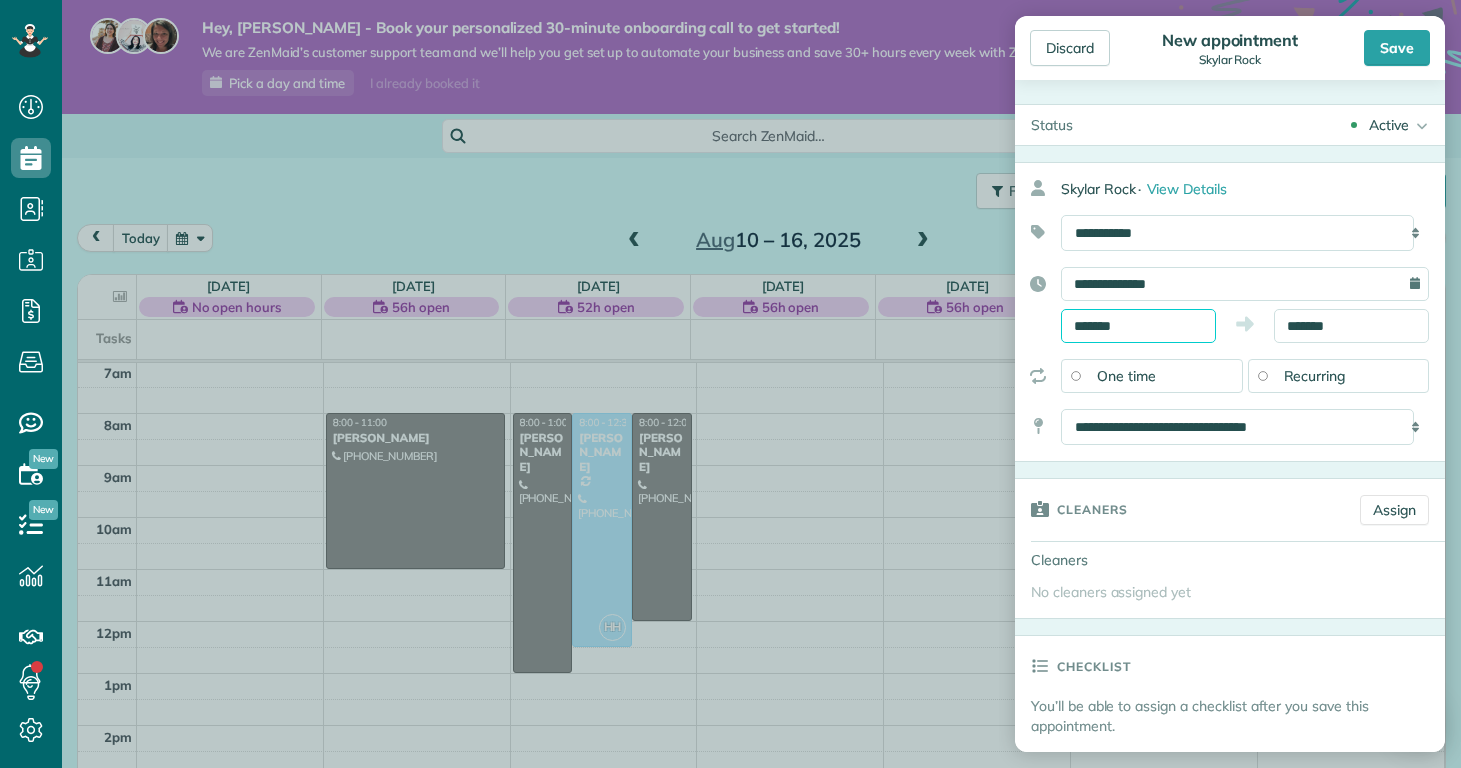 click on "*******" at bounding box center [1138, 326] 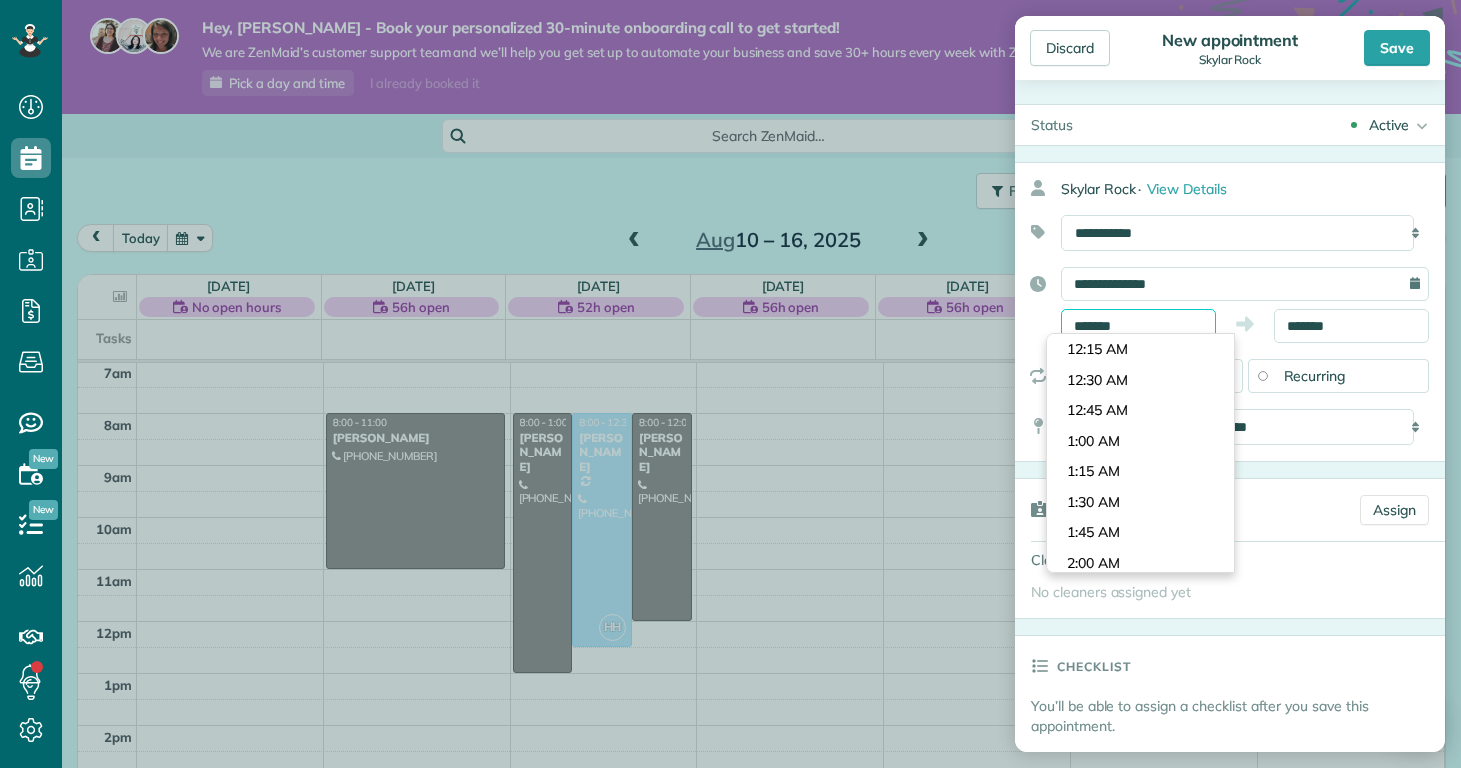 scroll, scrollTop: 900, scrollLeft: 0, axis: vertical 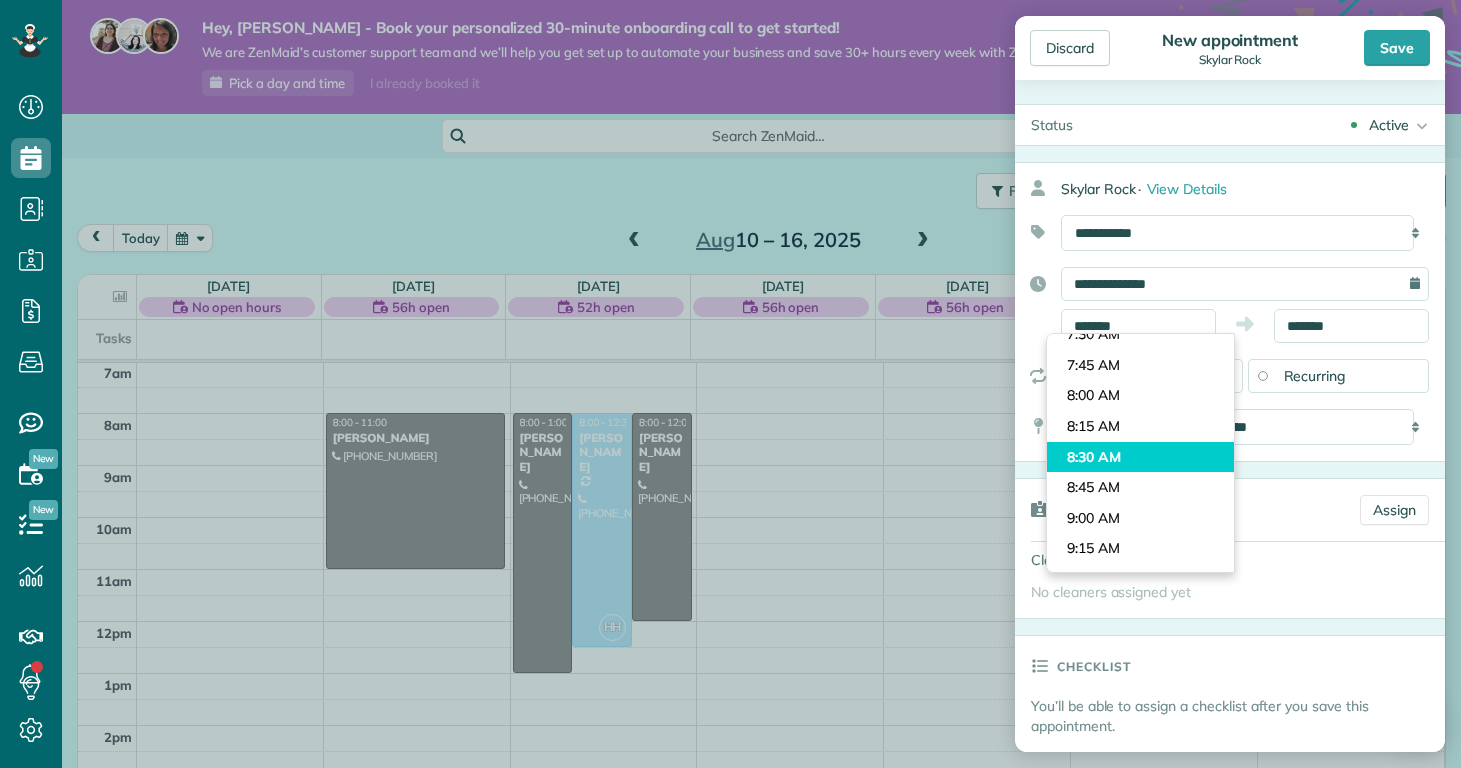 type on "*******" 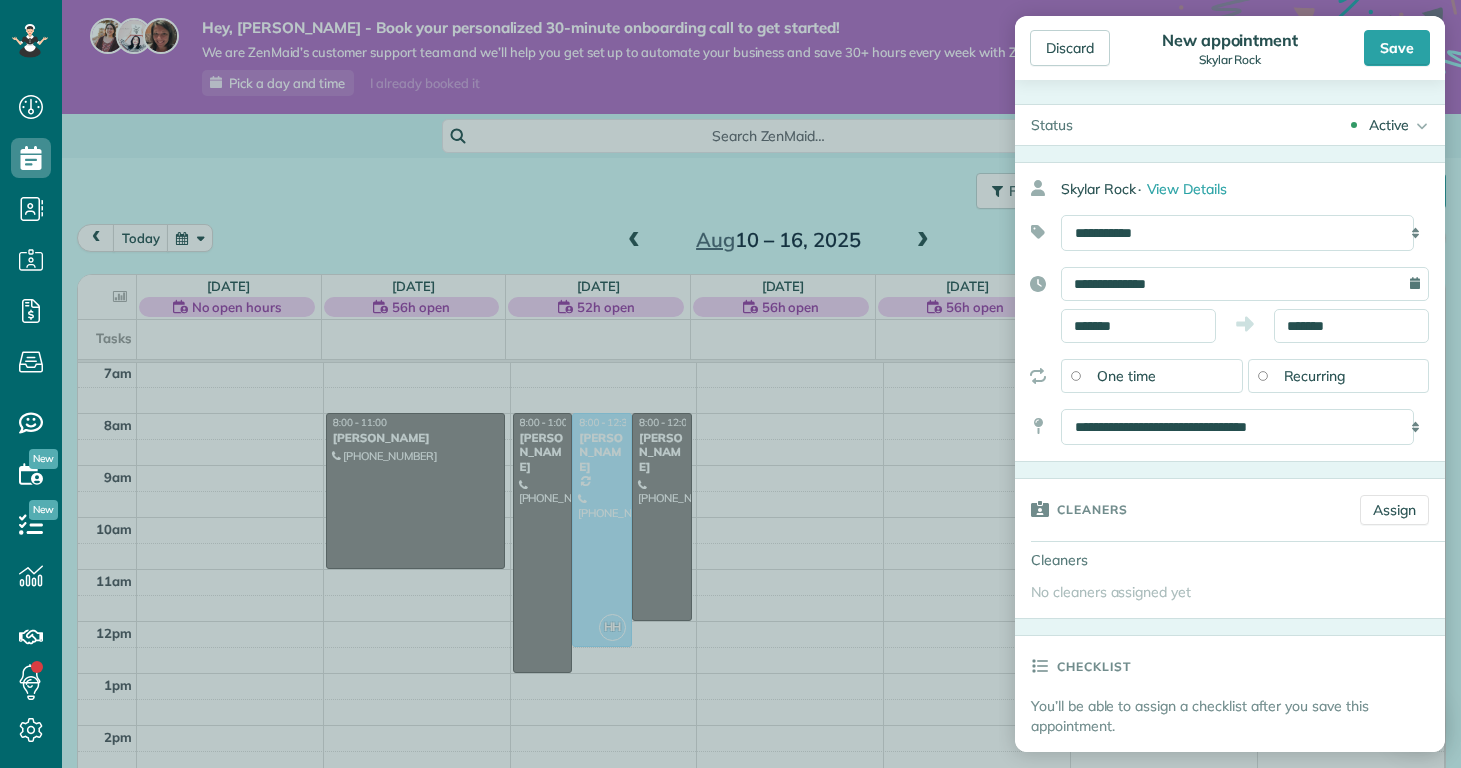 click on "Dashboard
Scheduling
Calendar View
List View
Dispatch View - Weekly scheduling (Beta)" at bounding box center [730, 384] 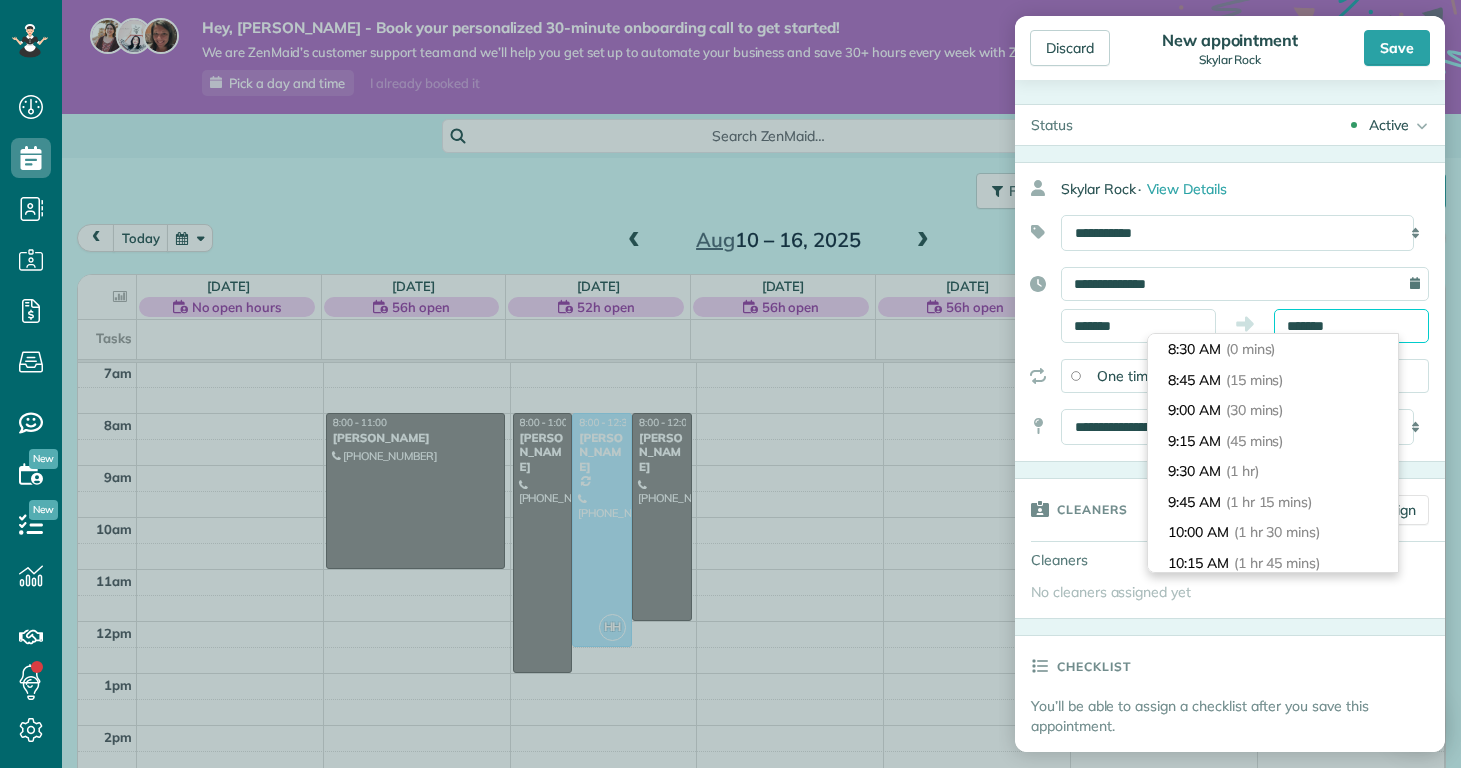 click on "*******" at bounding box center [1351, 326] 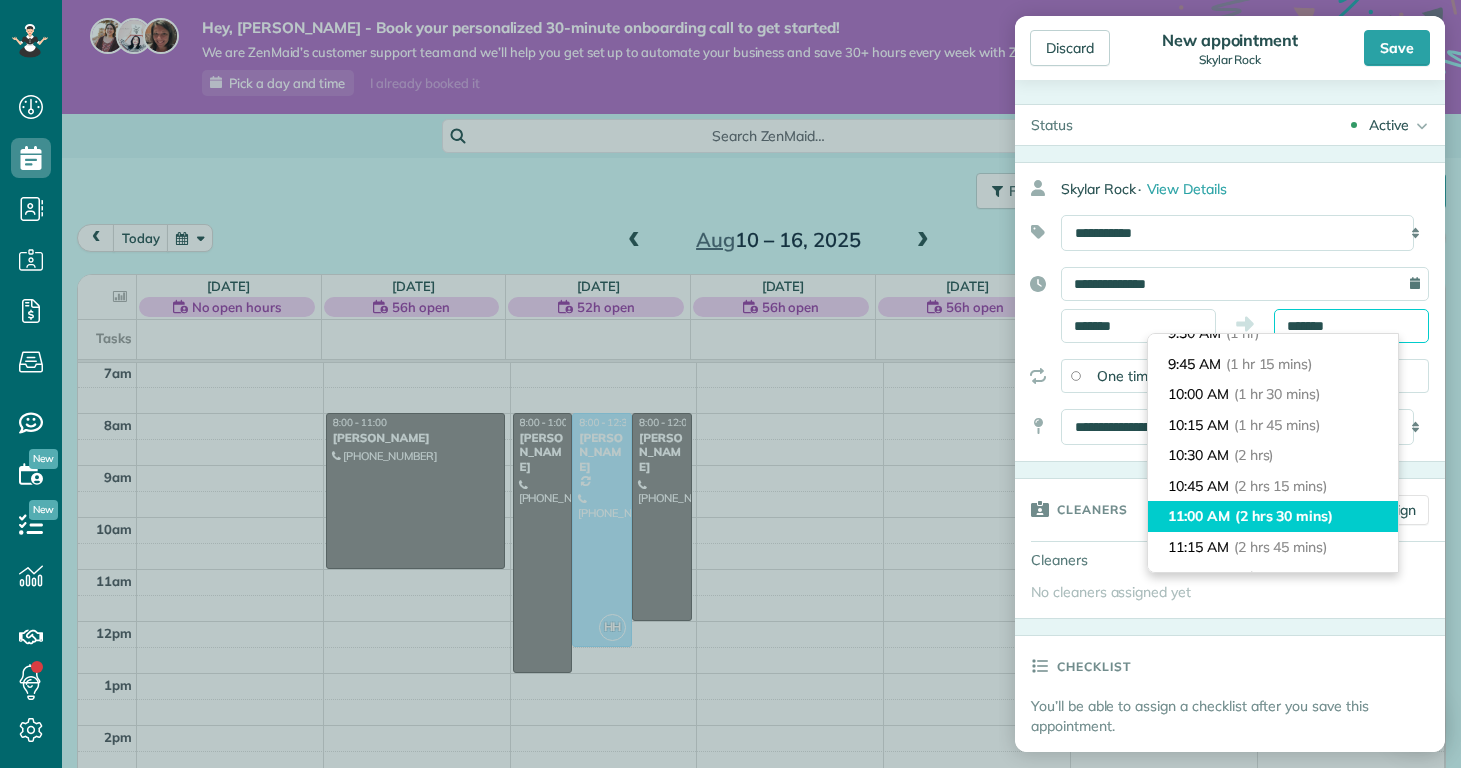 scroll, scrollTop: 142, scrollLeft: 0, axis: vertical 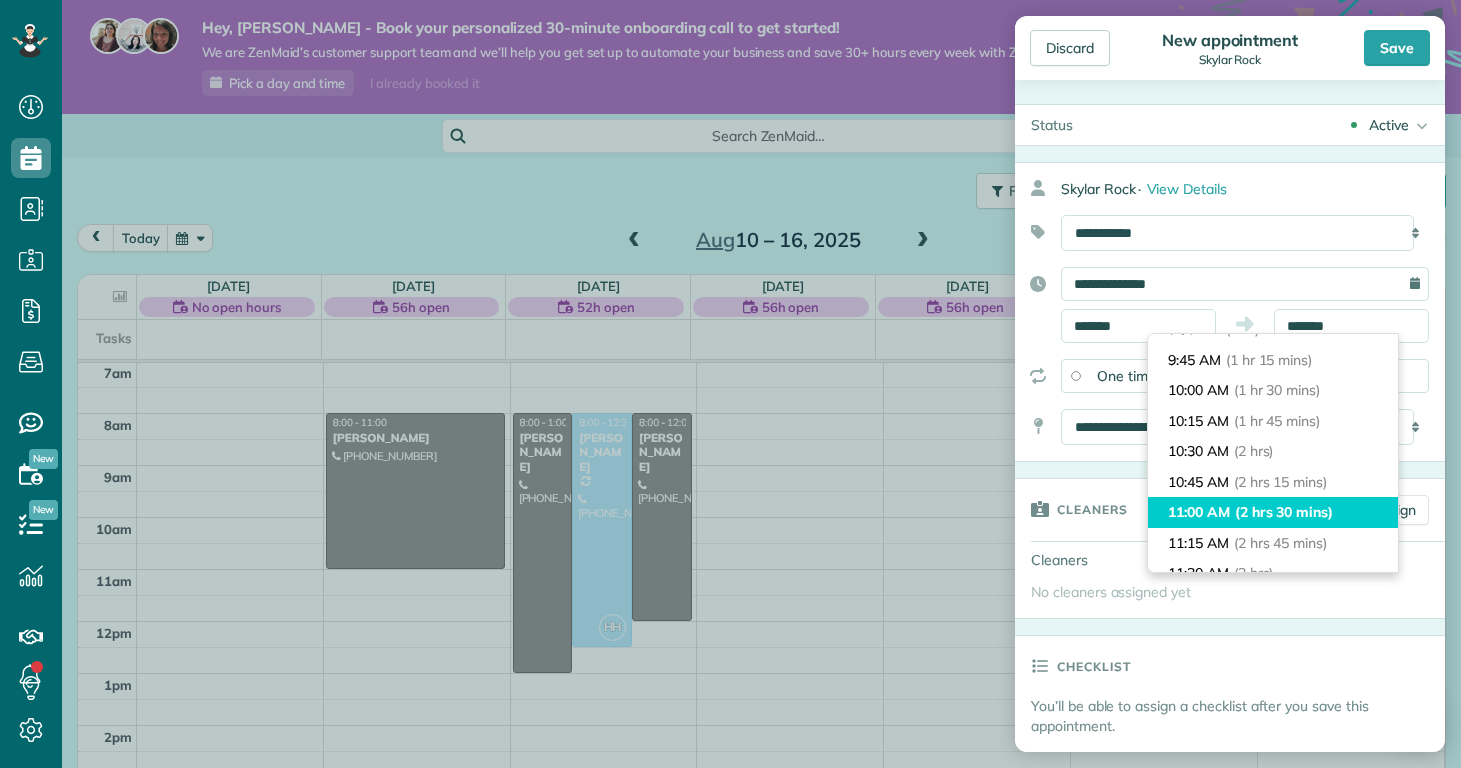 type on "********" 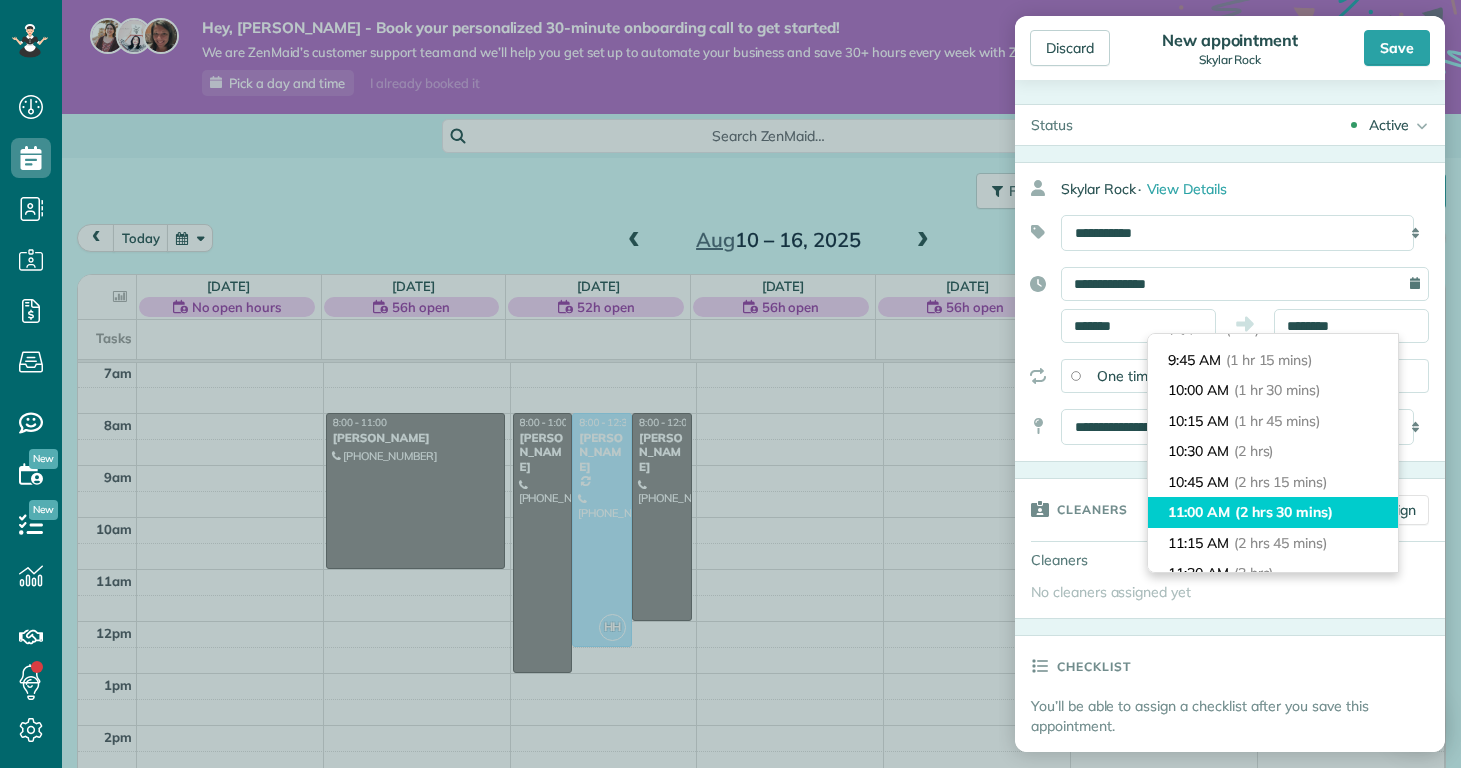 click on "(2 hrs 30 mins)" at bounding box center [1284, 512] 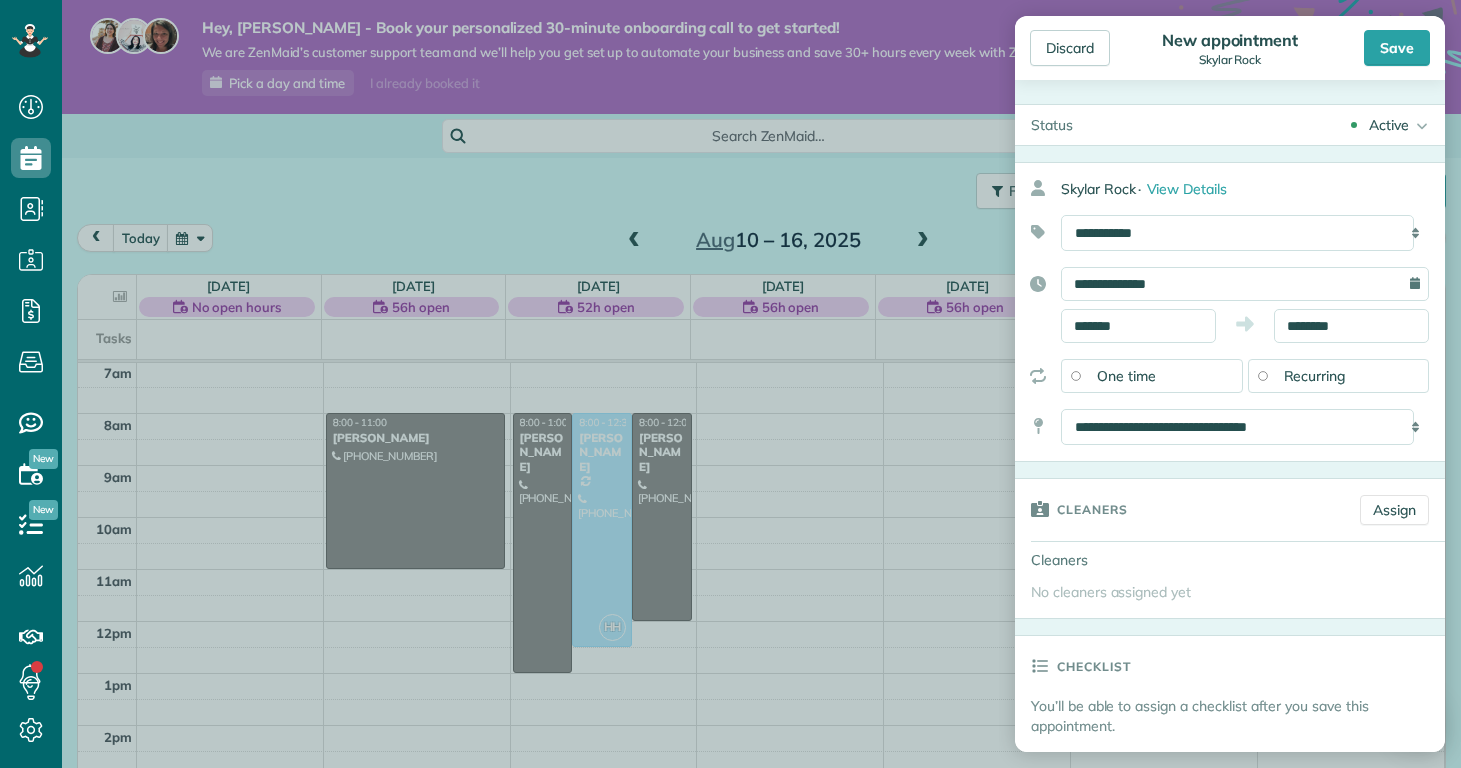 click on "Status
Active
Active
Estimate
Stand-By
Cancelled" at bounding box center [1230, 958] 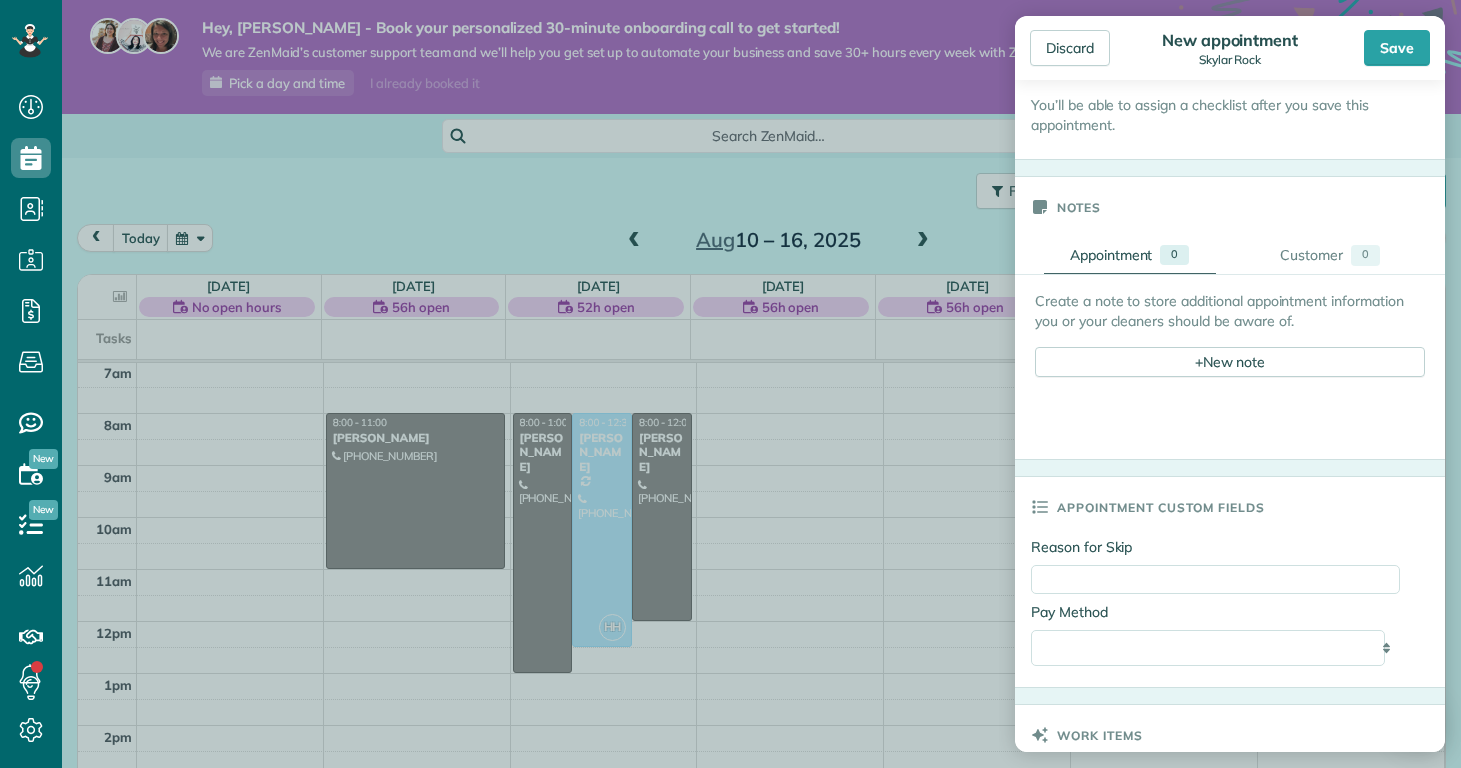scroll, scrollTop: 1042, scrollLeft: 0, axis: vertical 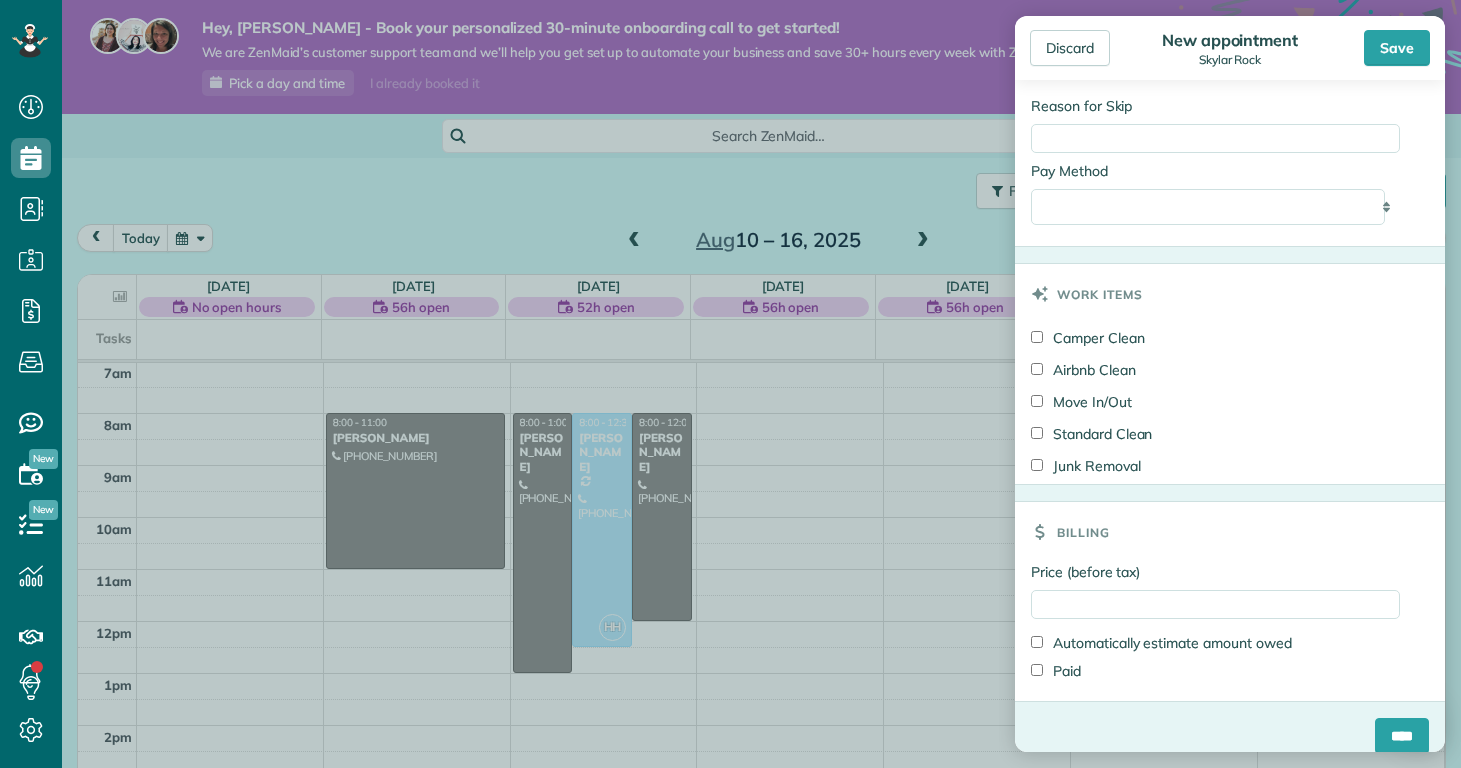 click on "Standard Clean" at bounding box center [1091, 434] 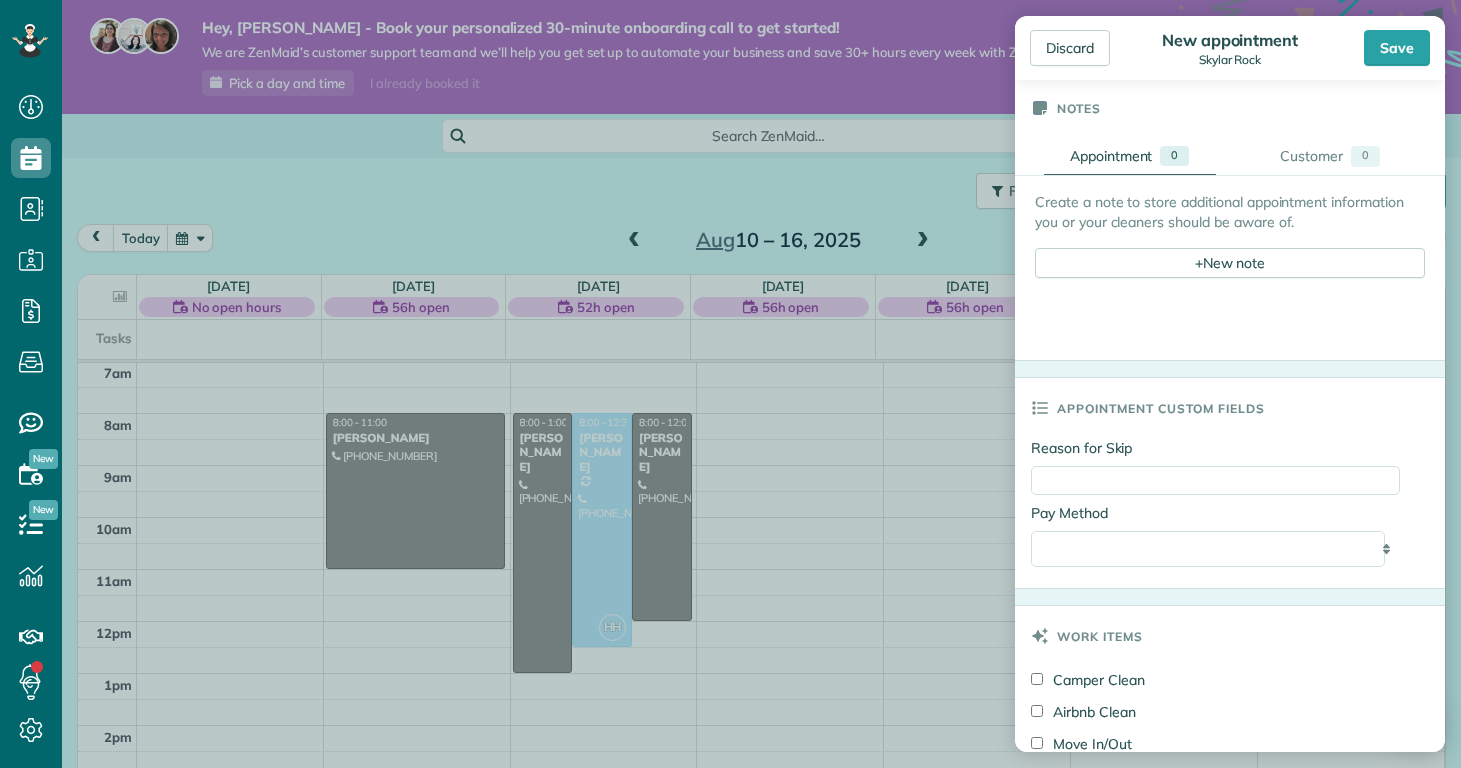scroll, scrollTop: 495, scrollLeft: 0, axis: vertical 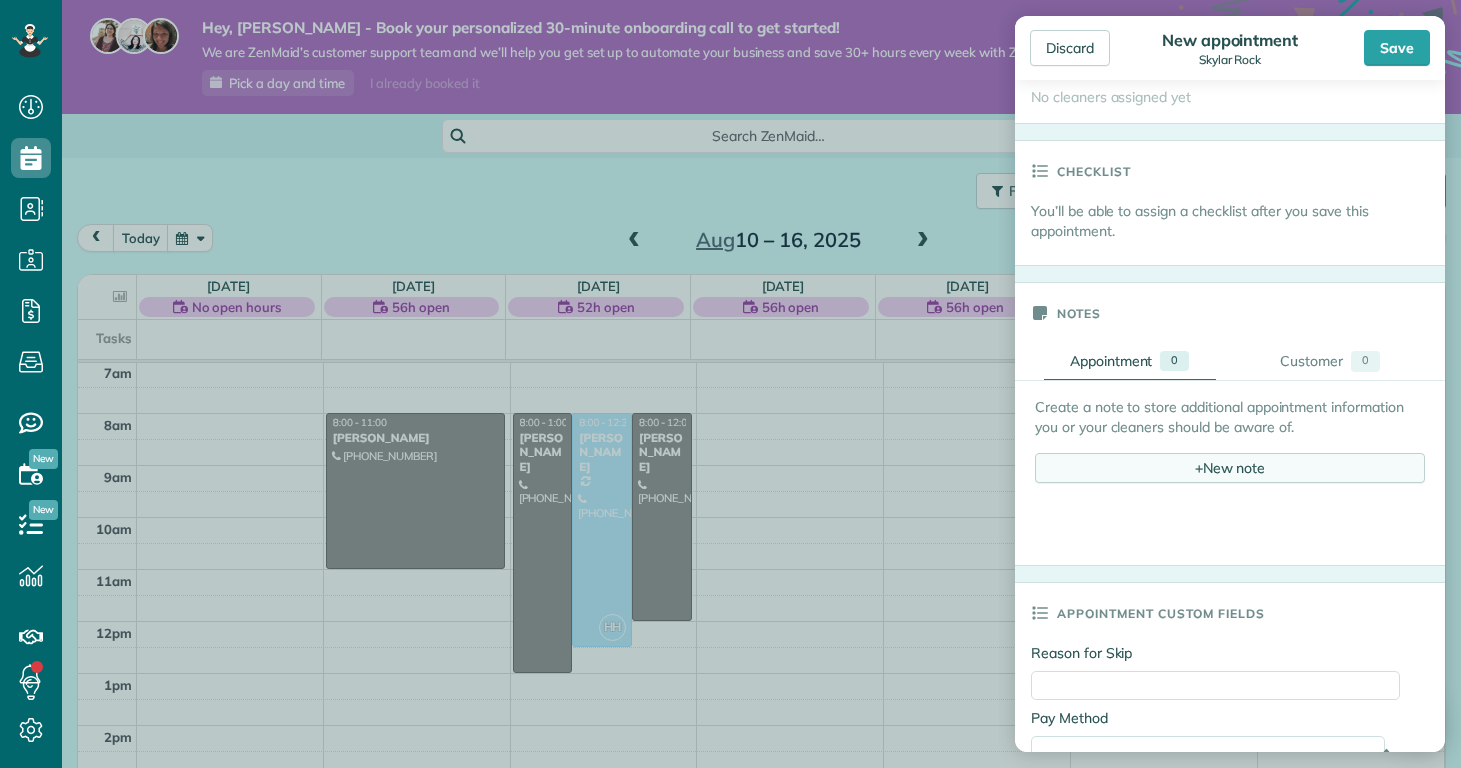 click on "+ New note" at bounding box center [1230, 468] 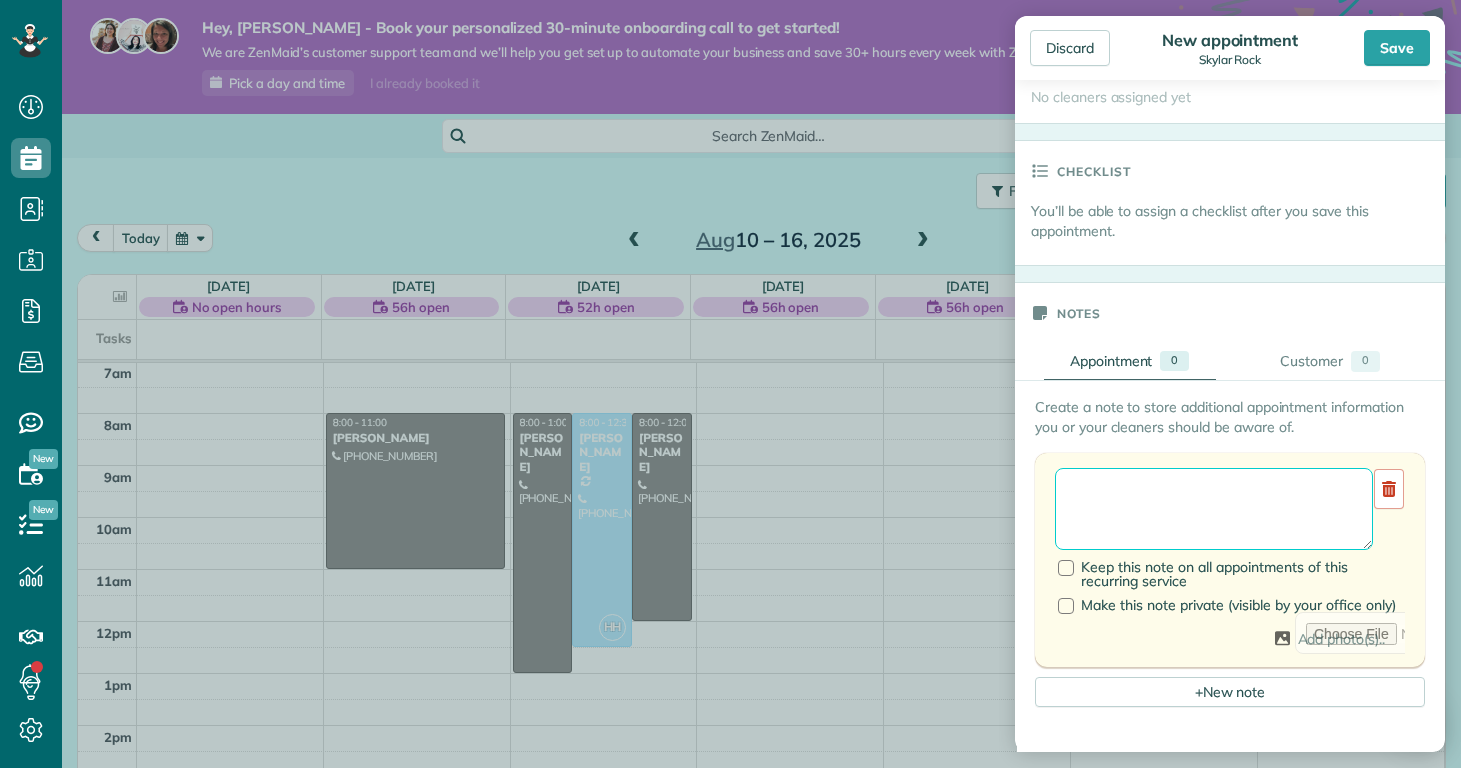 click at bounding box center [1214, 509] 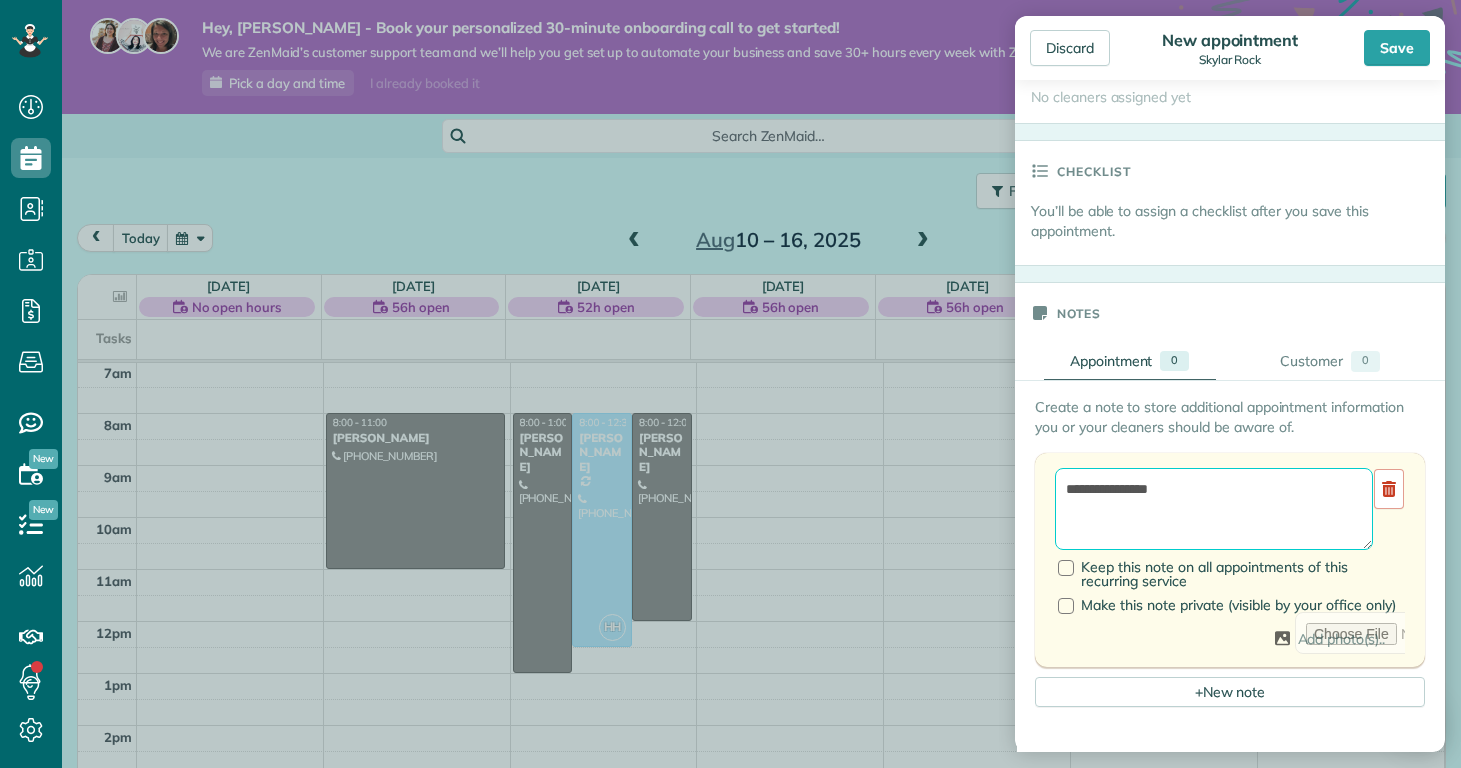 type on "**********" 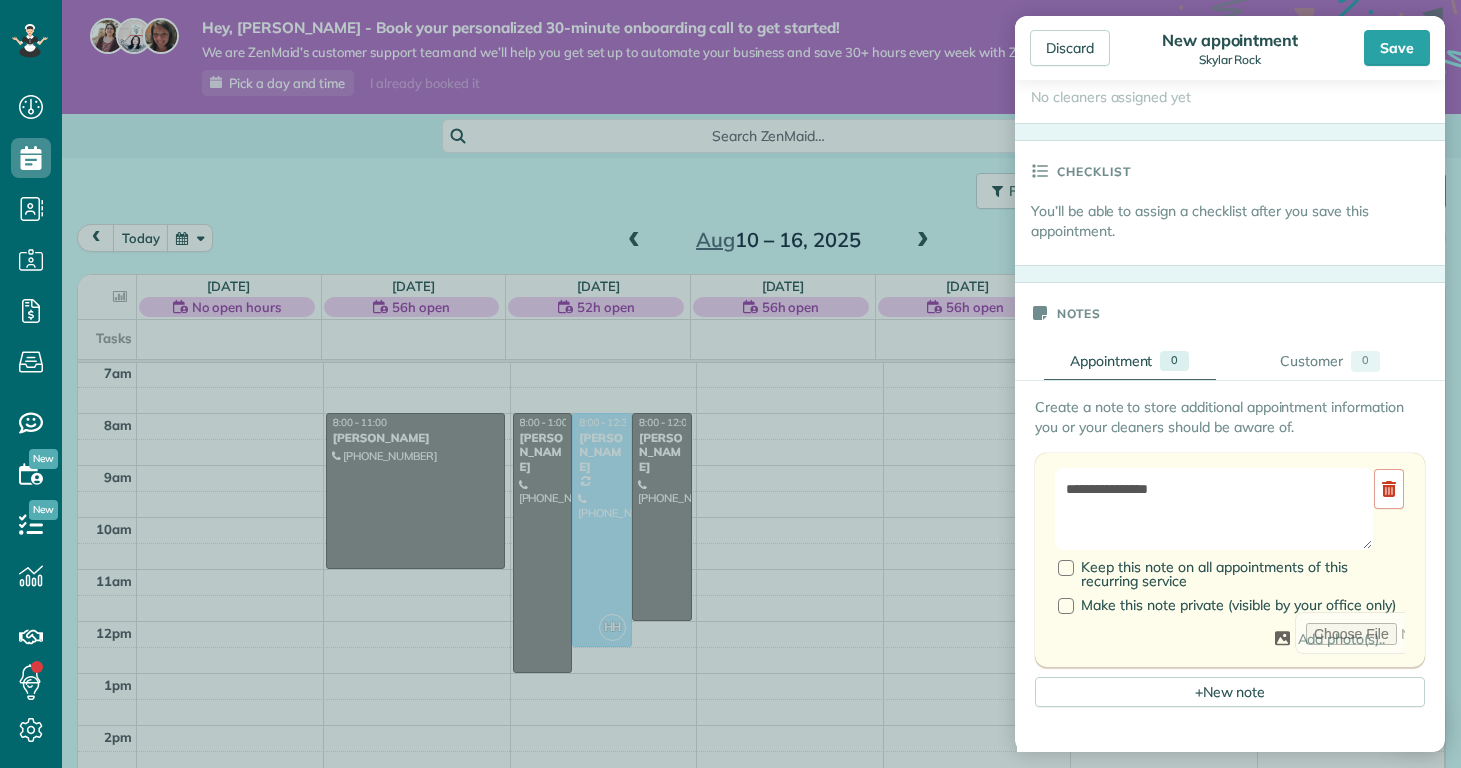 click on "Notes" at bounding box center [1230, 313] 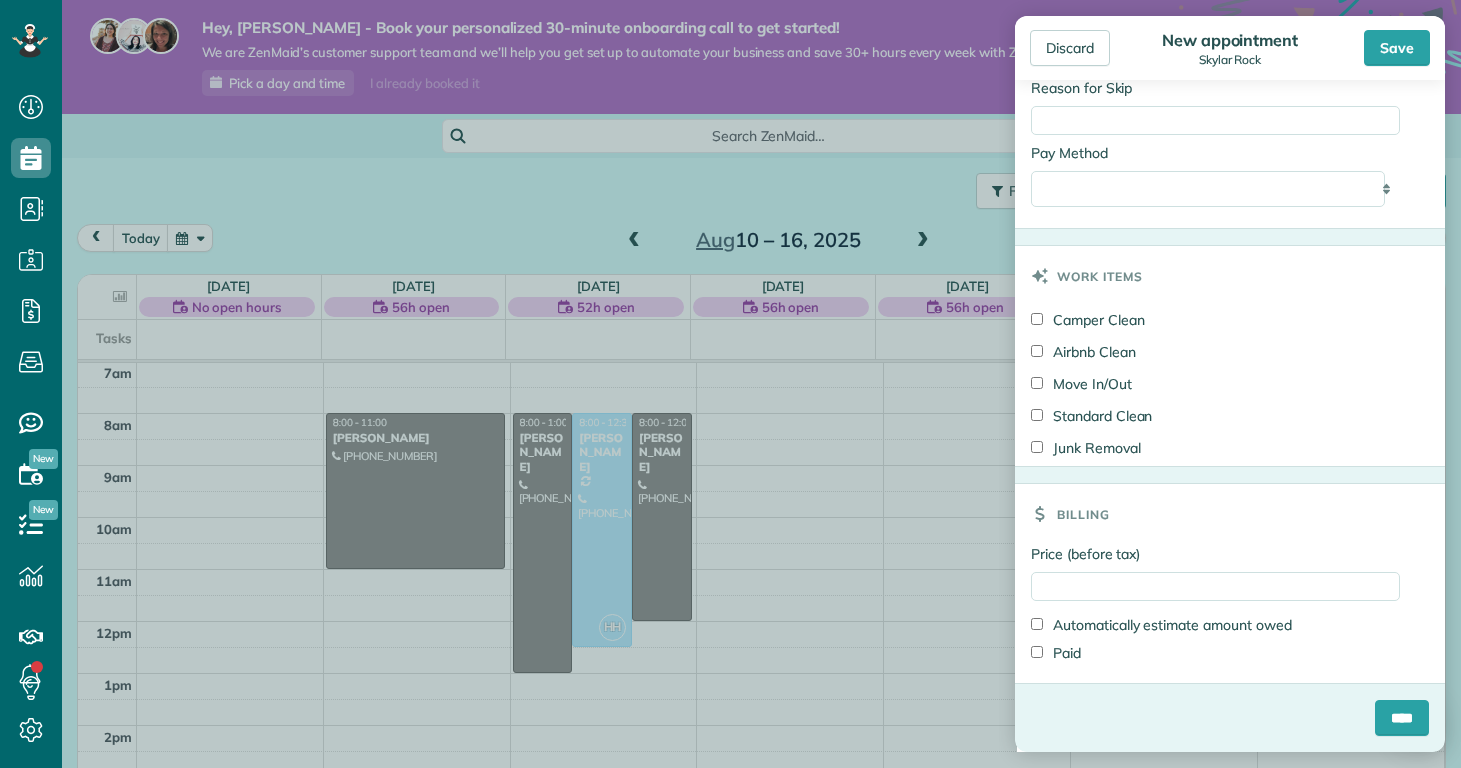scroll, scrollTop: 0, scrollLeft: 0, axis: both 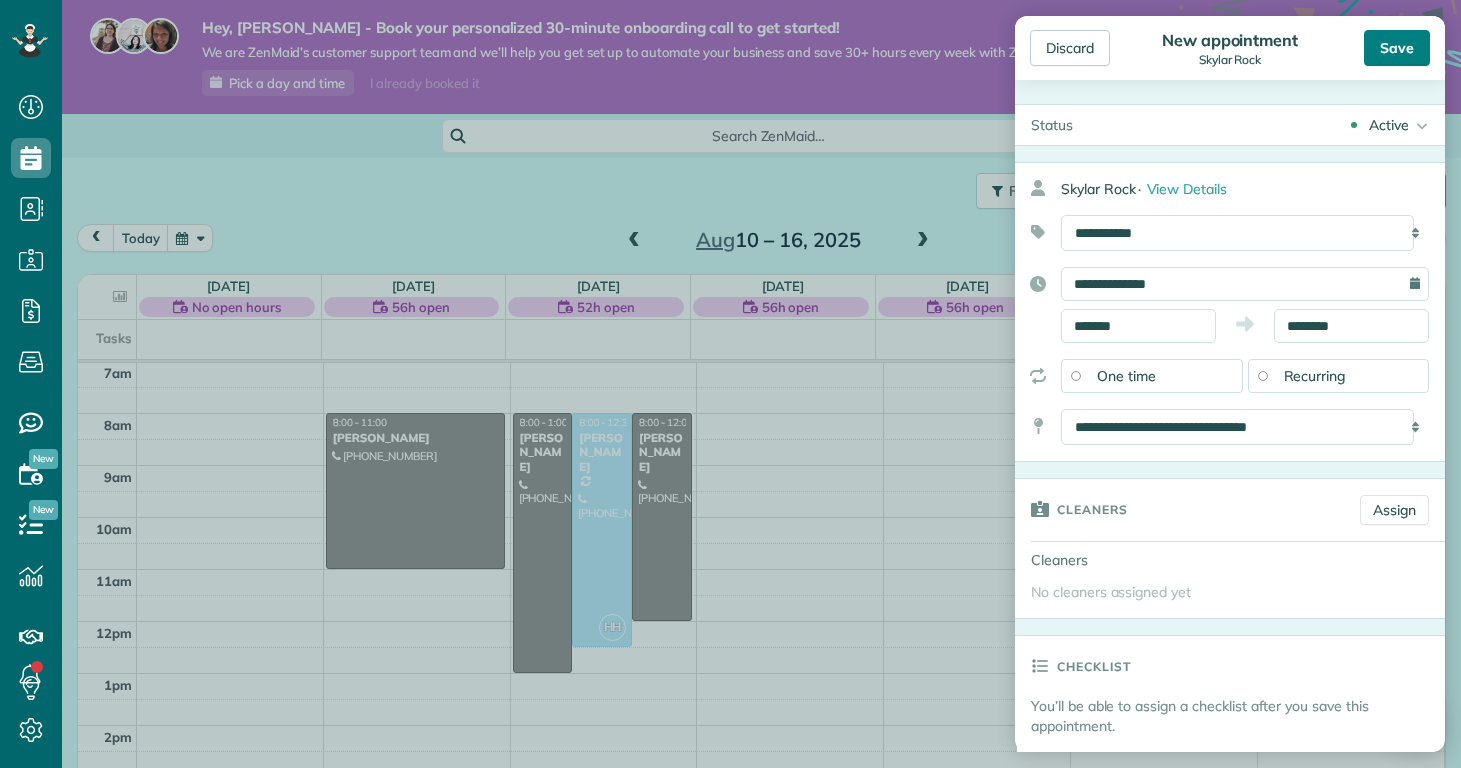 click on "Save" at bounding box center [1397, 48] 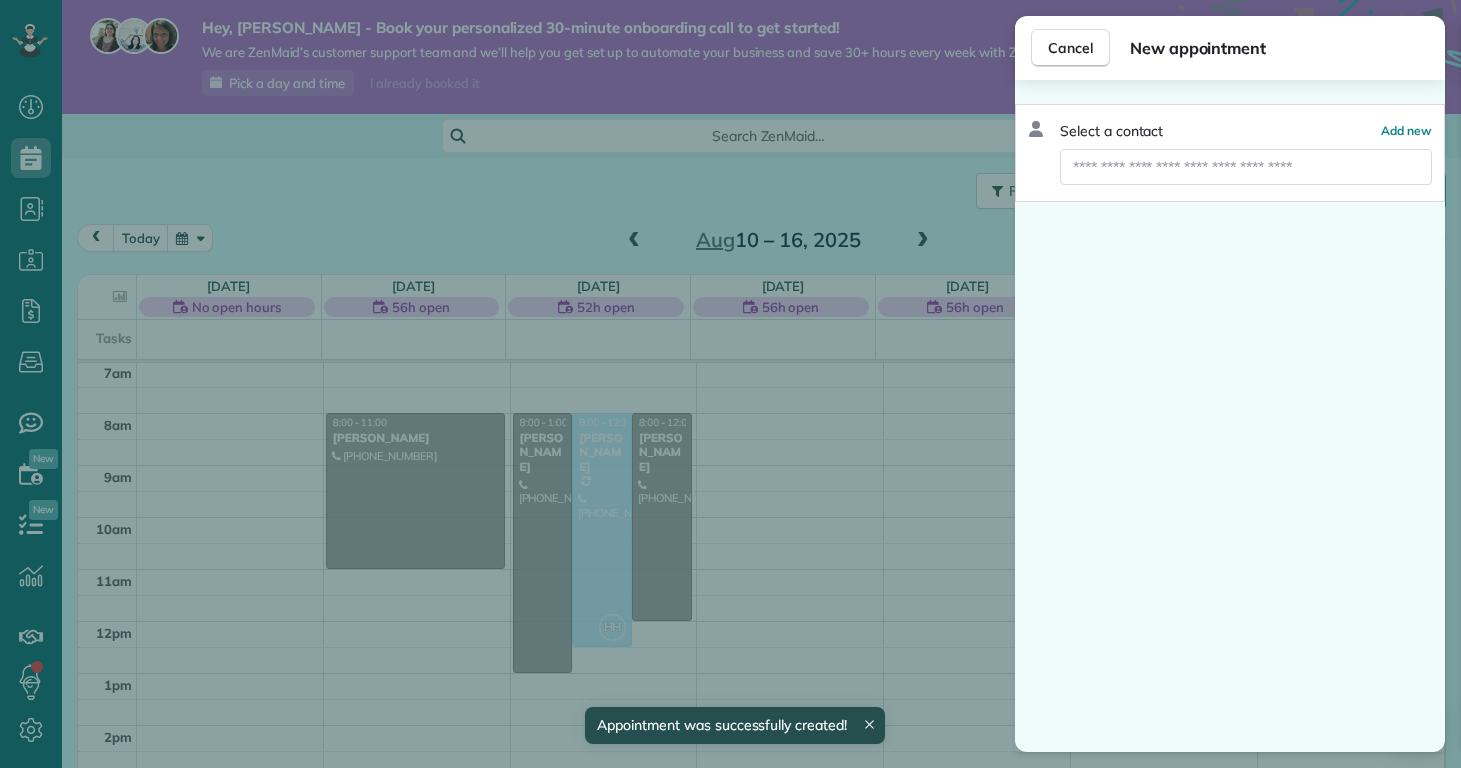 scroll, scrollTop: 365, scrollLeft: 0, axis: vertical 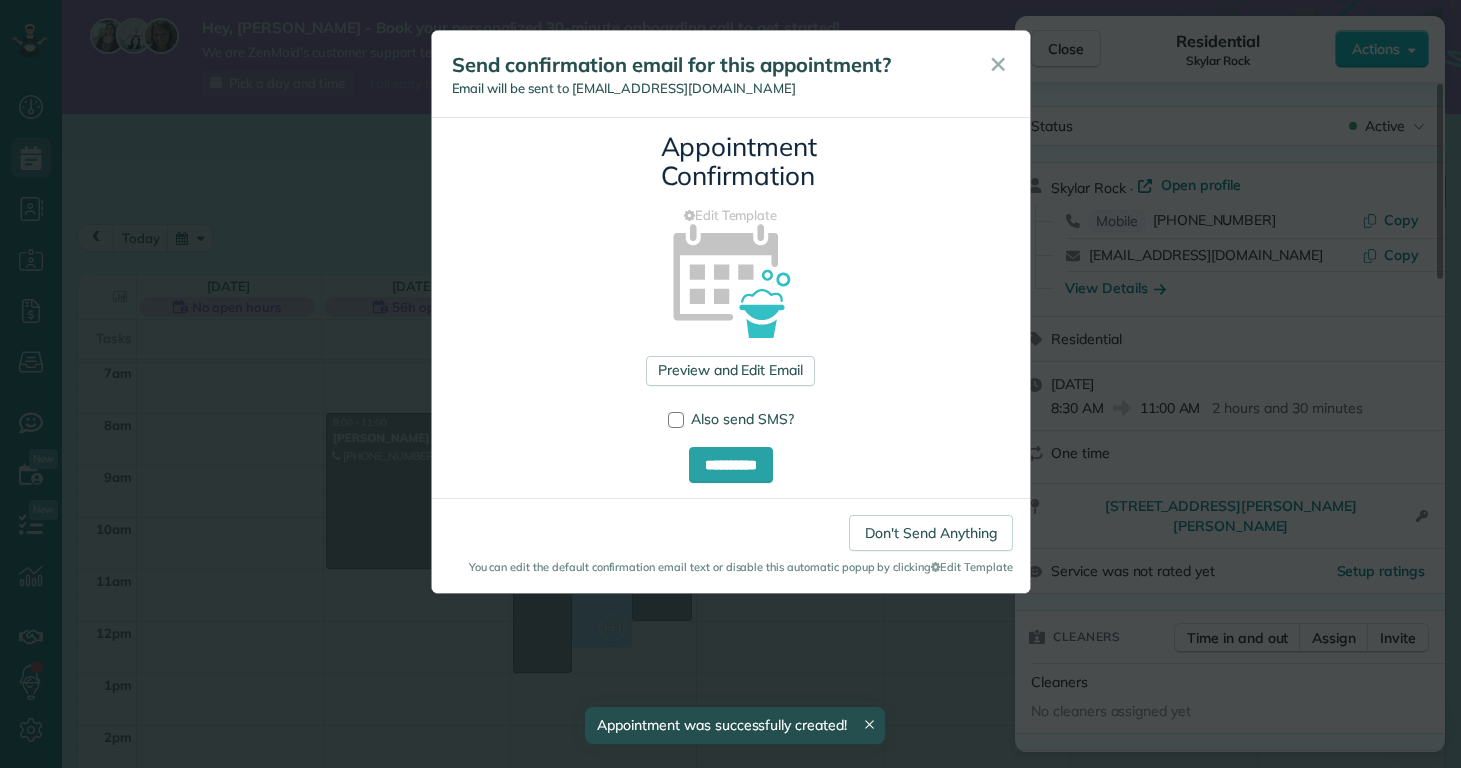 click on "Don't Send Anything" at bounding box center (930, 533) 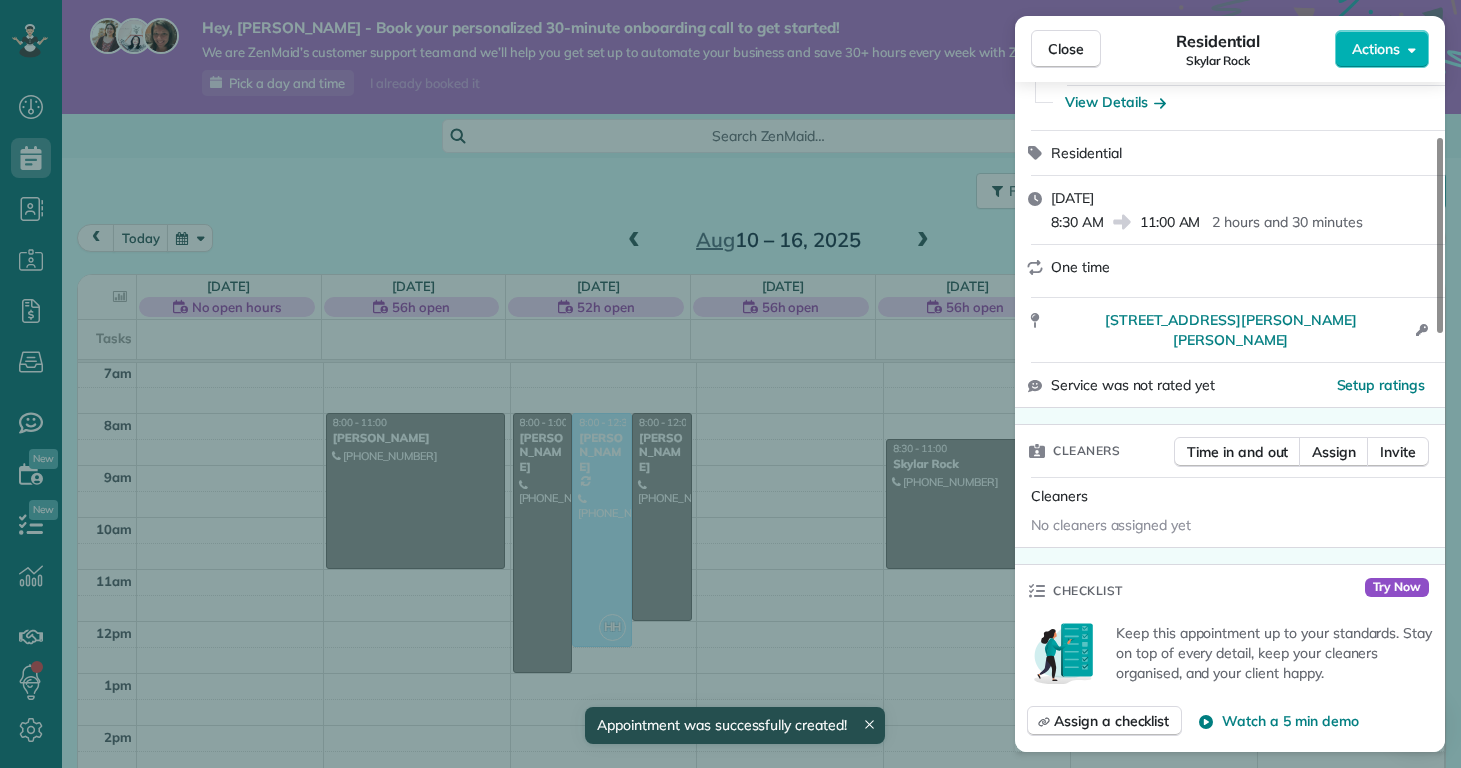 scroll, scrollTop: 218, scrollLeft: 0, axis: vertical 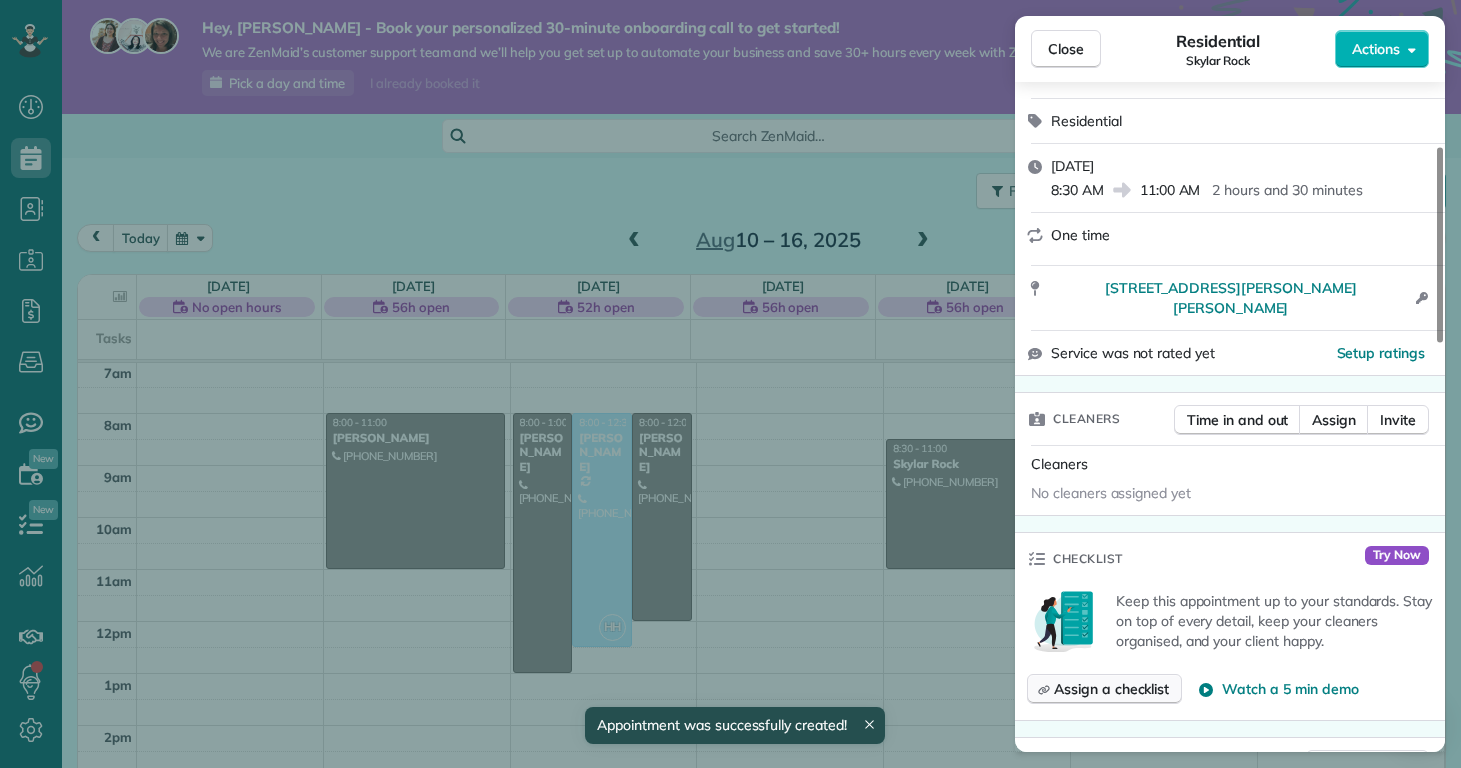 click on "Assign a checklist" at bounding box center [1111, 689] 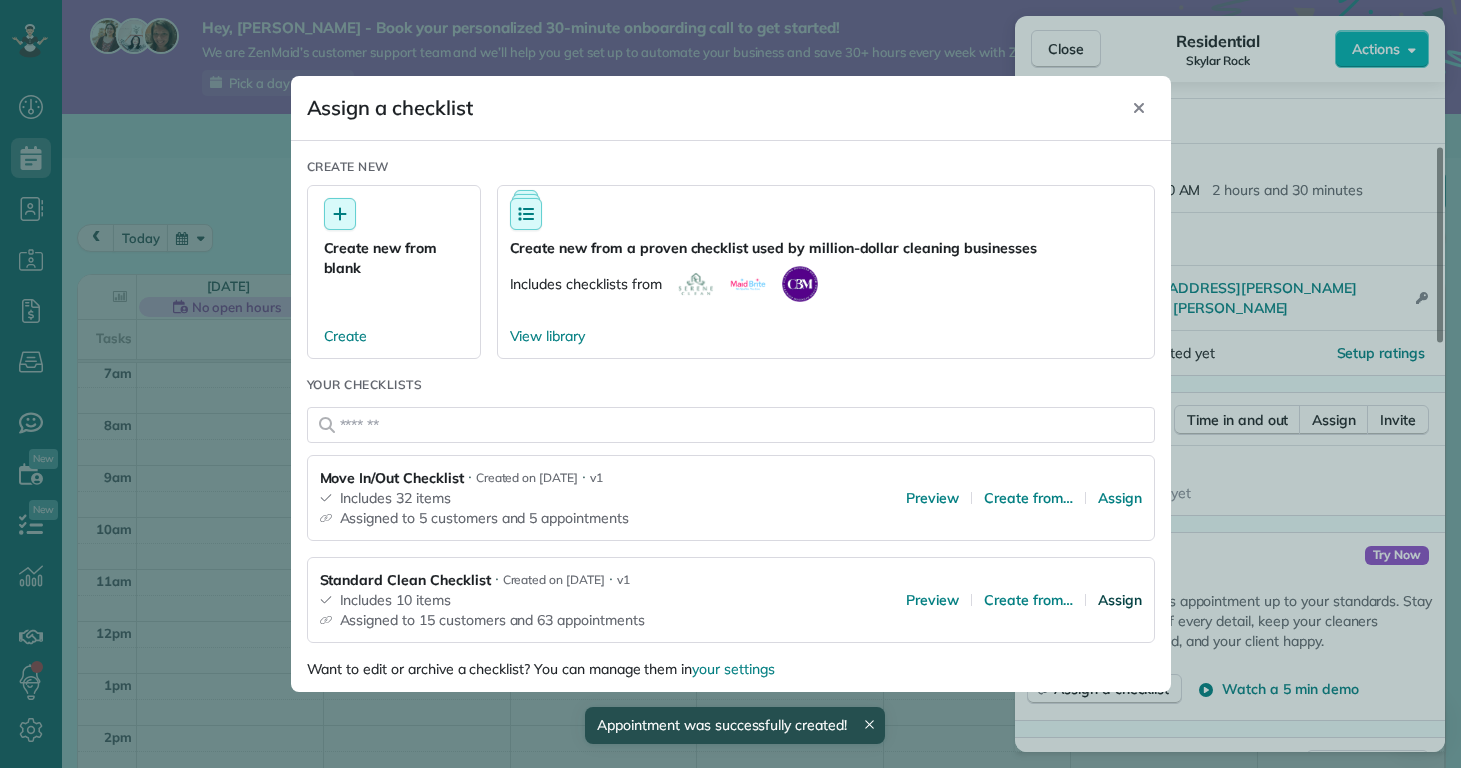 click on "Assign" at bounding box center [1120, 600] 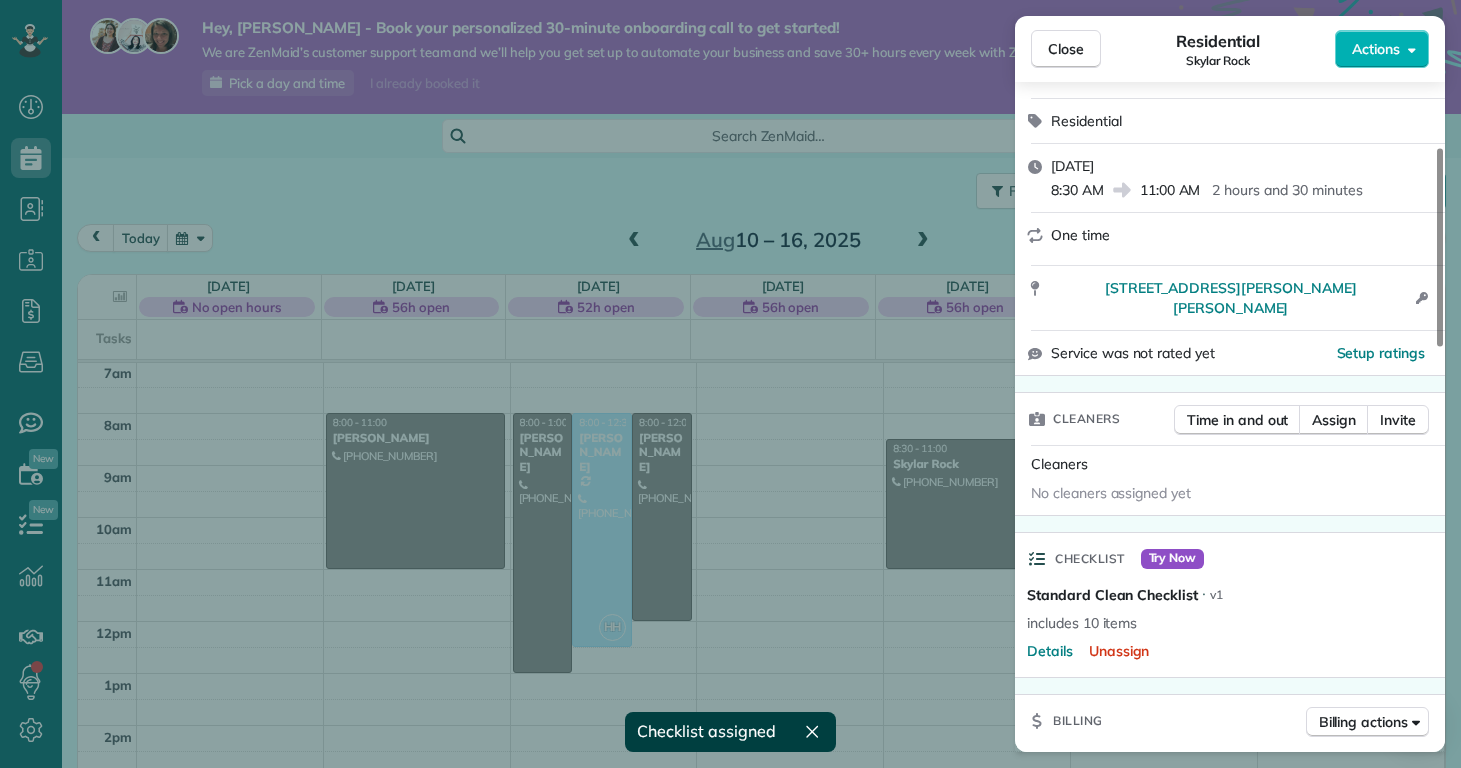 click on "Close Residential Skylar Rock Actions Status Active Skylar Rock · Open profile Mobile (910) 833-0462 Copy skylarrock114@gmail.com Copy View Details Residential Thursday, August 14, 2025 8:30 AM 11:00 AM 2 hours and 30 minutes One time 104 Jenna Rea Road Hubert NC 28539 Open access information Service was not rated yet Setup ratings Cleaners Time in and out Assign Invite Cleaners No cleaners assigned yet Checklist Try Now Standard Clean Checklist   ⋅  v1 includes 10 items Details Unassign Billing Billing actions Price $0.00 Overcharge $0.00 Discount $0.00 Coupon discount - Primary tax - Secondary tax - Total appointment price $0.00 Tips collected New feature! $0.00 Mark as paid Total including tip $0.00 Get paid online in no-time! Send an invoice and reward your cleaners with tips Charge customer credit card Appointment custom fields Reason for Skip - Hidden from cleaners Pay Method - Hidden from cleaners Work items Standard Clean    Notes Appointment 1 Customer 0 New note Public ( ) Biweekly Client" at bounding box center (730, 384) 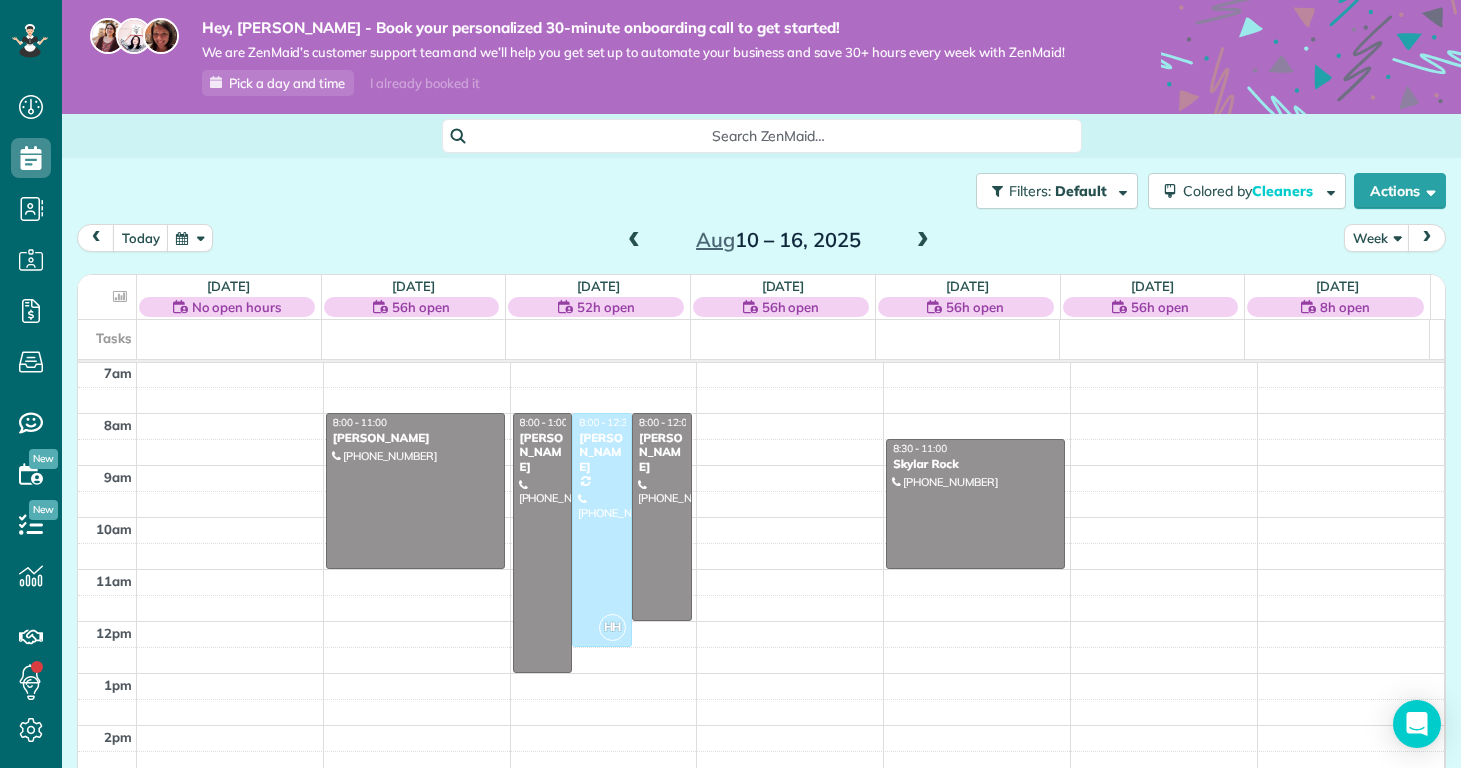 click on "Aug  10 – 16, 2025" at bounding box center (778, 240) 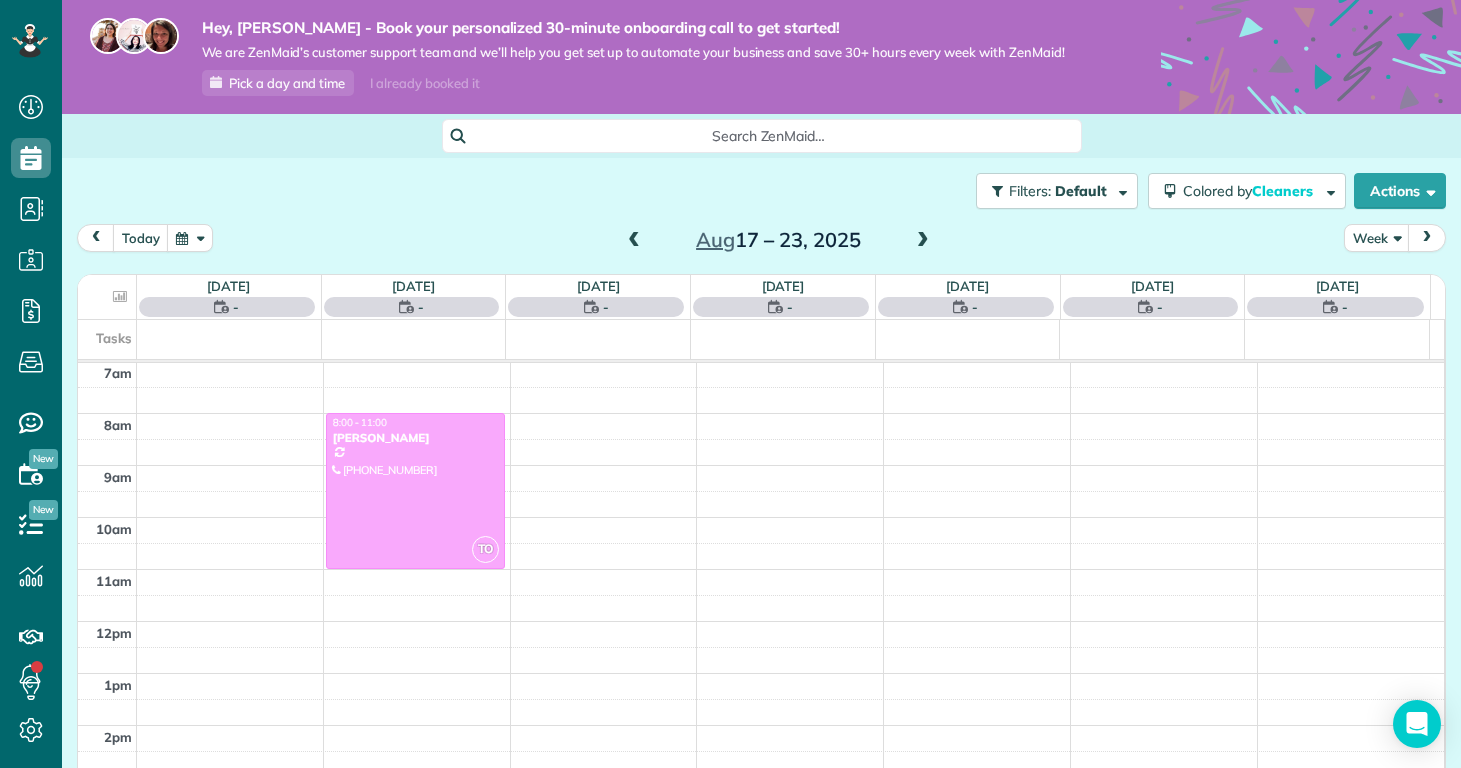 scroll, scrollTop: 365, scrollLeft: 0, axis: vertical 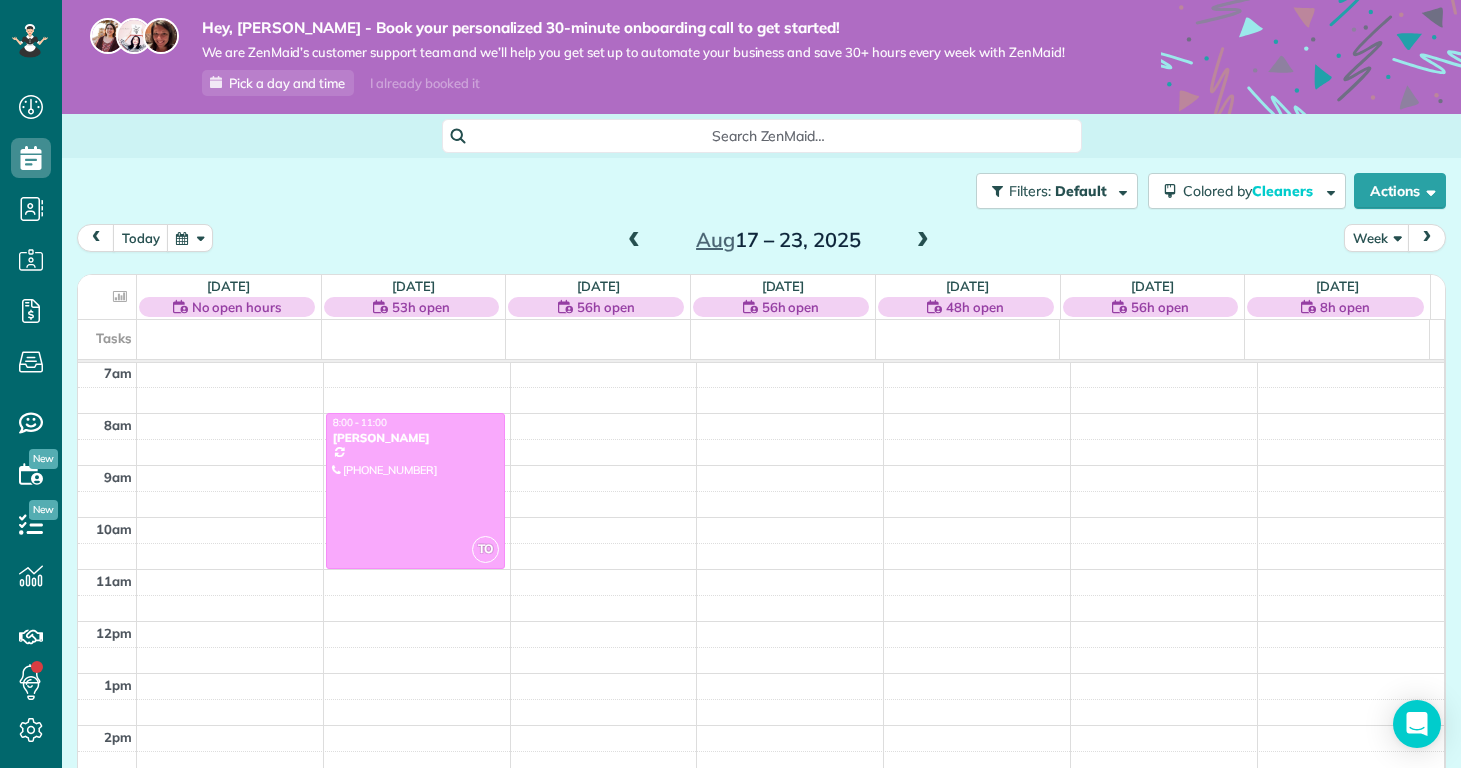 click on "12am 1am 2am 3am 4am 5am 6am 7am 8am 9am 10am 11am 12pm 1pm 2pm 3pm 4pm 5pm 6pm 7pm 8pm 9pm 10pm 11pm TO 8:00 - 11:00 Kelly Delaney (910) 650-2280 907 Eakins Lane Richlands, NC 28574" at bounding box center (761, 621) 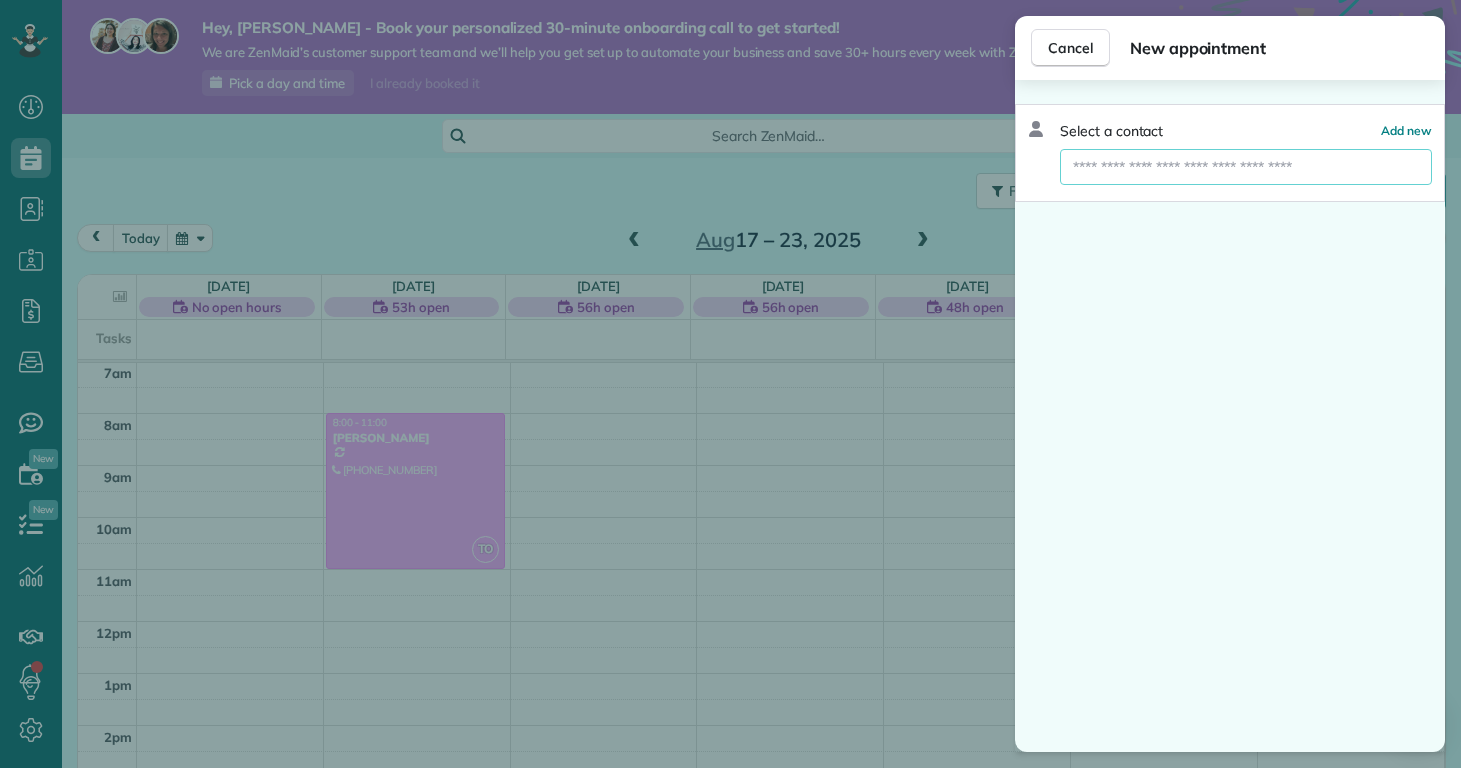 click at bounding box center [1246, 167] 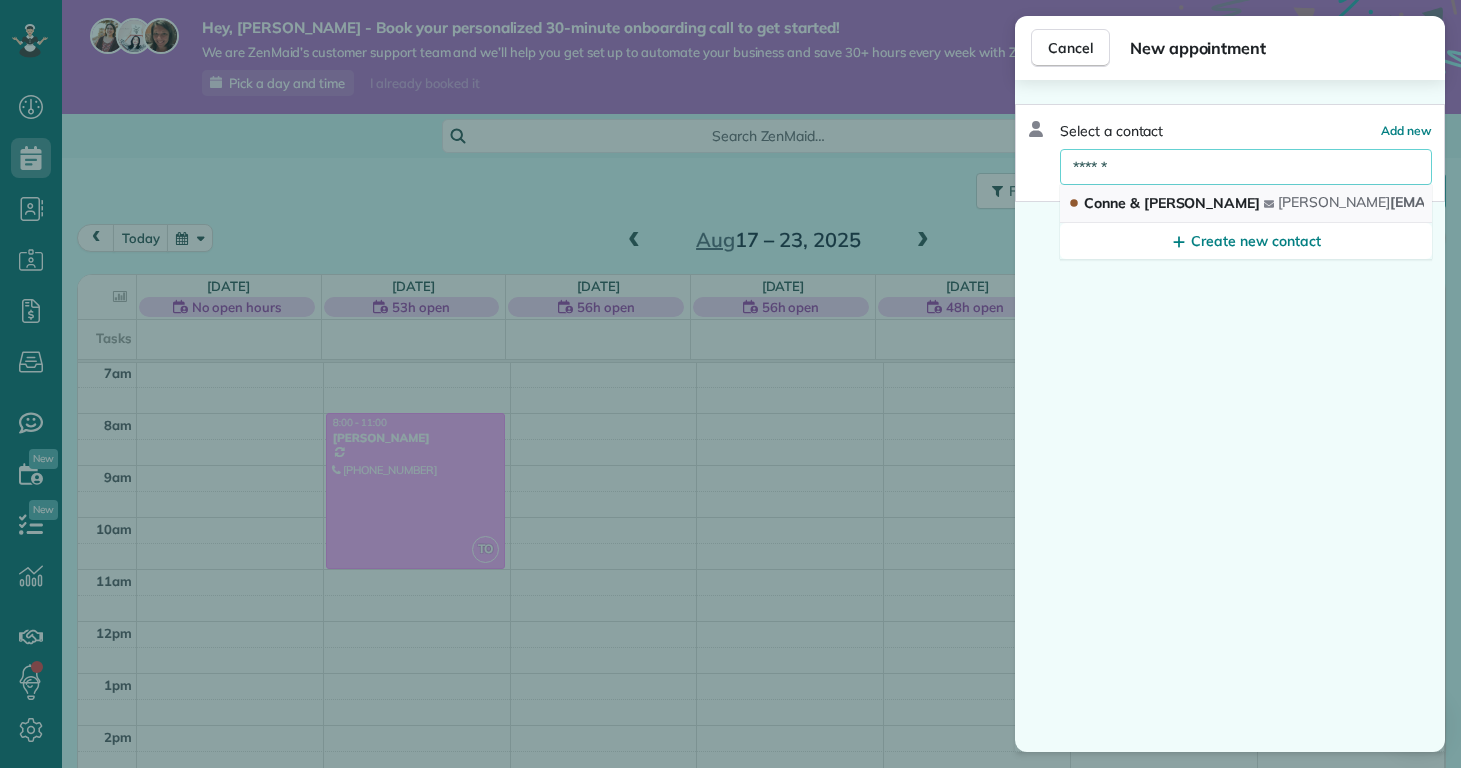 type on "******" 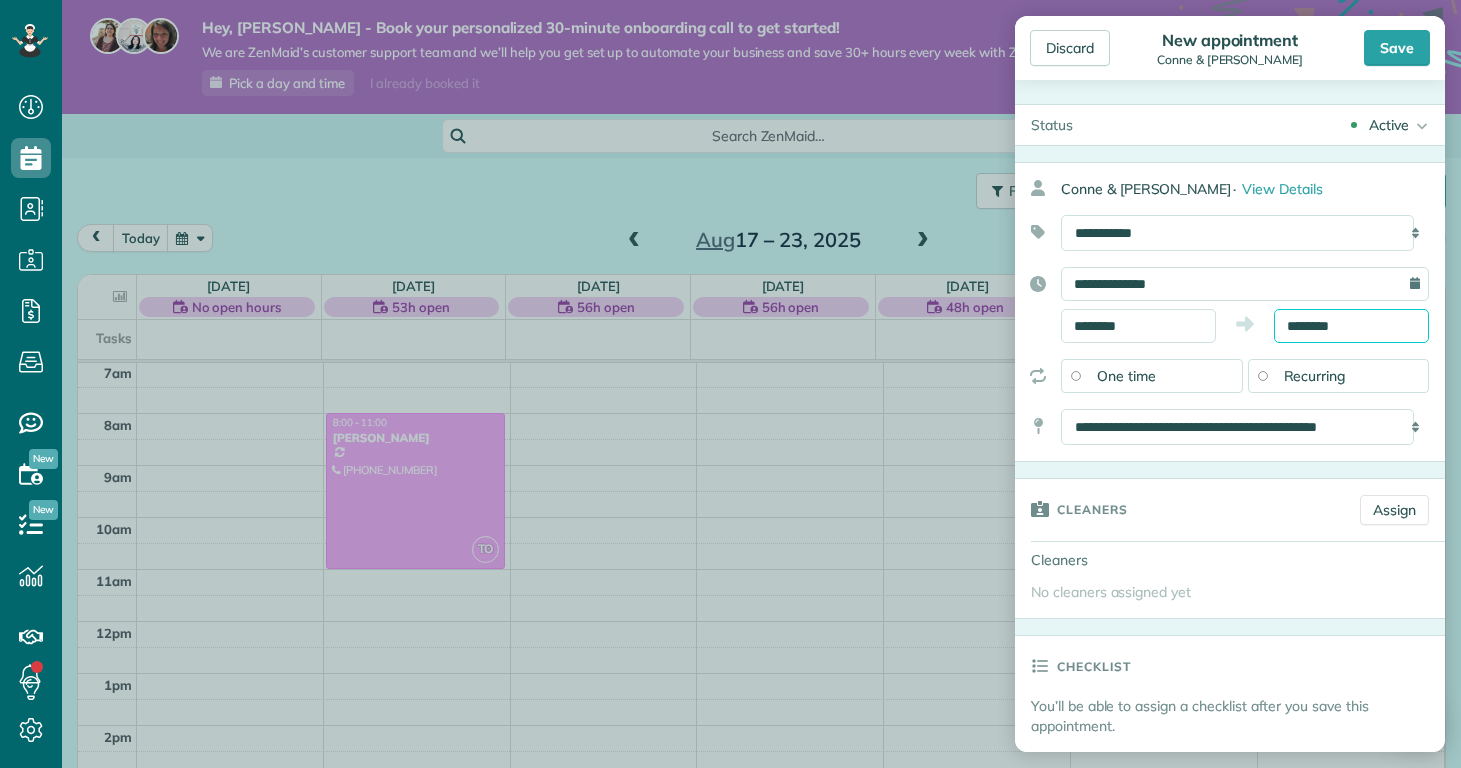 click on "********" at bounding box center [1351, 326] 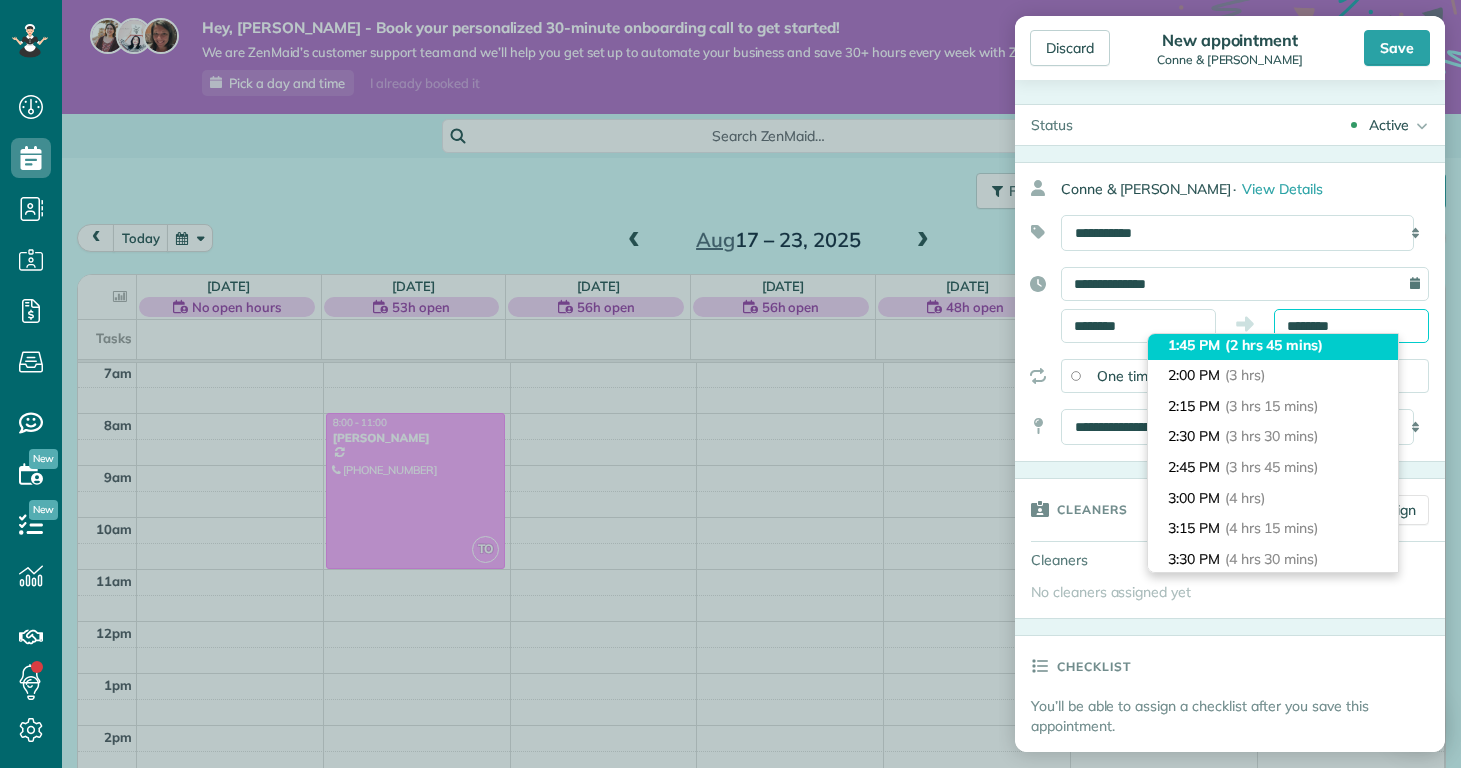 scroll, scrollTop: 467, scrollLeft: 0, axis: vertical 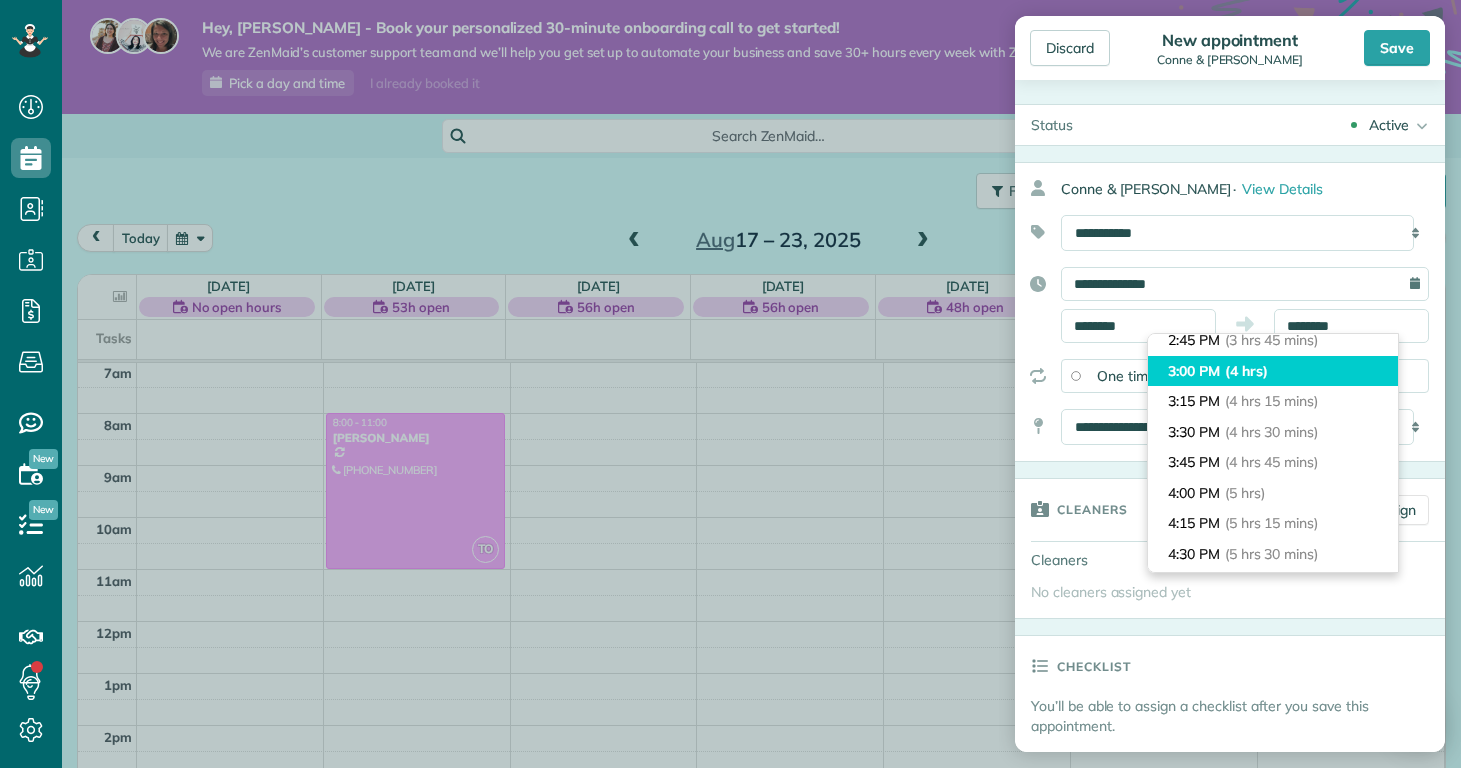 type on "*******" 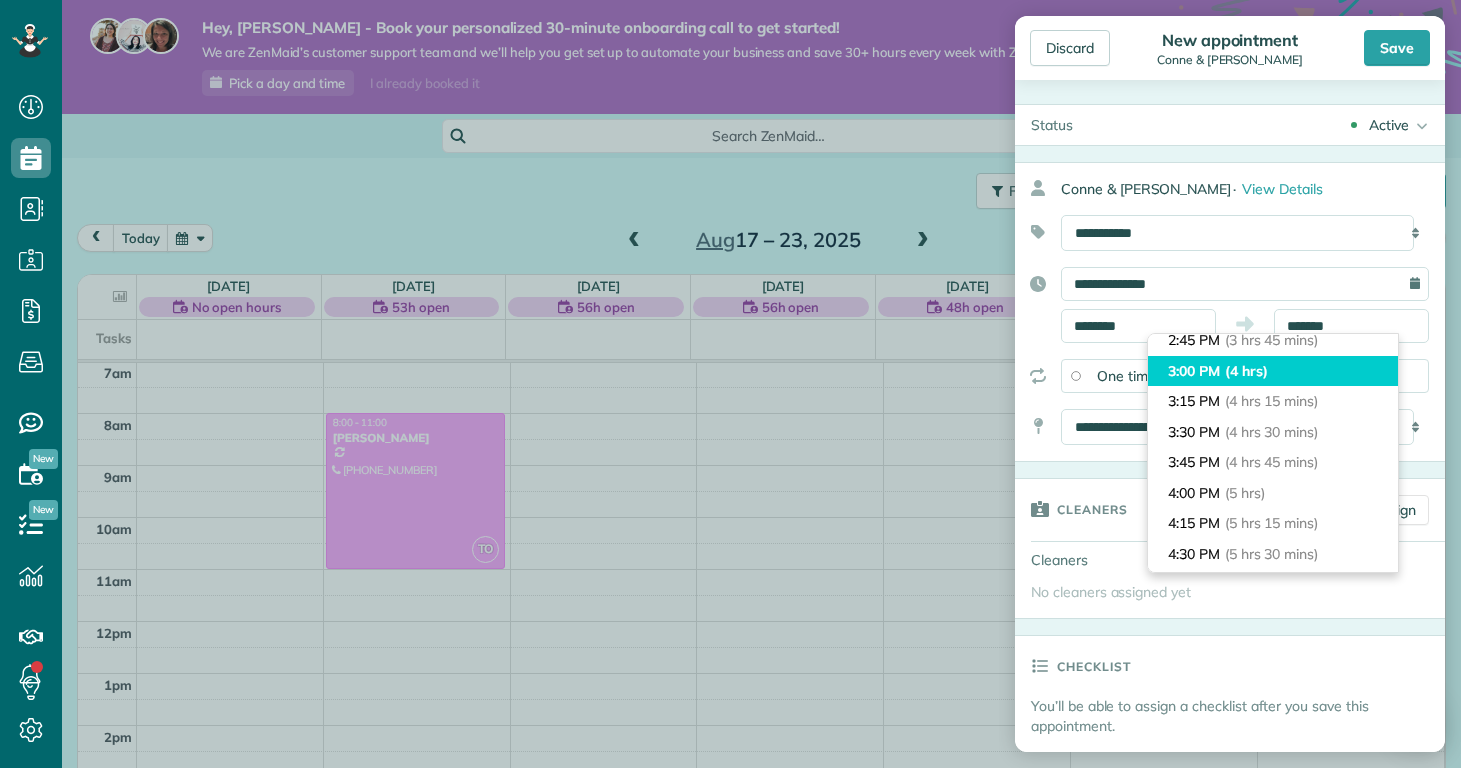 click on "(4 hrs)" at bounding box center [1246, 371] 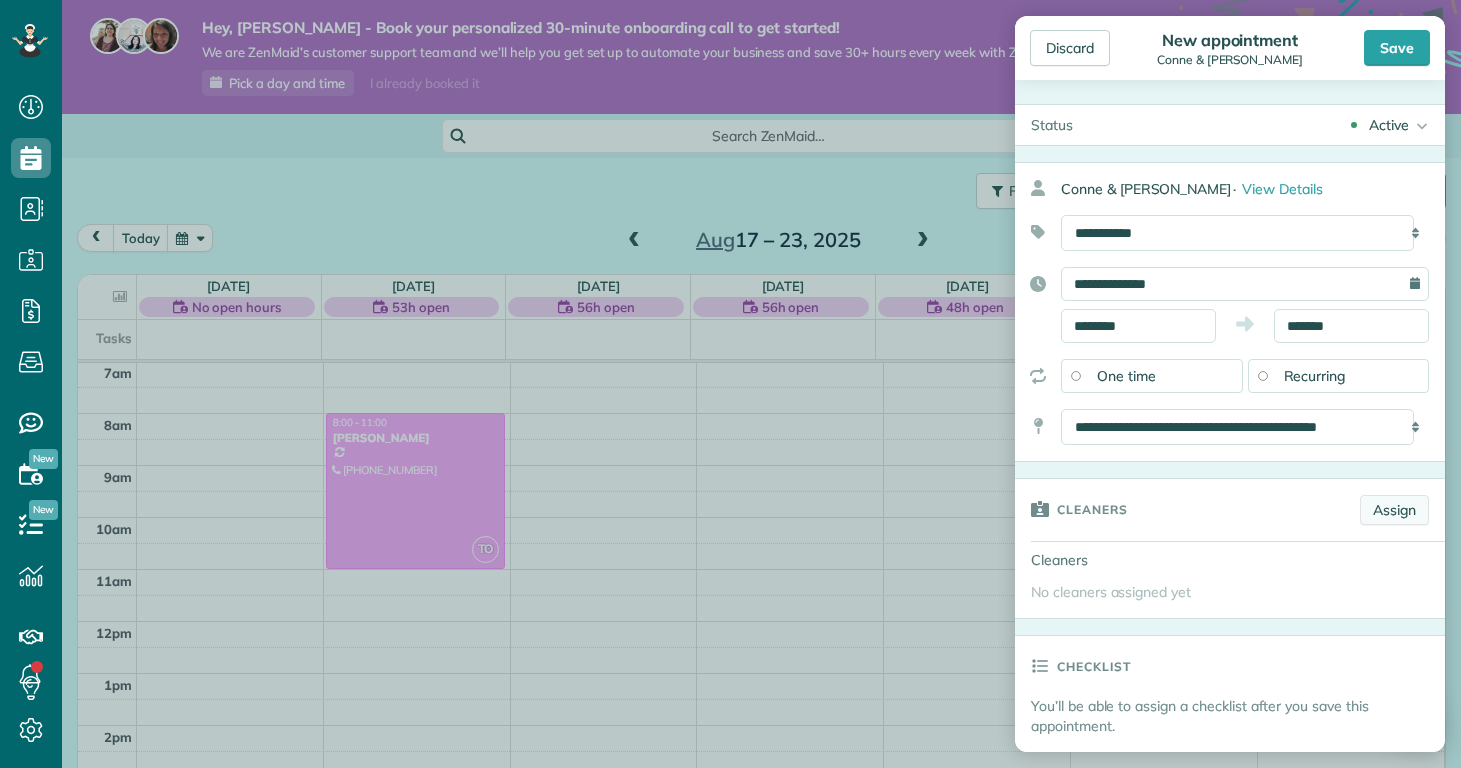 click on "Assign" at bounding box center (1394, 510) 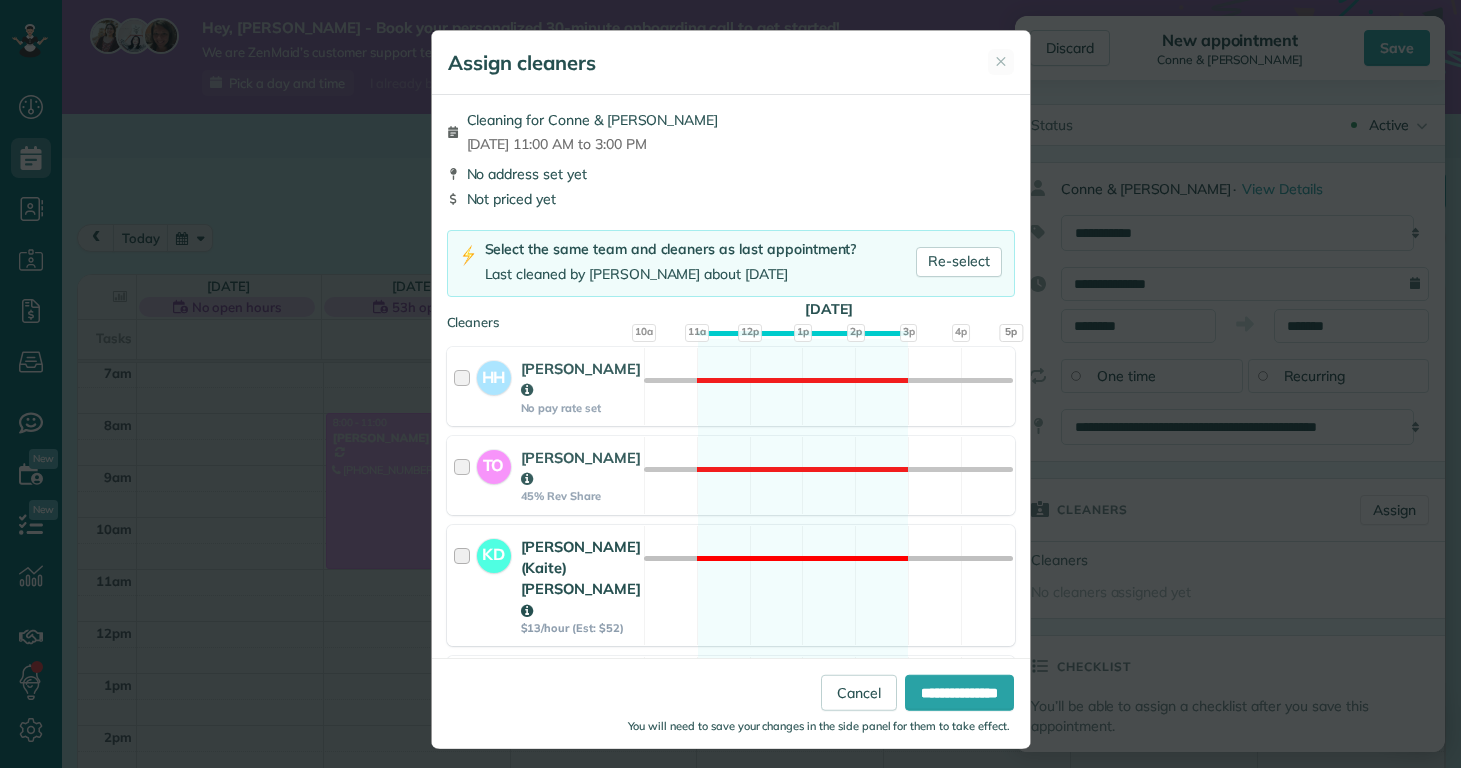 scroll, scrollTop: 306, scrollLeft: 0, axis: vertical 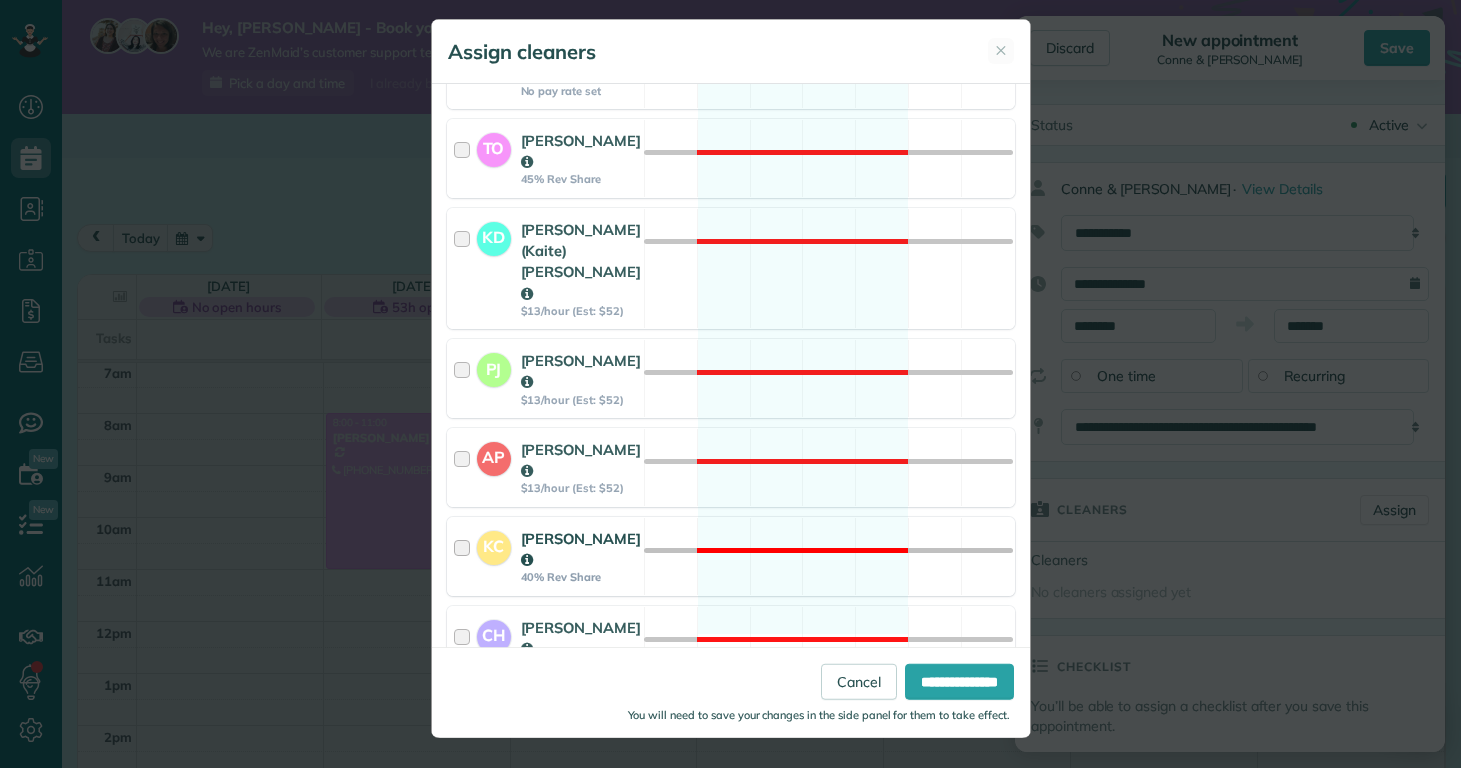 click on "KC
Kolby Cummings
40% Rev Share" at bounding box center [546, 556] 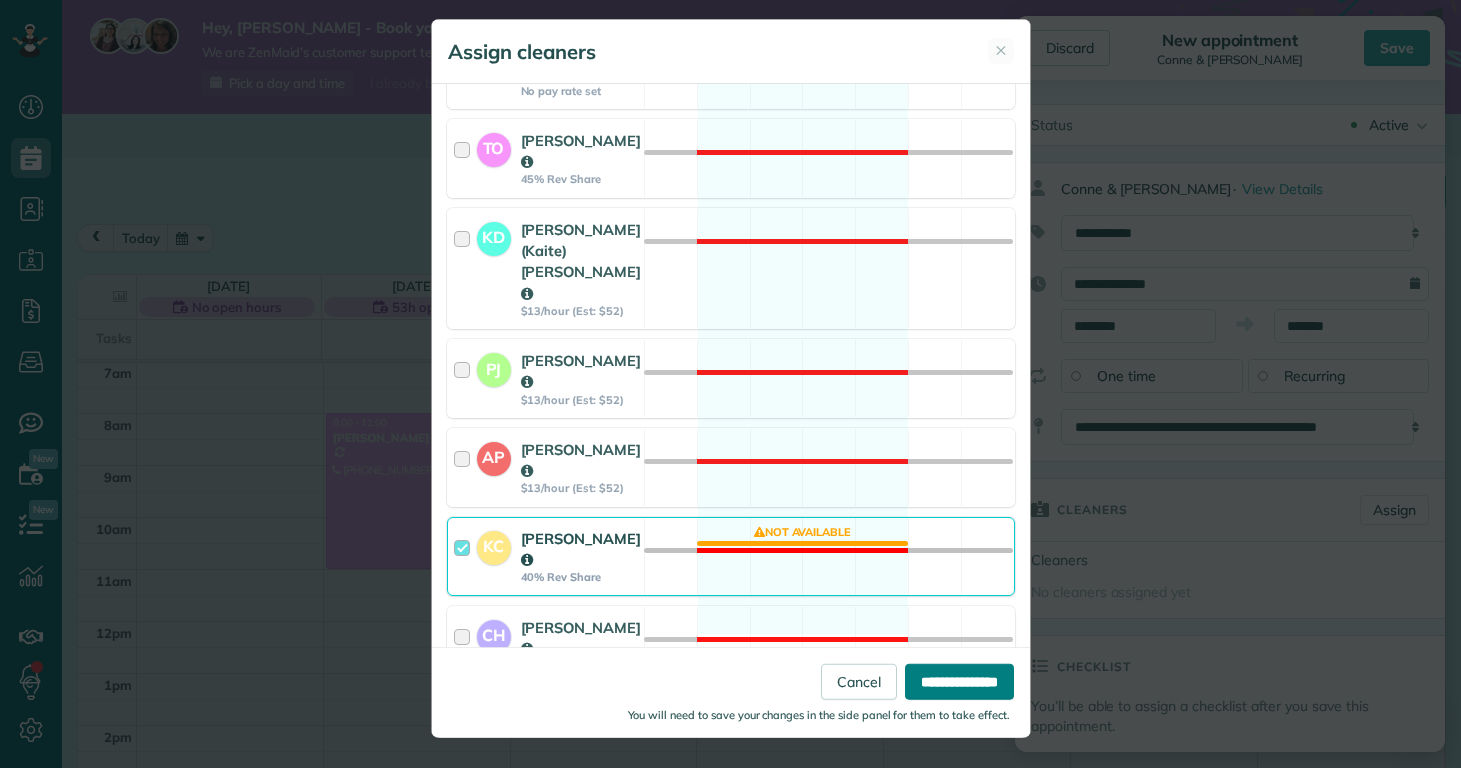click on "**********" at bounding box center (959, 682) 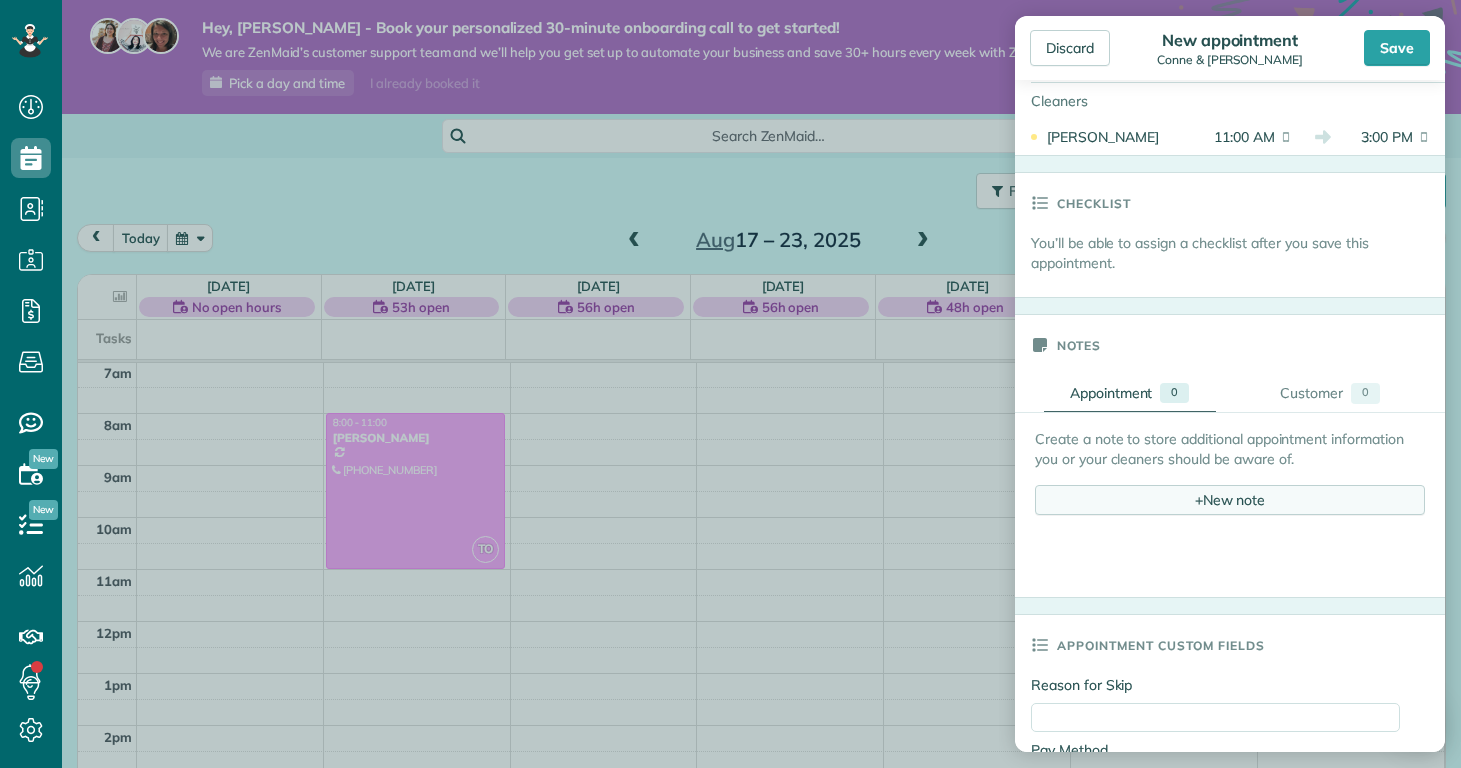 scroll, scrollTop: 525, scrollLeft: 0, axis: vertical 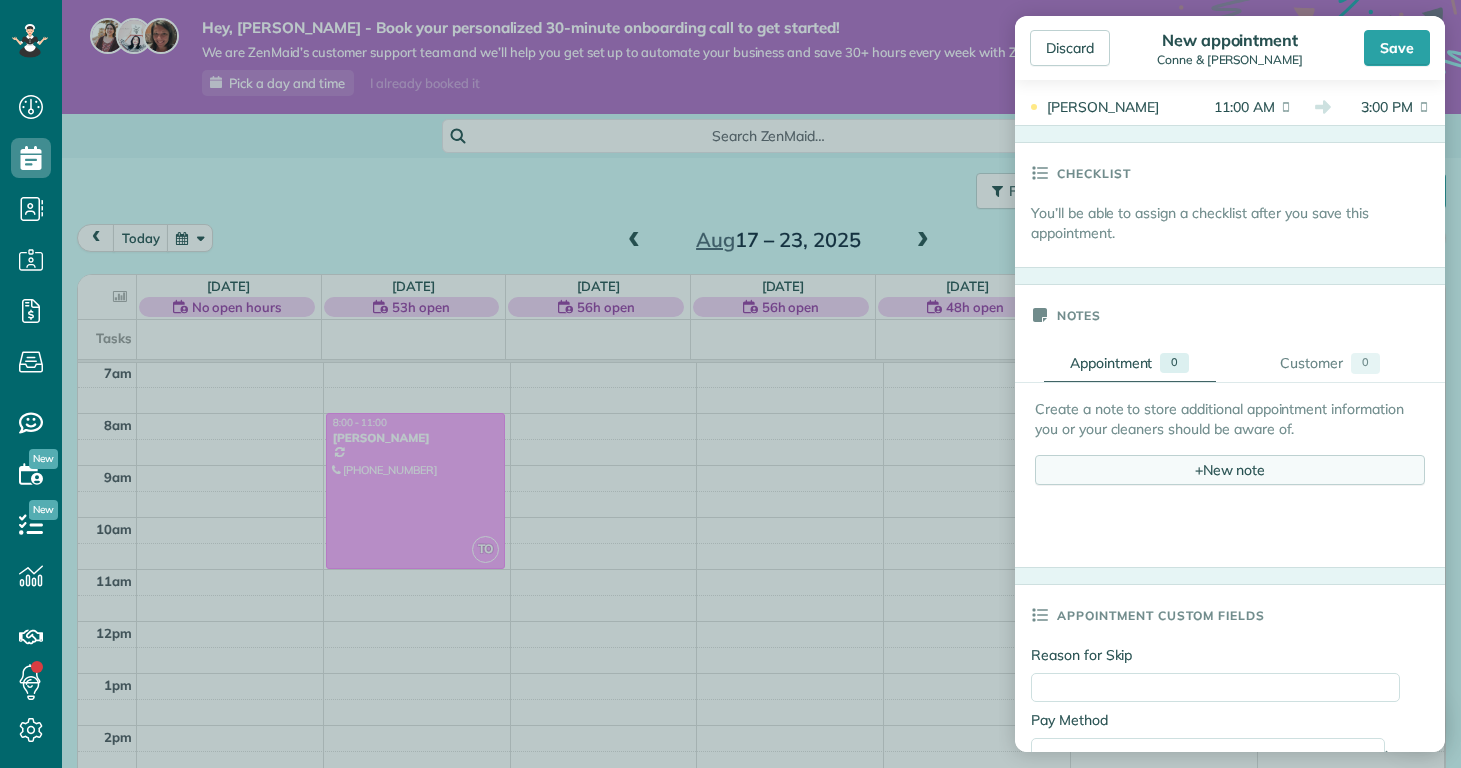 click on "+ New note" at bounding box center [1230, 470] 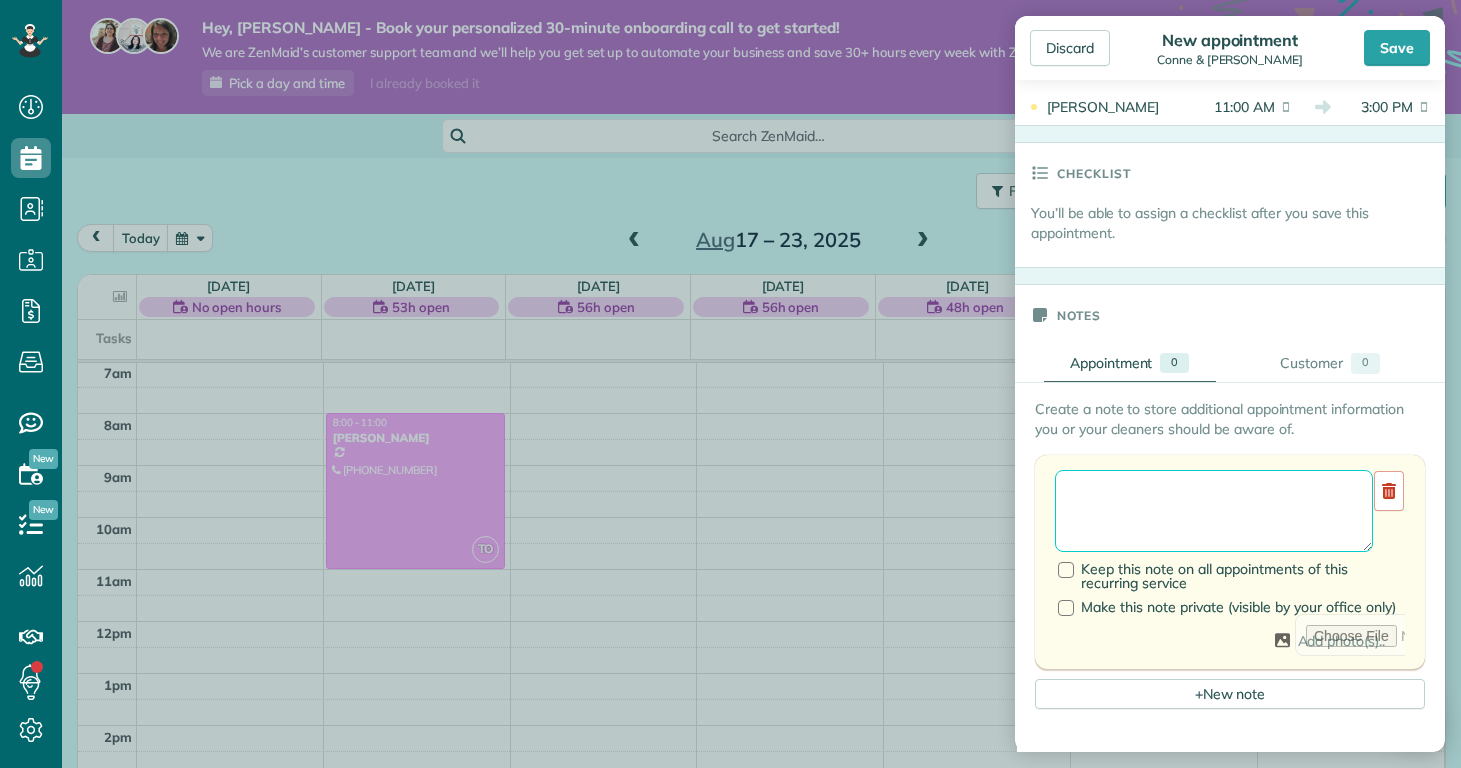 click at bounding box center [1214, 511] 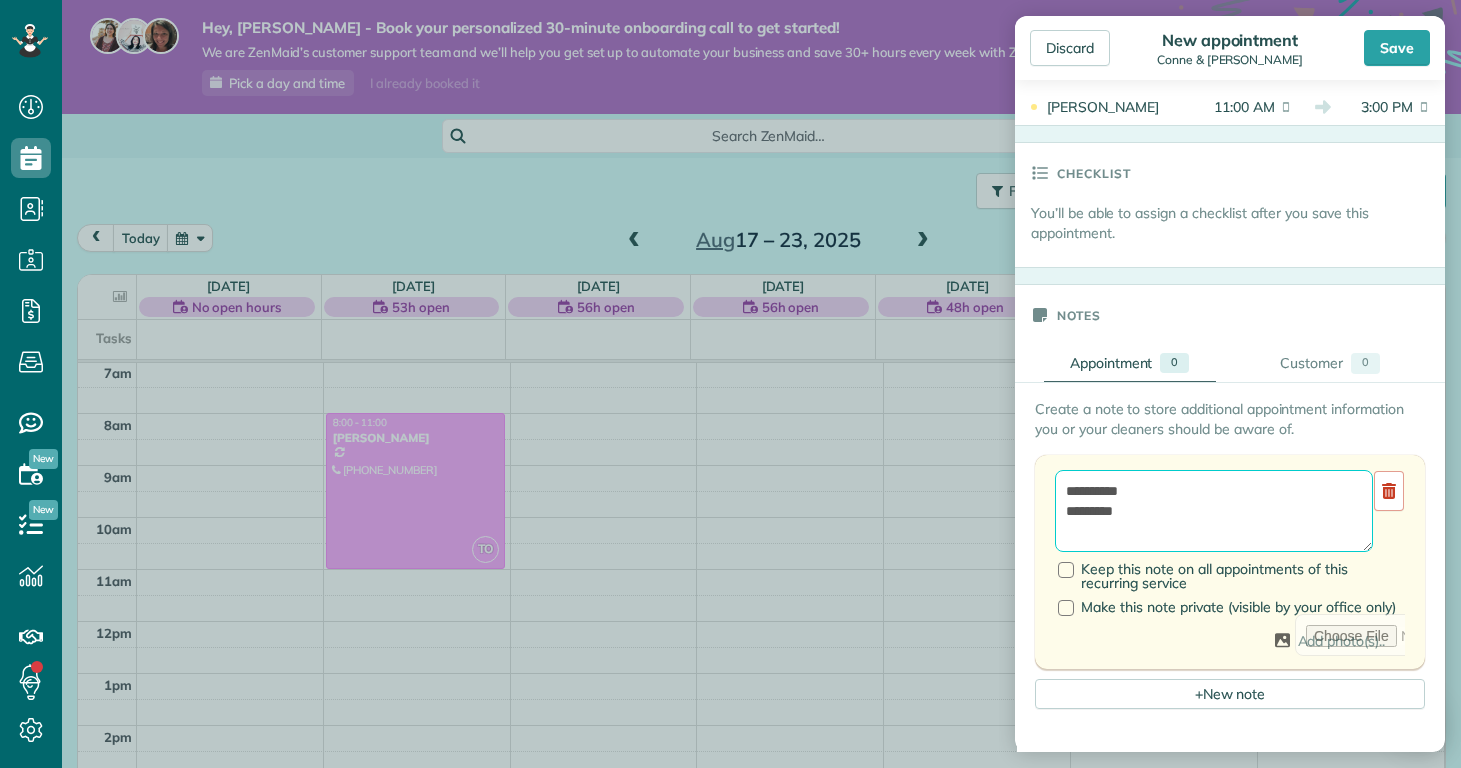 type on "**********" 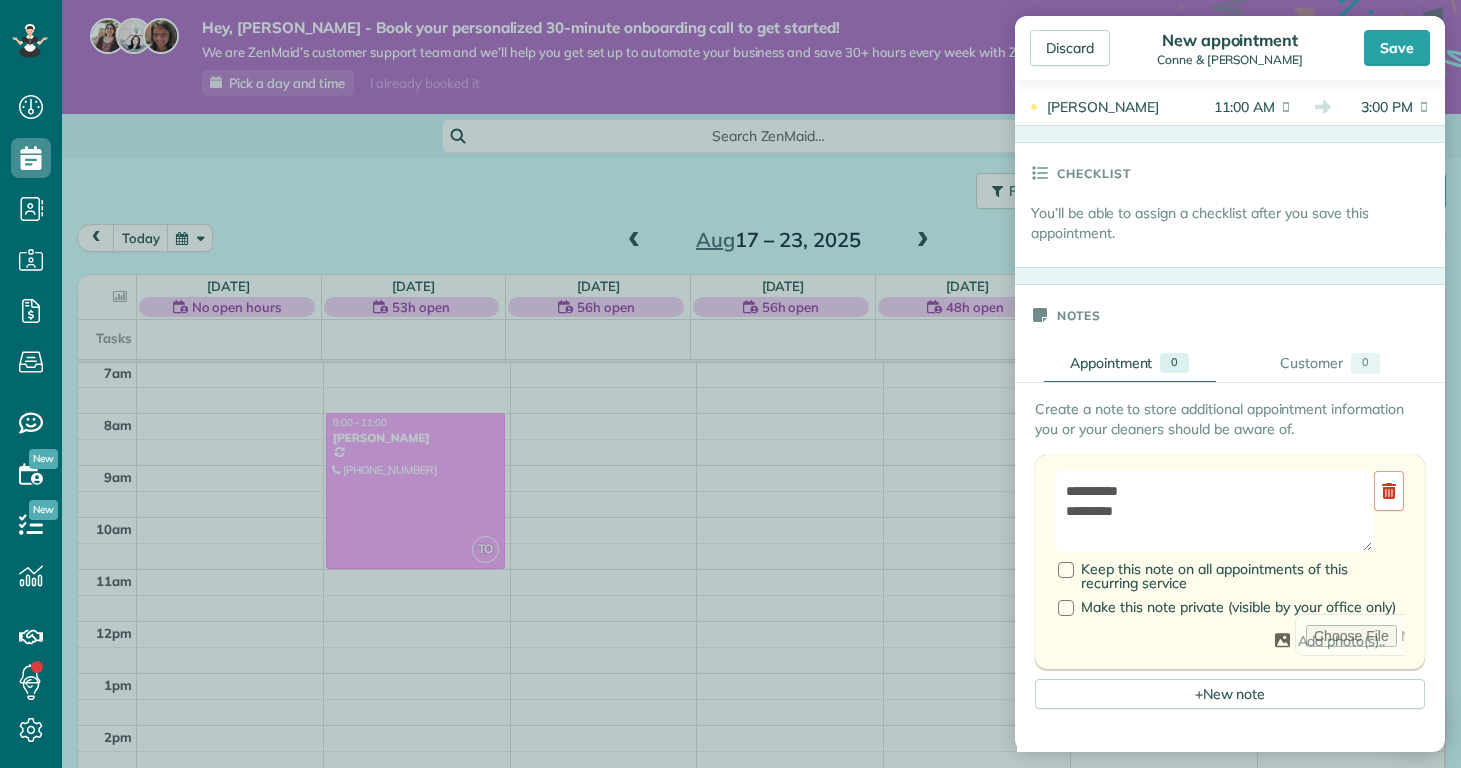 click on "Create a note to store additional appointment information you or your cleaners should be aware of." at bounding box center [1230, 419] 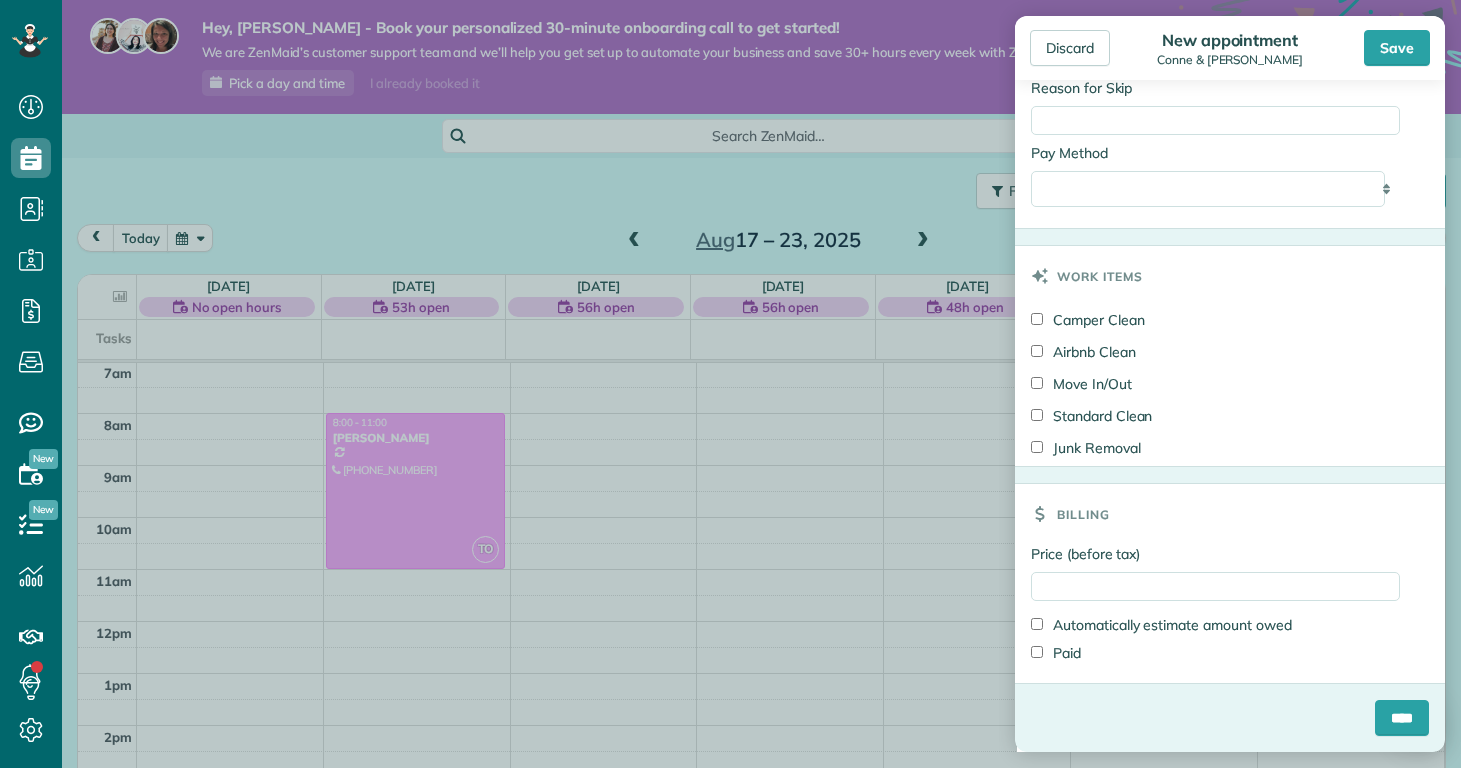 click on "Airbnb Clean" at bounding box center [1083, 352] 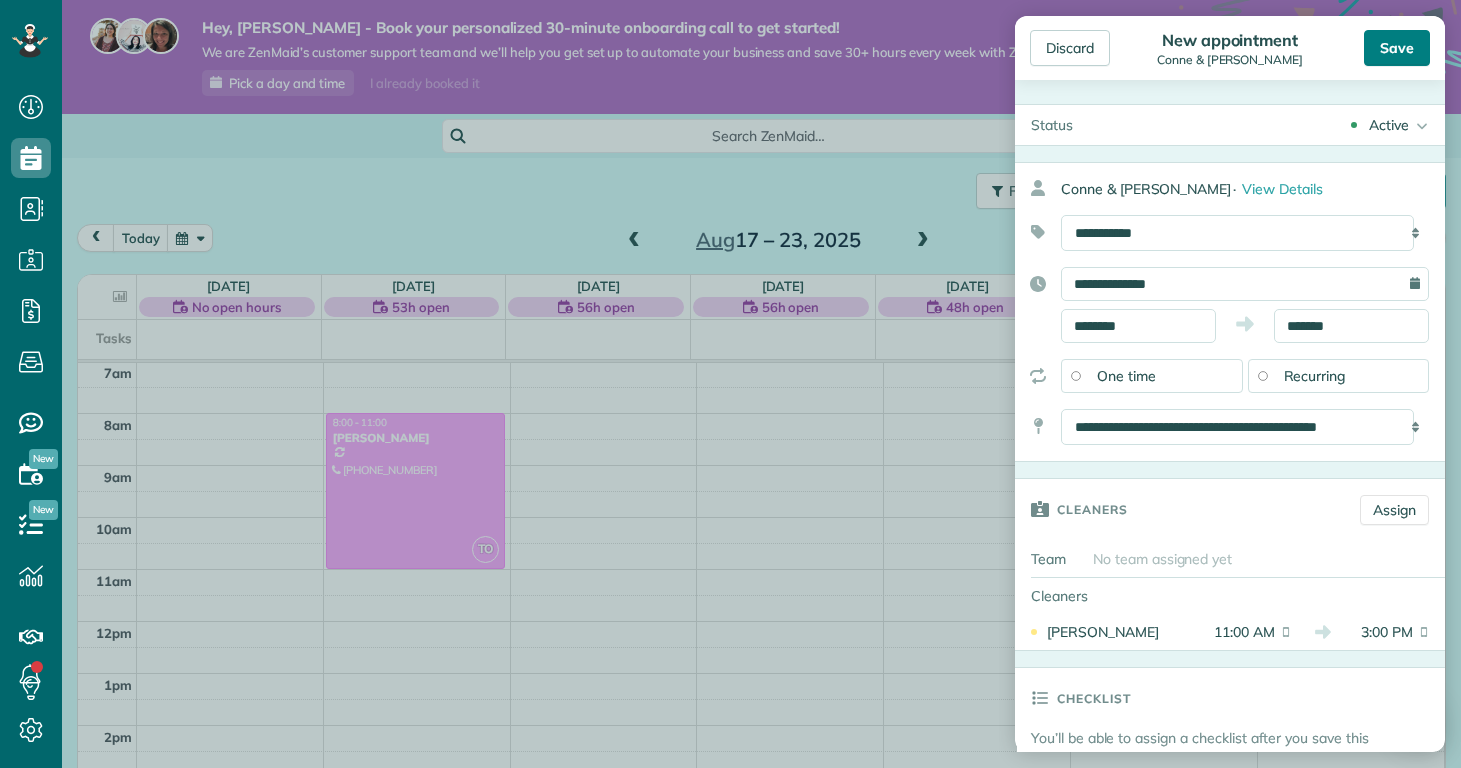 click on "Save" at bounding box center [1397, 48] 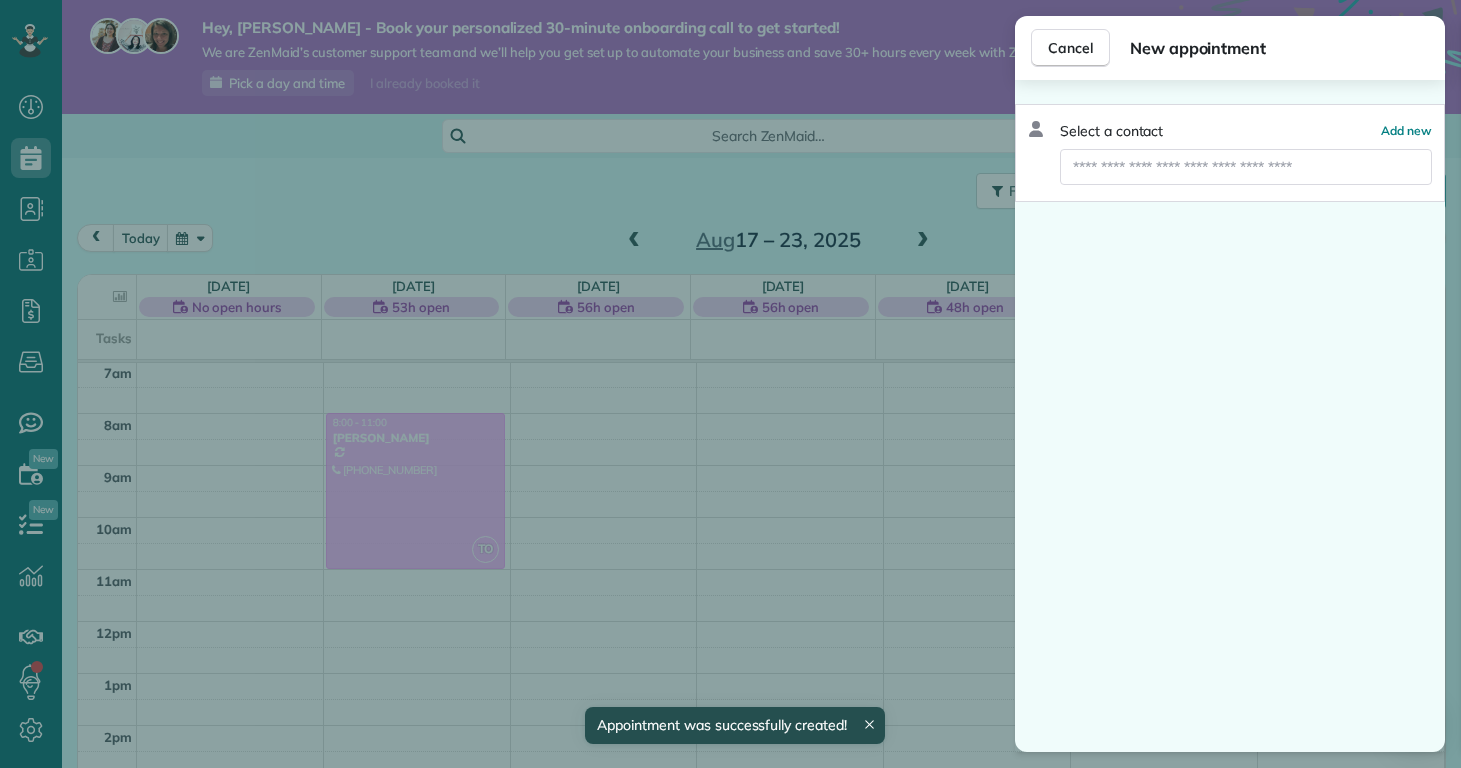 scroll, scrollTop: 365, scrollLeft: 0, axis: vertical 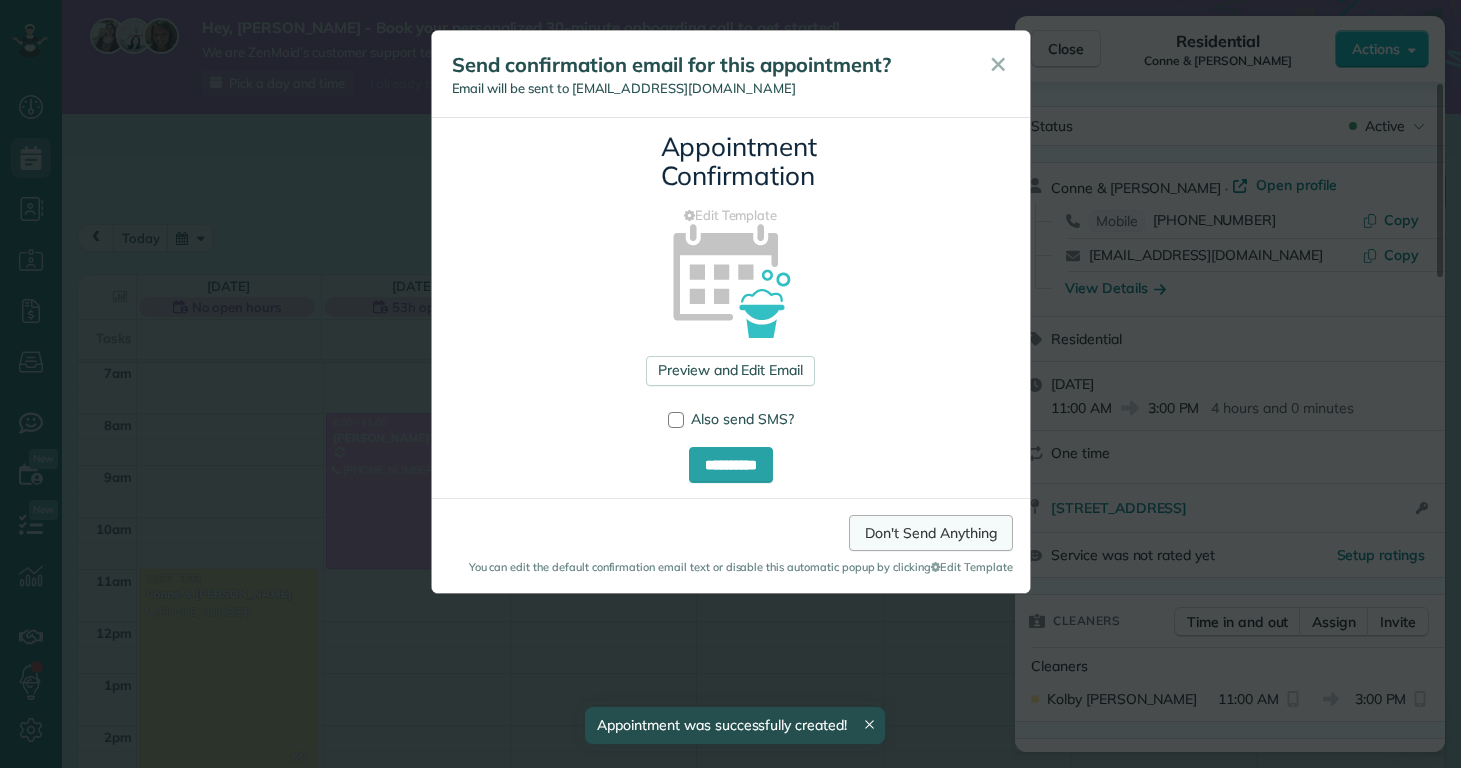 drag, startPoint x: 988, startPoint y: 493, endPoint x: 977, endPoint y: 516, distance: 25.495098 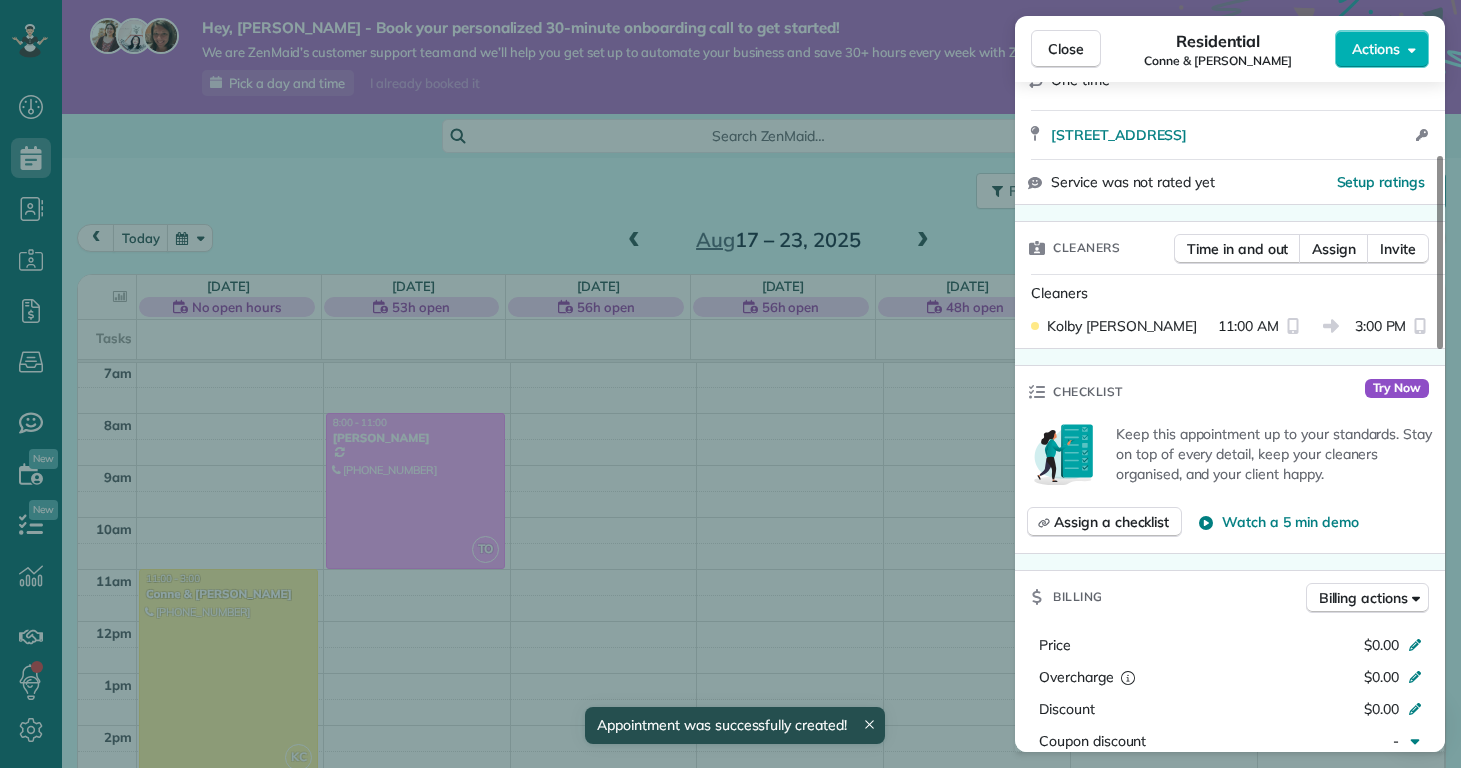 scroll, scrollTop: 501, scrollLeft: 0, axis: vertical 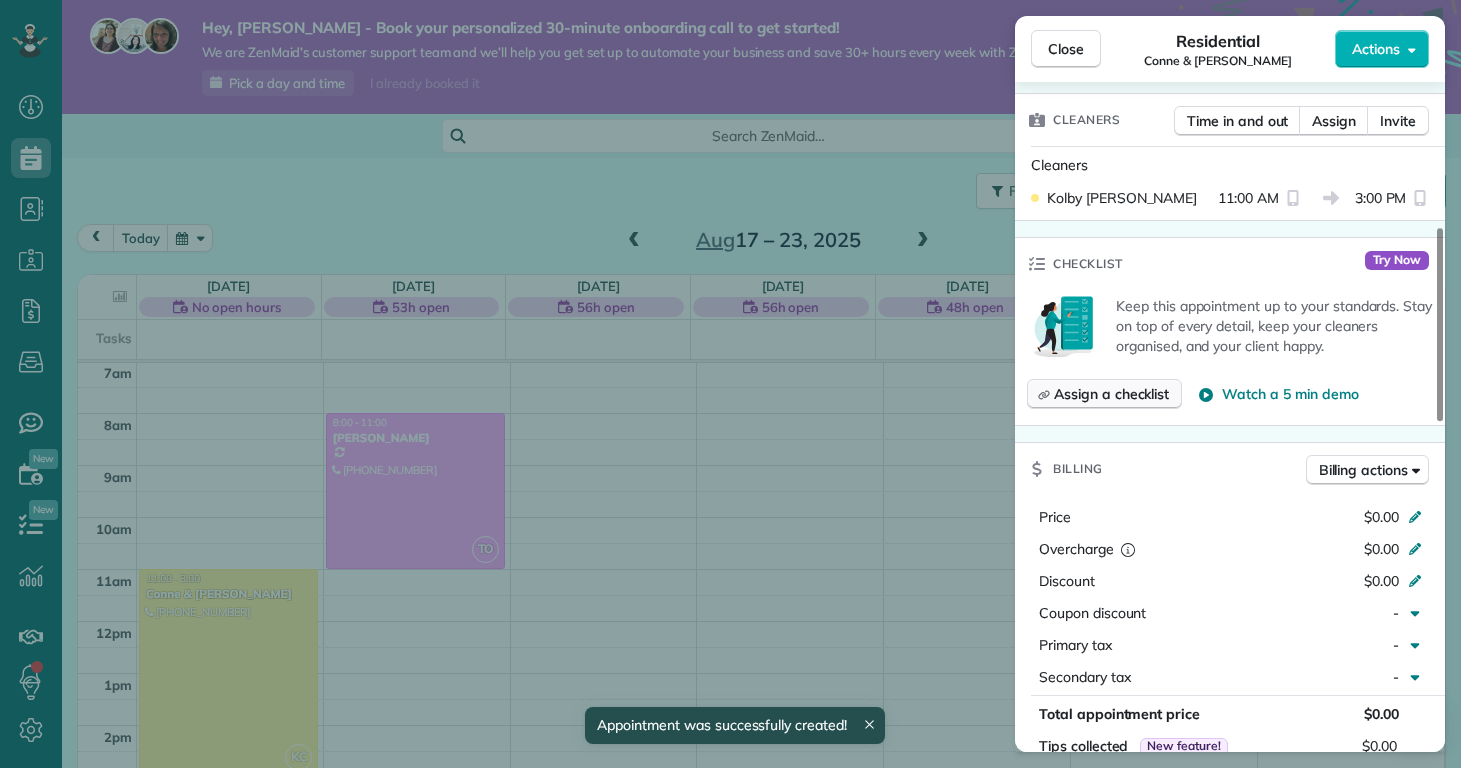 click on "Assign a checklist" at bounding box center [1111, 394] 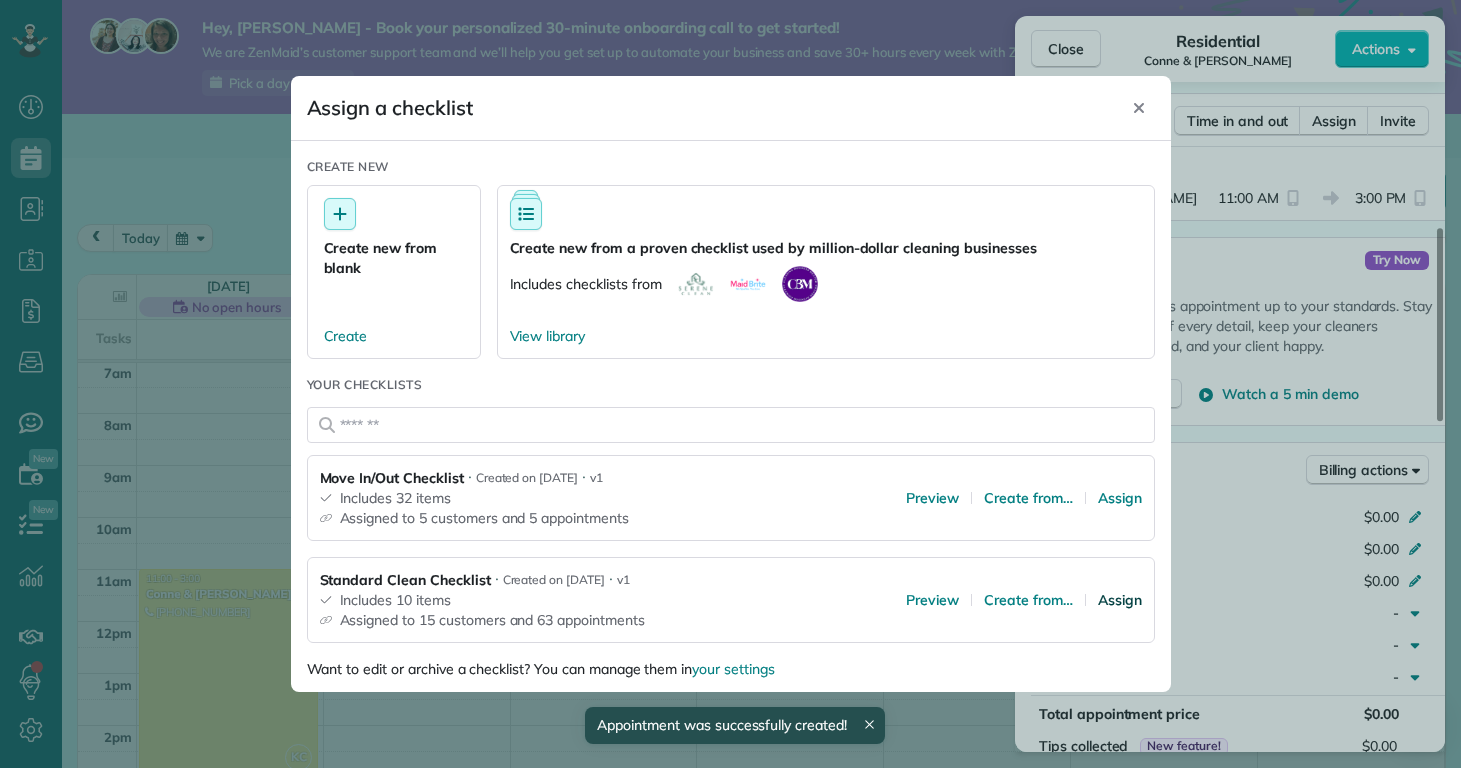 click on "Assign" at bounding box center [1120, 600] 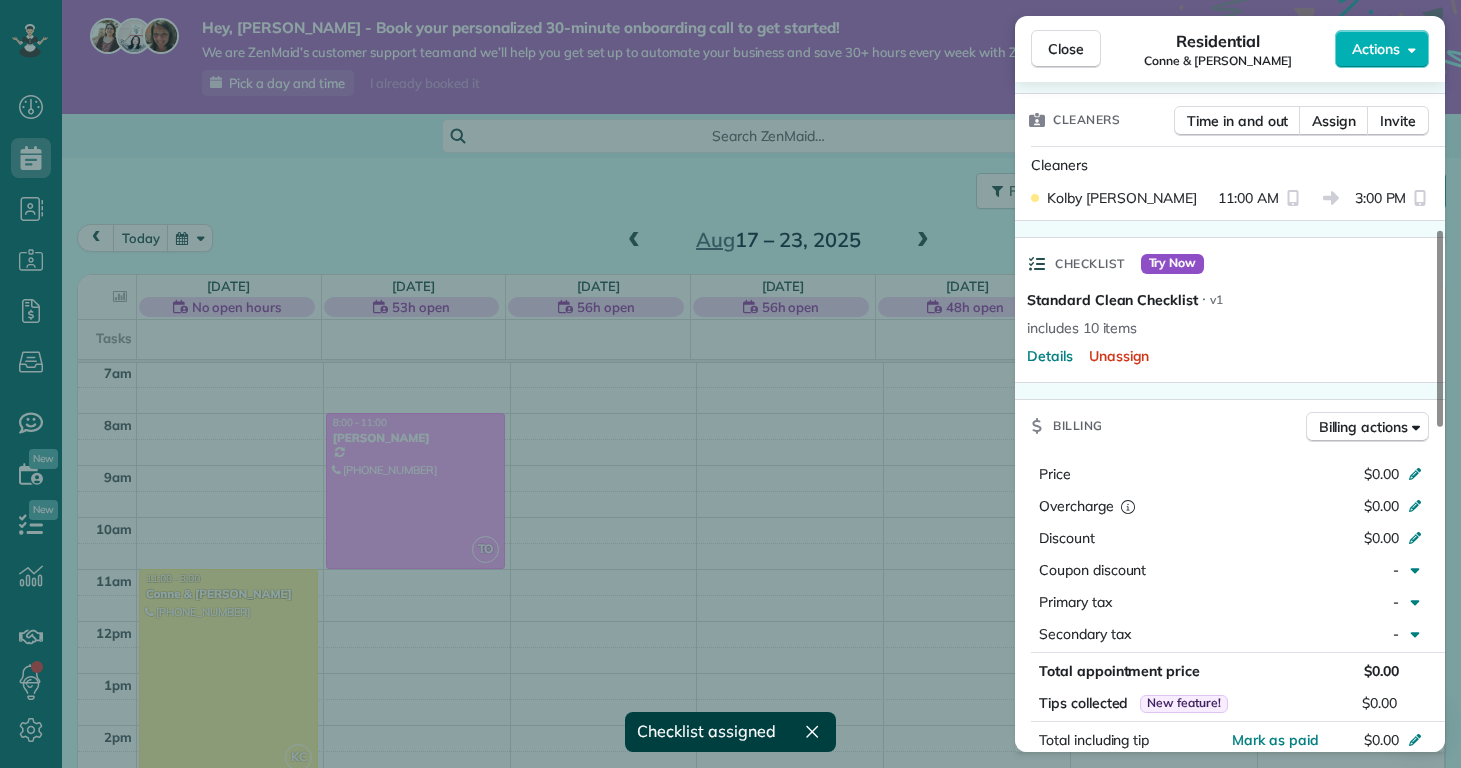 click on "Close Residential Conne & Robert Fox Actions Status Active Conne & Robert Fox · Open profile Mobile (678) 478-7678 Copy conniefrn@gmail.com Copy View Details Residential Sunday, August 17, 2025 11:00 AM 3:00 PM 4 hours and 0 minutes One time 213 Pinellas Bay Dr North Topsail Beach NC 28460 Open access information Service was not rated yet Setup ratings Cleaners Time in and out Assign Invite Cleaners Kolby   Cummings 11:00 AM 3:00 PM Checklist Try Now Standard Clean Checklist   ⋅  v1 includes 10 items Details Unassign Billing Billing actions Price $0.00 Overcharge $0.00 Discount $0.00 Coupon discount - Primary tax - Secondary tax - Total appointment price $0.00 Tips collected New feature! $0.00 Mark as paid Total including tip $0.00 Get paid online in no-time! Send an invoice and reward your cleaners with tips Charge customer credit card Appointment custom fields Reason for Skip - Hidden from cleaners Pay Method - Hidden from cleaners Work items Camper Clean   Notes Appointment 1 Customer 0 New note Public" at bounding box center [730, 384] 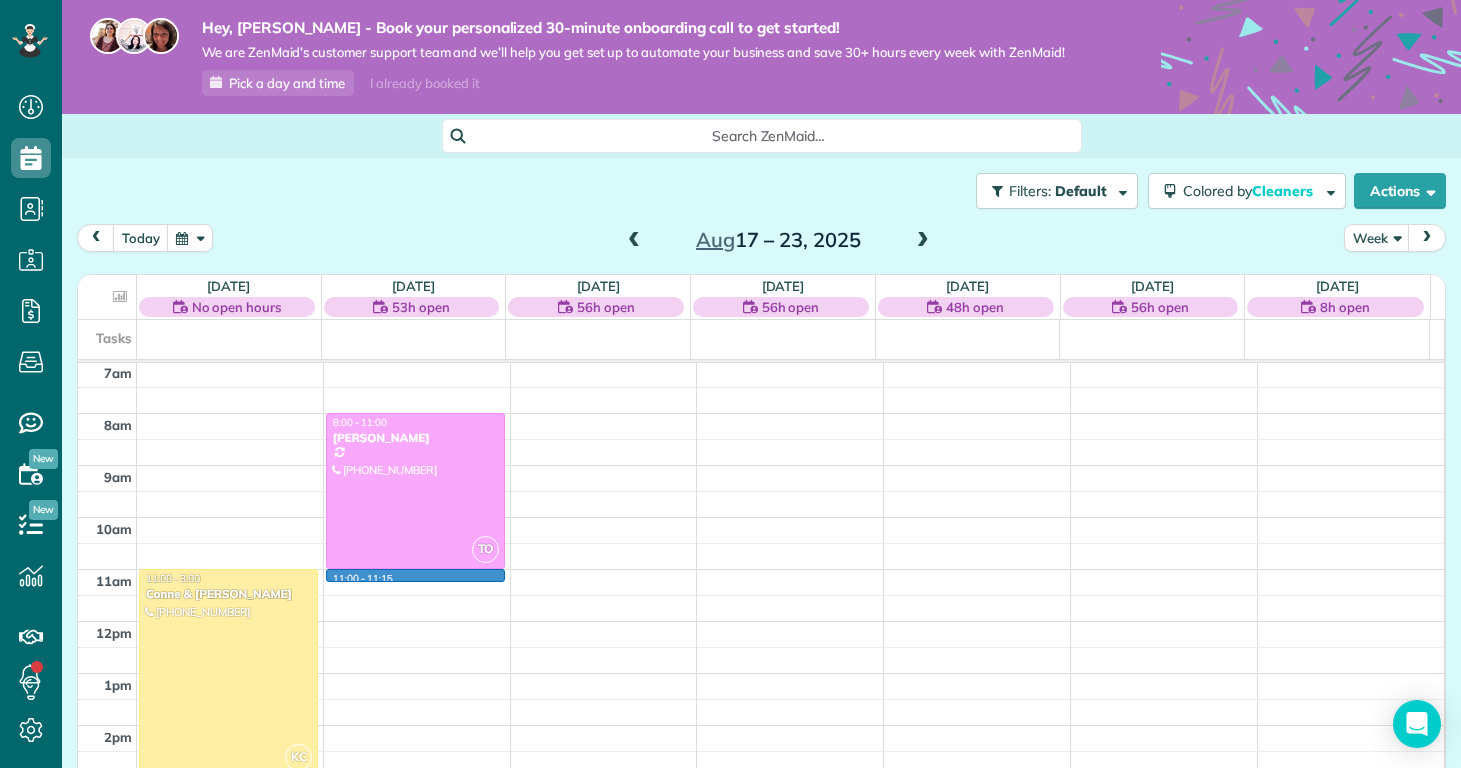 click on "12am 1am 2am 3am 4am 5am 6am 7am 8am 9am 10am 11am 12pm 1pm 2pm 3pm 4pm 5pm 6pm 7pm 8pm 9pm 10pm 11pm KC 11:00 - 3:00 Conne & Robert Fox (678) 478-7678 213 Pinellas Bay Dr North Topsail Beach, NC 28460 11:00 - 11:15 TO 8:00 - 11:00 Kelly Delaney (910) 650-2280 907 Eakins Lane Richlands, NC 28574" at bounding box center [761, 621] 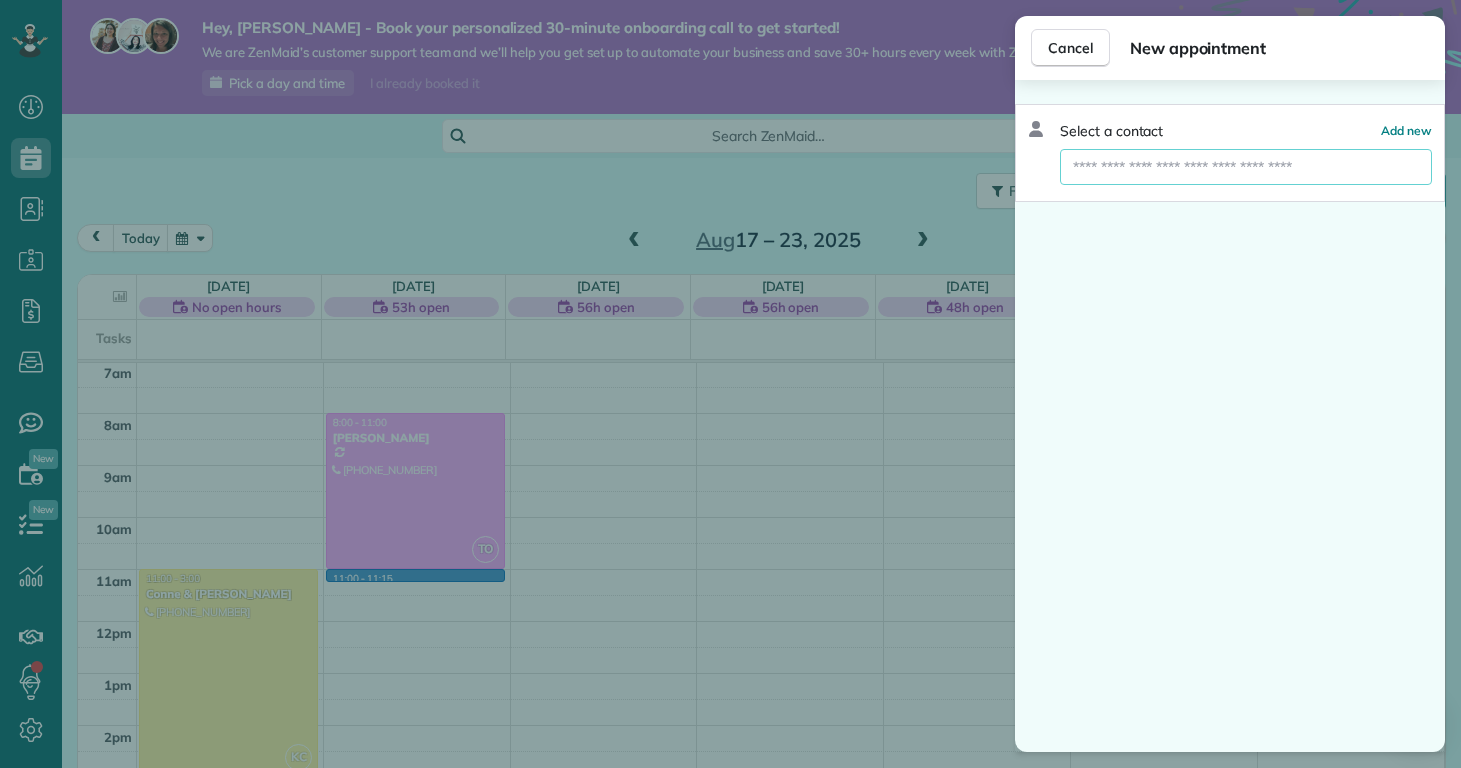 click at bounding box center (1246, 167) 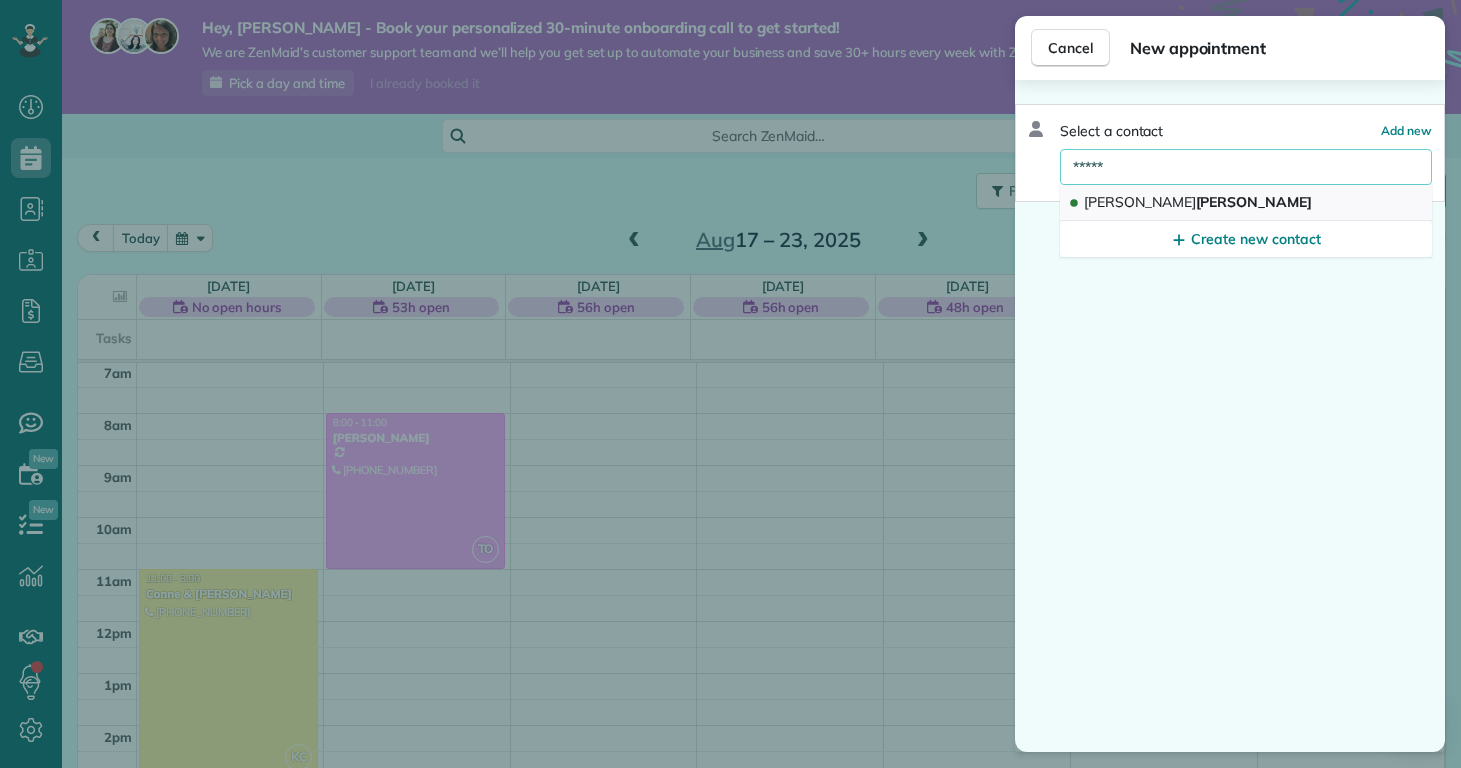 type on "*****" 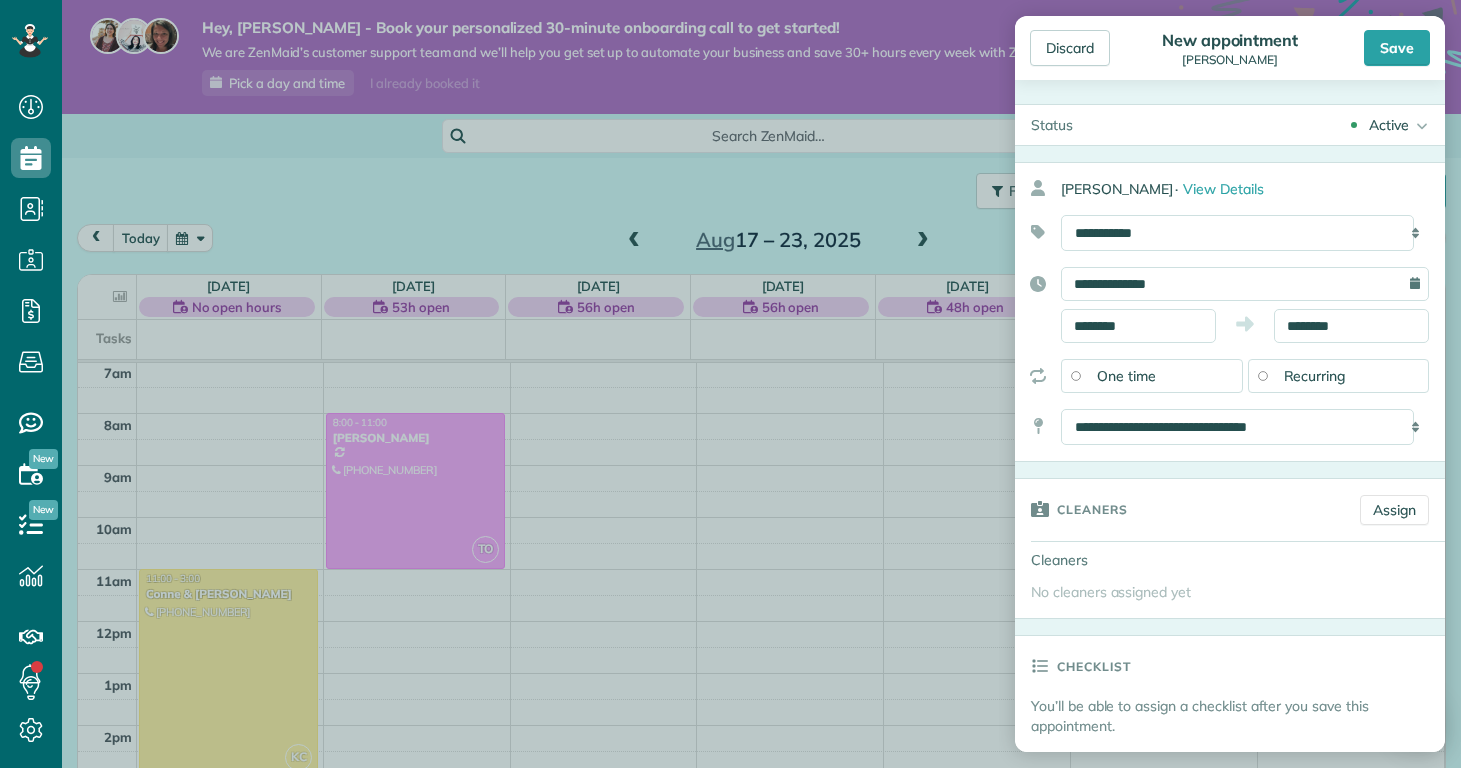 click on "**********" at bounding box center [1230, 312] 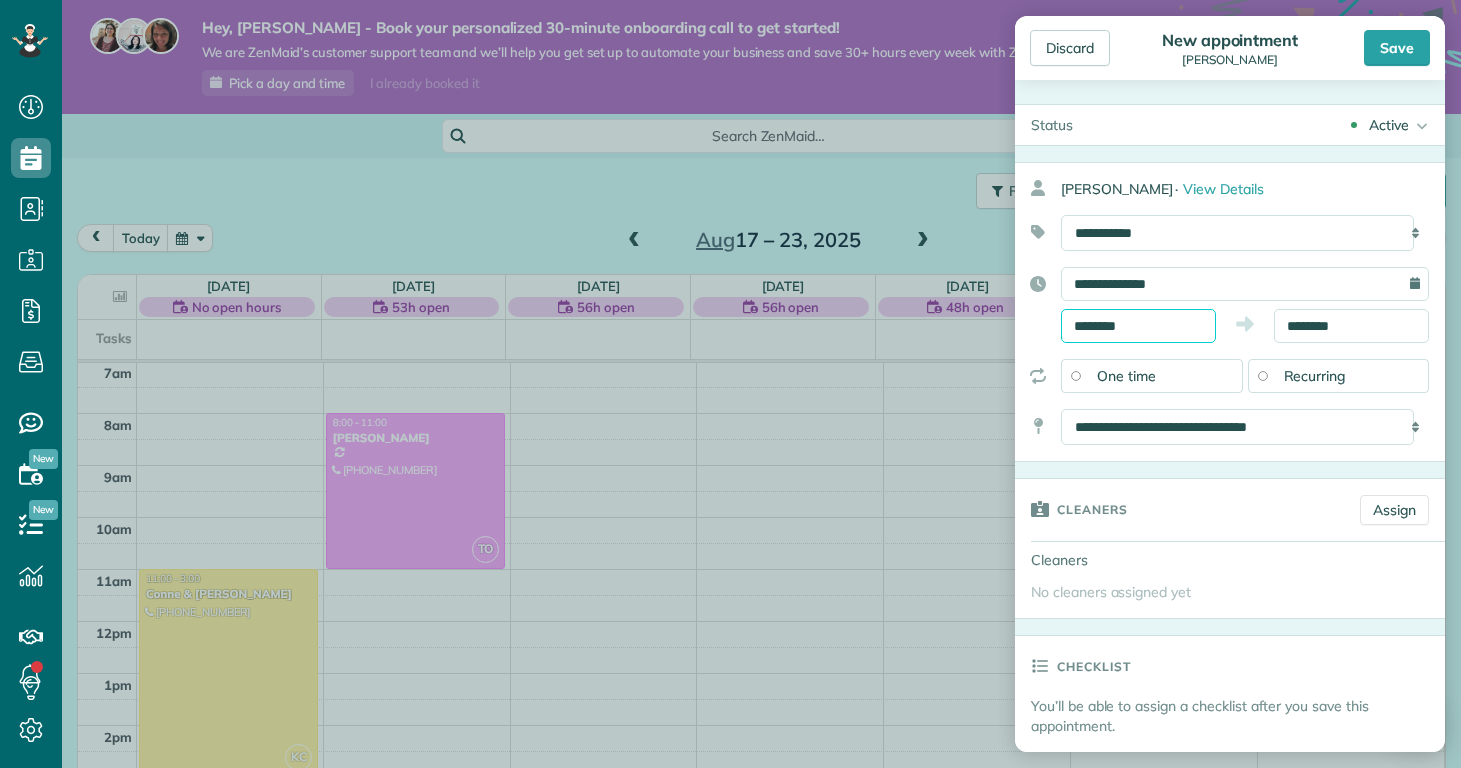 click on "********" at bounding box center (1138, 326) 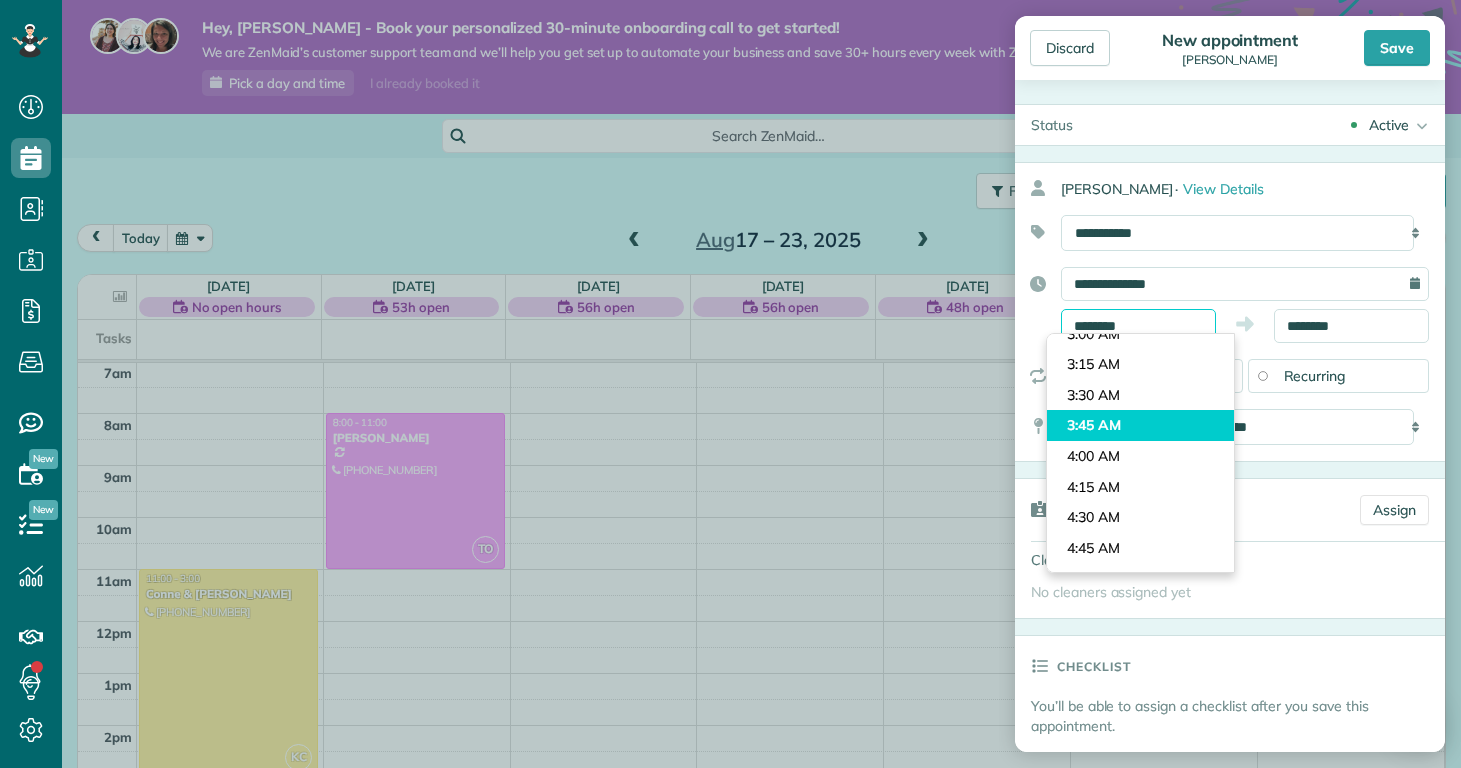 scroll, scrollTop: 753, scrollLeft: 0, axis: vertical 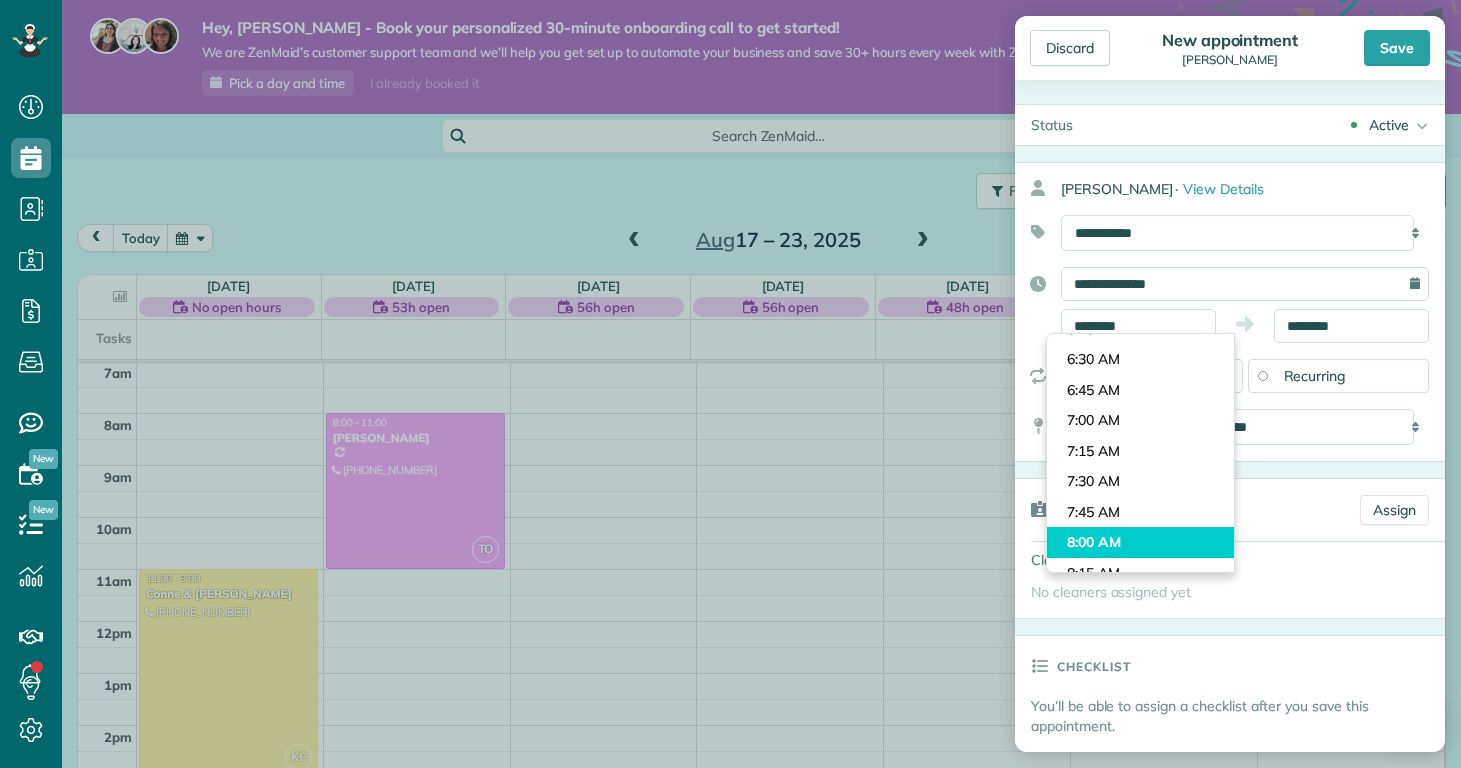 type on "*******" 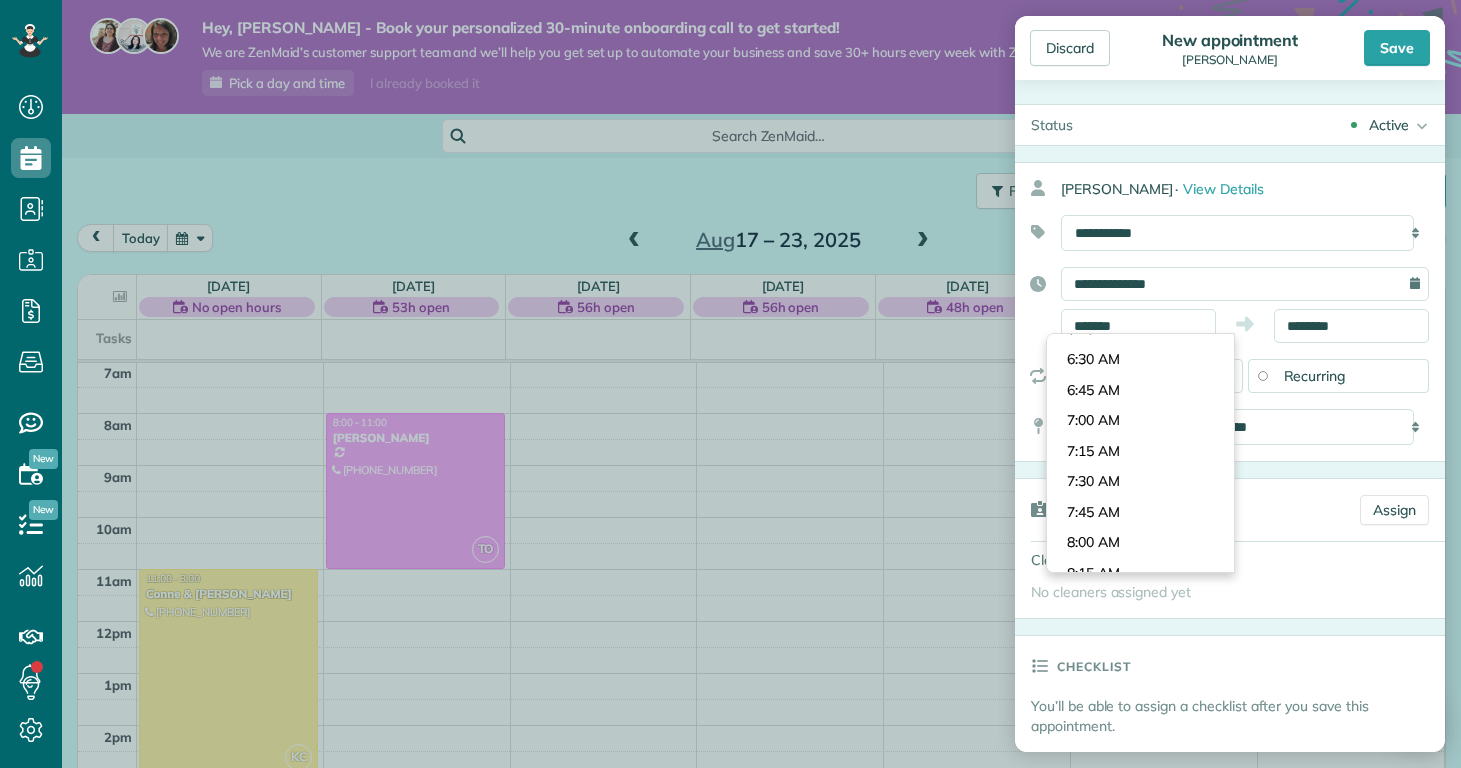 drag, startPoint x: 1132, startPoint y: 532, endPoint x: 1195, endPoint y: 458, distance: 97.18539 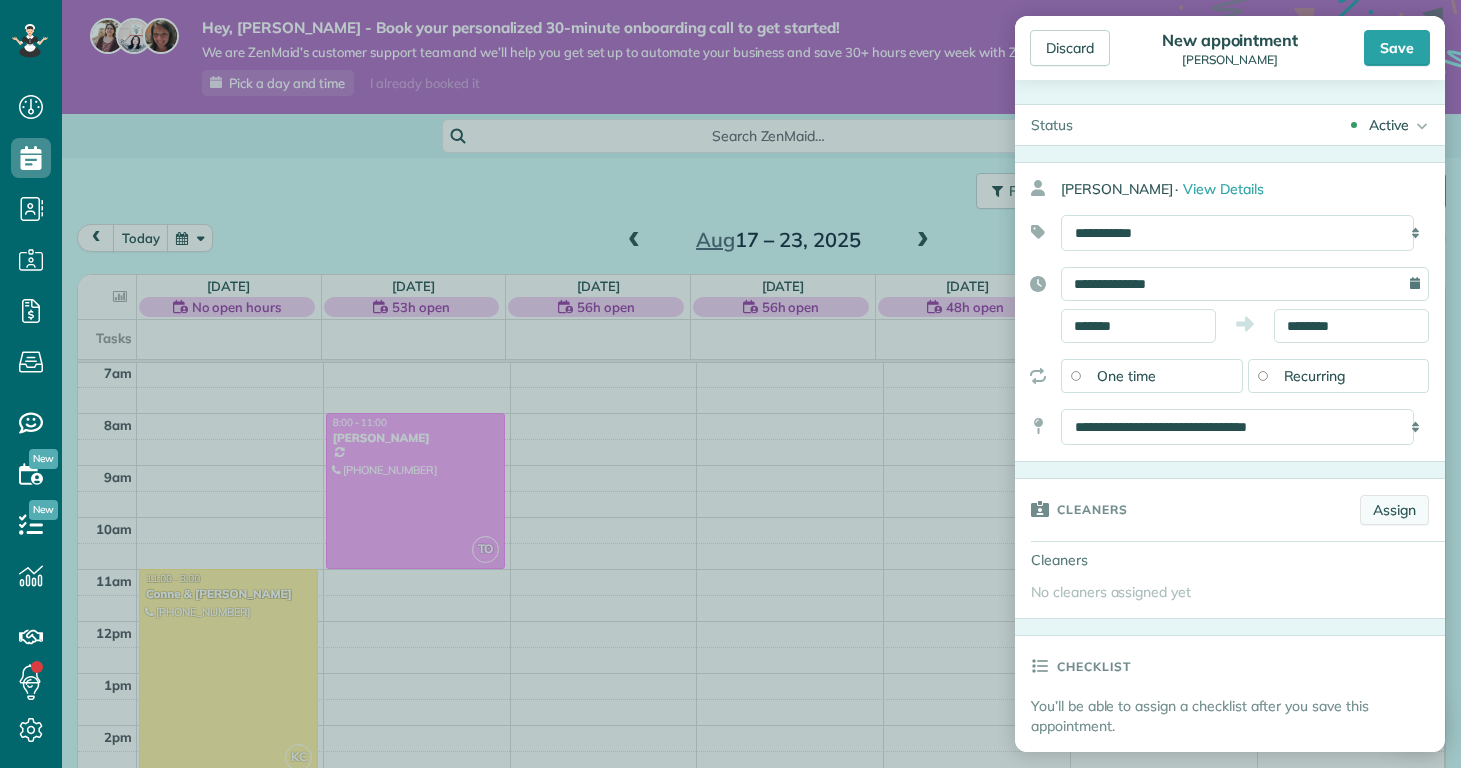 click on "Assign" at bounding box center (1394, 510) 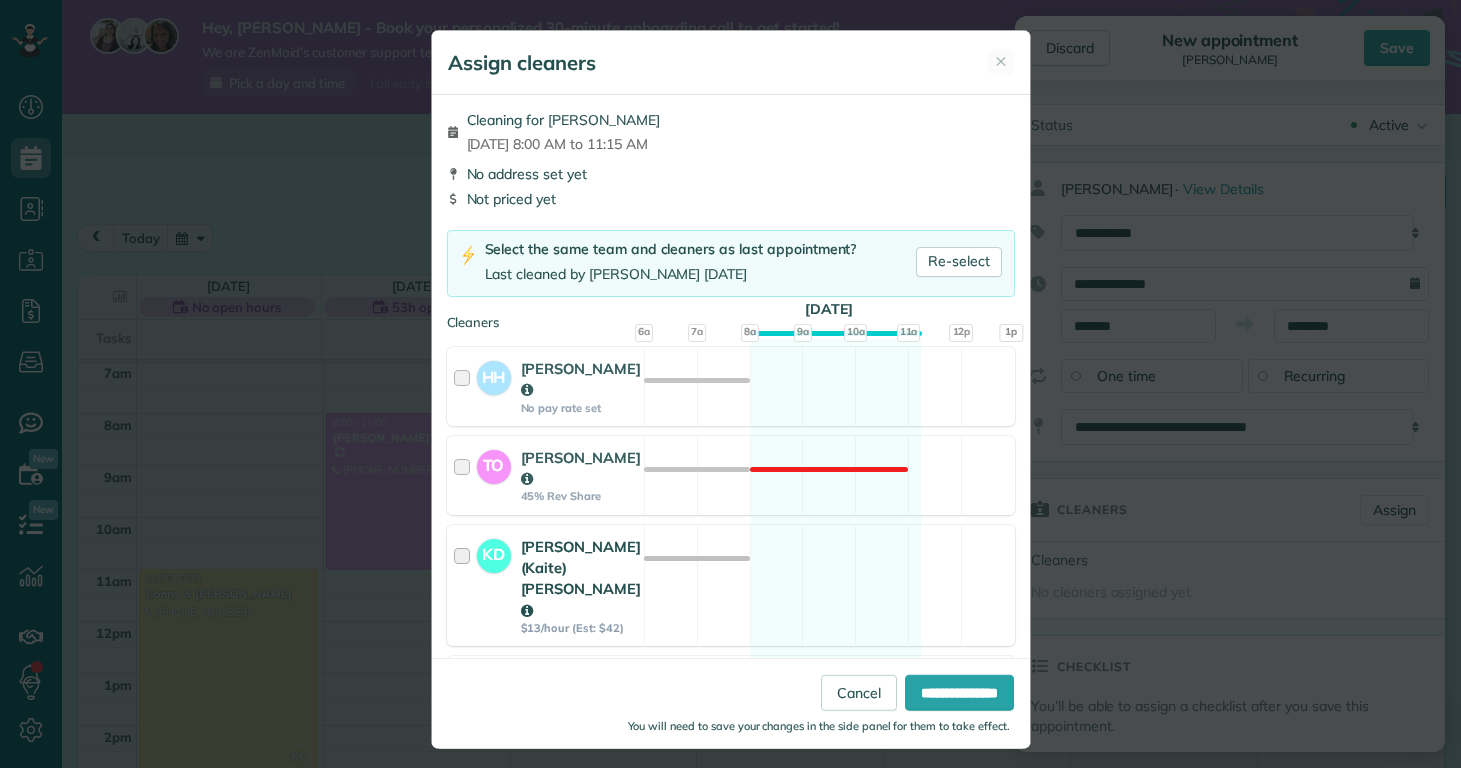 drag, startPoint x: 656, startPoint y: 479, endPoint x: 696, endPoint y: 555, distance: 85.883644 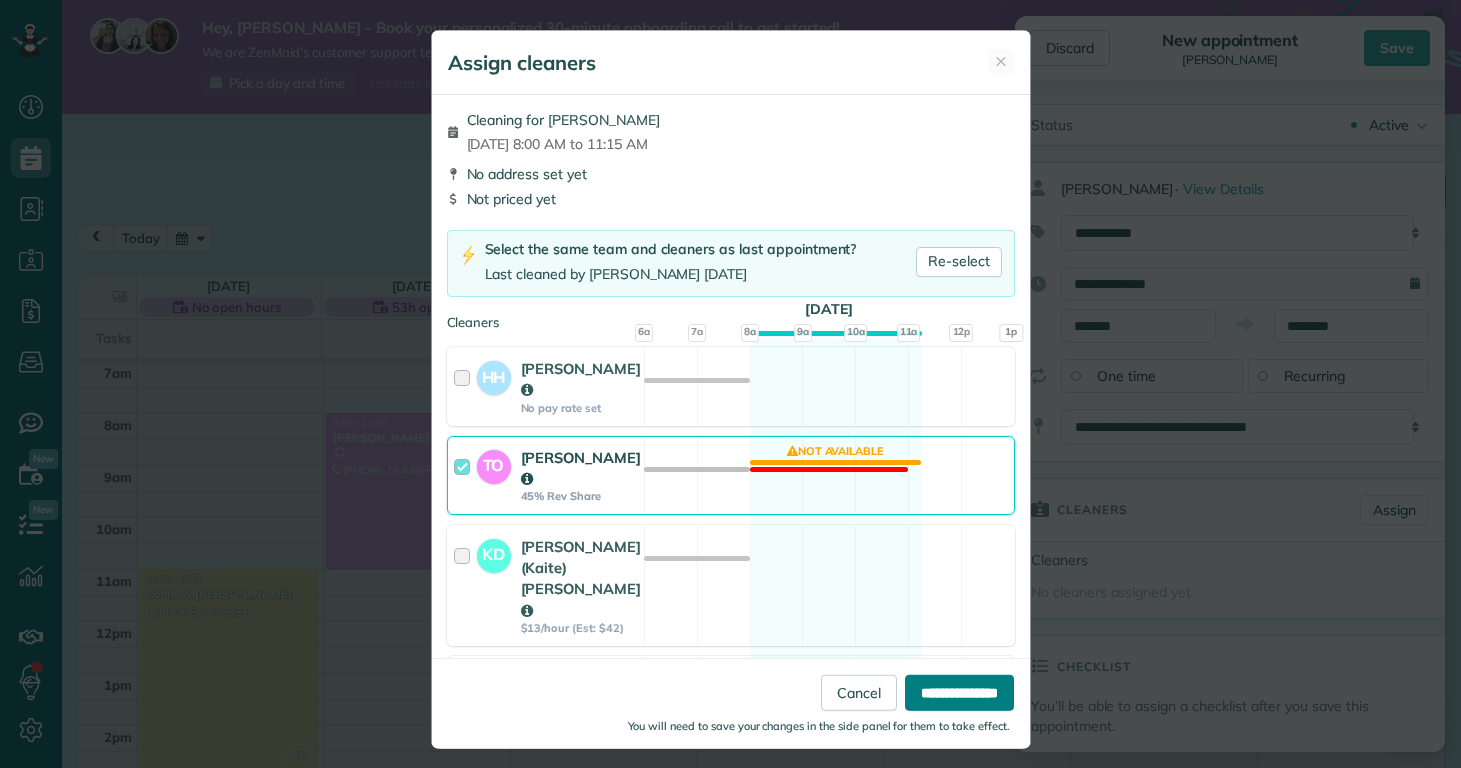 click on "**********" at bounding box center [959, 693] 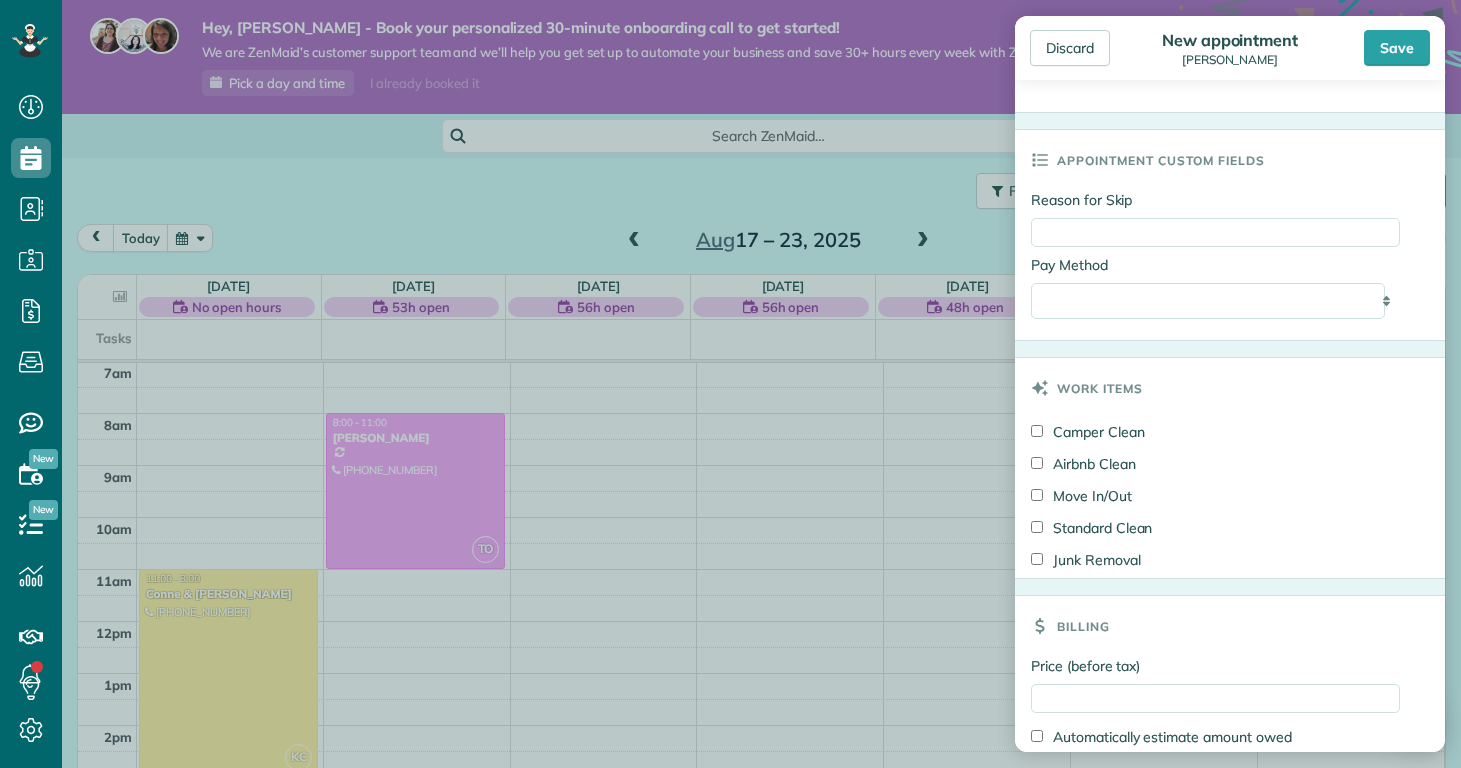 scroll, scrollTop: 1007, scrollLeft: 0, axis: vertical 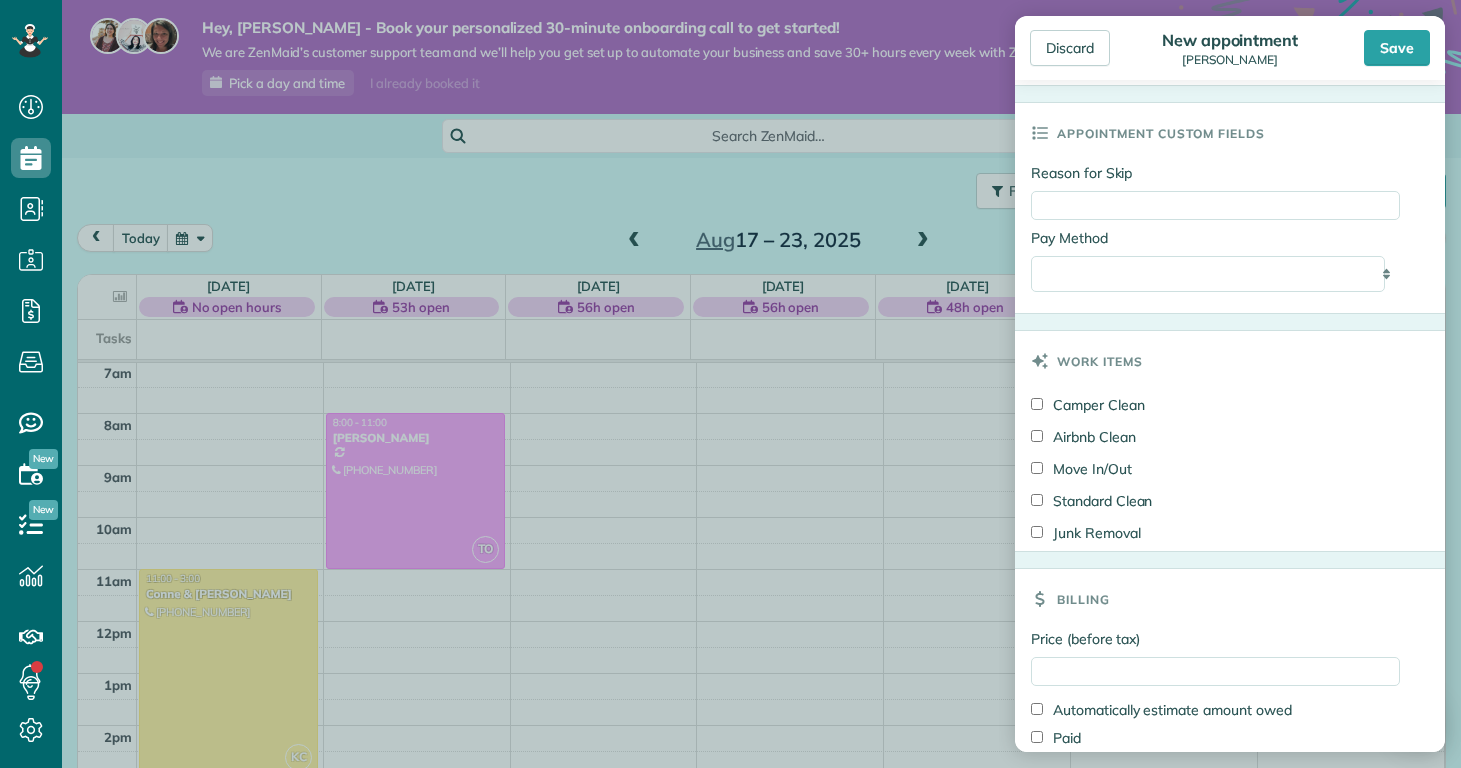 click on "Standard Clean" at bounding box center [1091, 501] 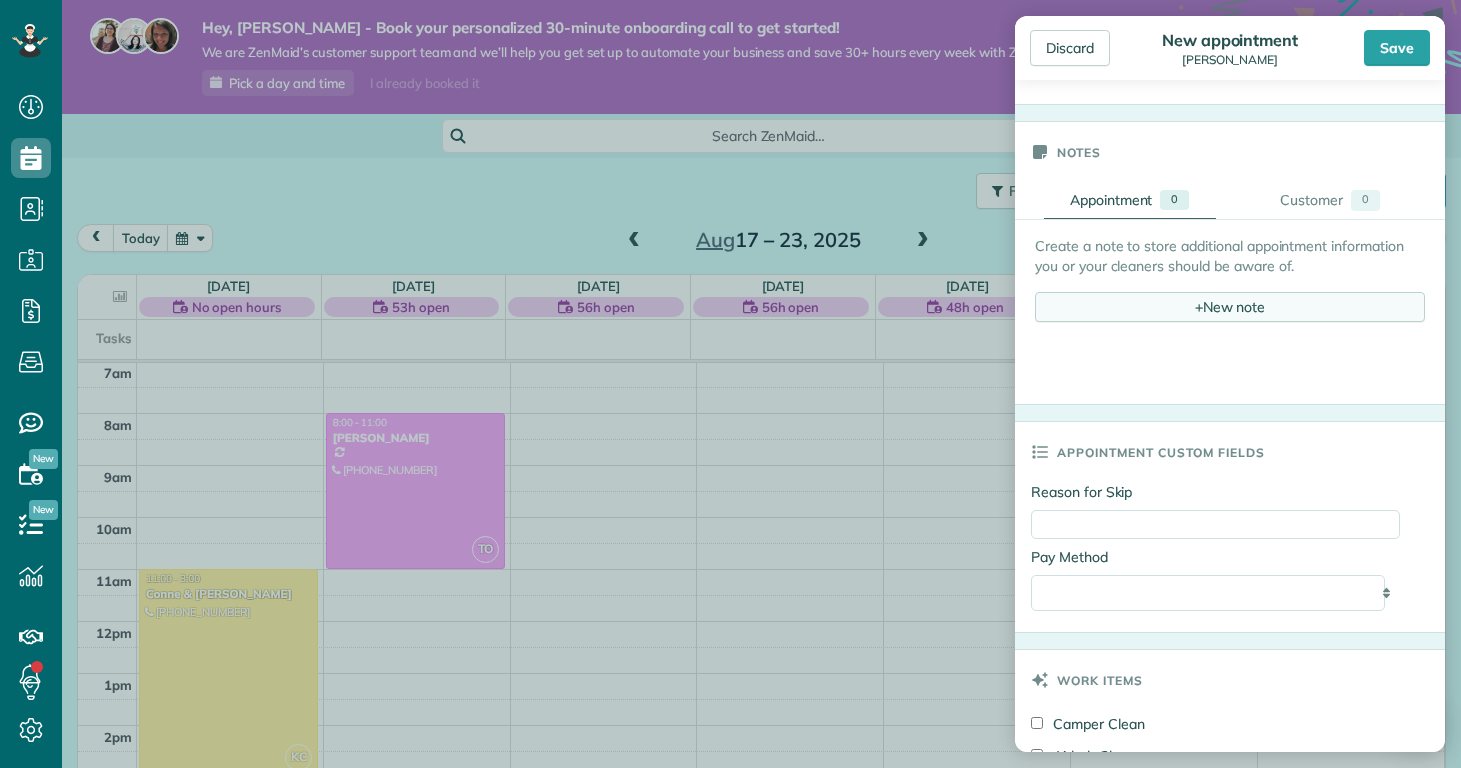 scroll, scrollTop: 494, scrollLeft: 0, axis: vertical 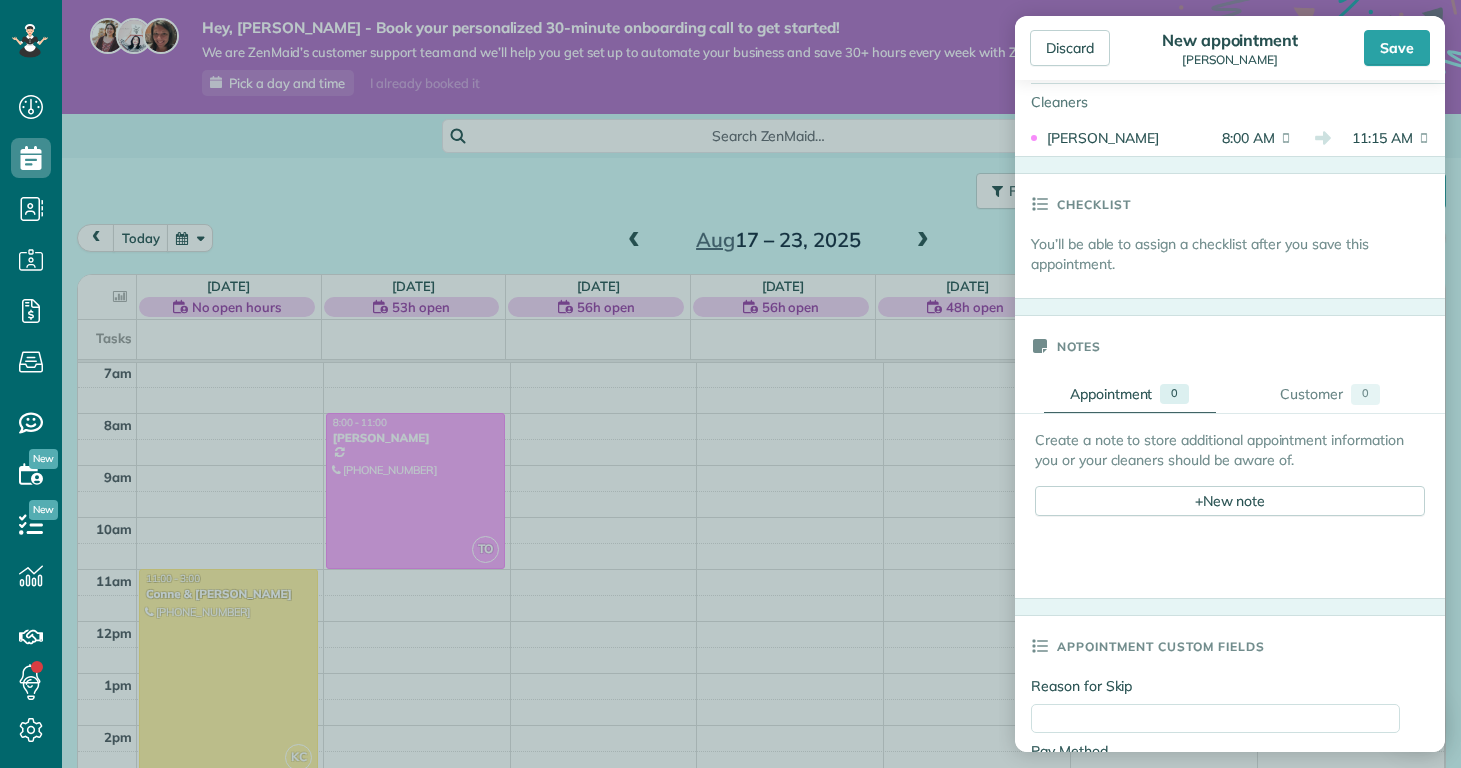 click on "Create a note to store additional appointment information you or your cleaners should be aware of.
+ New note" at bounding box center (1230, 487) 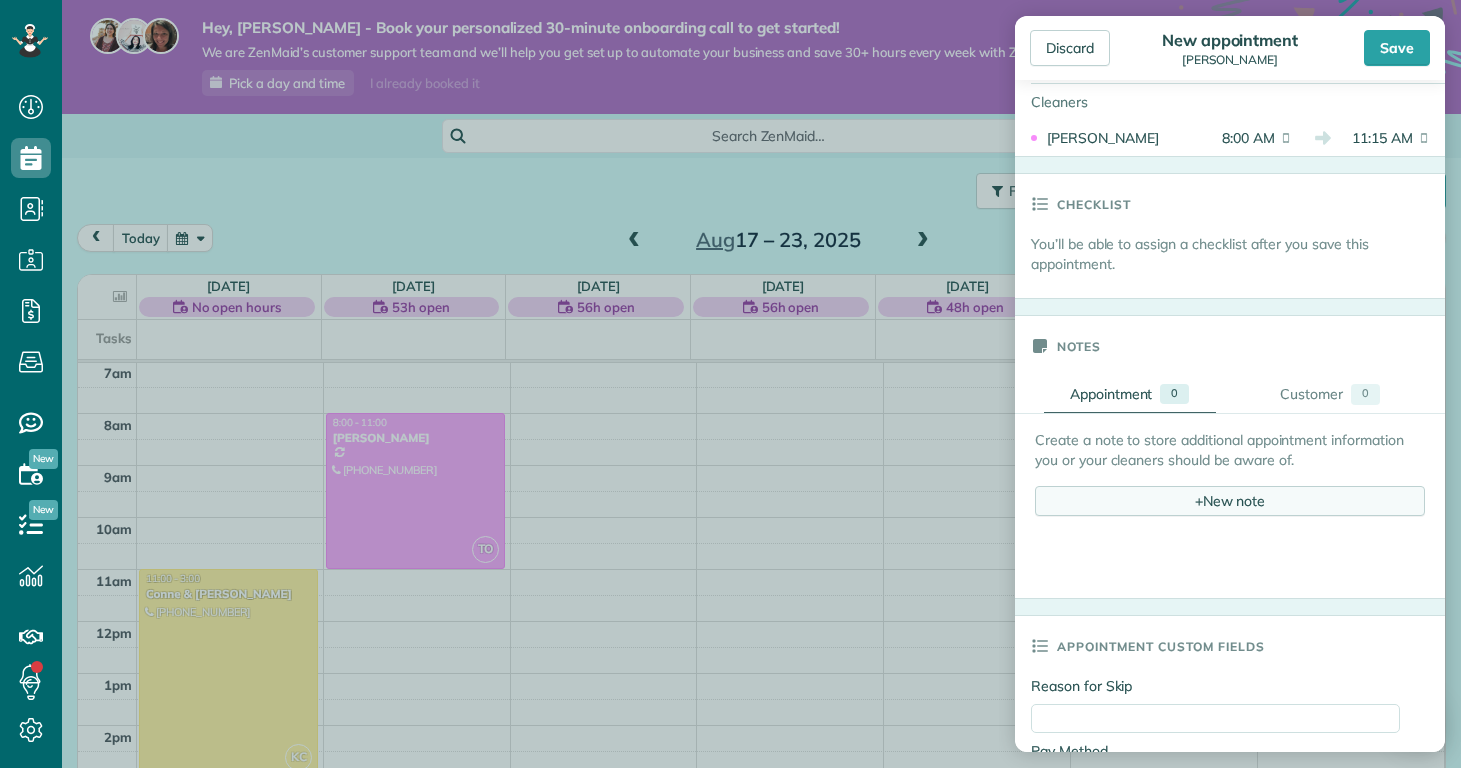 click on "+ New note" at bounding box center (1230, 501) 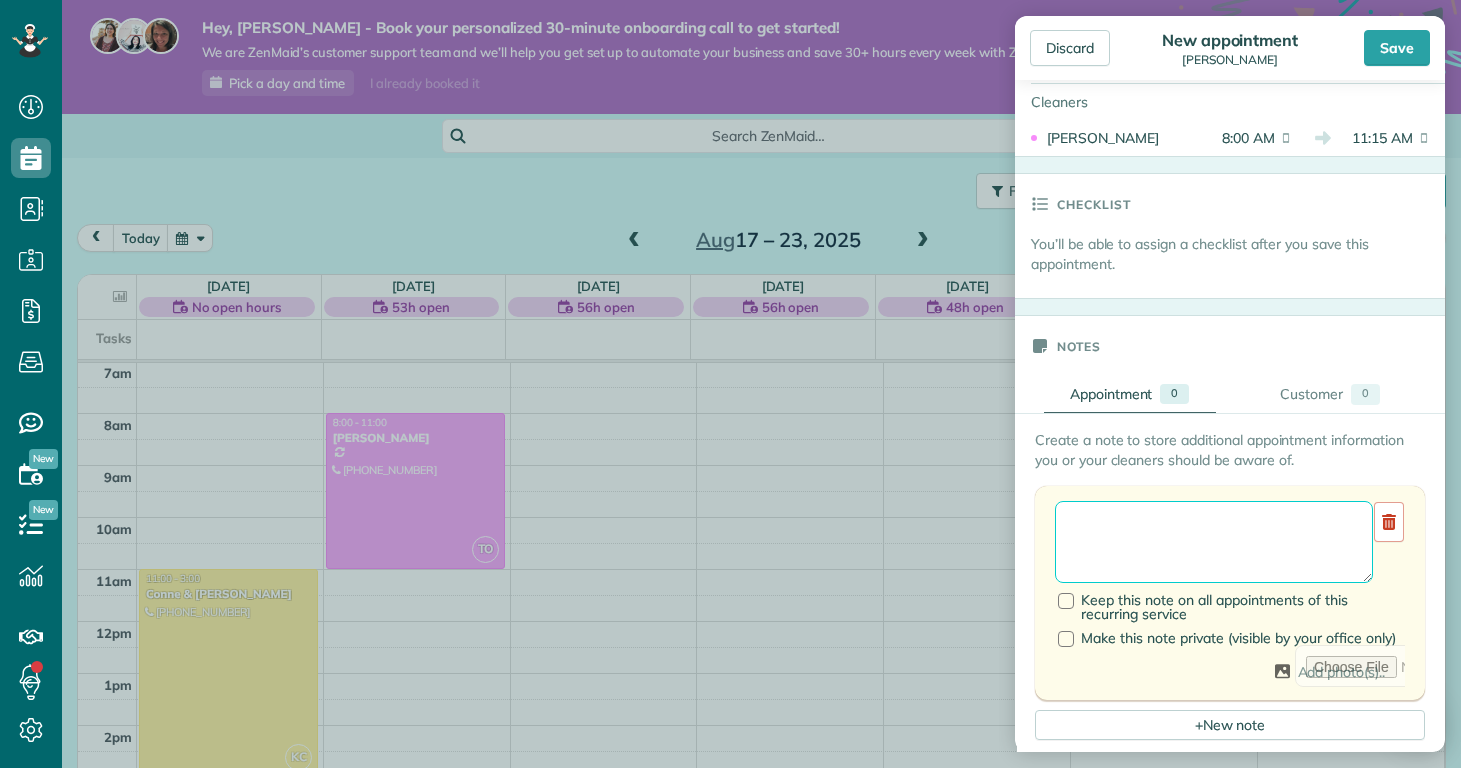 paste on "********" 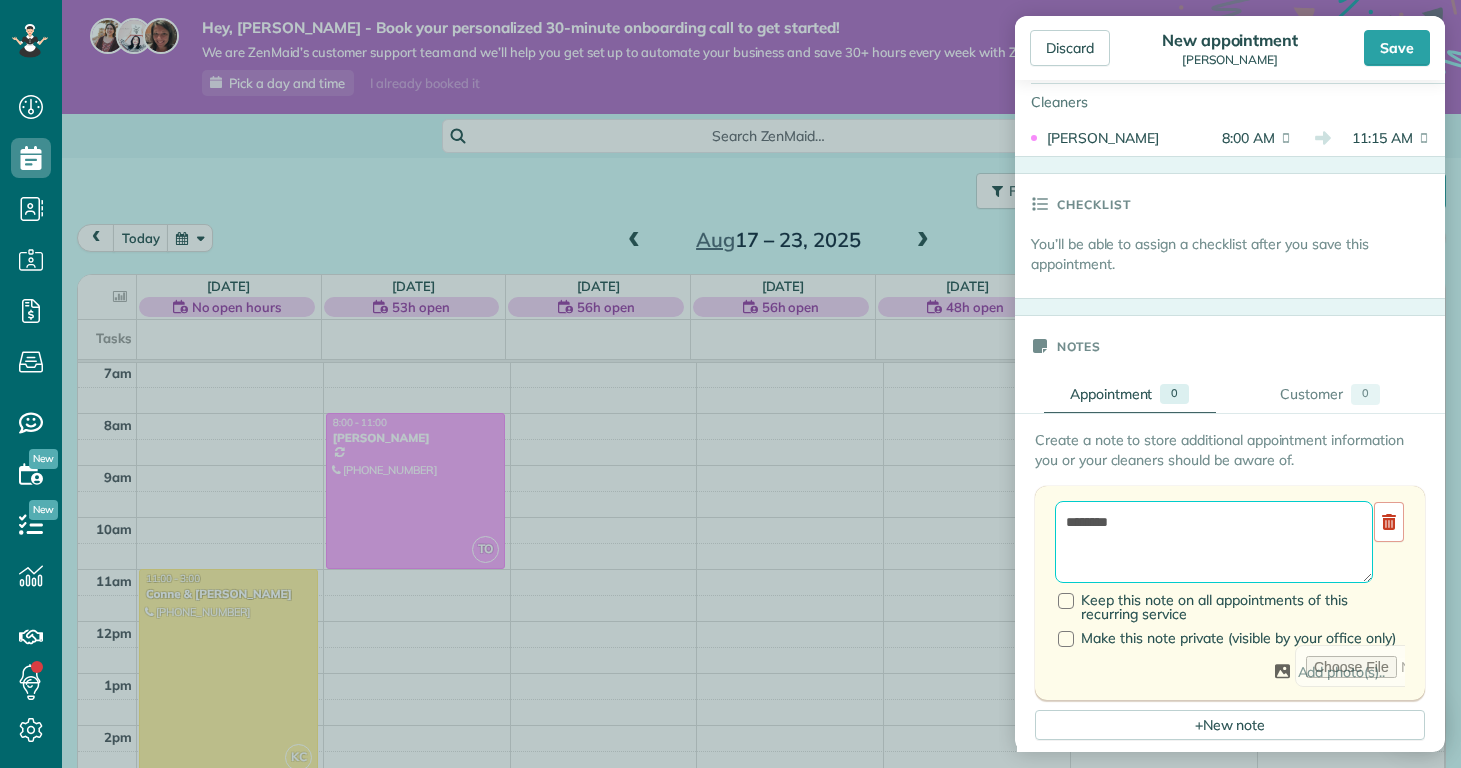 type on "********" 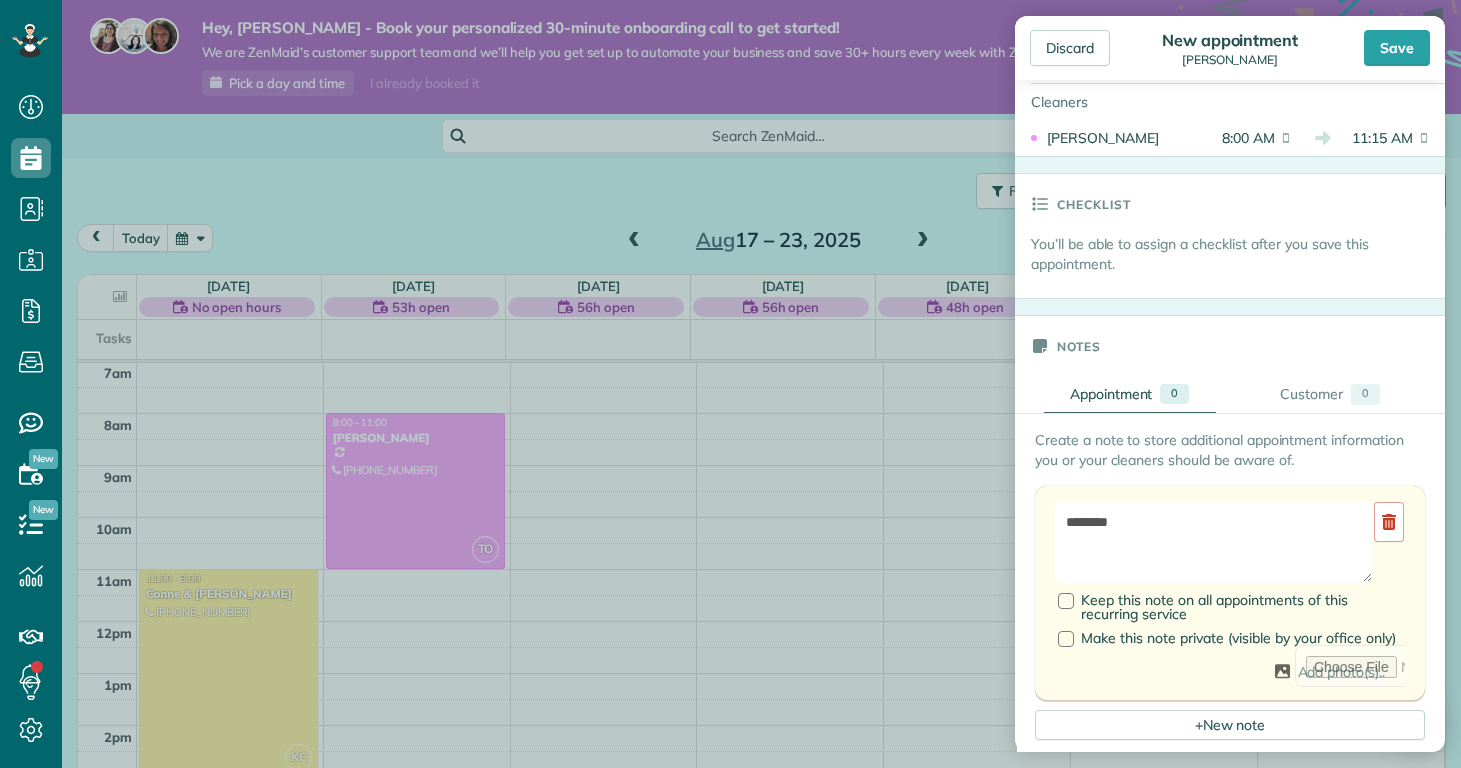 click on "Create a note to store additional appointment information you or your cleaners should be aware of." at bounding box center (1230, 450) 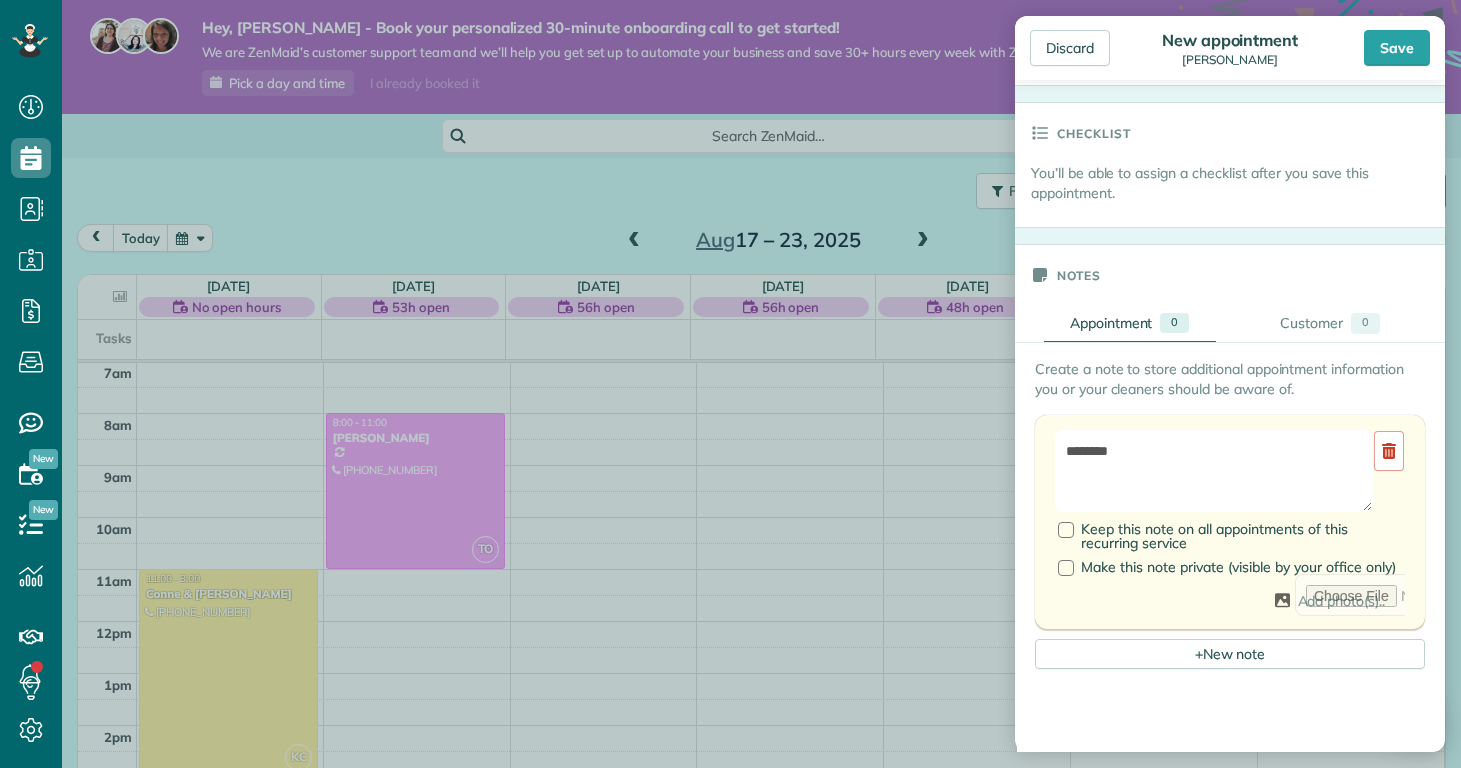 scroll, scrollTop: 29, scrollLeft: 0, axis: vertical 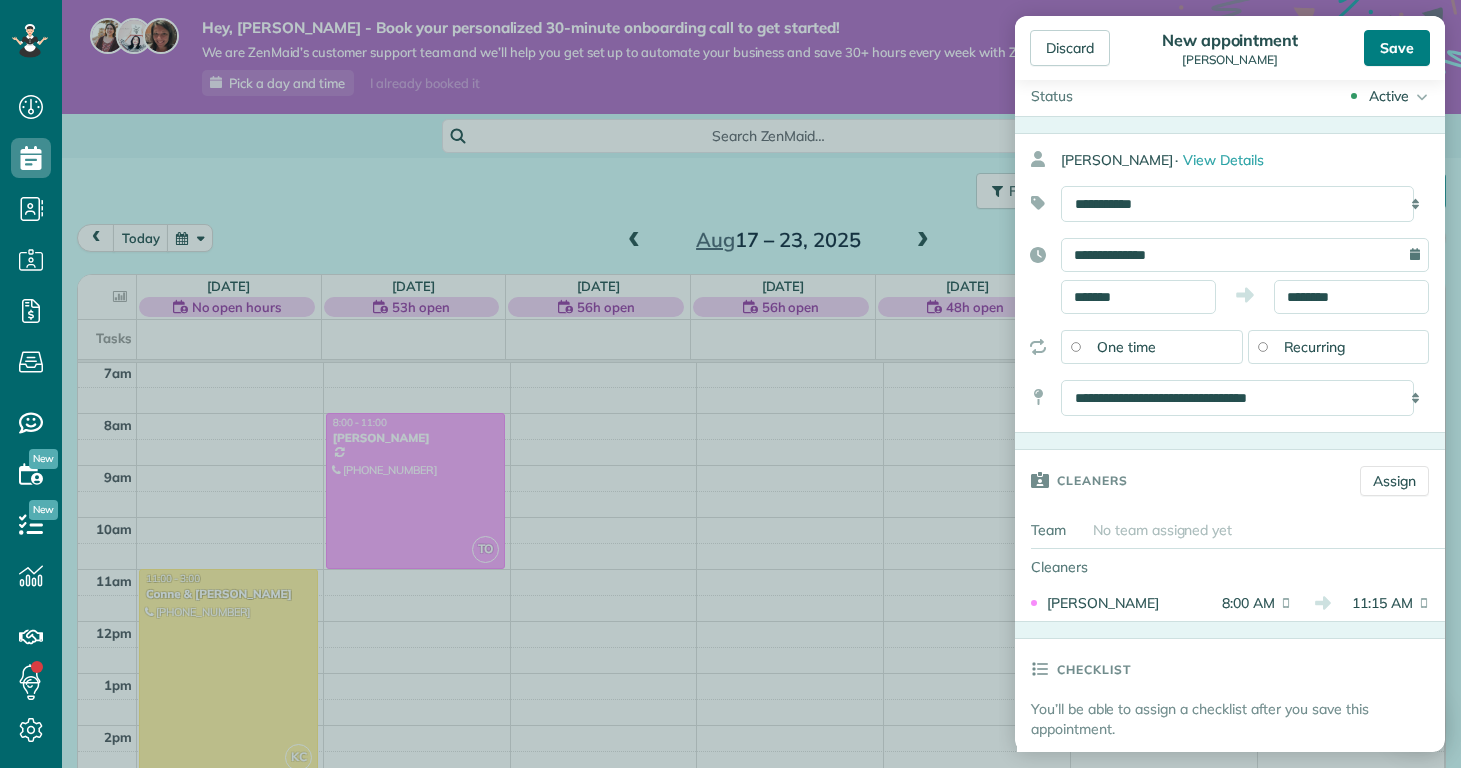 click on "Save" at bounding box center (1397, 48) 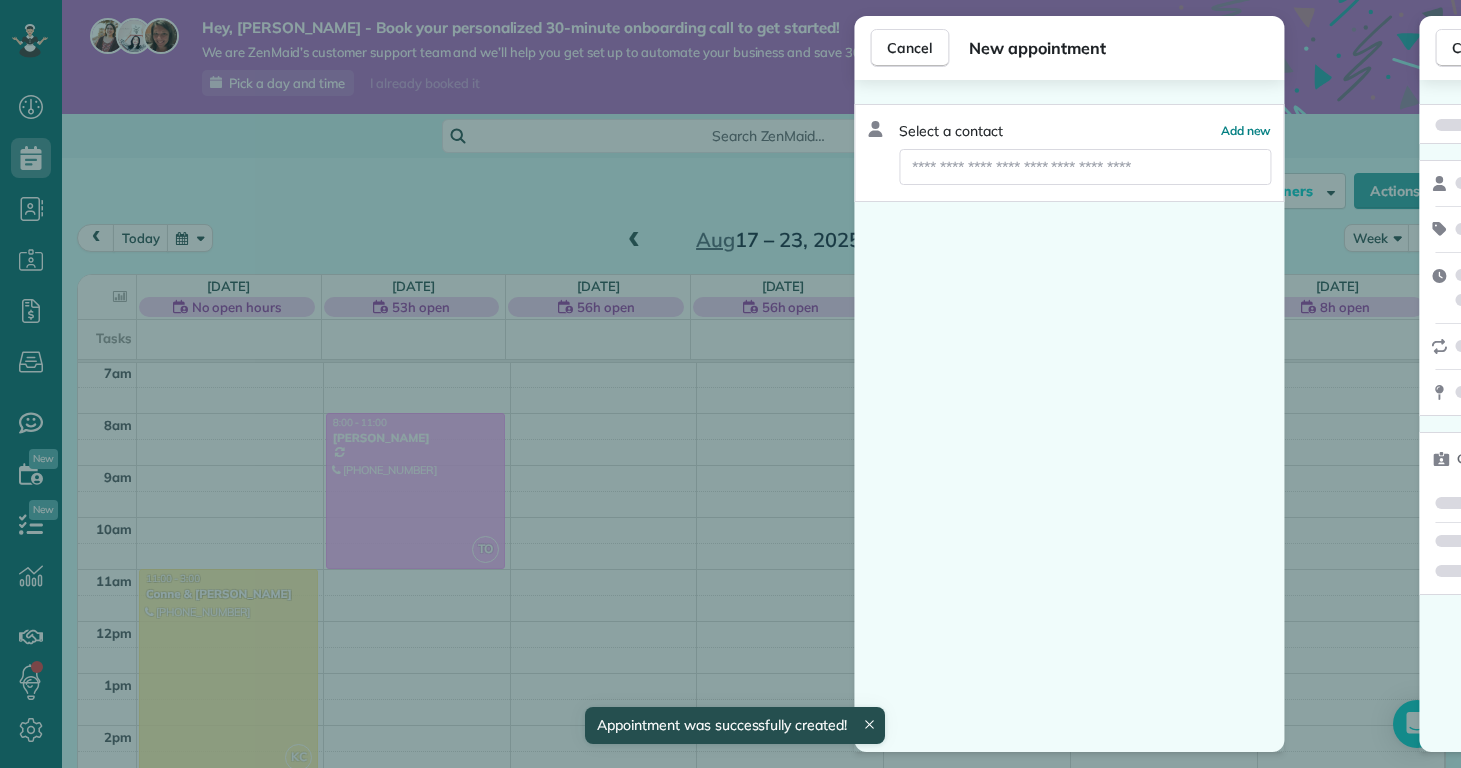 scroll, scrollTop: 365, scrollLeft: 0, axis: vertical 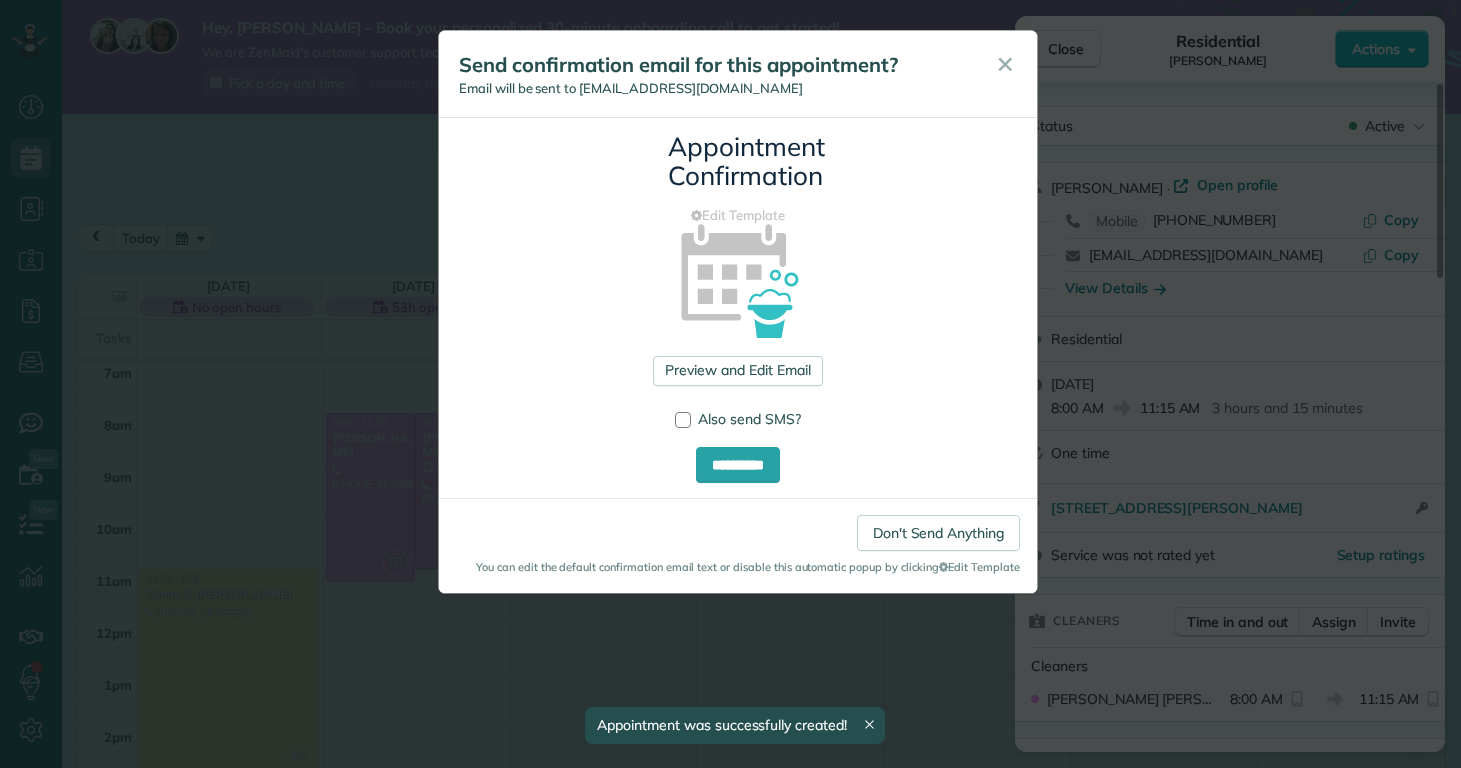 click on "Don't Send Anything" at bounding box center (938, 533) 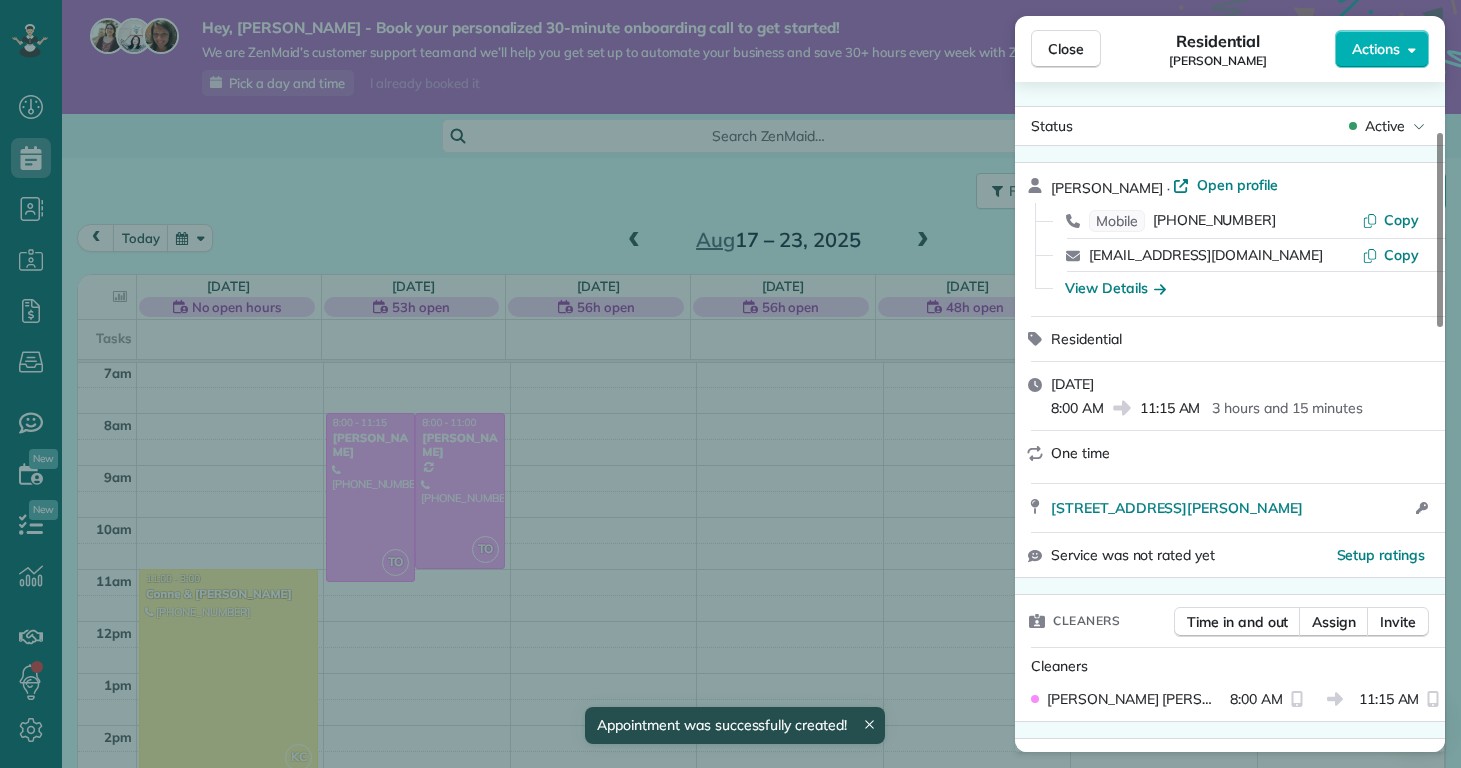 scroll, scrollTop: 169, scrollLeft: 0, axis: vertical 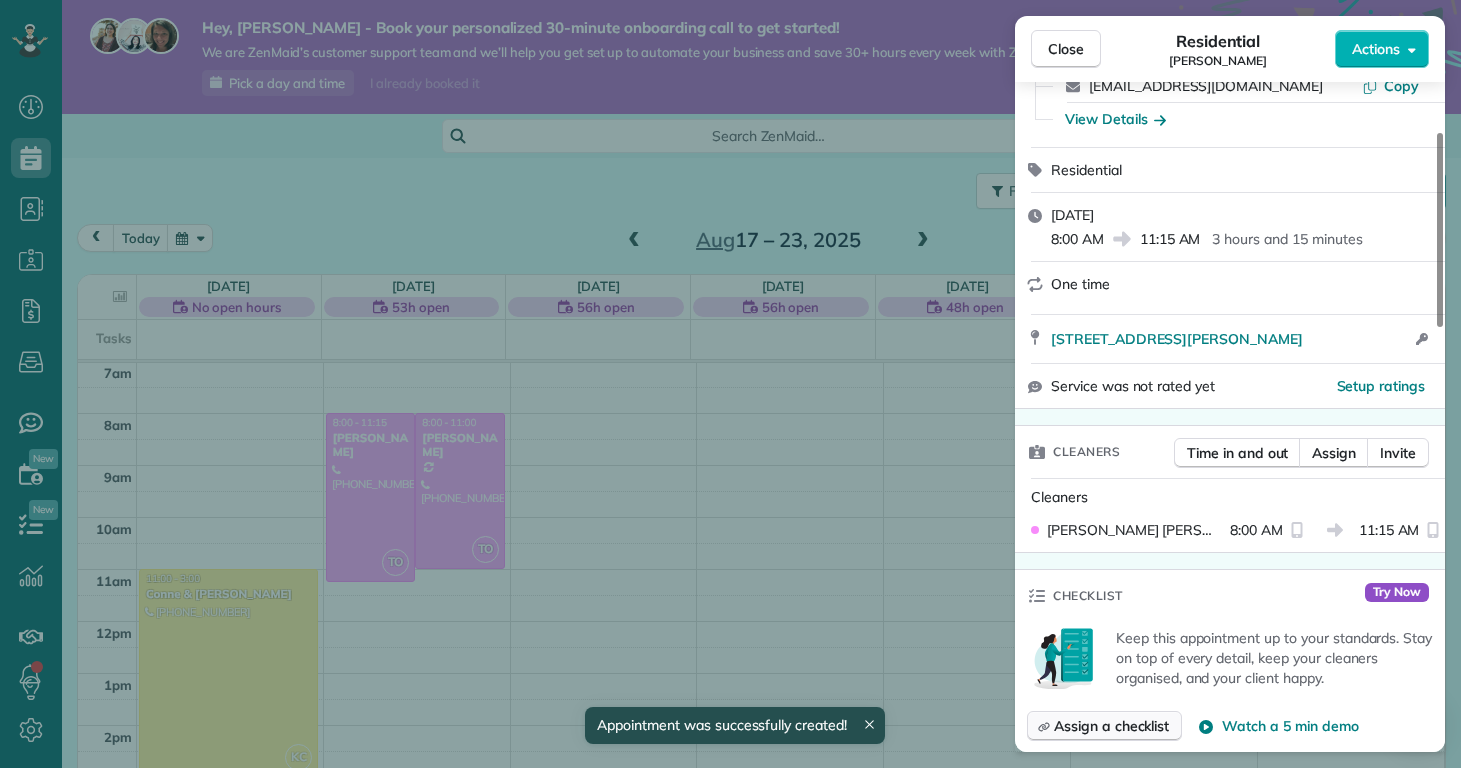click on "Assign a checklist" at bounding box center [1104, 726] 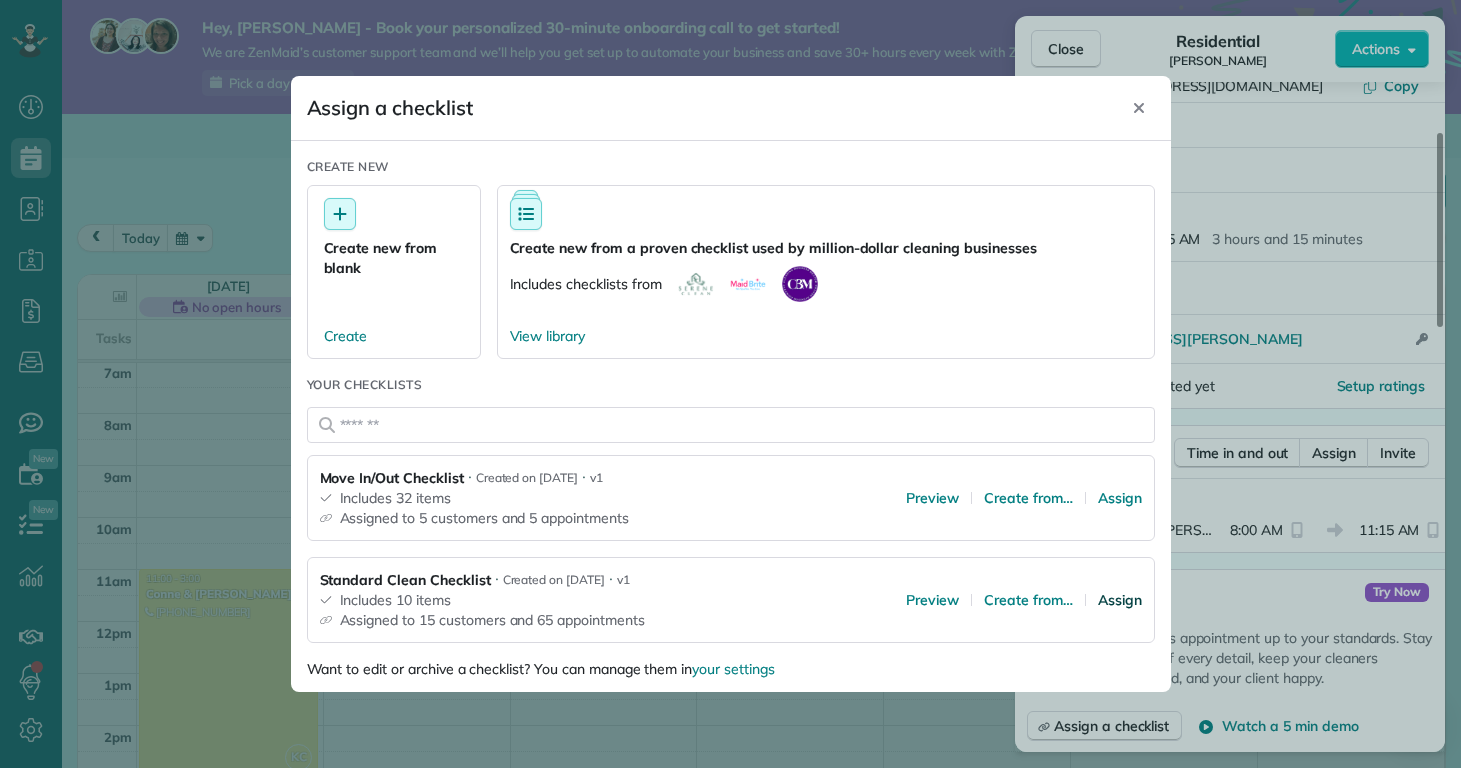 click on "Assign" at bounding box center [1120, 600] 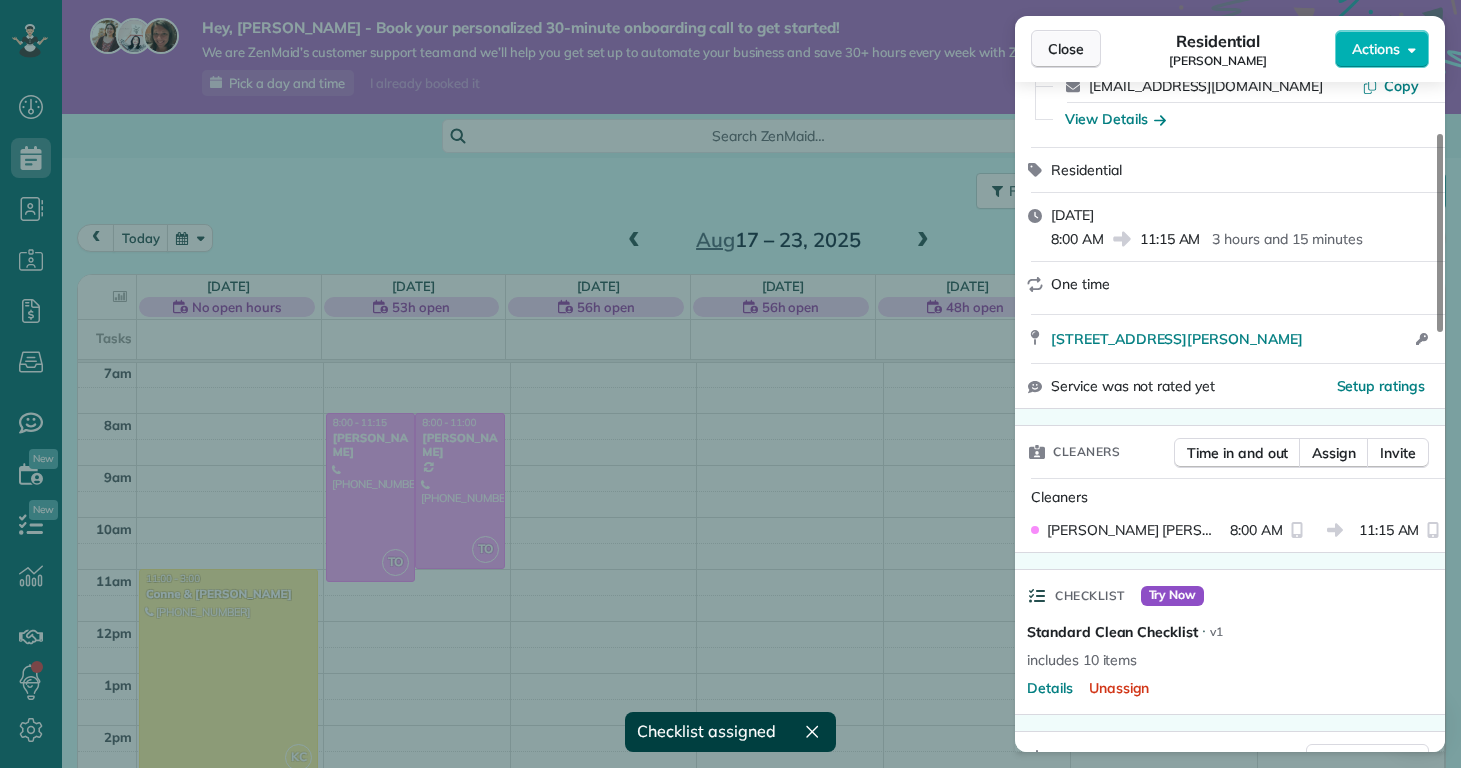 click on "Close" at bounding box center [1066, 49] 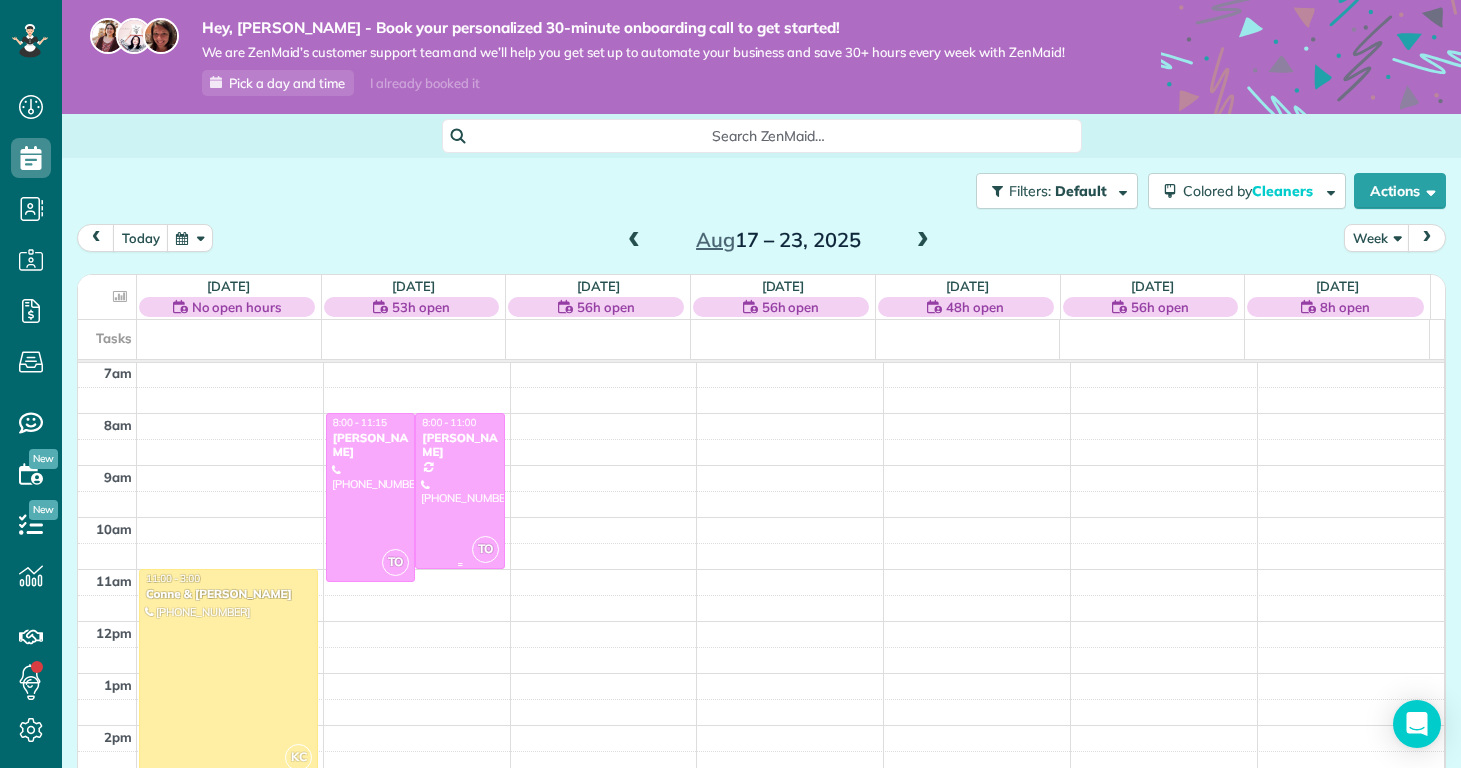 click at bounding box center (460, 491) 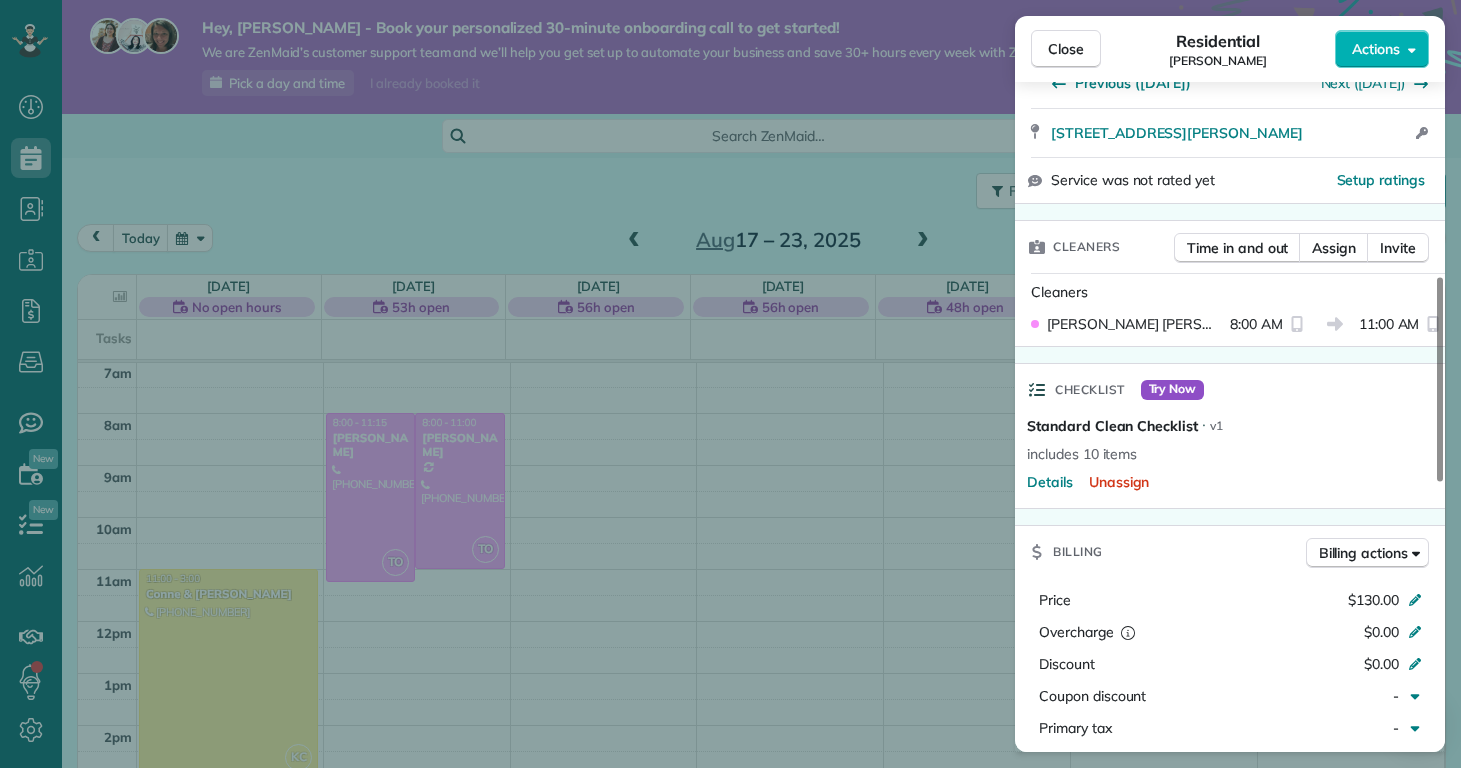 scroll, scrollTop: 635, scrollLeft: 0, axis: vertical 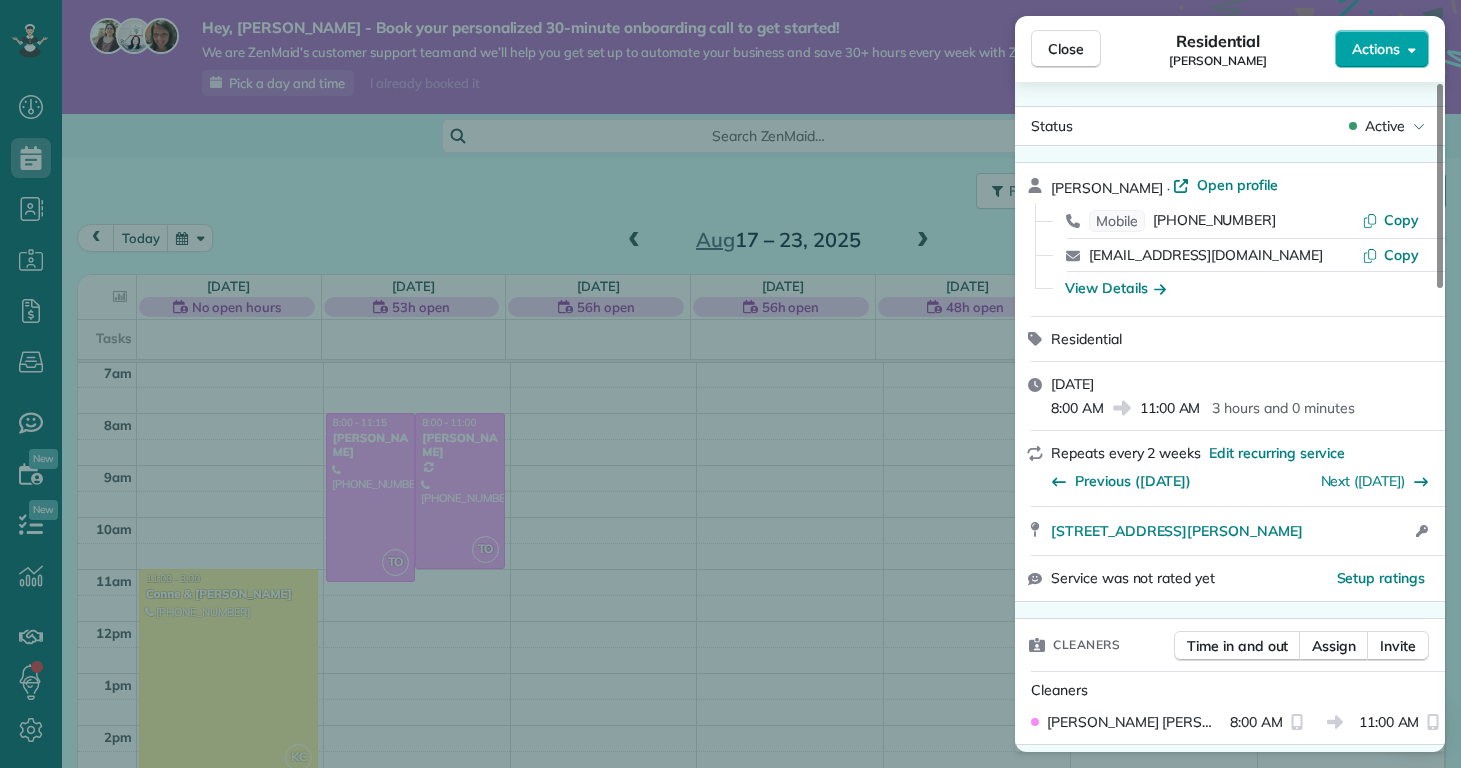 click on "Actions" at bounding box center [1376, 49] 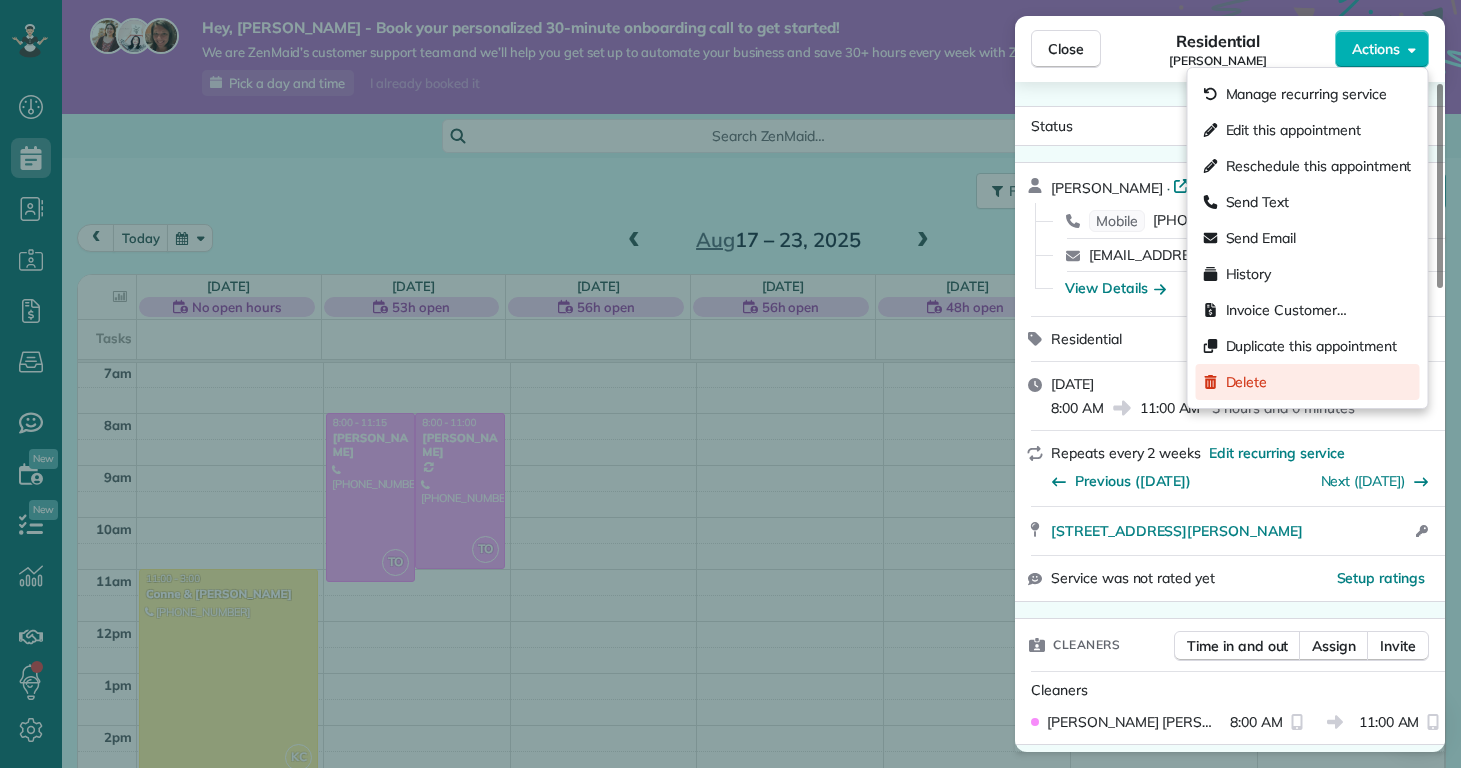 click on "Delete" at bounding box center (1308, 382) 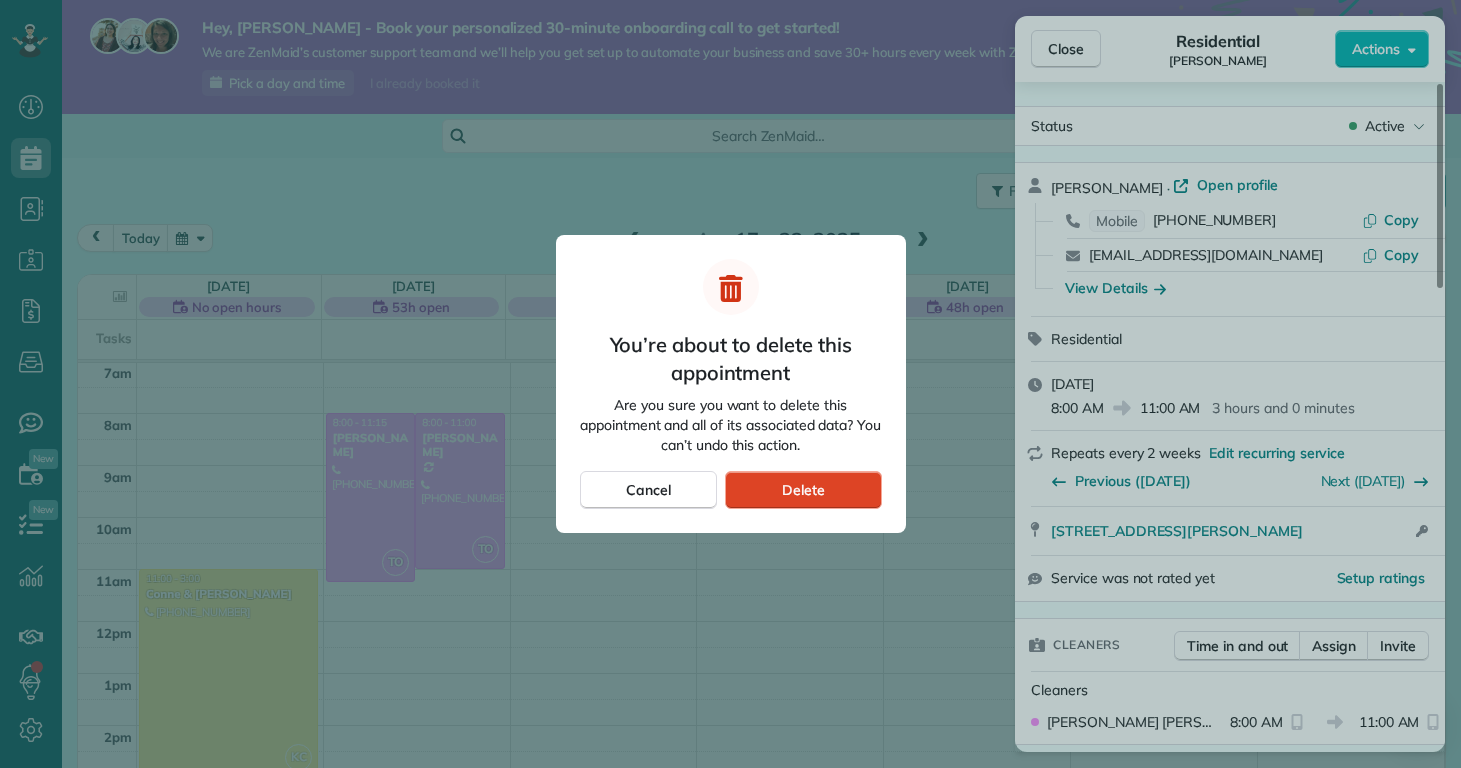 click on "Delete" at bounding box center (803, 490) 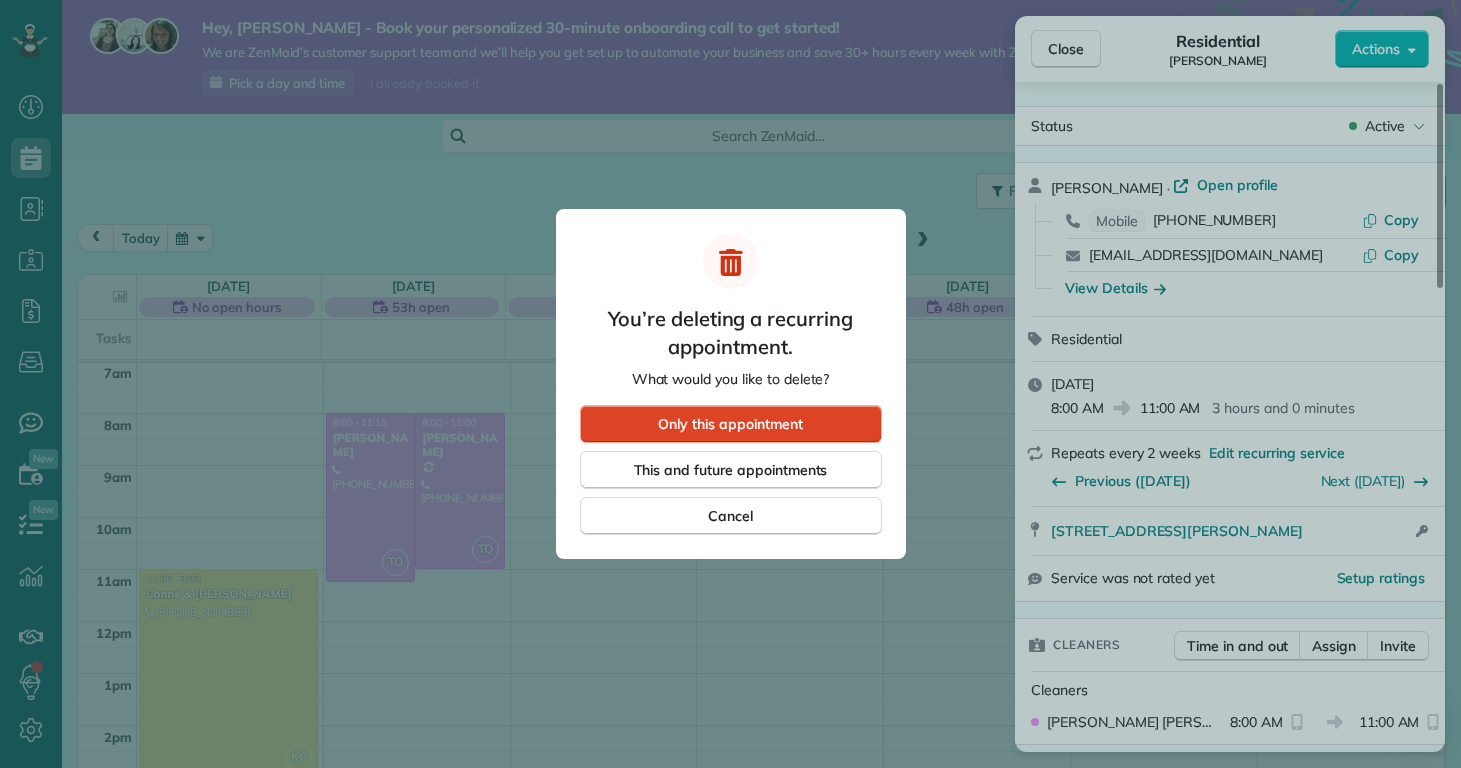 click on "Only this appointment" at bounding box center (730, 424) 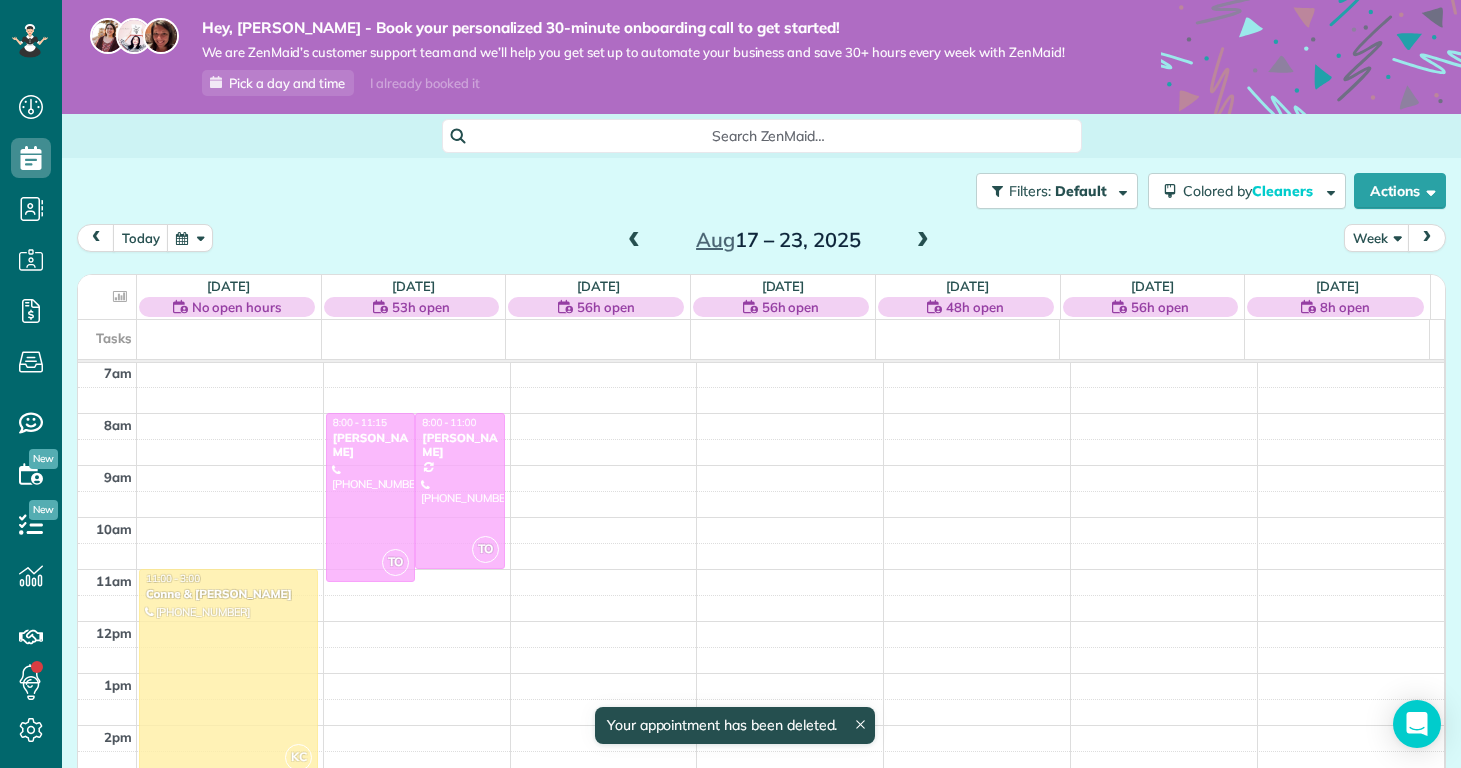 scroll, scrollTop: 365, scrollLeft: 0, axis: vertical 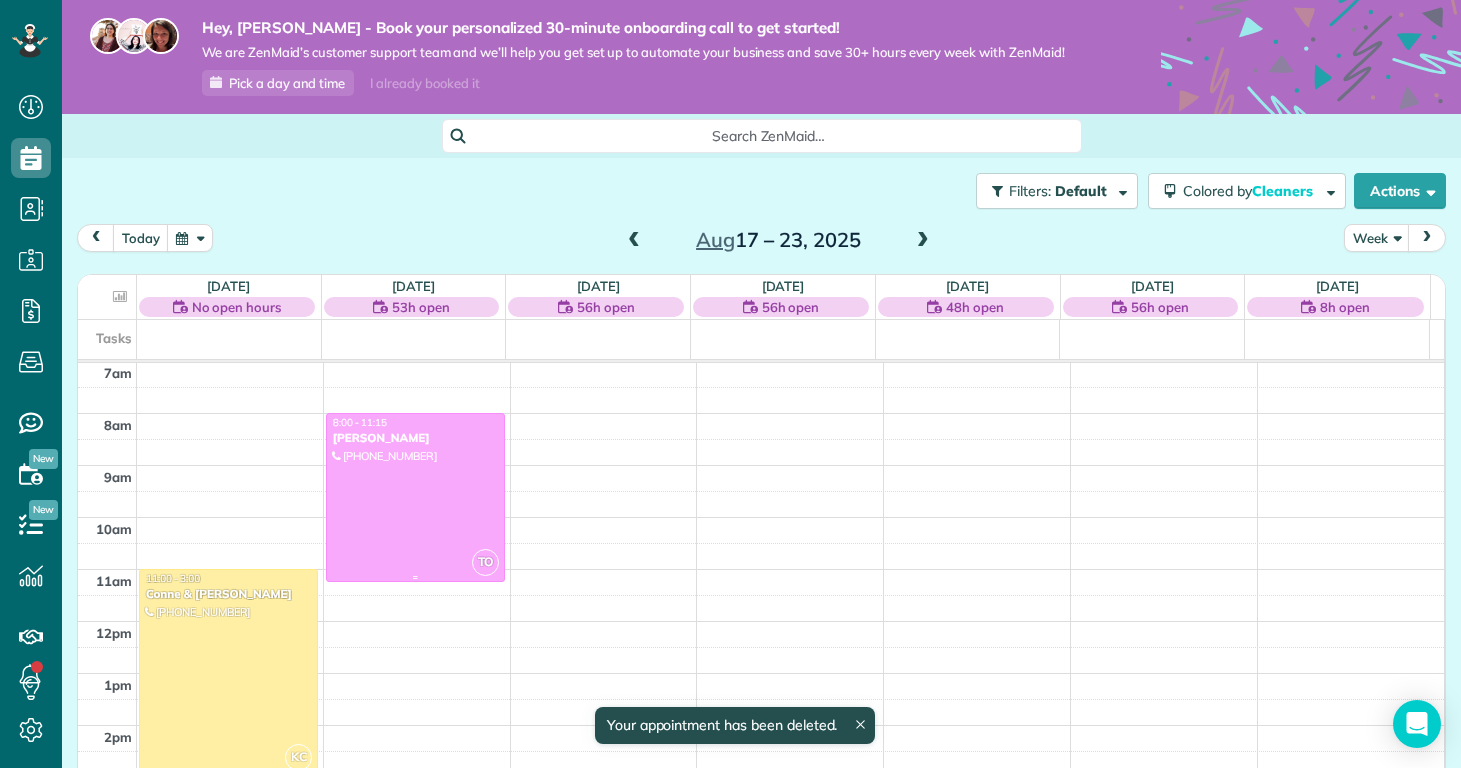 click at bounding box center [415, 497] 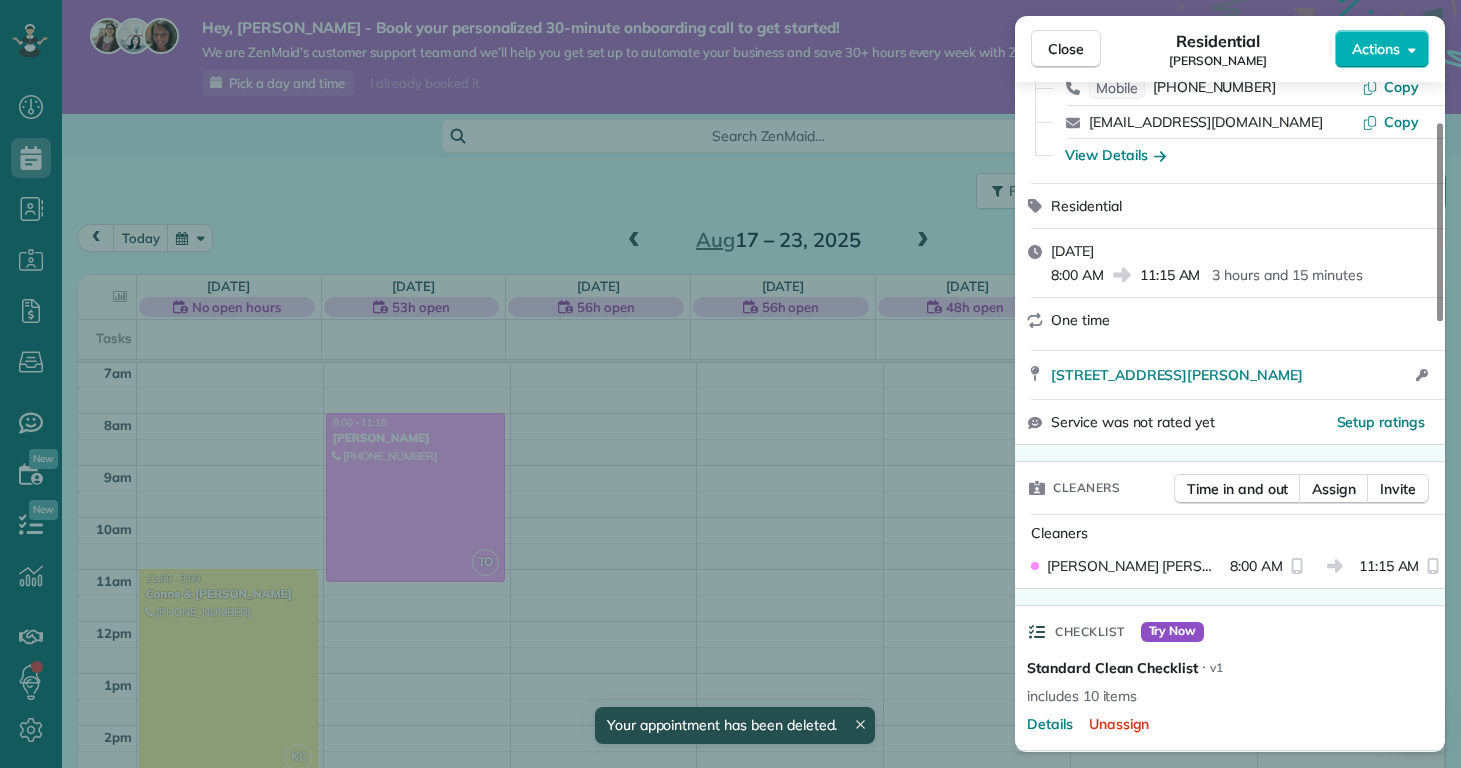 scroll, scrollTop: 0, scrollLeft: 0, axis: both 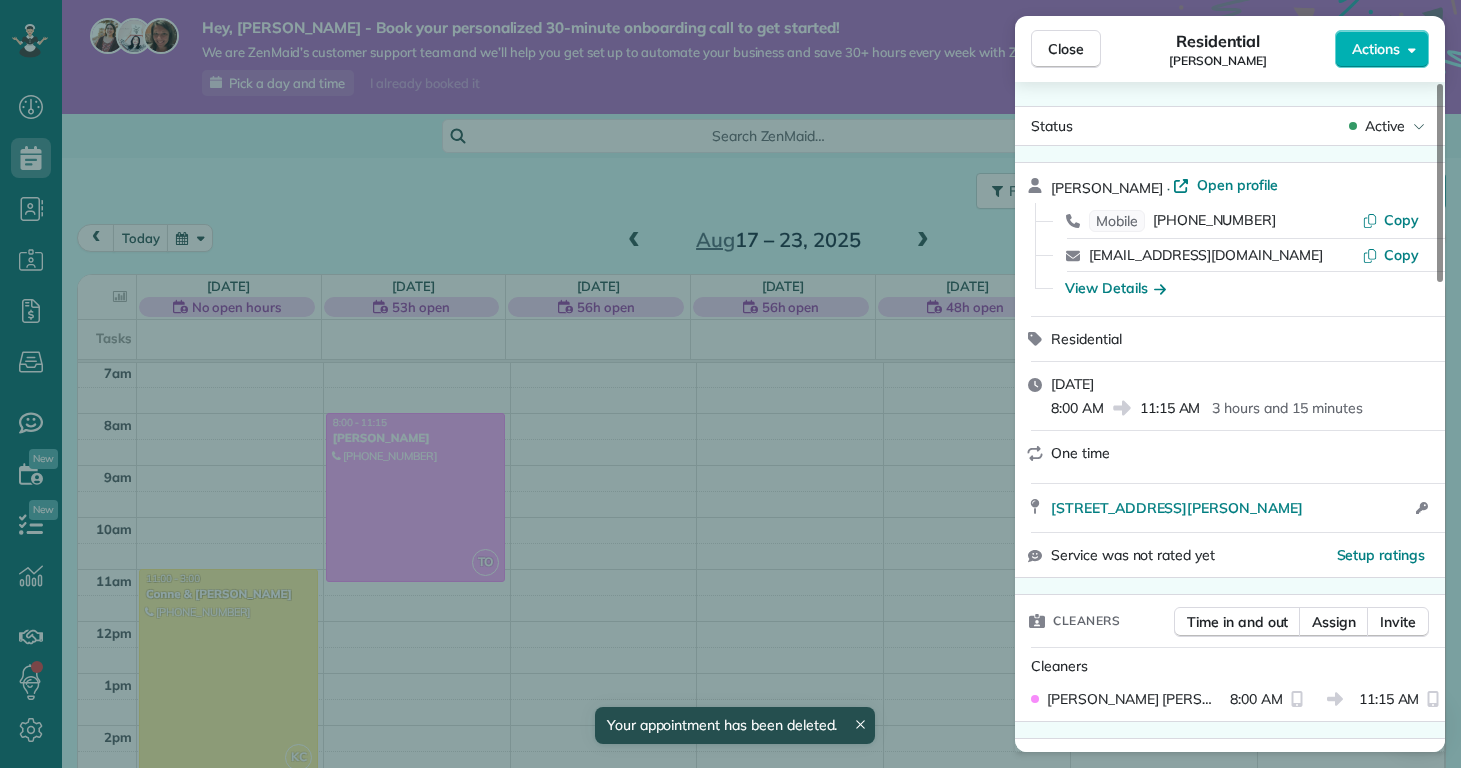 click on "Close Residential Kelly Delaney Actions Status Active Kelly Delaney · Open profile Mobile (910) 650-2280 Copy klyles2011@gmail.com Copy View Details Residential Monday, August 18, 2025 8:00 AM 11:15 AM 3 hours and 15 minutes One time 907 Eakins Lane Richlands NC 28574 Open access information Service was not rated yet Setup ratings Cleaners Time in and out Assign Invite Cleaners Taylor   Obryan 8:00 AM 11:15 AM Checklist Try Now Standard Clean Checklist   ⋅  v1 includes 10 items Details Unassign Billing Billing actions Price $0.00 Overcharge $0.00 Discount $0.00 Coupon discount - Primary tax - Secondary tax - Total appointment price $0.00 Tips collected New feature! $0.00 Mark as paid Total including tip $0.00 Get paid online in no-time! Send an invoice and reward your cleaners with tips Charge customer credit card Appointment custom fields Reason for Skip - Hidden from cleaners Pay Method - Hidden from cleaners Work items Standard Clean    Notes Appointment 1 Customer 0 New note Public ( ) Pay: $78" at bounding box center [730, 384] 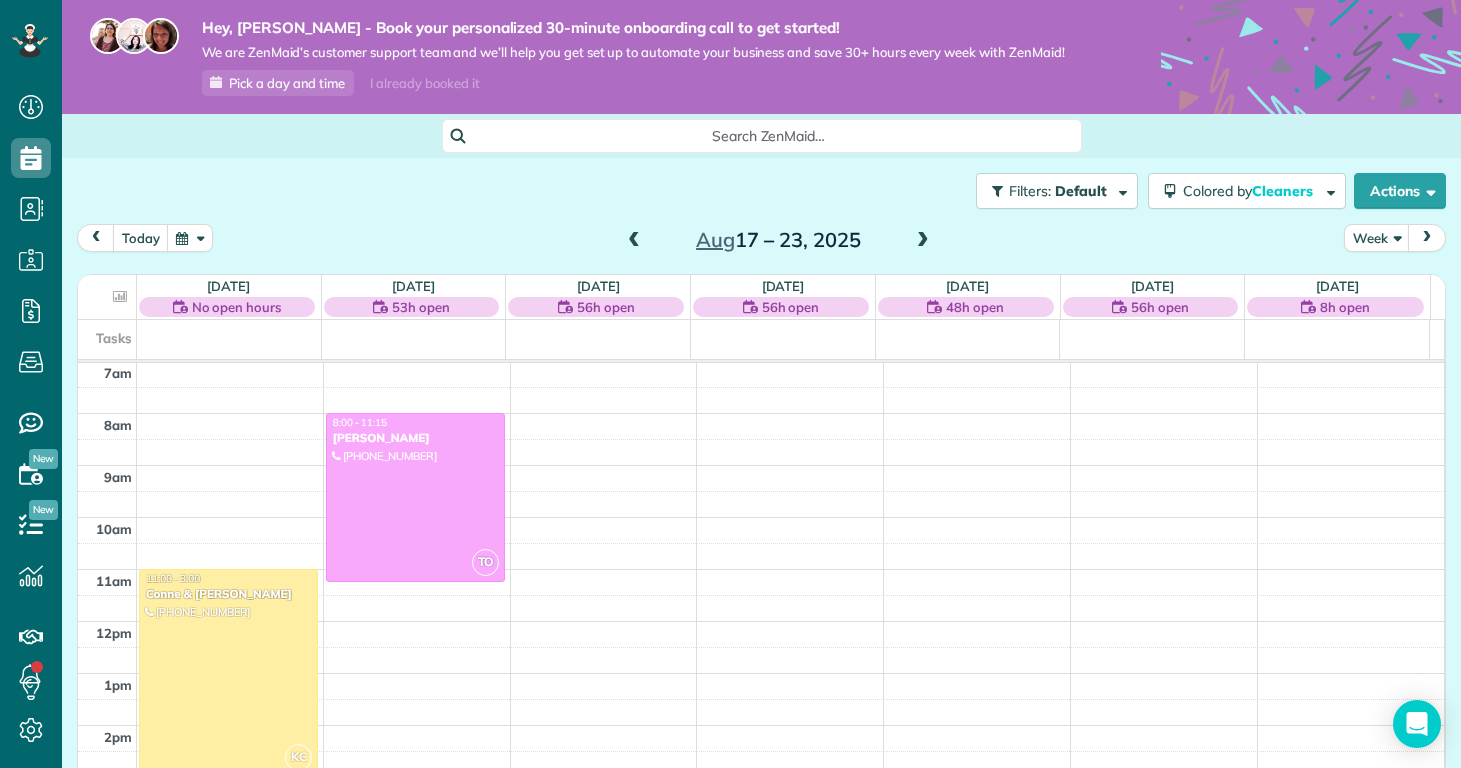 click on "12am 1am 2am 3am 4am 5am 6am 7am 8am 9am 10am 11am 12pm 1pm 2pm 3pm 4pm 5pm 6pm 7pm 8pm 9pm 10pm 11pm KC 11:00 - 3:00 Conne & Robert Fox (678) 478-7678 213 Pinellas Bay Dr North Topsail Beach, NC 28460 TO 8:00 - 11:15 Kelly Delaney (910) 650-2280 907 Eakins Lane Richlands, NC 28574" at bounding box center (761, 621) 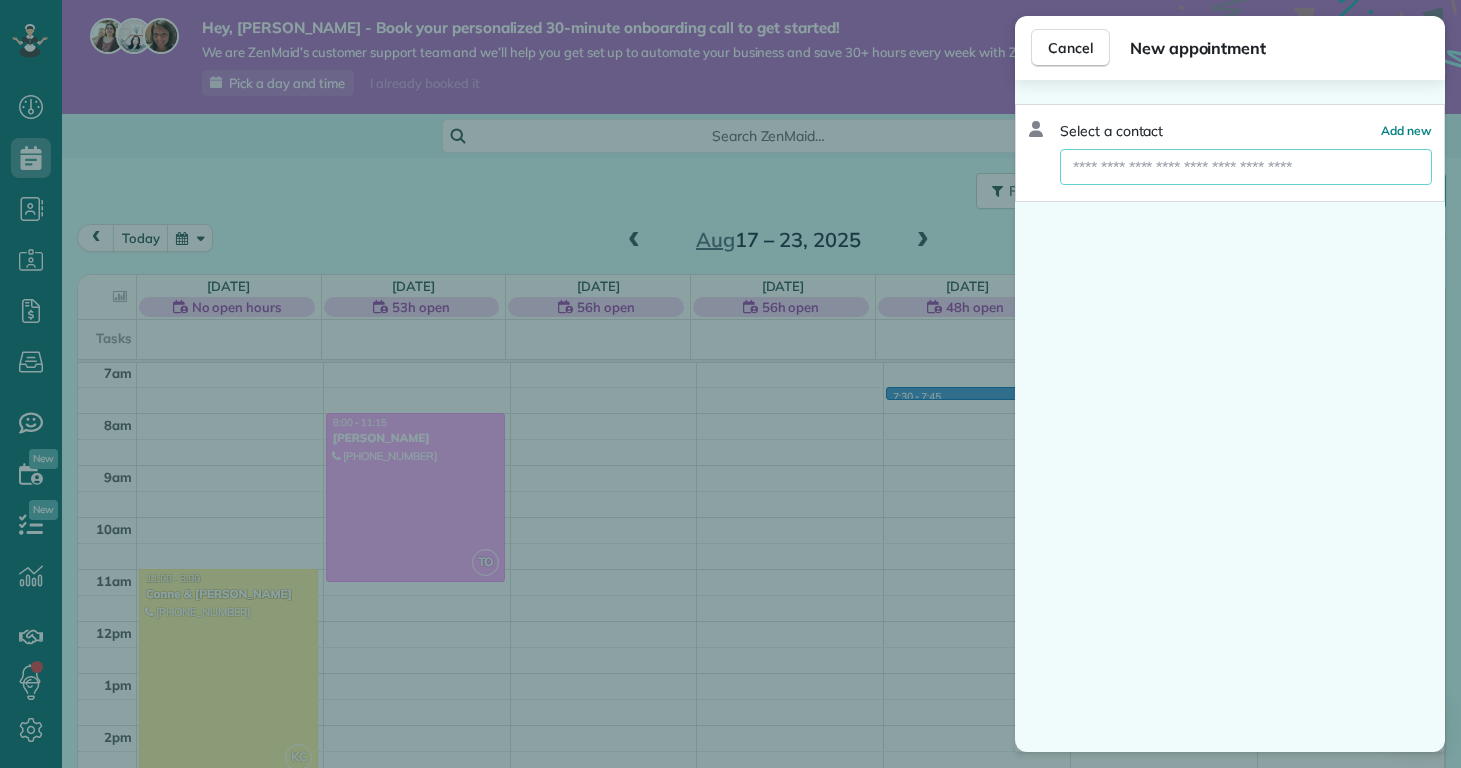 click at bounding box center (1246, 167) 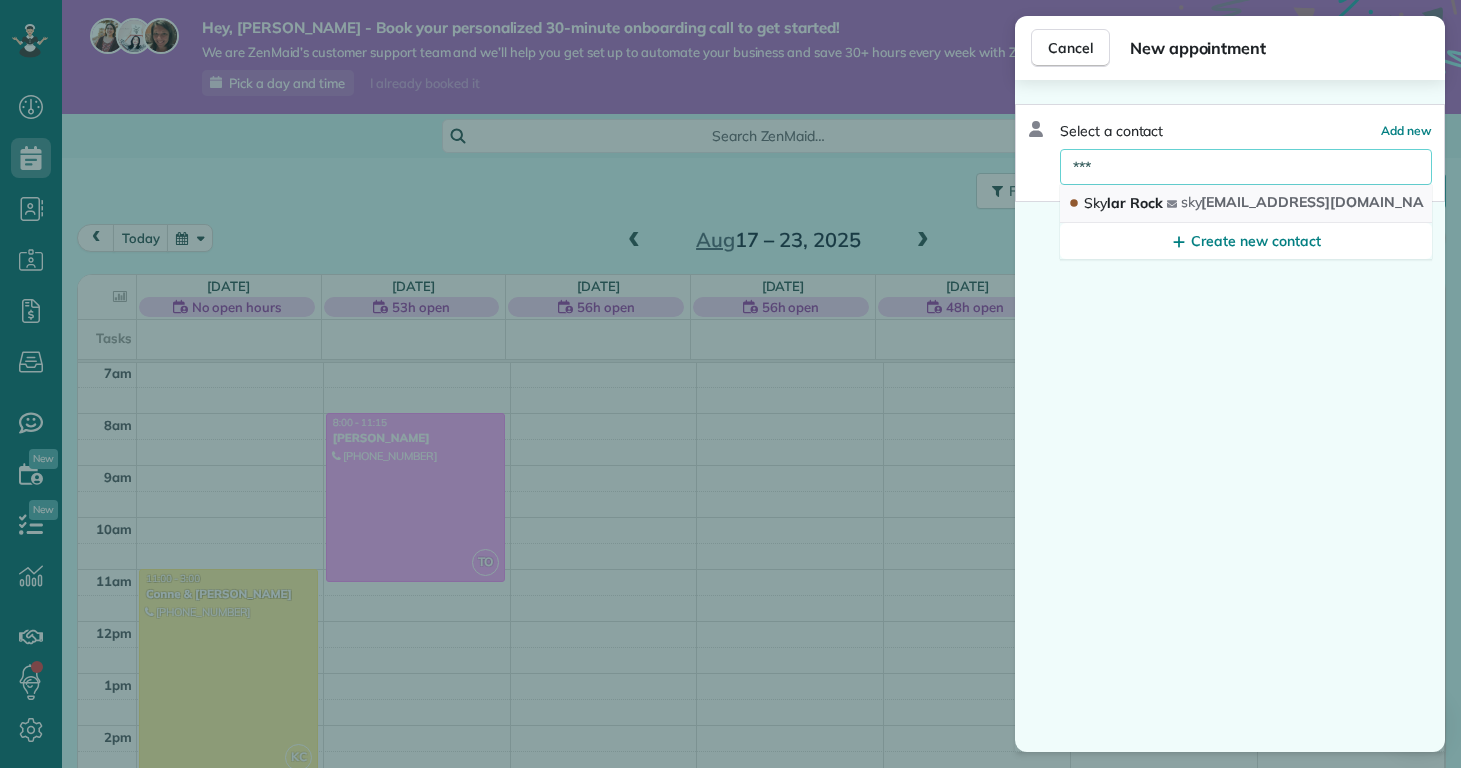 type on "***" 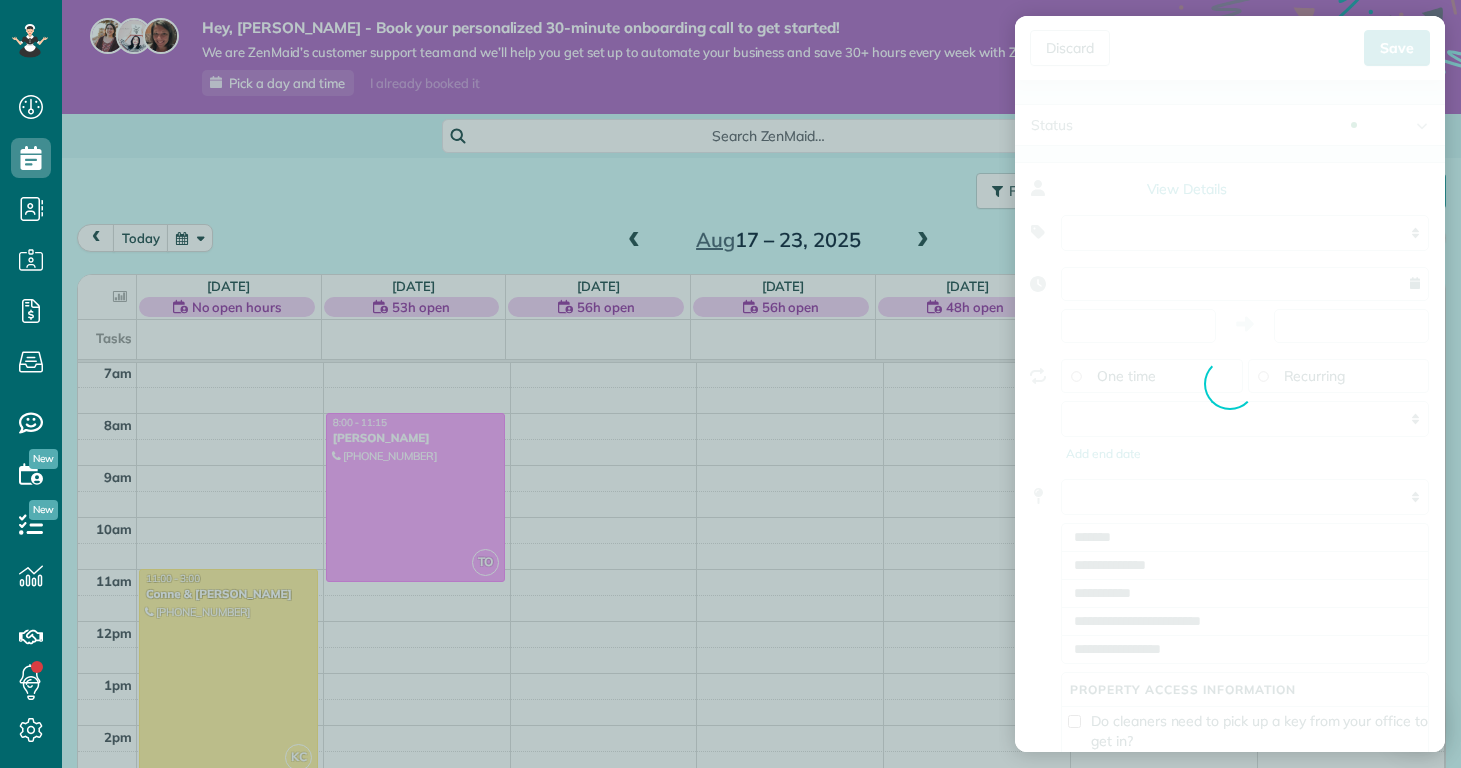 type on "**********" 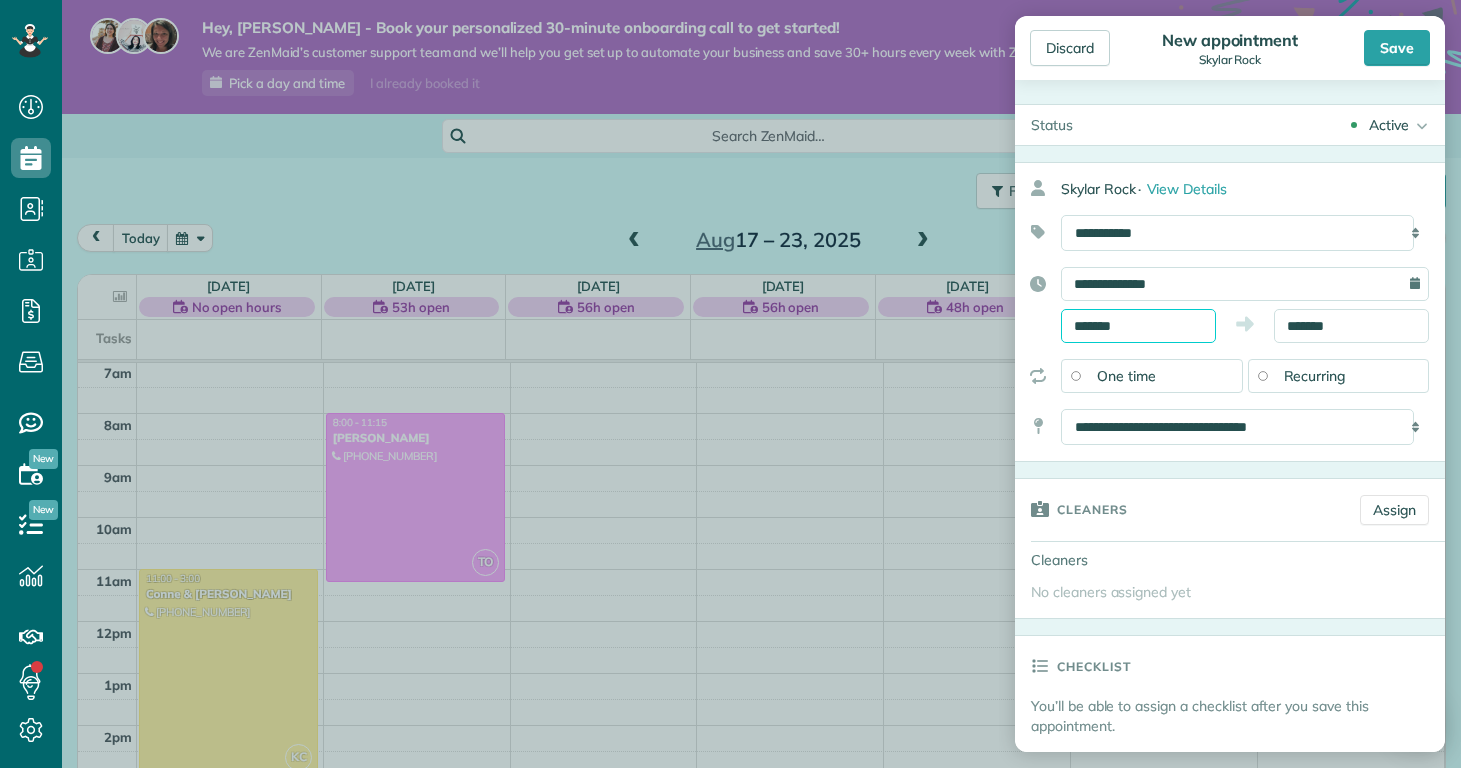 click on "*******" at bounding box center (1138, 326) 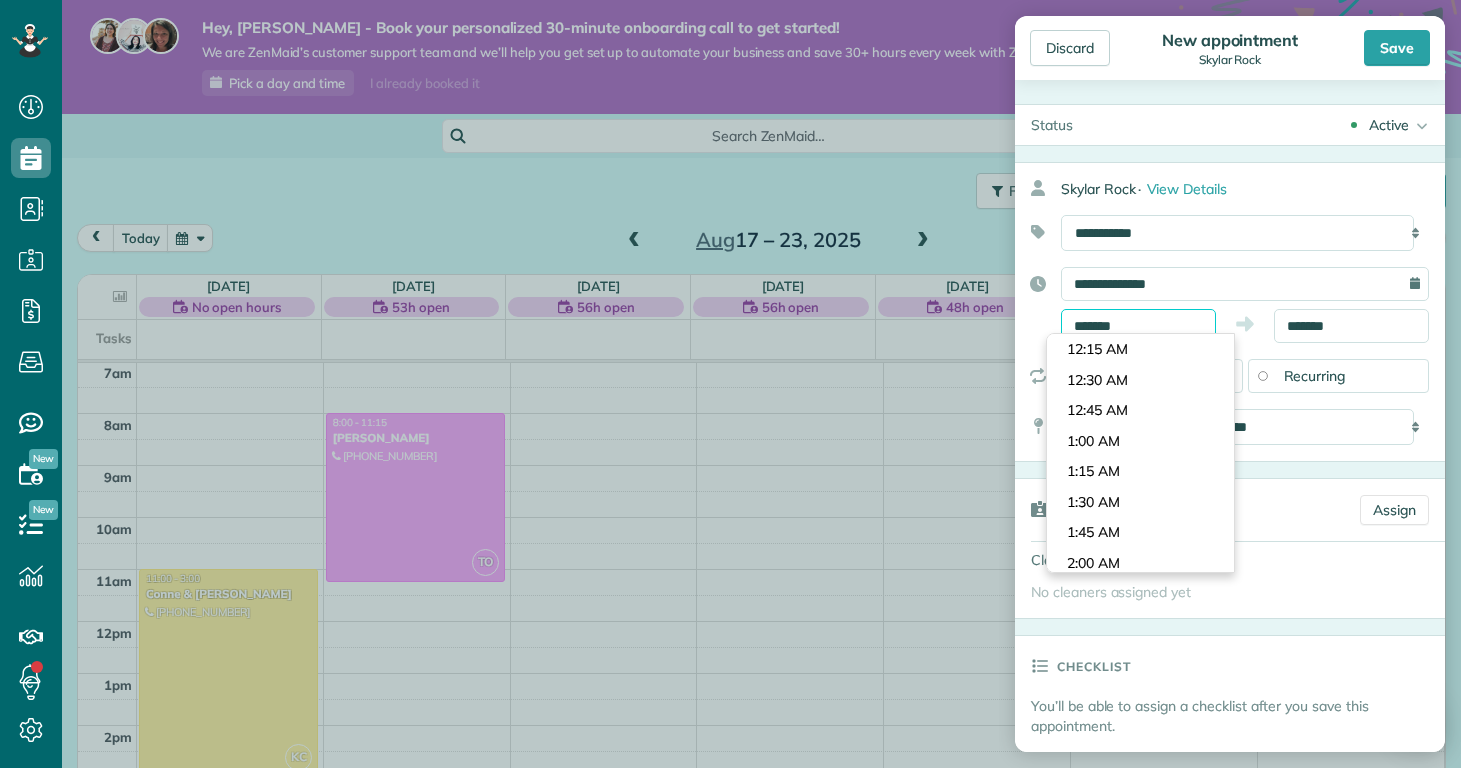 scroll, scrollTop: 840, scrollLeft: 0, axis: vertical 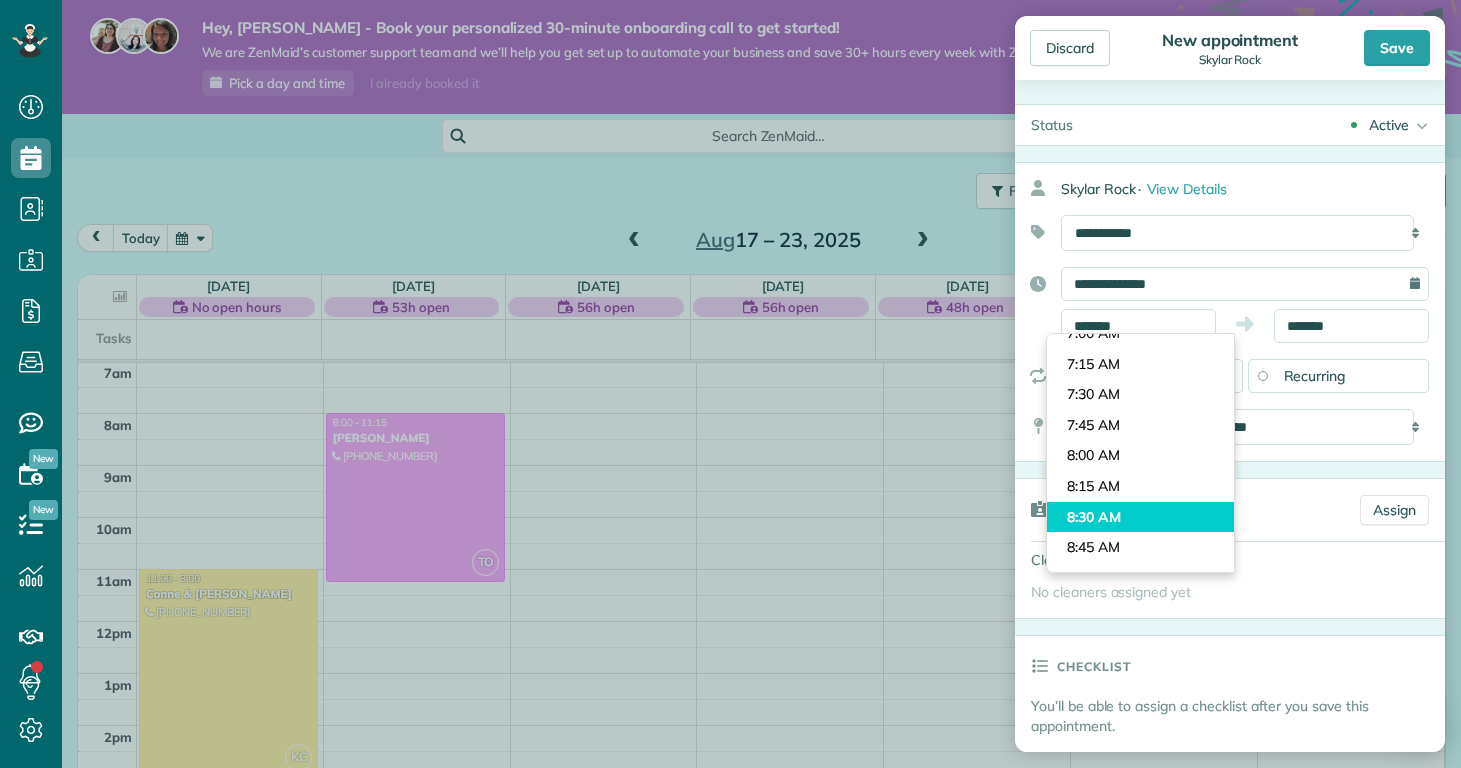 type on "*******" 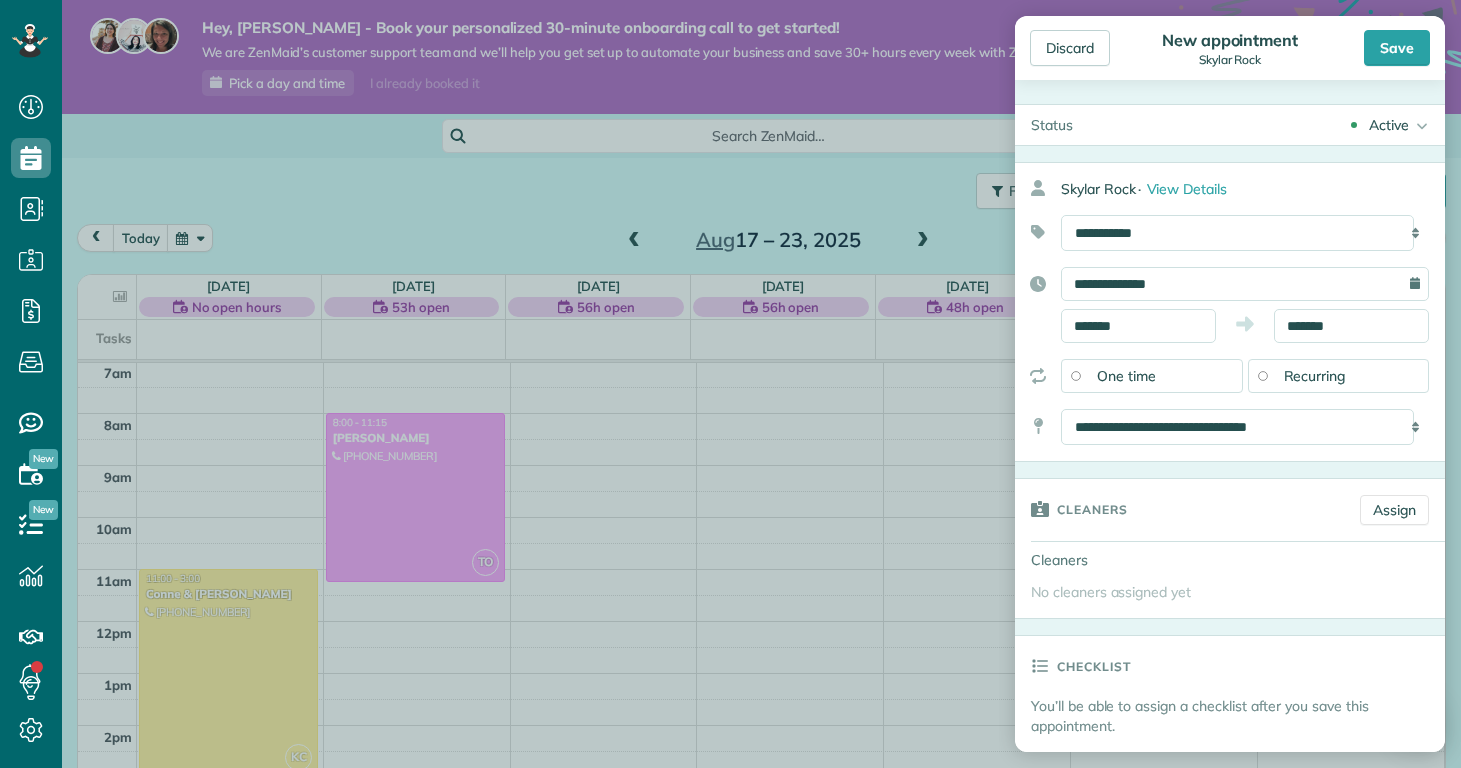 drag, startPoint x: 1146, startPoint y: 489, endPoint x: 1221, endPoint y: 419, distance: 102.59142 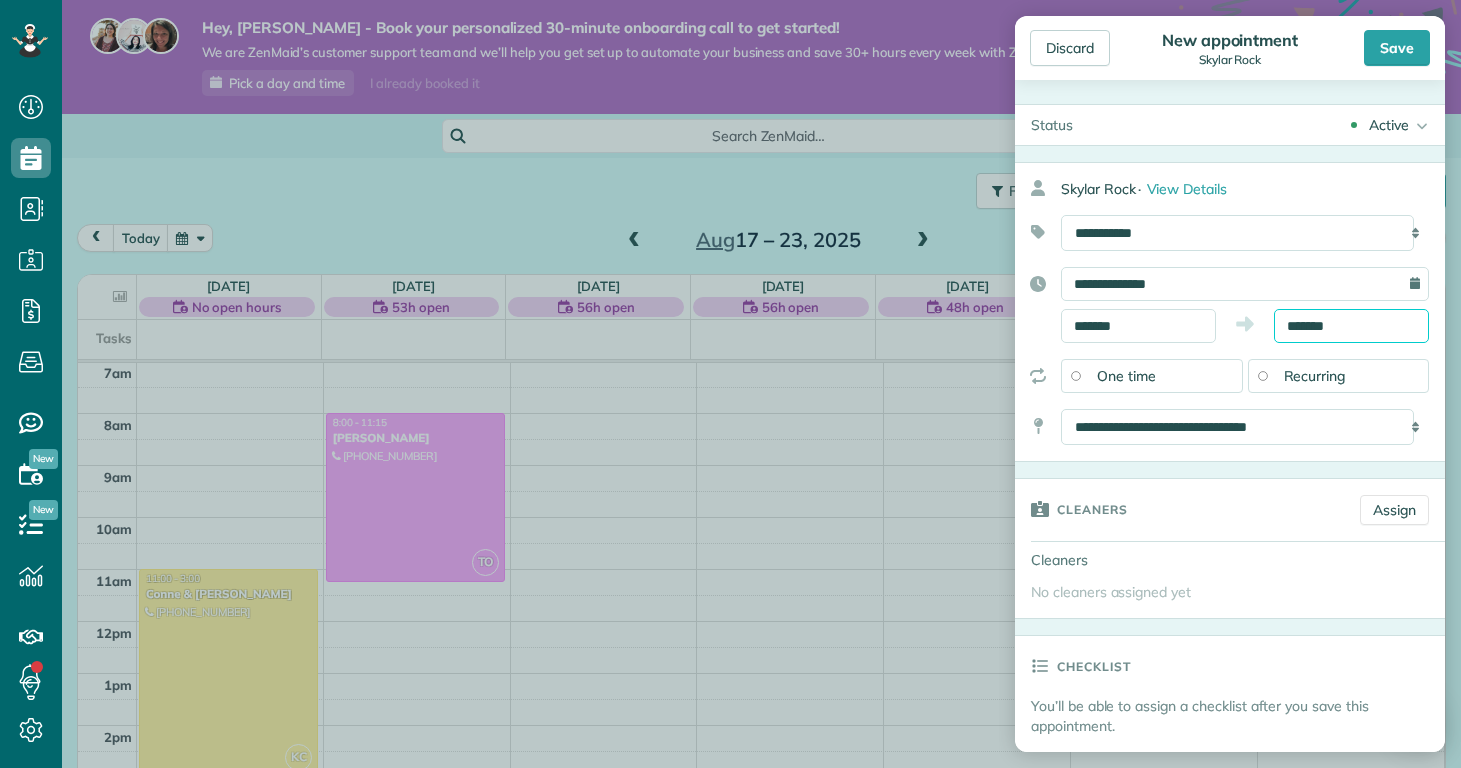 click on "Dashboard
Scheduling
Calendar View
List View
Dispatch View - Weekly scheduling (Beta)" at bounding box center (730, 384) 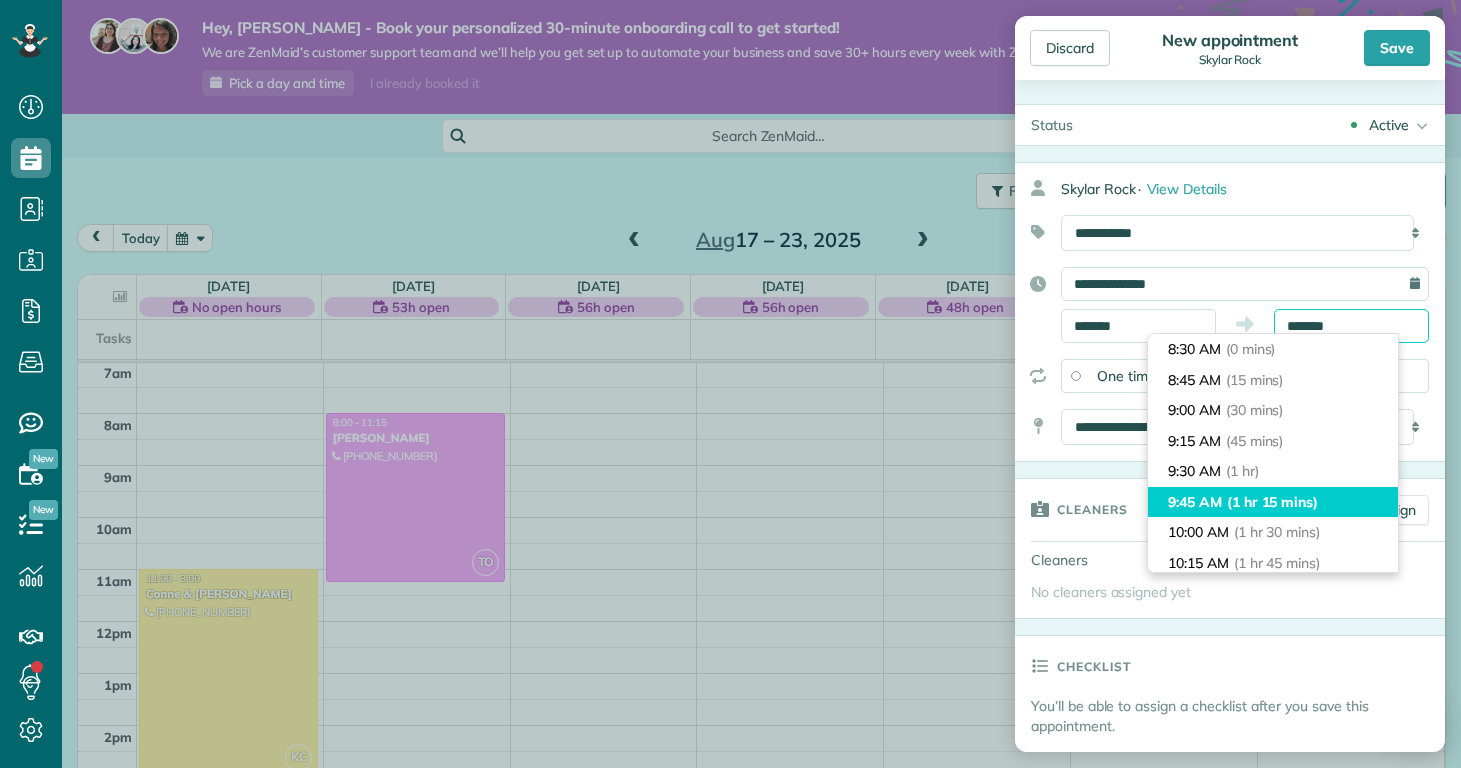 scroll, scrollTop: 47, scrollLeft: 0, axis: vertical 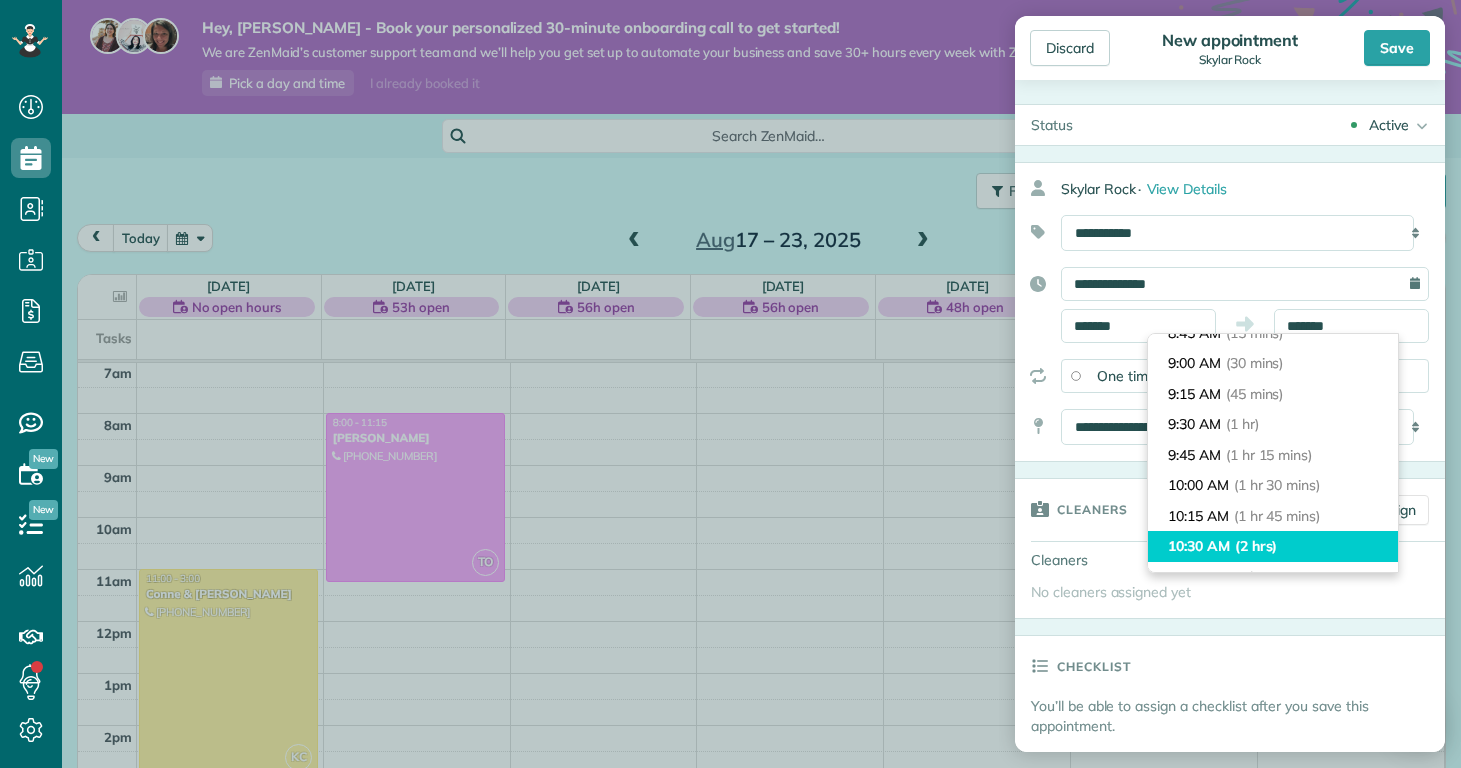 type on "********" 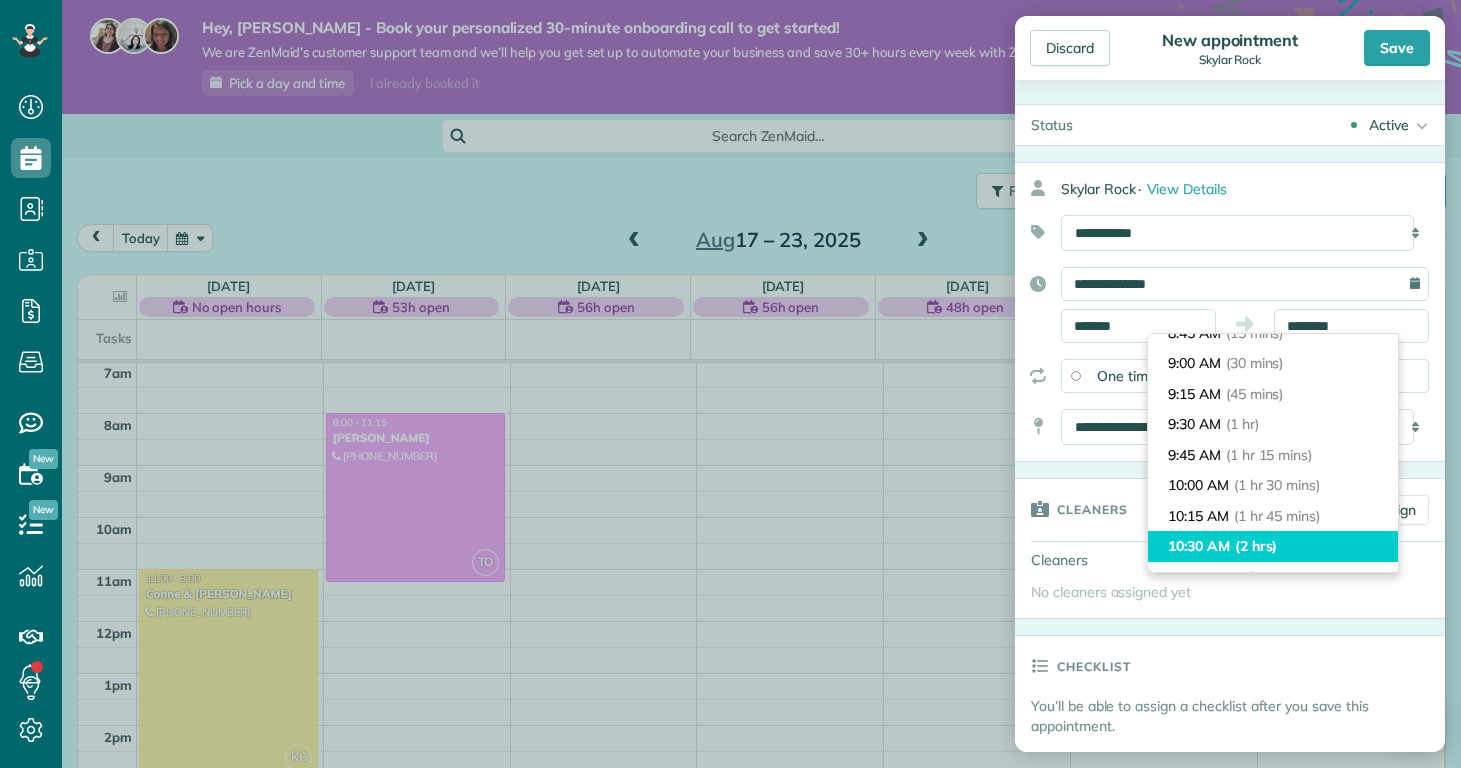 click on "(2 hrs)" at bounding box center (1256, 546) 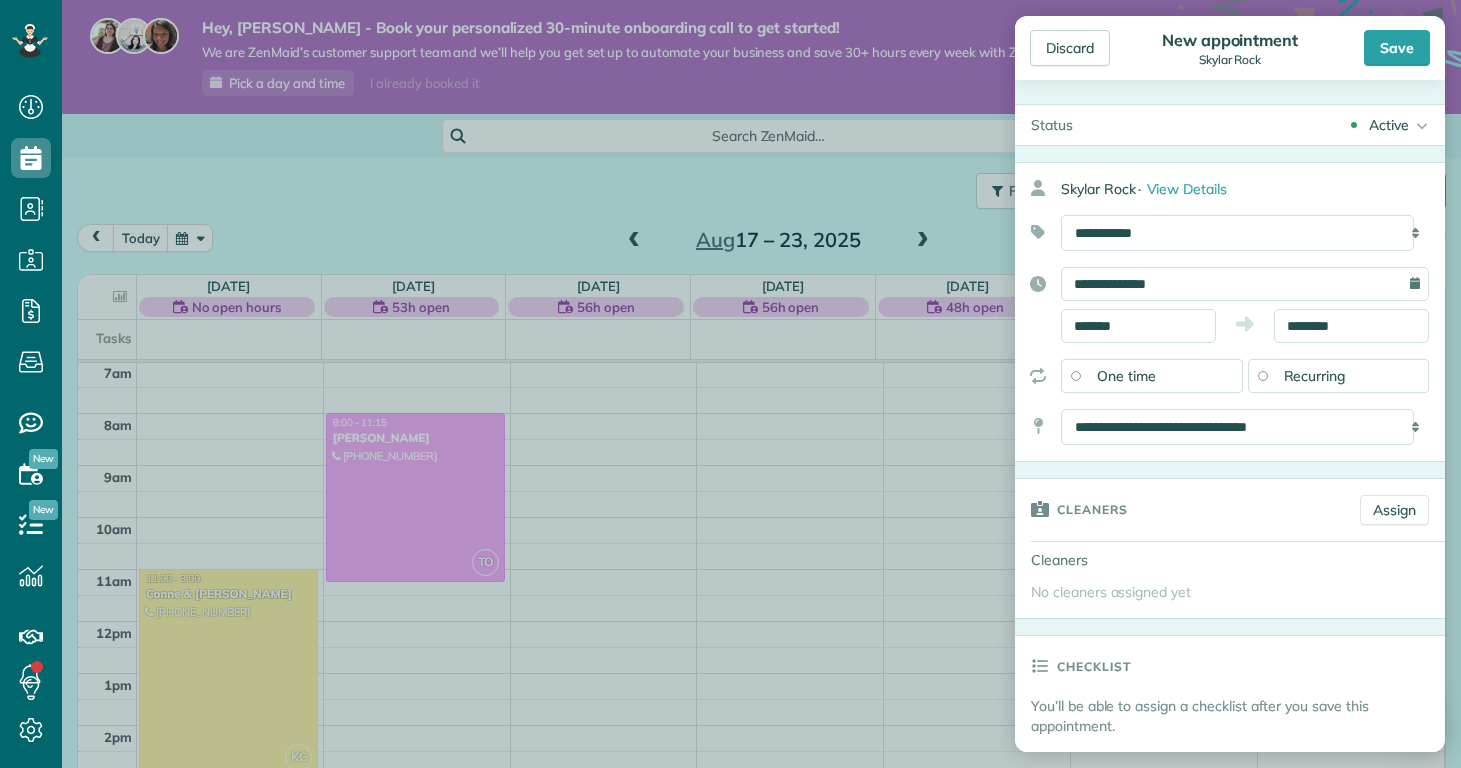 click on "Cleaners" at bounding box center [1179, 509] 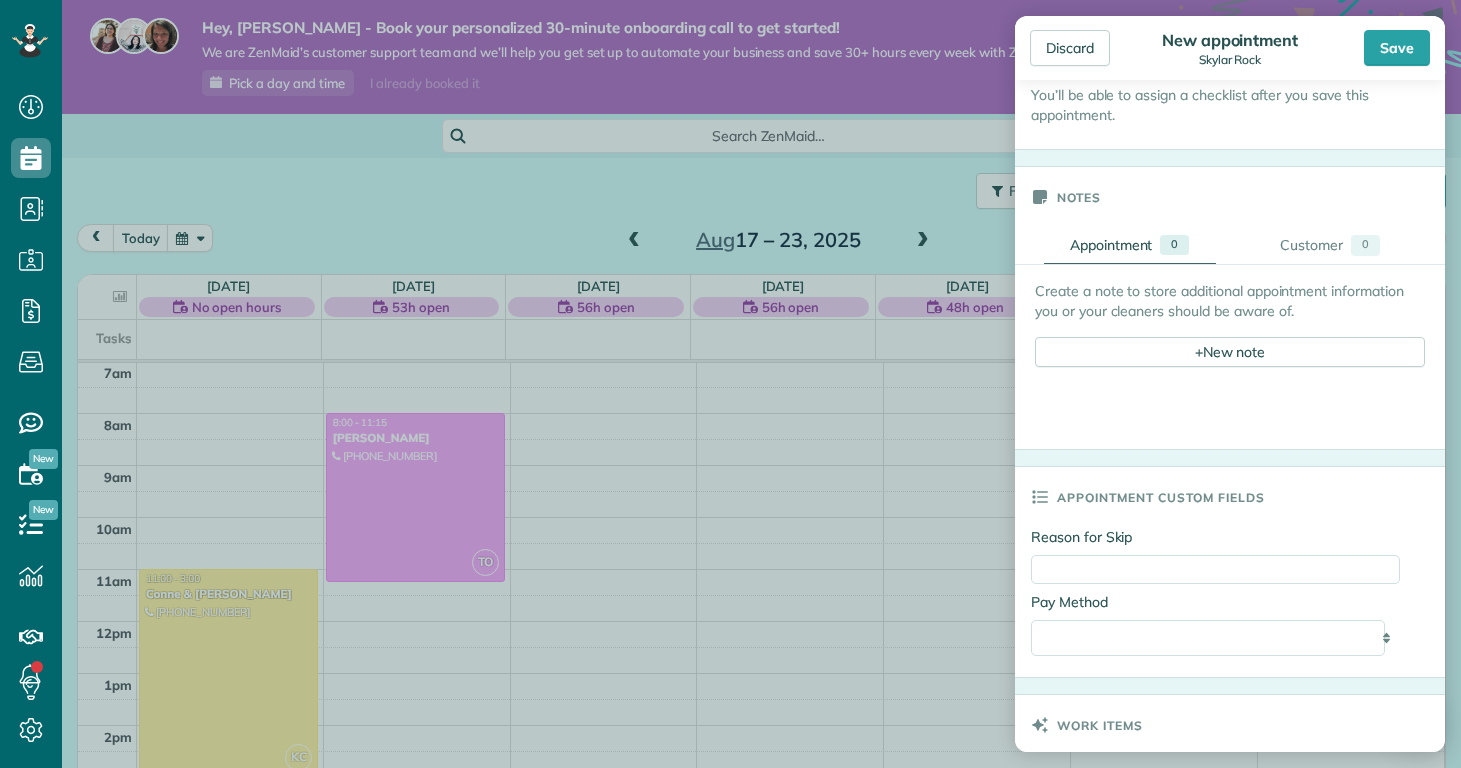 scroll, scrollTop: 836, scrollLeft: 0, axis: vertical 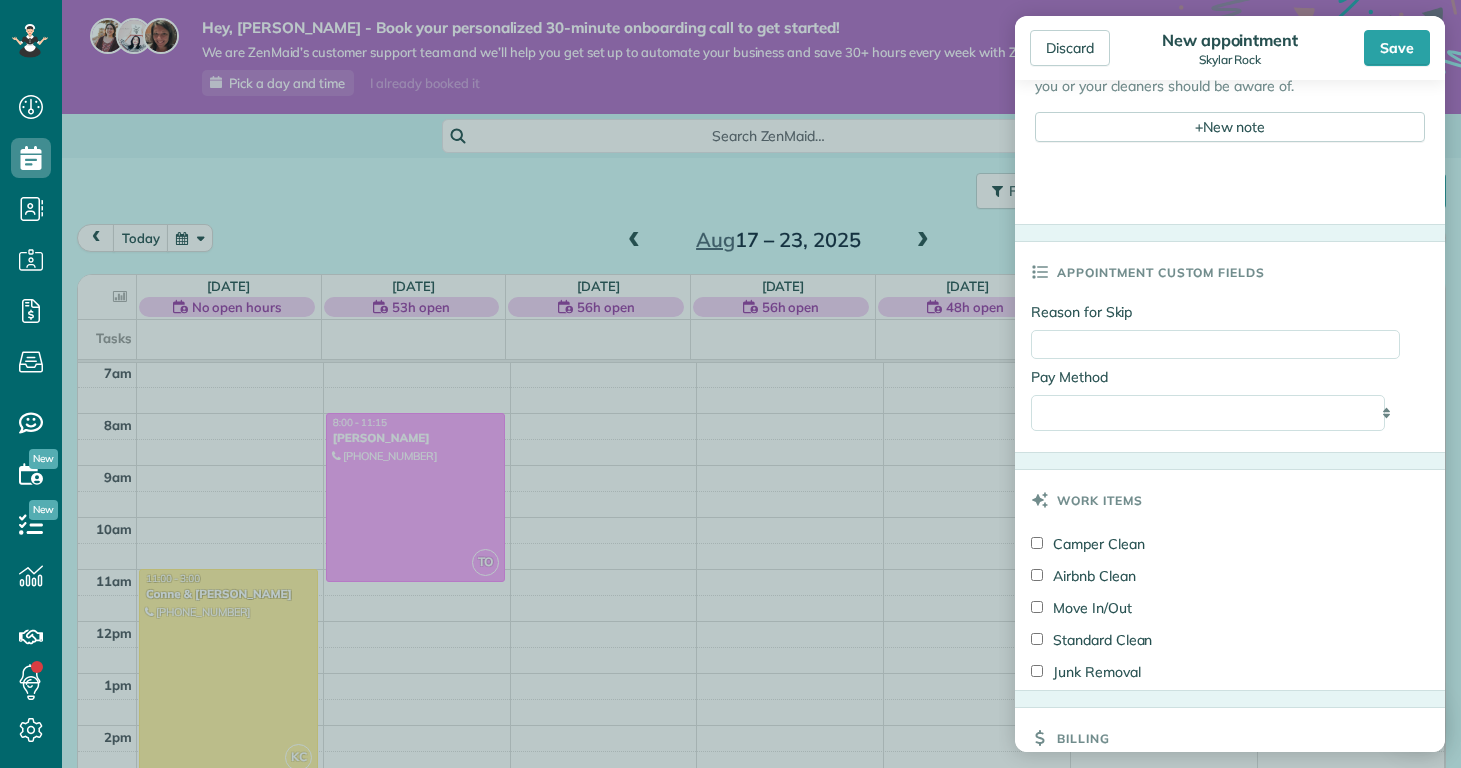 click on "Standard Clean" at bounding box center (1091, 640) 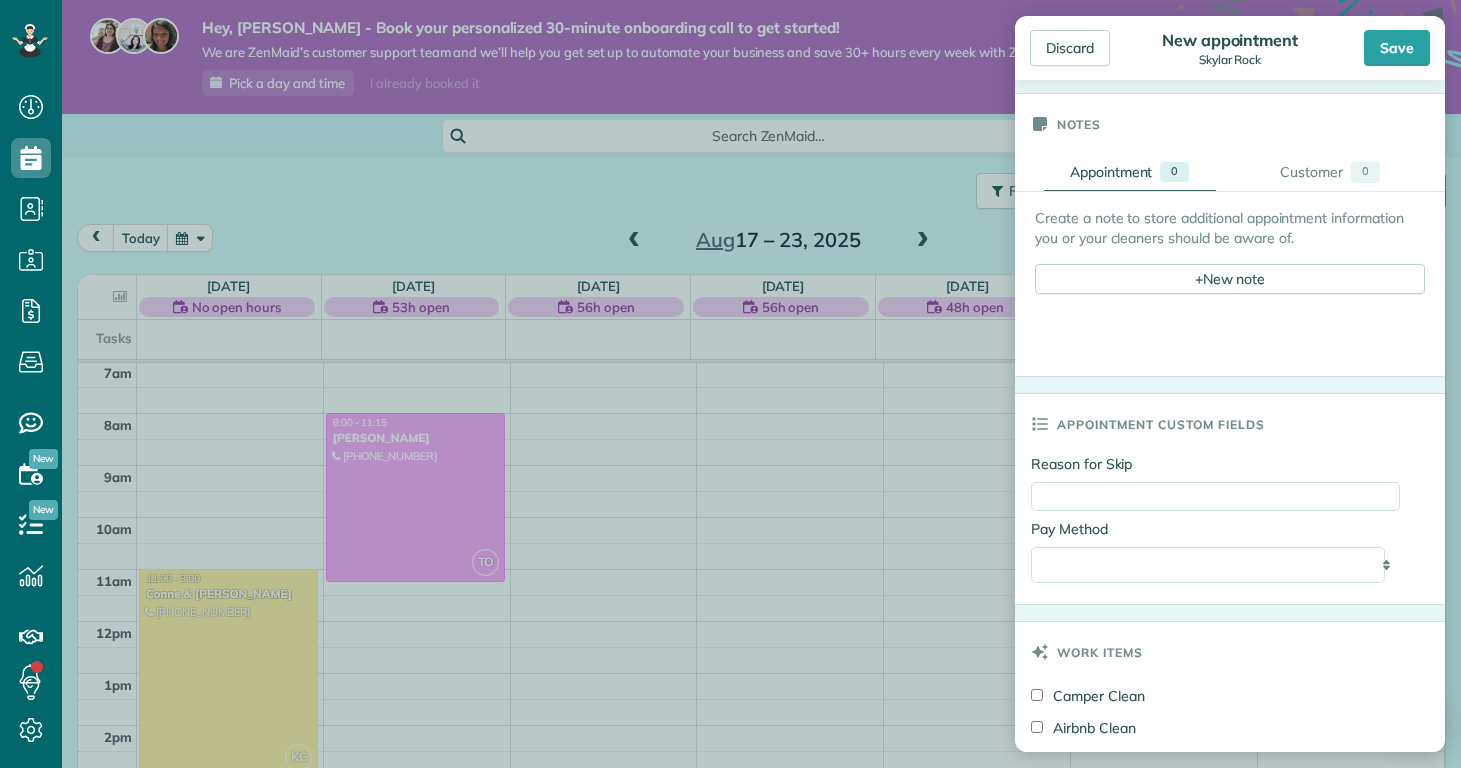 scroll, scrollTop: 0, scrollLeft: 0, axis: both 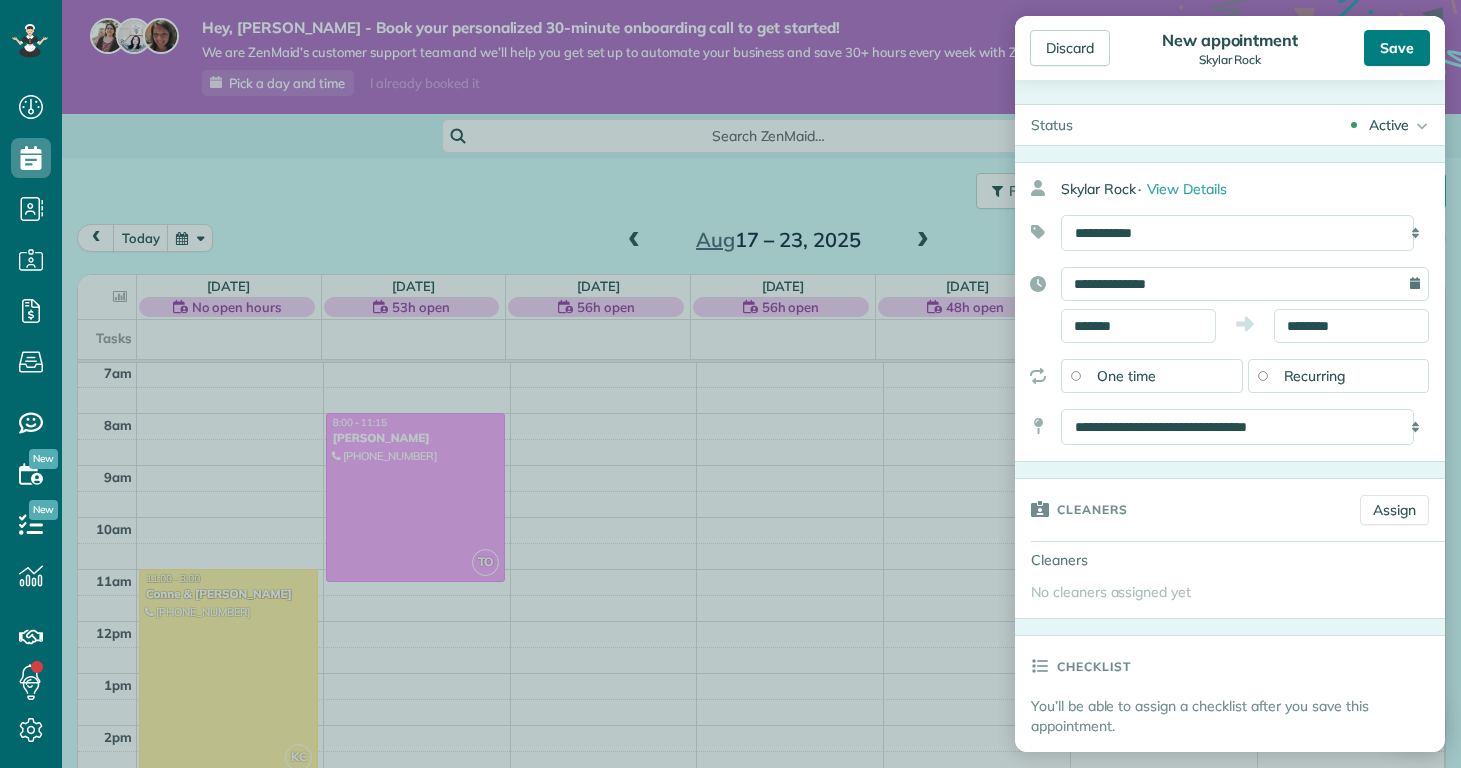 click on "Save" at bounding box center (1397, 48) 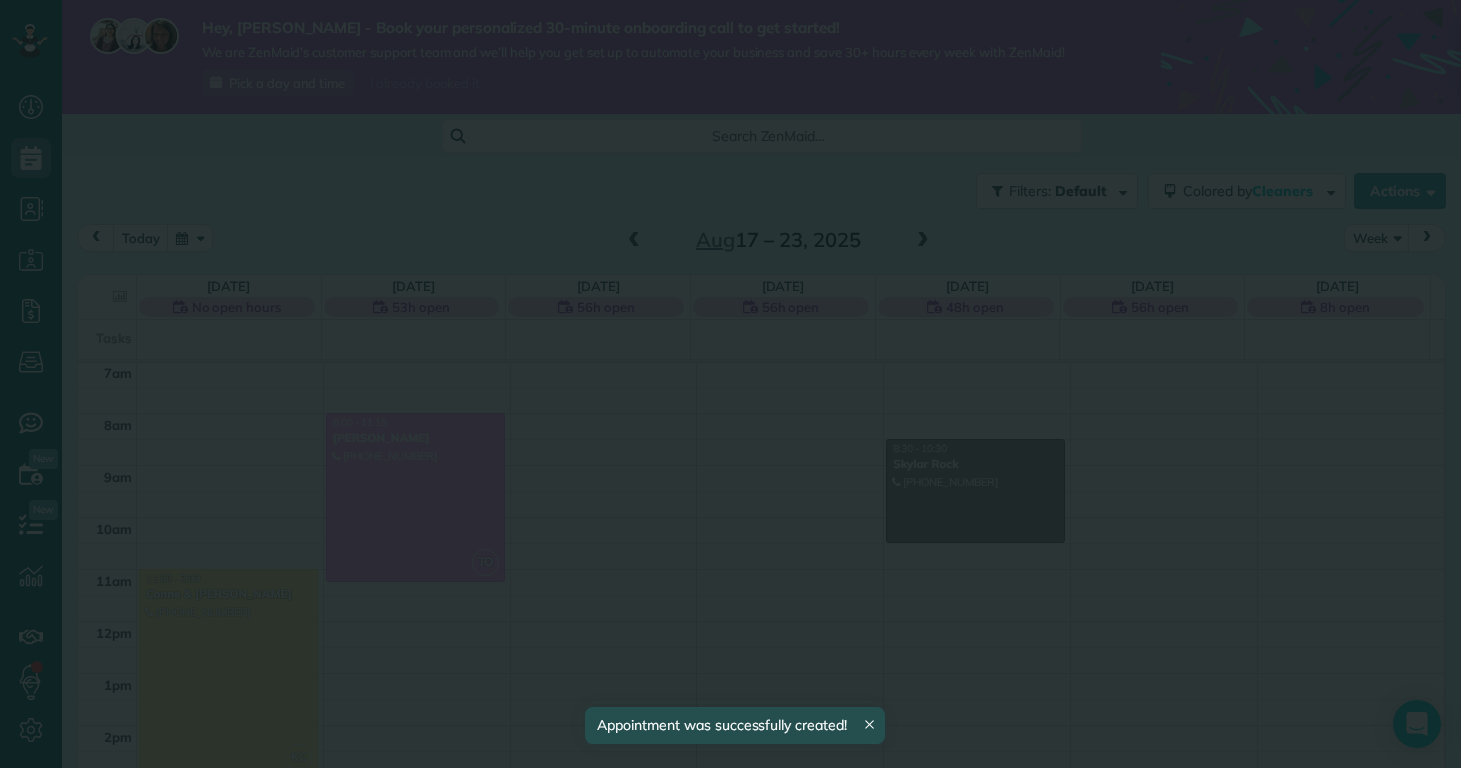 scroll, scrollTop: 365, scrollLeft: 0, axis: vertical 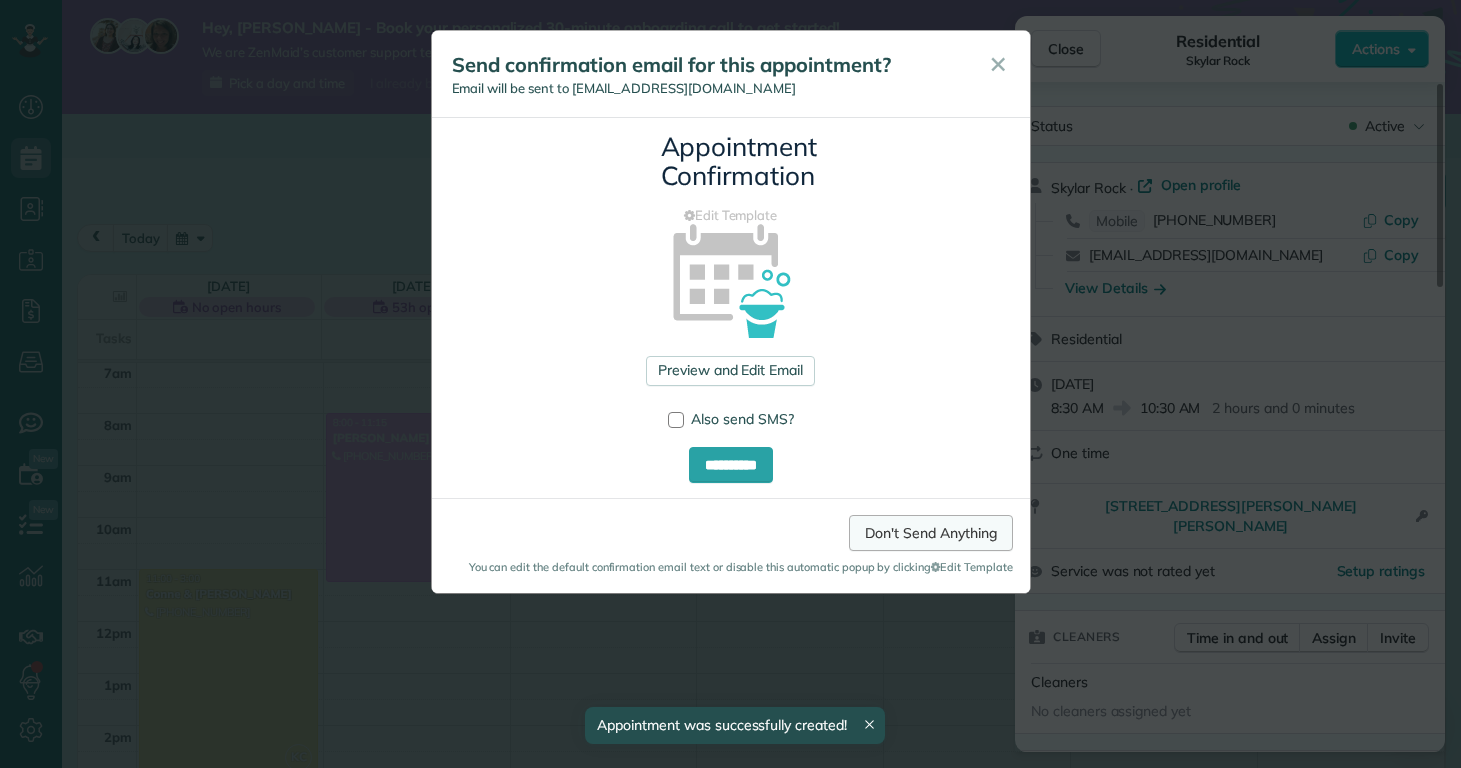 click on "Don't Send Anything" at bounding box center [930, 533] 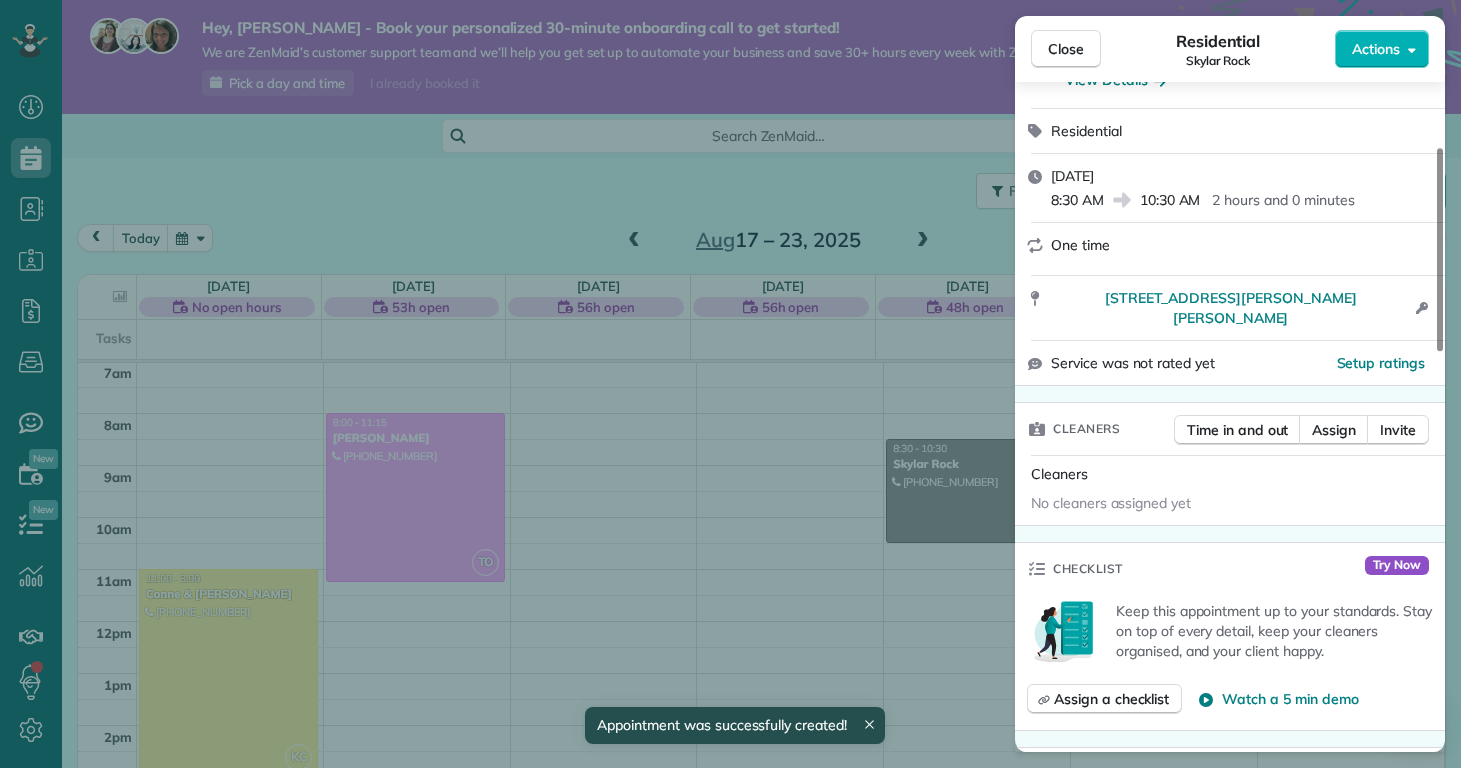 scroll, scrollTop: 253, scrollLeft: 0, axis: vertical 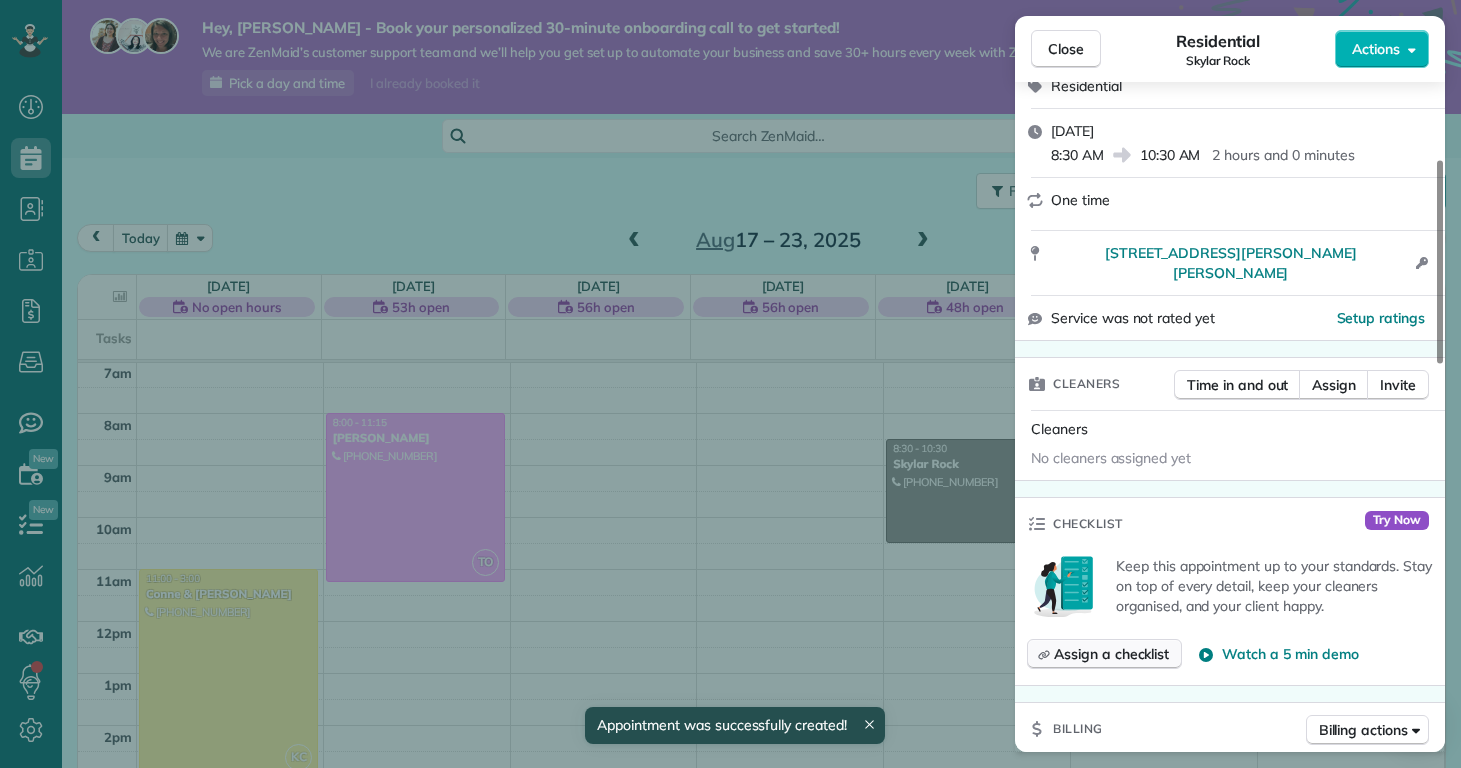 click on "Assign a checklist" at bounding box center (1111, 654) 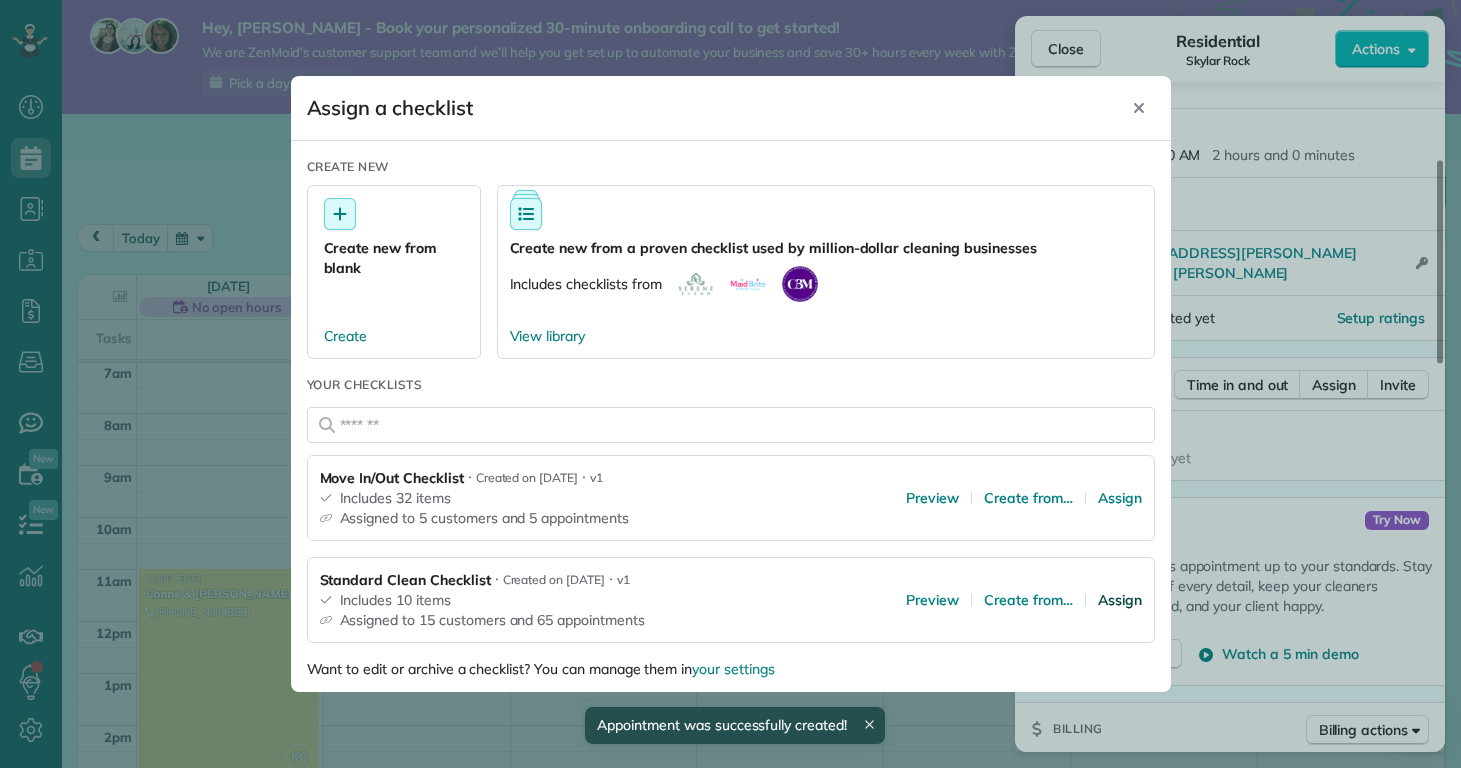 click on "Assign" at bounding box center (1120, 600) 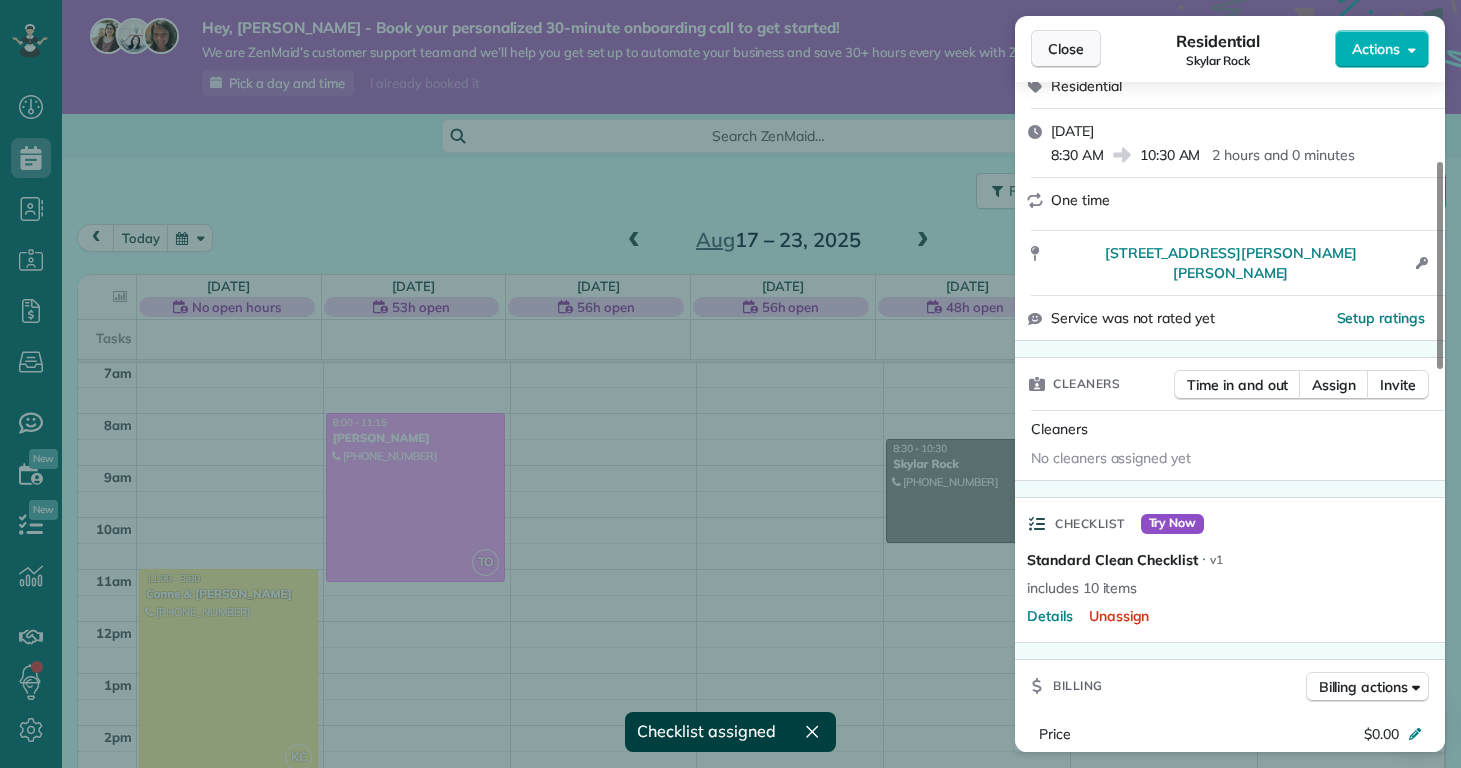 click on "Close" at bounding box center [1066, 49] 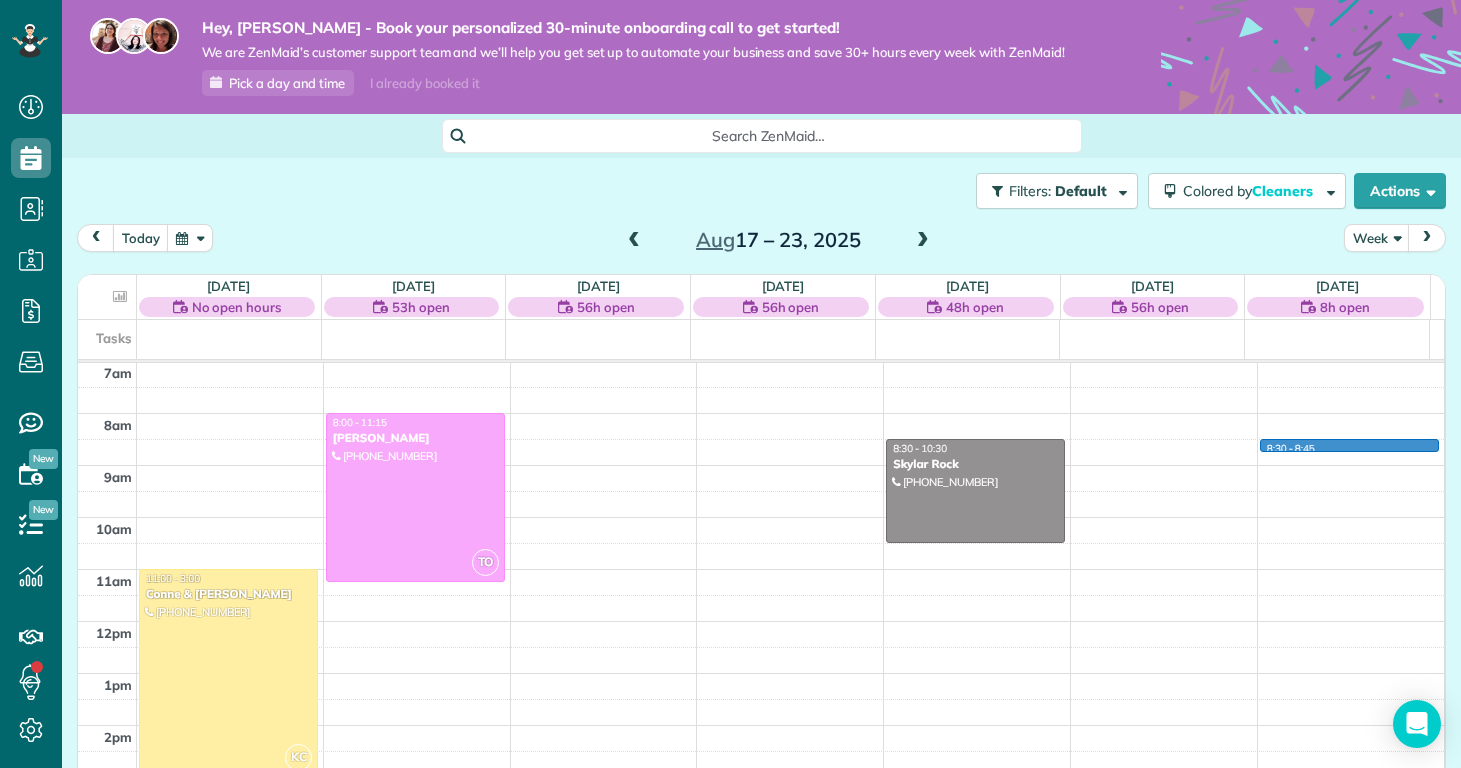 click on "12am 1am 2am 3am 4am 5am 6am 7am 8am 9am 10am 11am 12pm 1pm 2pm 3pm 4pm 5pm 6pm 7pm 8pm 9pm 10pm 11pm KC 11:00 - 3:00 Conne & Robert Fox (678) 478-7678 213 Pinellas Bay Dr North Topsail Beach, NC 28460 TO 8:00 - 11:15 Kelly Delaney (910) 650-2280 907 Eakins Lane Richlands, NC 28574 8:30 - 10:30 Skylar Rock (910) 833-0462 104 Jenna Rea Road Hubert, NC 28539 8:30 - 8:45" at bounding box center [761, 621] 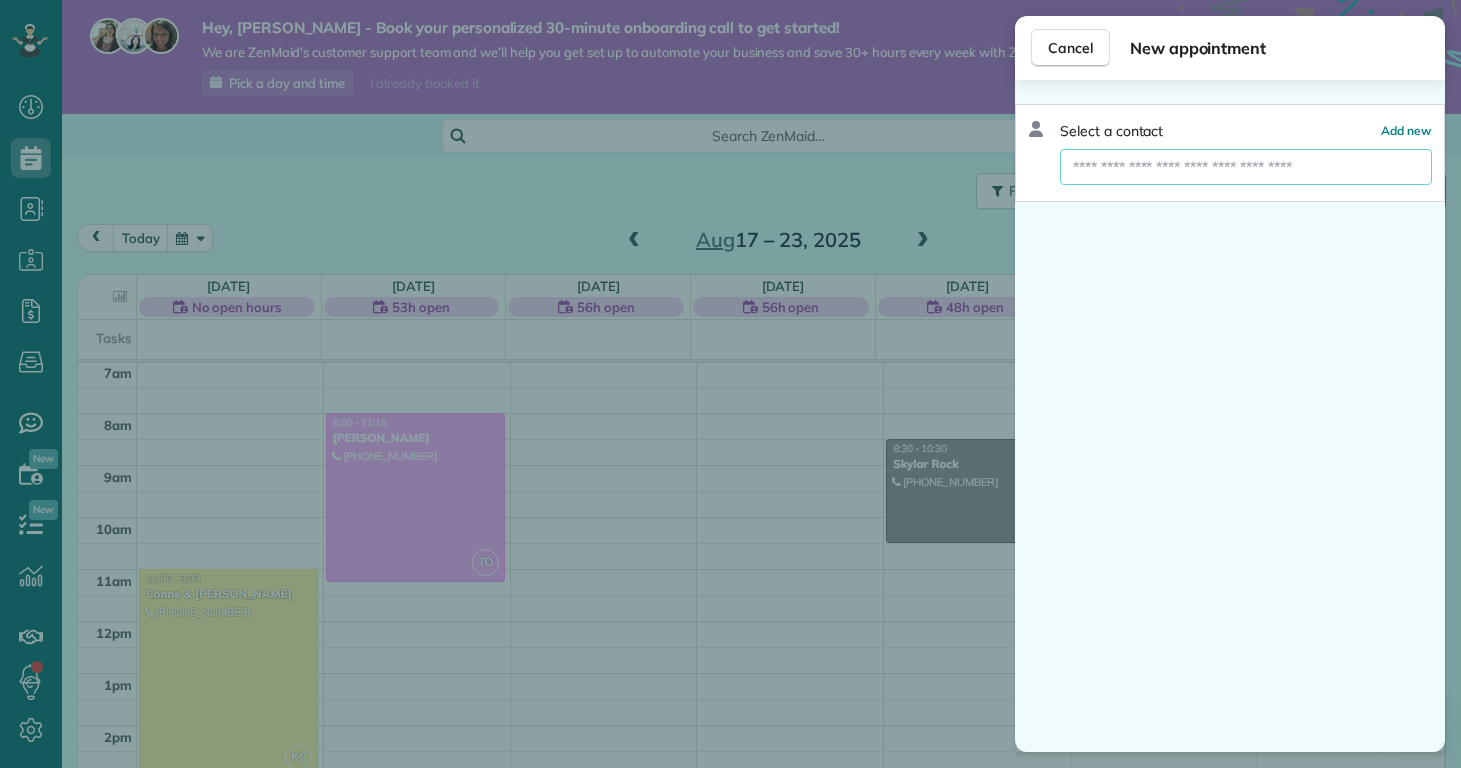 click at bounding box center [1246, 167] 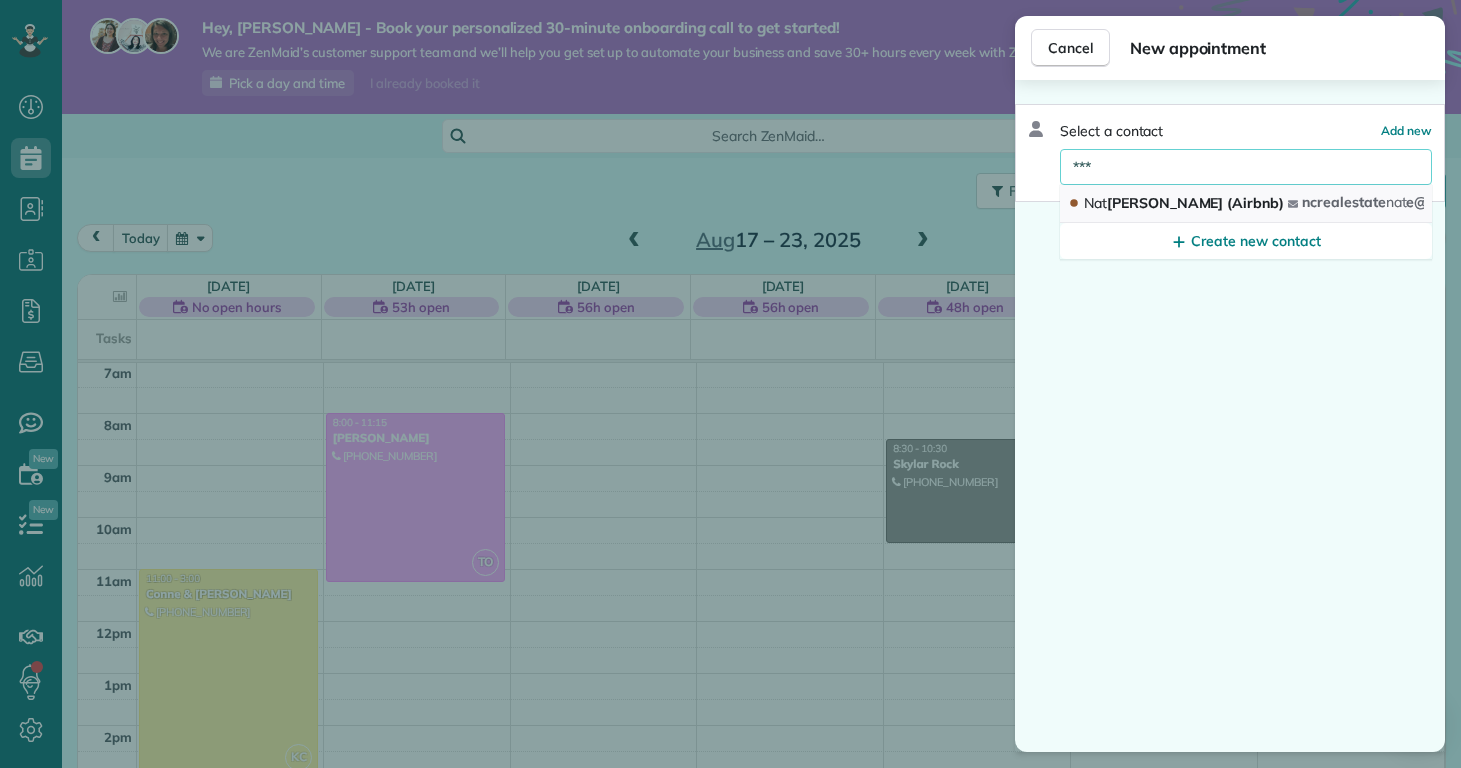 type on "***" 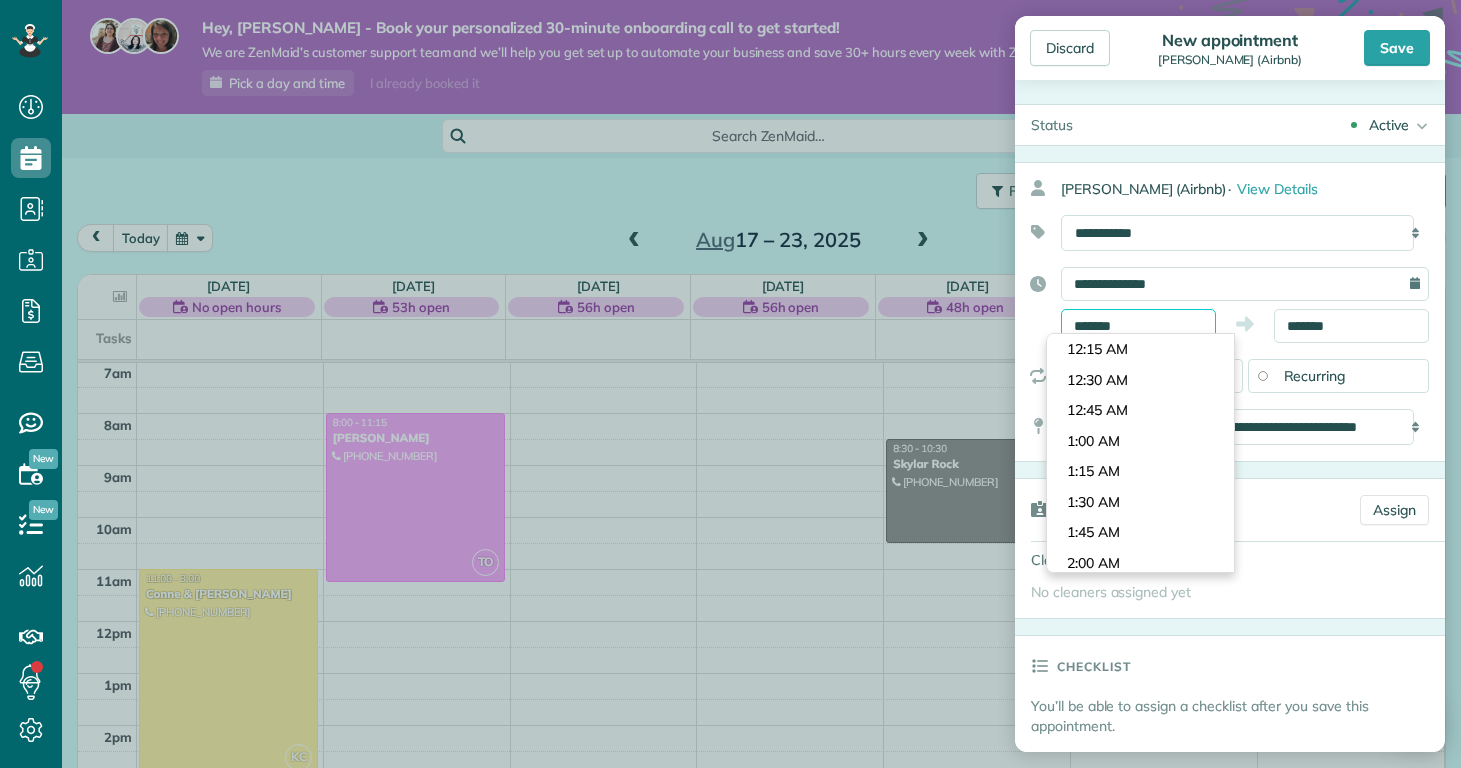 click on "*******" at bounding box center [1138, 326] 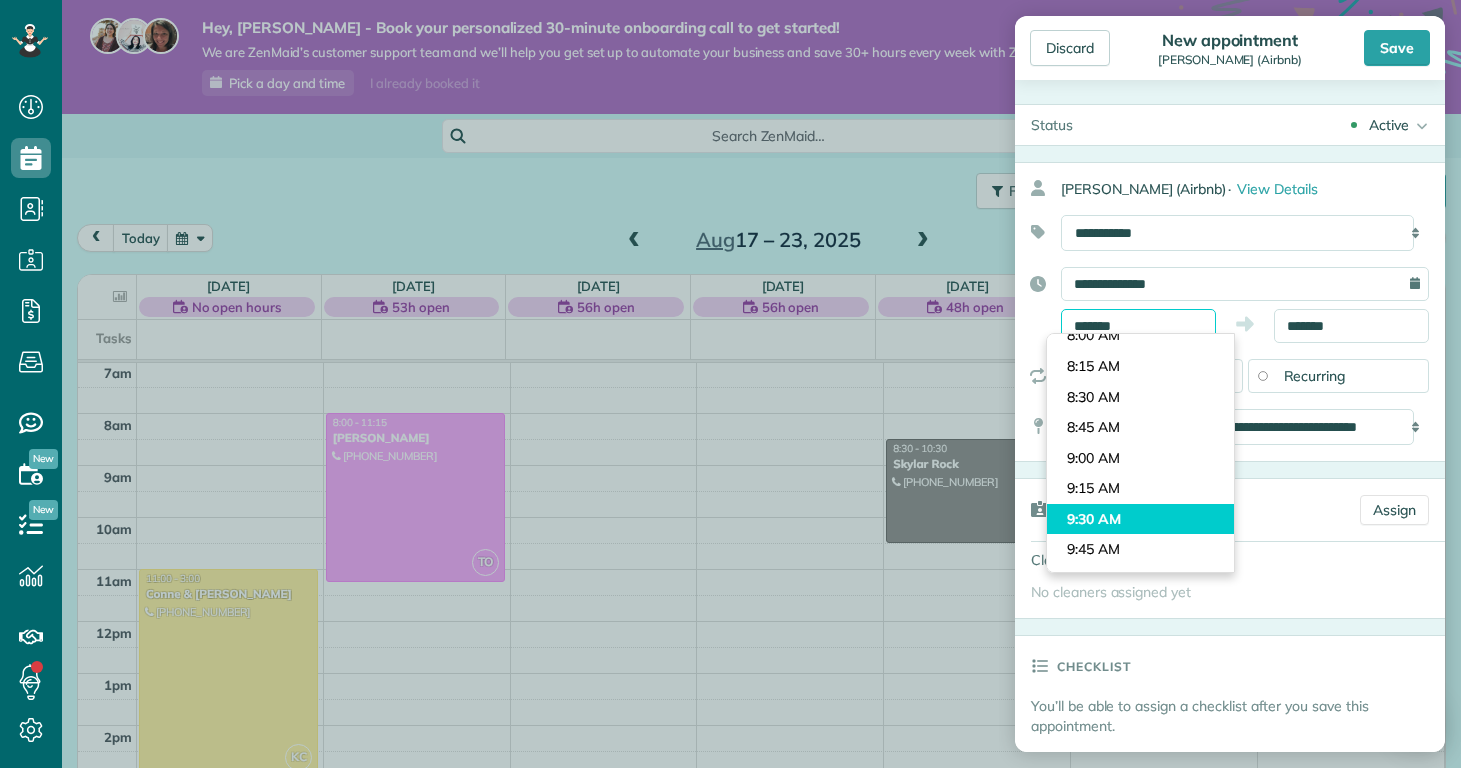 scroll, scrollTop: 1183, scrollLeft: 0, axis: vertical 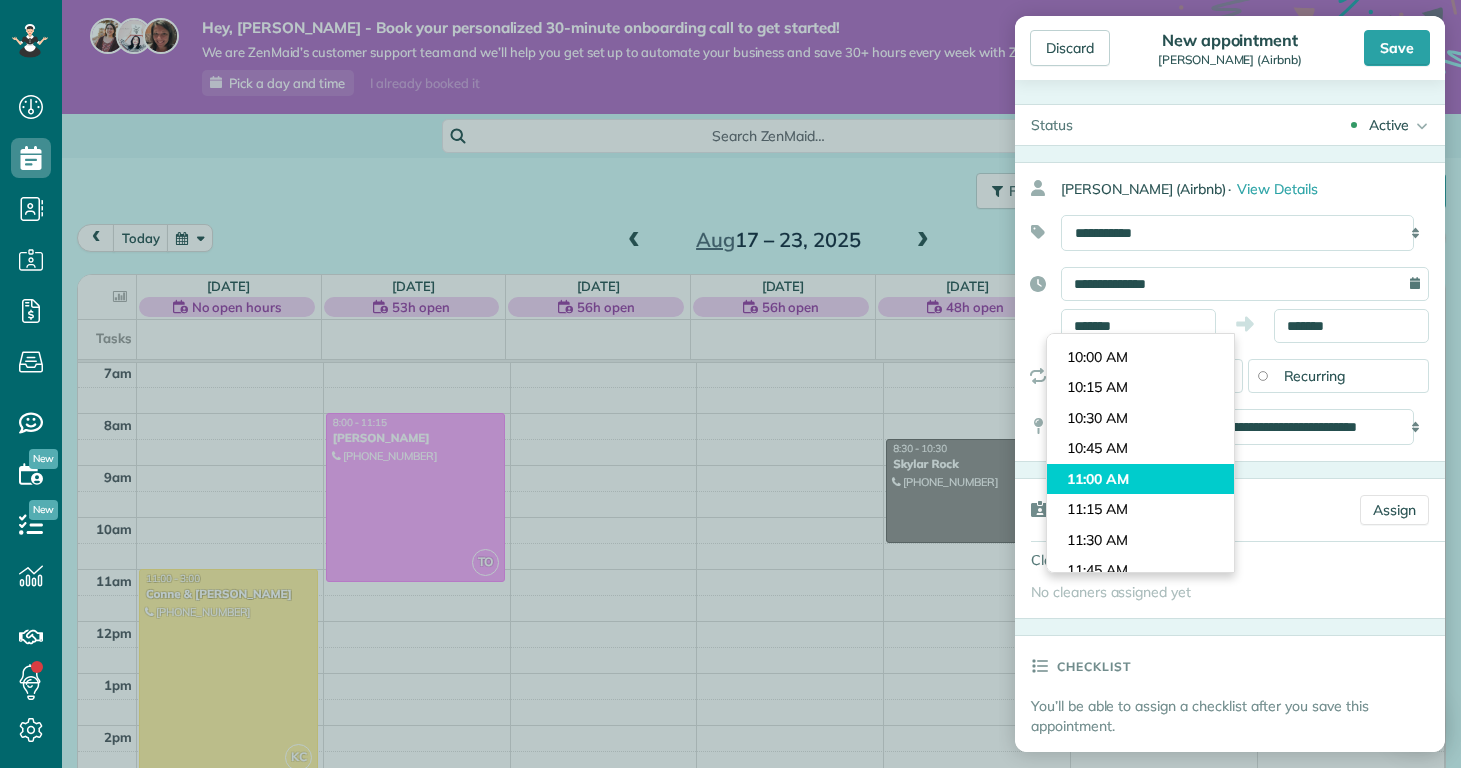 type on "********" 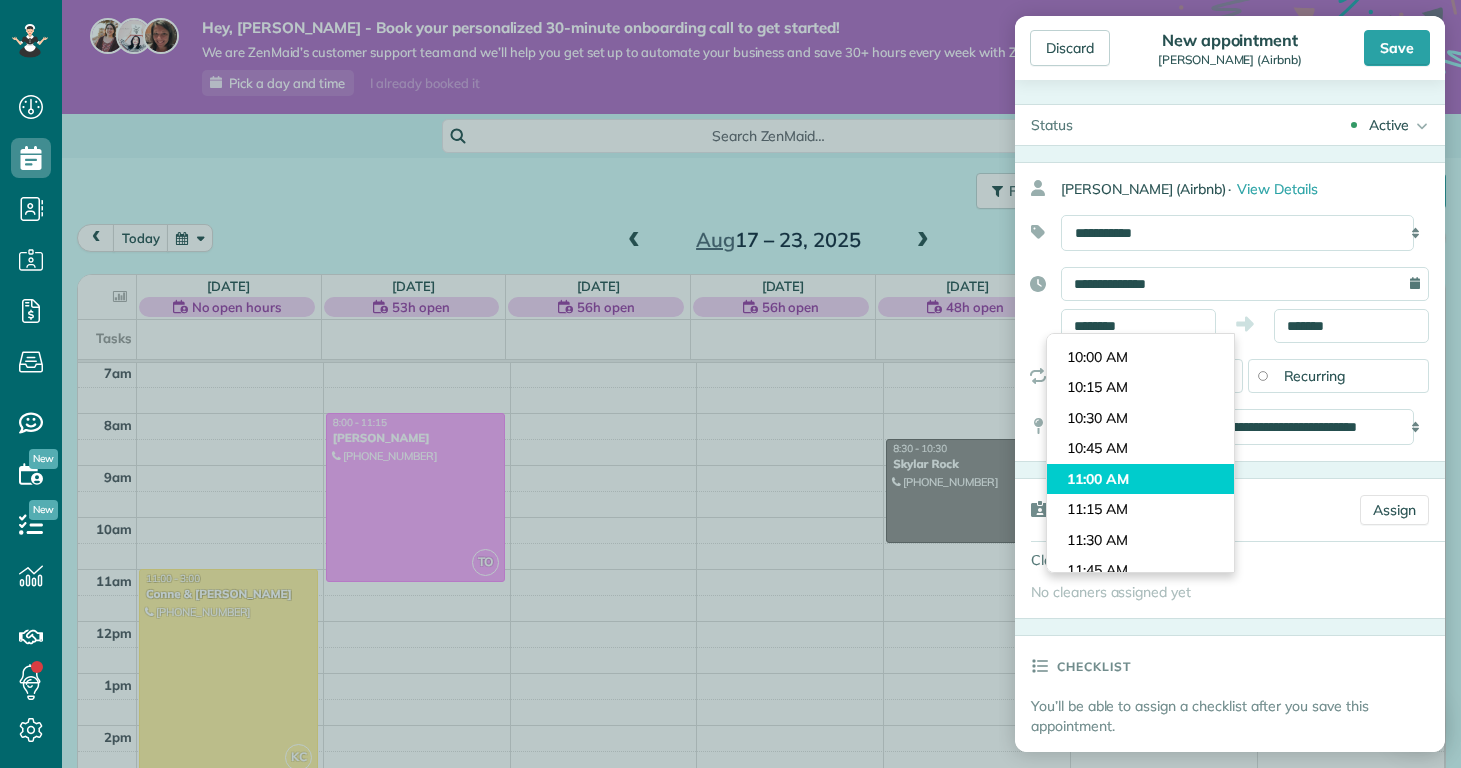 click on "Dashboard
Scheduling
Calendar View
List View
Dispatch View - Weekly scheduling (Beta)" at bounding box center [730, 384] 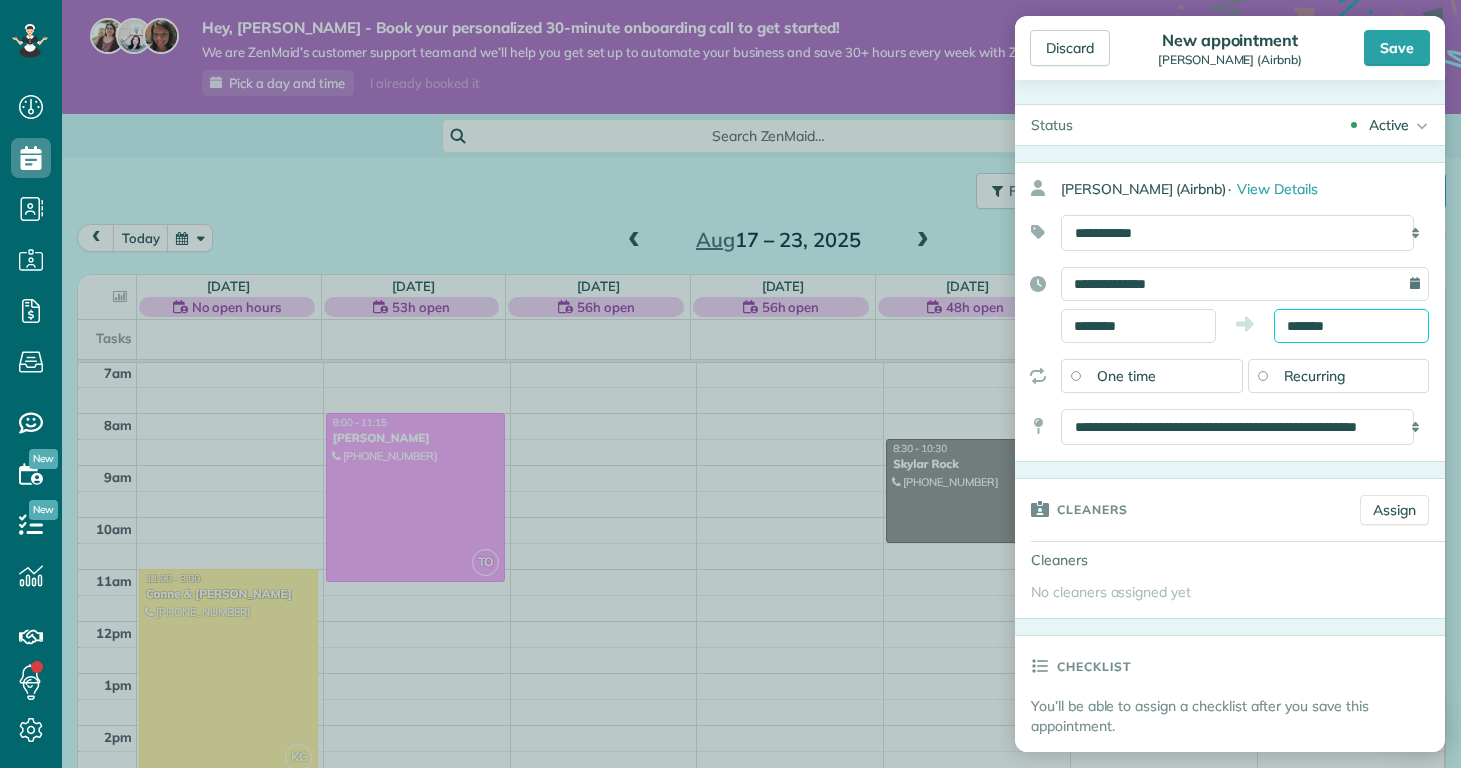 click on "*******" at bounding box center (1351, 326) 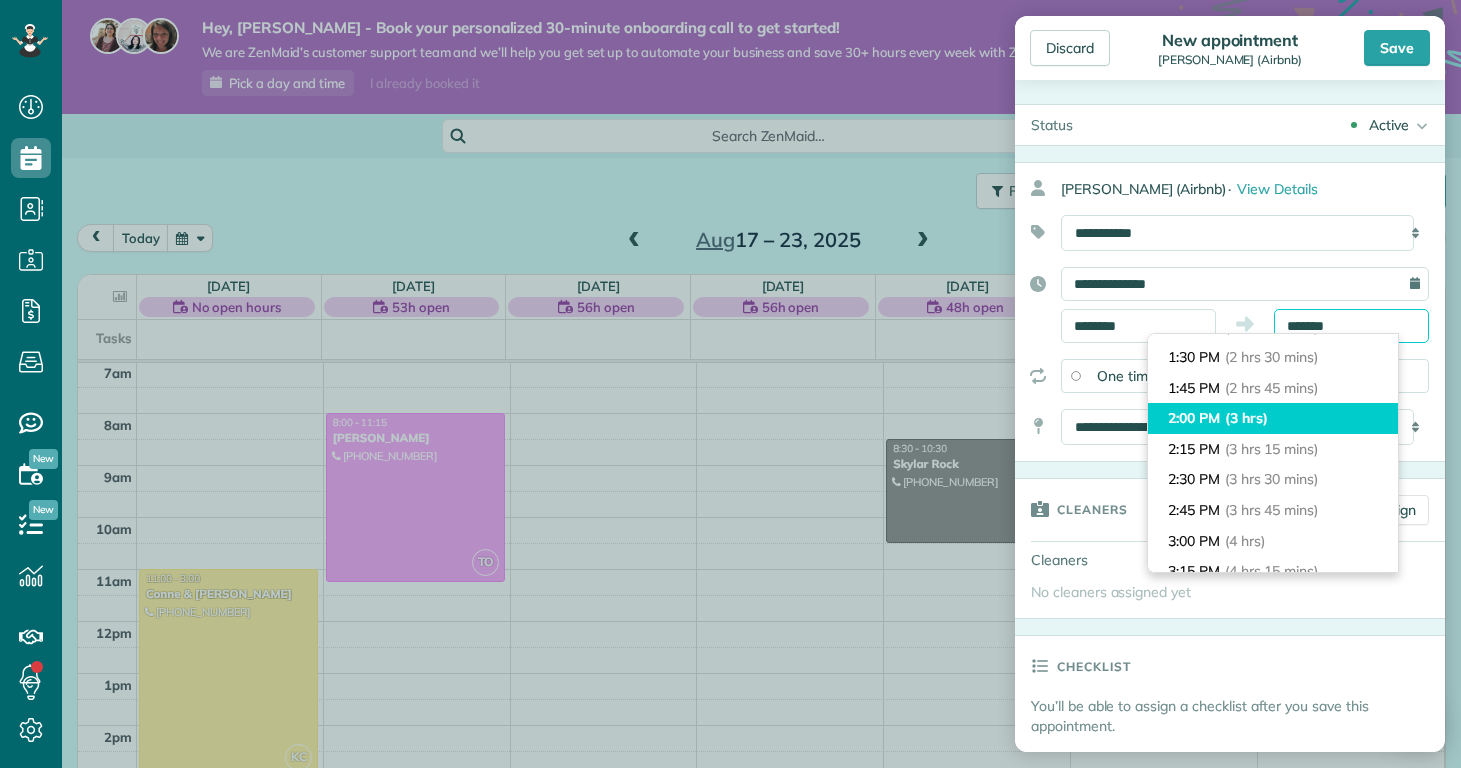 scroll, scrollTop: 332, scrollLeft: 0, axis: vertical 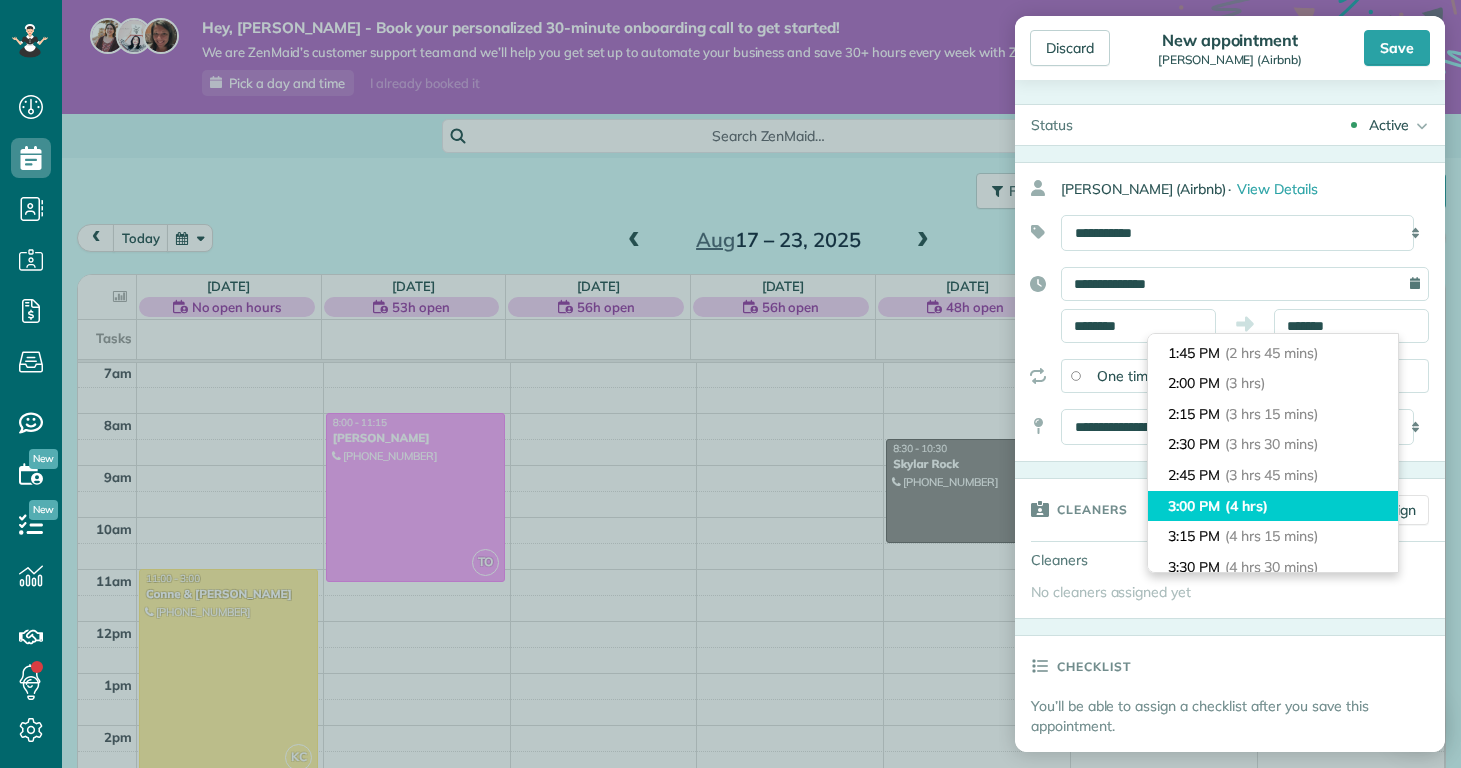 type on "*******" 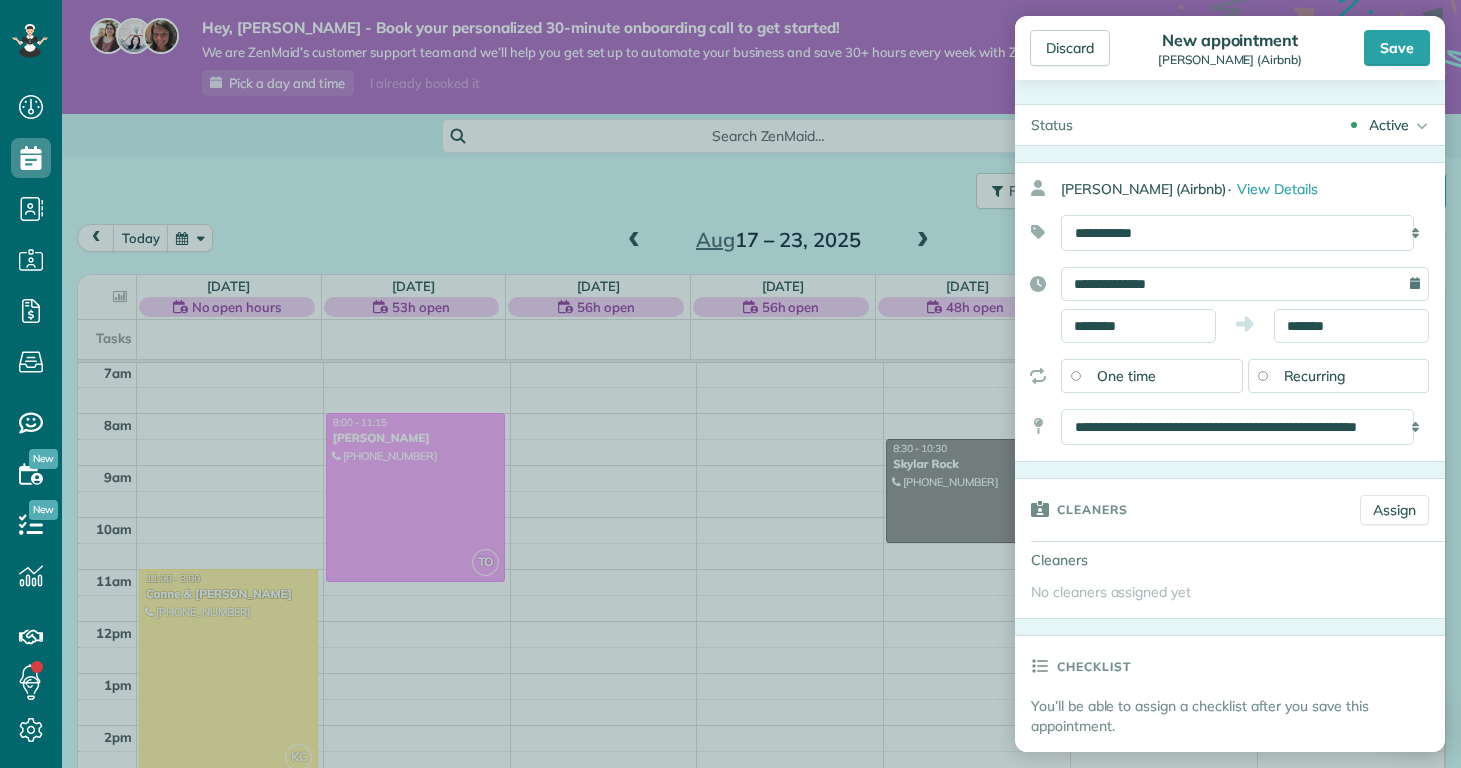click on "Cleaners" at bounding box center [1179, 509] 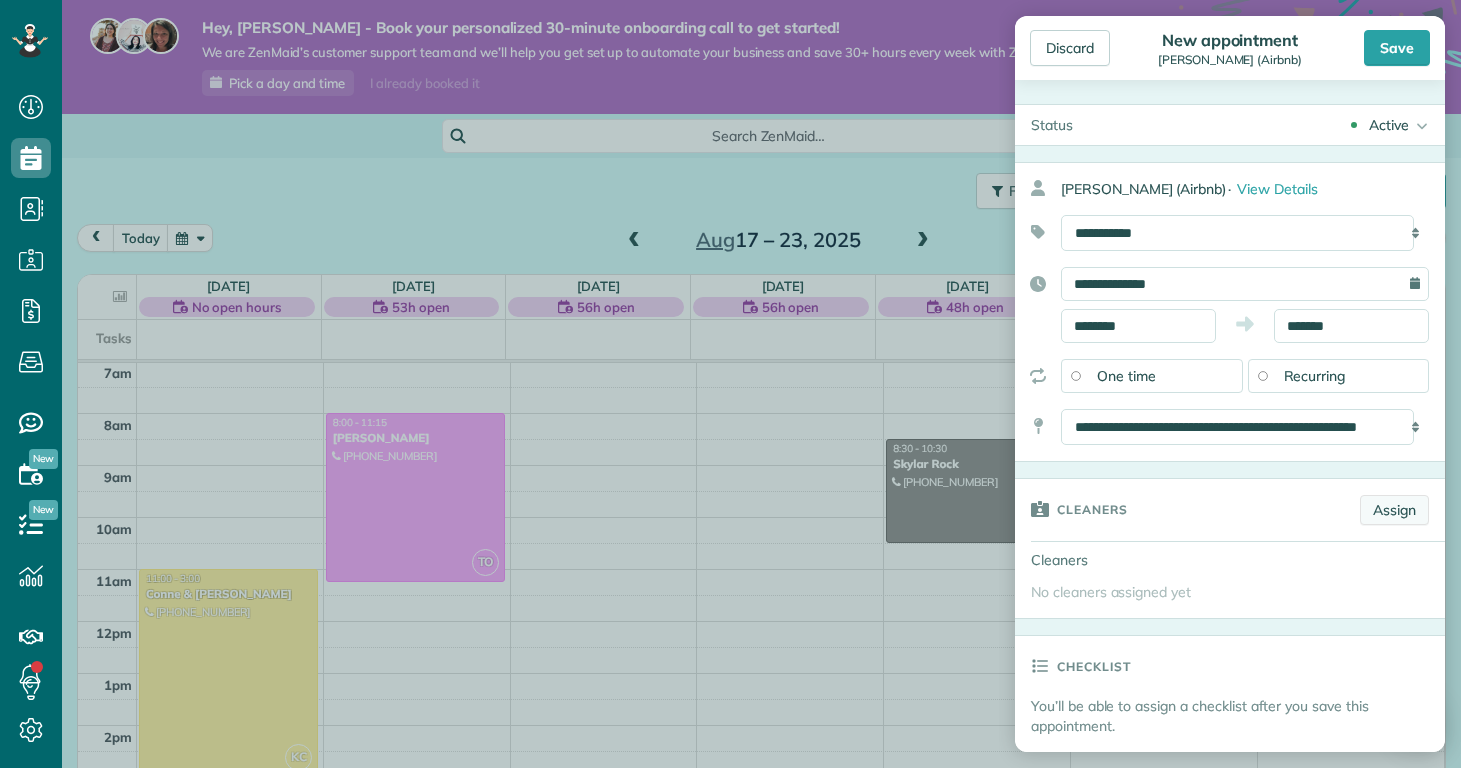 click on "Assign" at bounding box center [1394, 510] 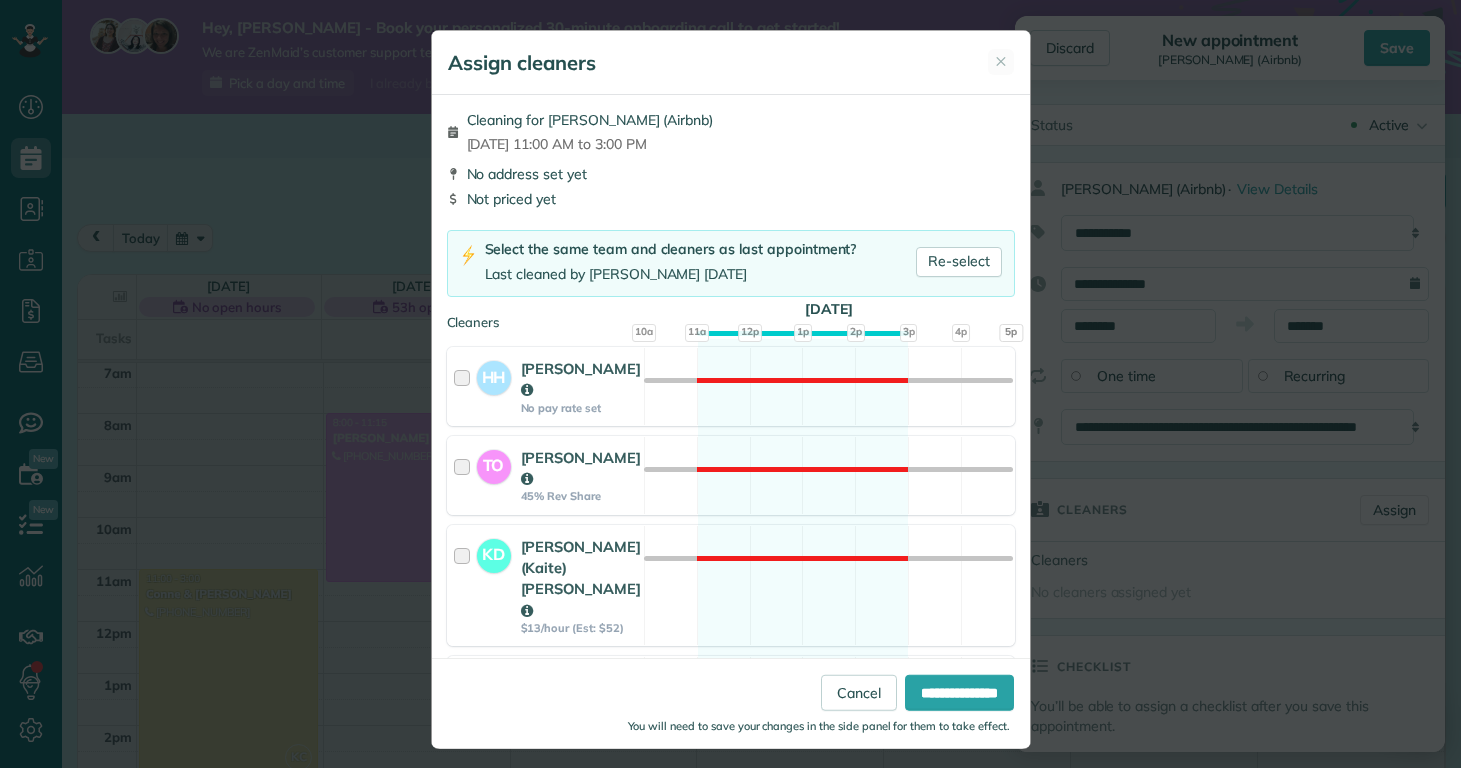 scroll, scrollTop: 306, scrollLeft: 0, axis: vertical 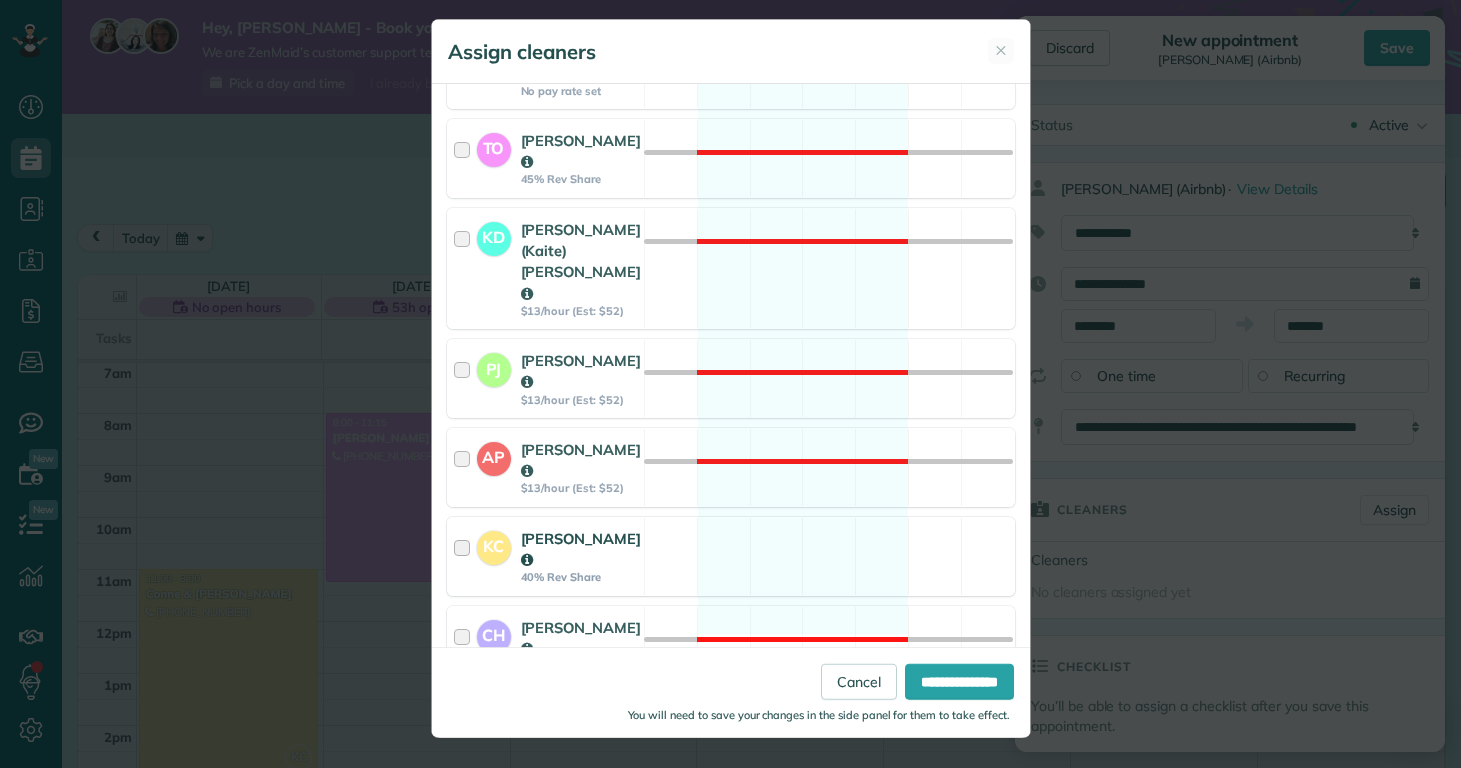 click on "Kolby Cummings" at bounding box center [581, 549] 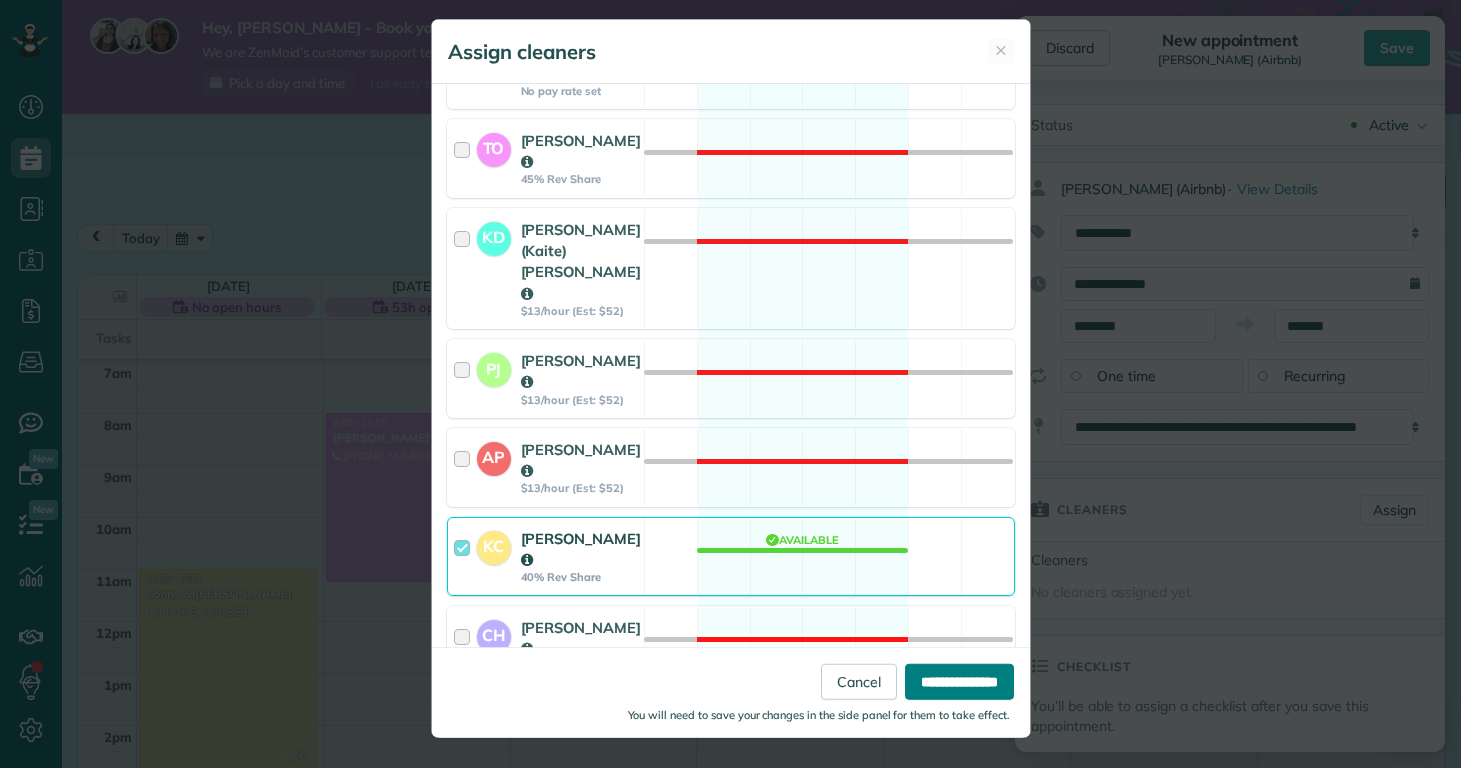 click on "**********" at bounding box center [959, 682] 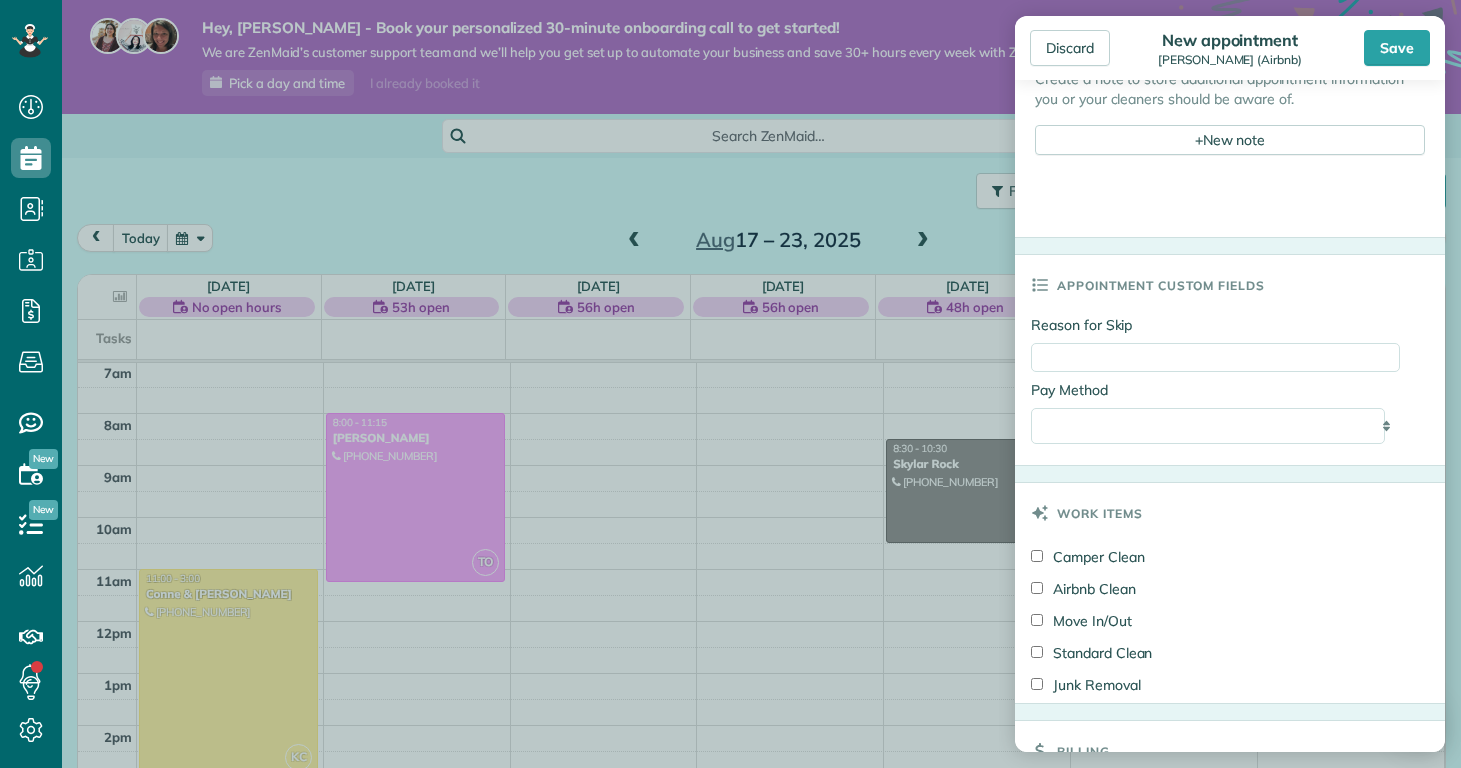 scroll, scrollTop: 1098, scrollLeft: 0, axis: vertical 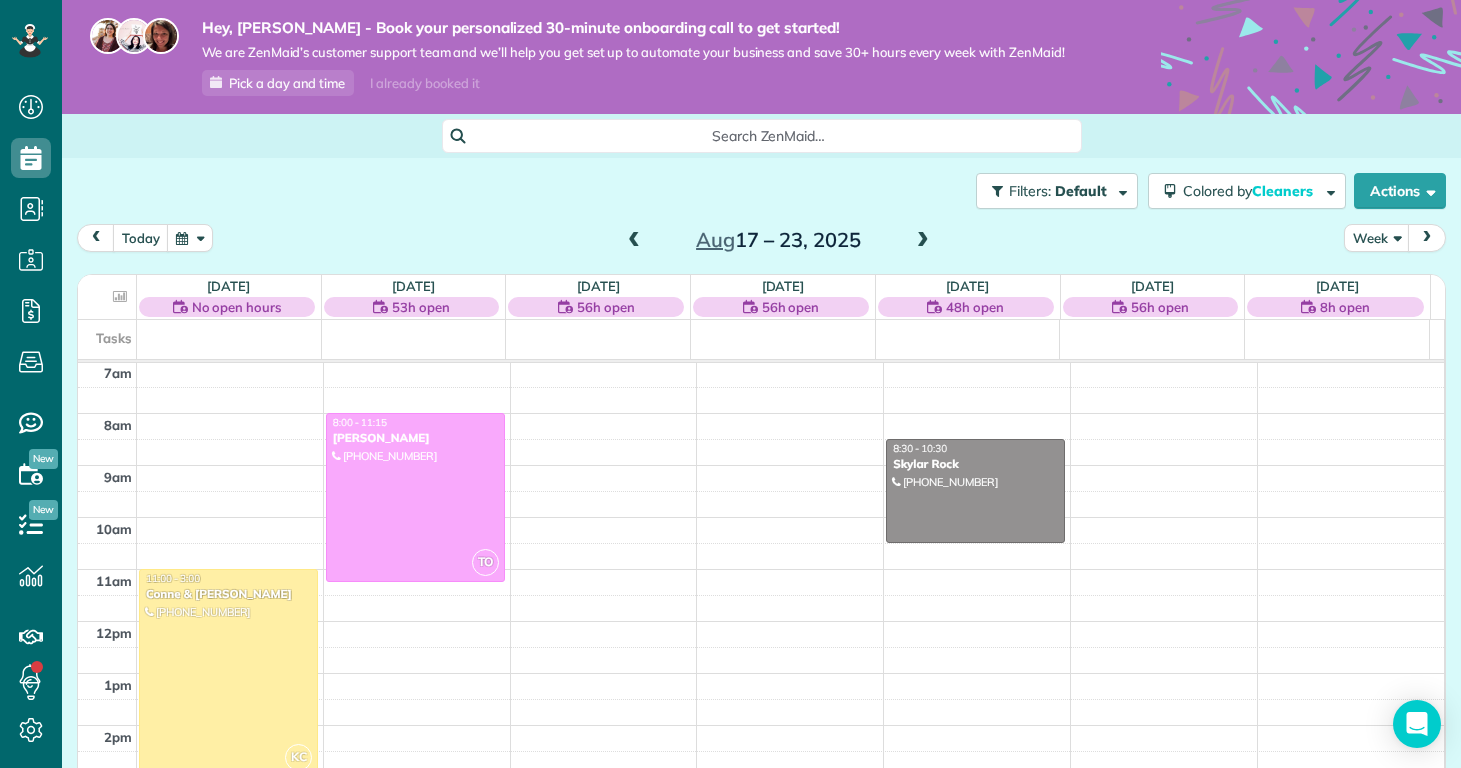 click on "Discard
New appointment
Nathan Carithers (Airbnb)
Save
Status
Active
Active
Estimate
Stand-By" at bounding box center (730, 384) 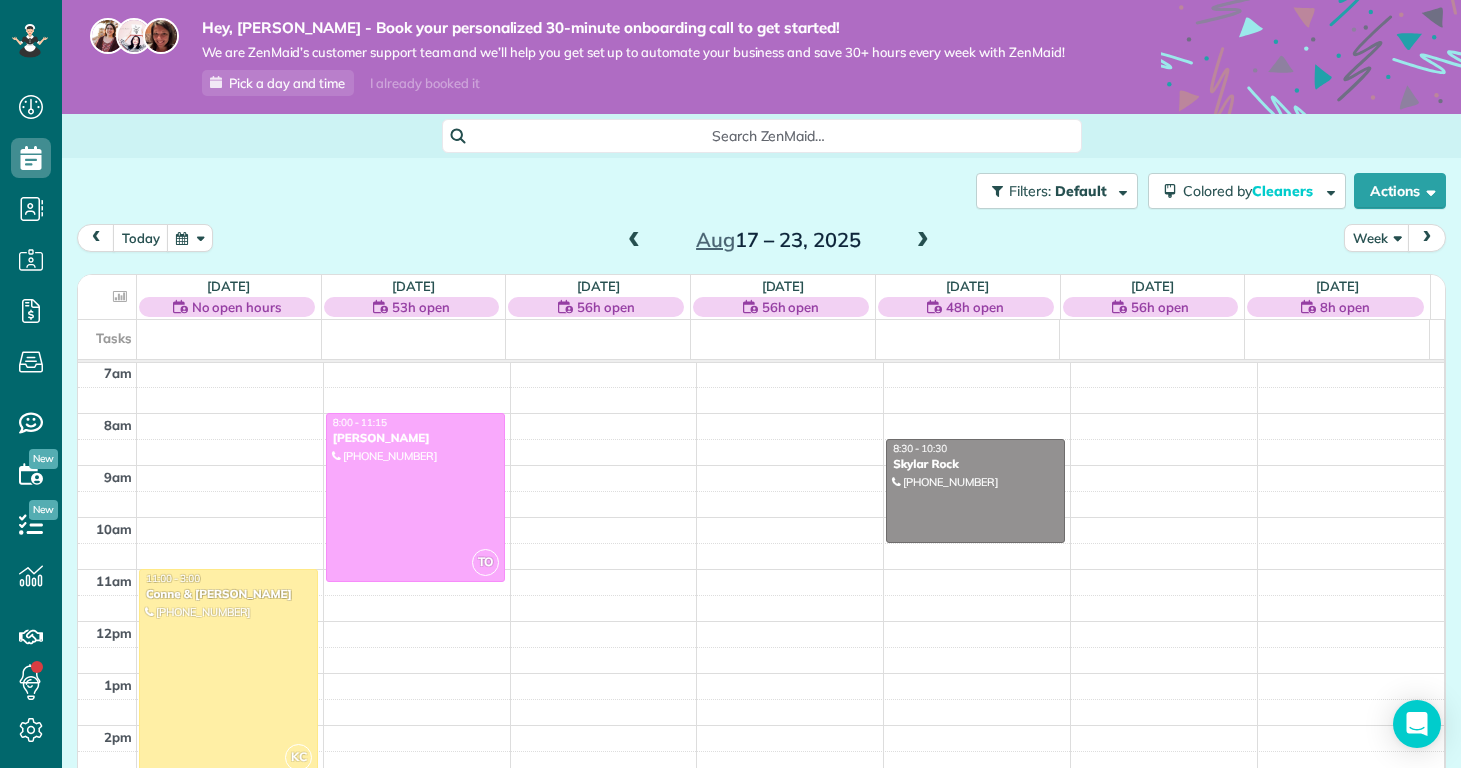 click on "12am 1am 2am 3am 4am 5am 6am 7am 8am 9am 10am 11am 12pm 1pm 2pm 3pm 4pm 5pm 6pm 7pm 8pm 9pm 10pm 11pm KC 11:00 - 3:00 Conne & Robert Fox (678) 478-7678 213 Pinellas Bay Dr North Topsail Beach, NC 28460 TO 8:00 - 11:15 Kelly Delaney (910) 650-2280 907 Eakins Lane Richlands, NC 28574 8:30 - 10:30 Skylar Rock (910) 833-0462 104 Jenna Rea Road Hubert, NC 28539" at bounding box center [761, 621] 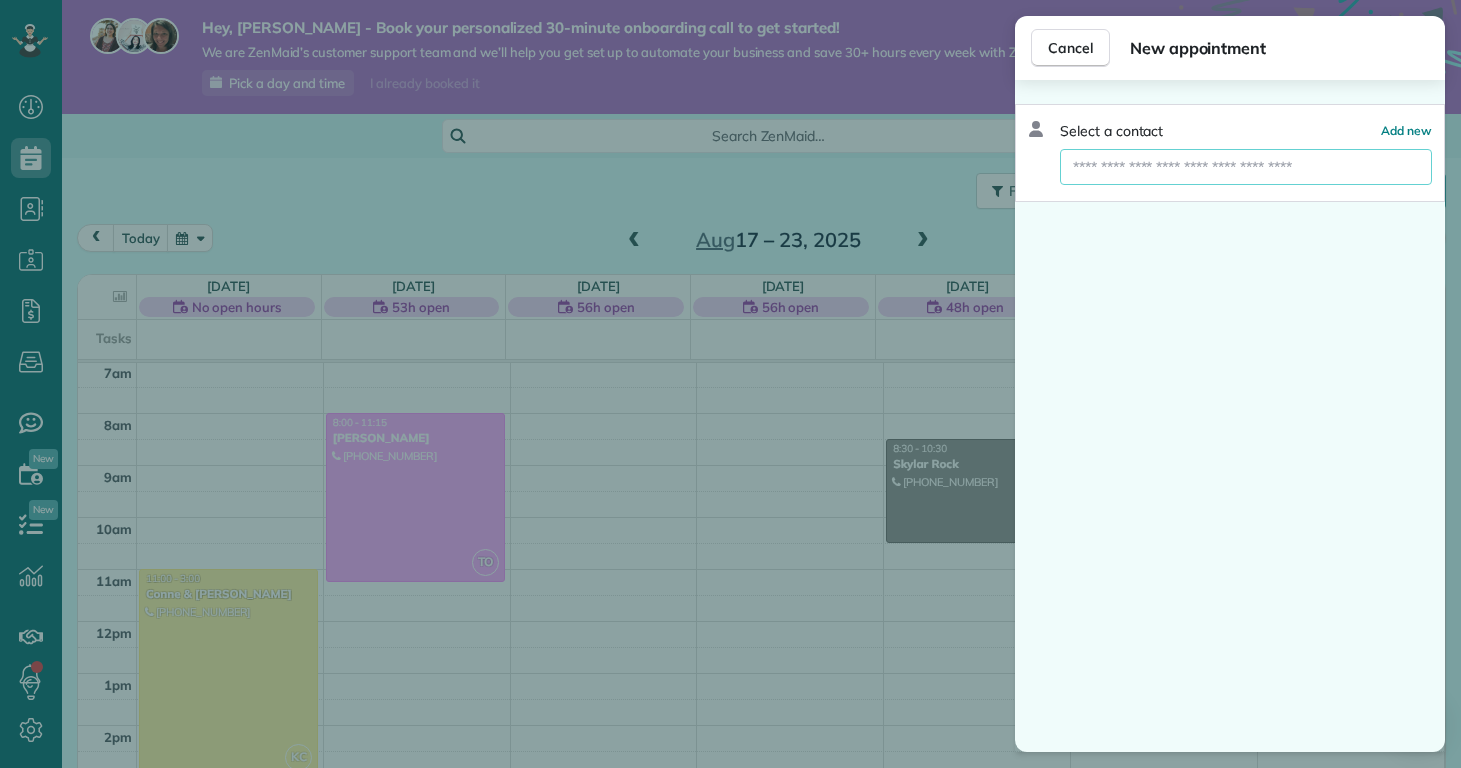 click at bounding box center (1246, 167) 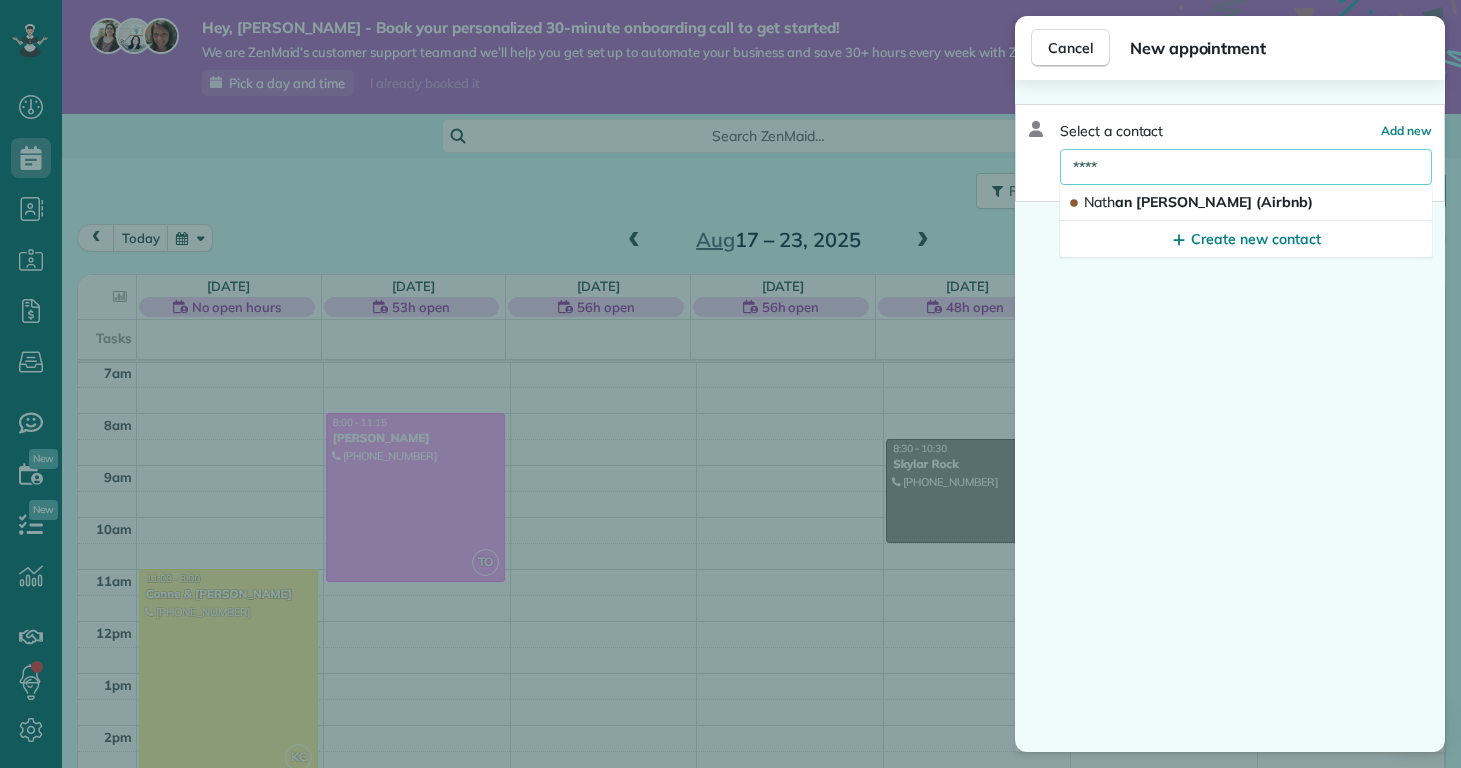 type on "****" 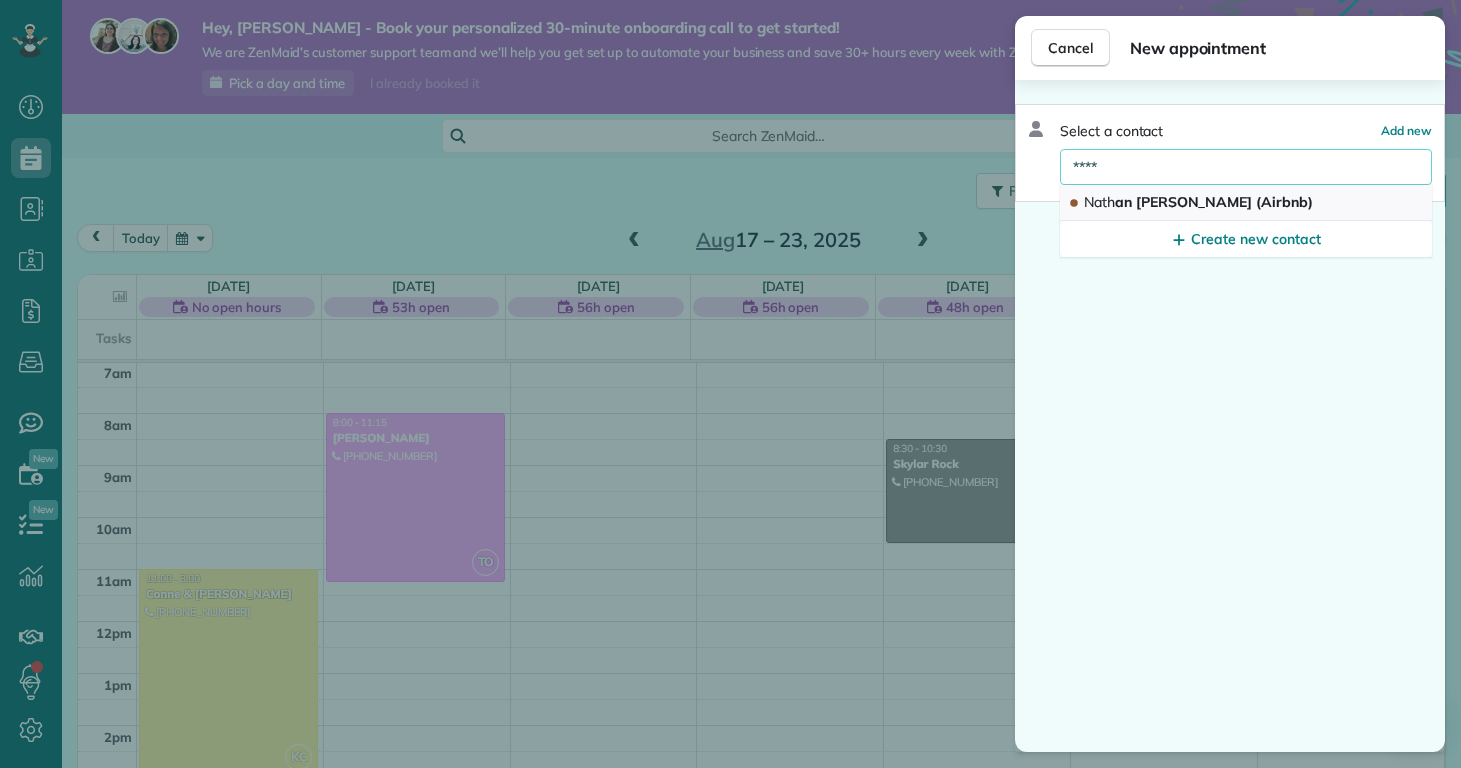 drag, startPoint x: 1259, startPoint y: 168, endPoint x: 1221, endPoint y: 208, distance: 55.17246 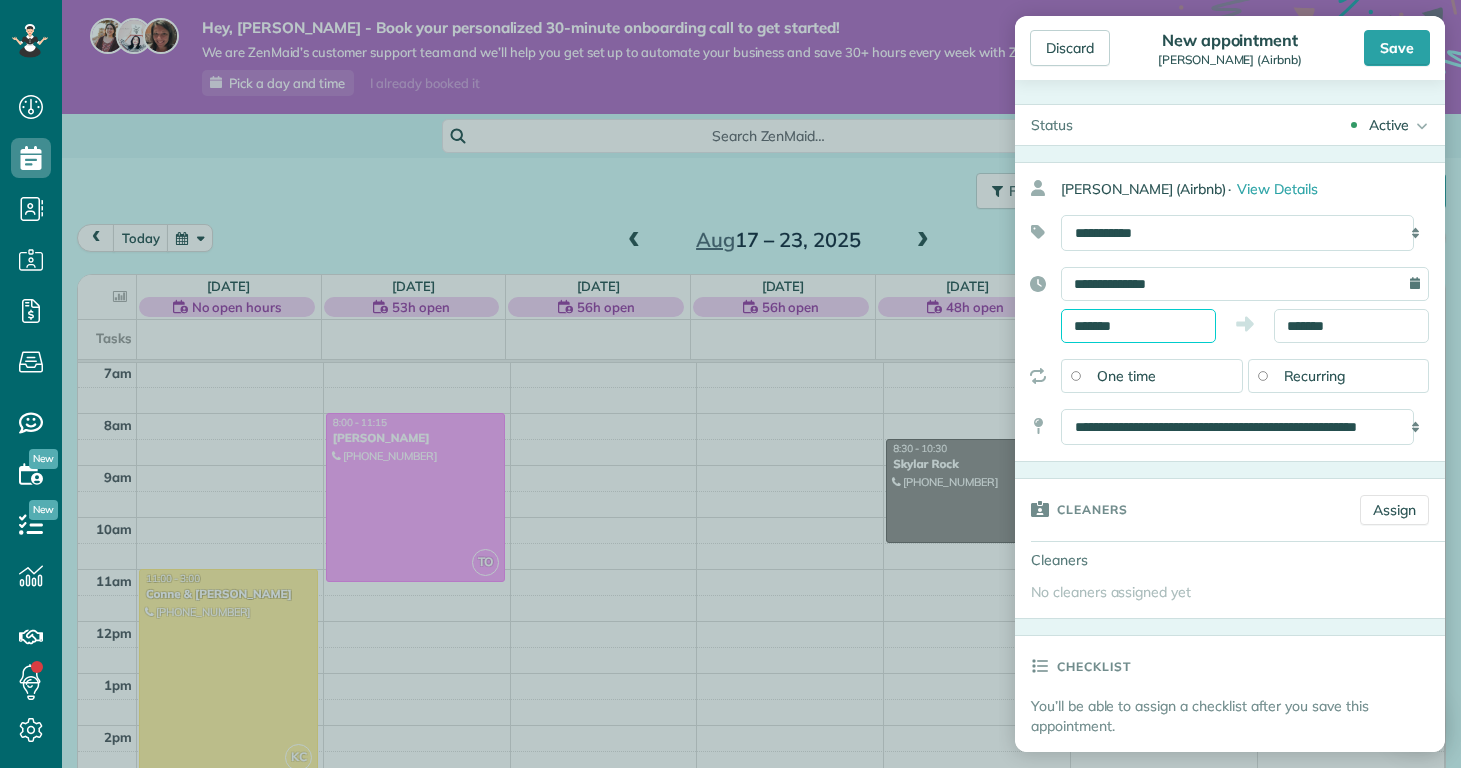 click on "*******" at bounding box center [1138, 326] 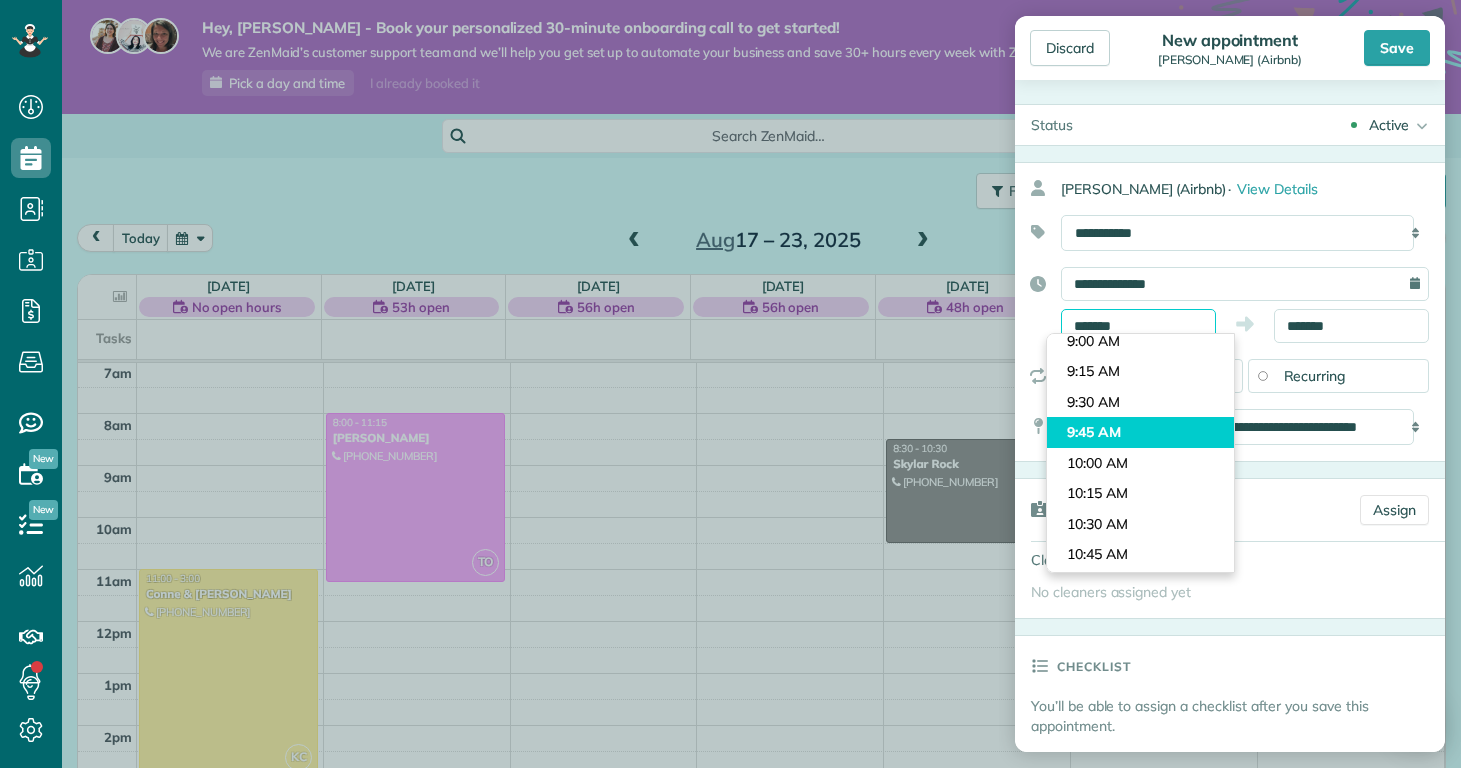 scroll, scrollTop: 1190, scrollLeft: 0, axis: vertical 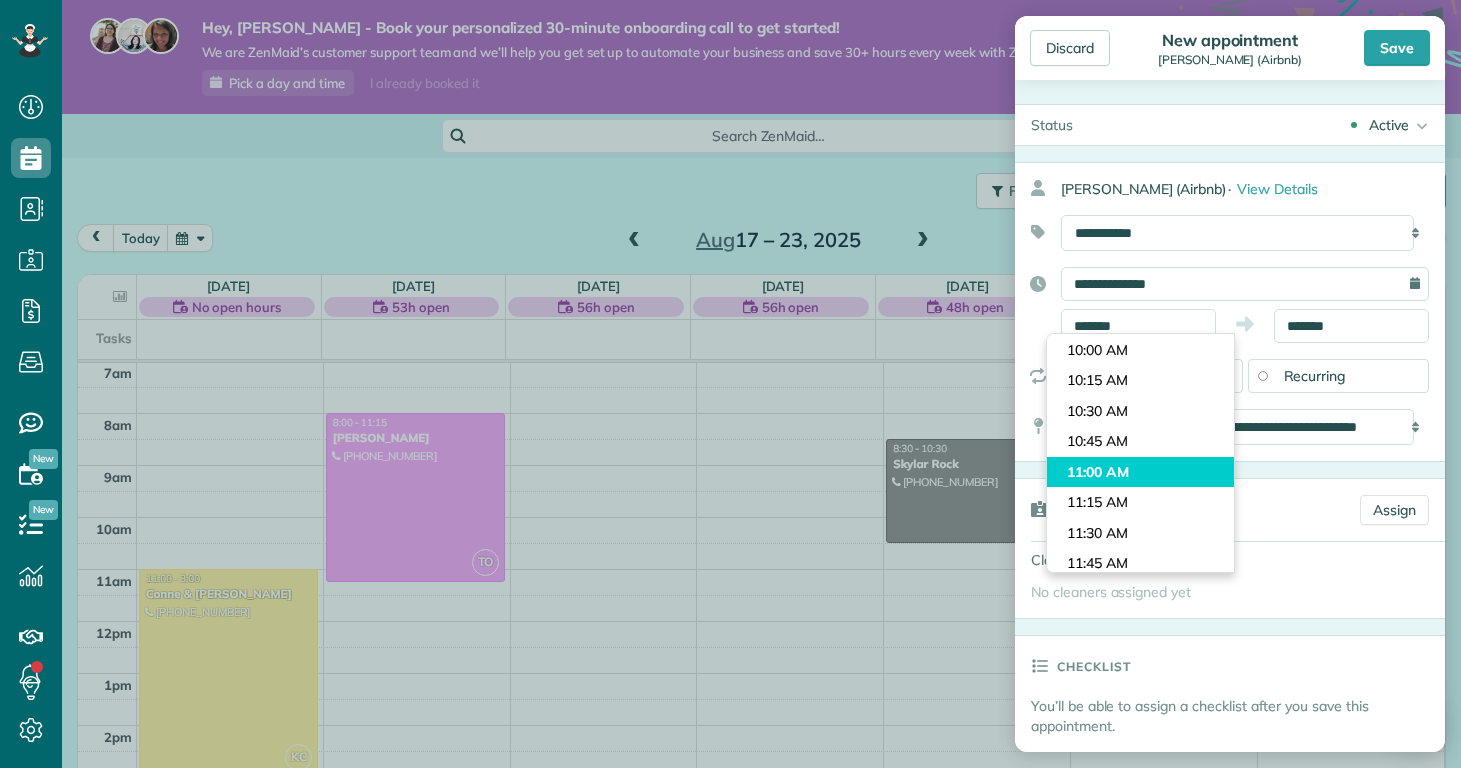 type on "********" 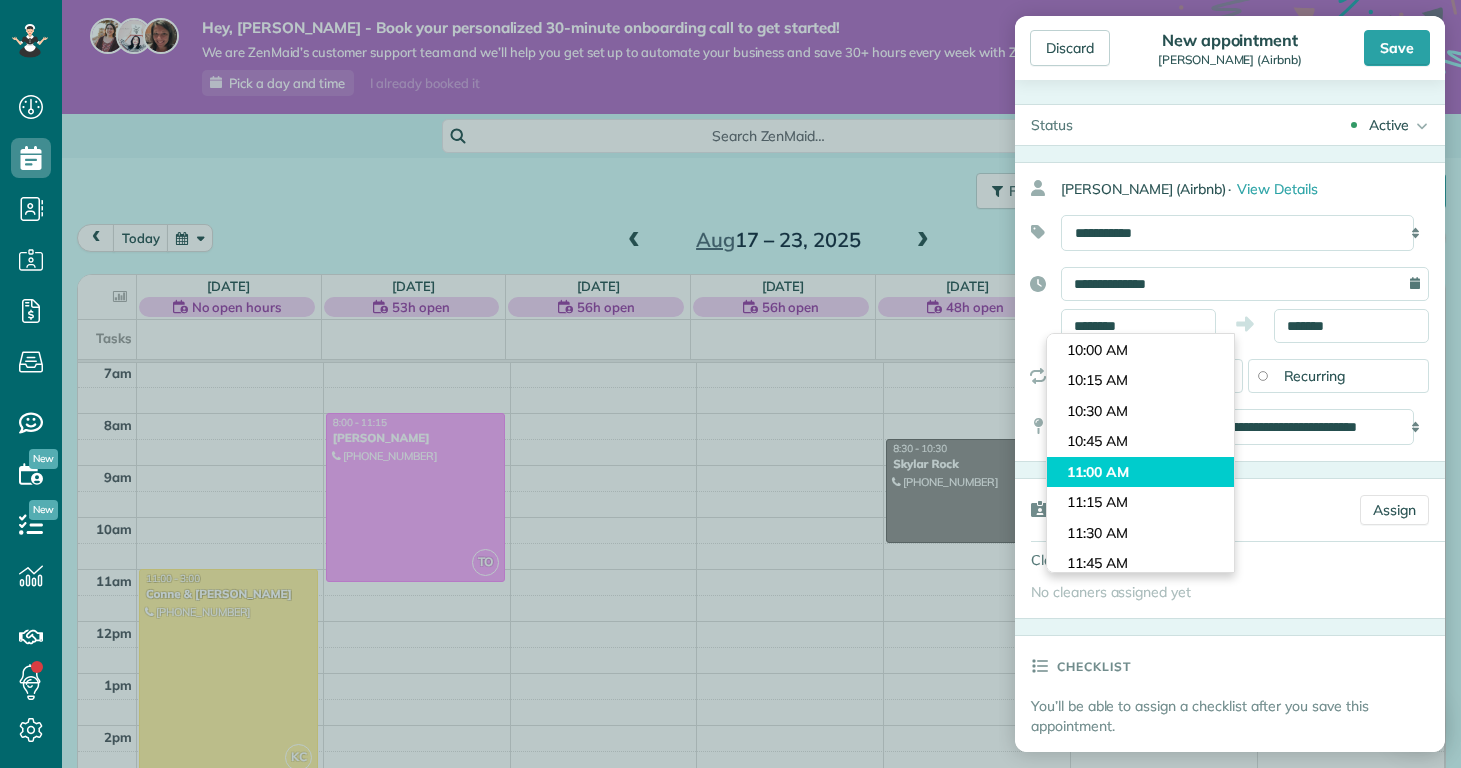click on "Dashboard
Scheduling
Calendar View
List View
Dispatch View - Weekly scheduling (Beta)" at bounding box center [730, 384] 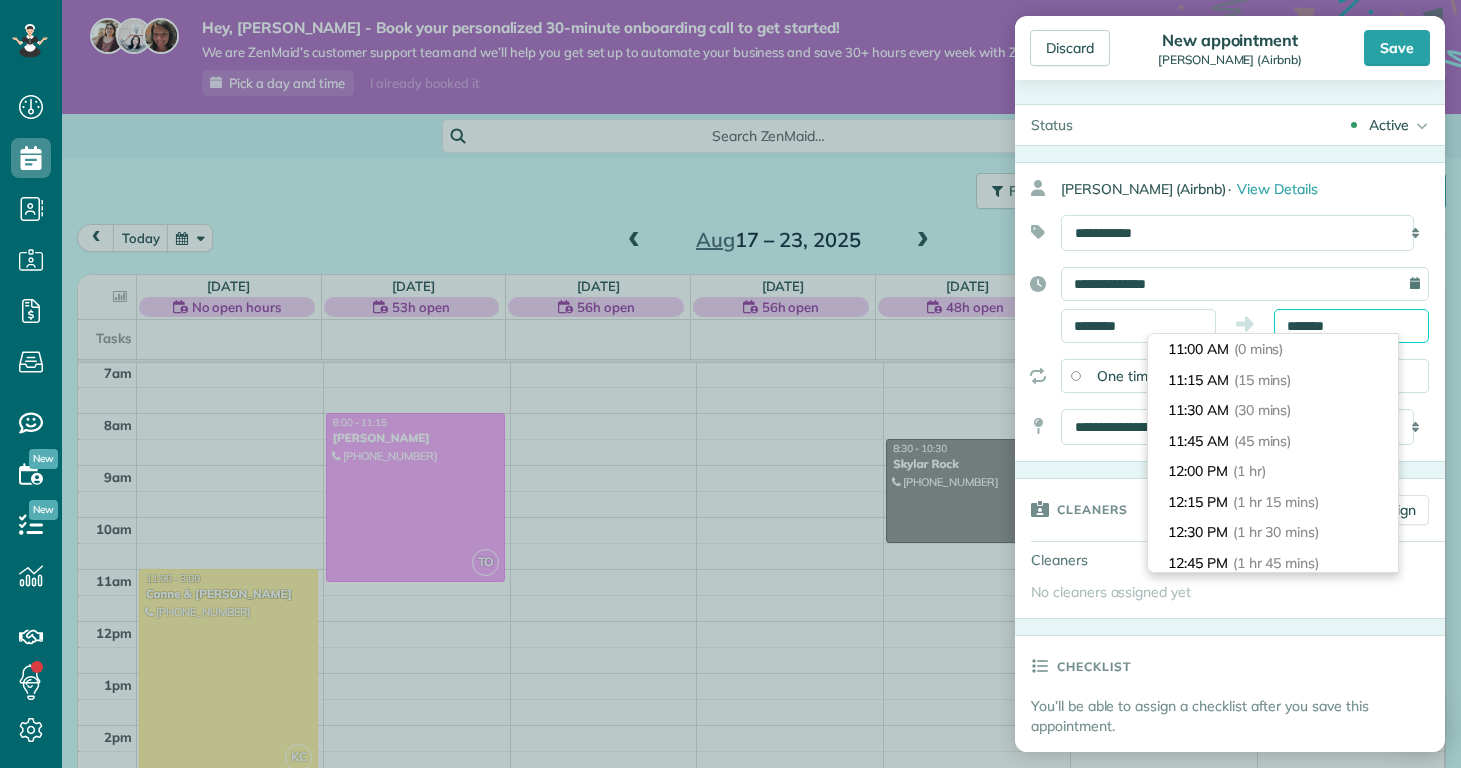 click on "*******" at bounding box center (1351, 326) 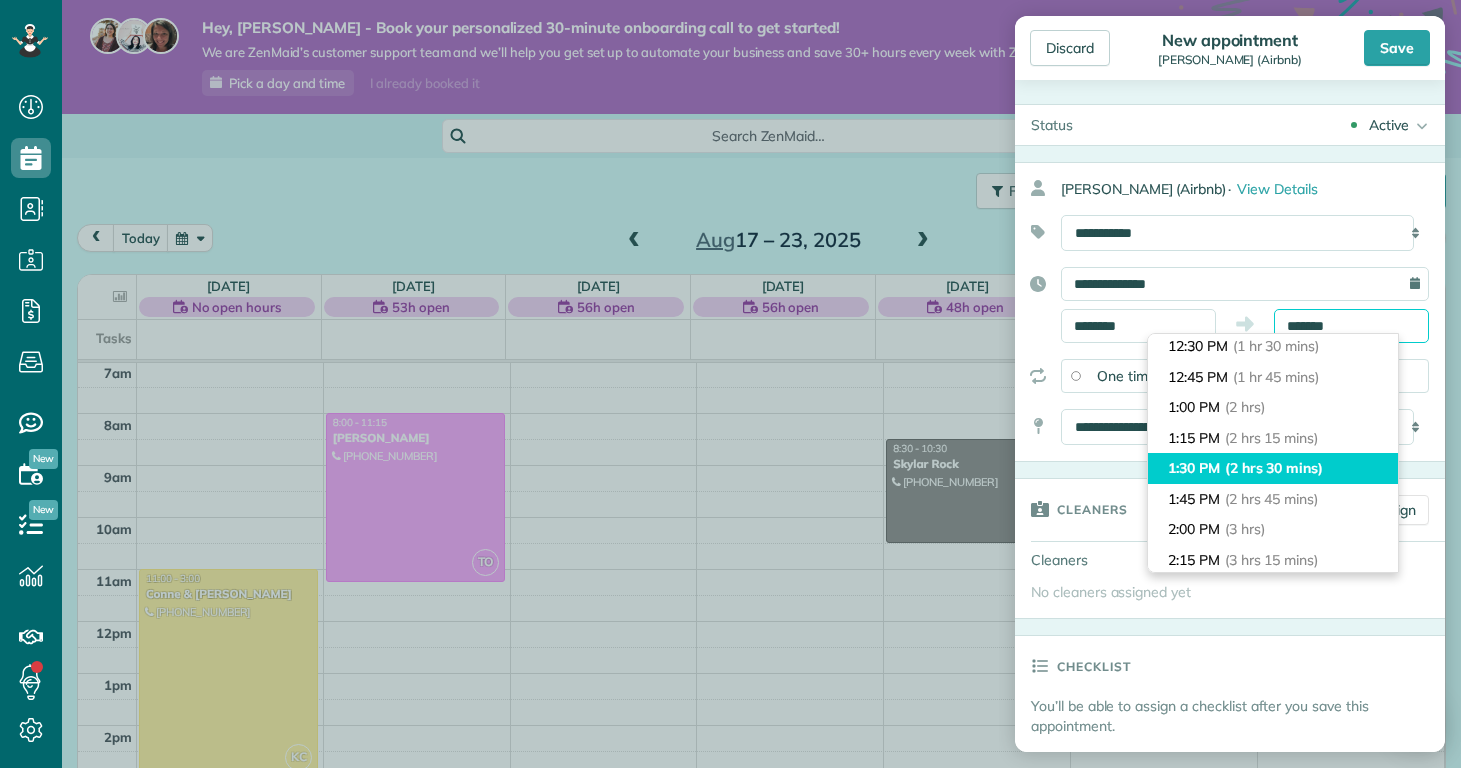 scroll, scrollTop: 304, scrollLeft: 0, axis: vertical 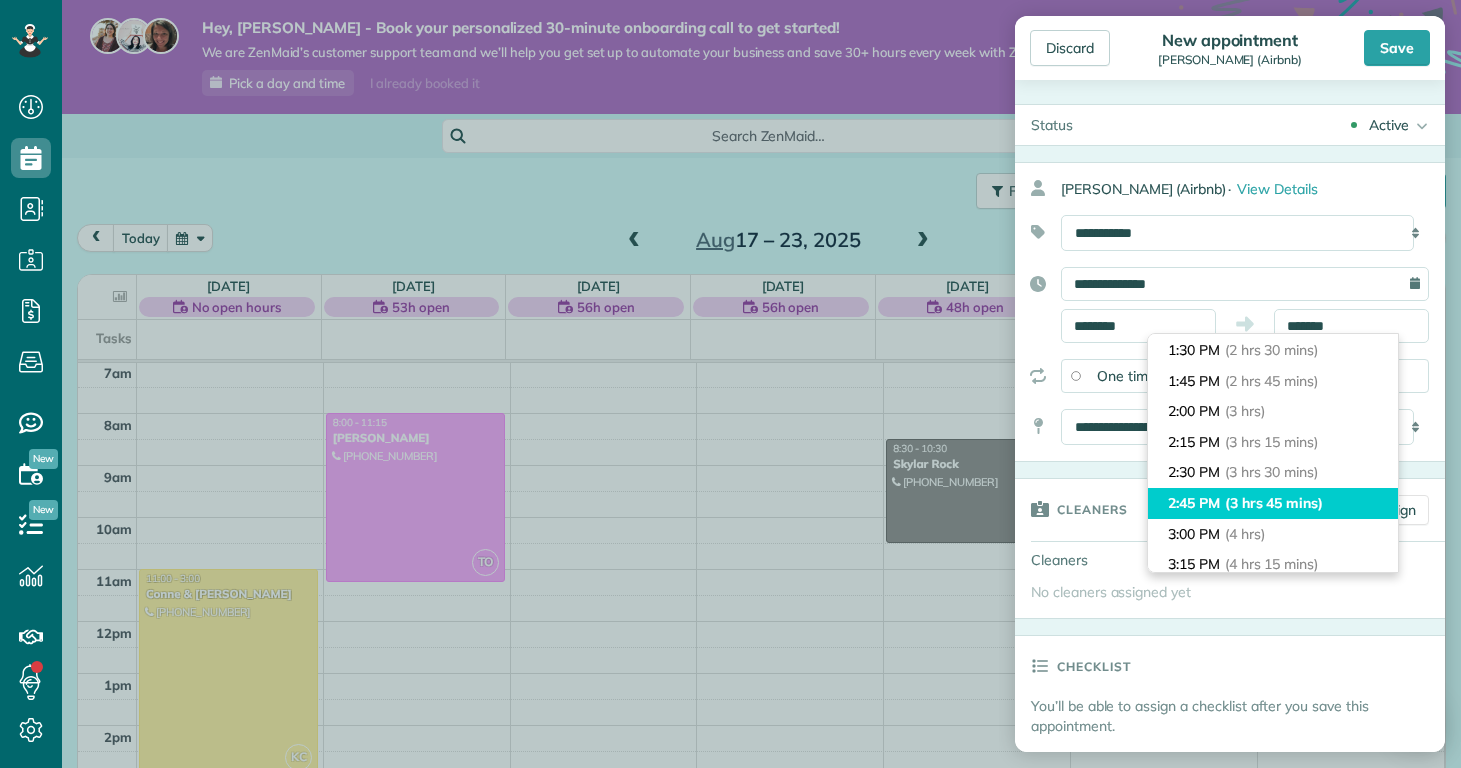 click on "2:45 PM  (3 hrs 45 mins)" at bounding box center (1273, 503) 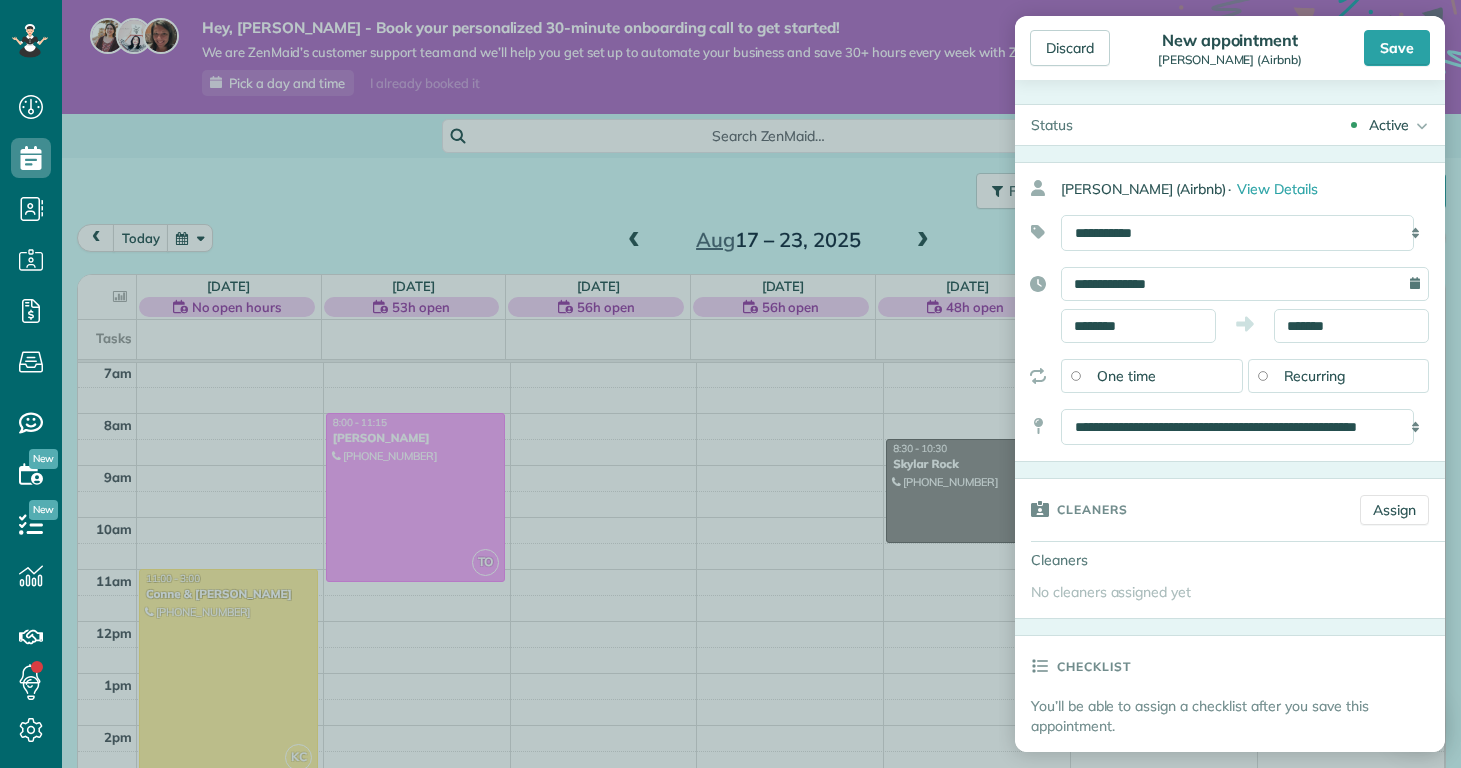 click on "**********" at bounding box center [1230, 312] 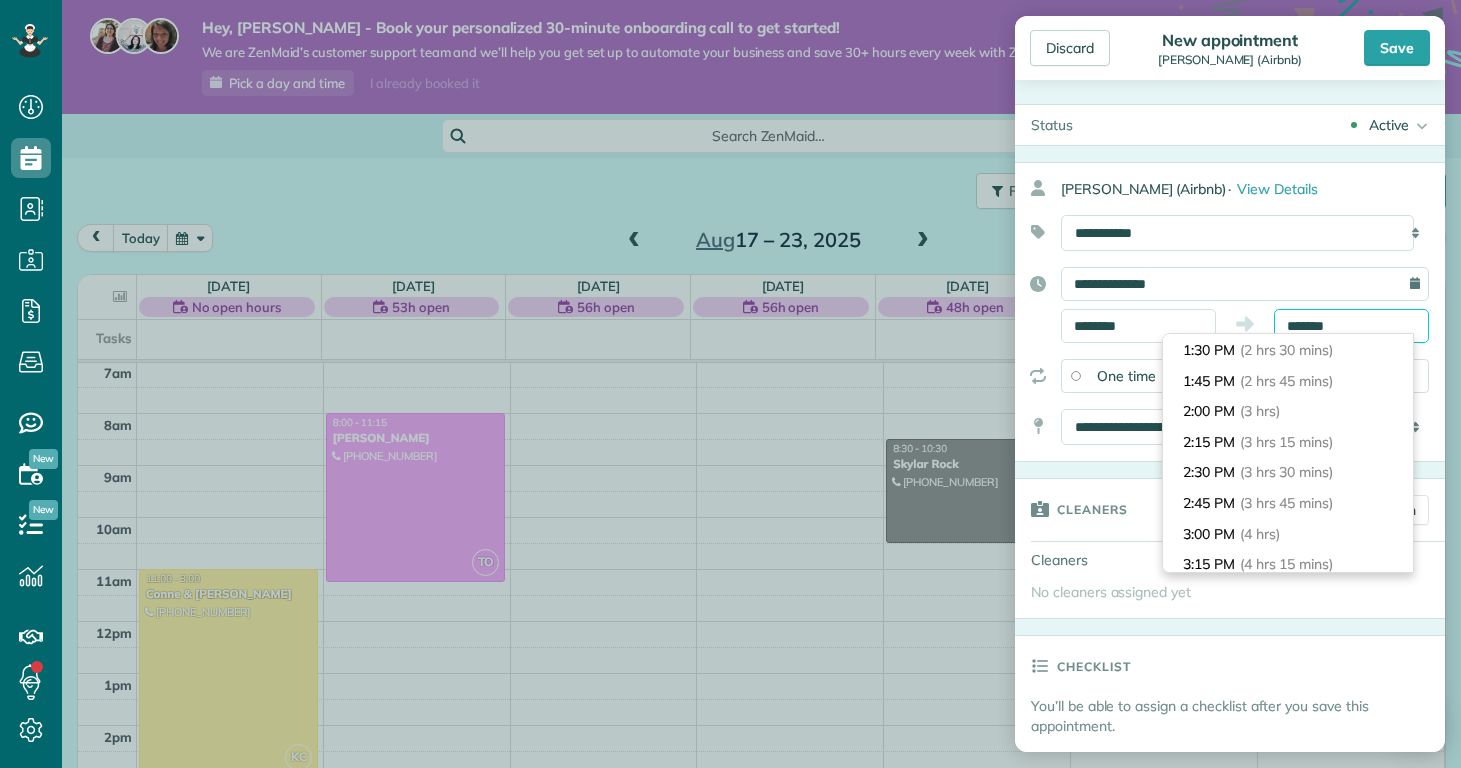 click on "*******" at bounding box center [1351, 326] 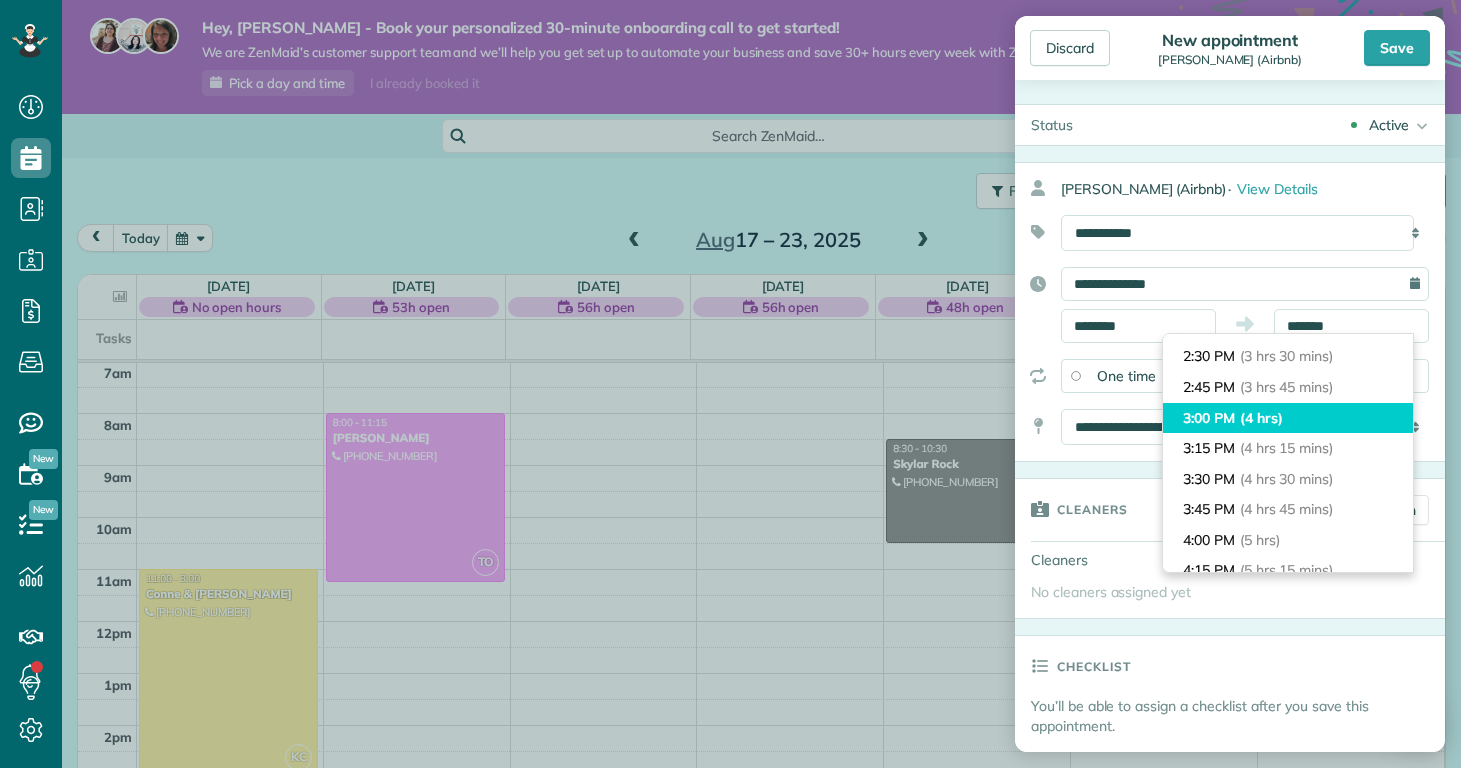 type on "*******" 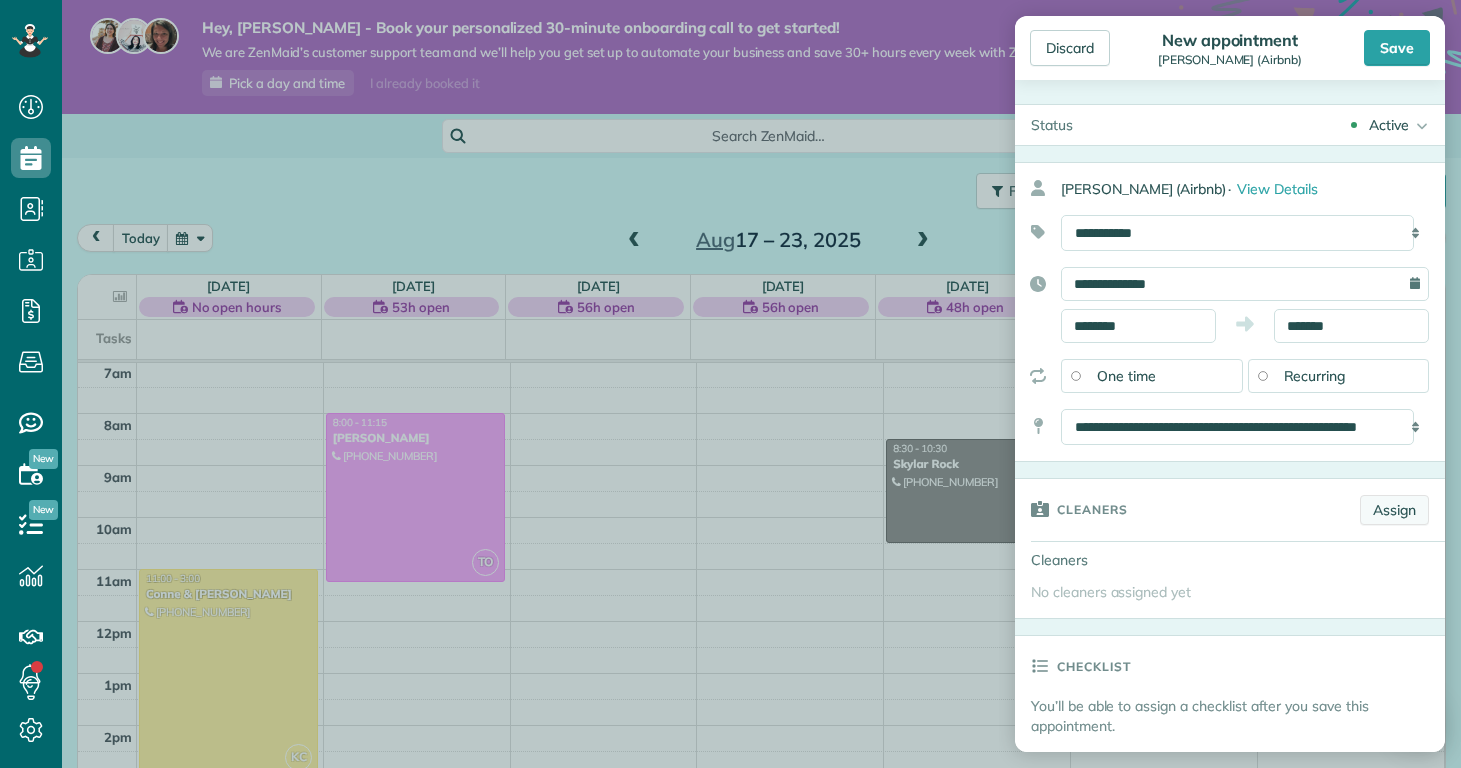 click on "Assign" at bounding box center (1394, 510) 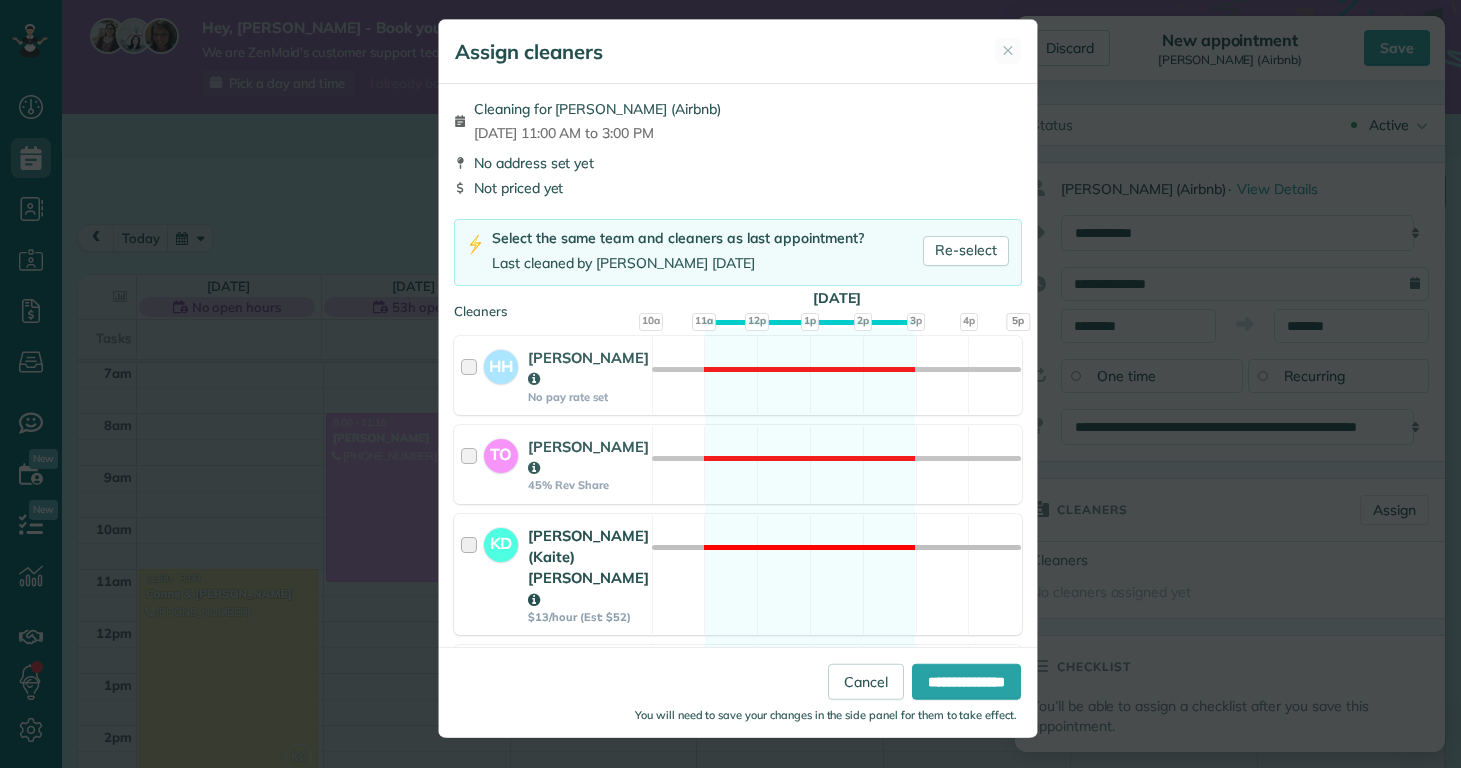 scroll, scrollTop: 0, scrollLeft: 0, axis: both 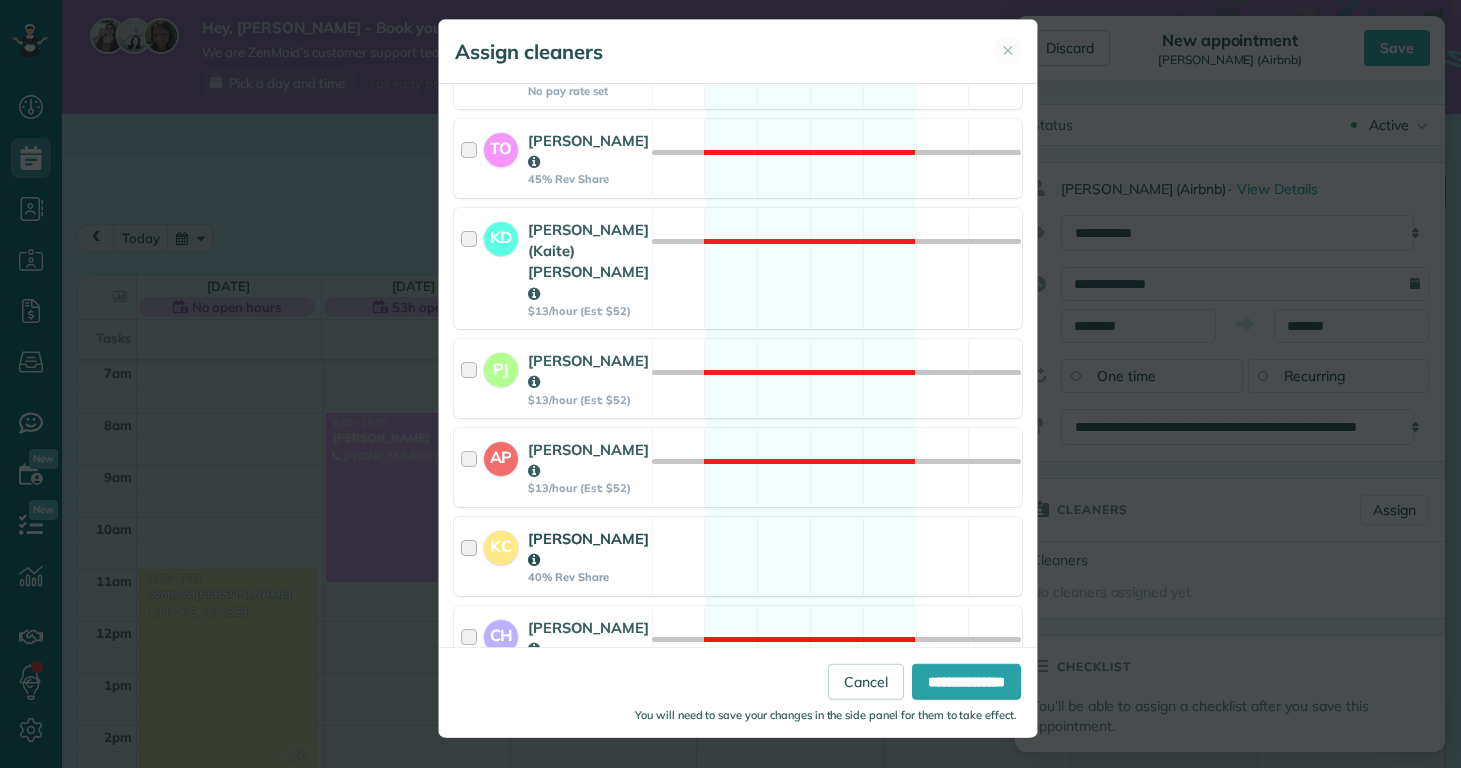 click on "KC
Kolby Cummings
40% Rev Share
Available" at bounding box center [738, 556] 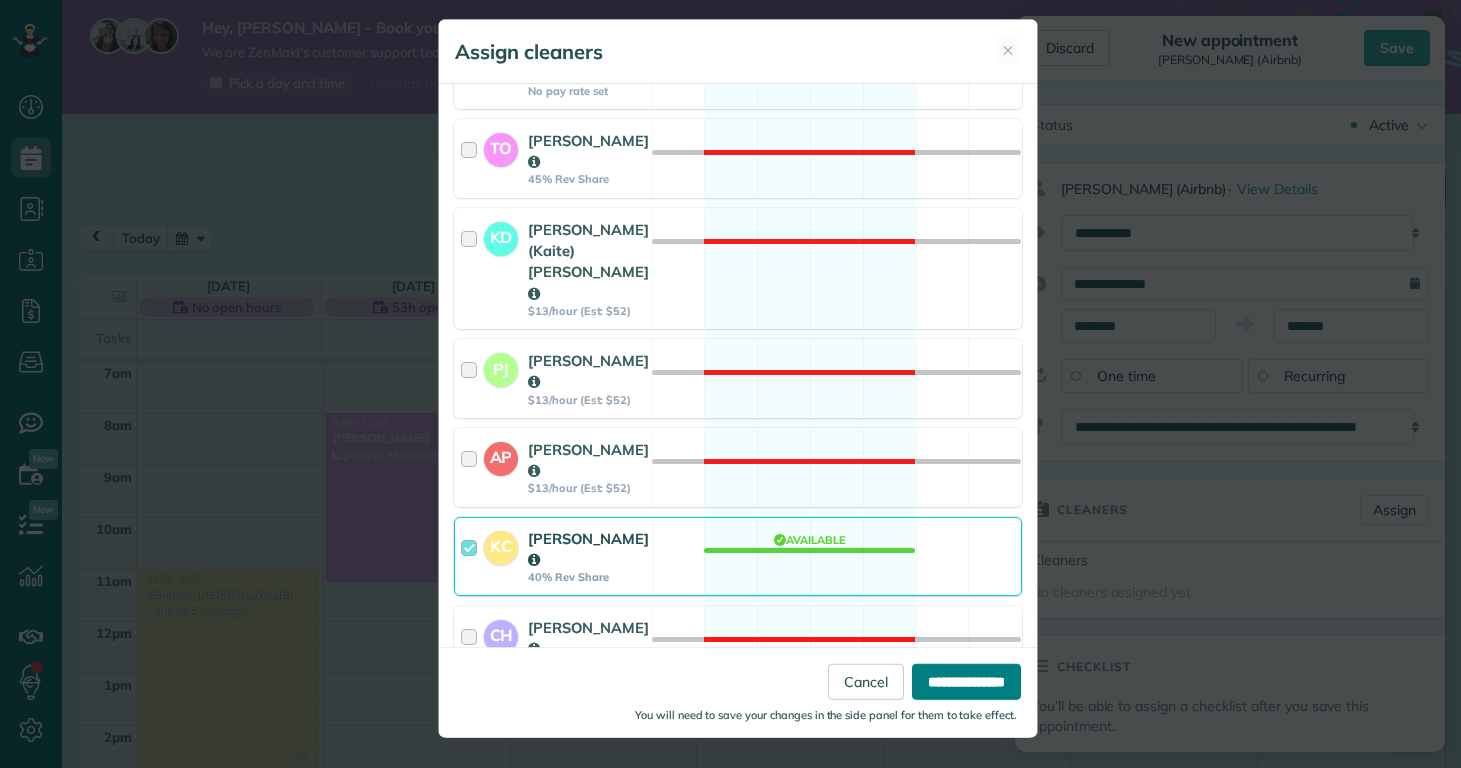 click on "**********" at bounding box center [966, 682] 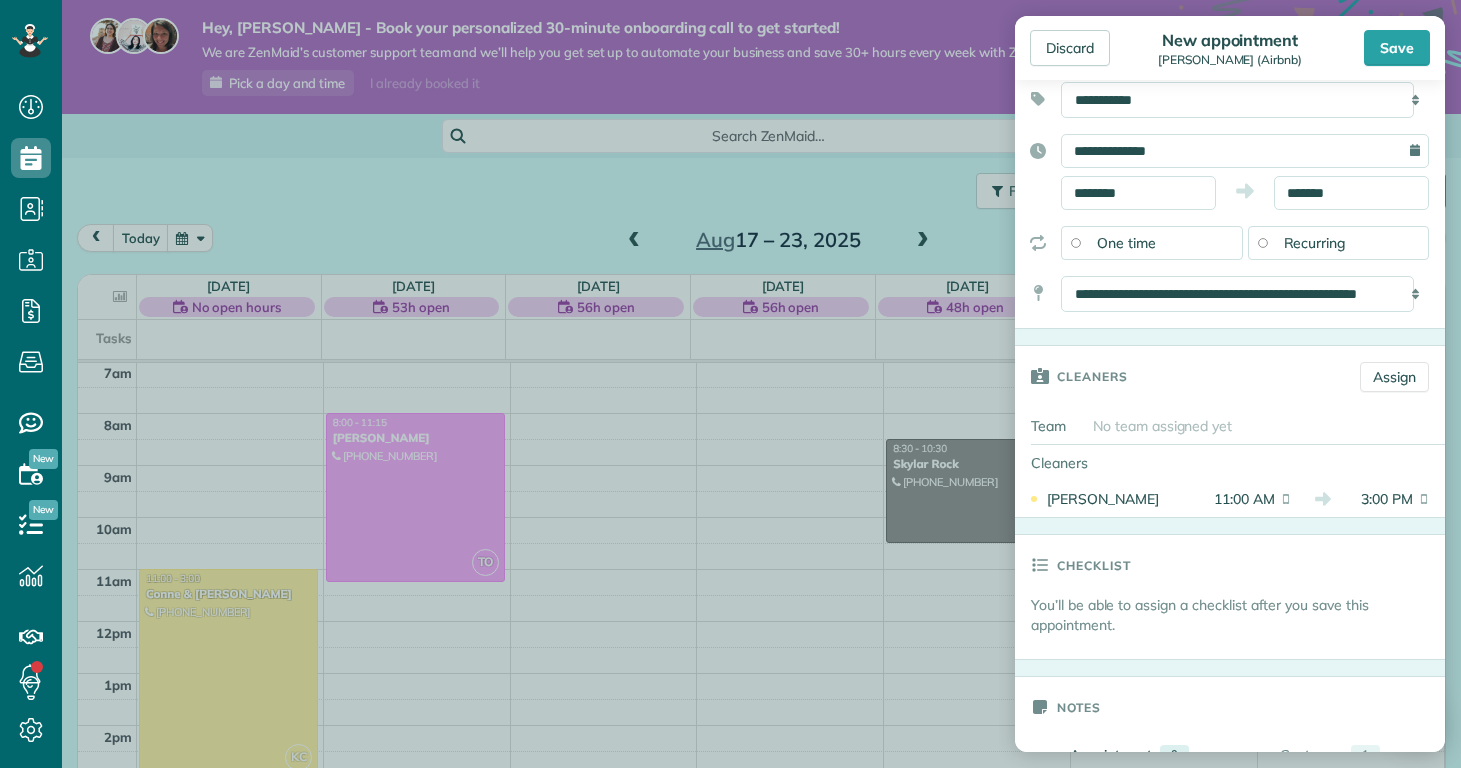scroll, scrollTop: 680, scrollLeft: 0, axis: vertical 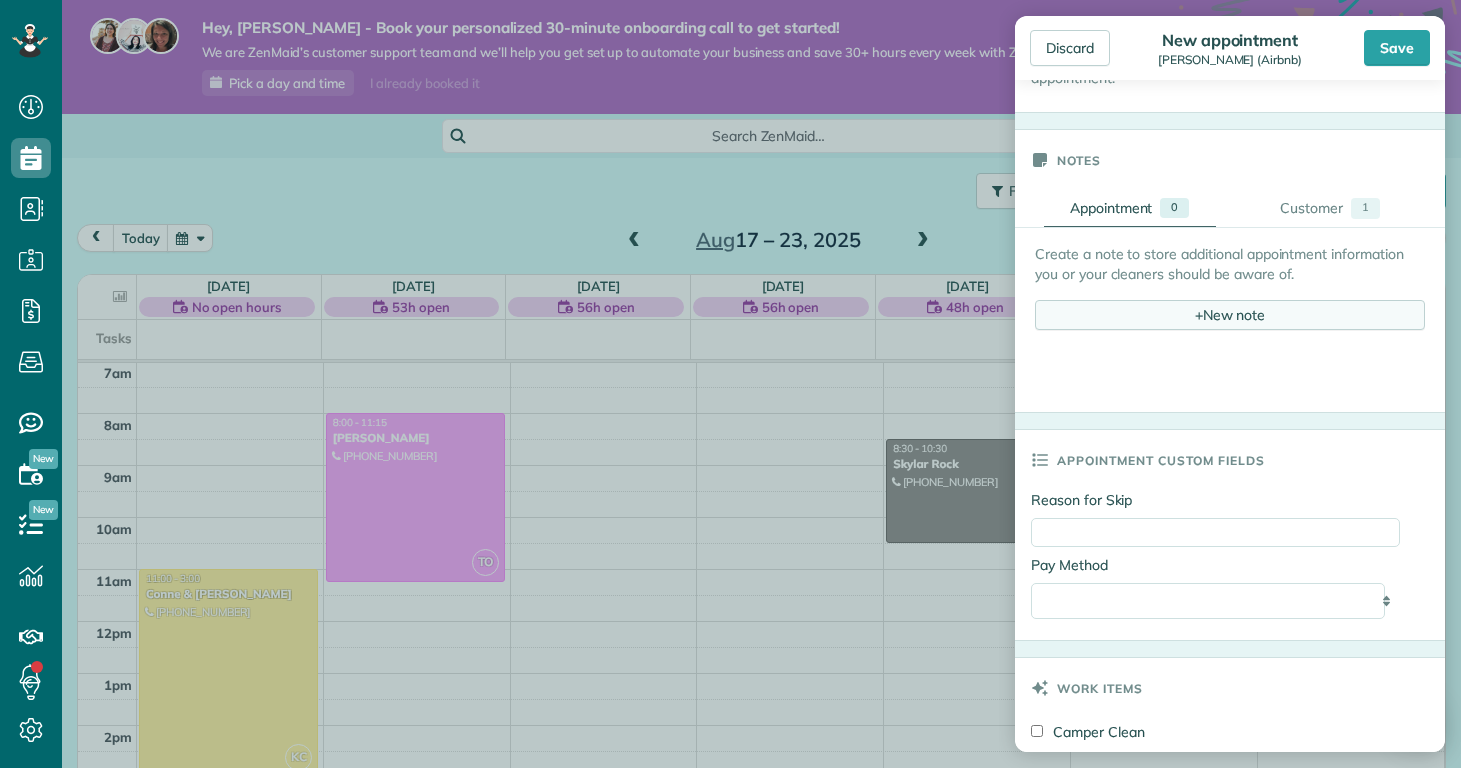 click on "+ New note" at bounding box center (1230, 315) 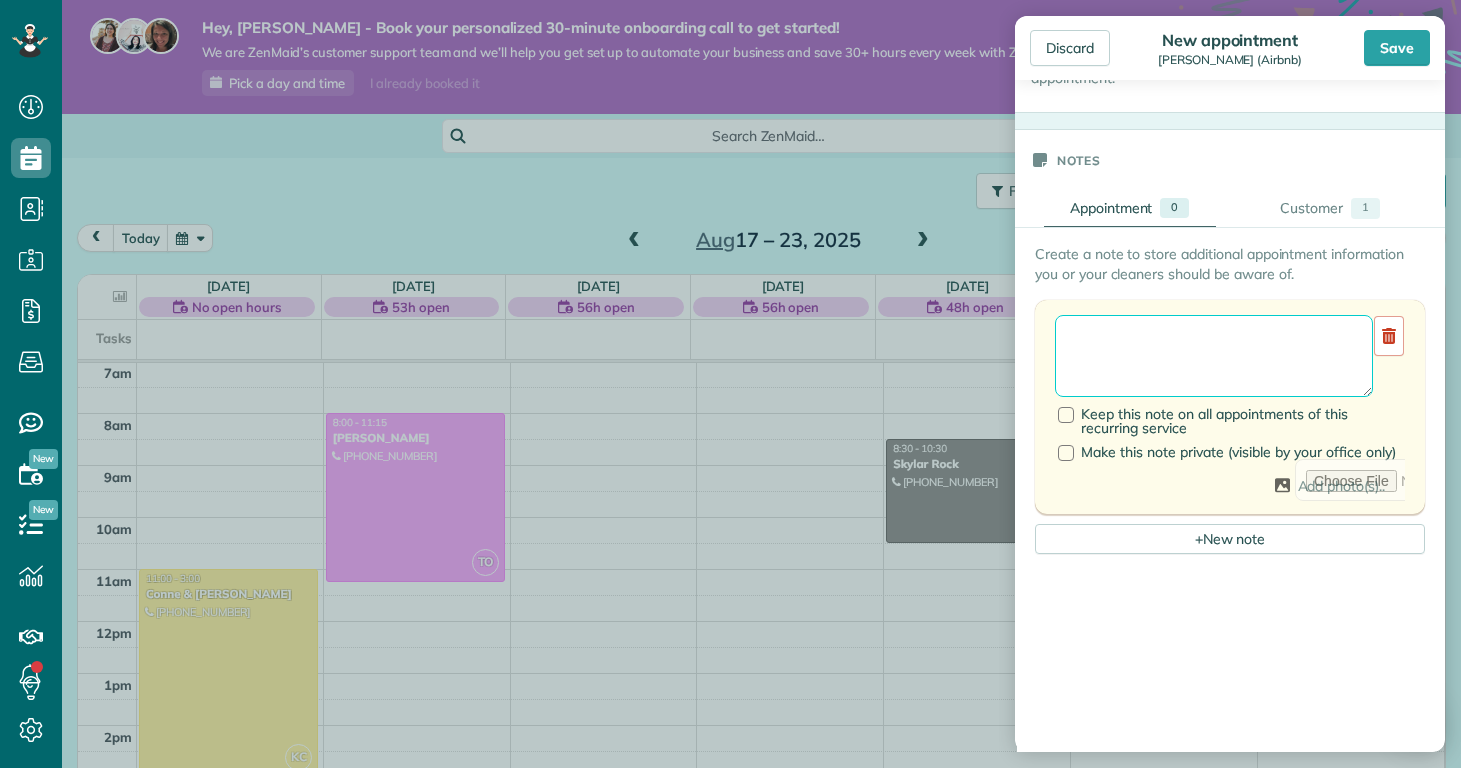 paste on "**********" 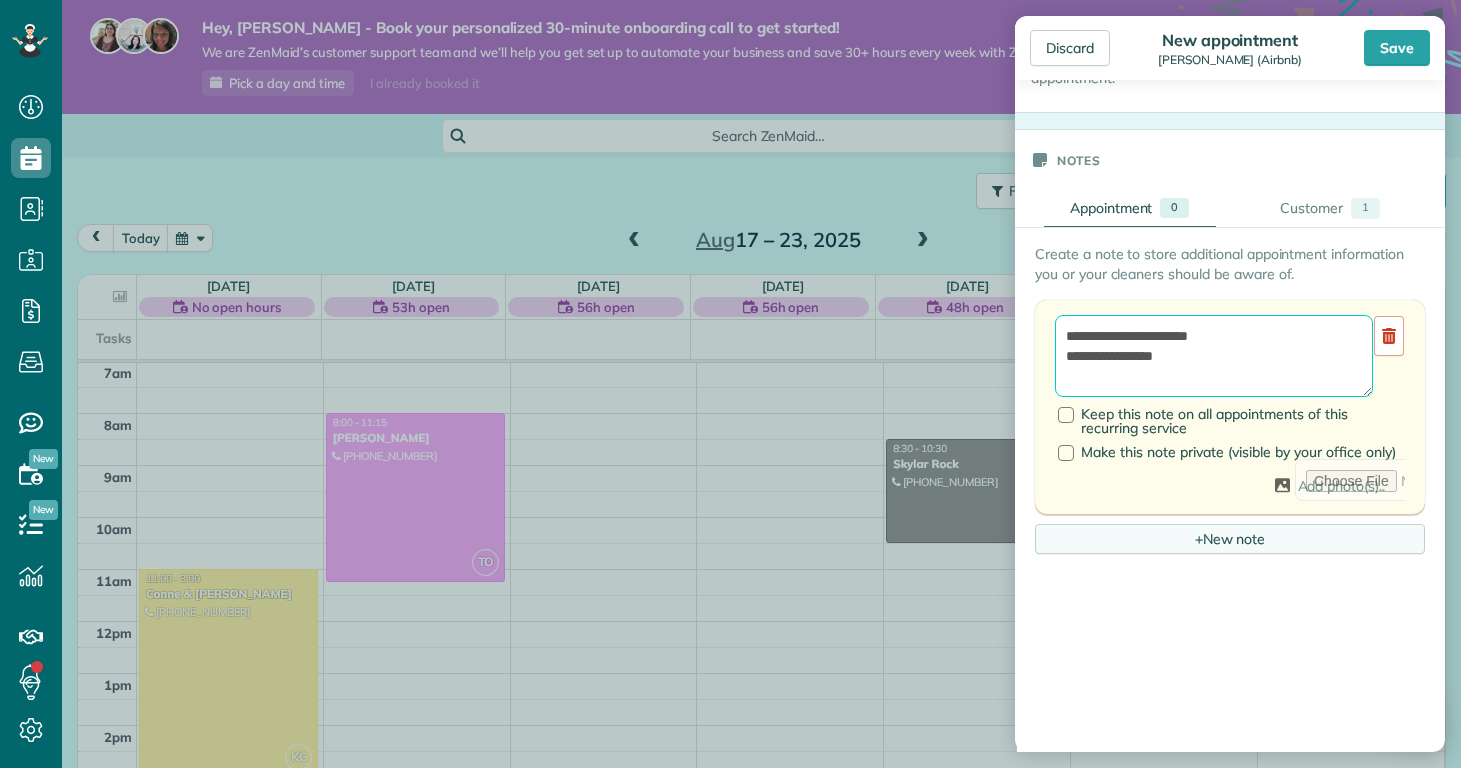 scroll, scrollTop: 1633, scrollLeft: 0, axis: vertical 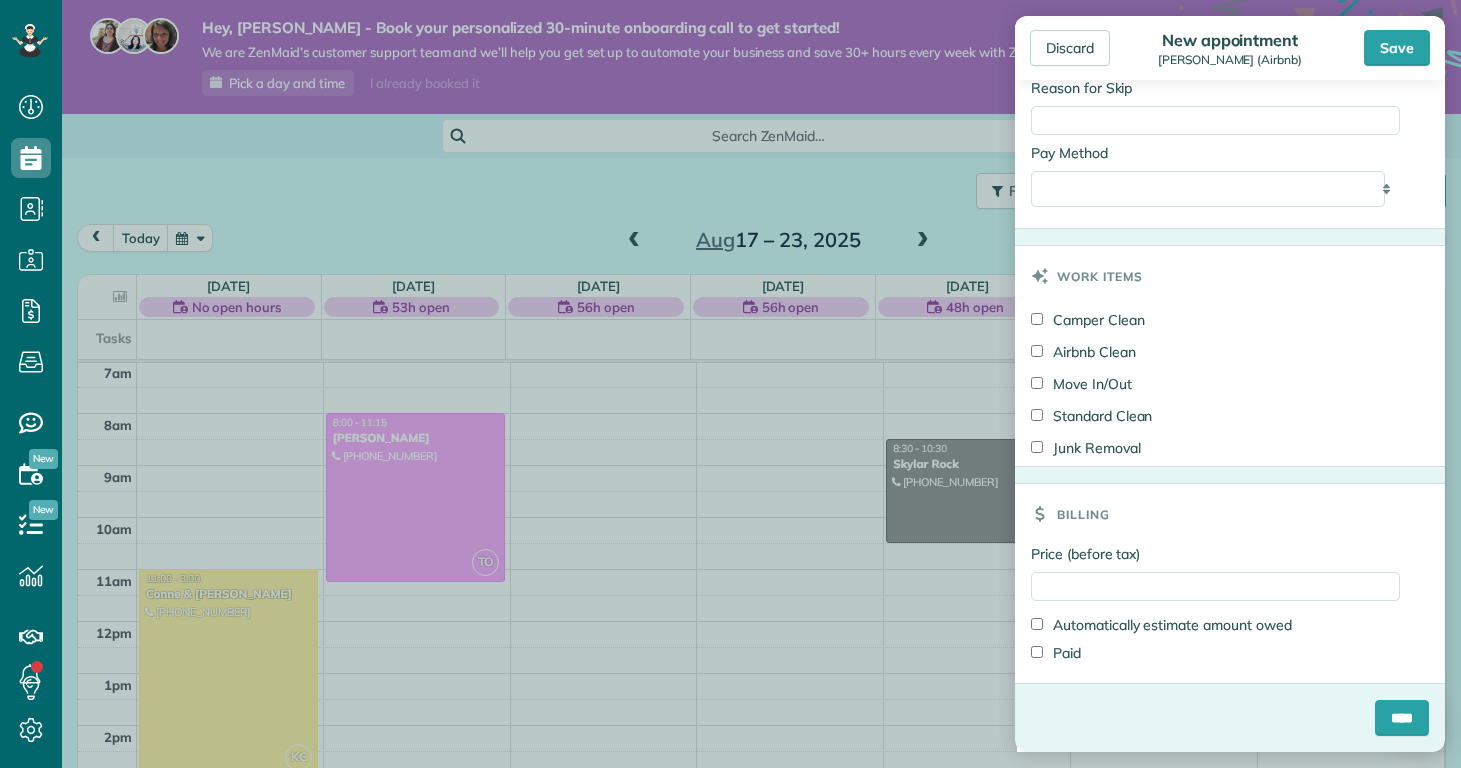 type on "**********" 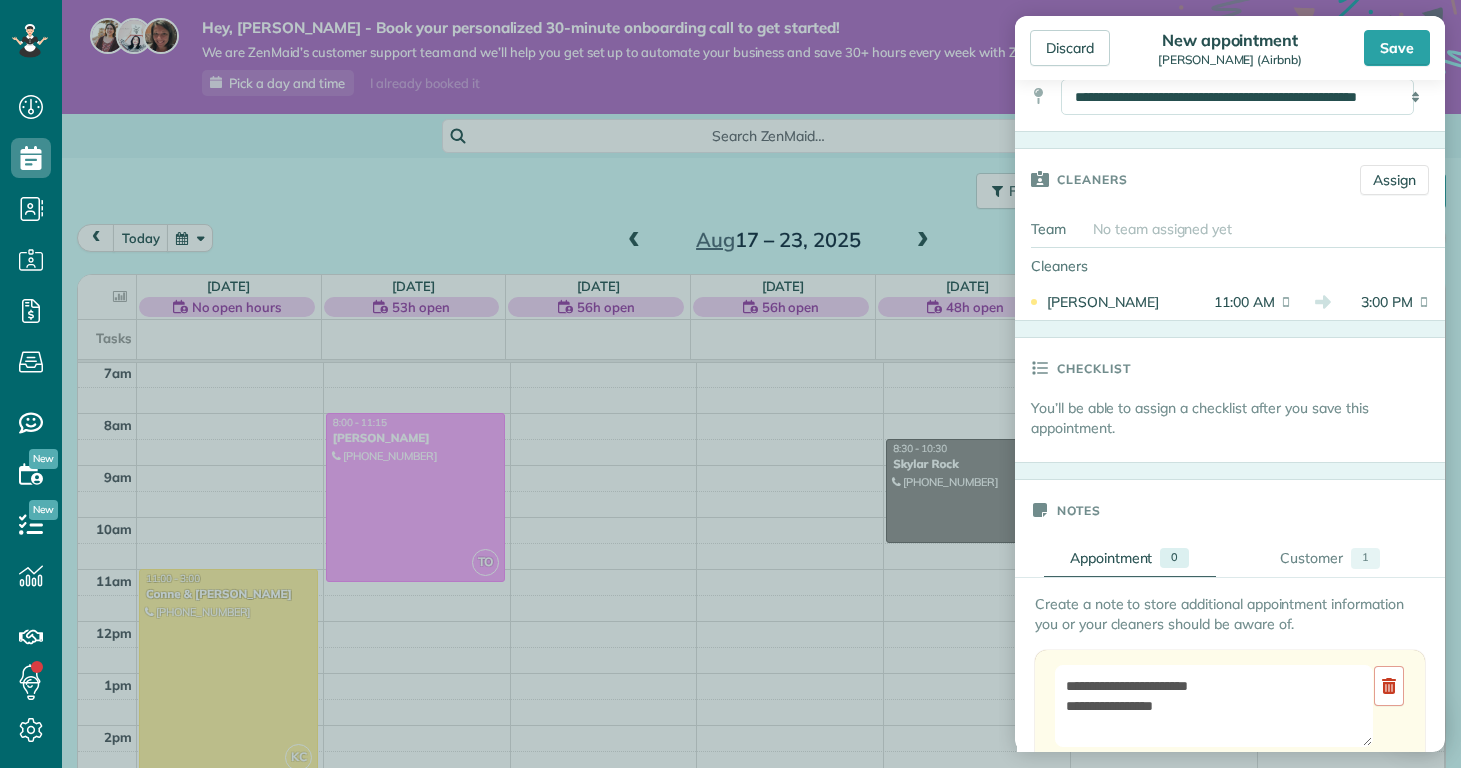 scroll, scrollTop: 0, scrollLeft: 0, axis: both 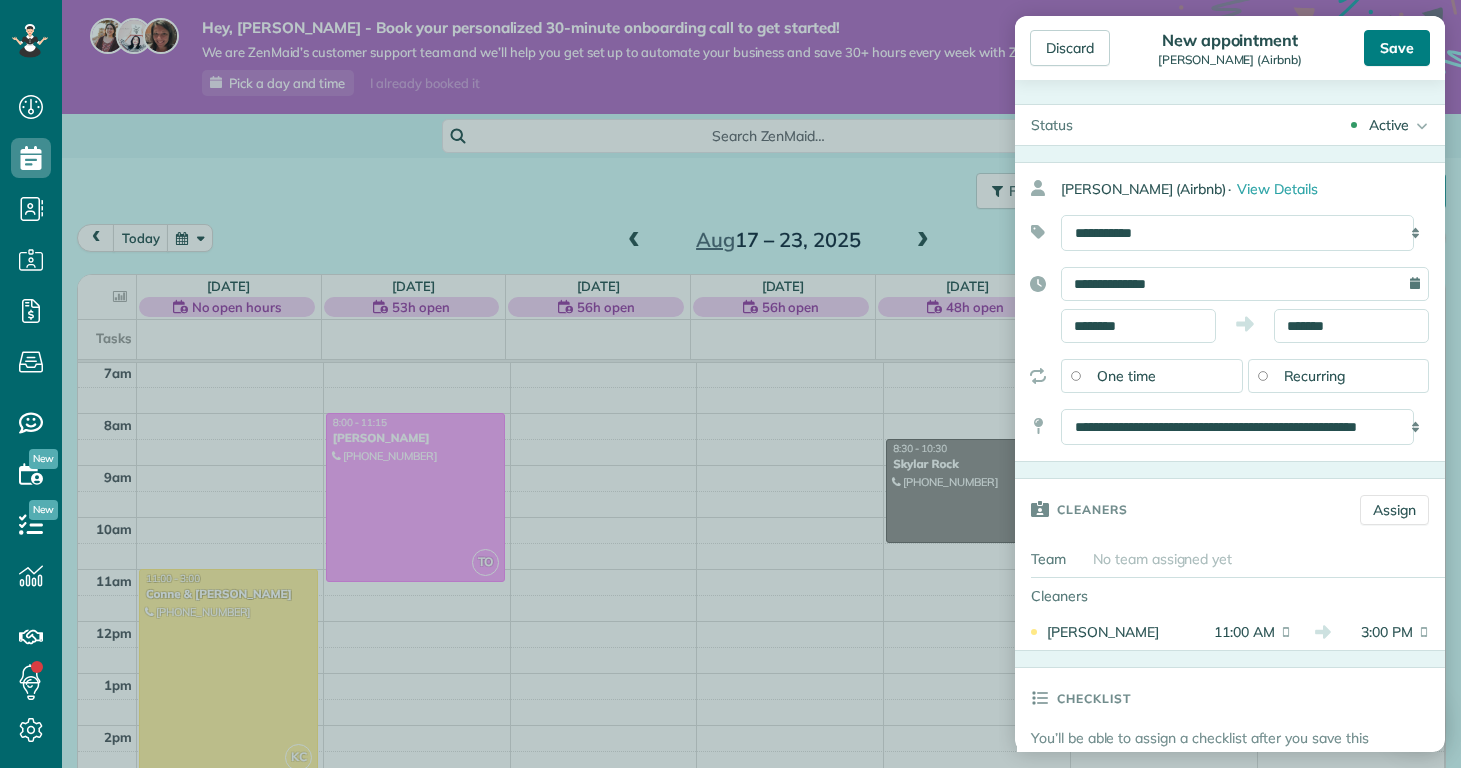 click on "Save" at bounding box center (1397, 48) 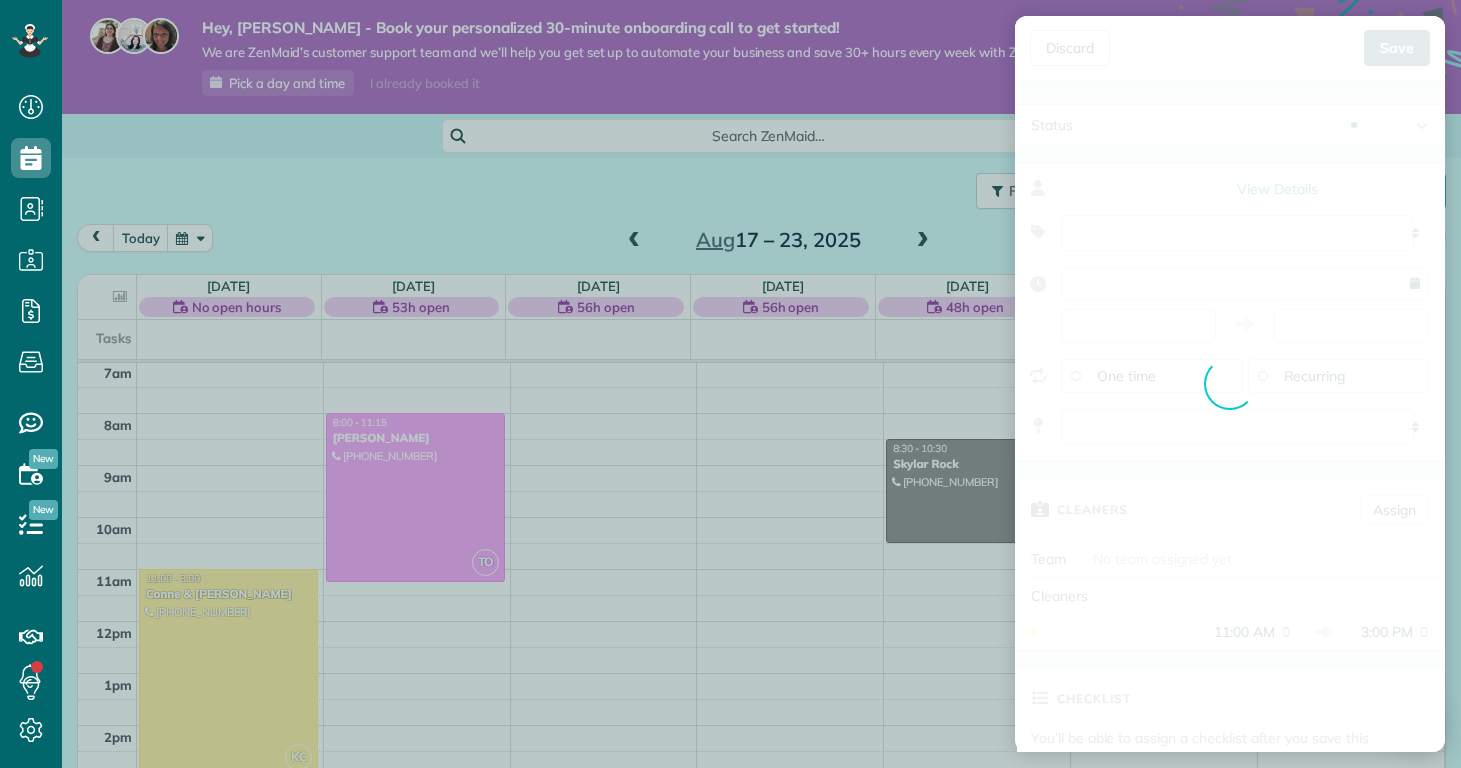 scroll, scrollTop: 365, scrollLeft: 0, axis: vertical 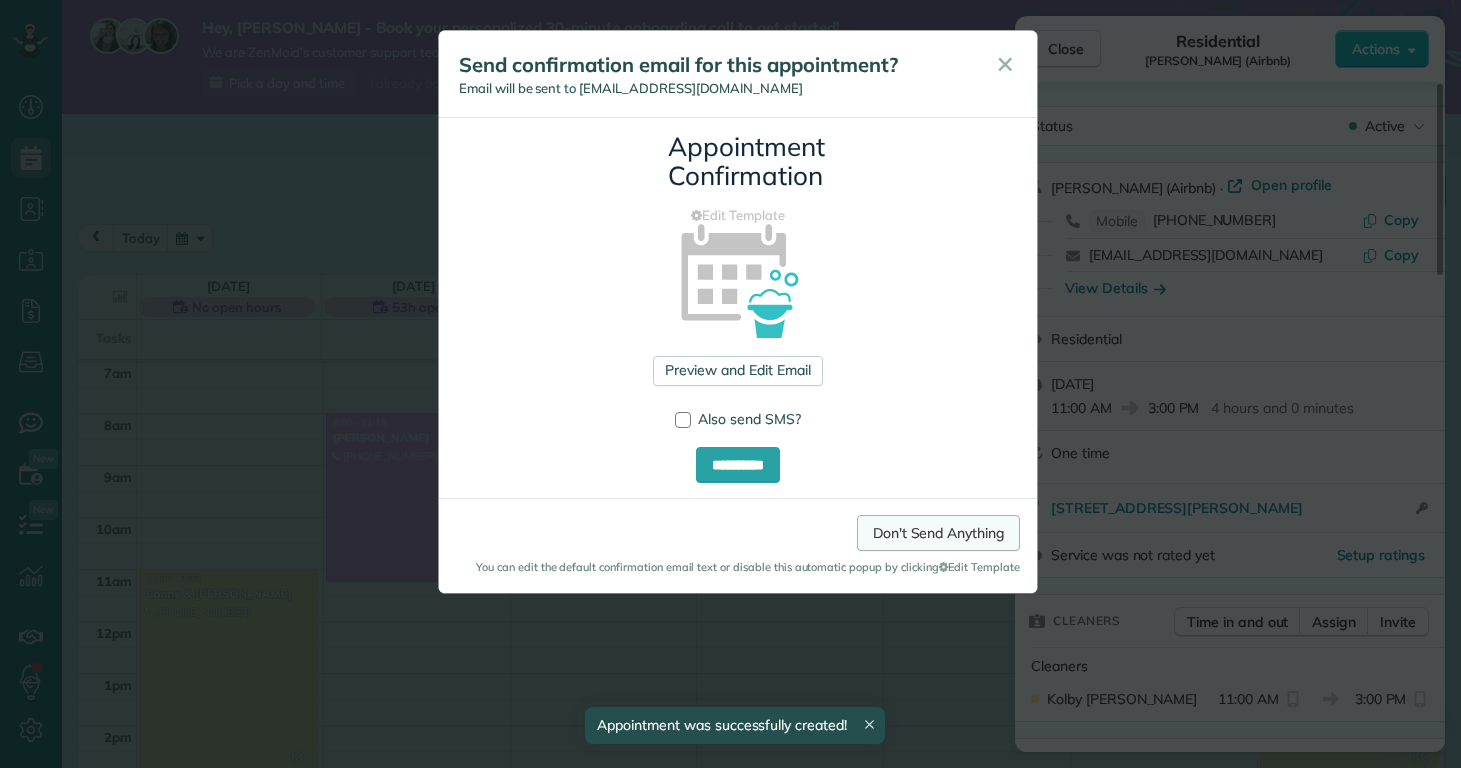 click on "Don't Send Anything" at bounding box center (938, 533) 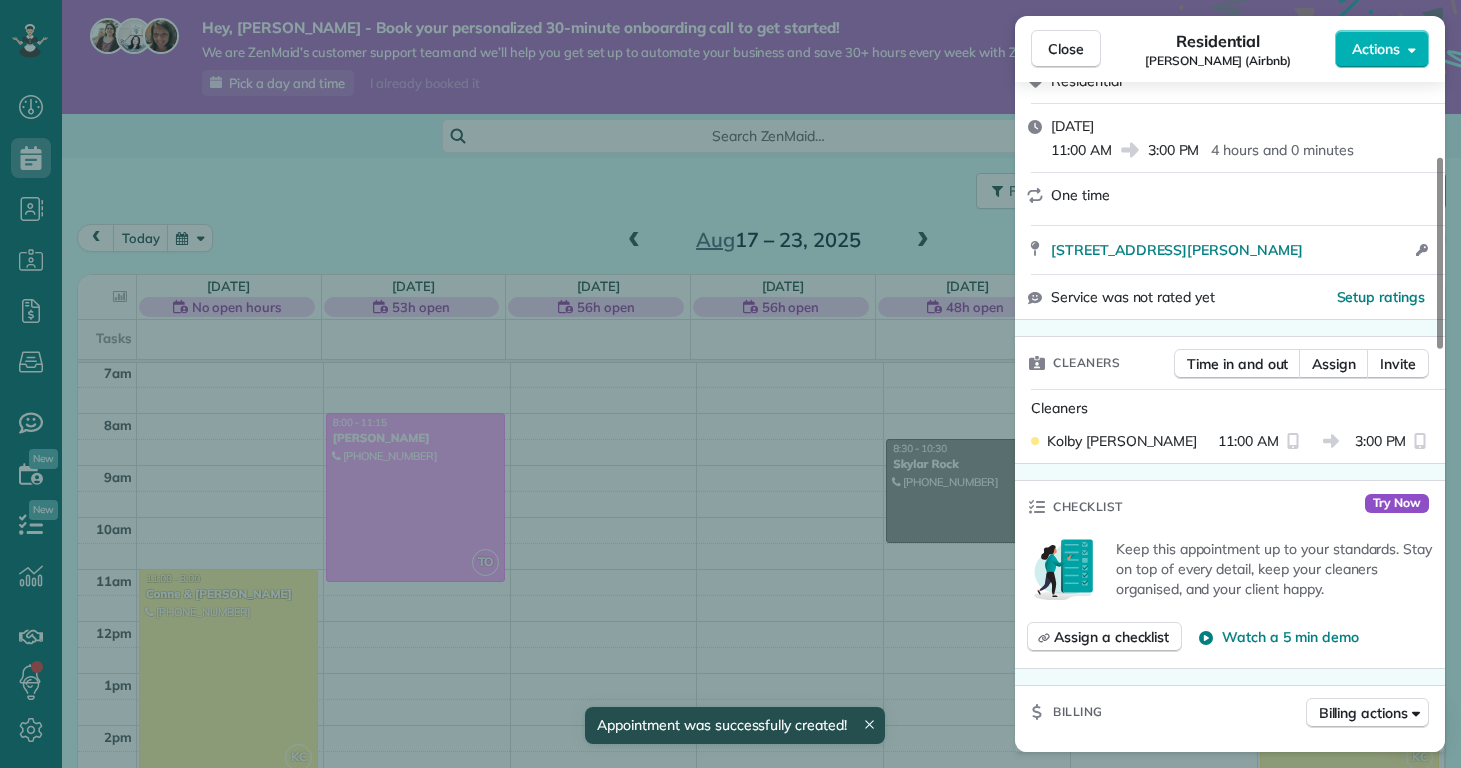 scroll, scrollTop: 353, scrollLeft: 0, axis: vertical 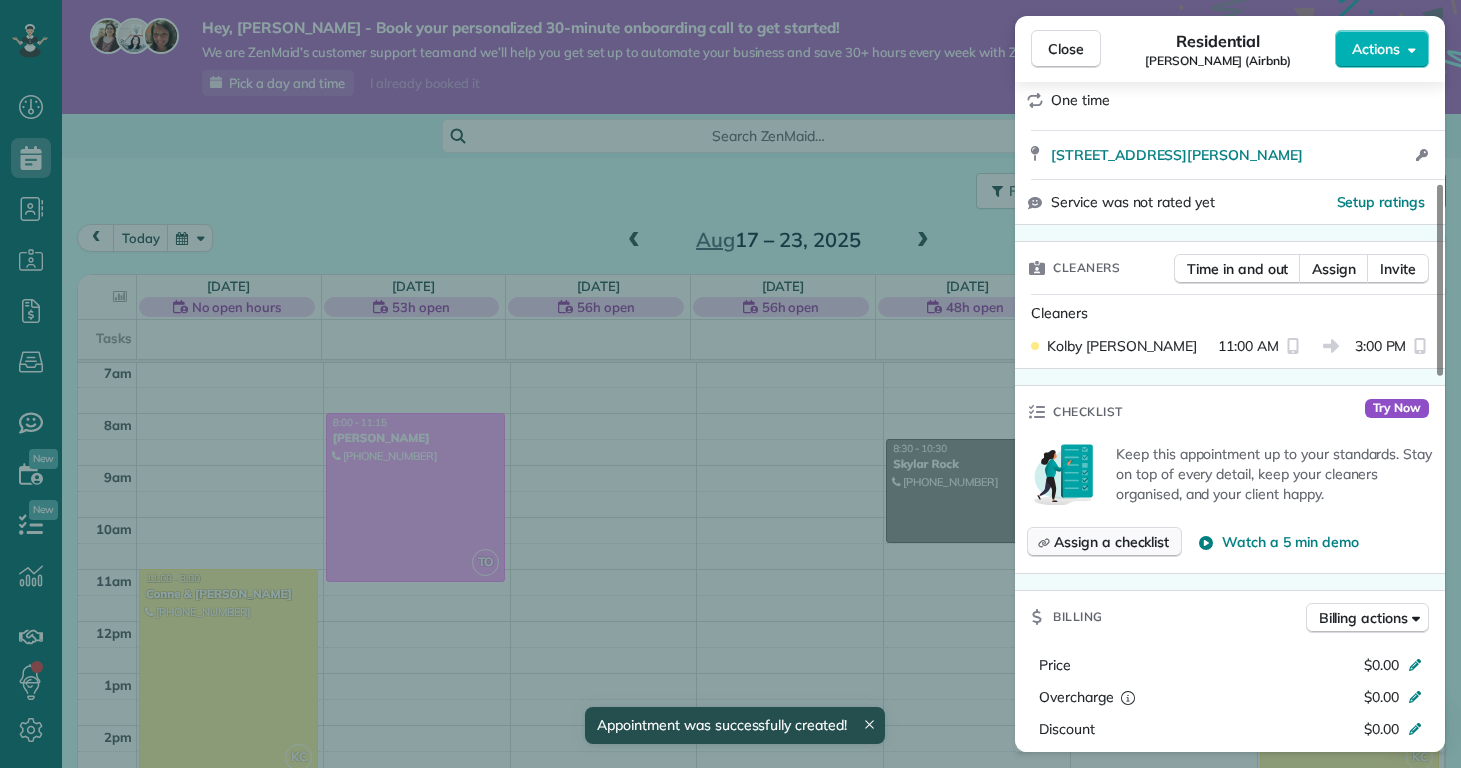 click on "Assign a checklist" at bounding box center (1111, 542) 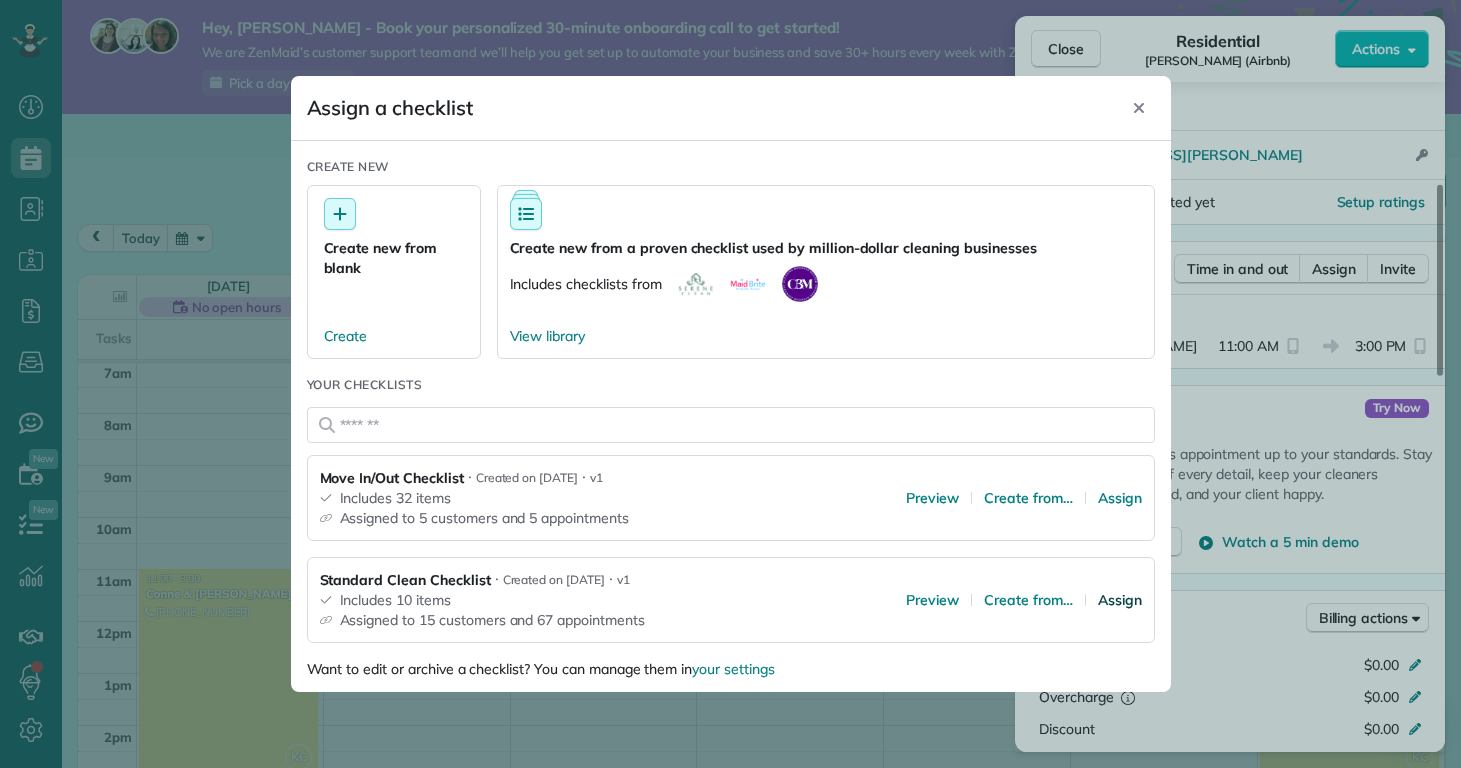 click on "Assign" at bounding box center [1120, 600] 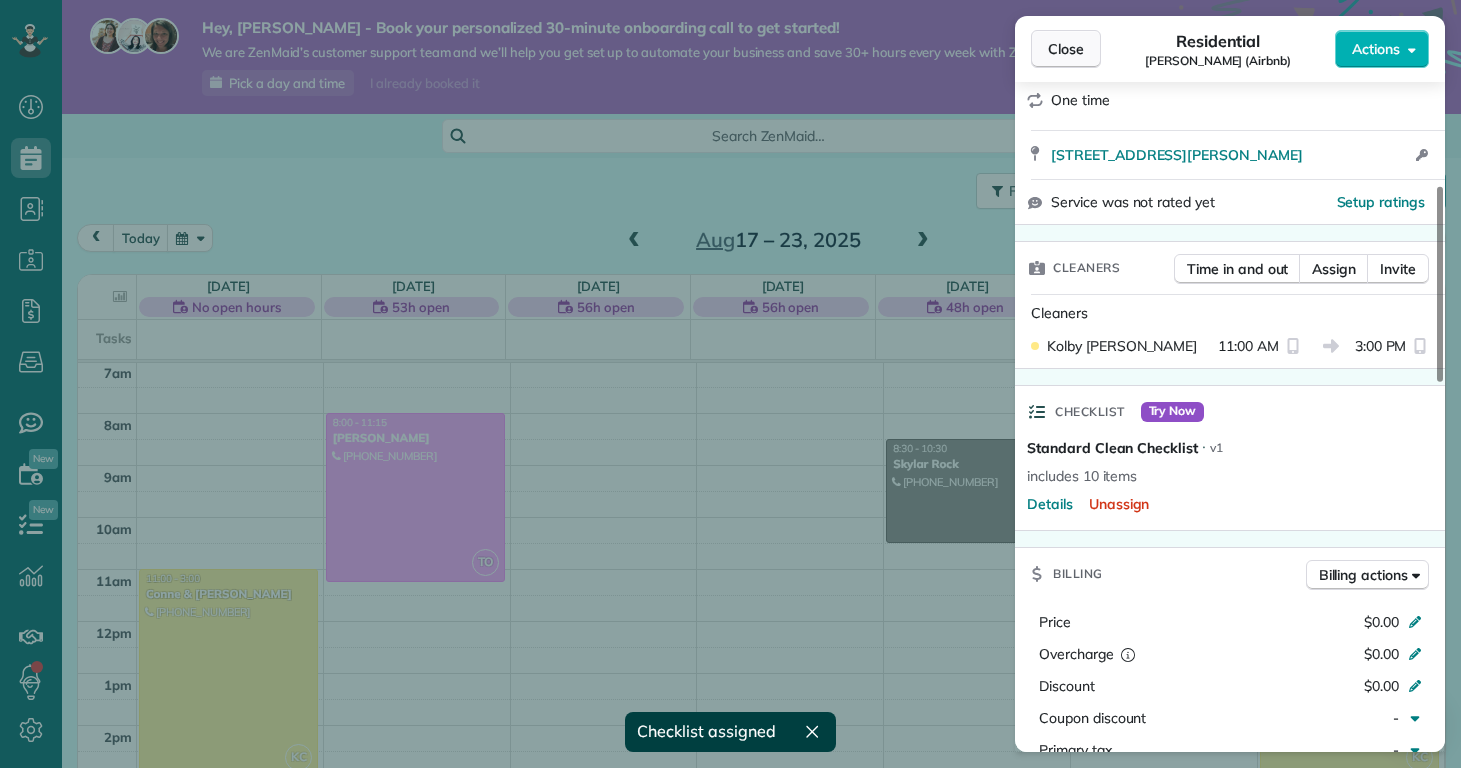 click on "Close" at bounding box center (1066, 49) 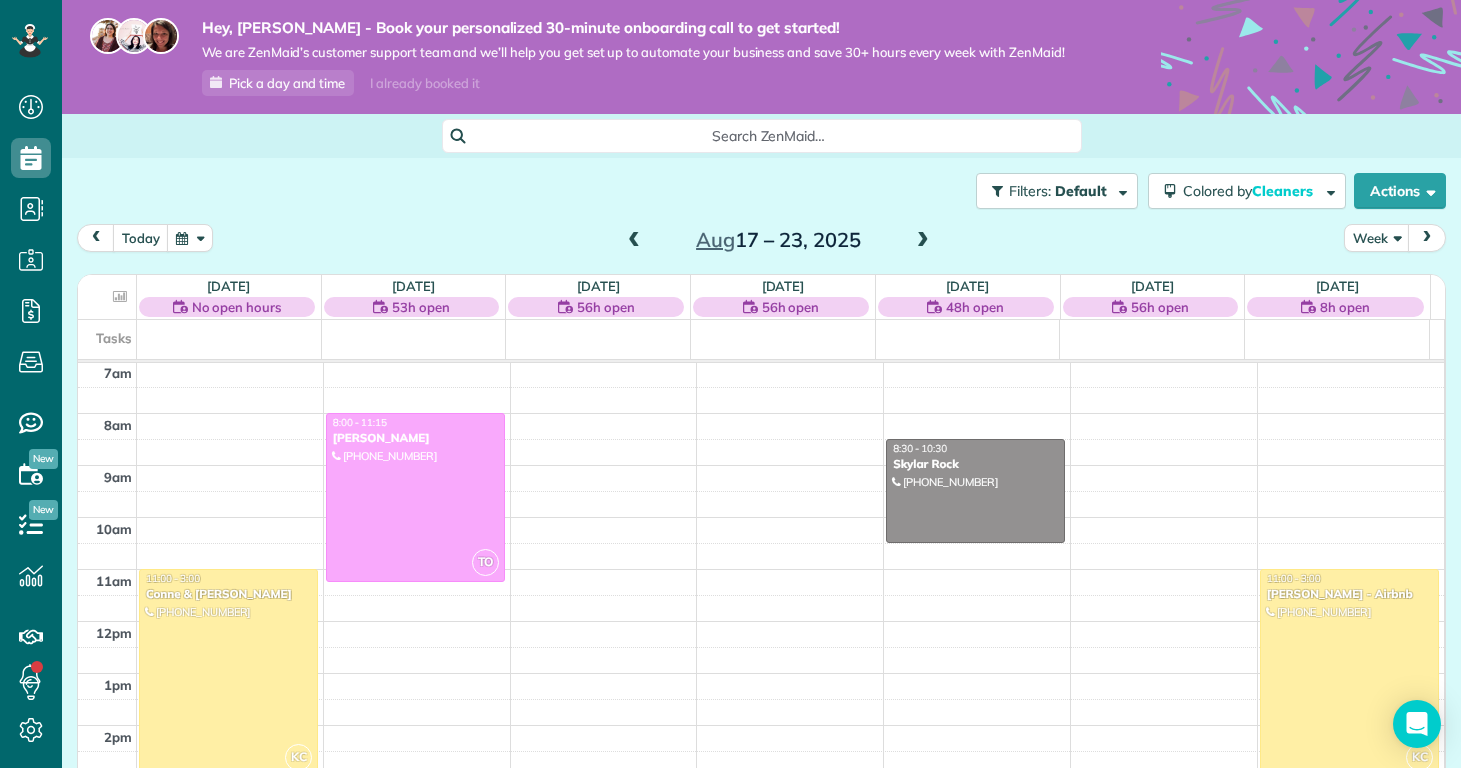 click at bounding box center [923, 241] 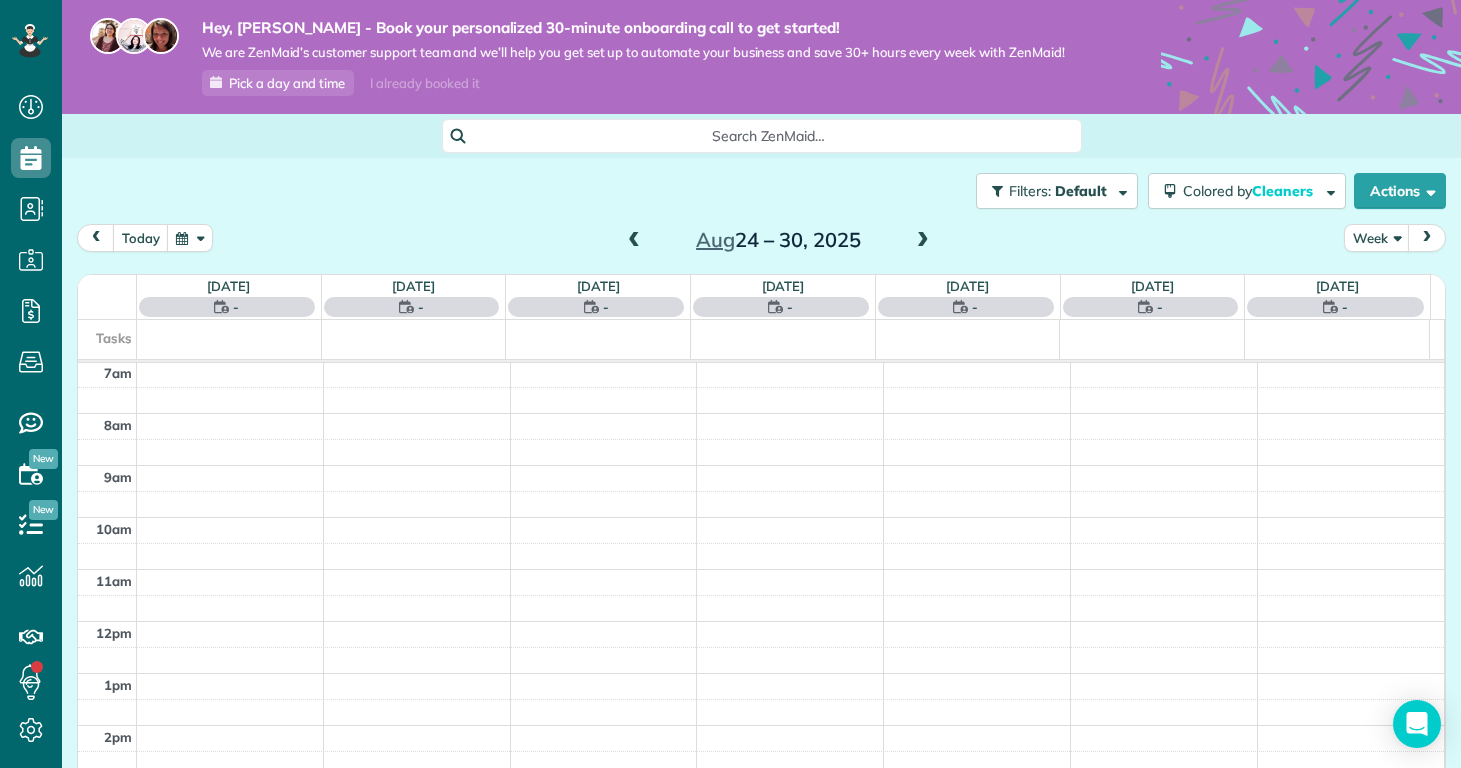scroll, scrollTop: 365, scrollLeft: 0, axis: vertical 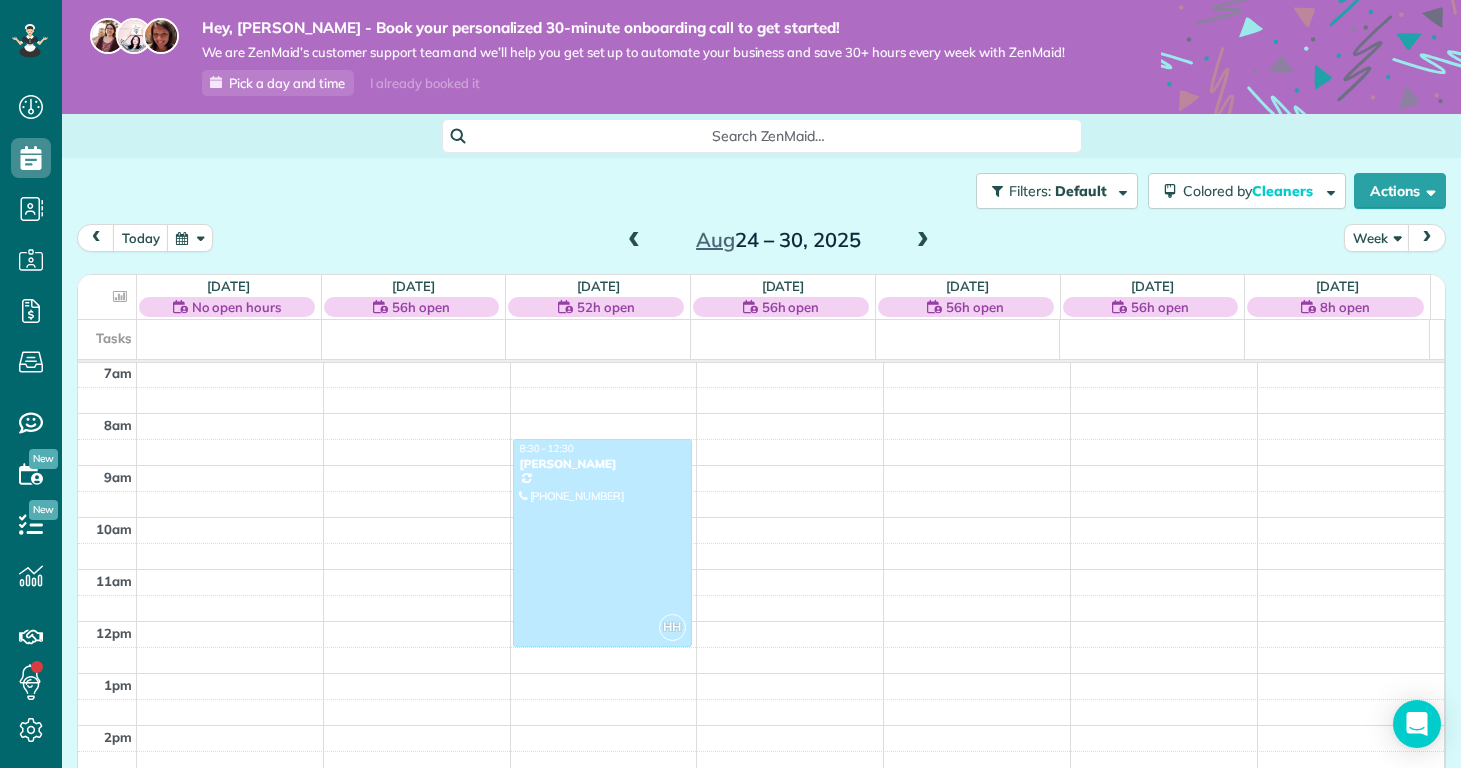 click on "12am 1am 2am 3am 4am 5am 6am 7am 8am 9am 10am 11am 12pm 1pm 2pm 3pm 4pm 5pm 6pm 7pm 8pm 9pm 10pm 11pm HH 8:30 - 12:30 Margaret Black (914) 316-3721 119 Bernhurst Rd New Bern, NC 28560" at bounding box center (761, 621) 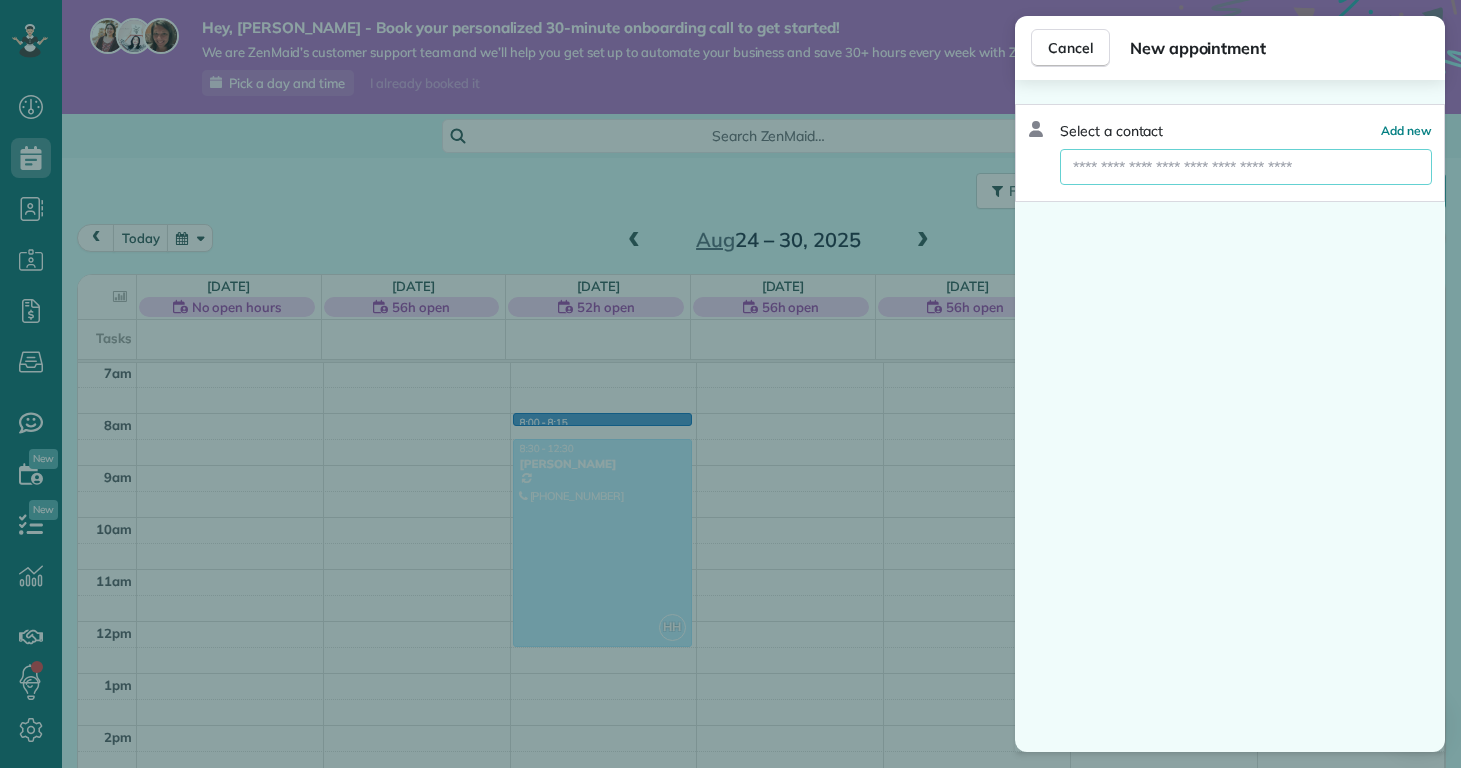click at bounding box center [1246, 167] 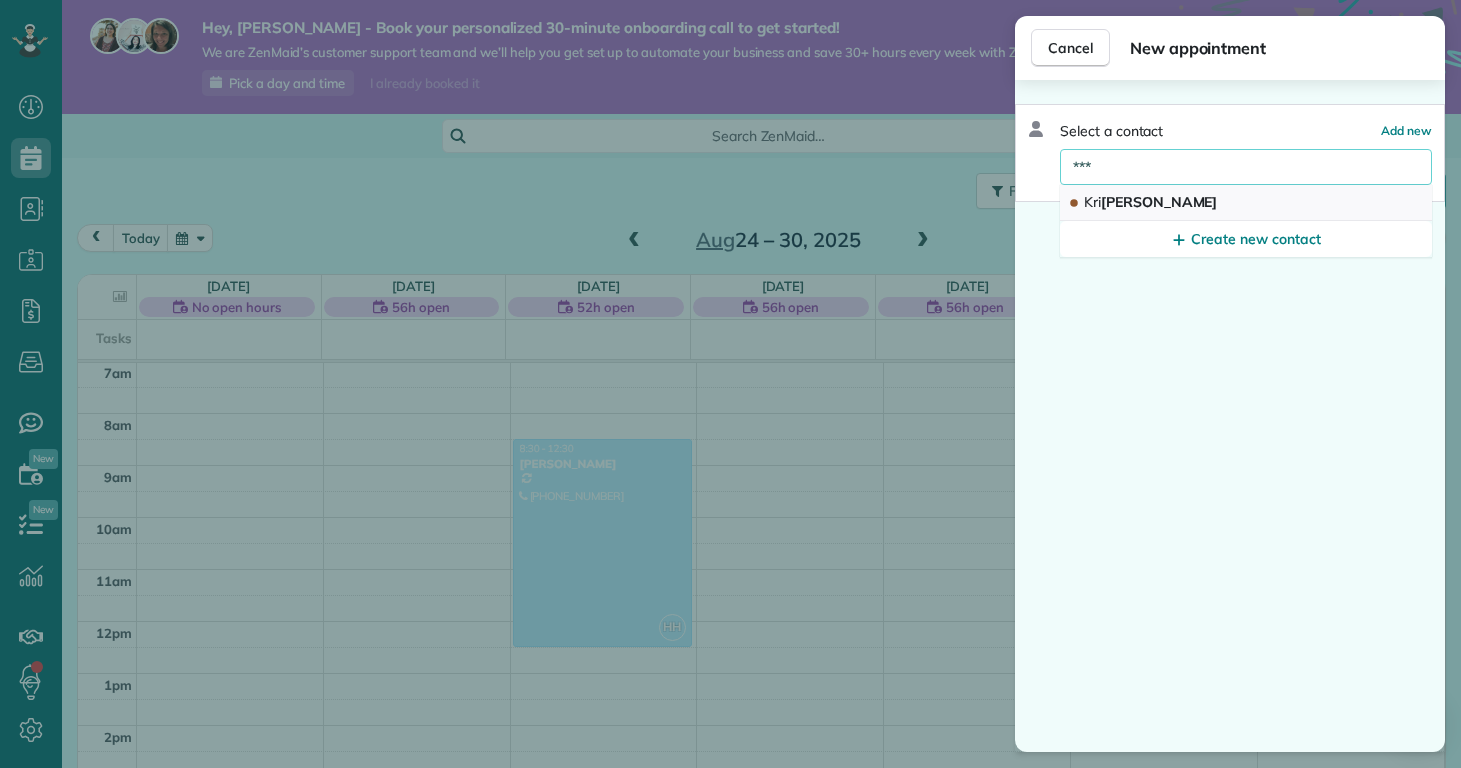 type on "***" 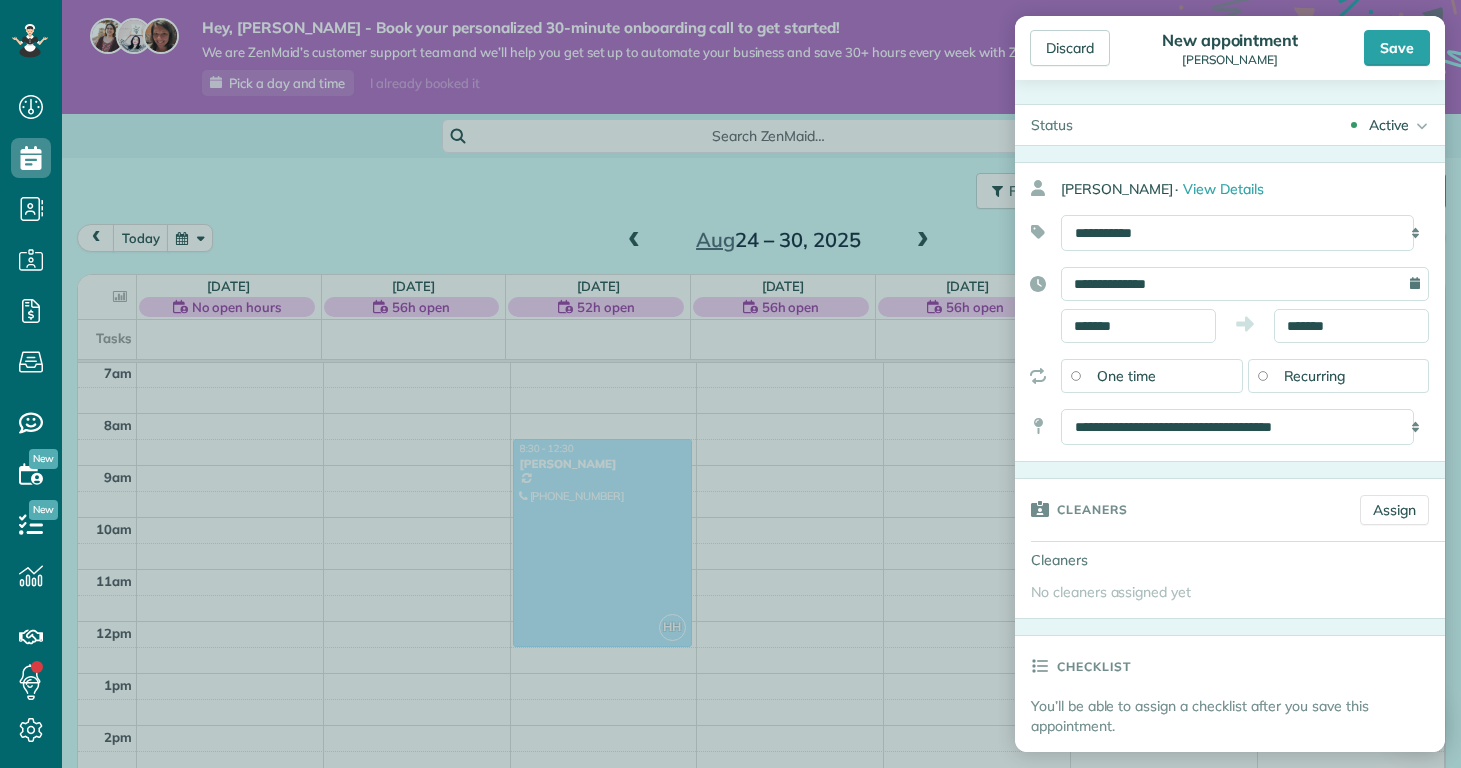 click on "**********" at bounding box center (1230, 305) 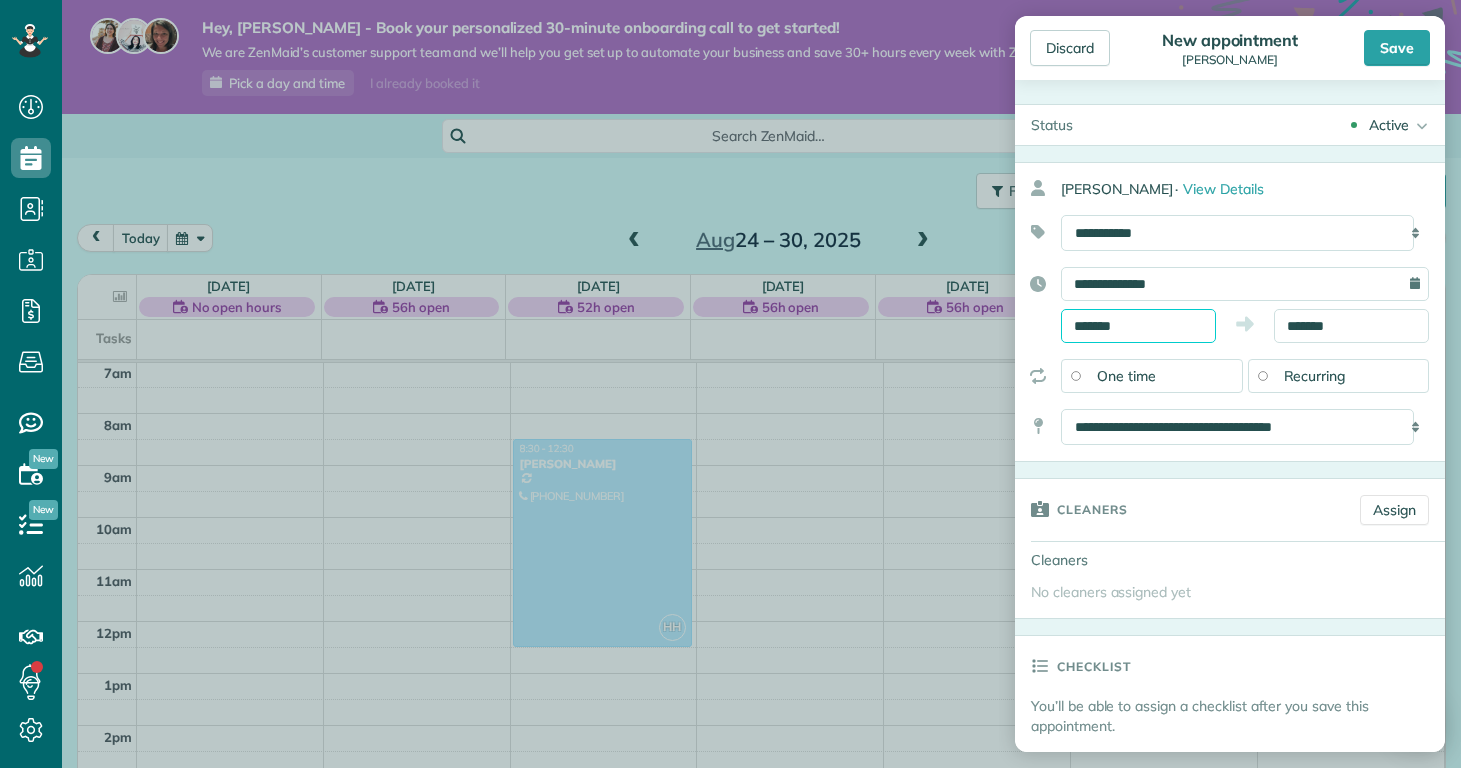 click on "*******" at bounding box center (1138, 326) 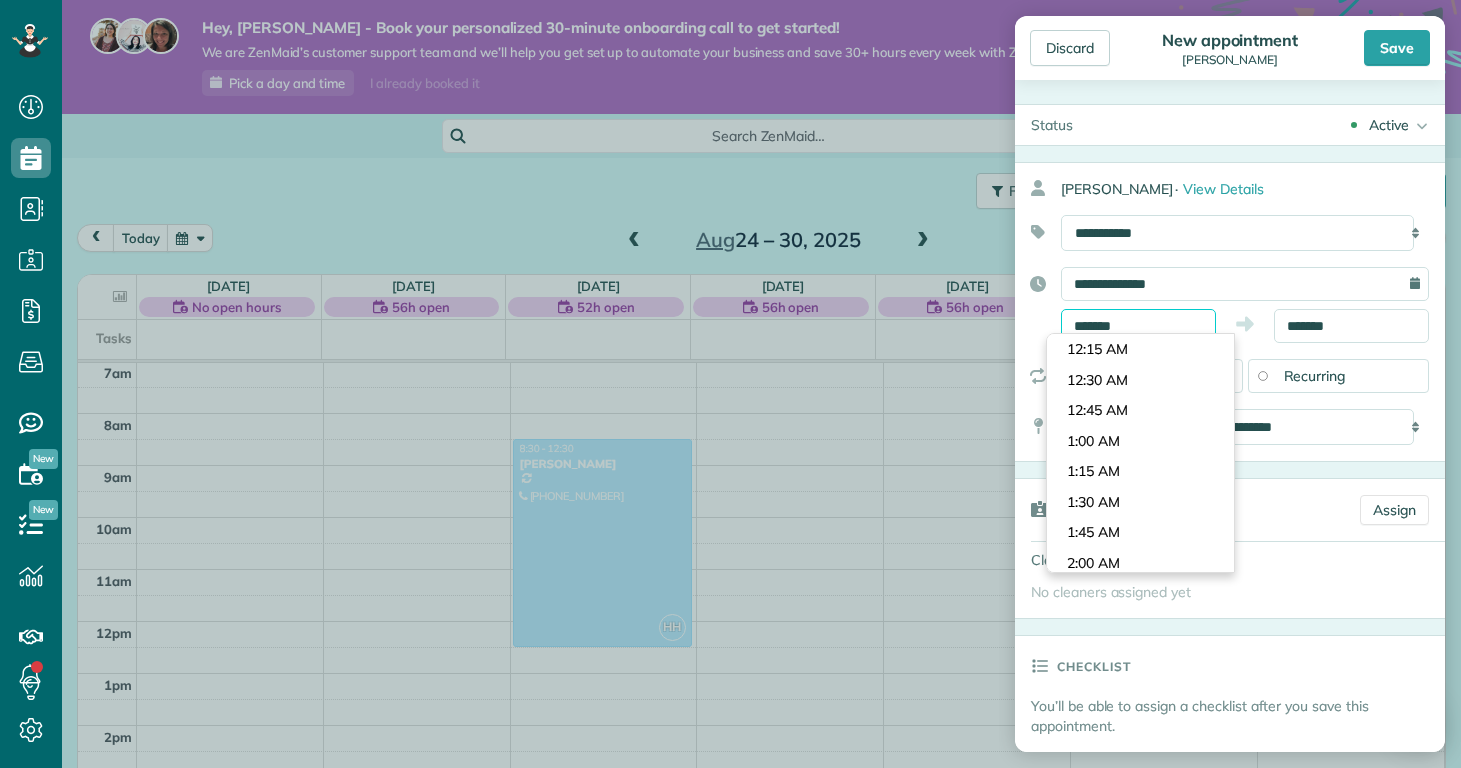 scroll, scrollTop: 900, scrollLeft: 0, axis: vertical 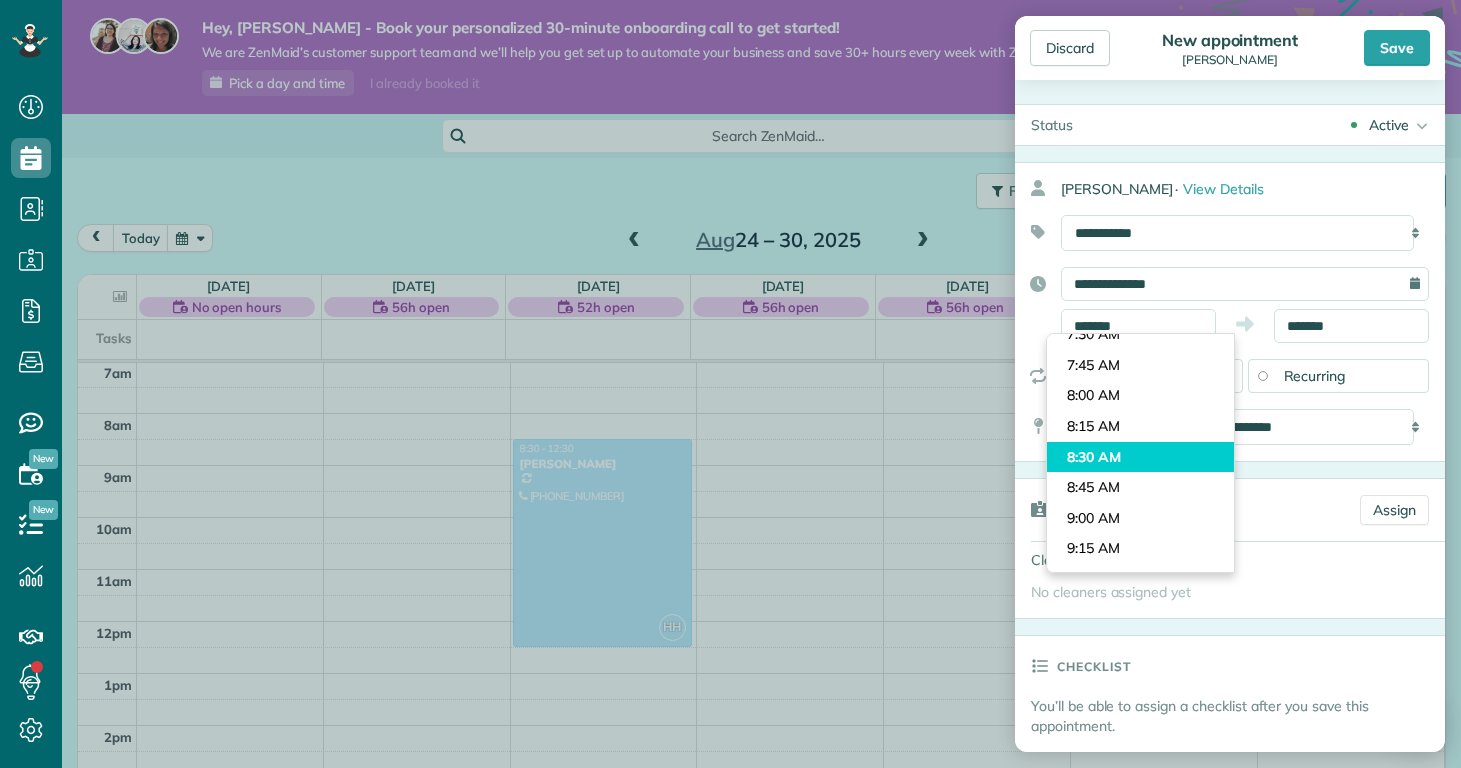 type on "*******" 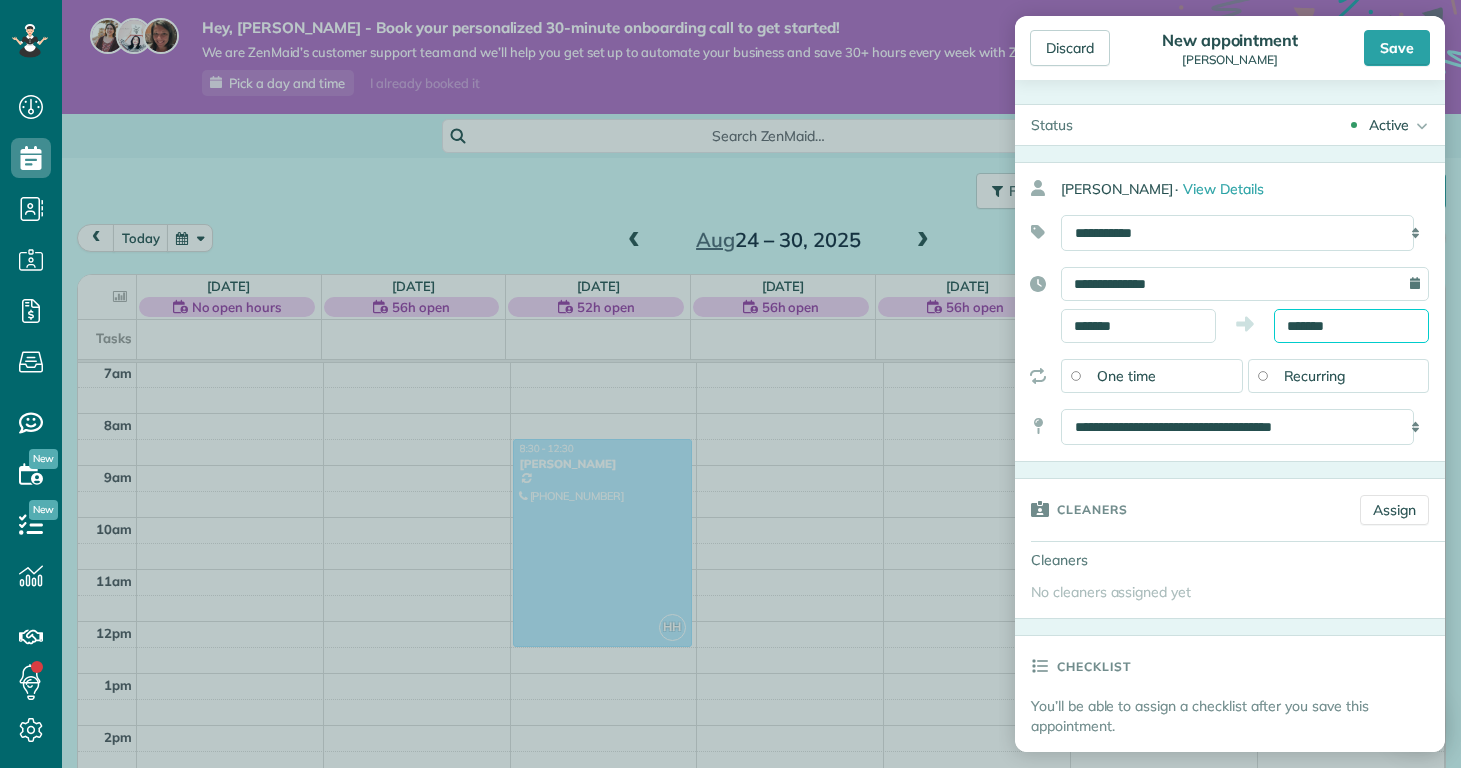 click on "*******" at bounding box center [1351, 326] 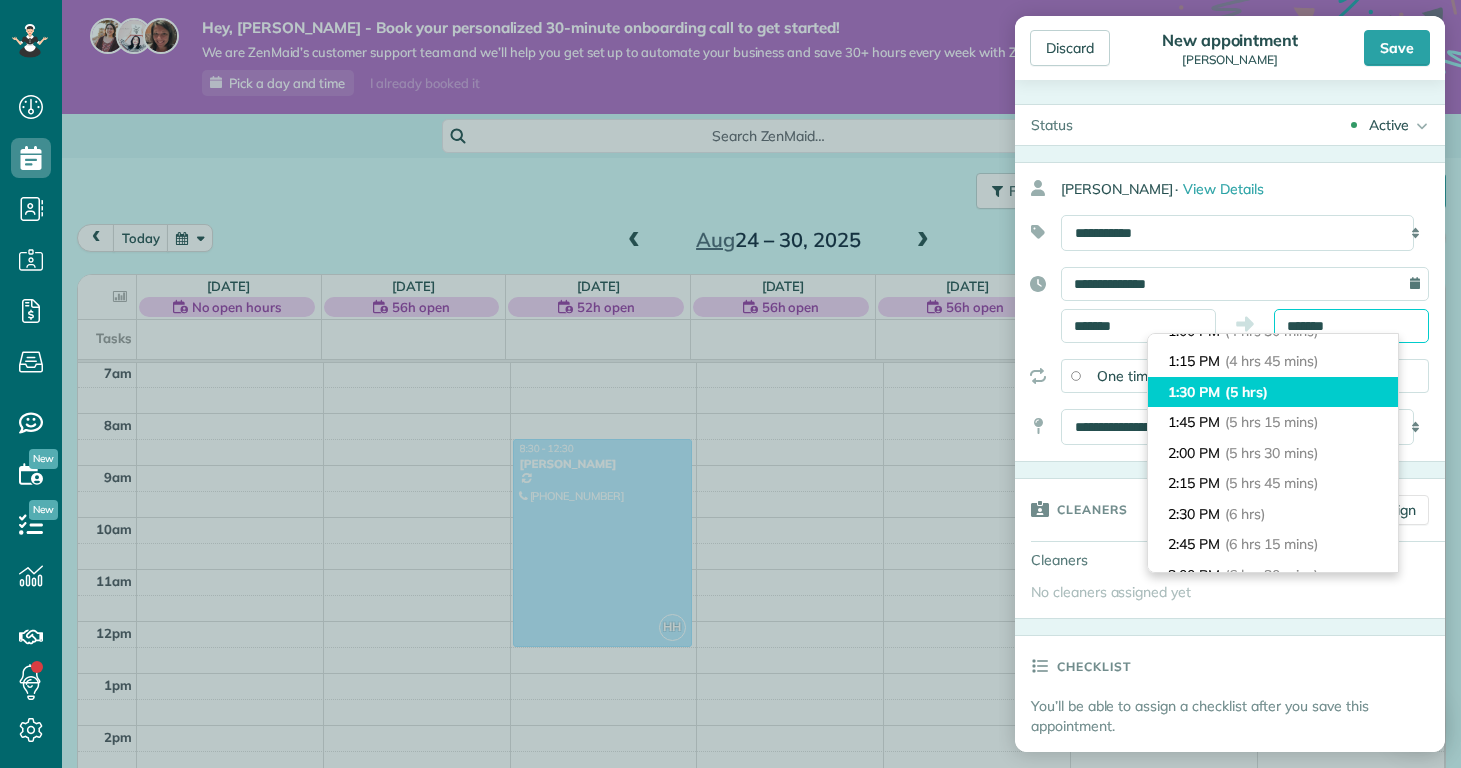 scroll, scrollTop: 532, scrollLeft: 0, axis: vertical 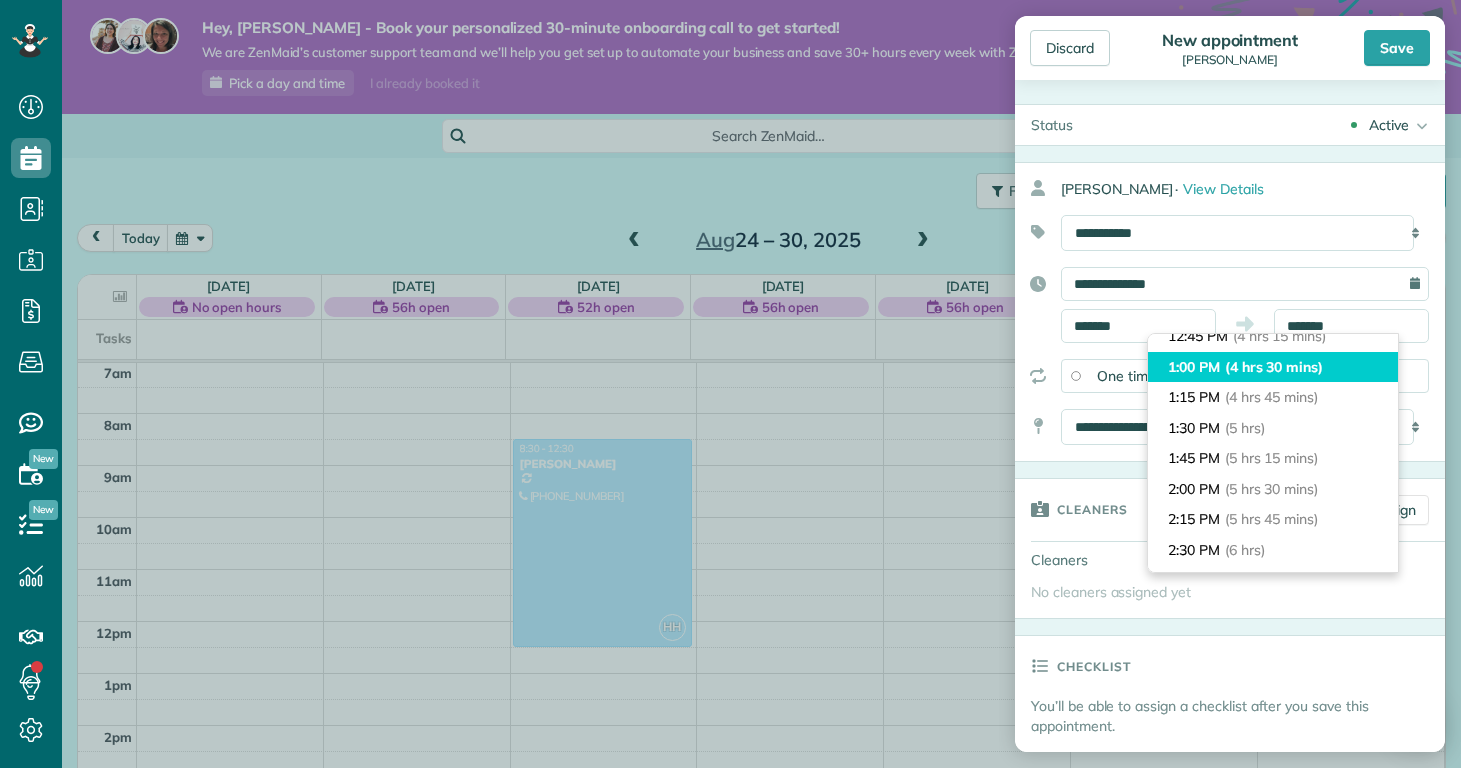 type on "*******" 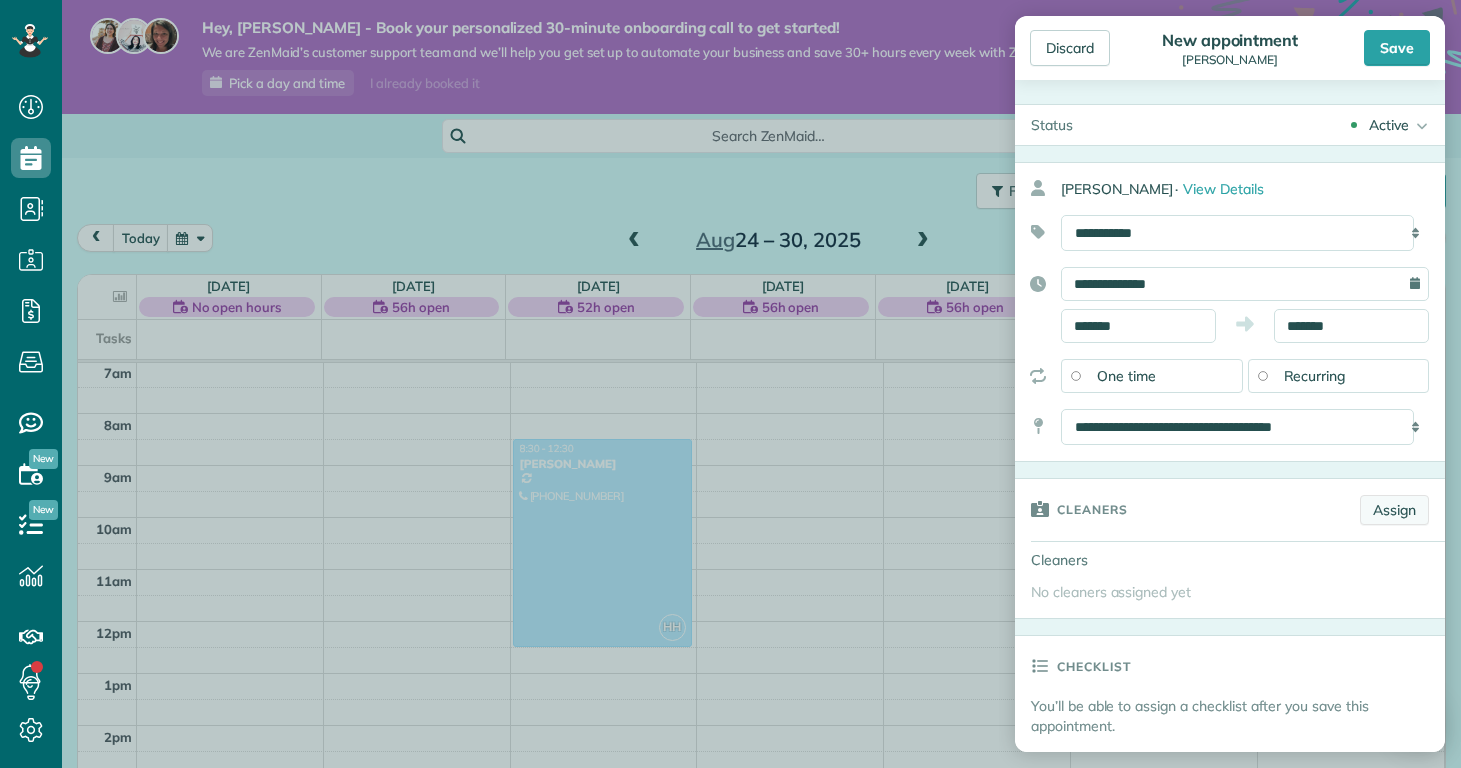 click on "Assign" at bounding box center (1394, 510) 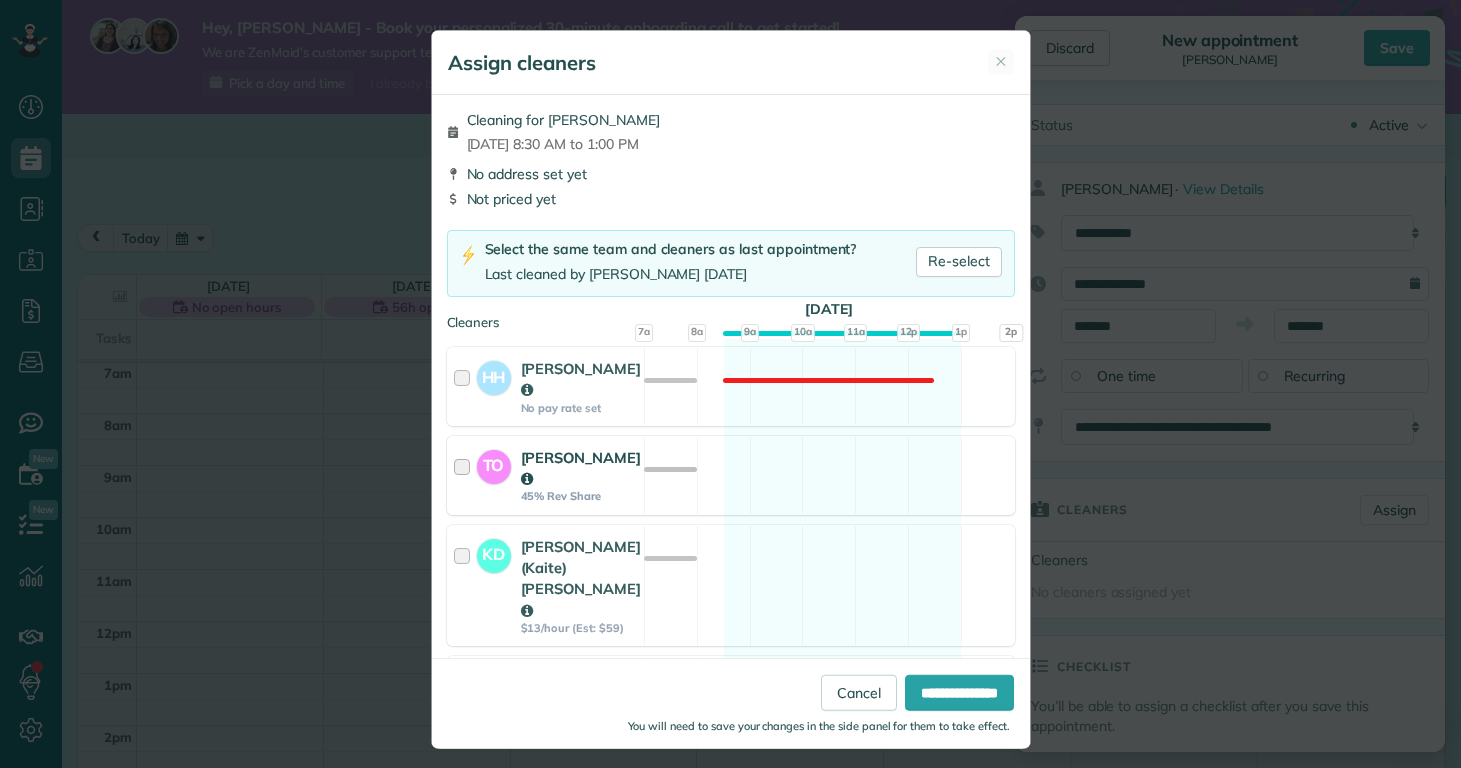 drag, startPoint x: 657, startPoint y: 493, endPoint x: 674, endPoint y: 506, distance: 21.400934 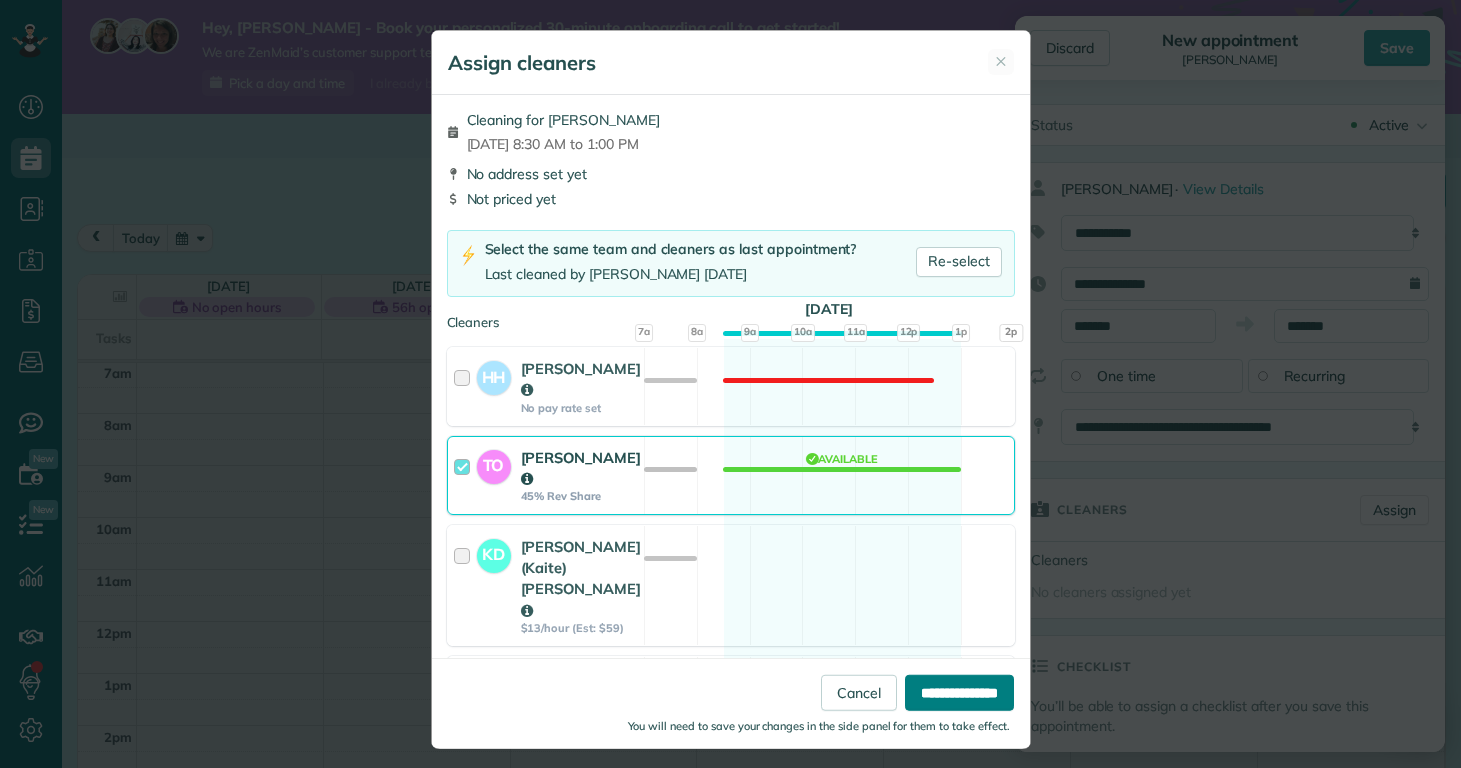 click on "**********" at bounding box center [959, 693] 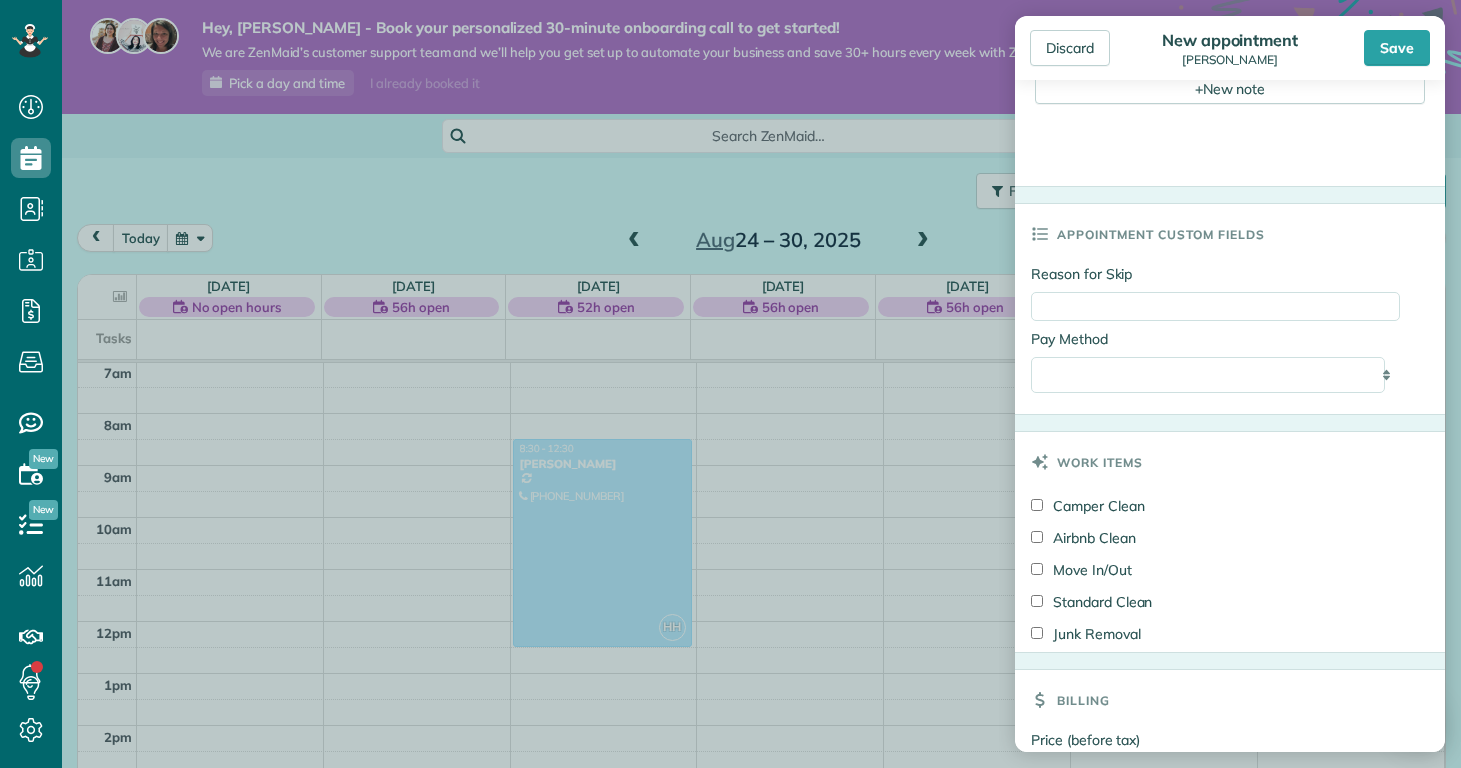 scroll, scrollTop: 1098, scrollLeft: 0, axis: vertical 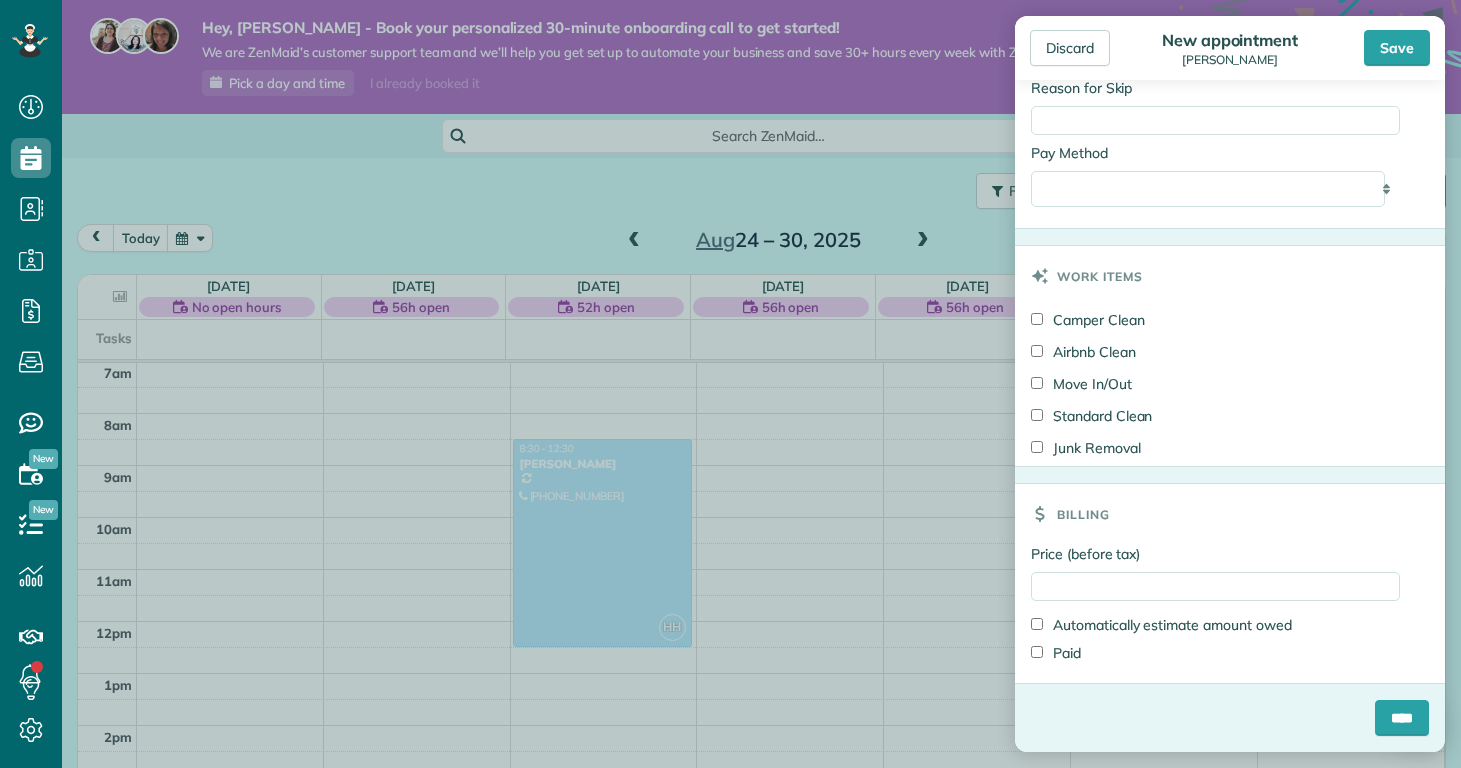 click on "Standard Clean" at bounding box center (1091, 416) 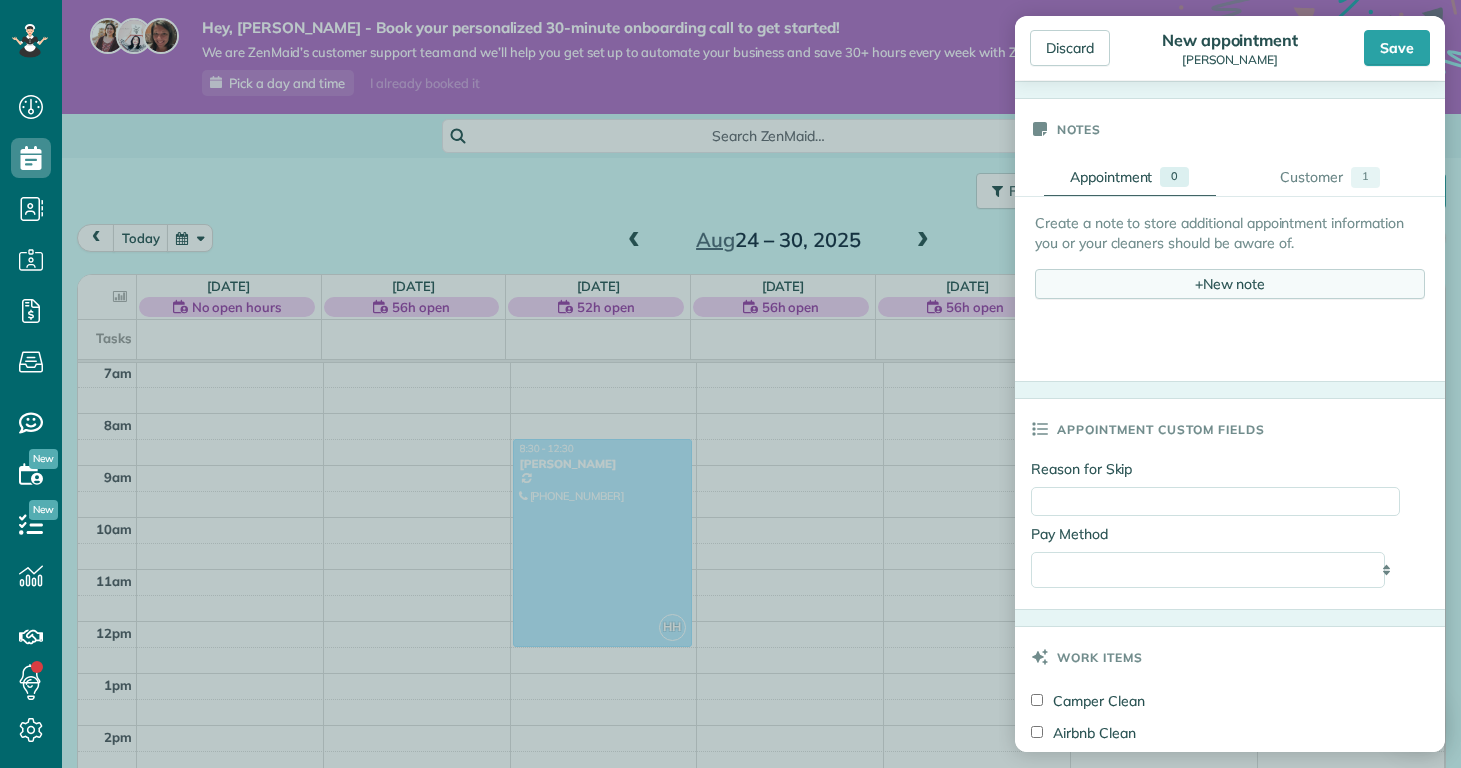 click on "+ New note" at bounding box center [1230, 284] 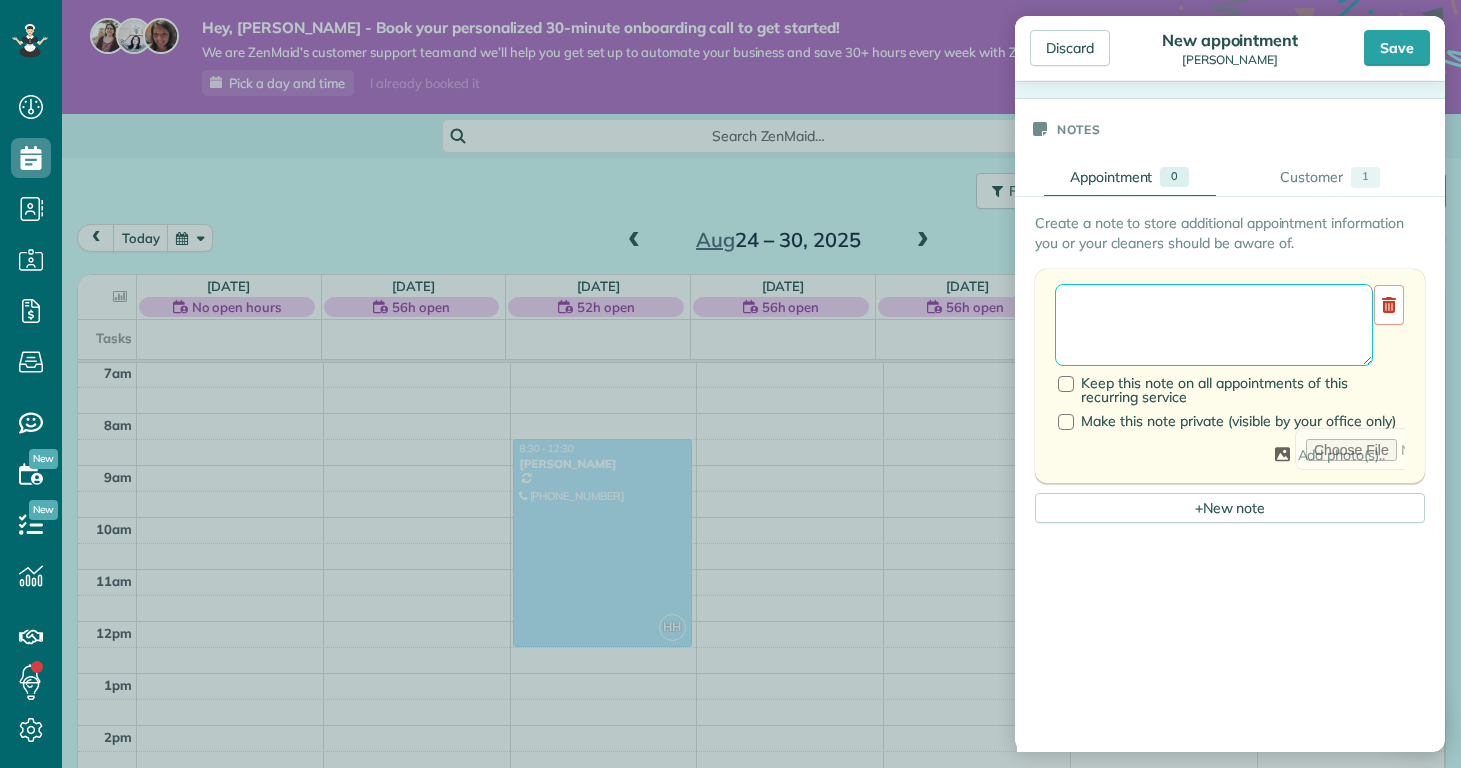 paste on "**********" 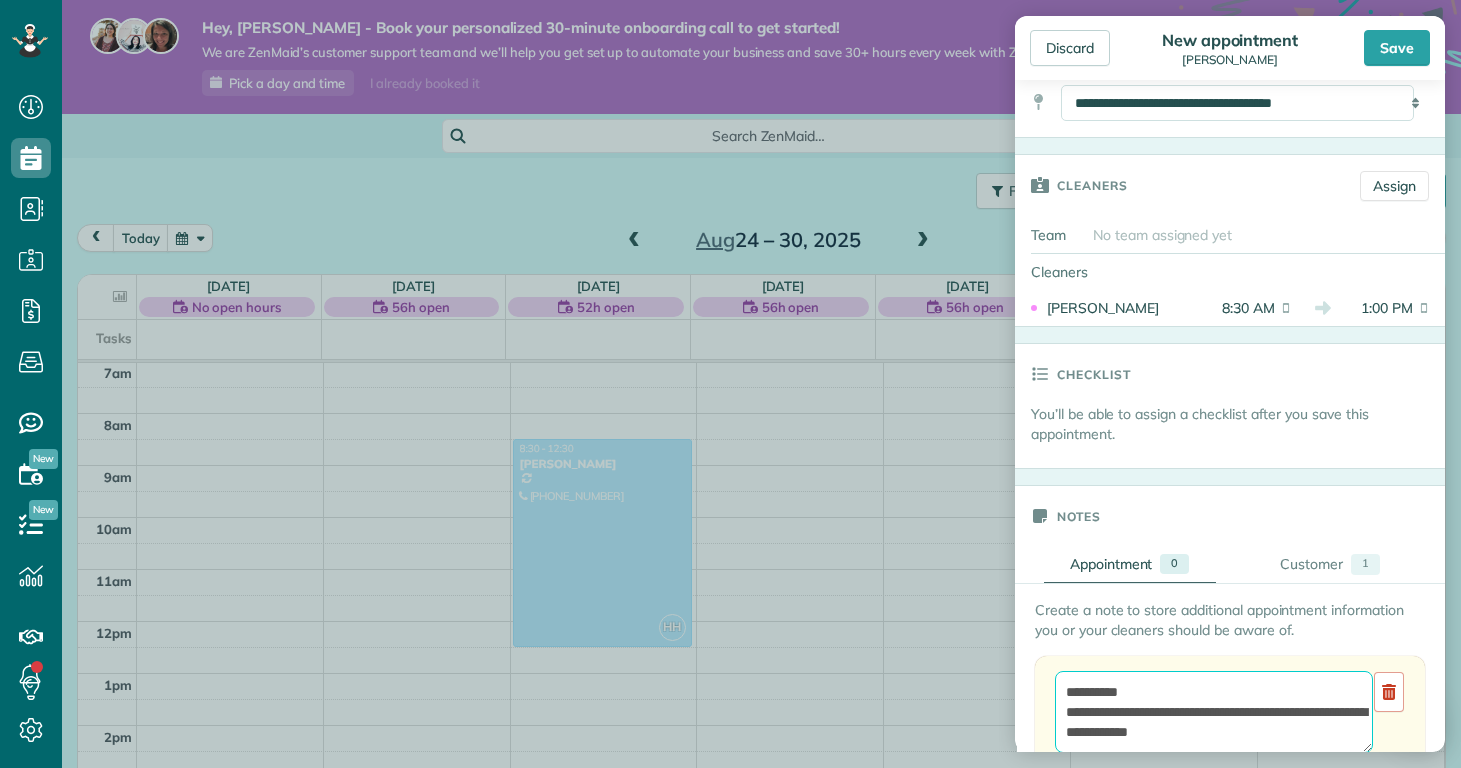 scroll, scrollTop: 0, scrollLeft: 0, axis: both 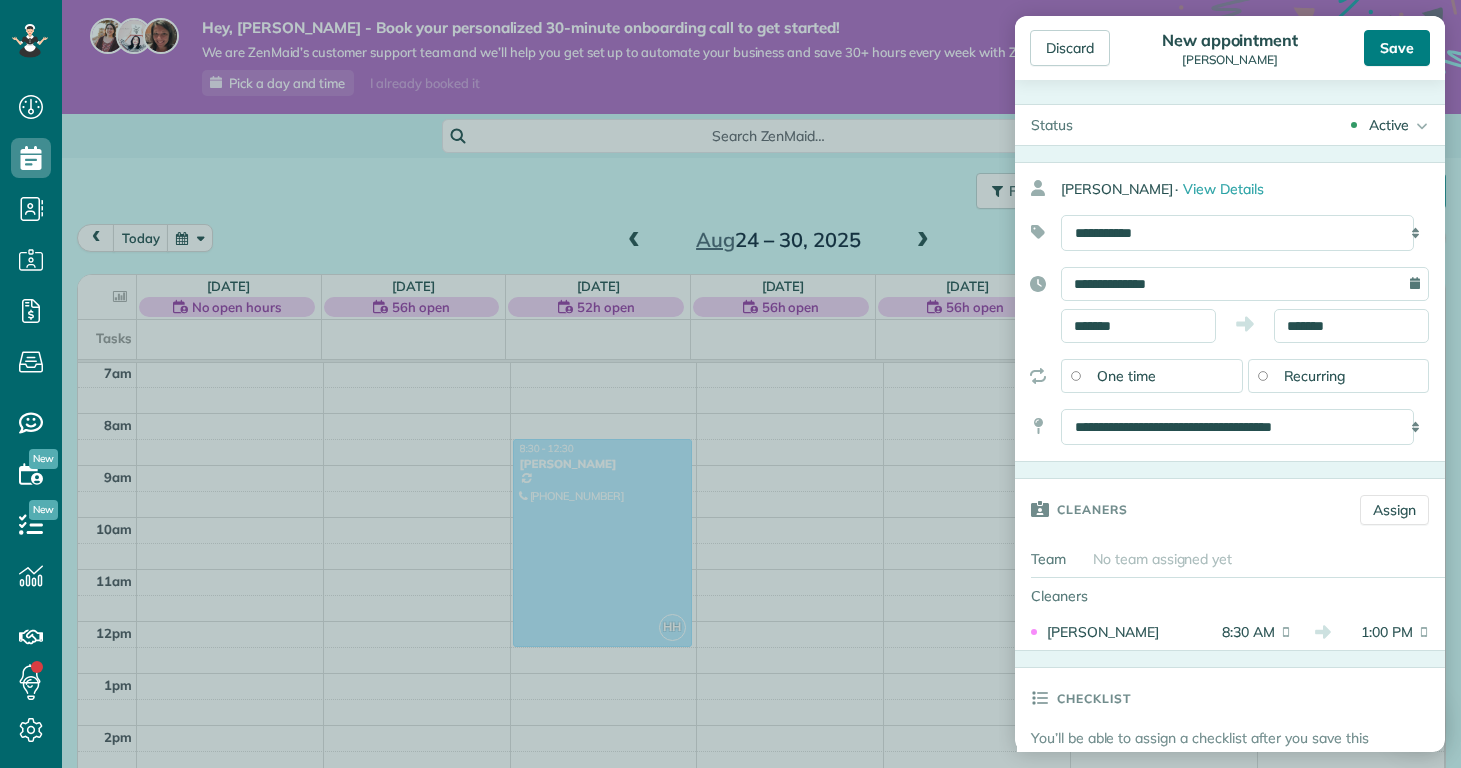 type on "**********" 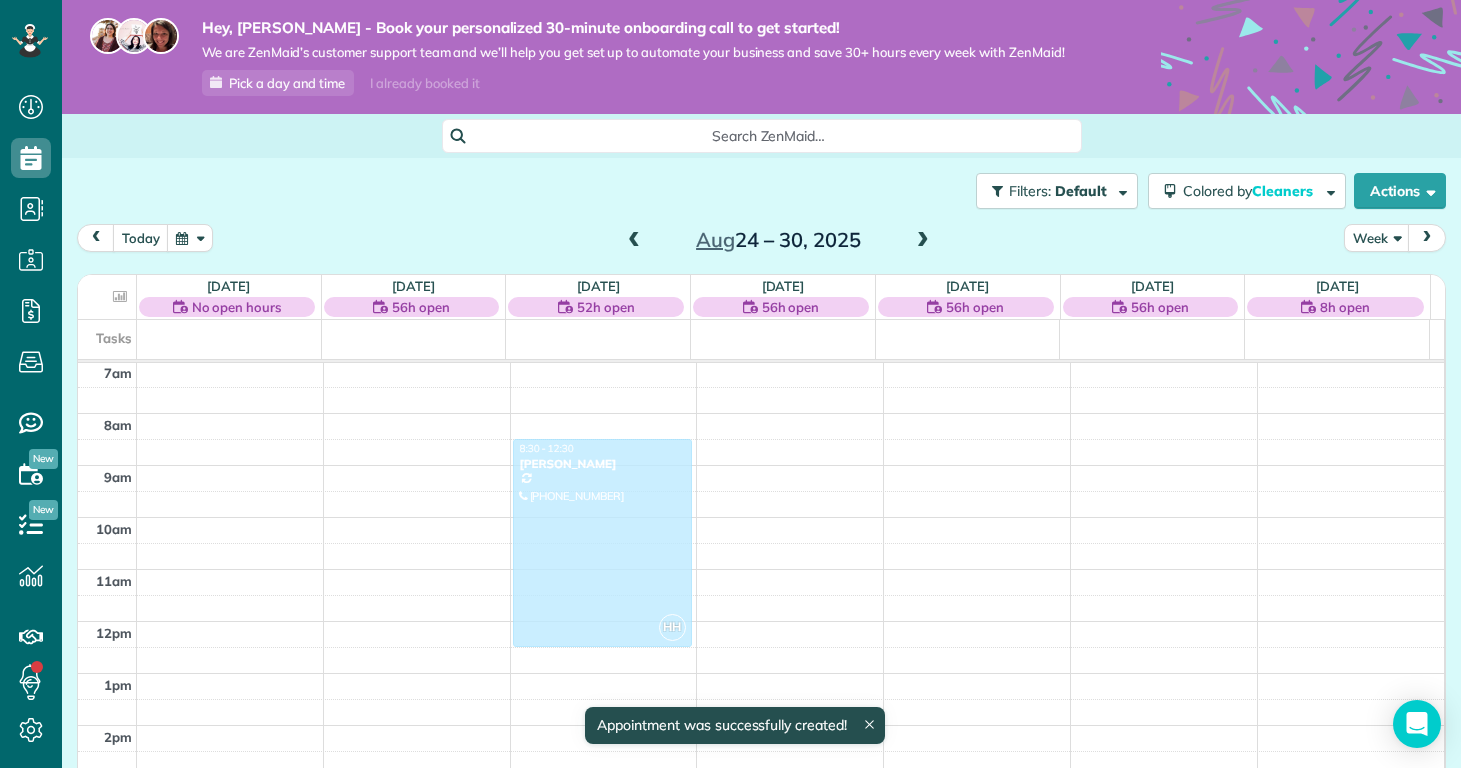 scroll, scrollTop: 365, scrollLeft: 0, axis: vertical 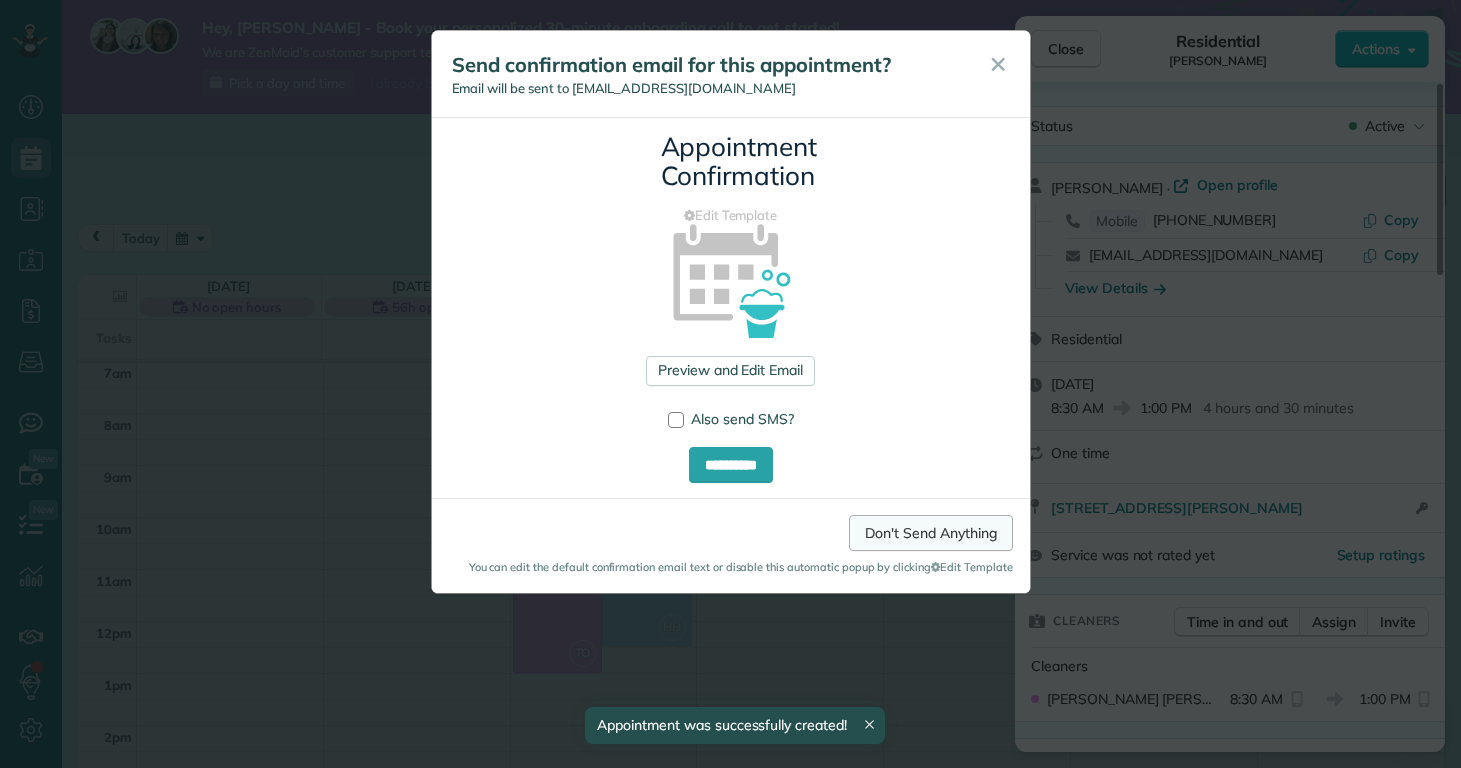 click on "Don't Send Anything" at bounding box center [930, 533] 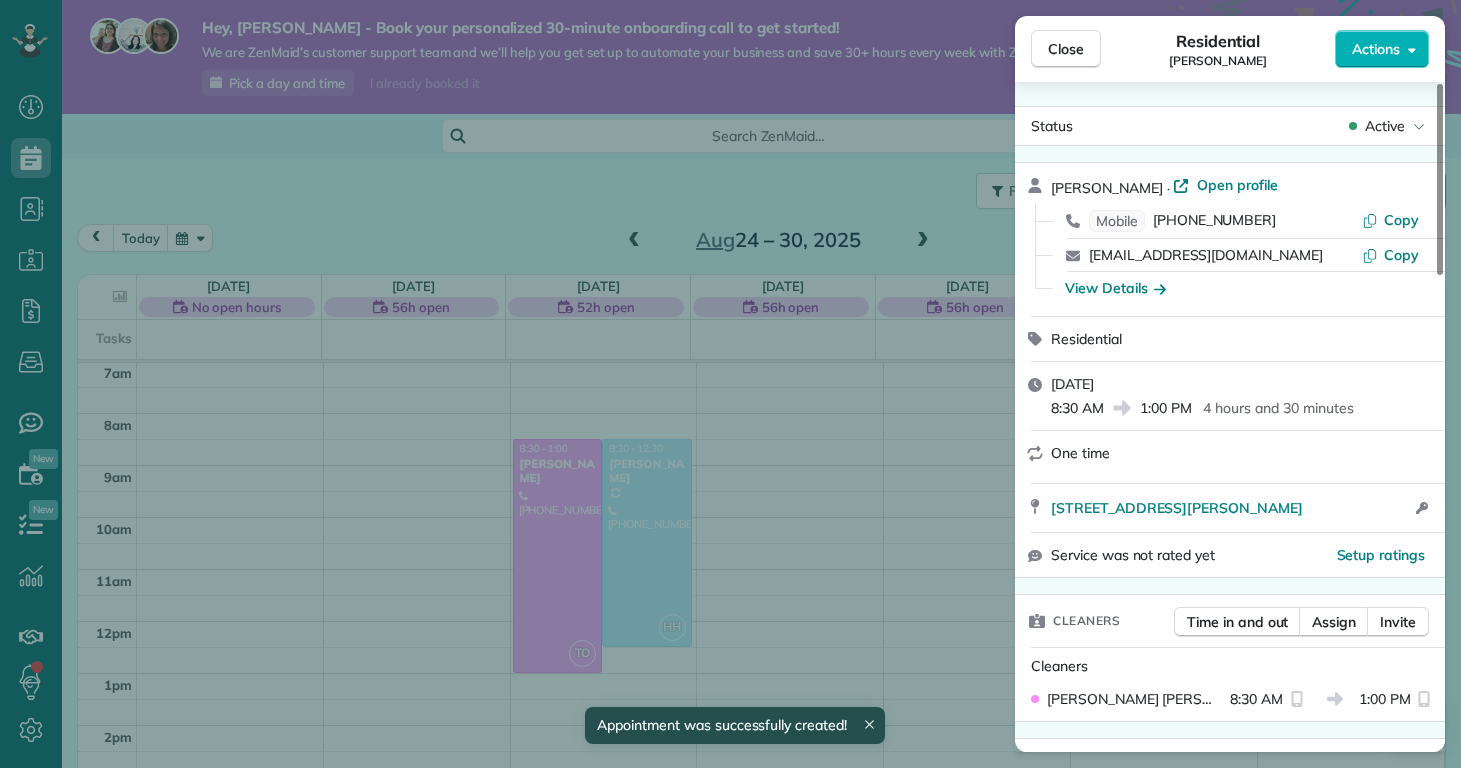 scroll, scrollTop: 579, scrollLeft: 0, axis: vertical 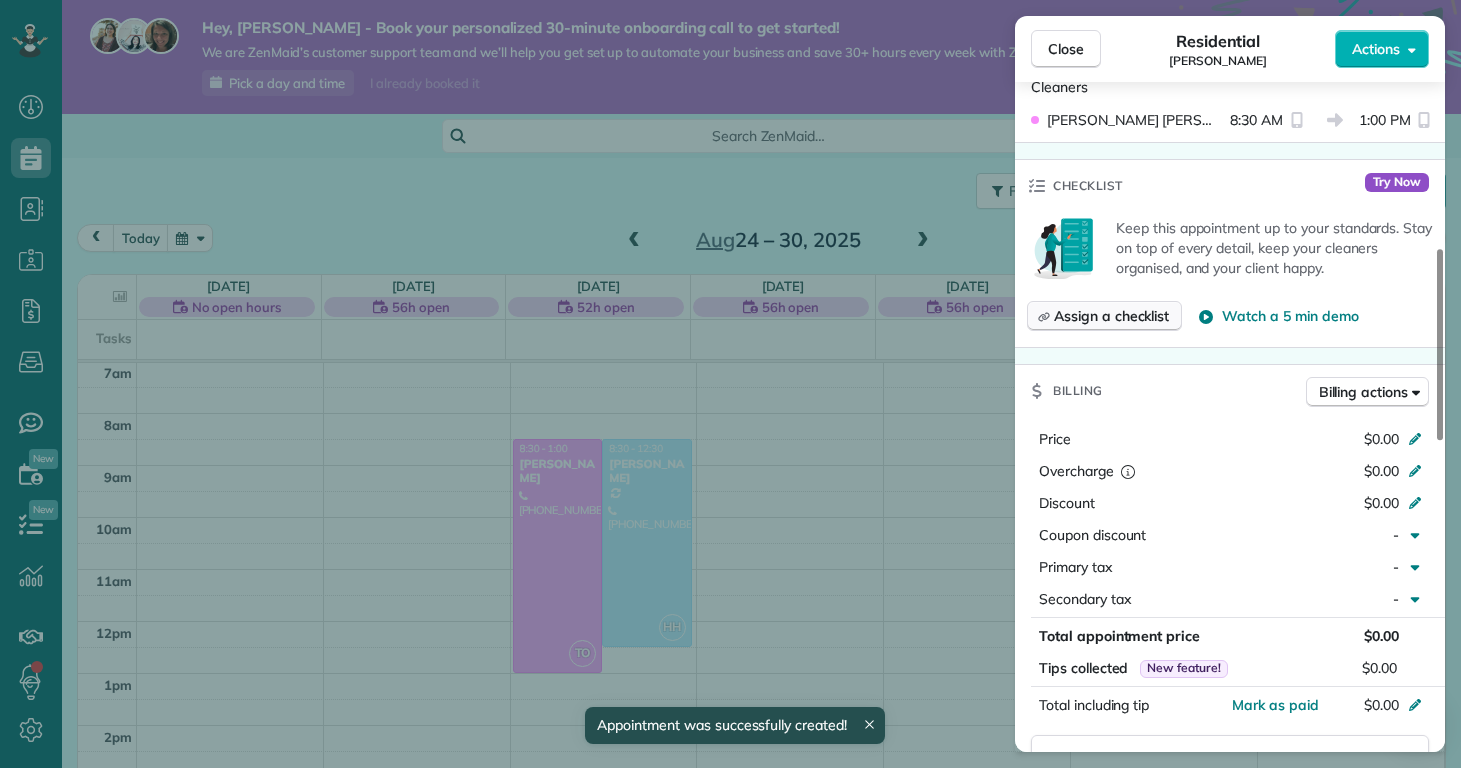 click on "Assign a checklist" at bounding box center (1111, 316) 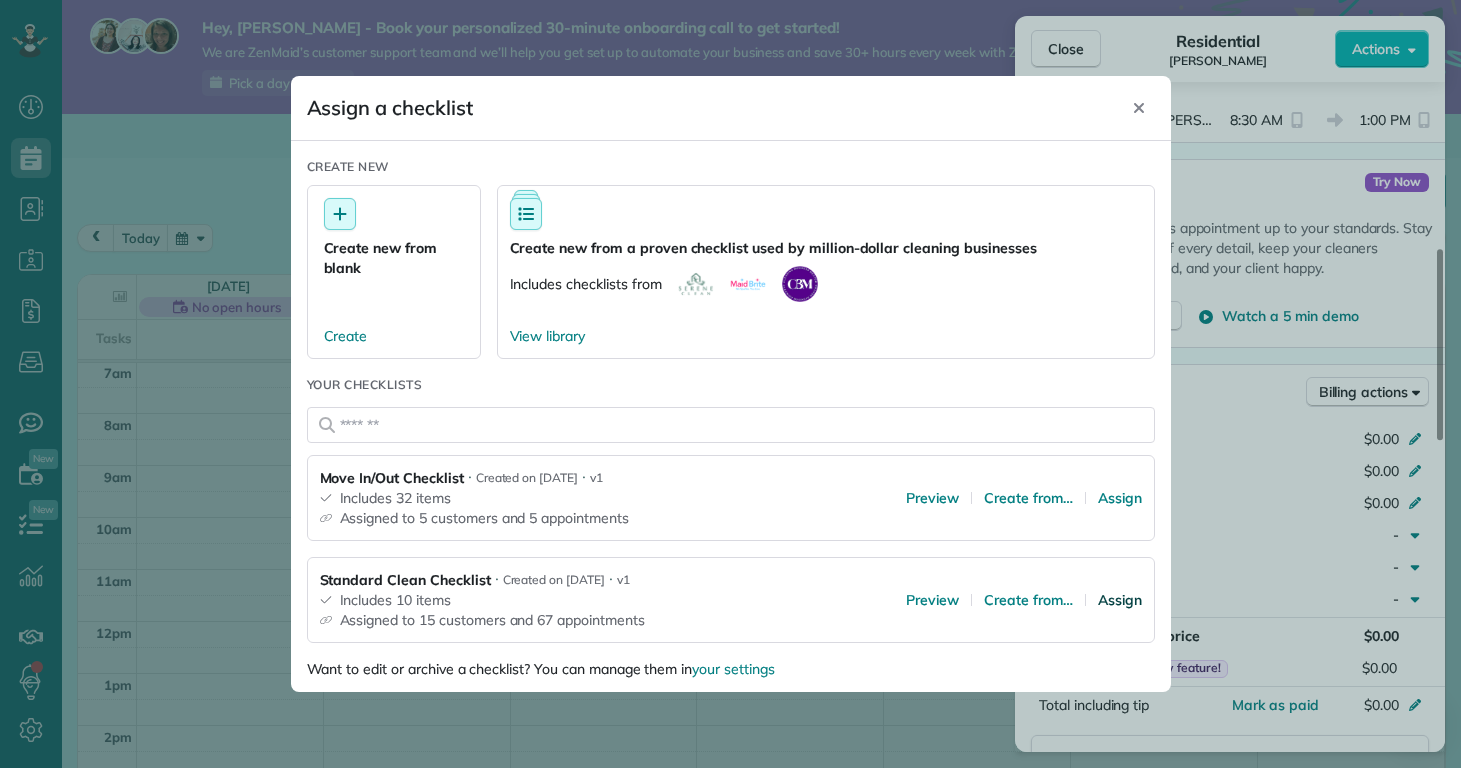 click on "Assign" at bounding box center (1120, 600) 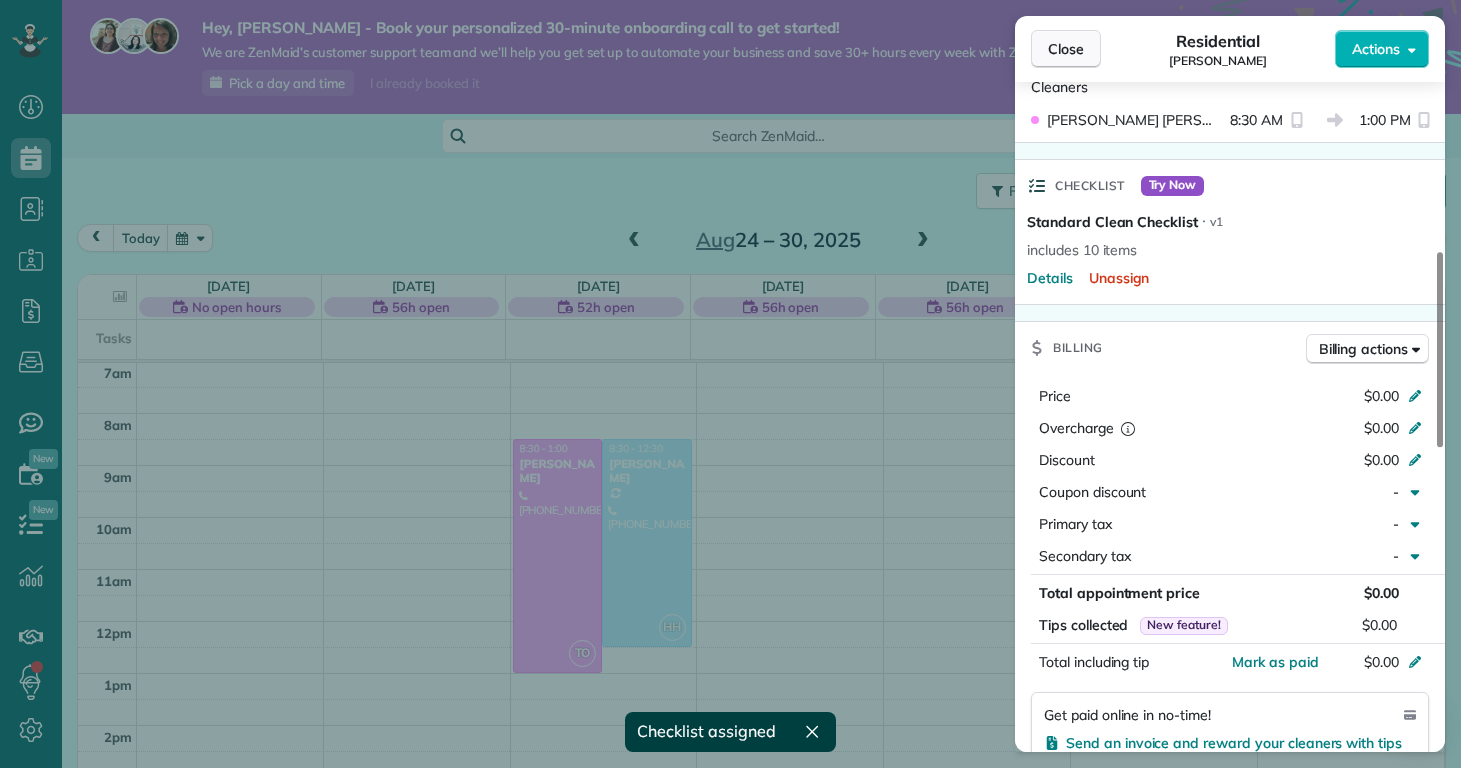 click on "Close" at bounding box center [1066, 49] 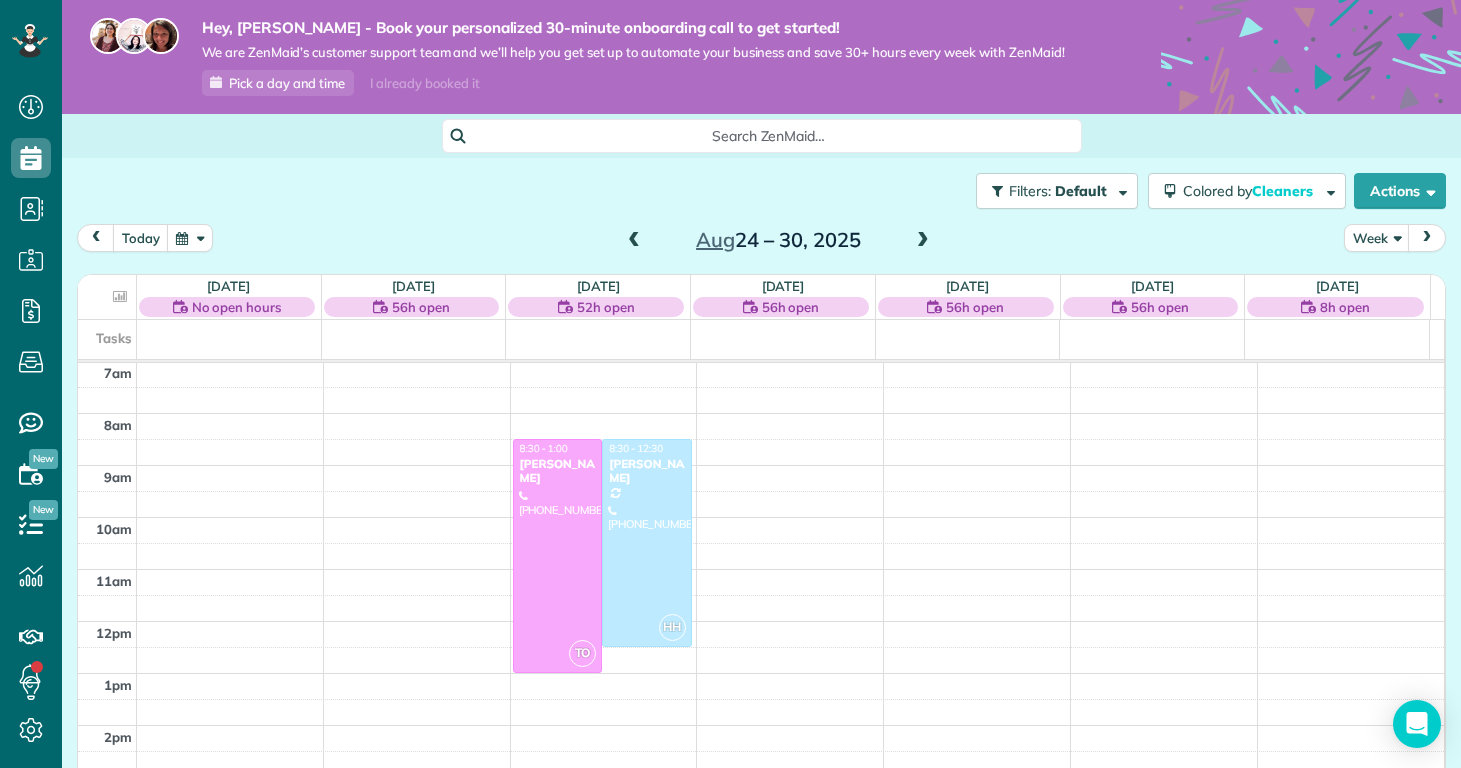 click on "12am 1am 2am 3am 4am 5am 6am 7am 8am 9am 10am 11am 12pm 1pm 2pm 3pm 4pm 5pm 6pm 7pm 8pm 9pm 10pm 11pm TO 8:30 - 1:00 Kristina Bowker (910) 340-3604 106 Wynstone Lane Jacksonville, NC 28540 HH 8:30 - 12:30 Margaret Black (914) 316-3721 119 Bernhurst Rd New Bern, NC 28560" at bounding box center (761, 621) 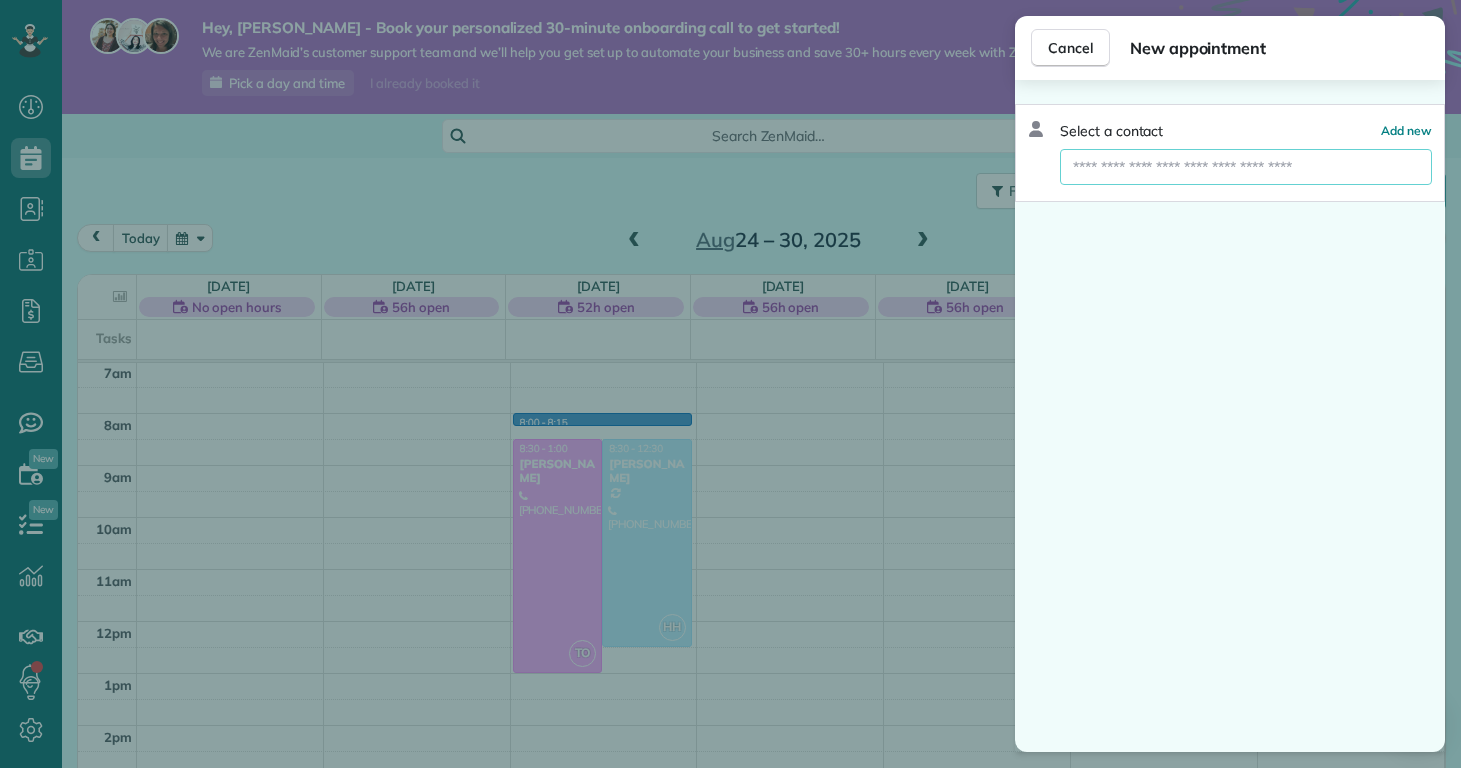 click at bounding box center [1246, 167] 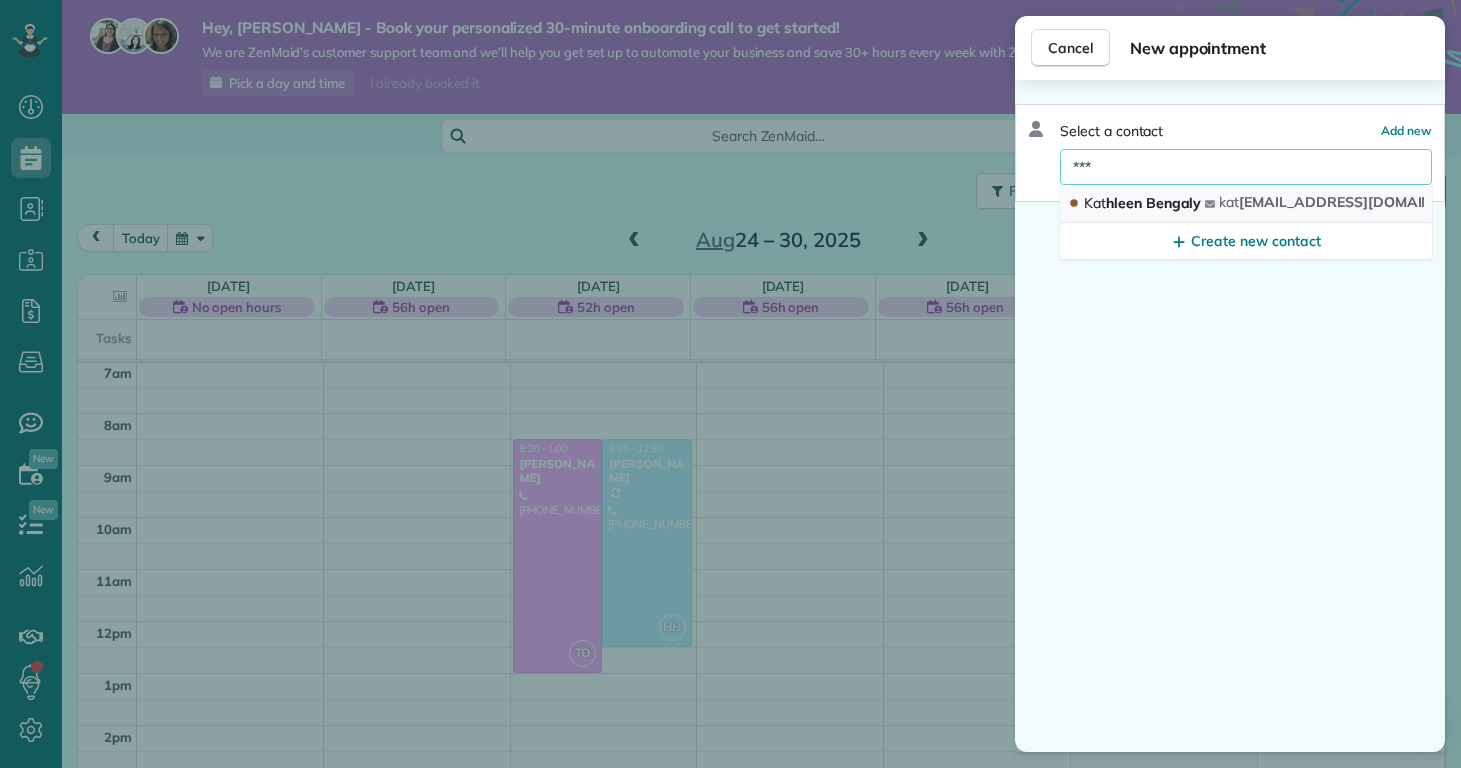 type on "***" 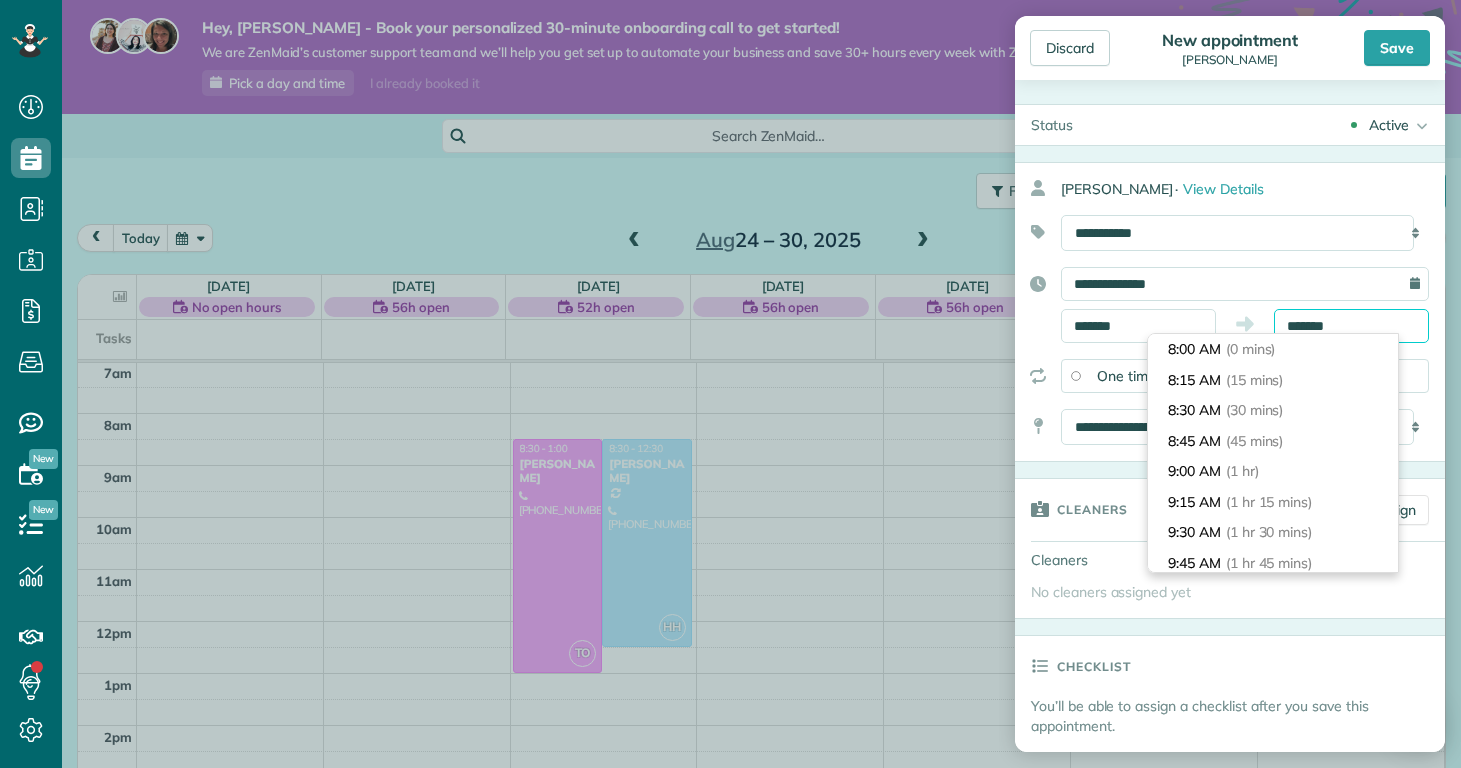 click on "*******" at bounding box center [1351, 326] 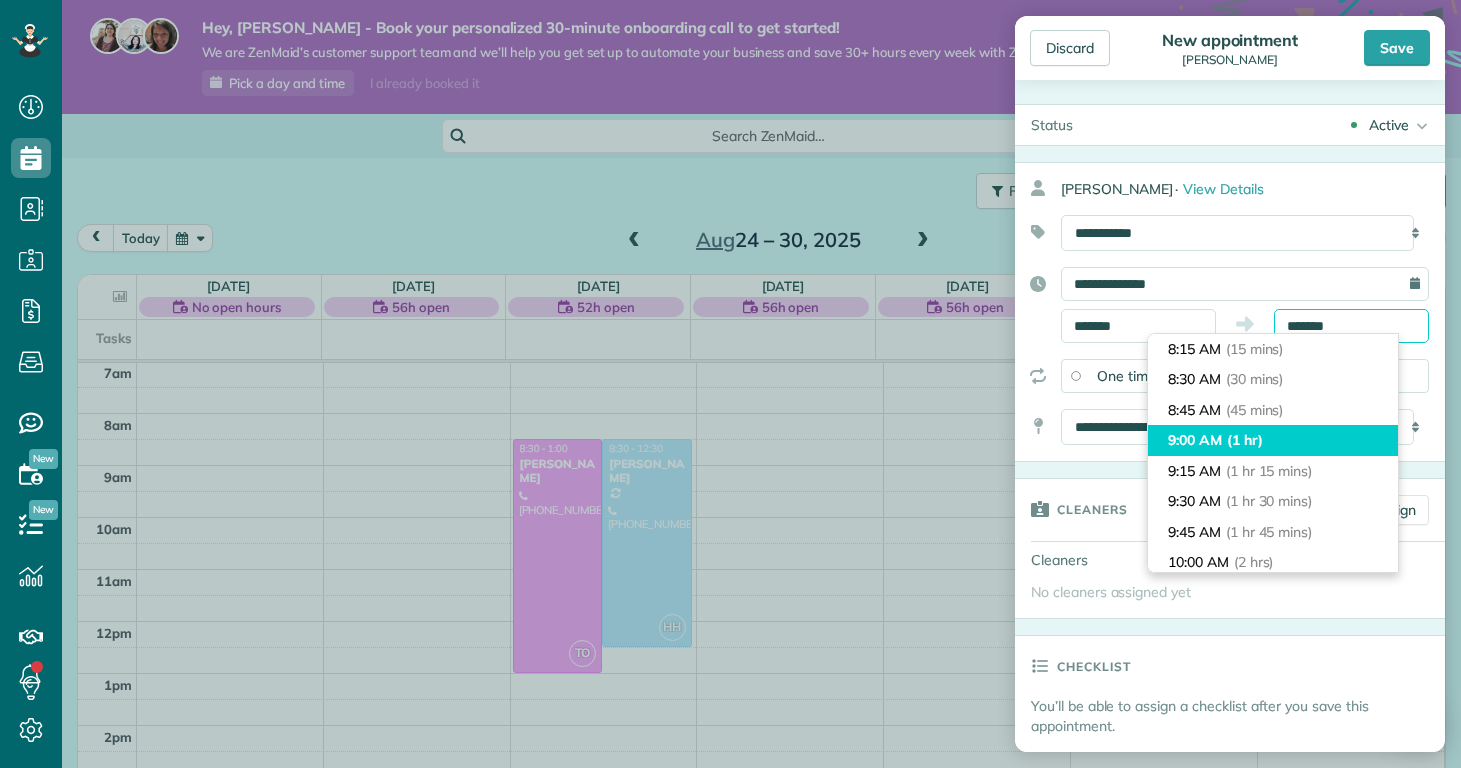 scroll, scrollTop: 170, scrollLeft: 0, axis: vertical 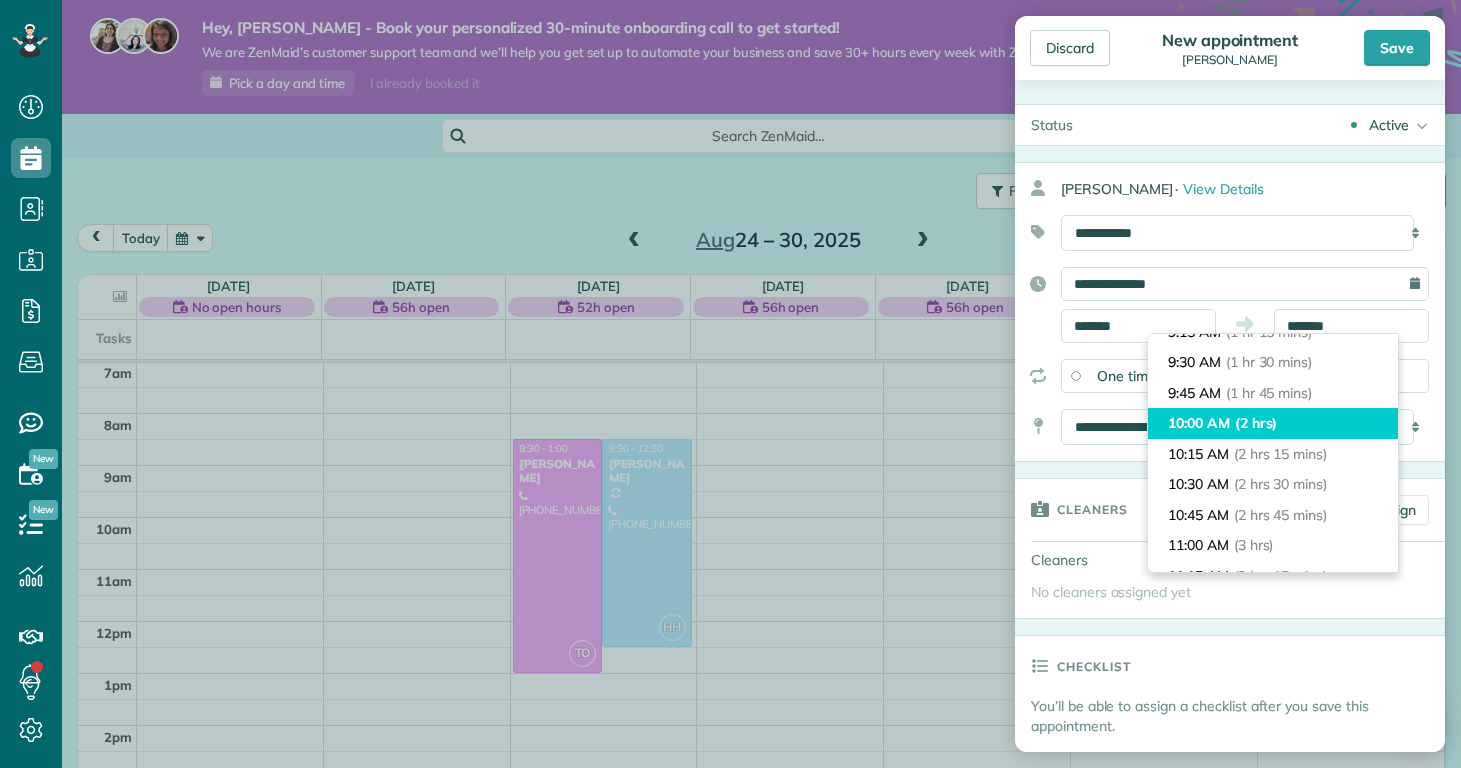 type on "********" 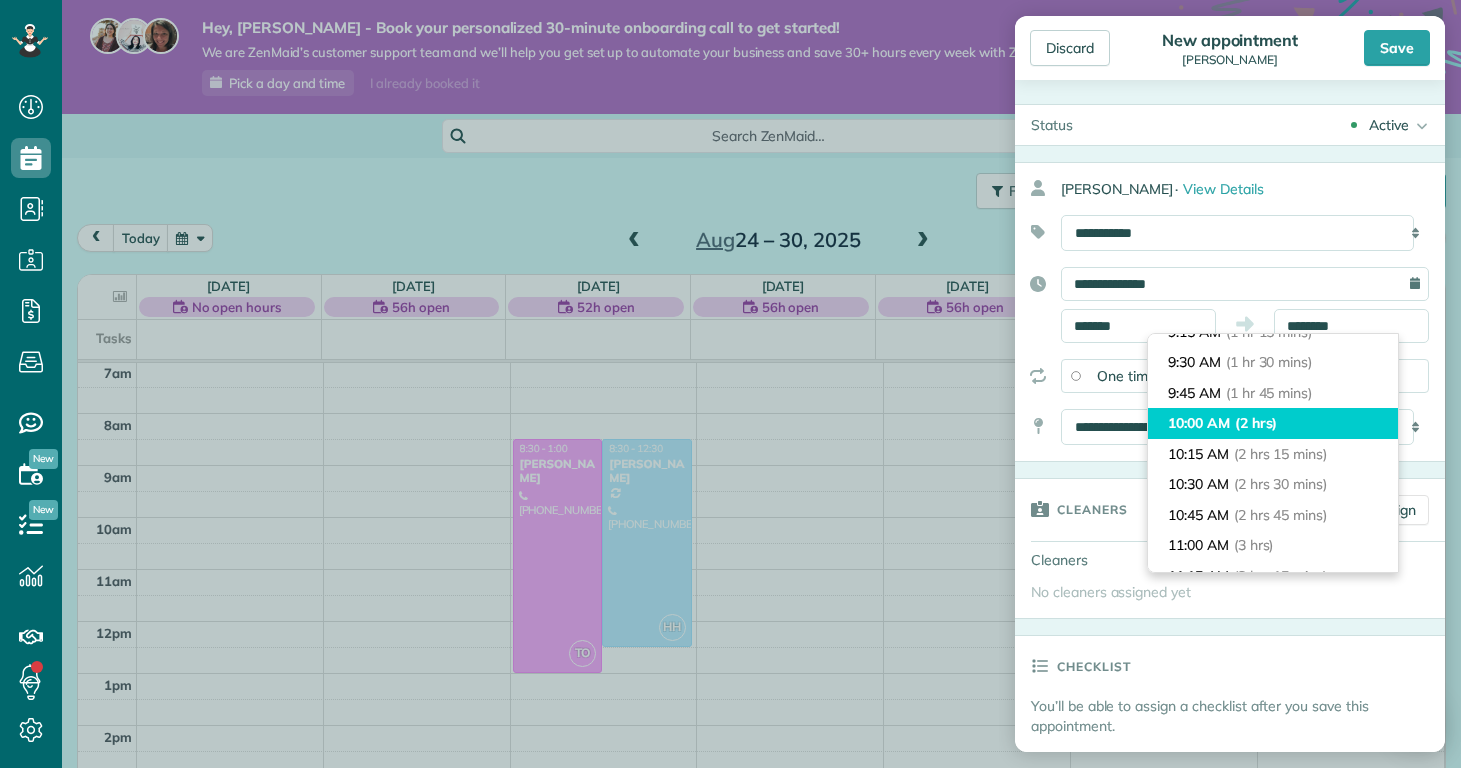 click on "(2 hrs)" at bounding box center [1256, 423] 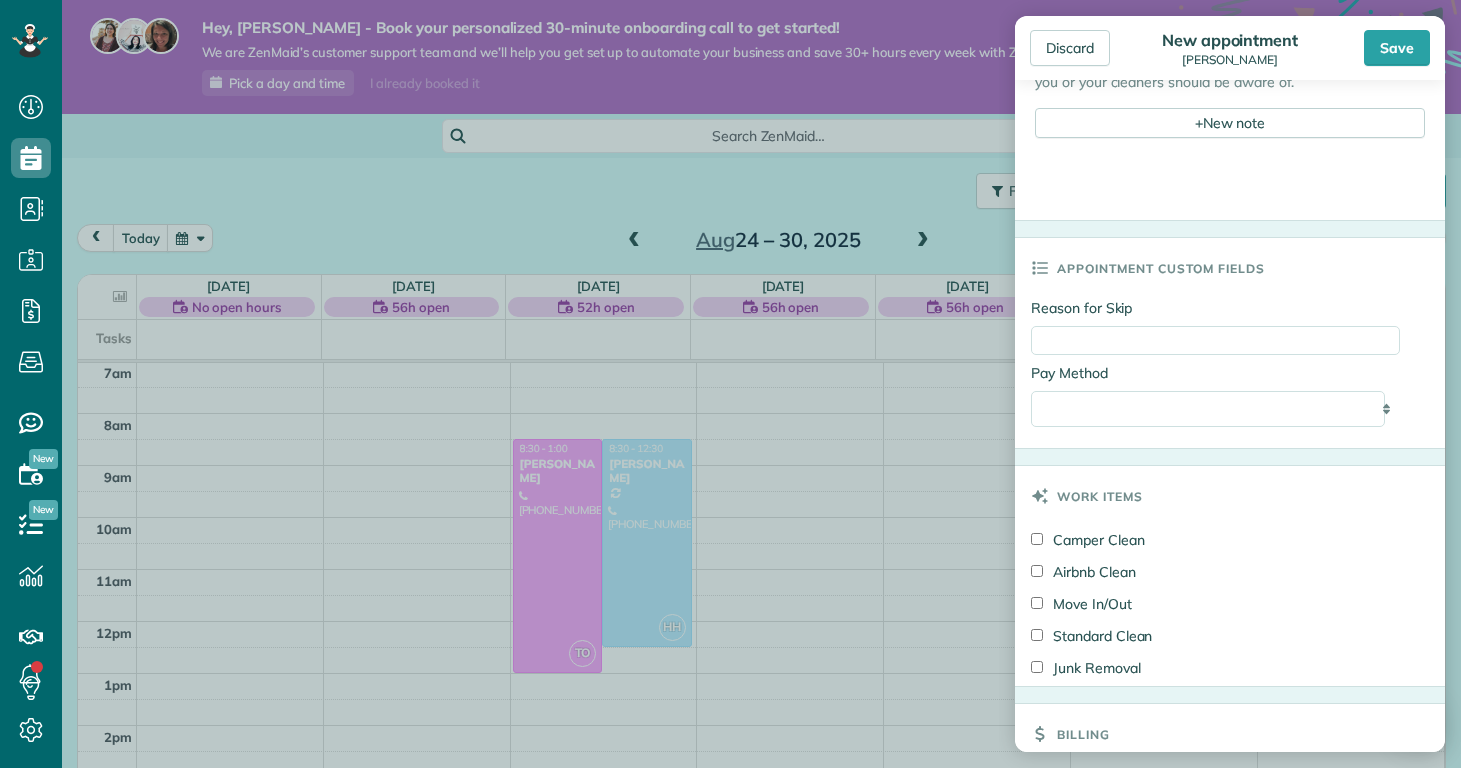 scroll, scrollTop: 977, scrollLeft: 0, axis: vertical 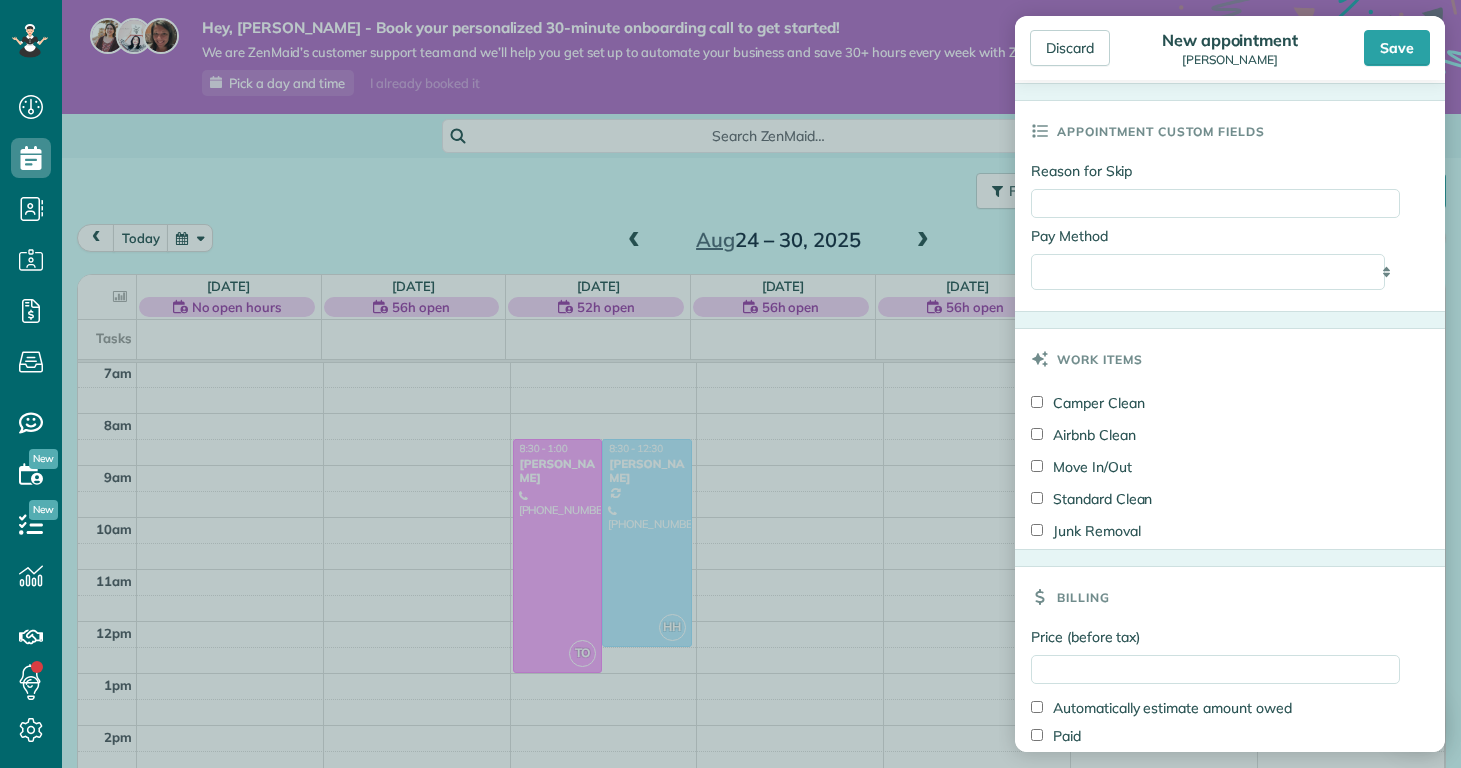 click on "Standard Clean" at bounding box center (1091, 499) 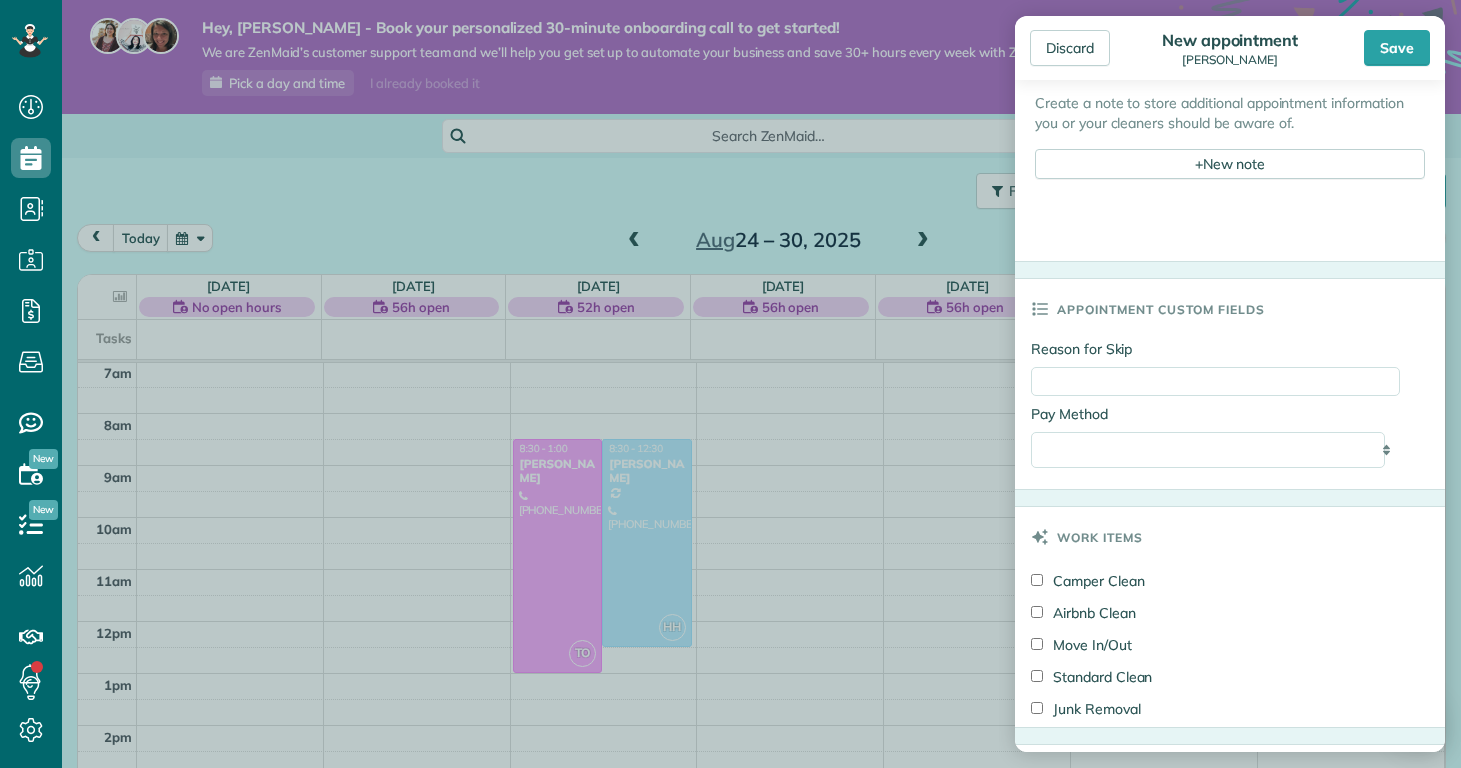 scroll, scrollTop: 786, scrollLeft: 0, axis: vertical 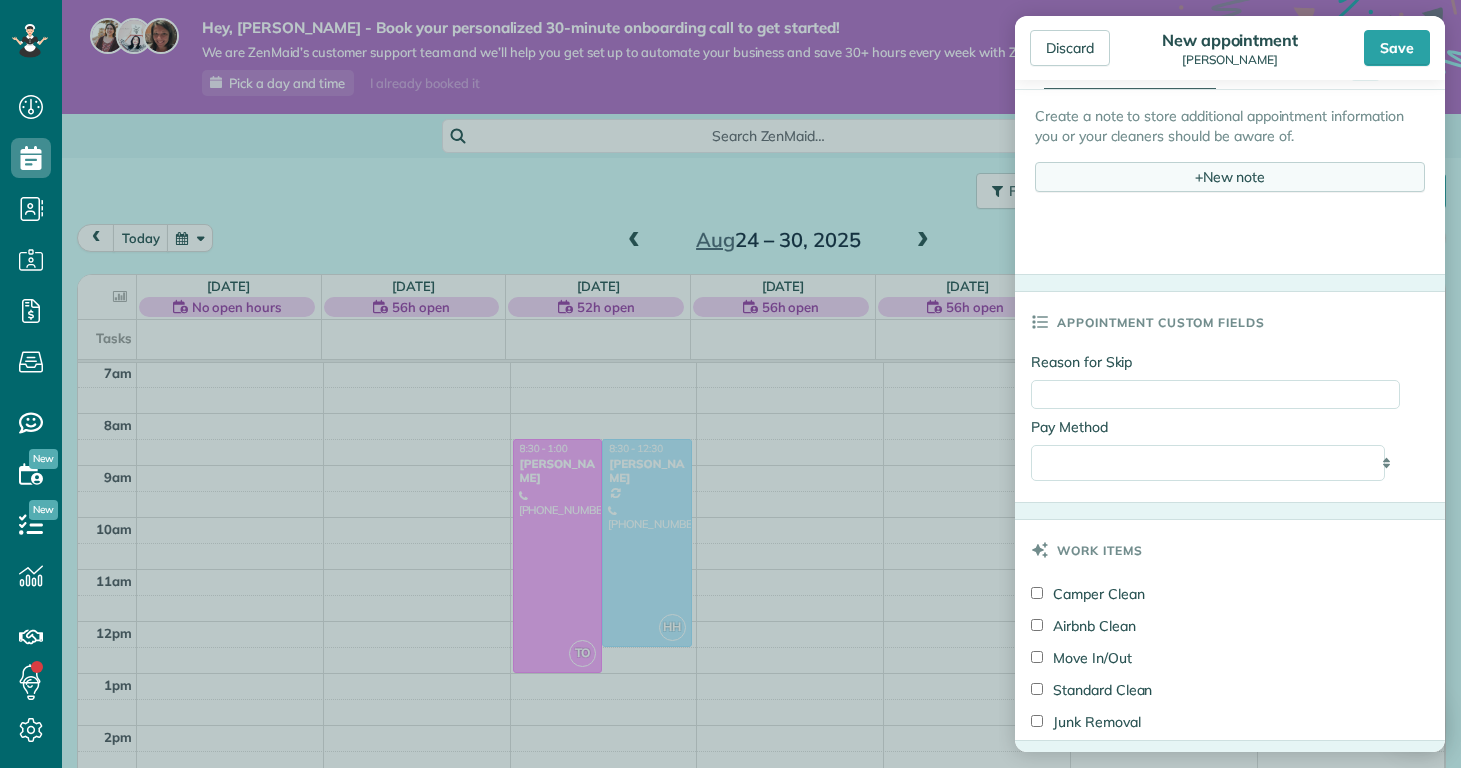 click on "+ New note" at bounding box center (1230, 177) 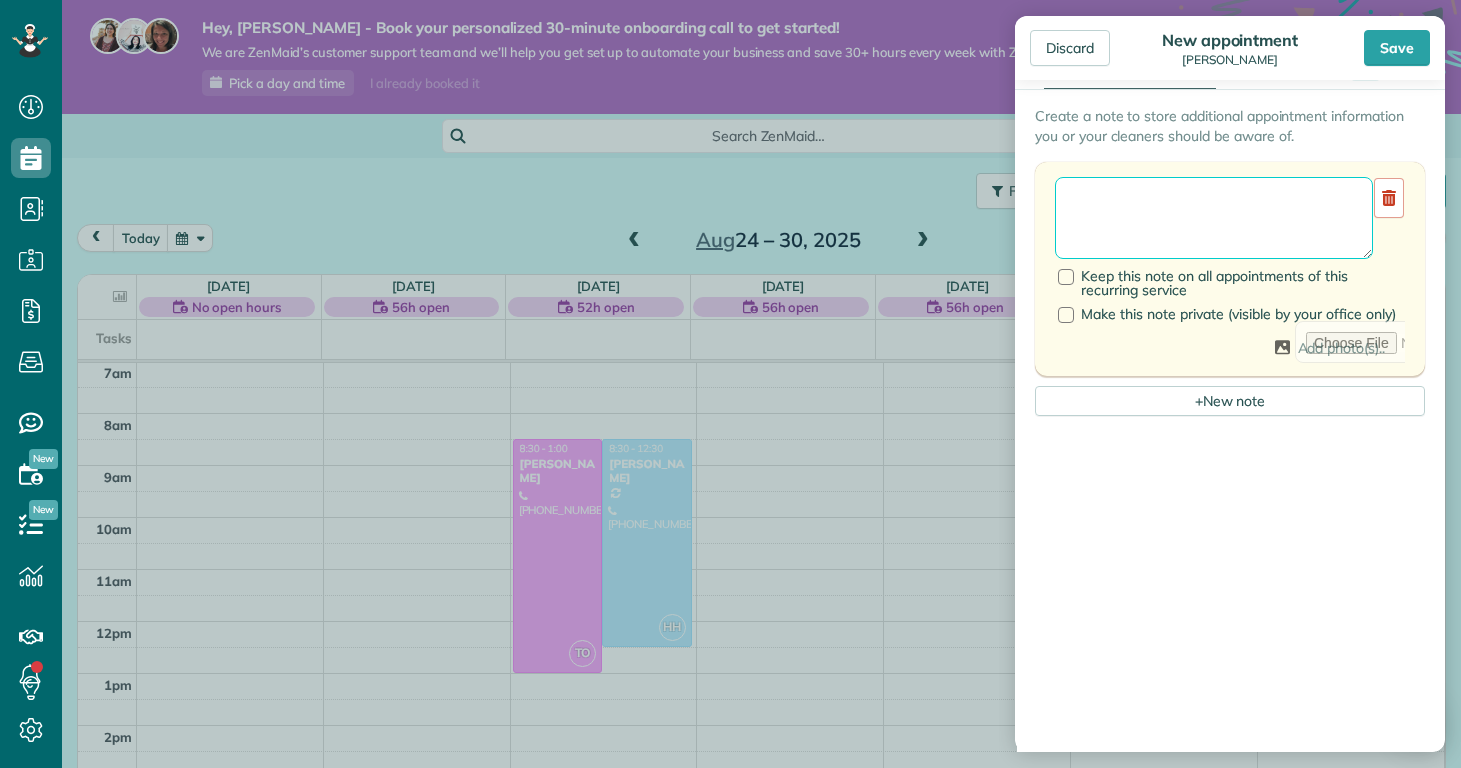 click at bounding box center [1214, 218] 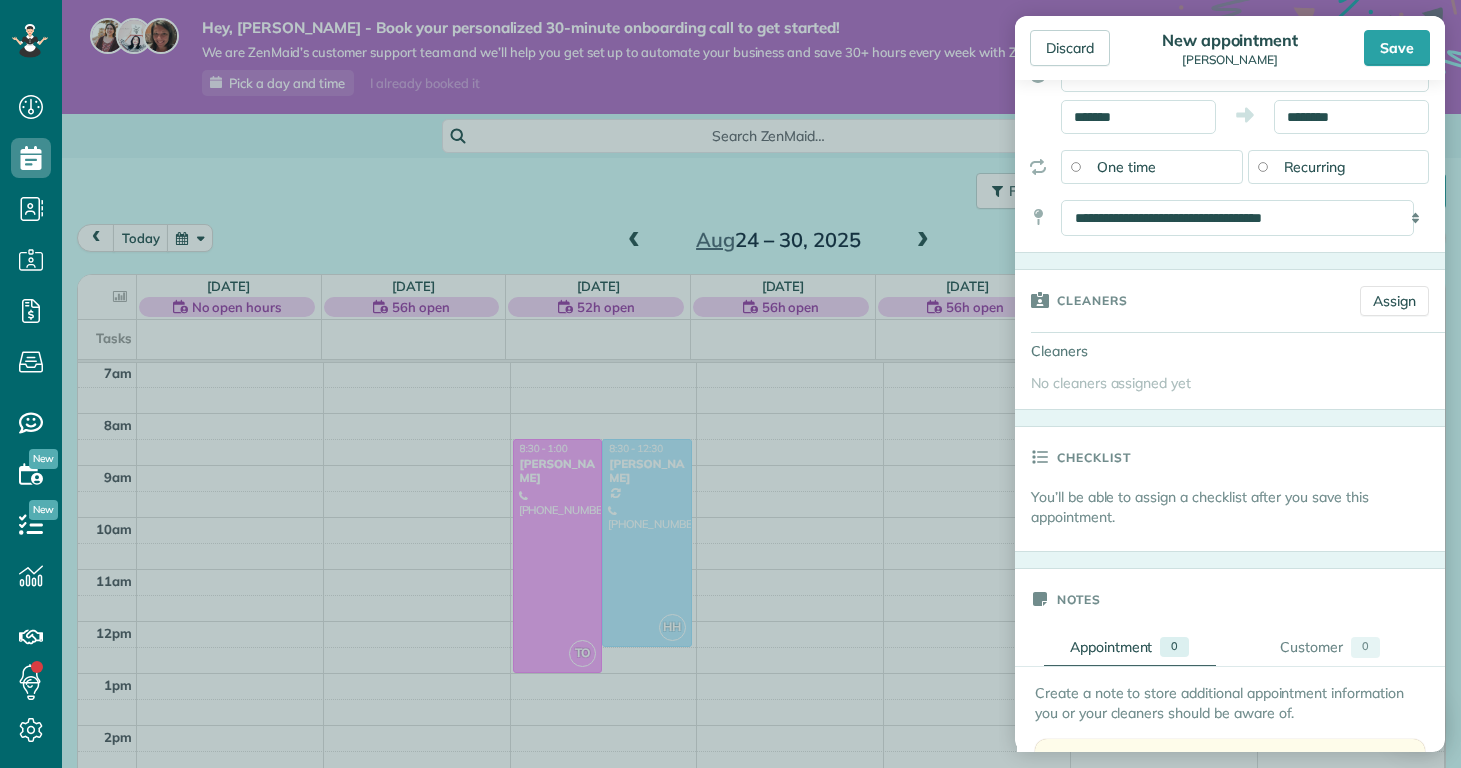 scroll, scrollTop: 0, scrollLeft: 0, axis: both 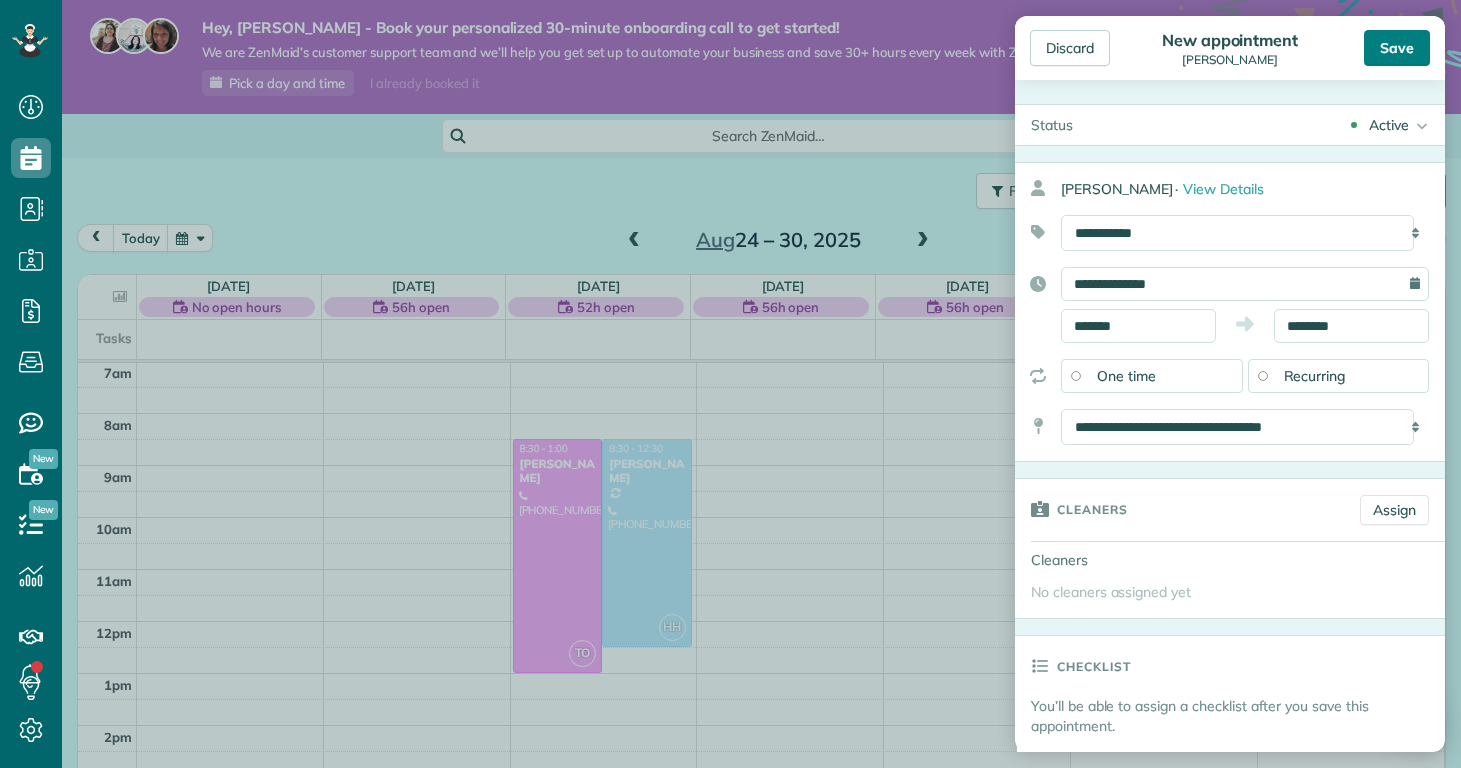 type on "********" 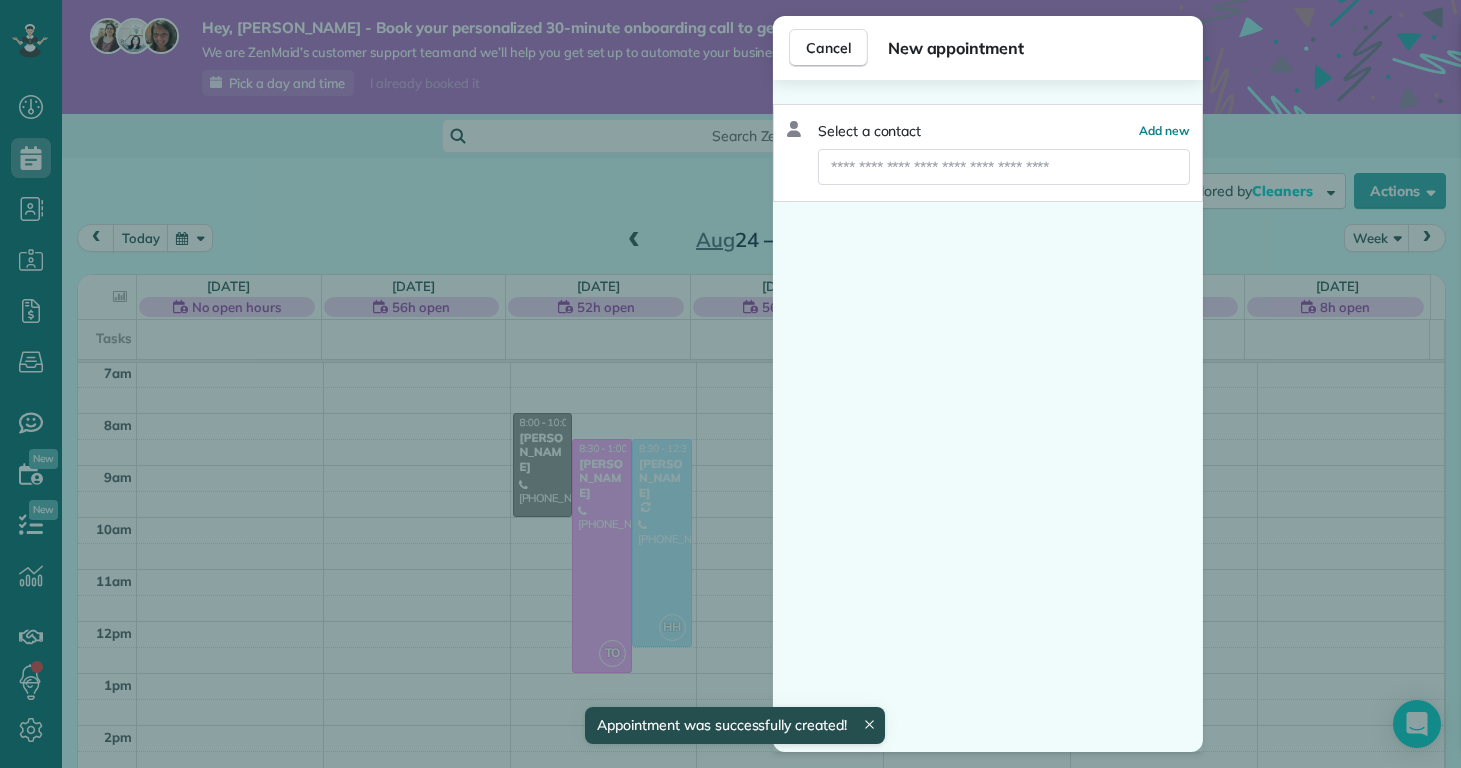 scroll, scrollTop: 365, scrollLeft: 0, axis: vertical 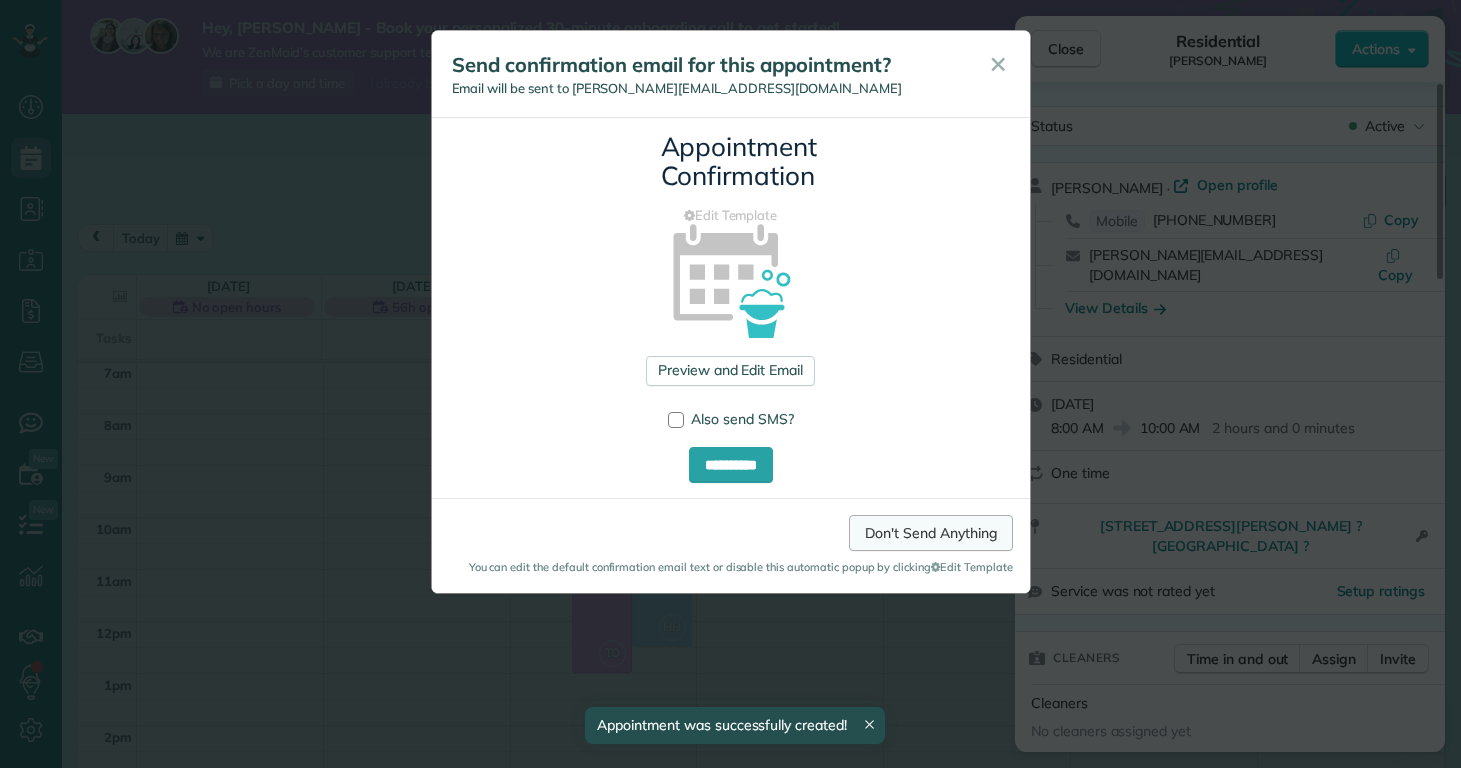 click on "Don't Send Anything" at bounding box center [930, 533] 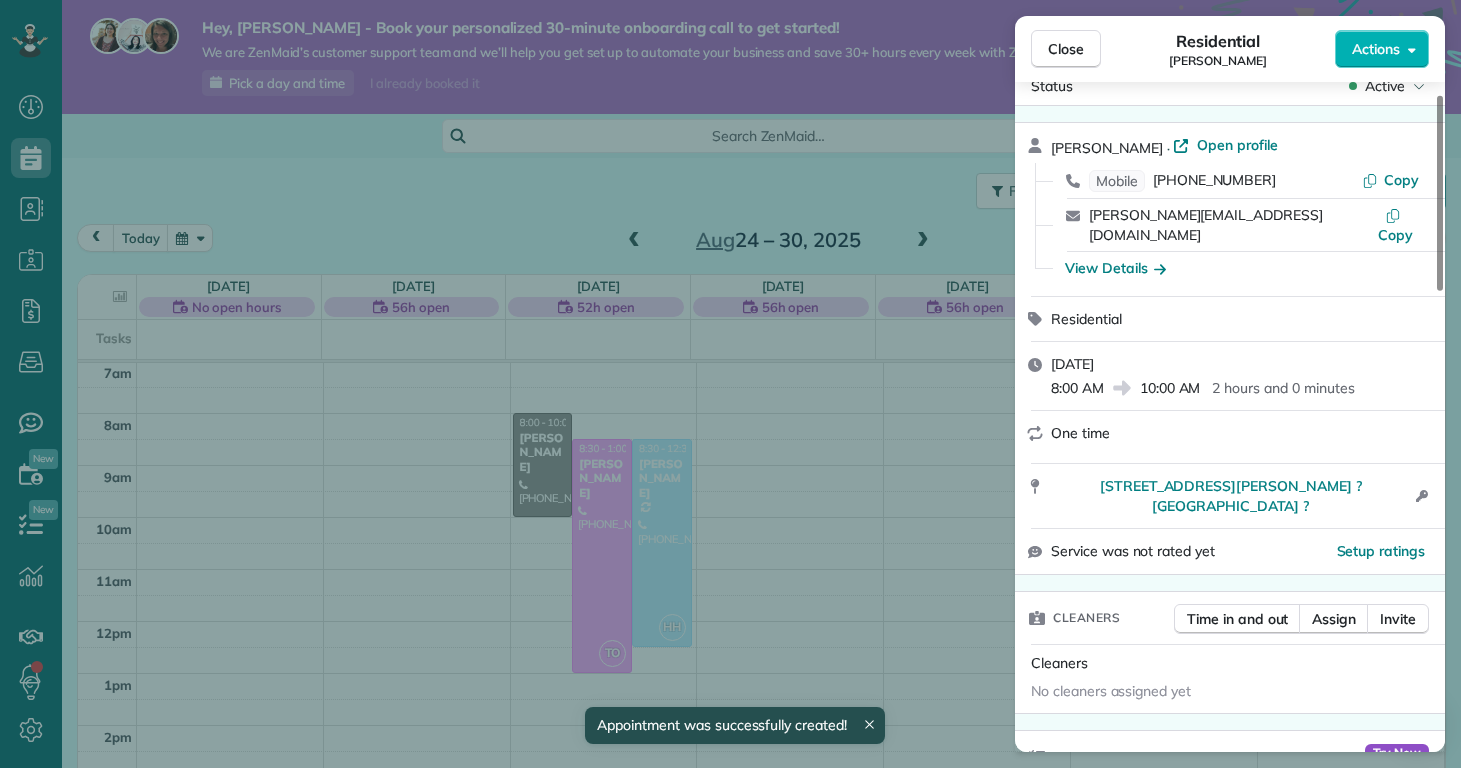 scroll, scrollTop: 208, scrollLeft: 0, axis: vertical 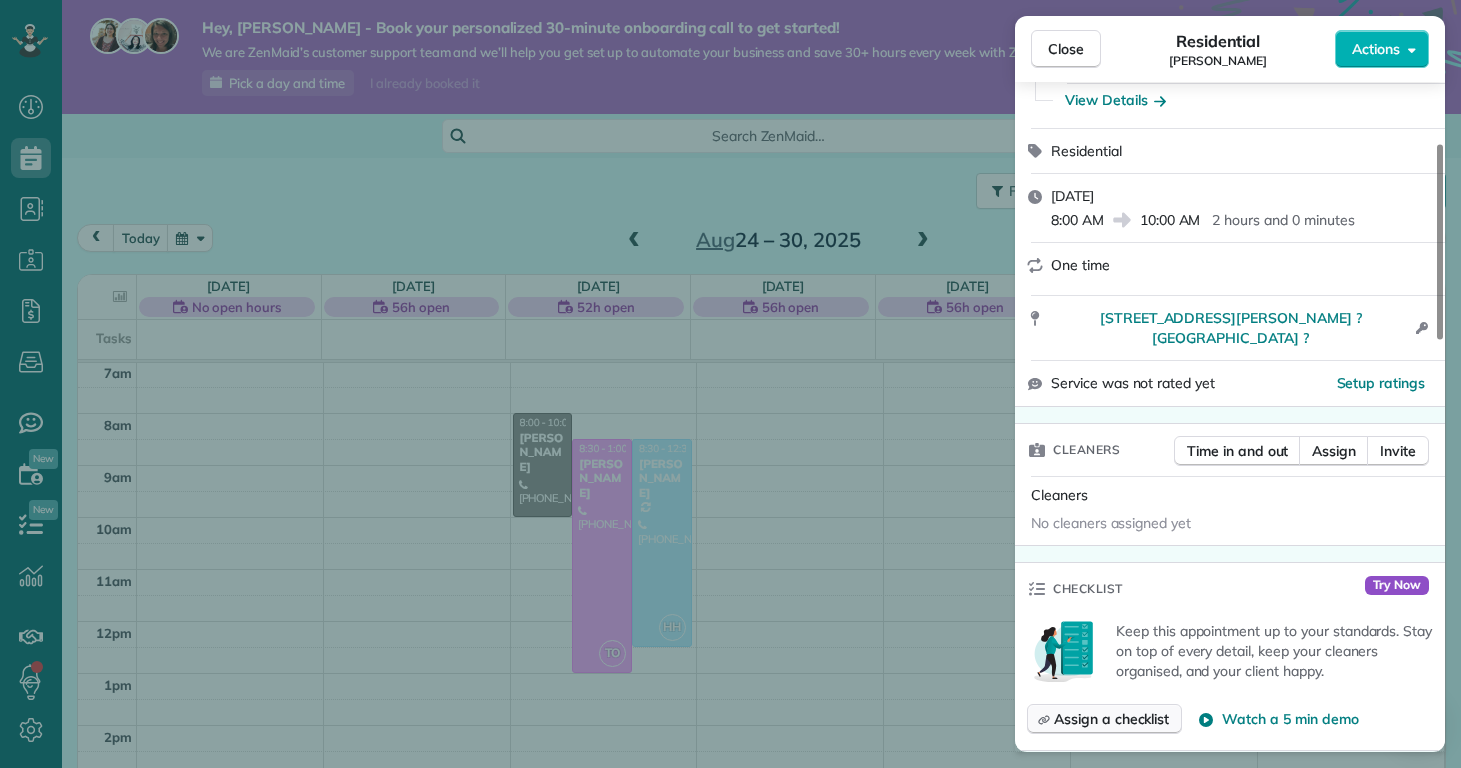 click on "Assign a checklist" at bounding box center (1104, 719) 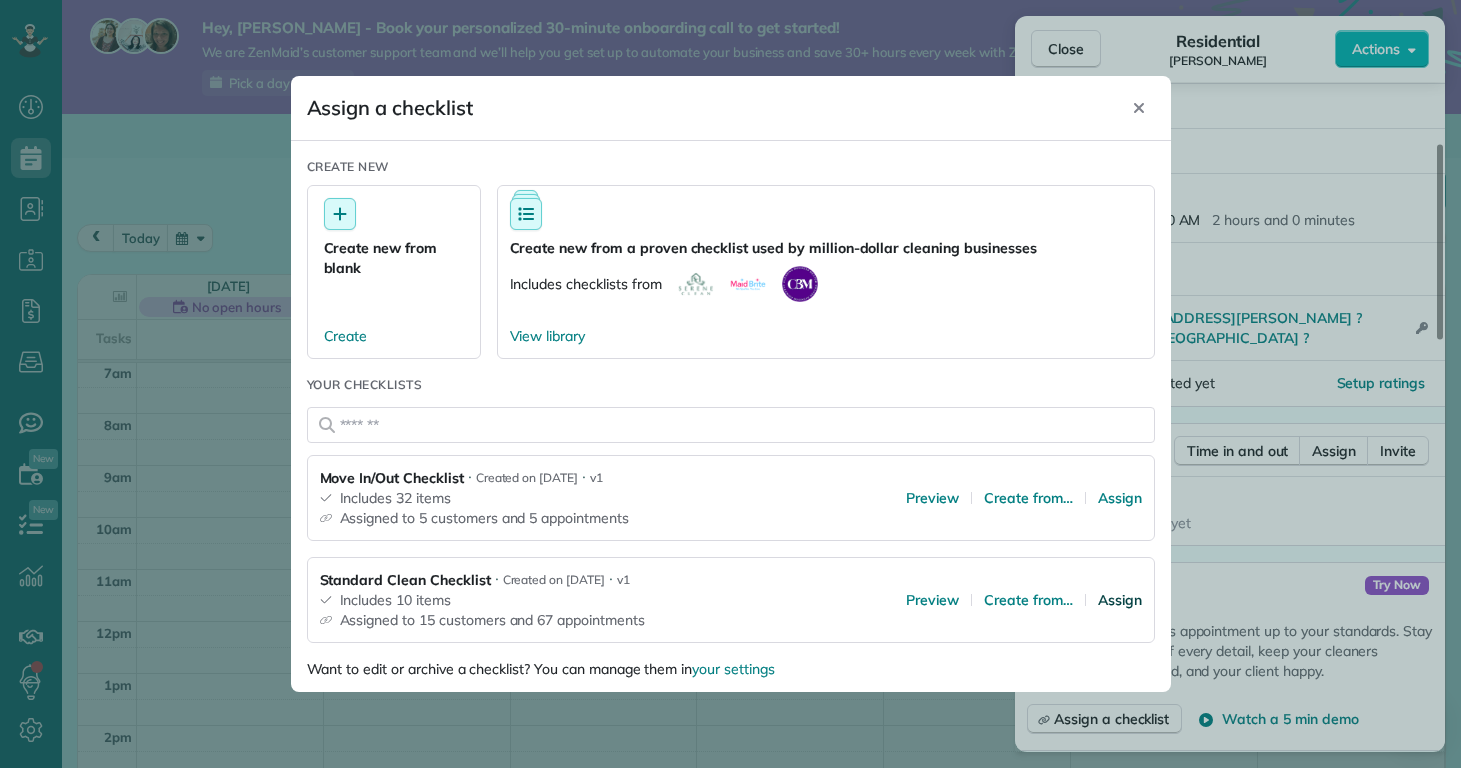click on "Assign" at bounding box center (1120, 600) 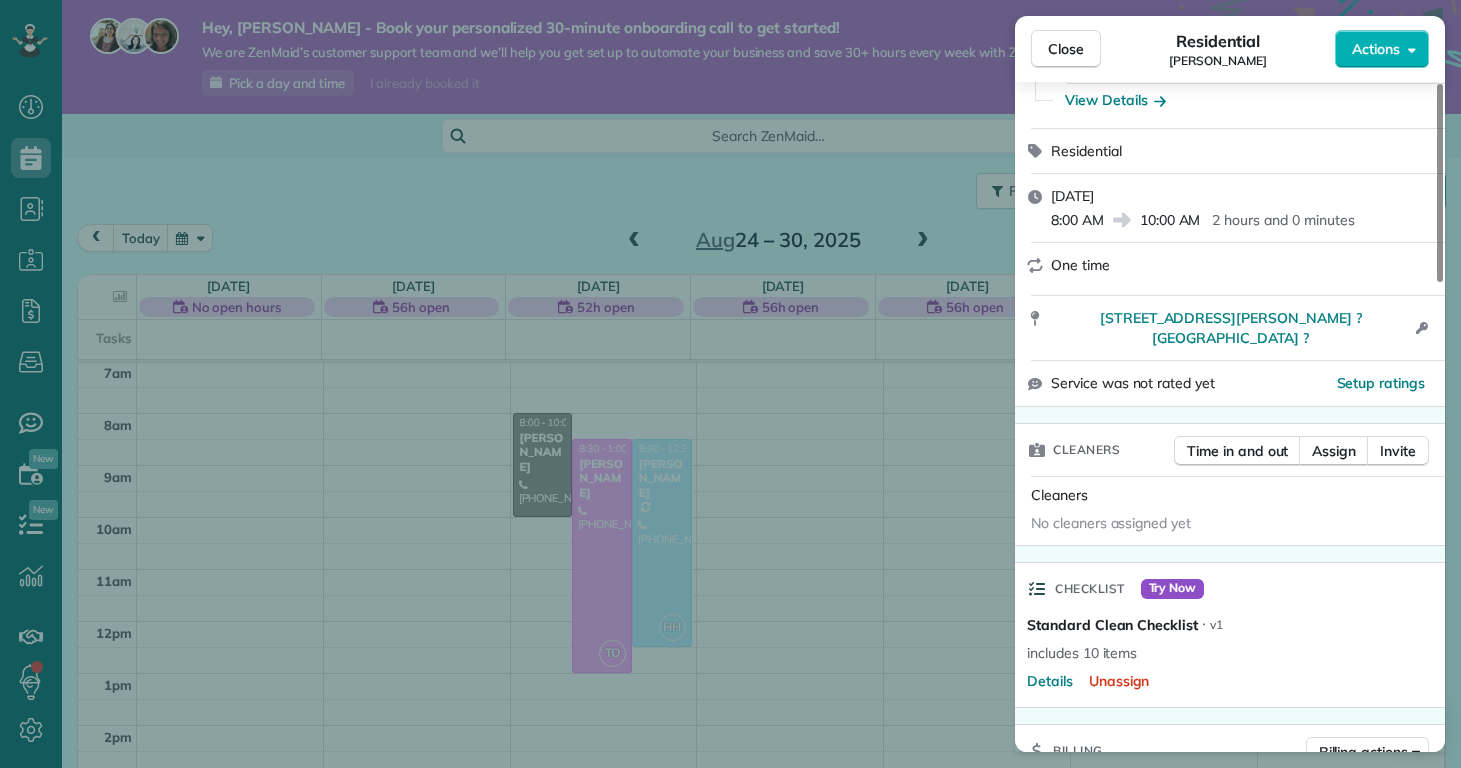 scroll, scrollTop: 0, scrollLeft: 0, axis: both 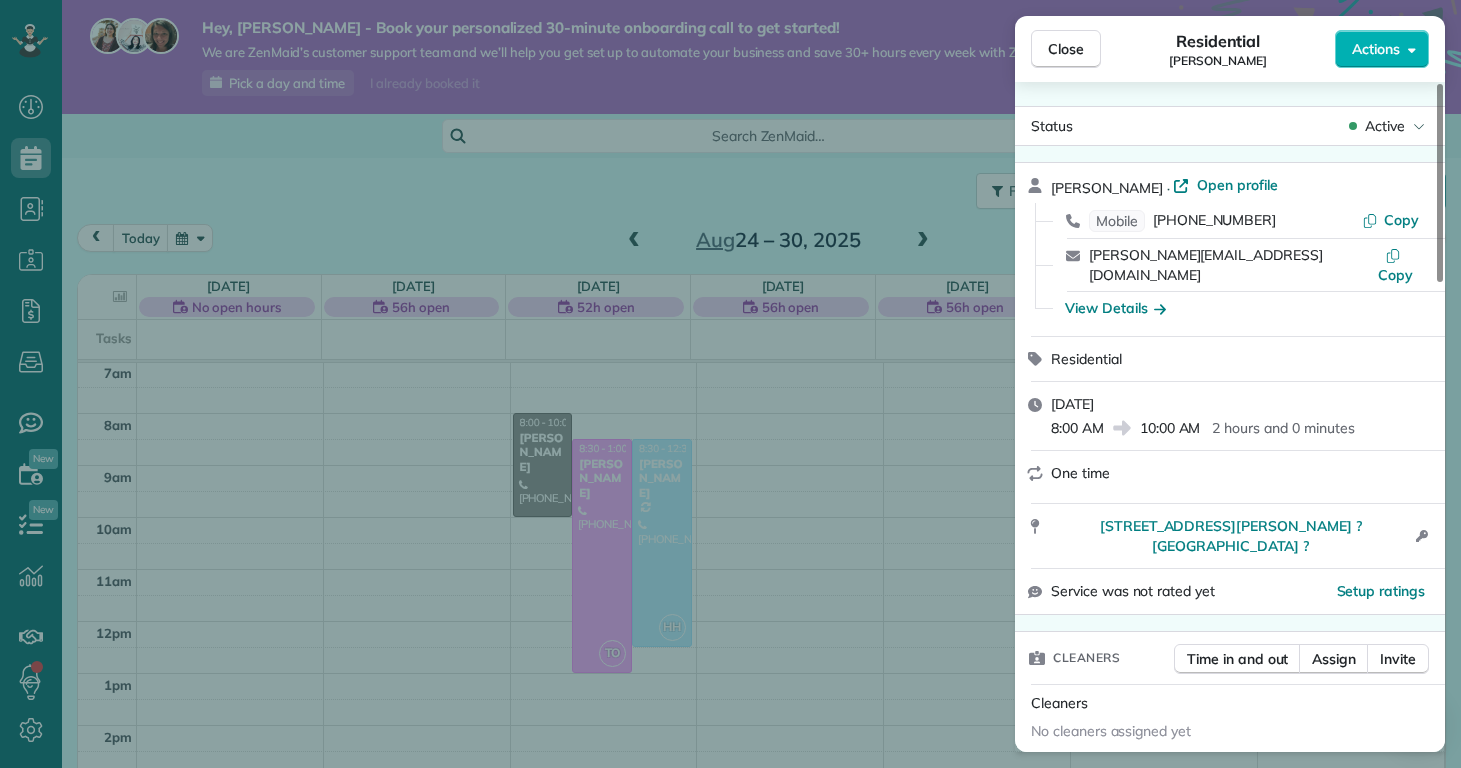 click on "Close Residential Kathleen Bengaly Actions Status Active Kathleen Bengaly · Open profile Mobile (520) 509-5735 Copy kathy_bengaly@hotmail.com Copy View Details Residential Tuesday, August 26, 2025 8:00 AM 10:00 AM 2 hours and 0 minutes One time 4662 Butler Drive South Midwaypark ? NC ? Open access information Service was not rated yet Setup ratings Cleaners Time in and out Assign Invite Cleaners No cleaners assigned yet Checklist Try Now Standard Clean Checklist   ⋅  v1 includes 10 items Details Unassign Billing Billing actions Price $0.00 Overcharge $0.00 Discount $0.00 Coupon discount - Primary tax - Secondary tax - Total appointment price $0.00 Tips collected New feature! $0.00 Mark as paid Total including tip $0.00 Get paid online in no-time! Send an invoice and reward your cleaners with tips Charge customer credit card Appointment custom fields Reason for Skip - Hidden from cleaners Pay Method - Hidden from cleaners Work items Standard Clean    Notes Appointment 1 Customer 0 New note Public ( )" at bounding box center (730, 384) 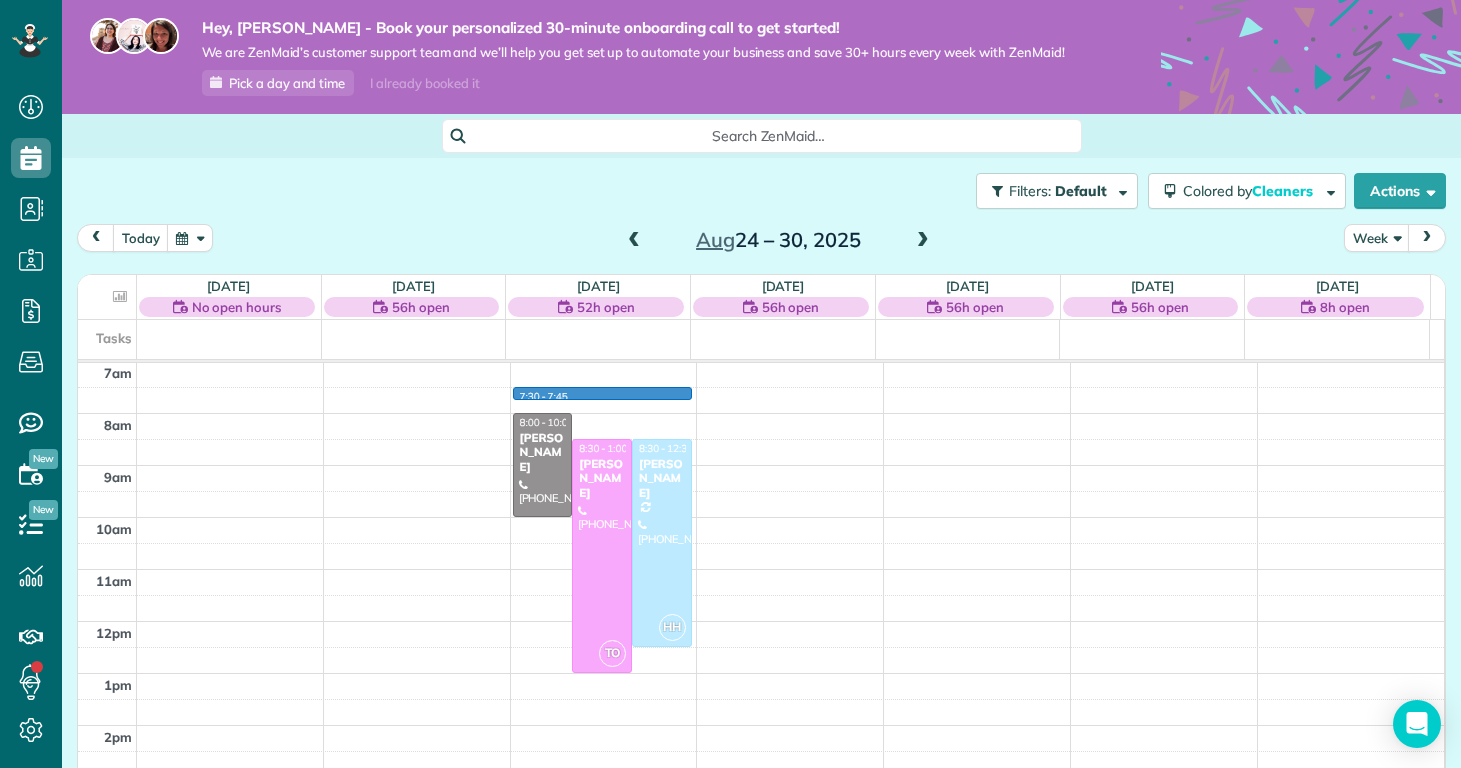 click on "12am 1am 2am 3am 4am 5am 6am 7am 8am 9am 10am 11am 12pm 1pm 2pm 3pm 4pm 5pm 6pm 7pm 8pm 9pm 10pm 11pm 7:30 - 7:45 8:00 - 10:00 Kathleen Bengaly (520) 509-5735 4662 Butler Drive South Midwaypark ?, NC ? TO 8:30 - 1:00 Kristina Bowker (910) 340-3604 106 Wynstone Lane Jacksonville, NC 28540 HH 8:30 - 12:30 Margaret Black (914) 316-3721 119 Bernhurst Rd New Bern, NC 28560" at bounding box center (761, 621) 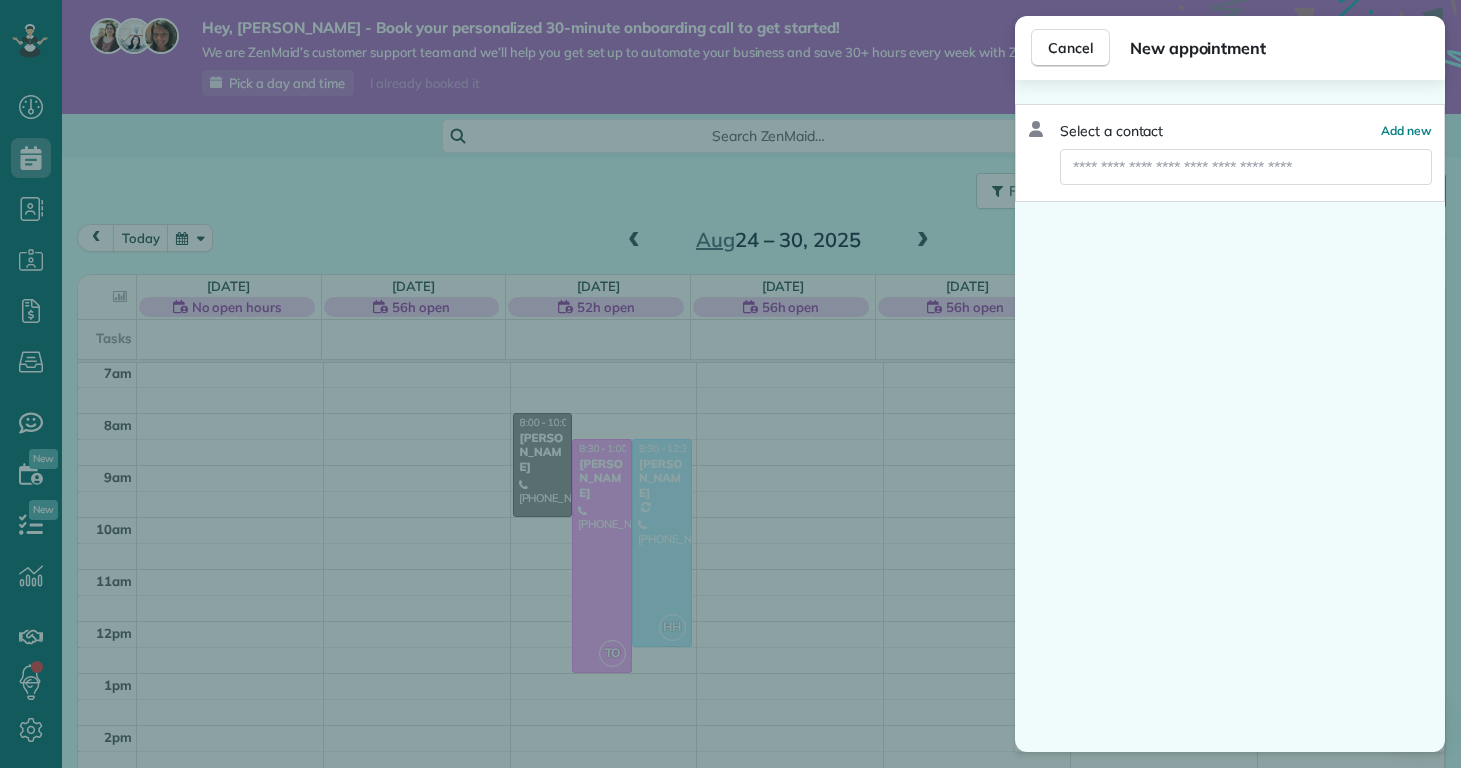 click on "Select a contact Add new" at bounding box center (1230, 153) 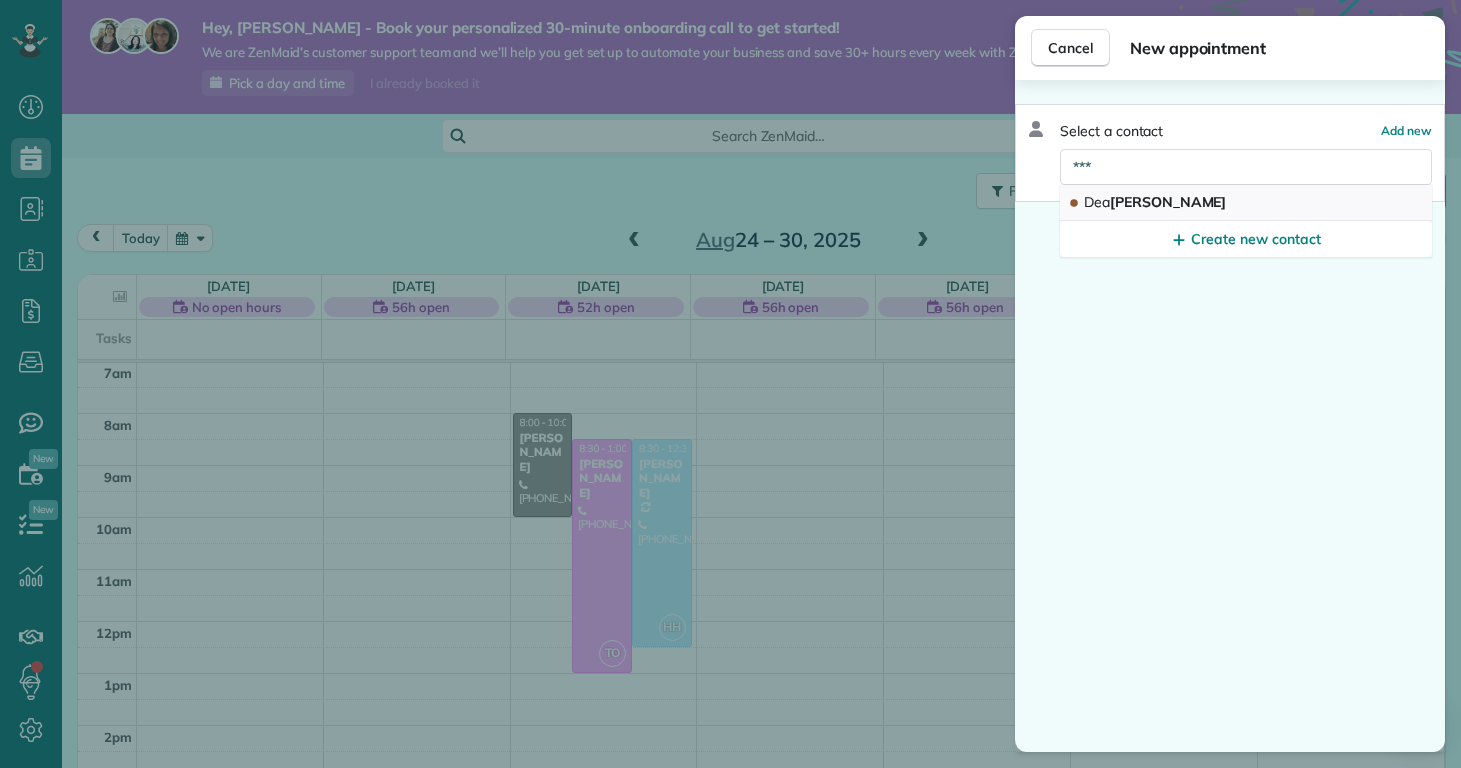 type on "***" 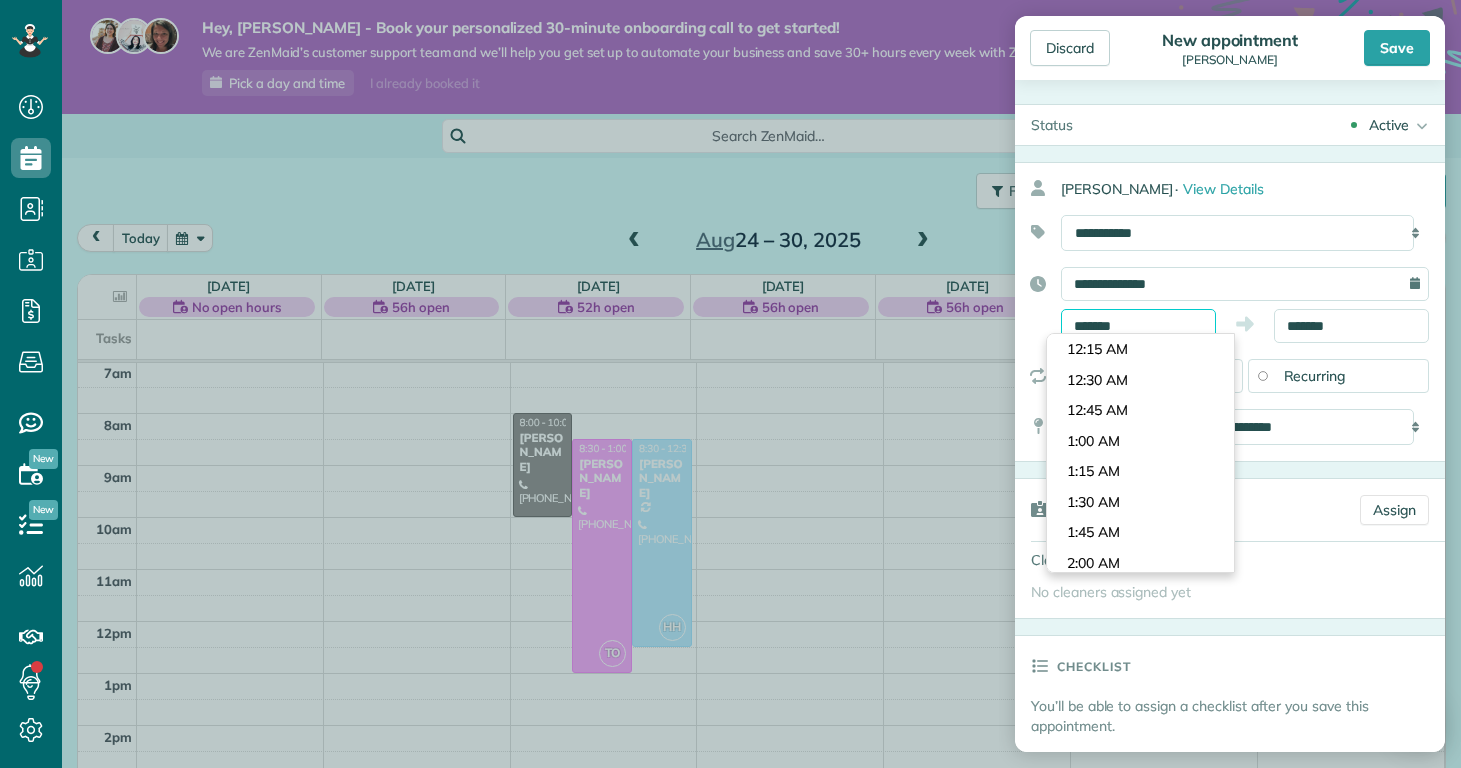 scroll, scrollTop: 840, scrollLeft: 0, axis: vertical 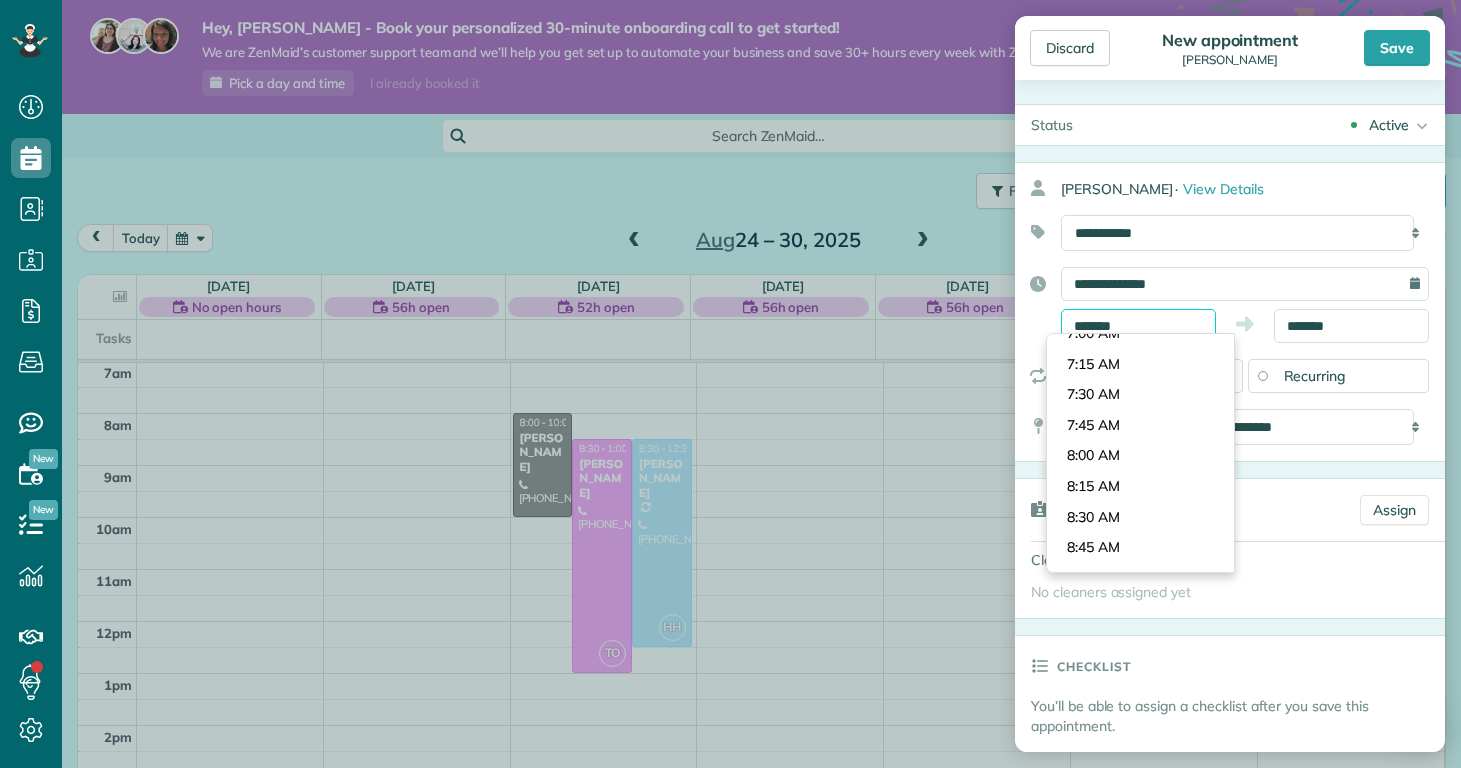 drag, startPoint x: 1102, startPoint y: 323, endPoint x: 1108, endPoint y: 333, distance: 11.661903 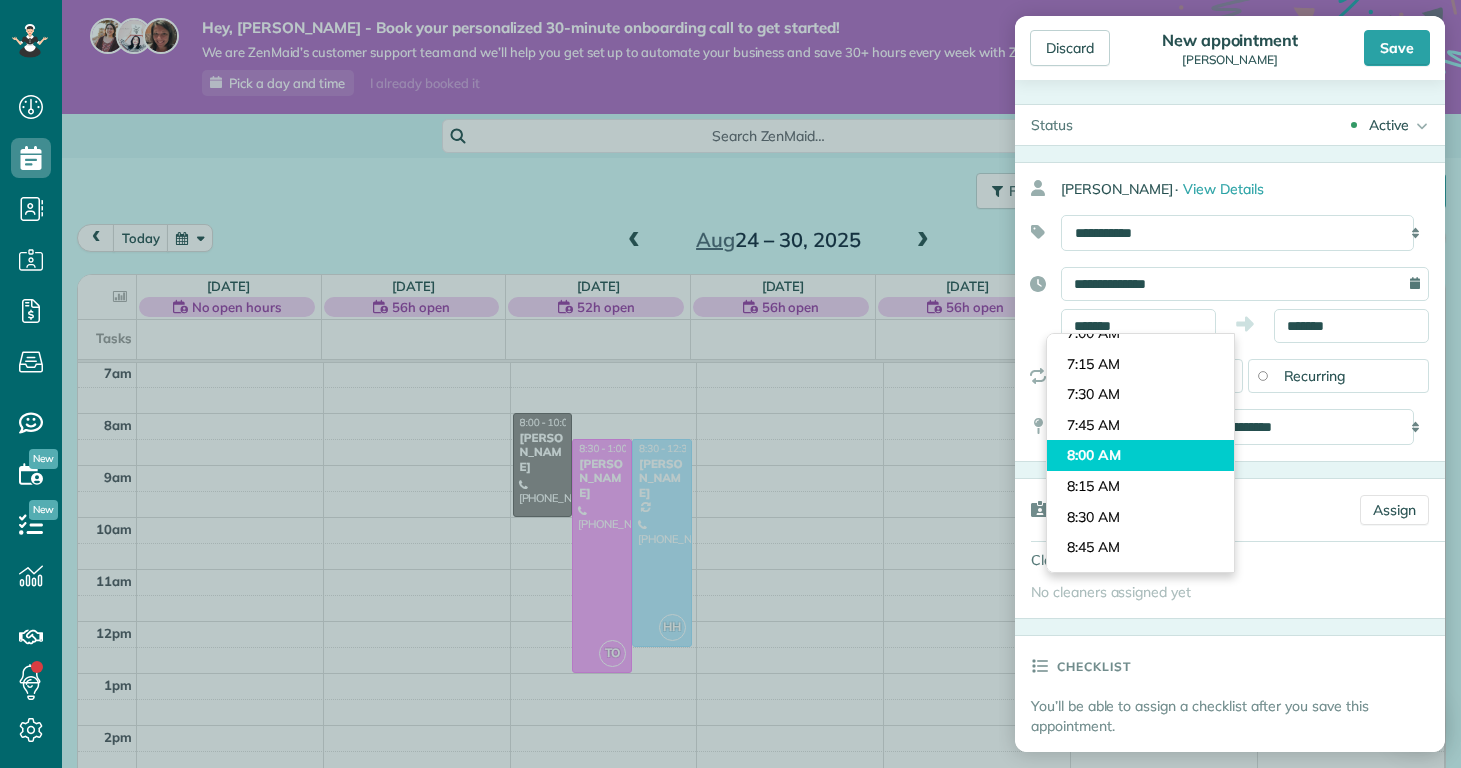 type on "*******" 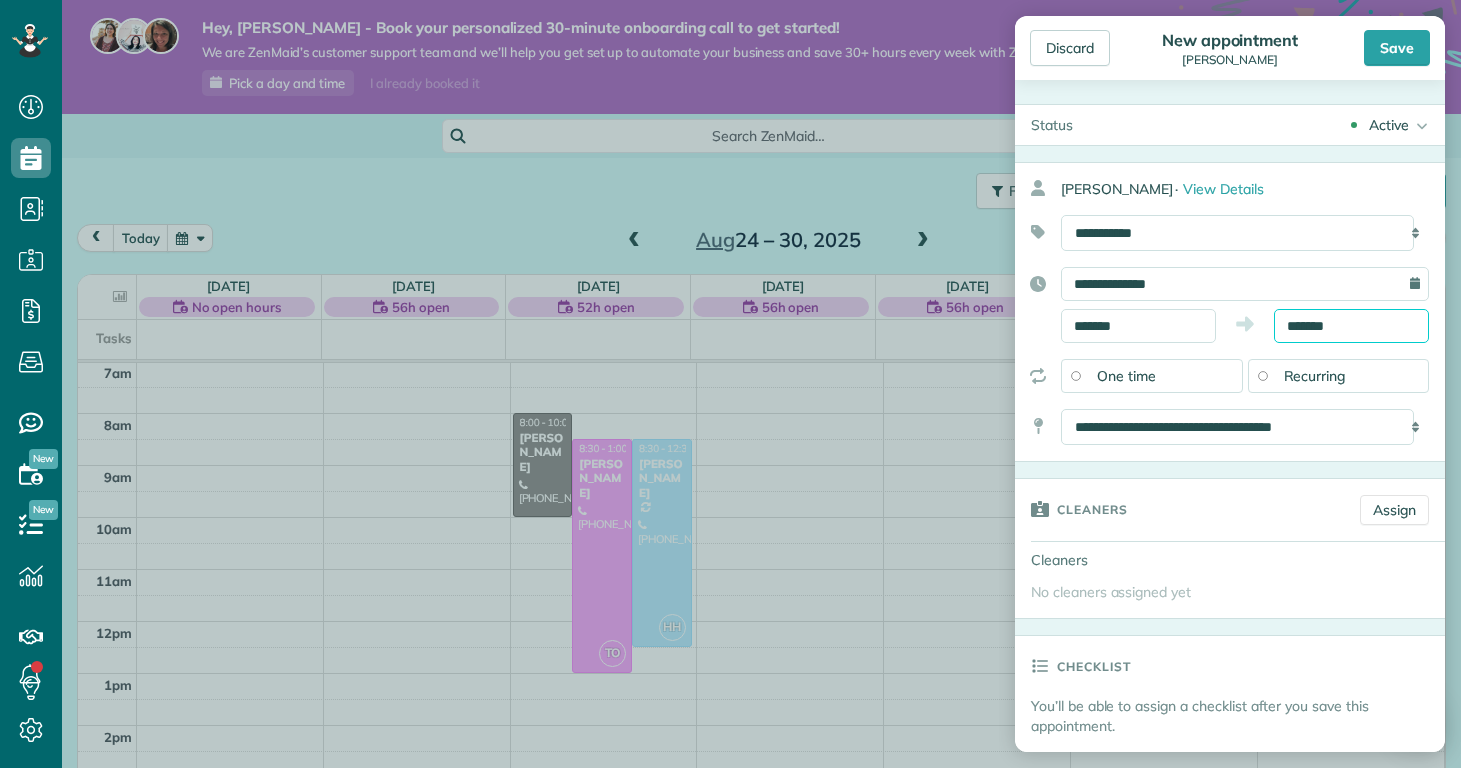 click on "*******" at bounding box center (1351, 326) 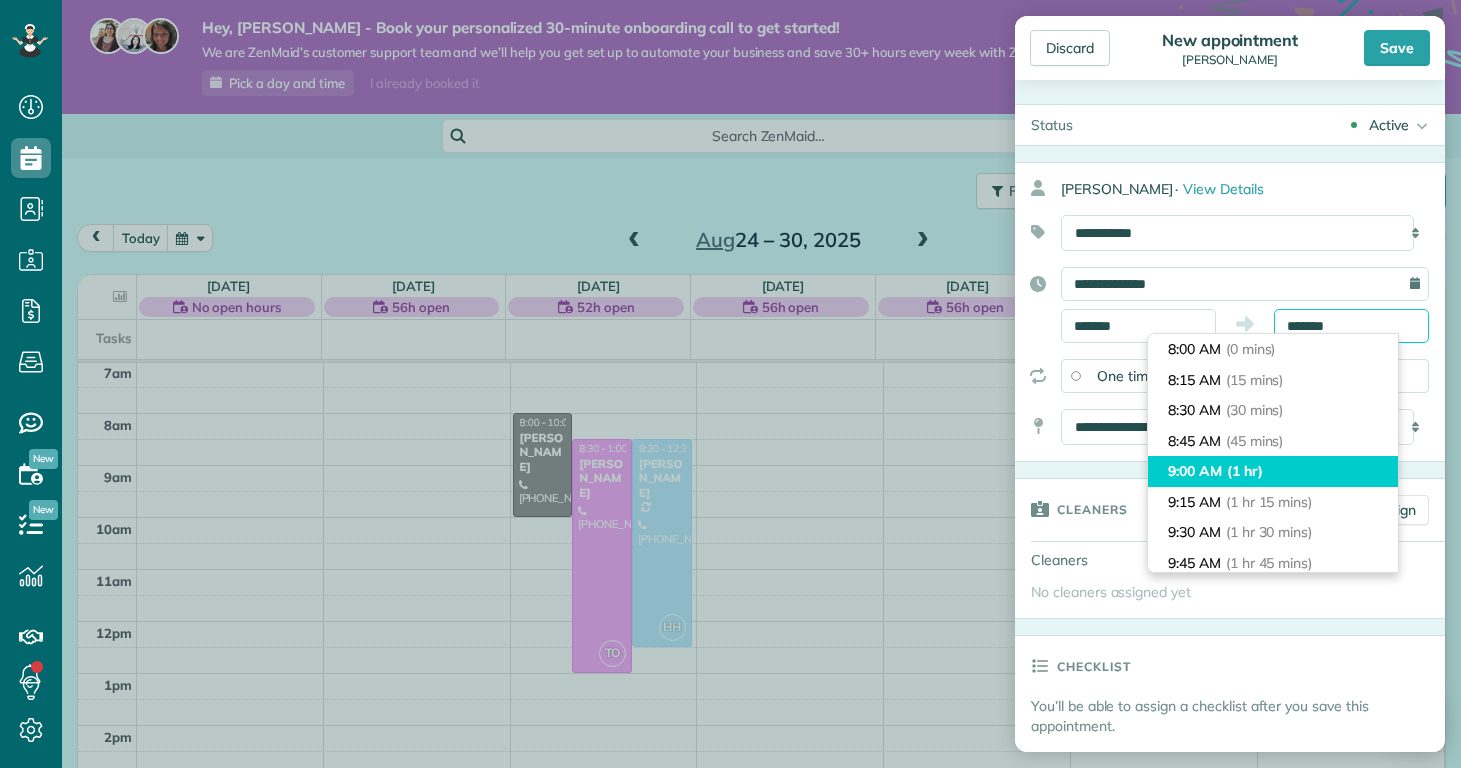 scroll, scrollTop: 203, scrollLeft: 0, axis: vertical 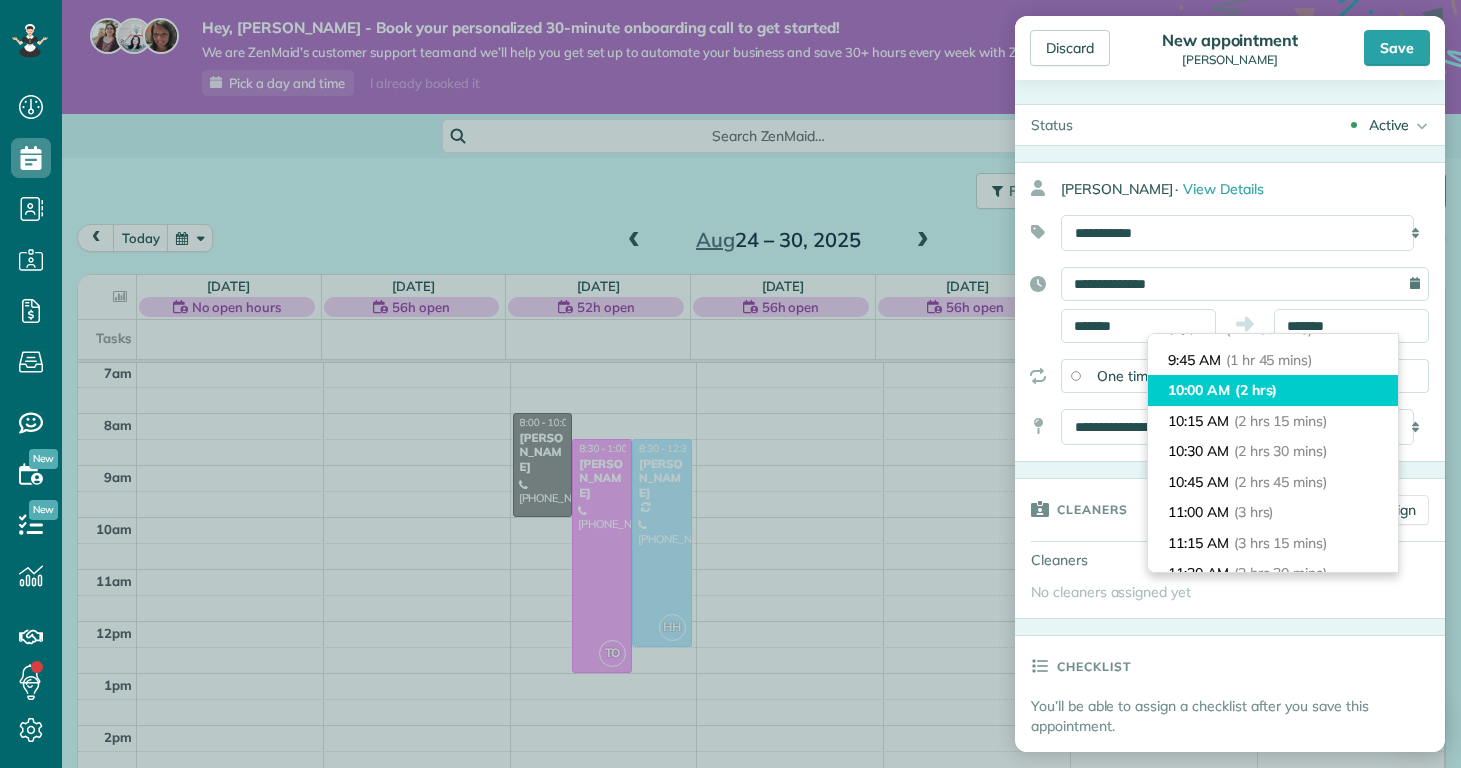 type on "********" 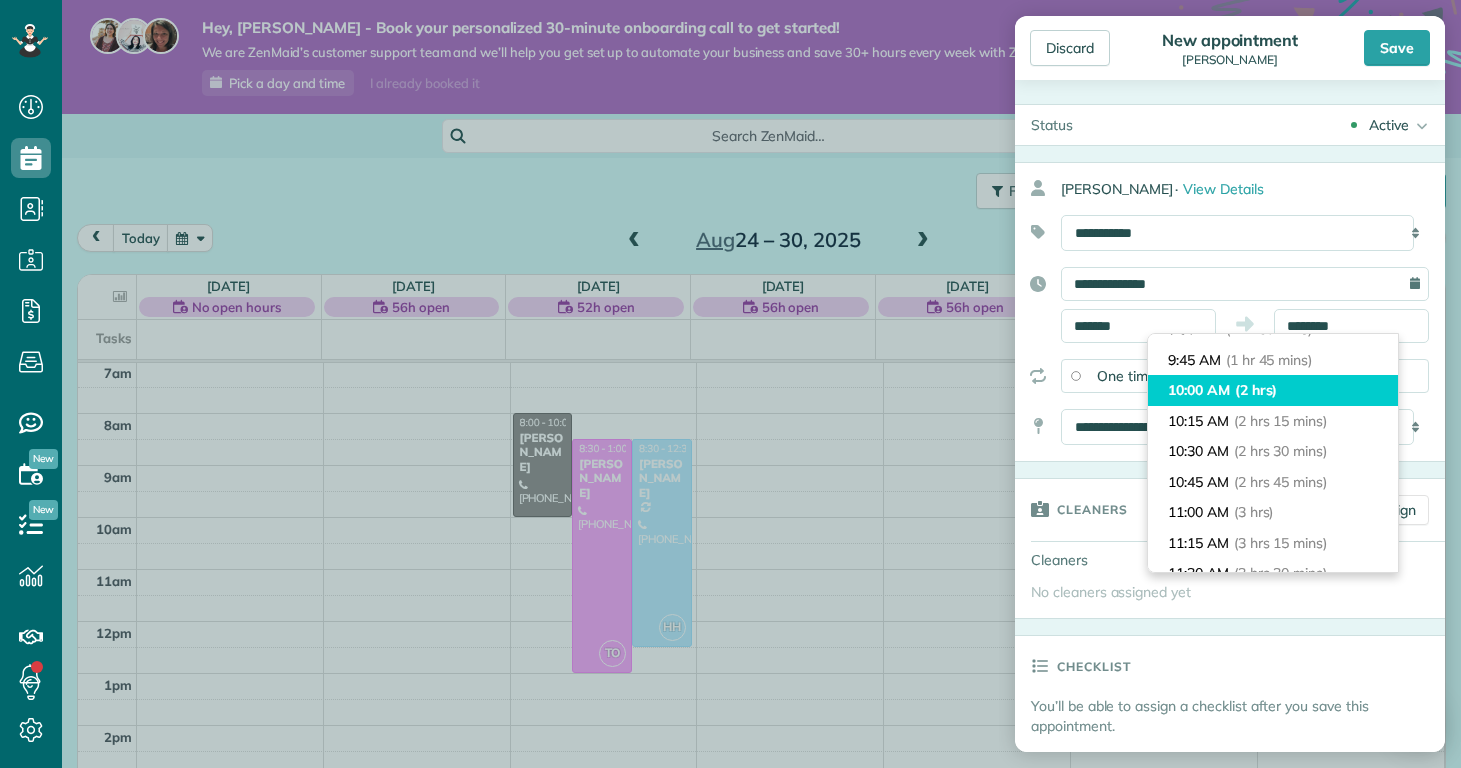 click on "(2 hrs)" at bounding box center (1256, 390) 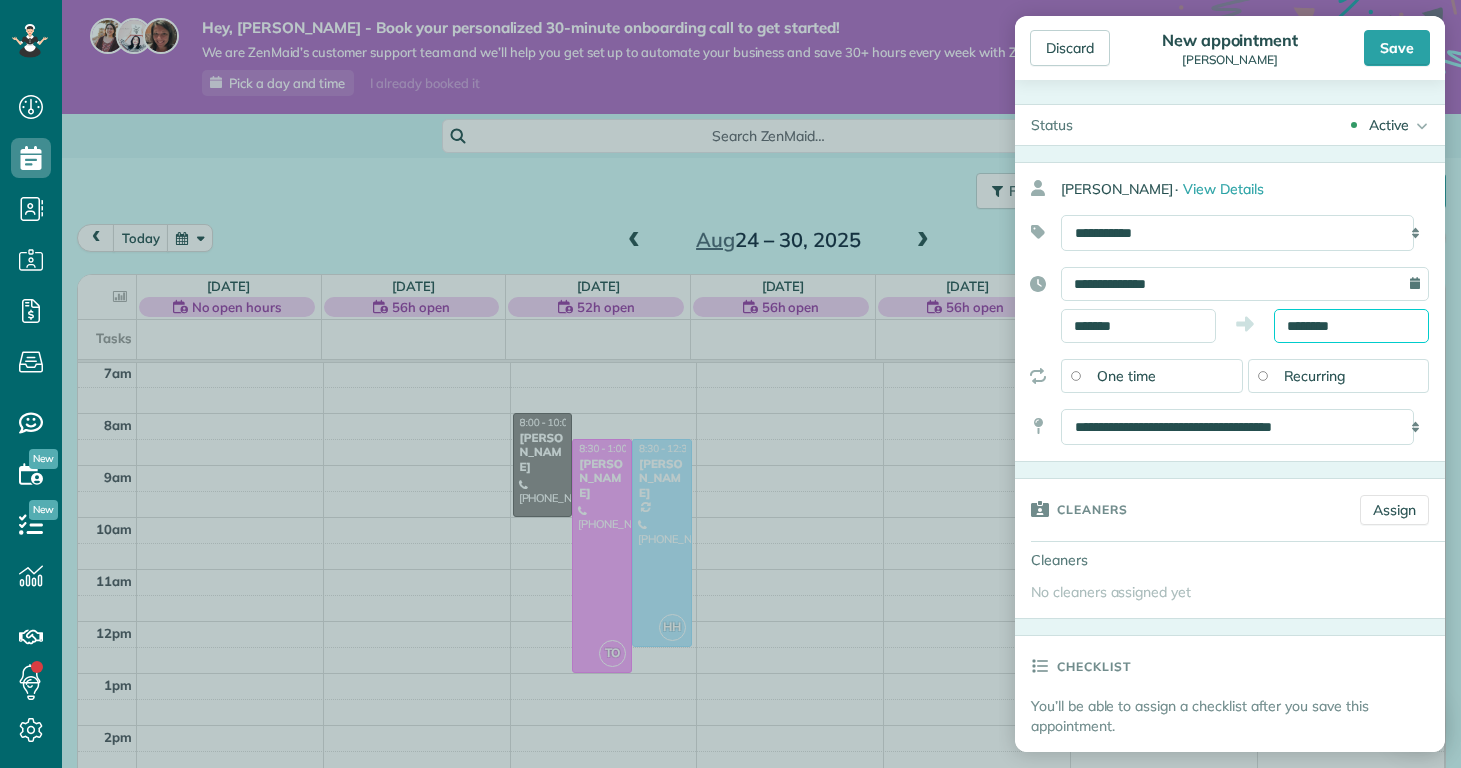 scroll, scrollTop: 210, scrollLeft: 0, axis: vertical 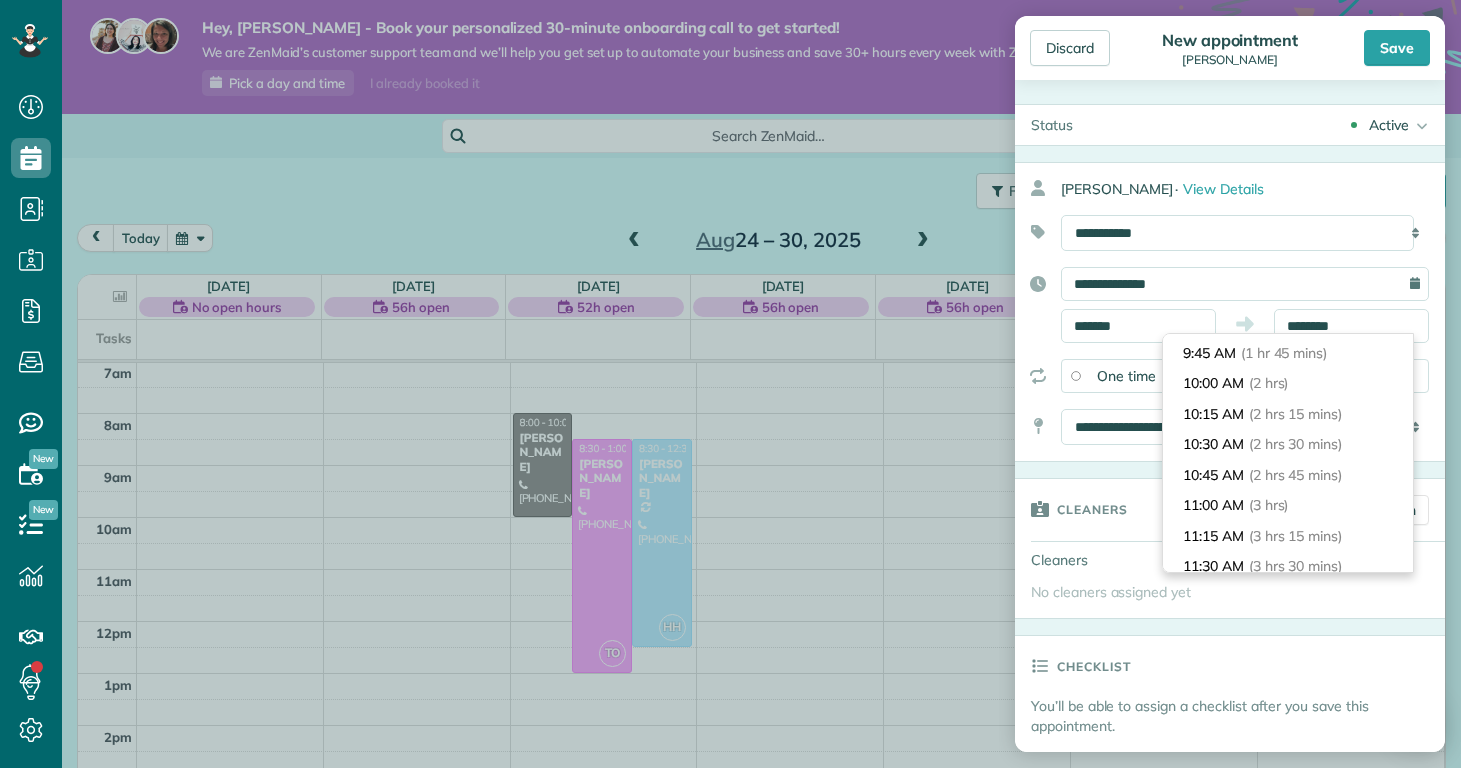 click on "Cleaners" at bounding box center (1092, 509) 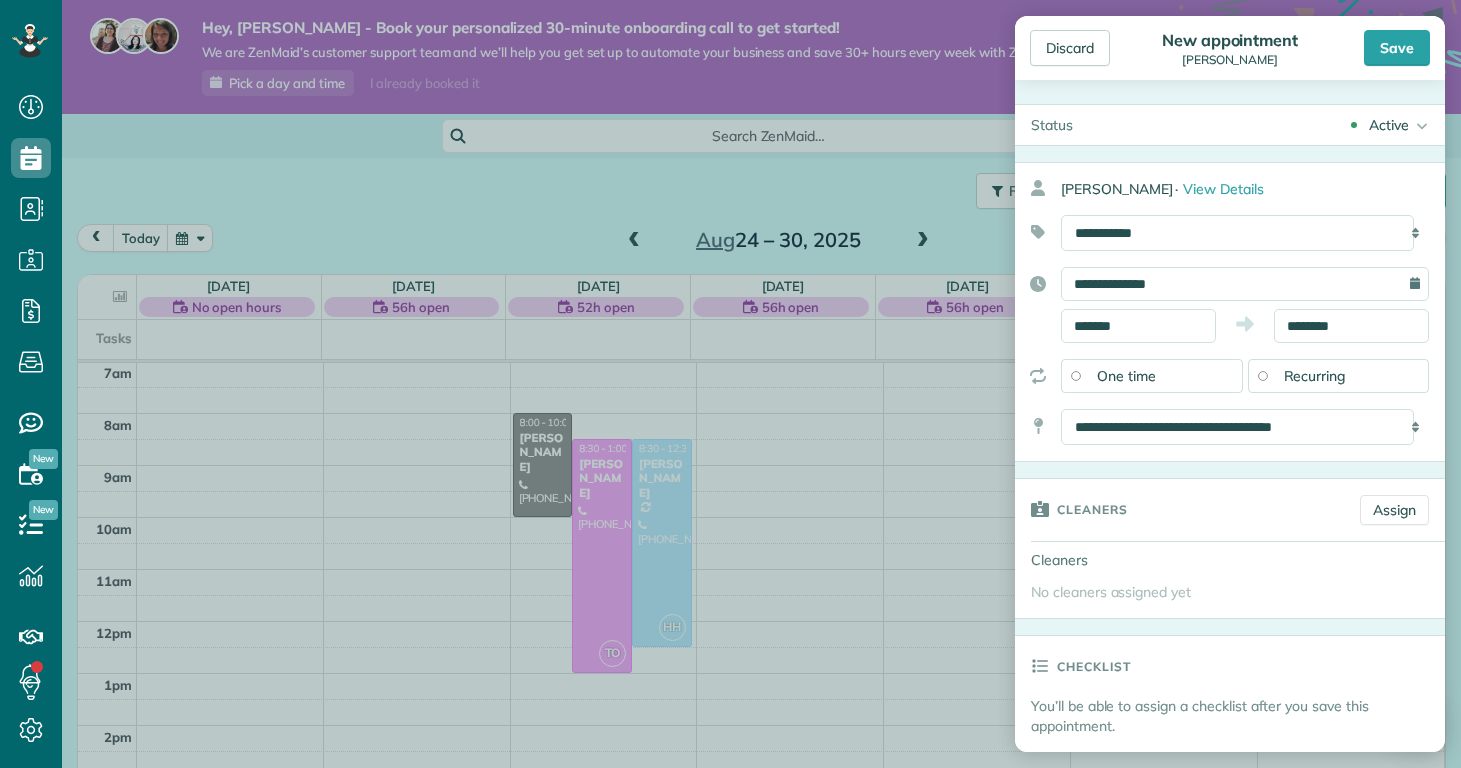 scroll, scrollTop: 293, scrollLeft: 0, axis: vertical 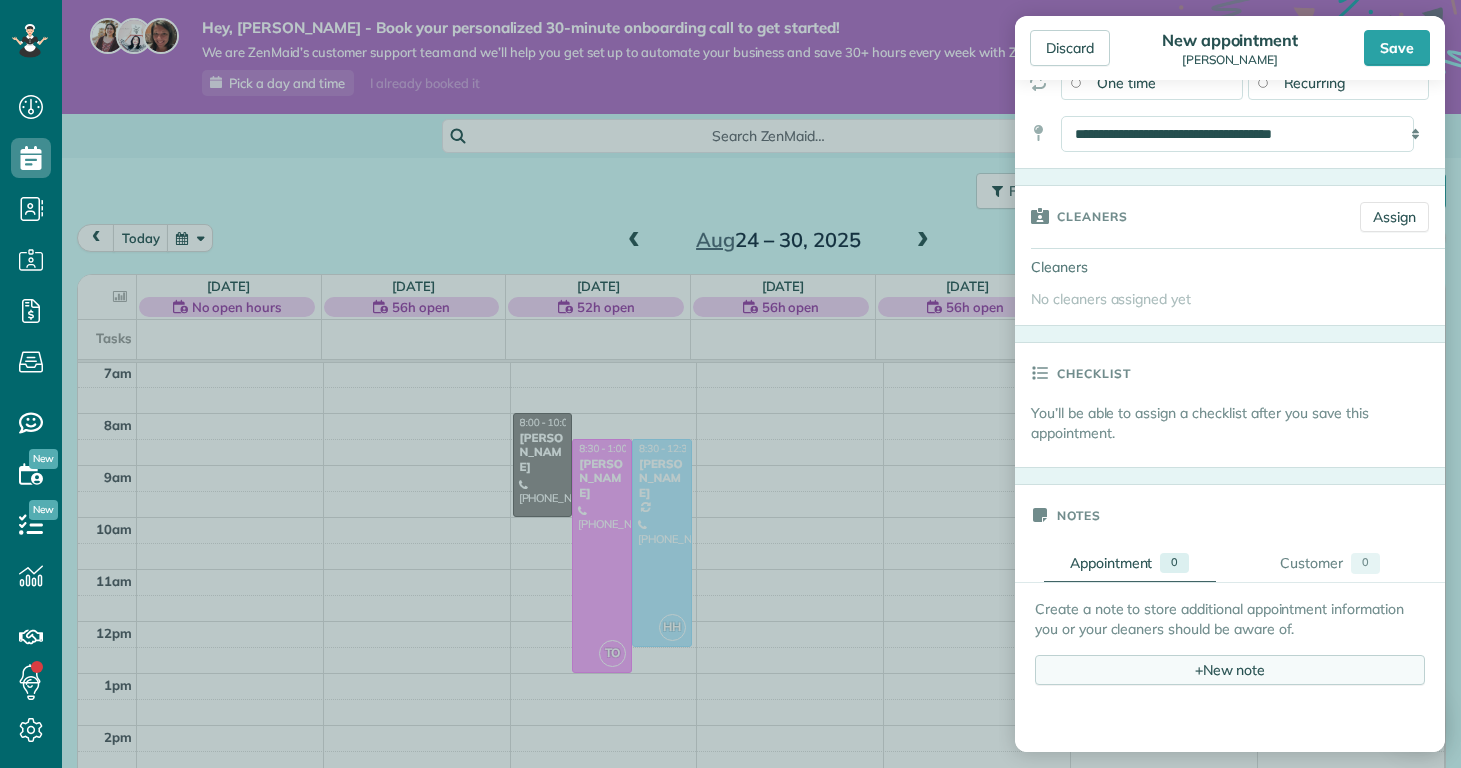 click on "+ New note" at bounding box center (1230, 670) 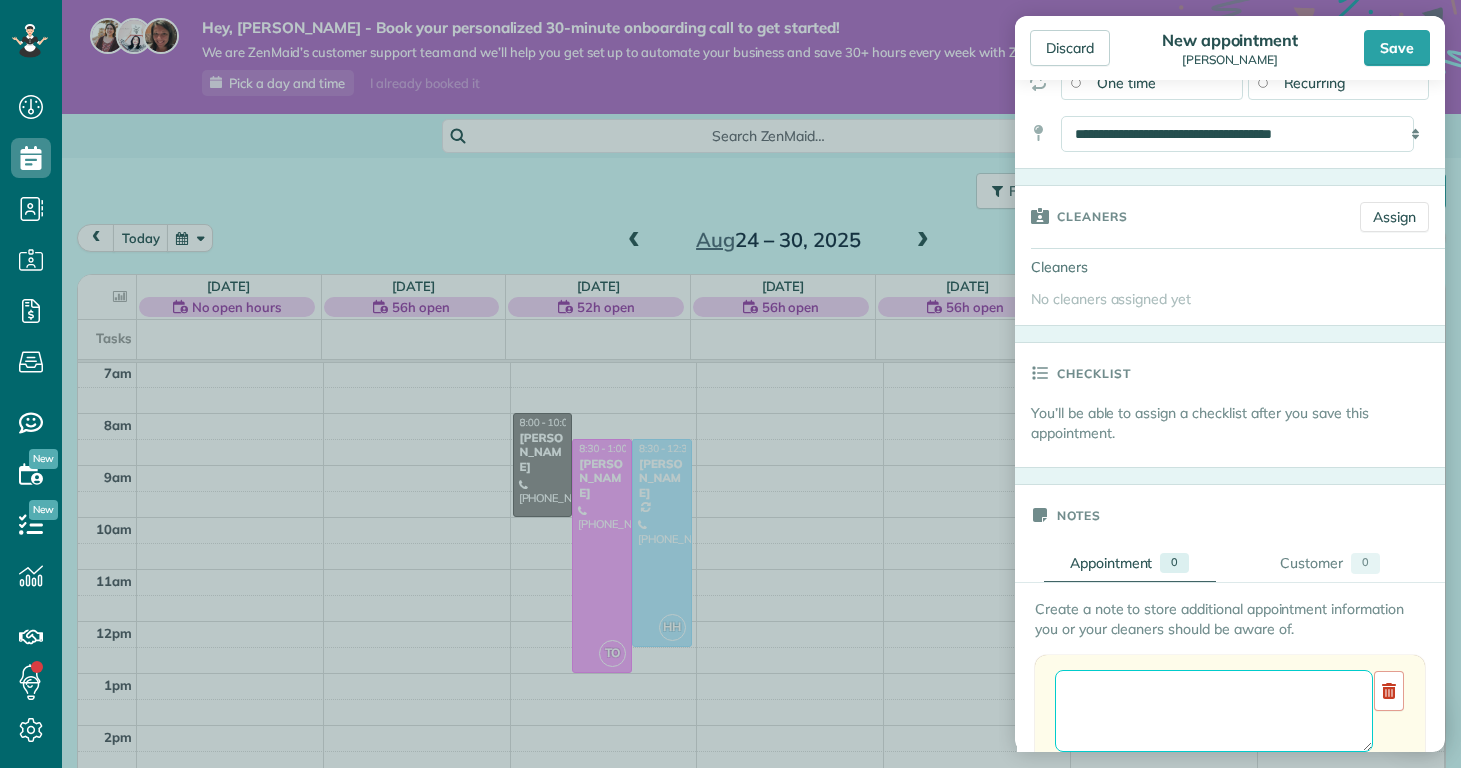 click at bounding box center [1214, 711] 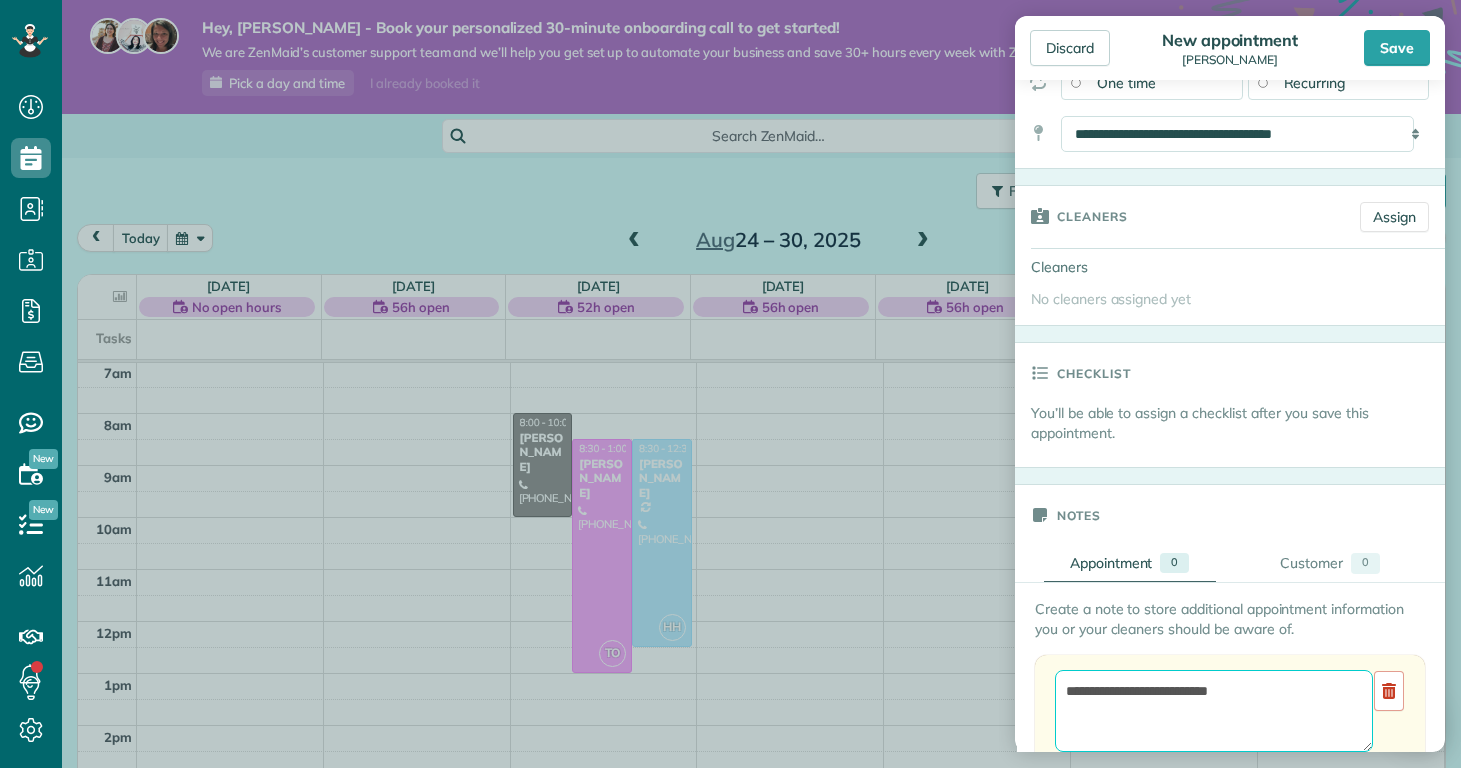 type on "**********" 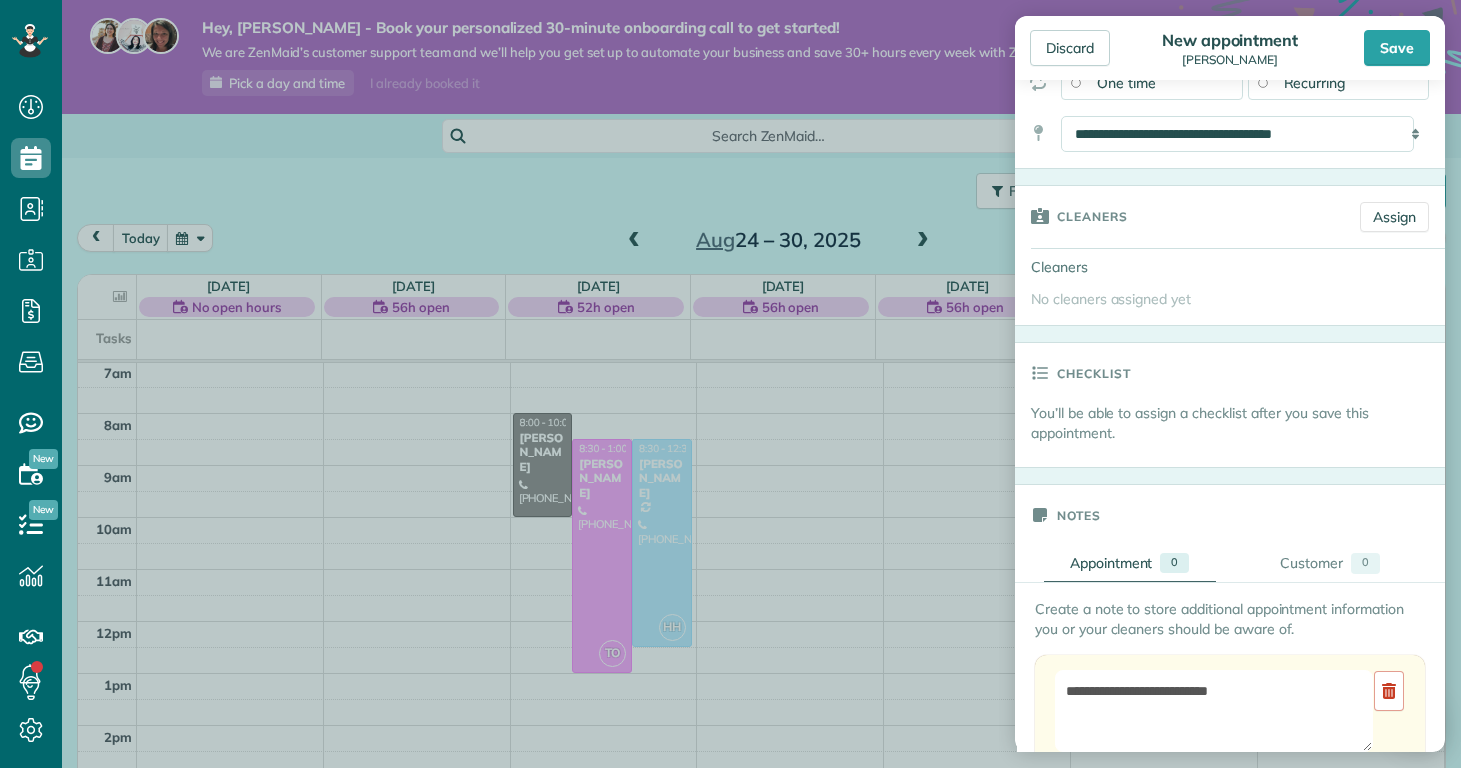 click on "**********" at bounding box center [1230, 893] 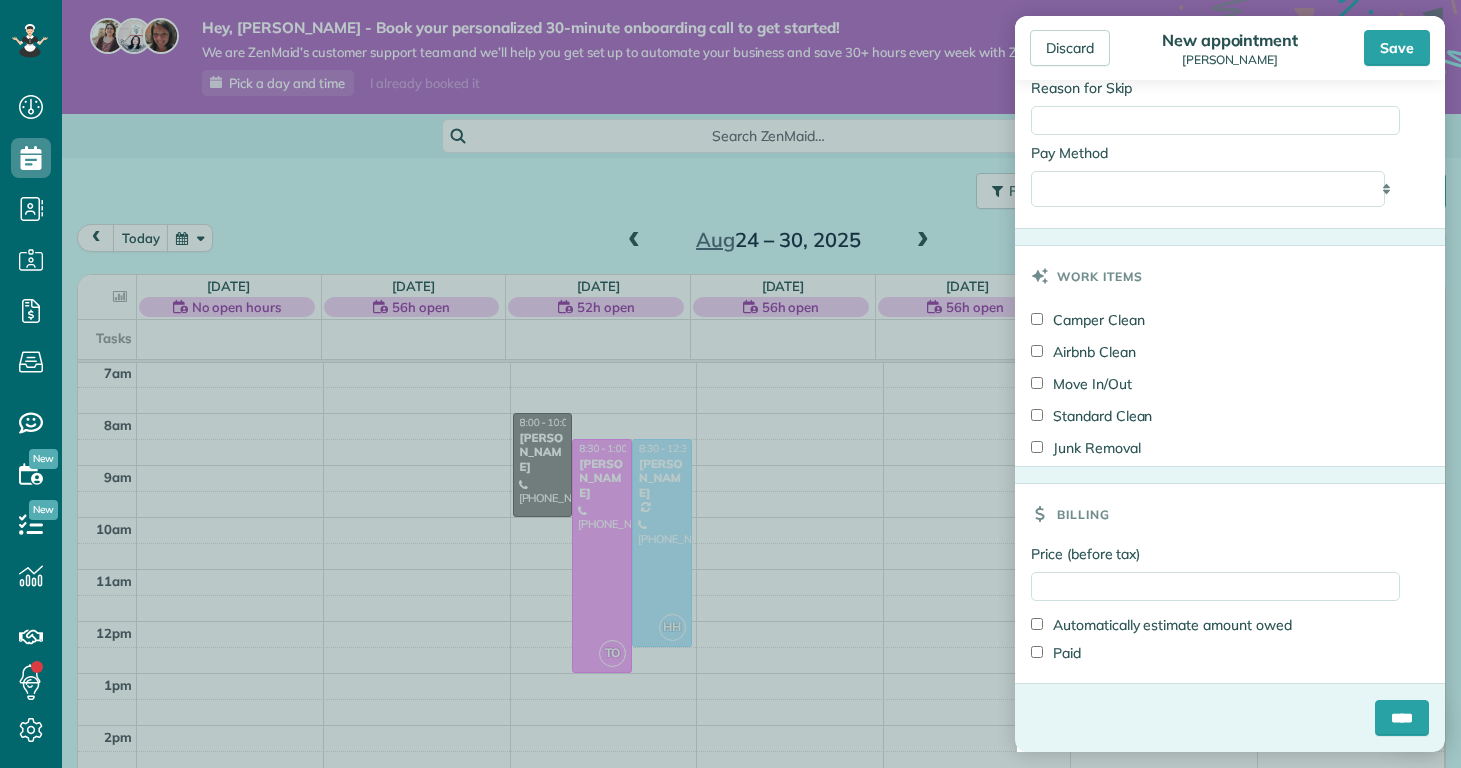 click on "Standard Clean" at bounding box center [1091, 416] 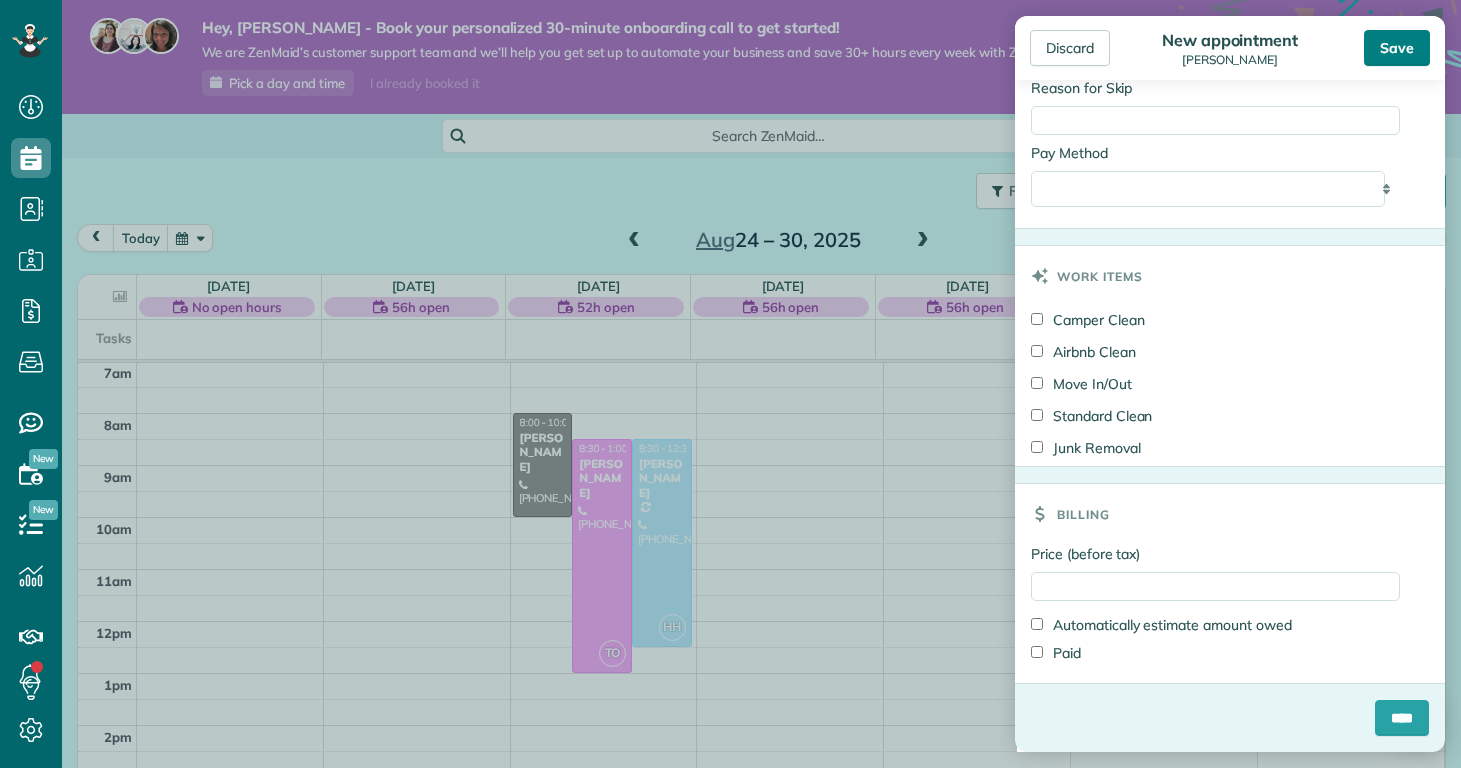 click on "Save" at bounding box center [1397, 48] 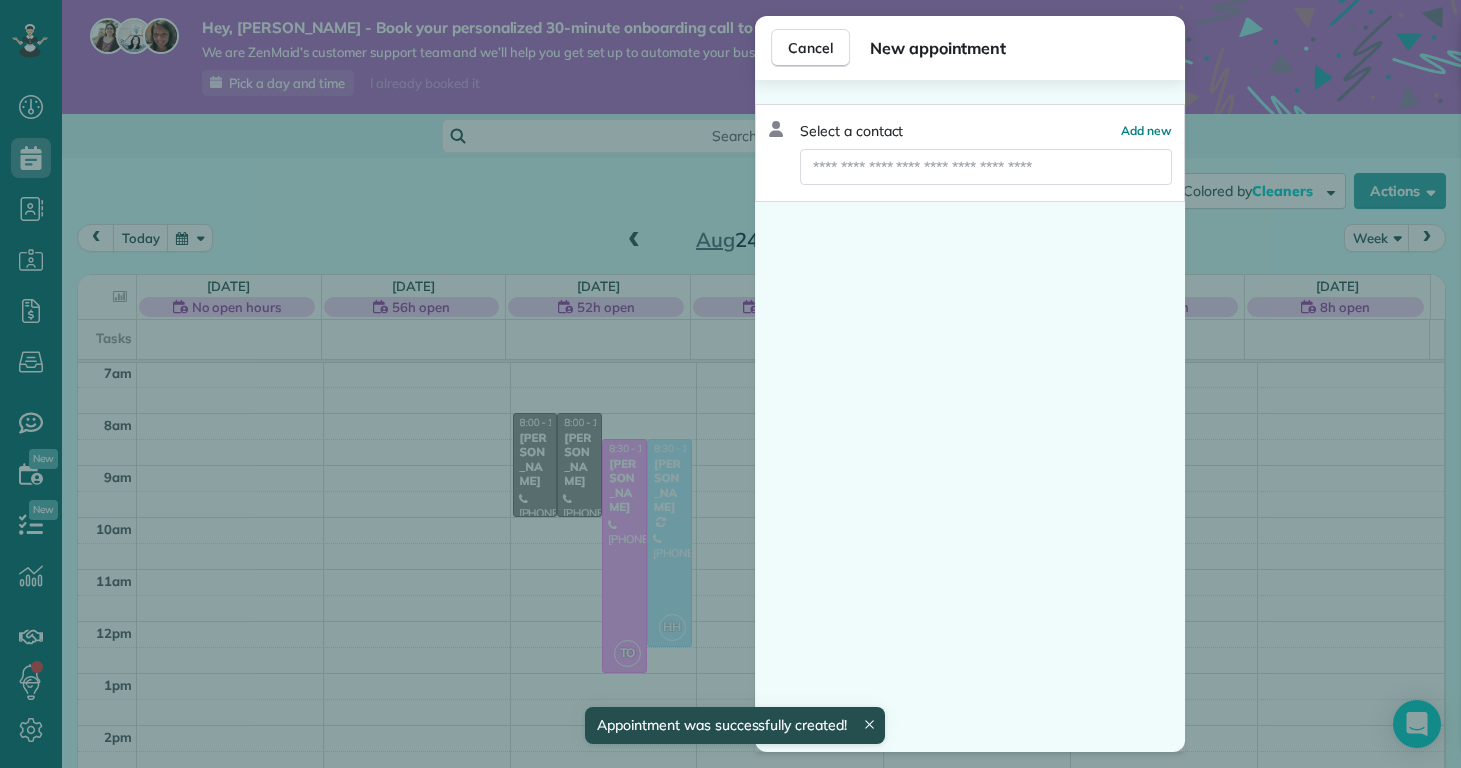 scroll, scrollTop: 365, scrollLeft: 0, axis: vertical 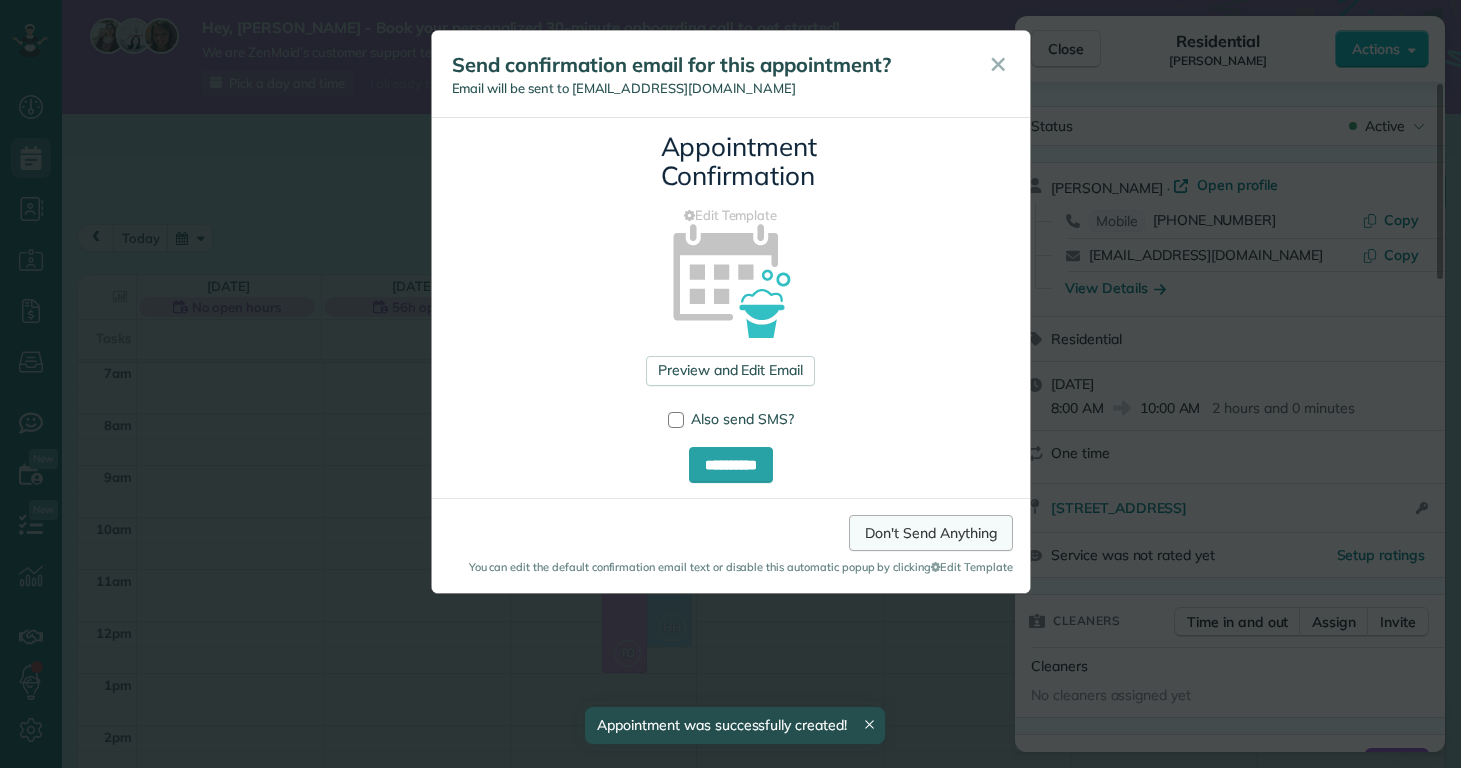 click on "Don't Send Anything" at bounding box center [930, 533] 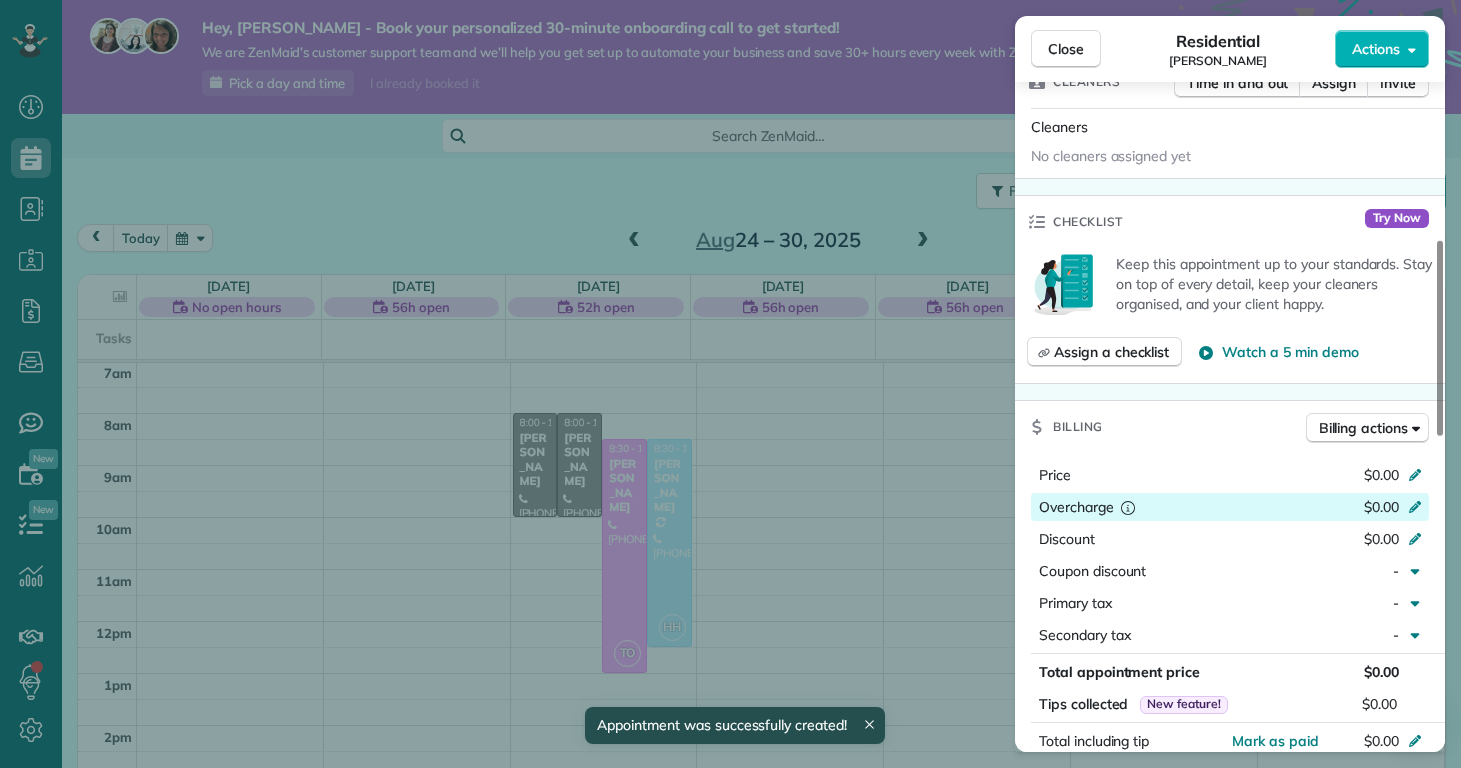 scroll, scrollTop: 530, scrollLeft: 0, axis: vertical 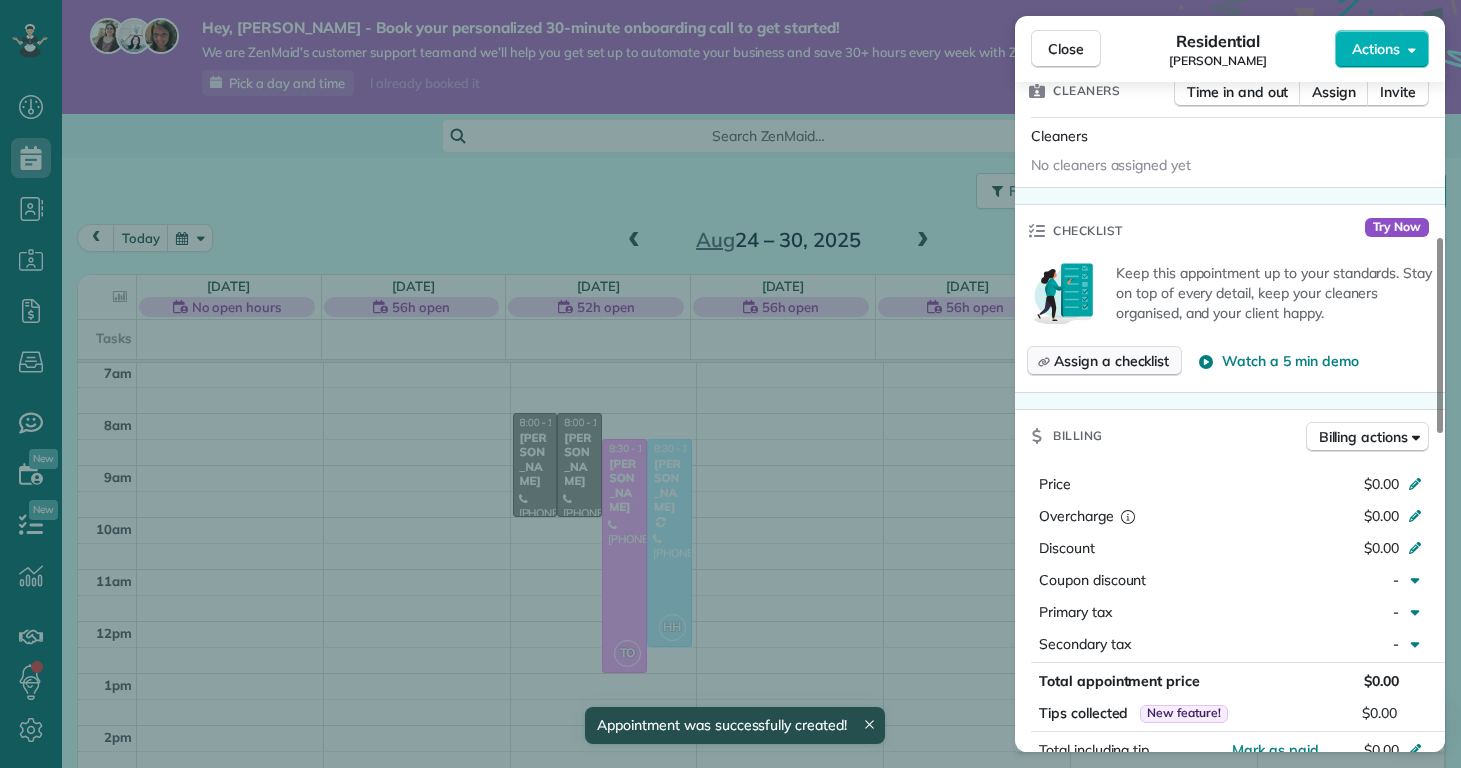 click on "Assign a checklist" at bounding box center [1111, 361] 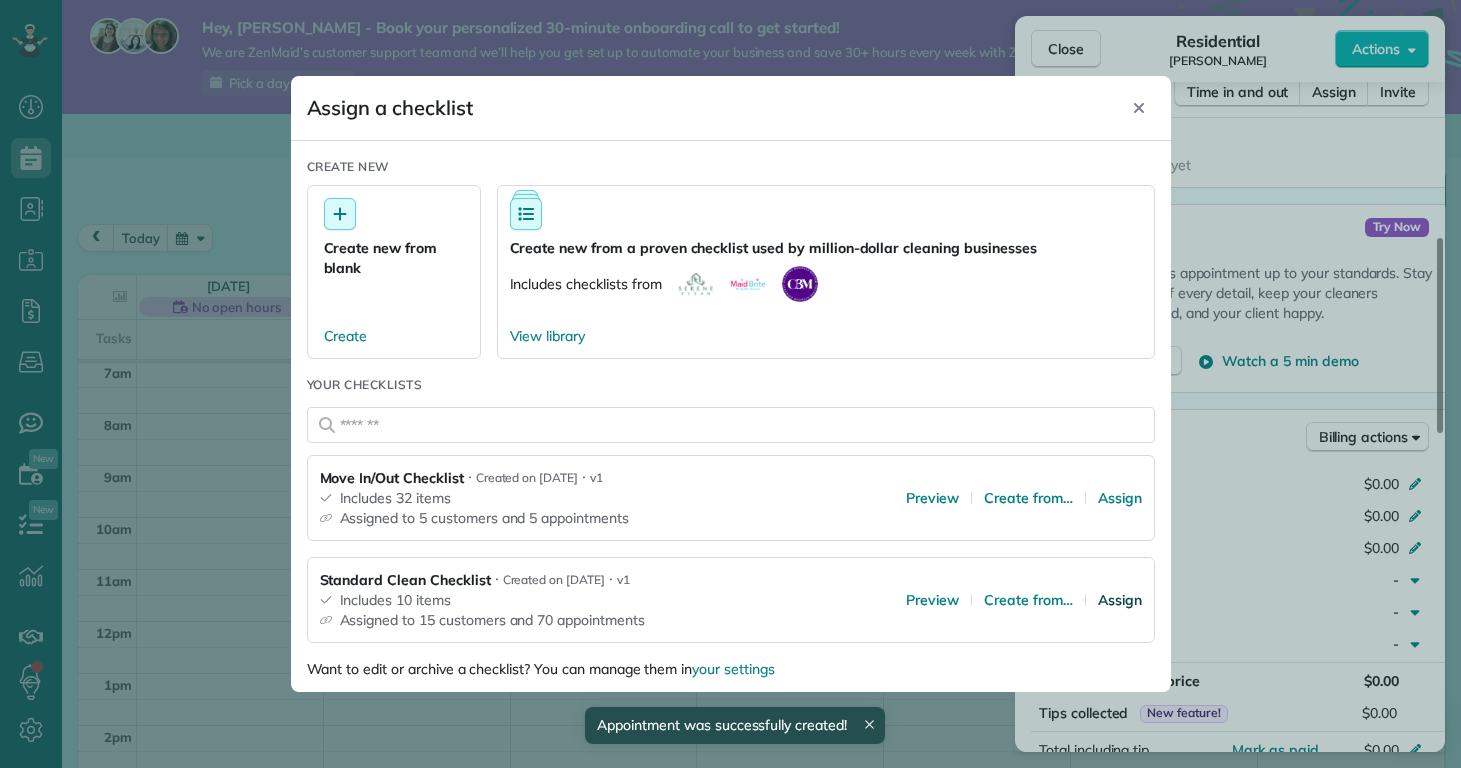 click on "Assign" at bounding box center (1120, 600) 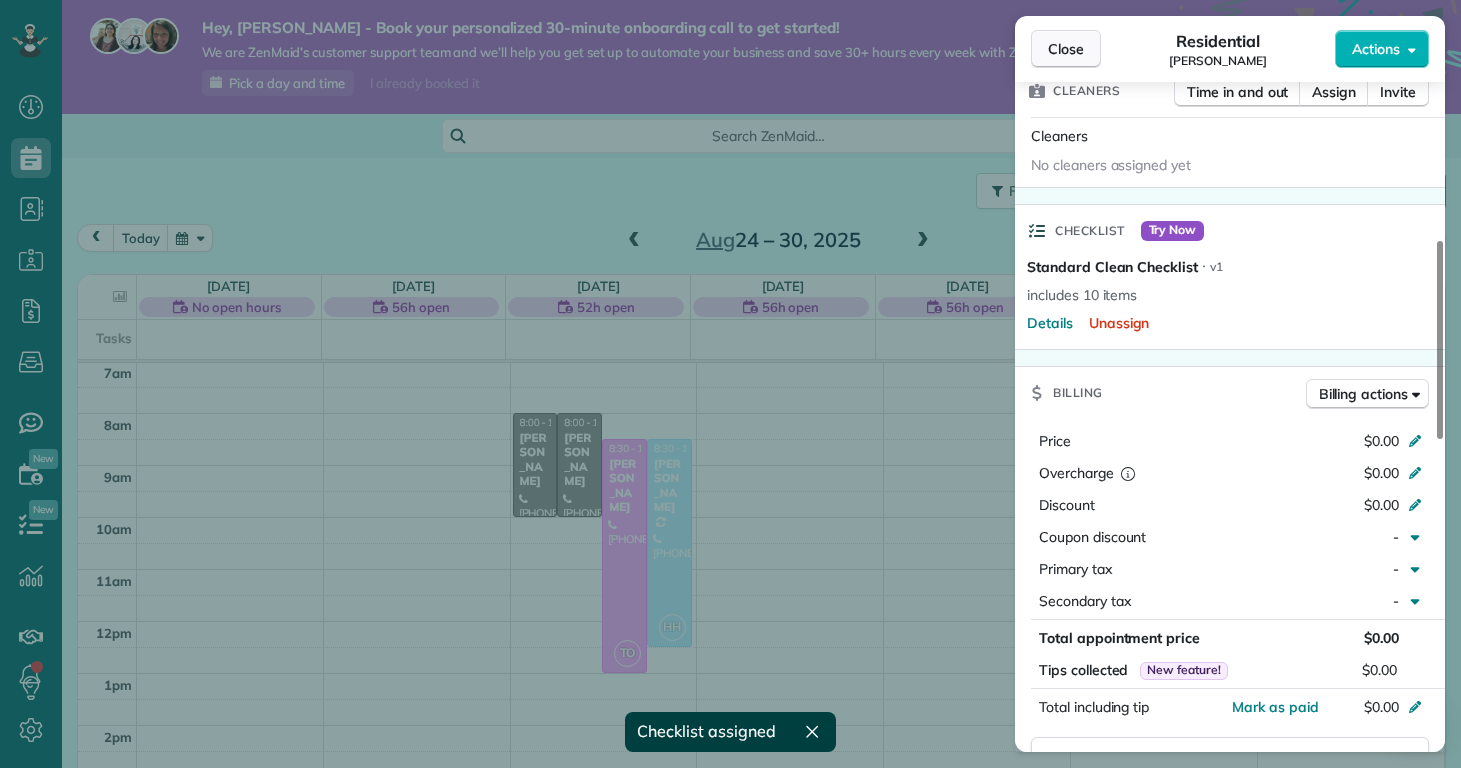 click on "Close" at bounding box center (1066, 49) 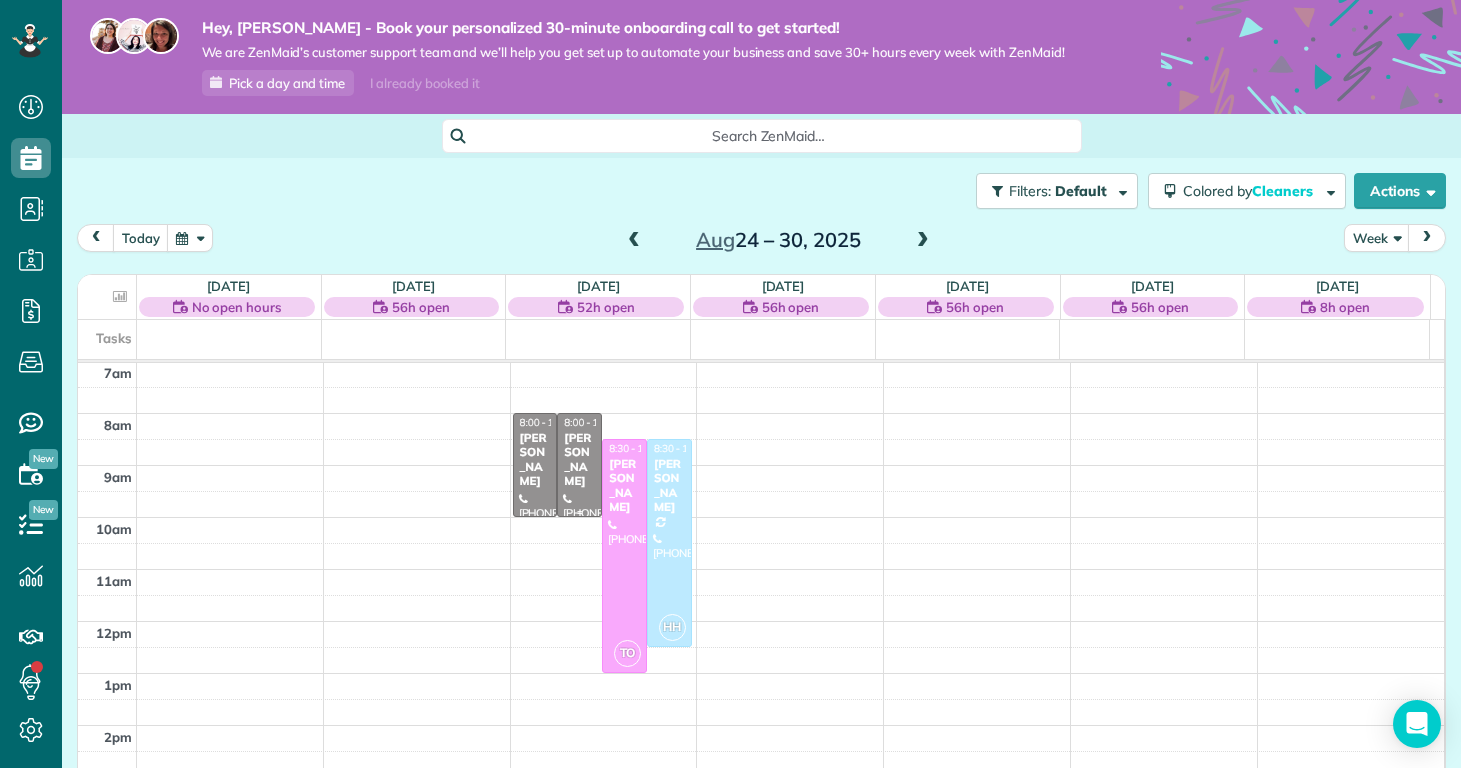 click on "Deanna Marcantonio" at bounding box center [579, 460] 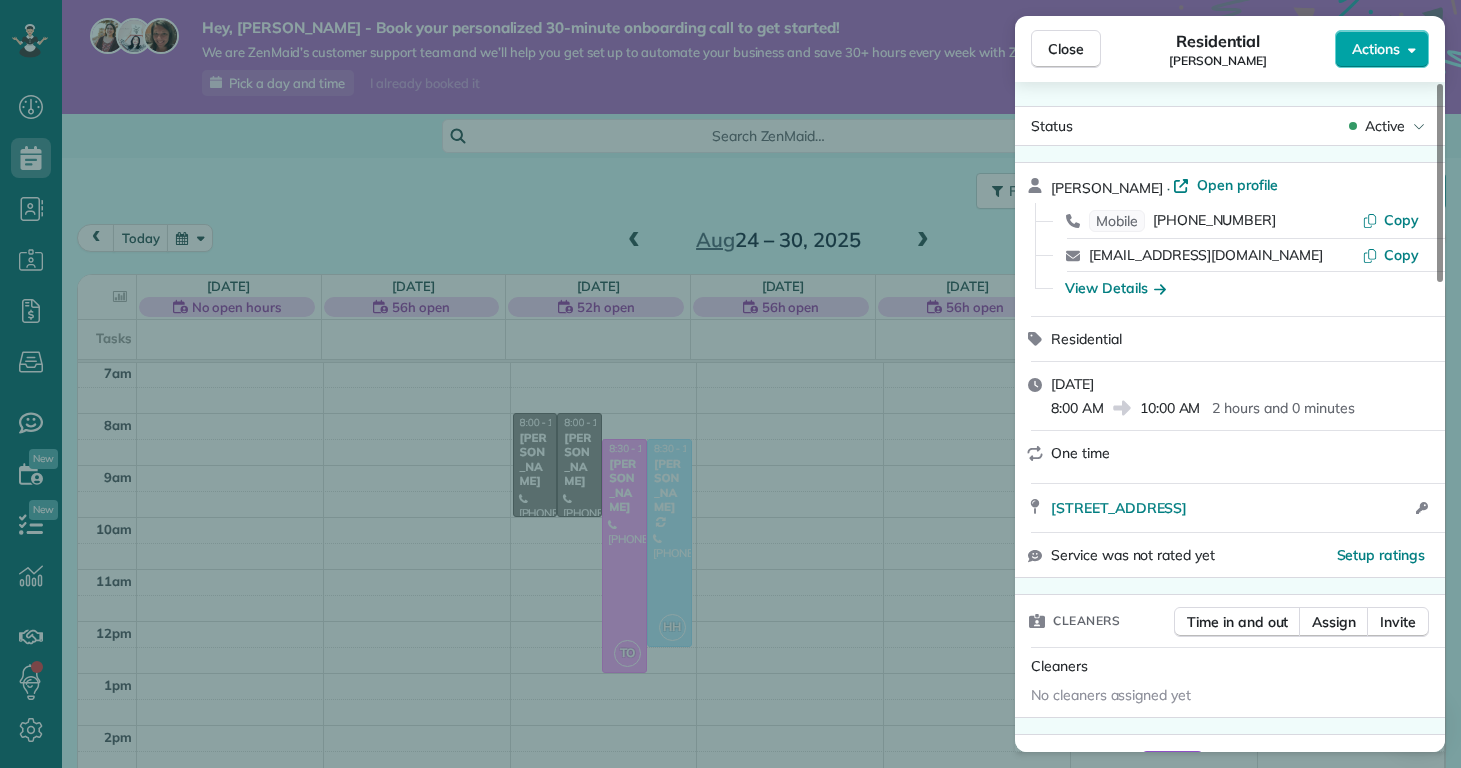 click on "Actions" at bounding box center (1376, 49) 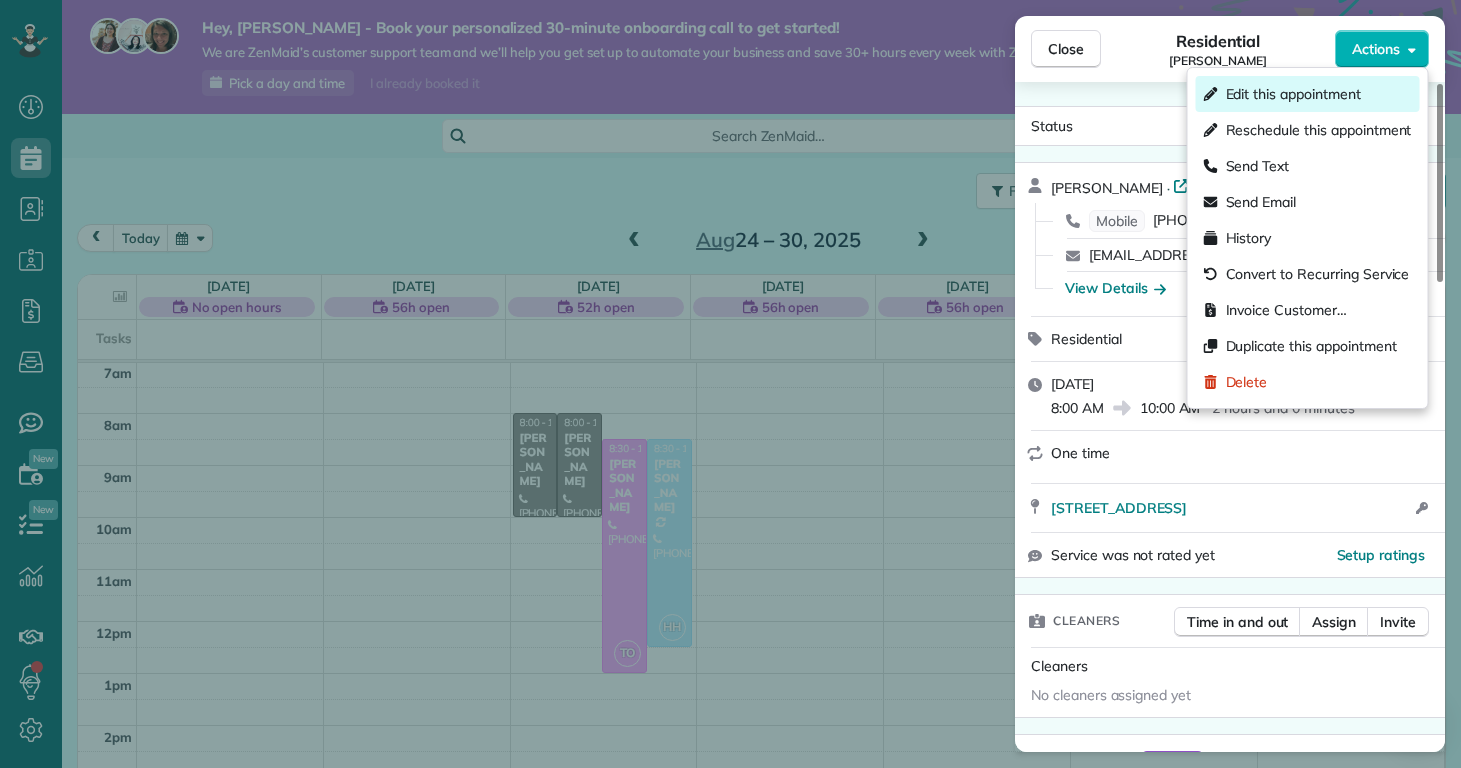 click on "Edit this appointment" at bounding box center (1293, 94) 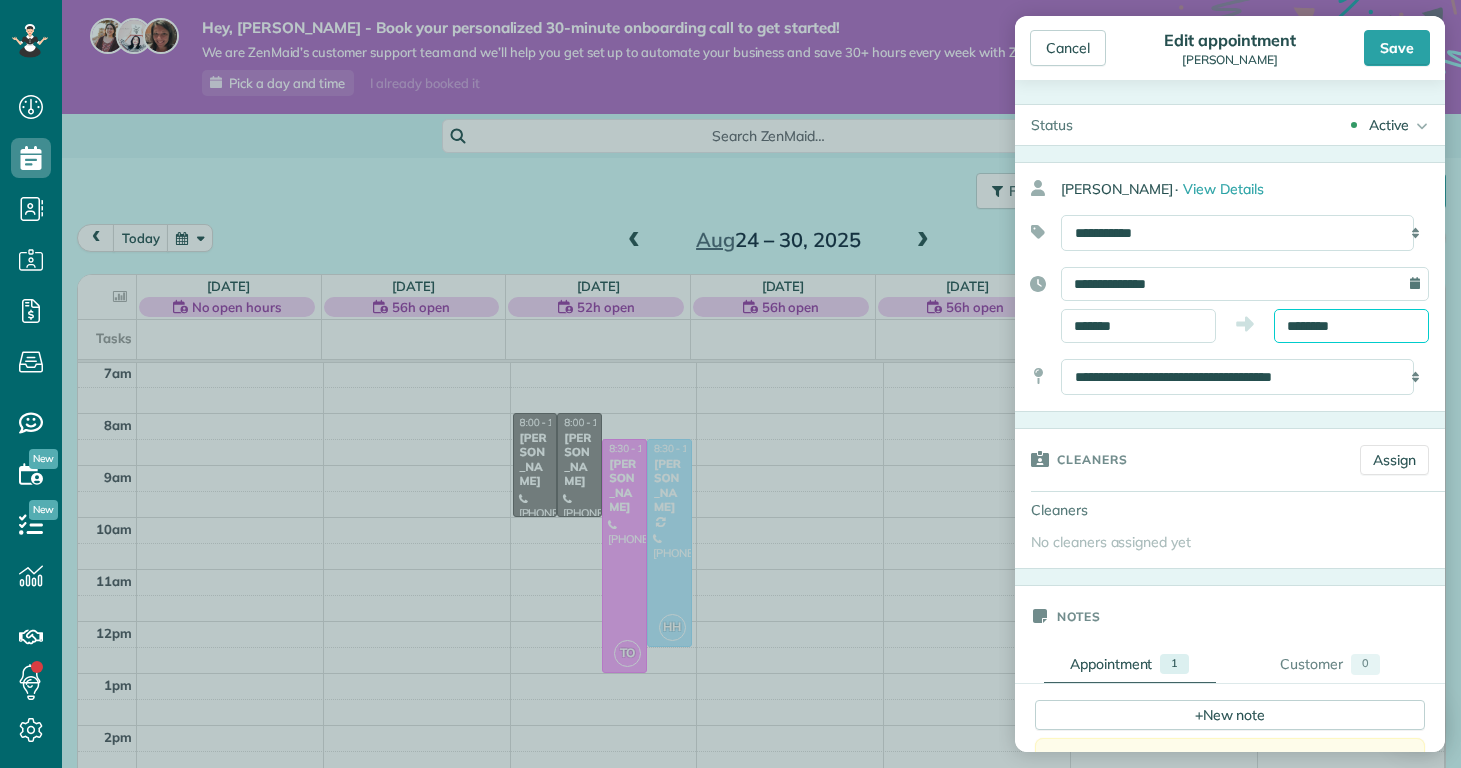 click on "********" at bounding box center [1351, 326] 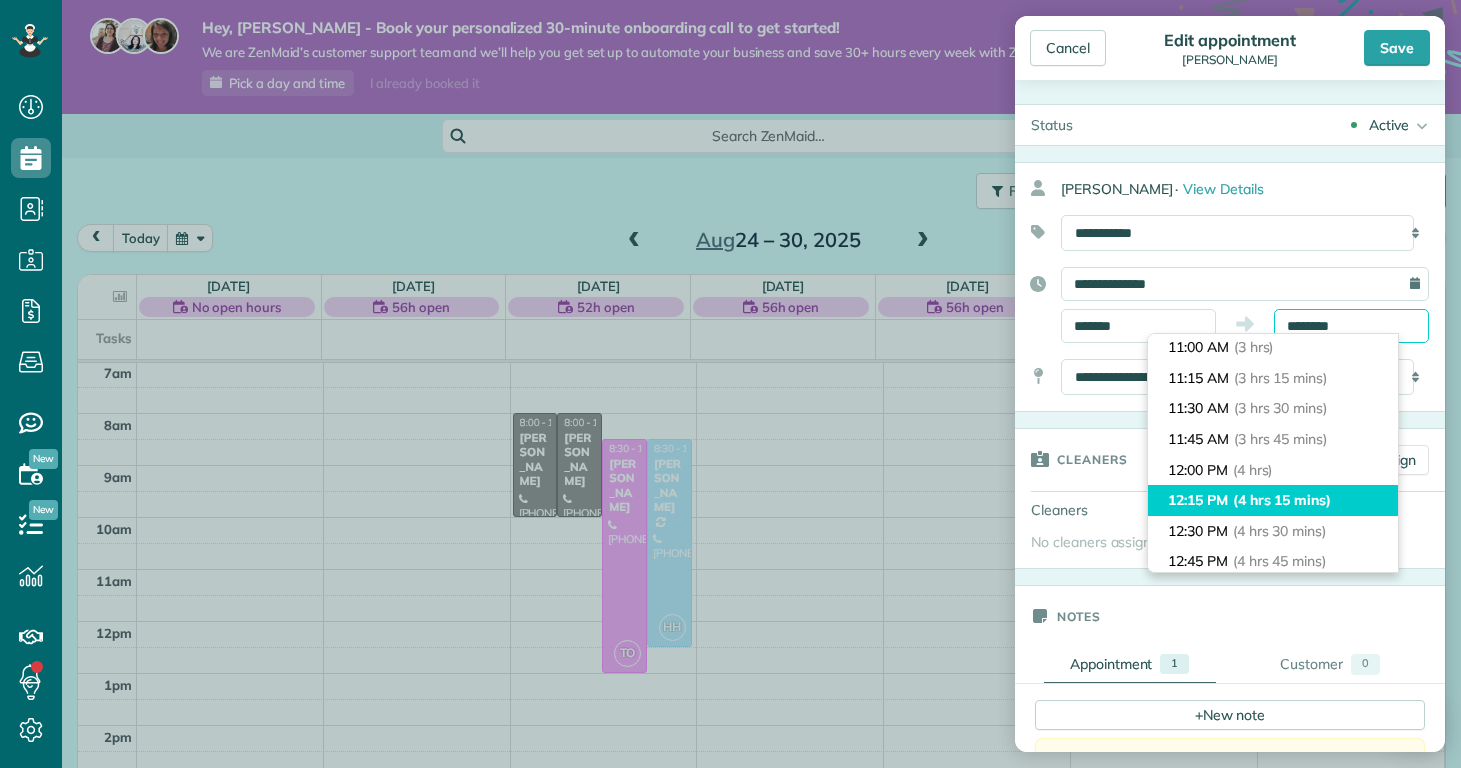 scroll, scrollTop: 535, scrollLeft: 0, axis: vertical 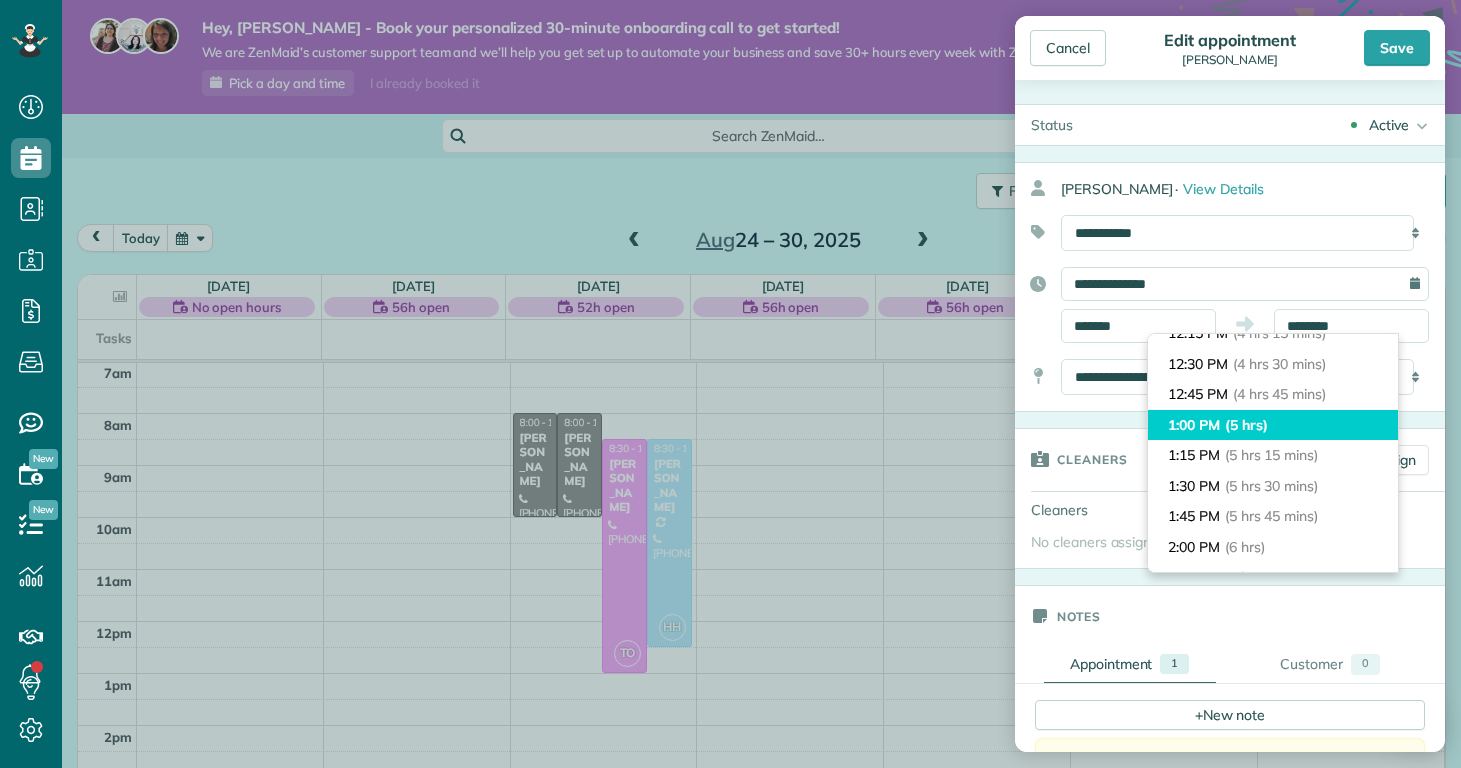 type on "*******" 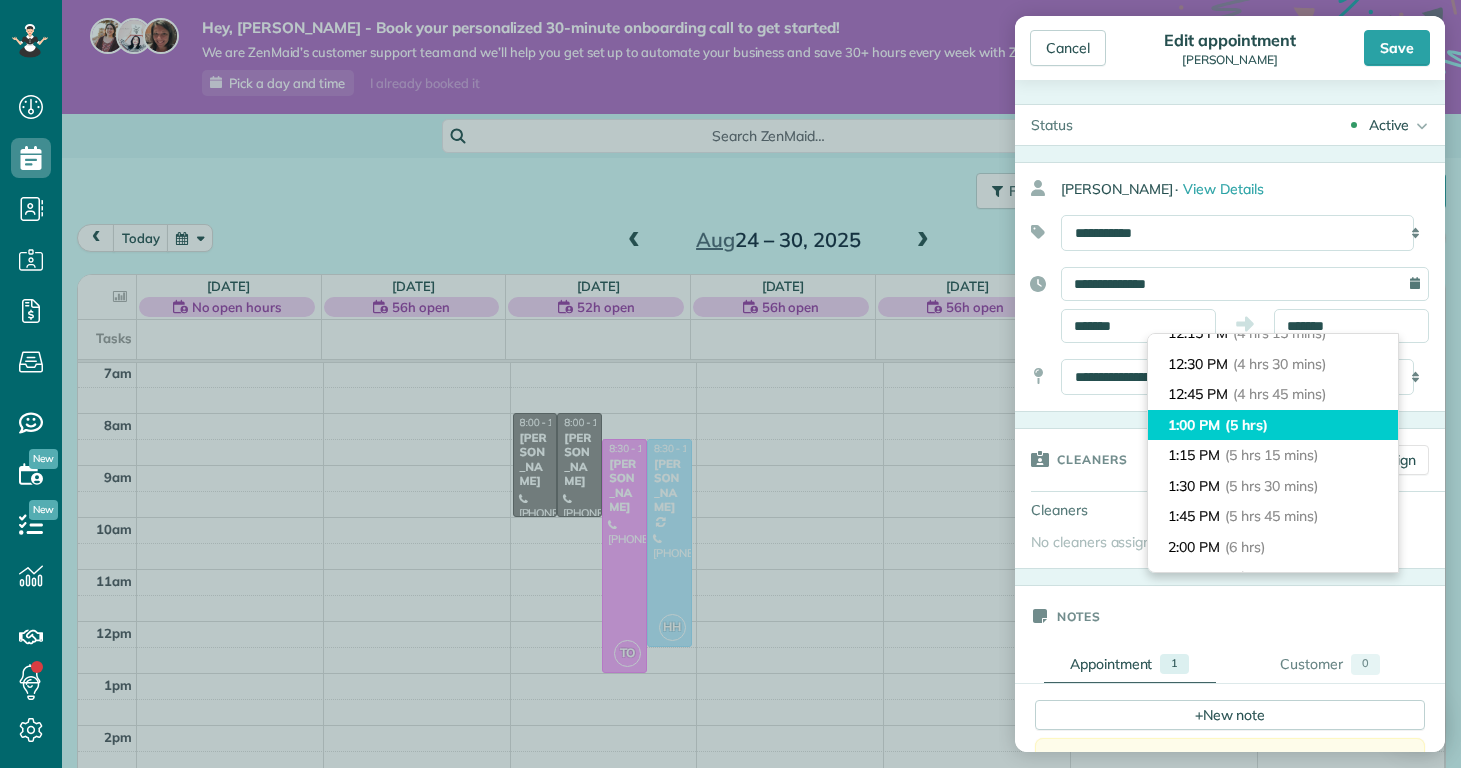 click on "(5 hrs)" at bounding box center (1246, 425) 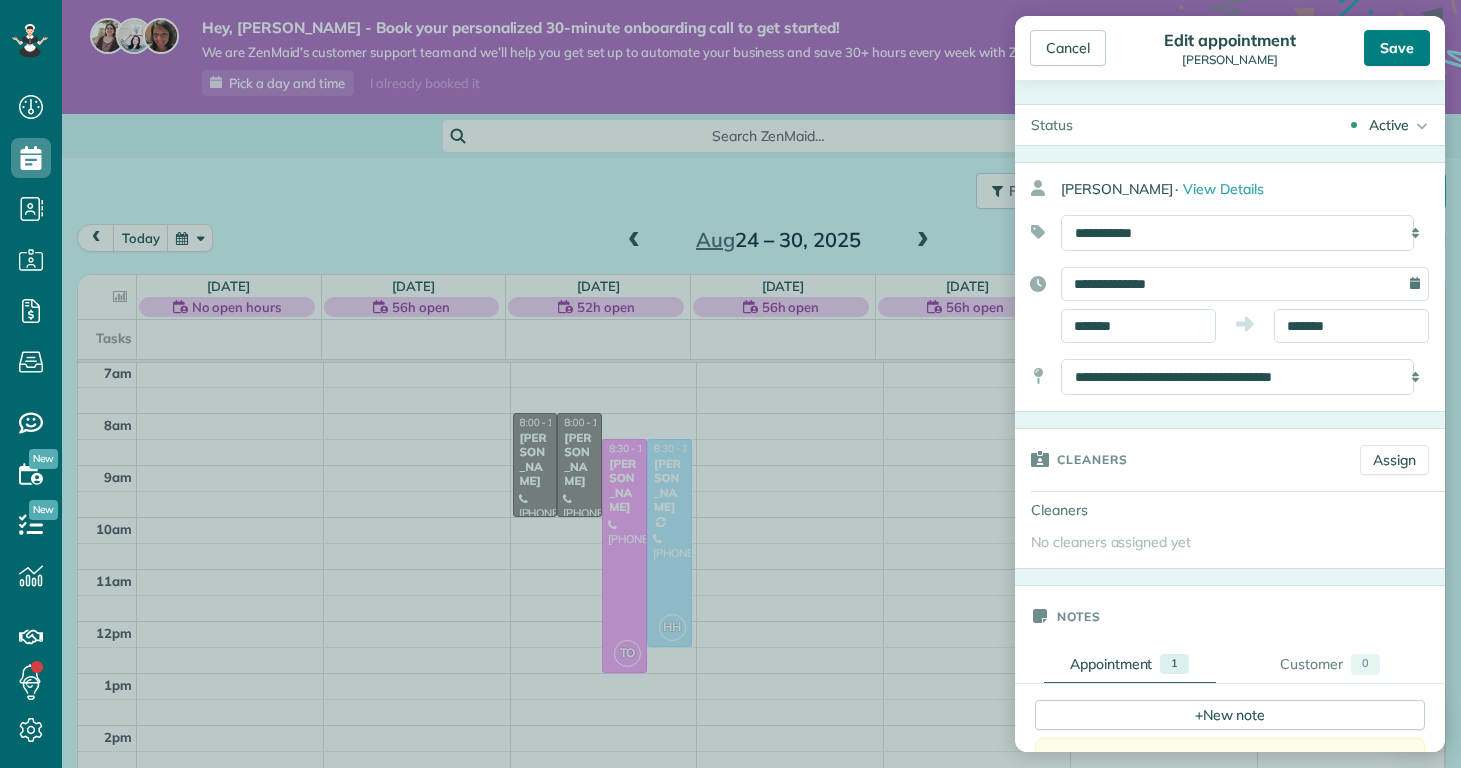click on "Save" at bounding box center [1397, 48] 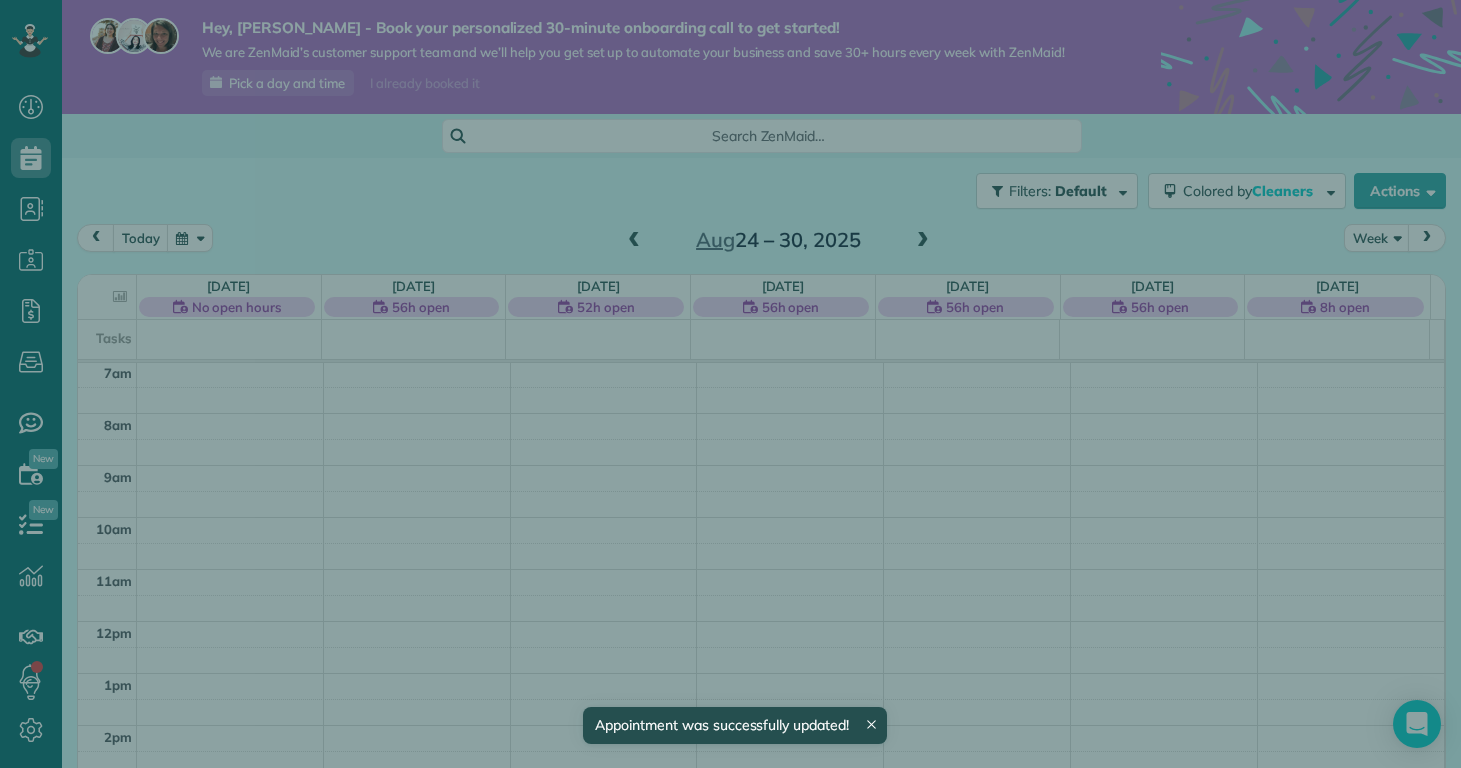 scroll, scrollTop: 365, scrollLeft: 0, axis: vertical 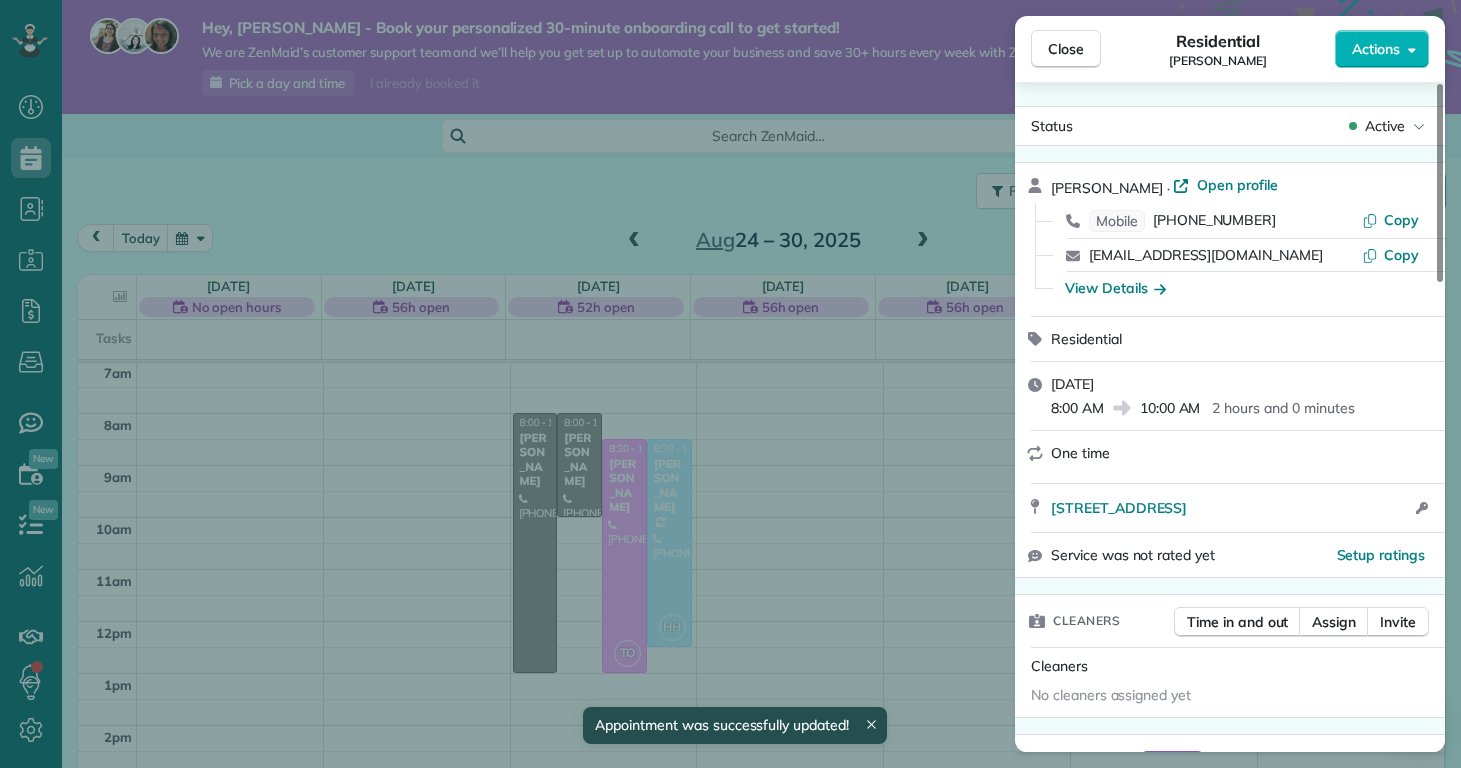drag, startPoint x: 787, startPoint y: 349, endPoint x: 788, endPoint y: 323, distance: 26.019224 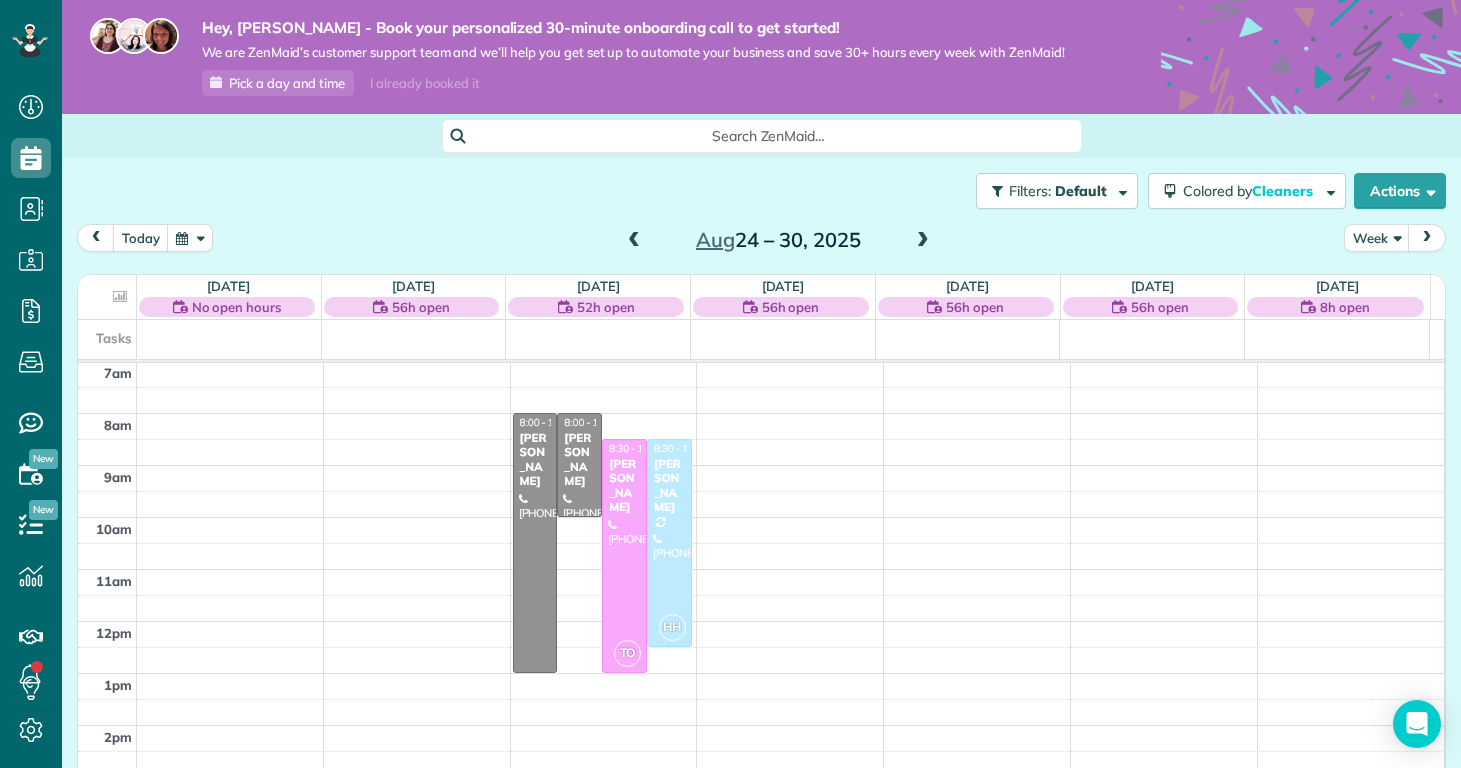 click on "12am 1am 2am 3am 4am 5am 6am 7am 8am 9am 10am 11am 12pm 1pm 2pm 3pm 4pm 5pm 6pm 7pm 8pm 9pm 10pm 11pm 8:00 - 1:00 Deanna Marcantonio (914) 469-2107 6815 Baltimore Rd Jacksonville, NC 28543 8:00 - 10:00 Kathleen Bengaly (520) 509-5735 4662 Butler Drive South Midwaypark ?, NC ? TO 8:30 - 1:00 Kristina Bowker (910) 340-3604 106 Wynstone Lane Jacksonville, NC 28540 HH 8:30 - 12:30 Margaret Black (914) 316-3721 119 Bernhurst Rd New Bern, NC 28560" at bounding box center [761, 621] 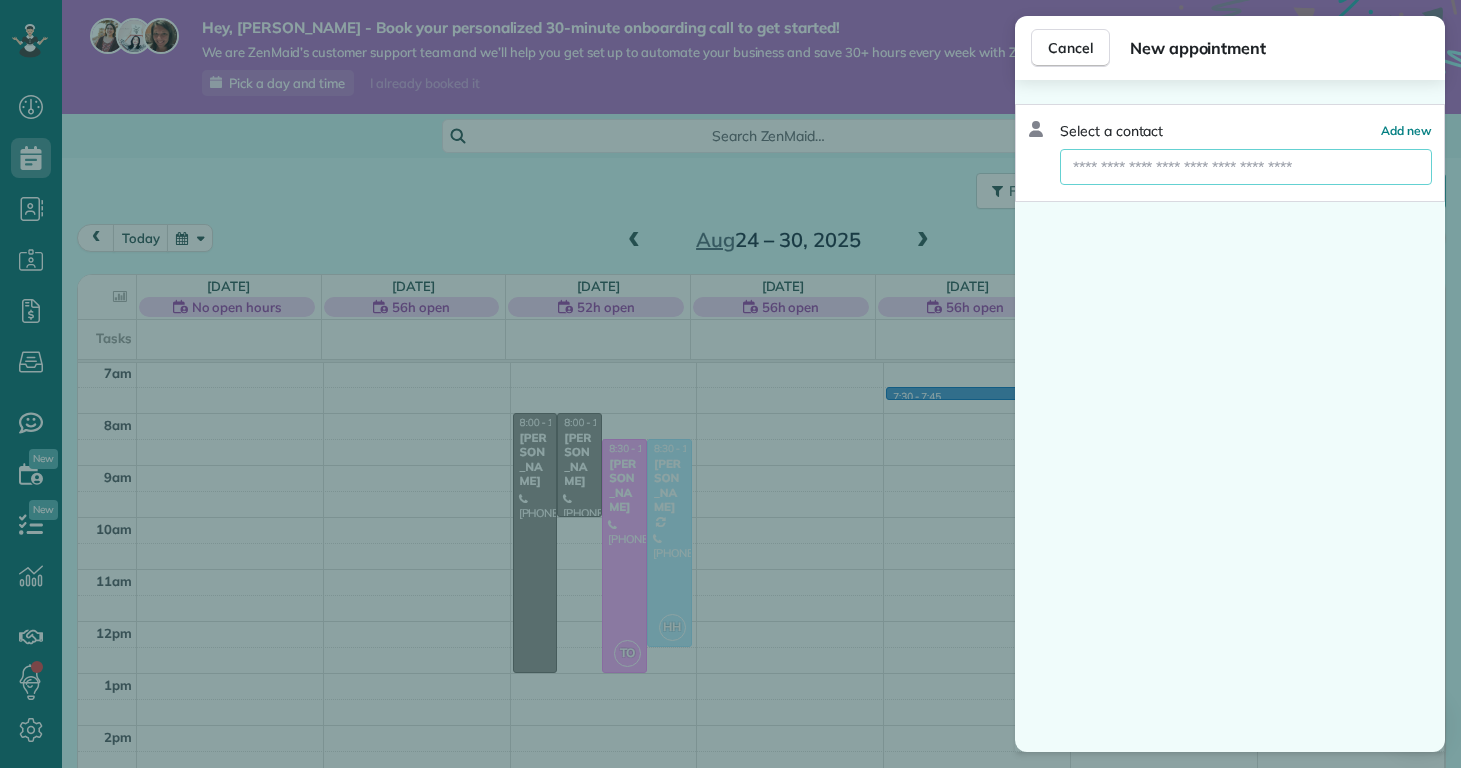 click at bounding box center [1246, 167] 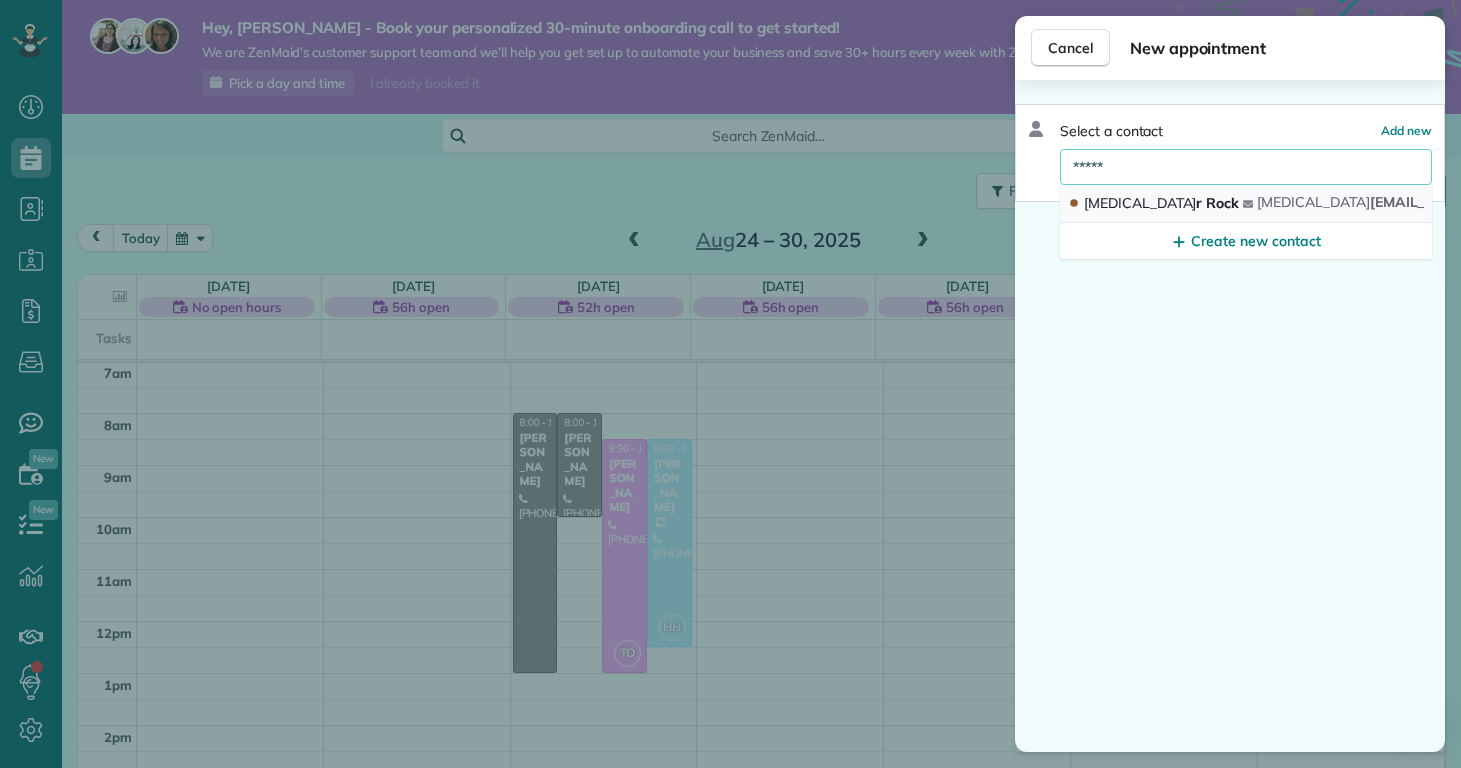 type on "*****" 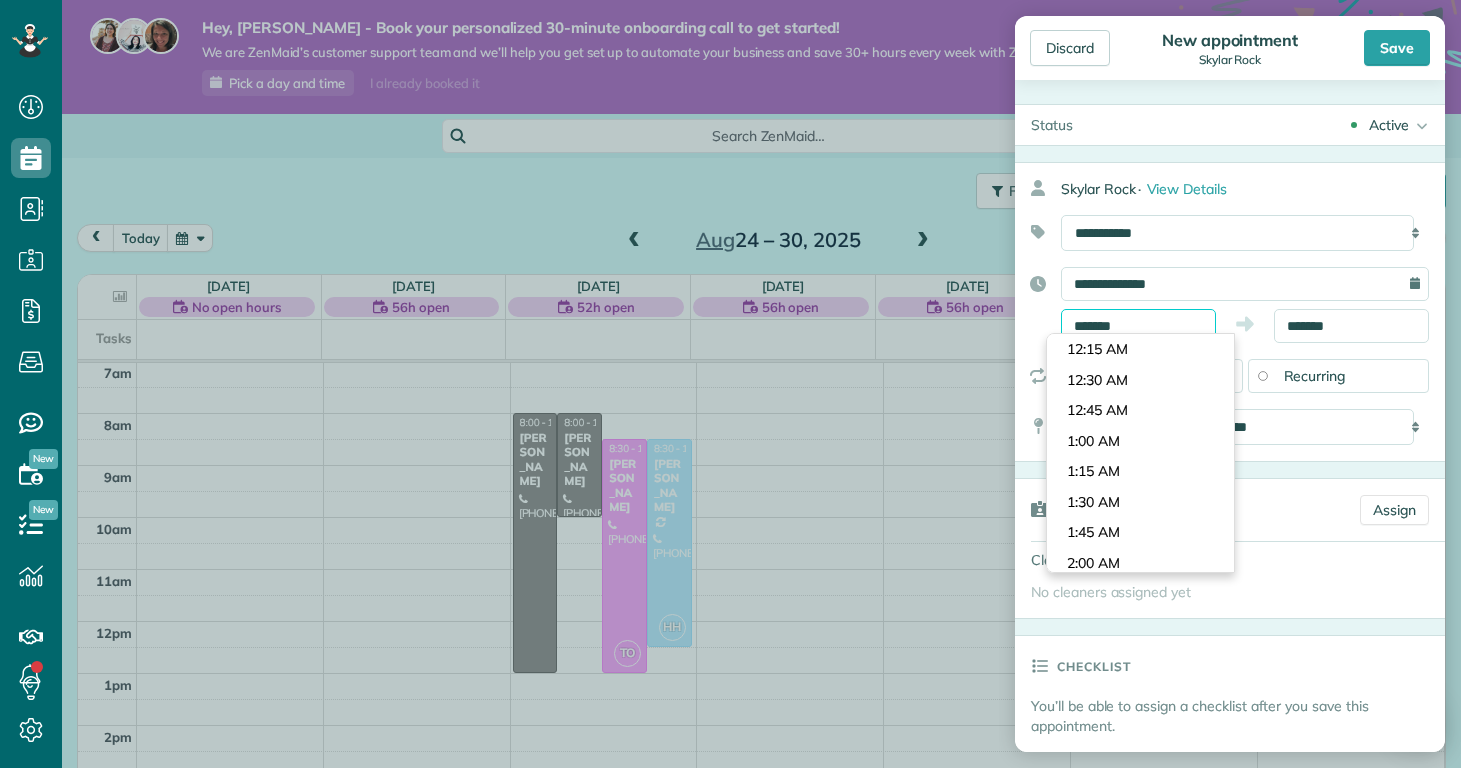 click on "*******" at bounding box center [1138, 326] 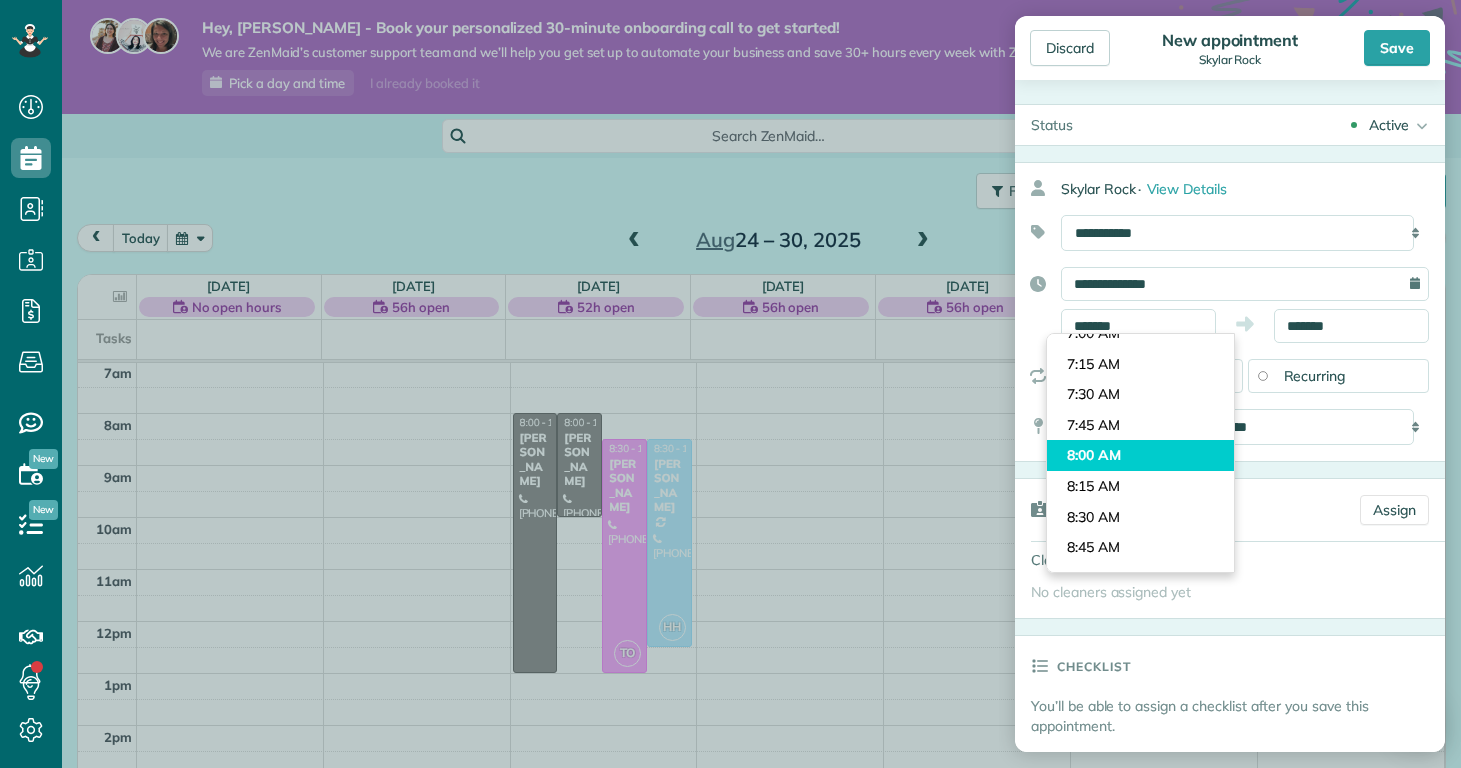 type on "*******" 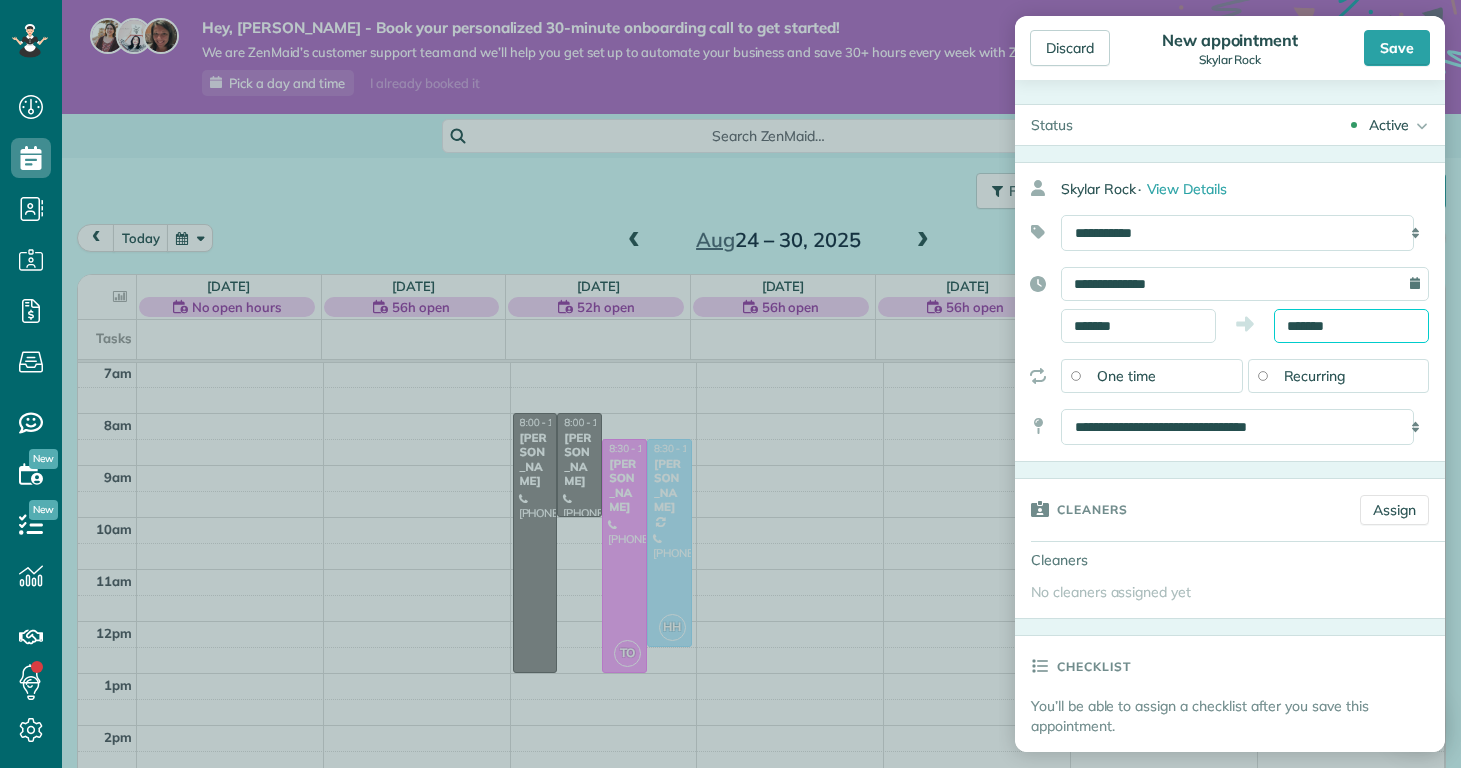 click on "*******" at bounding box center (1351, 326) 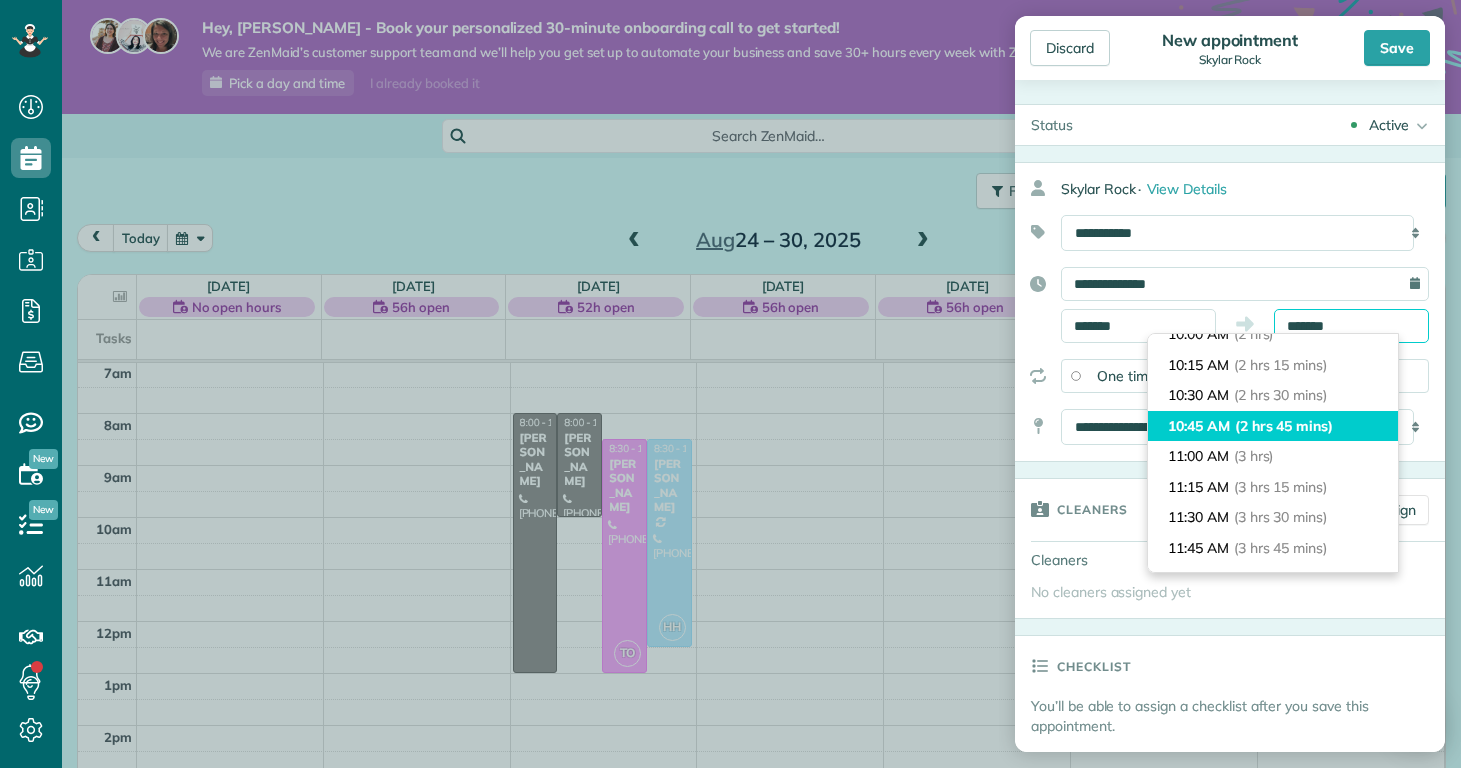 scroll, scrollTop: 226, scrollLeft: 0, axis: vertical 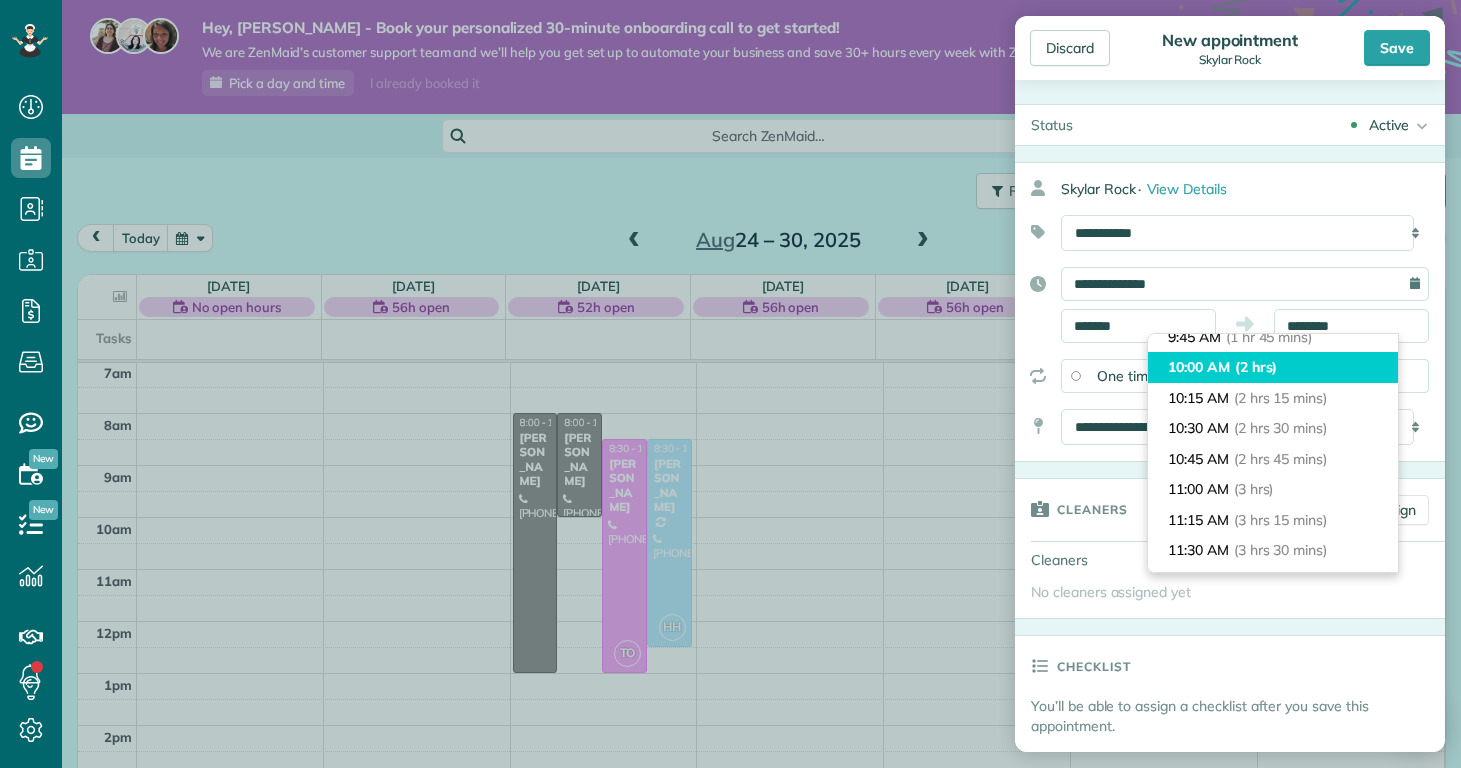 click on "(2 hrs)" at bounding box center [1256, 367] 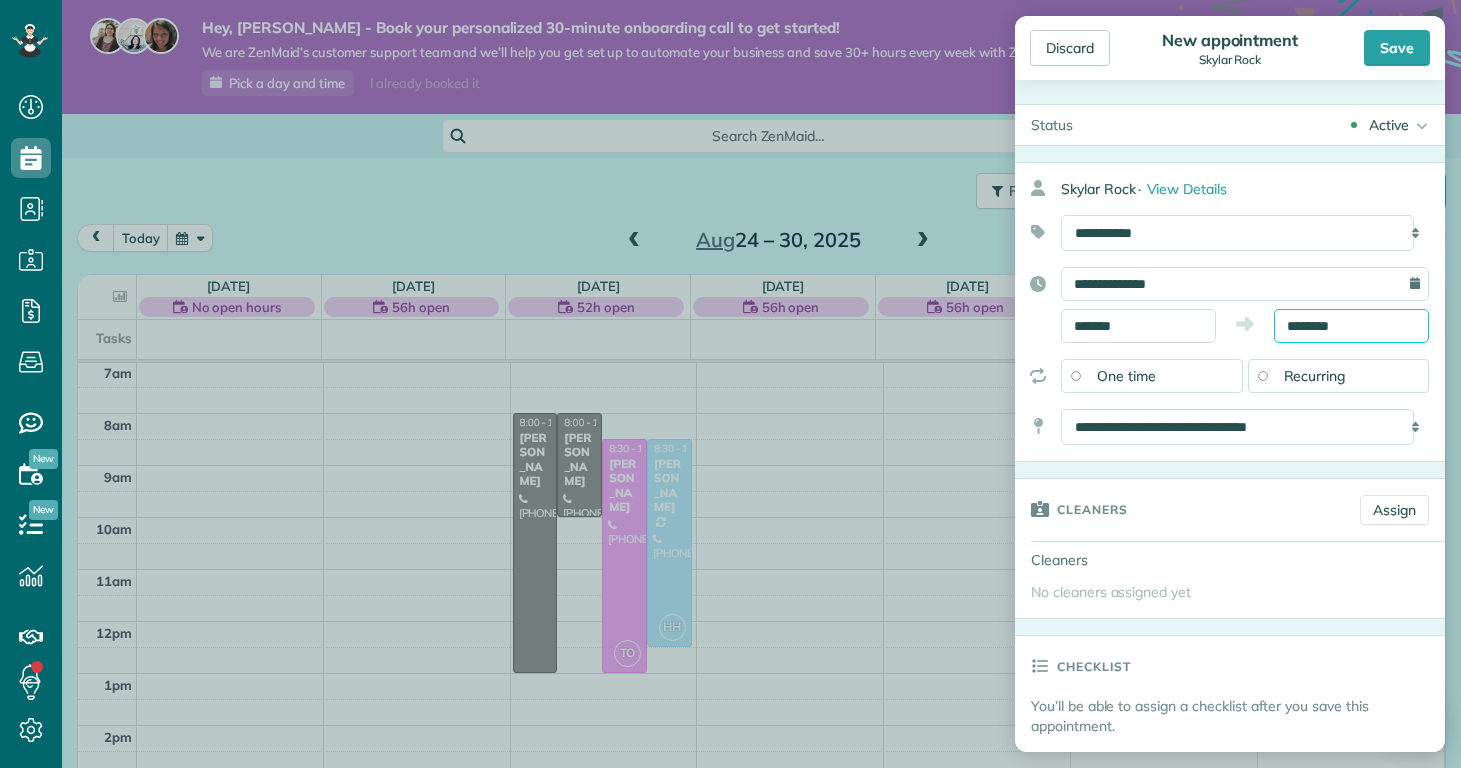 scroll, scrollTop: 210, scrollLeft: 0, axis: vertical 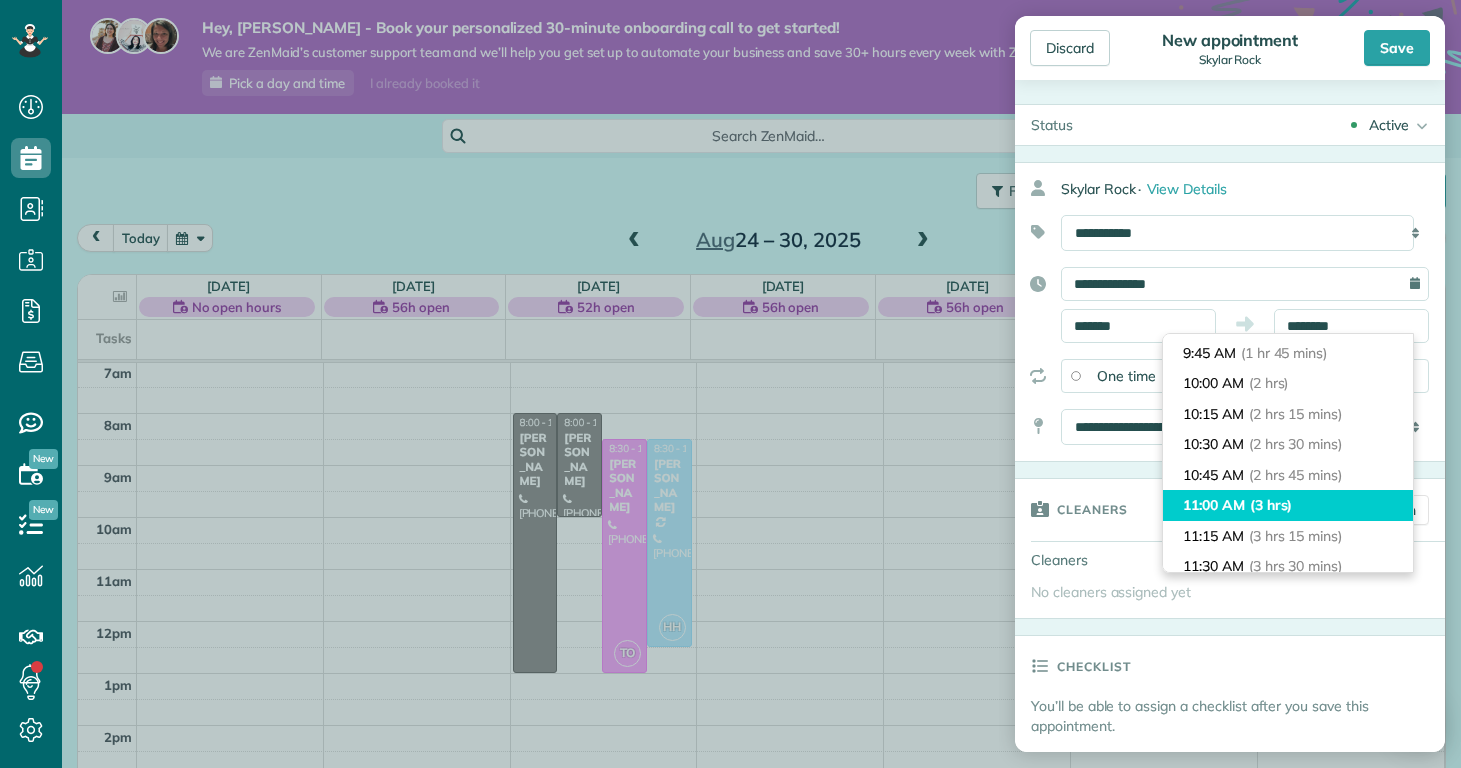 type on "********" 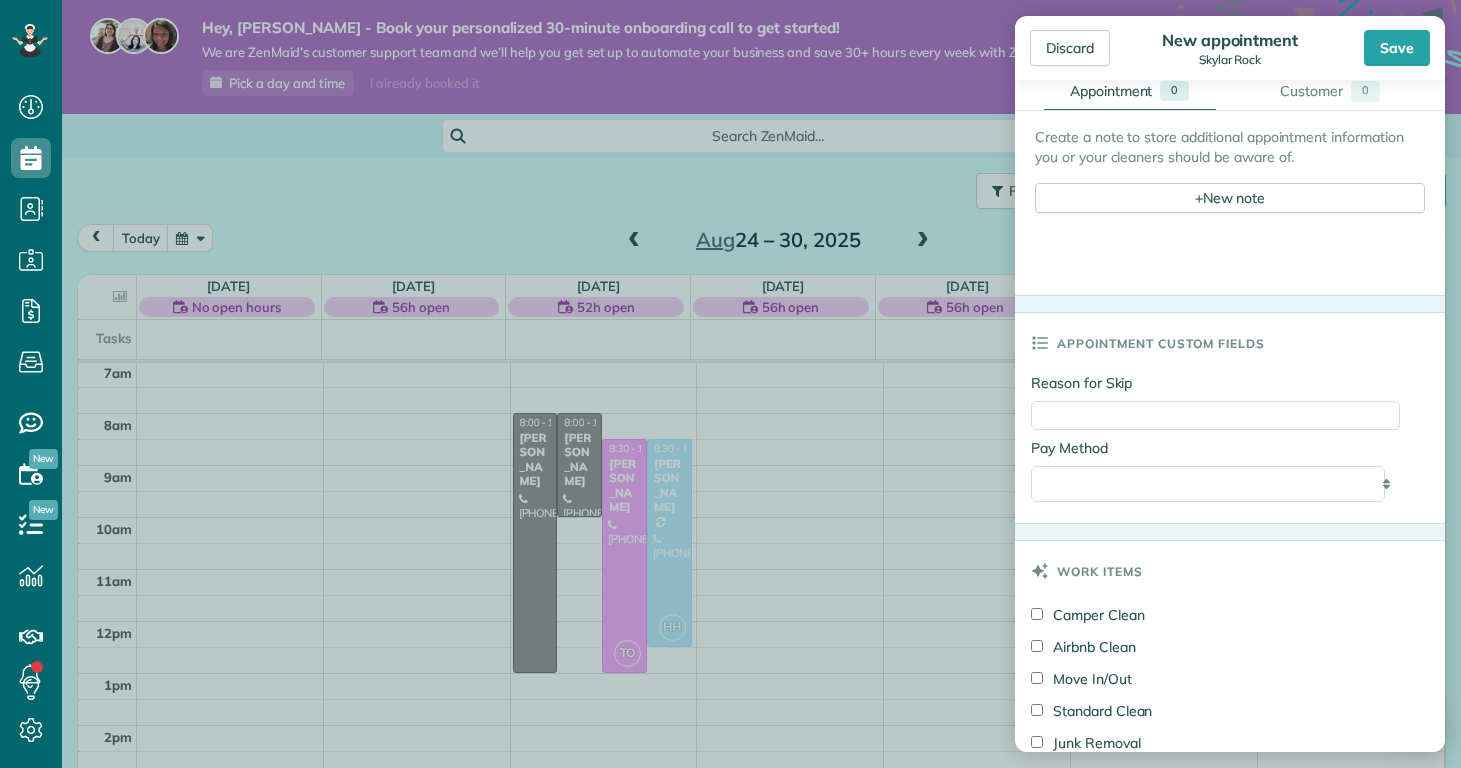 scroll, scrollTop: 1066, scrollLeft: 0, axis: vertical 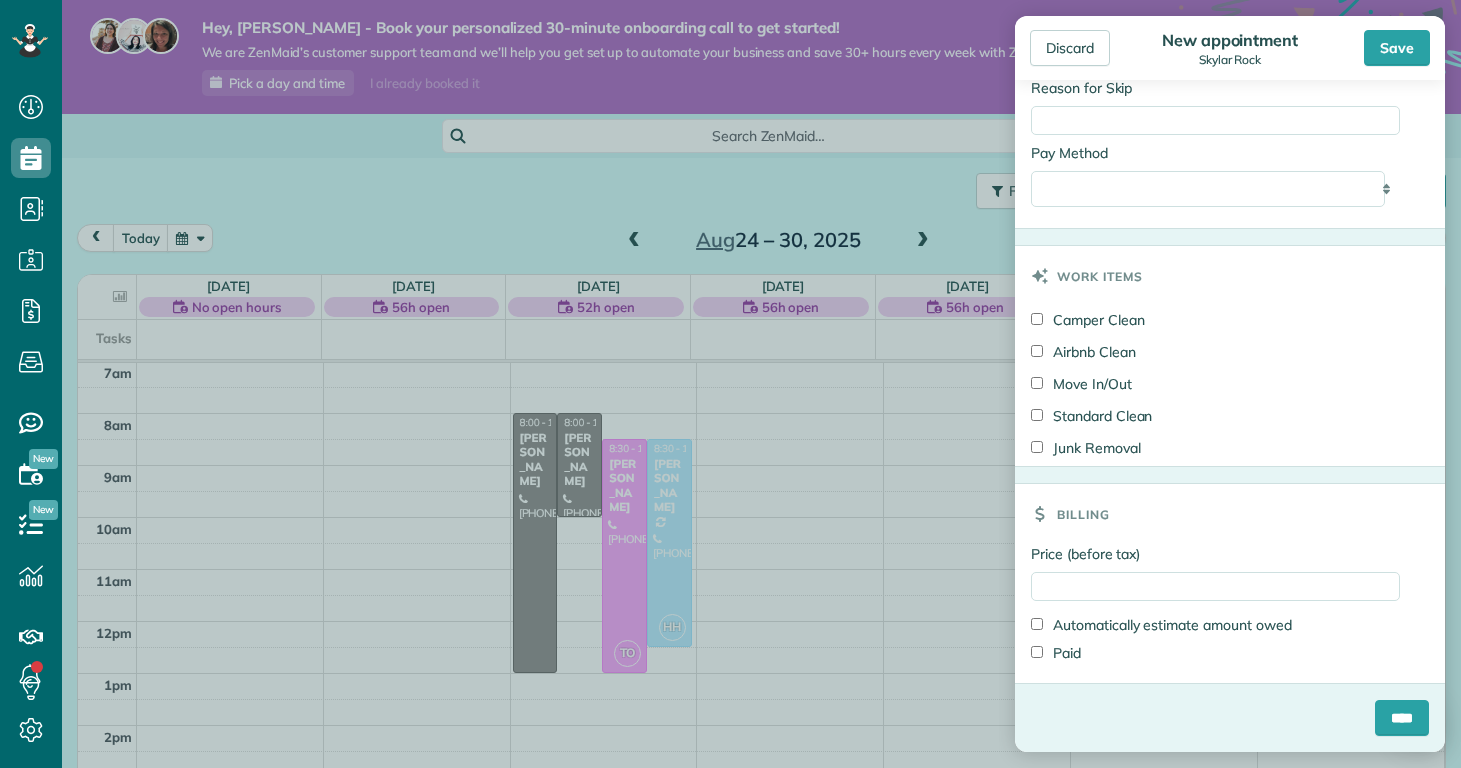 click on "Standard Clean" at bounding box center [1091, 416] 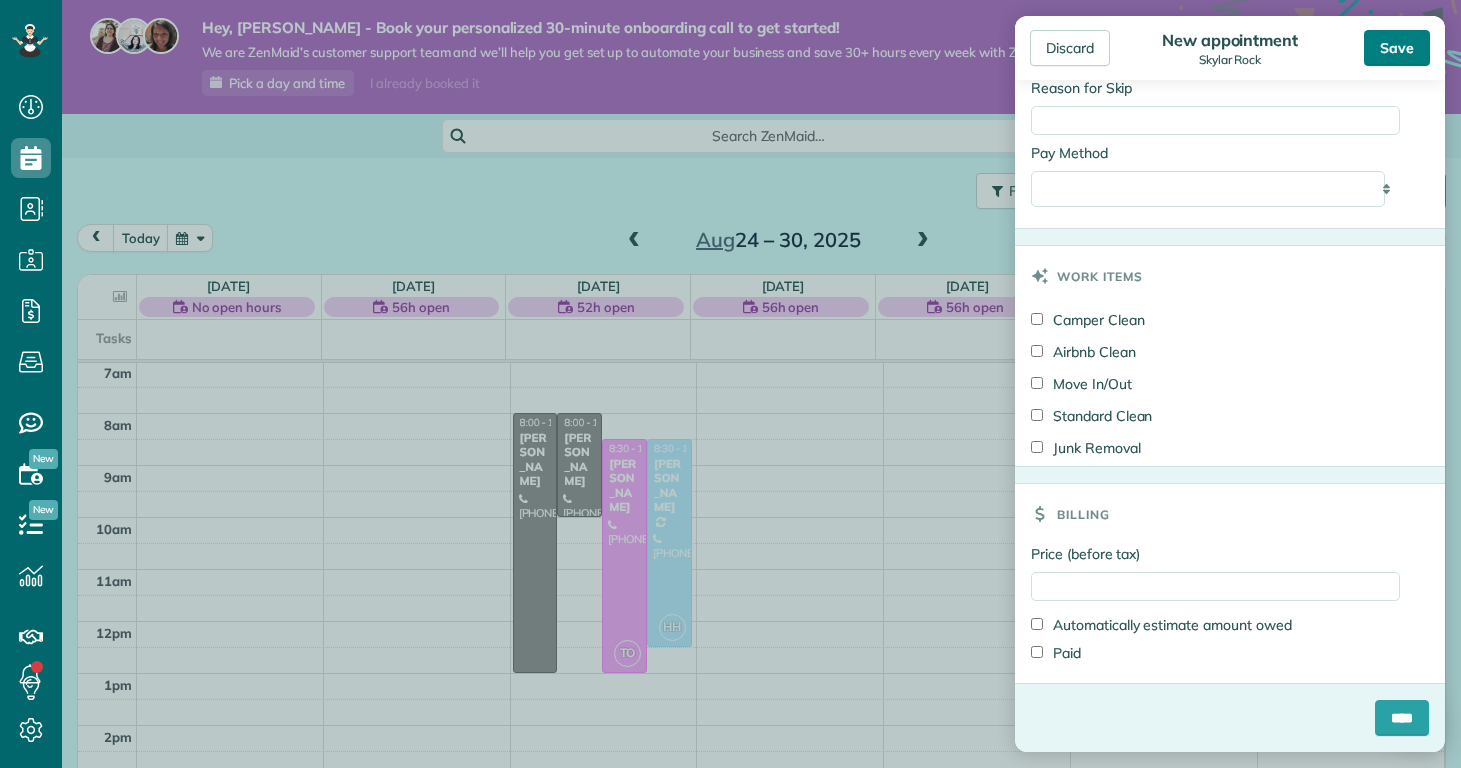click on "Save" at bounding box center [1397, 48] 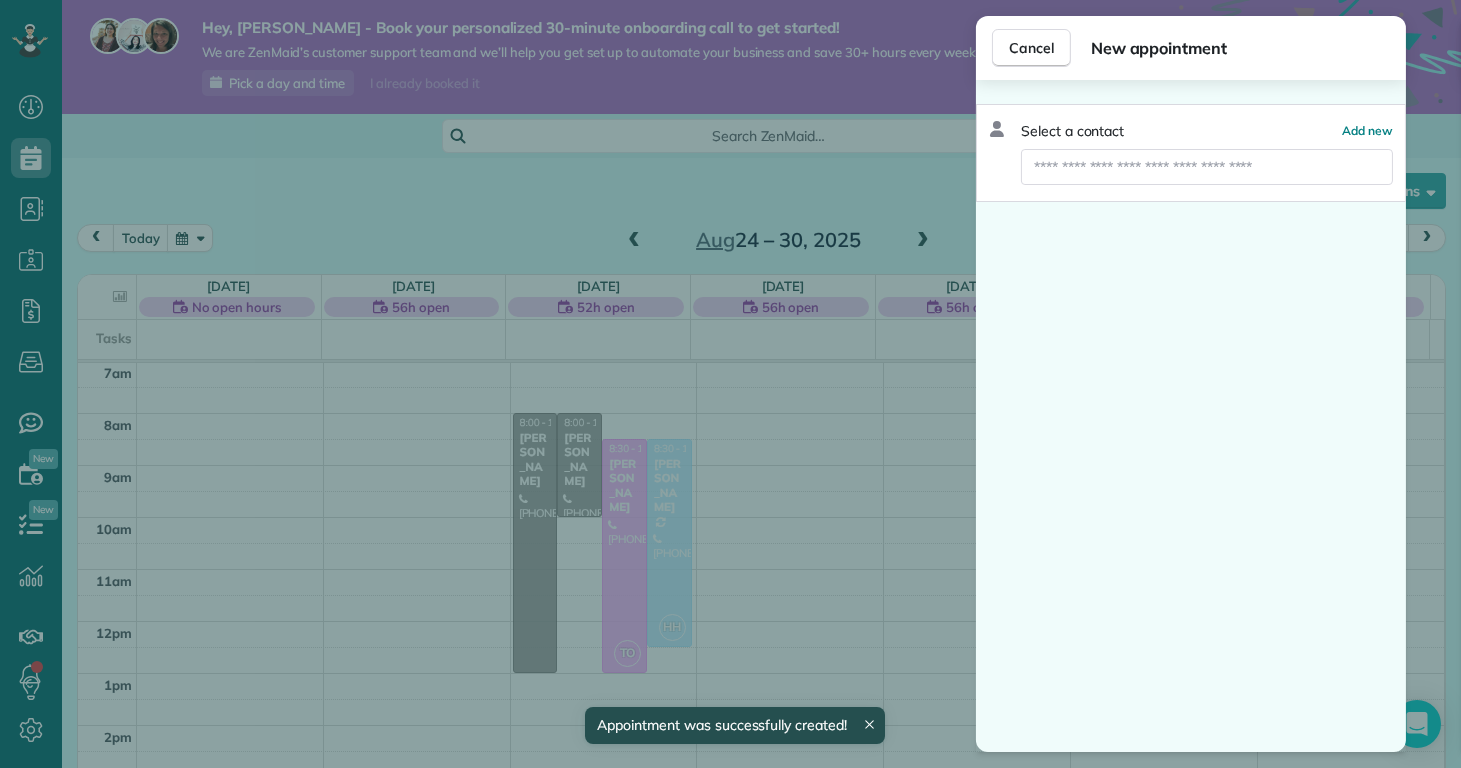 scroll, scrollTop: 365, scrollLeft: 0, axis: vertical 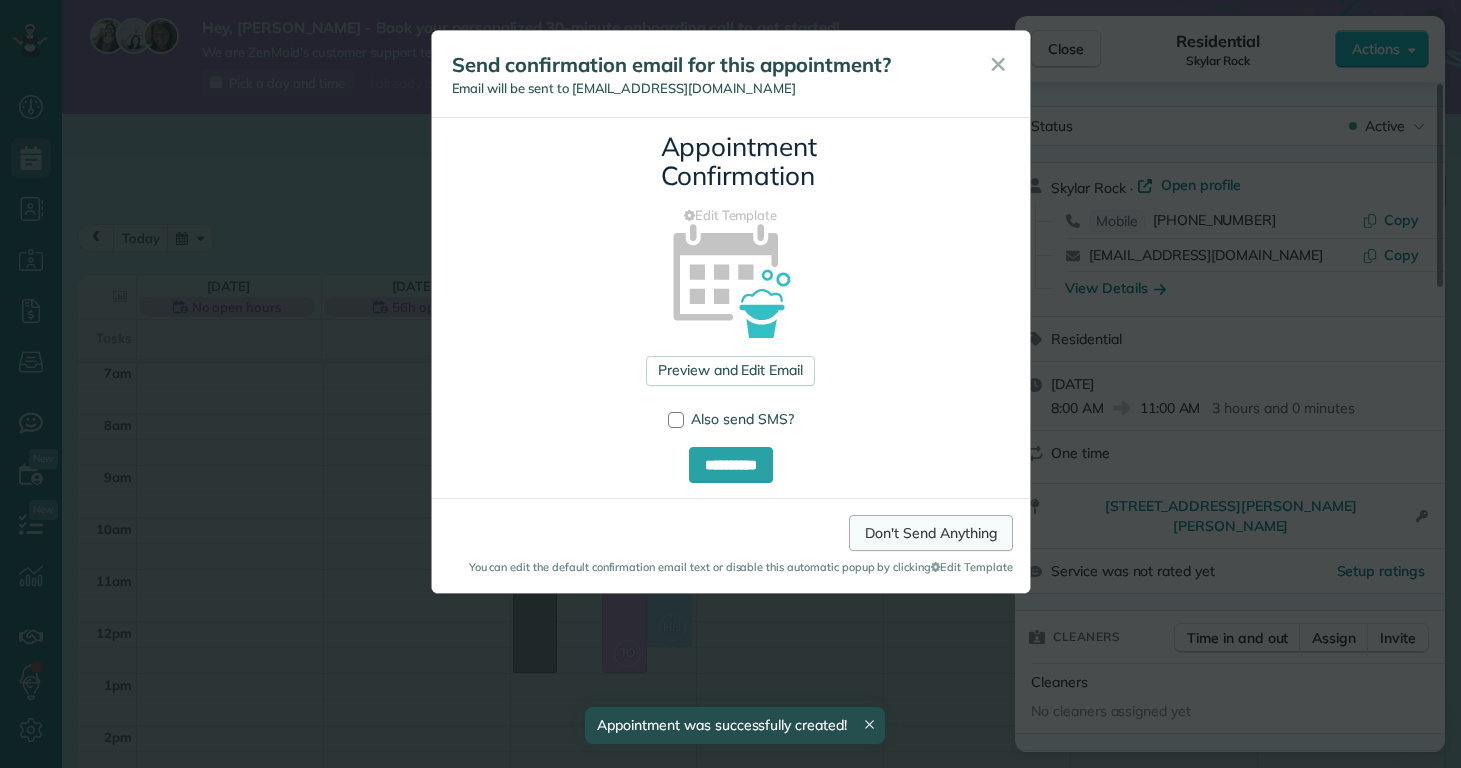 click on "Don't Send Anything" at bounding box center [930, 533] 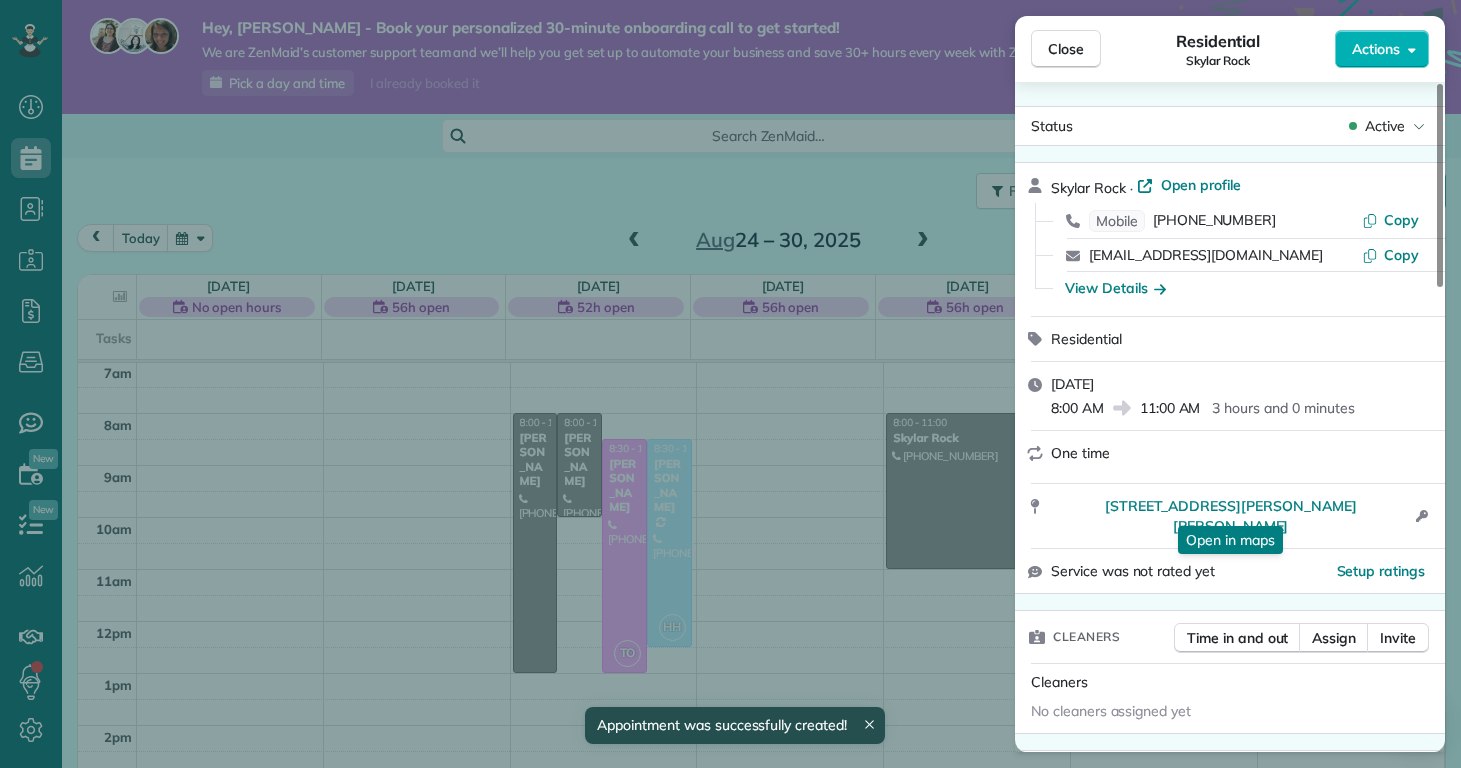 scroll, scrollTop: 270, scrollLeft: 0, axis: vertical 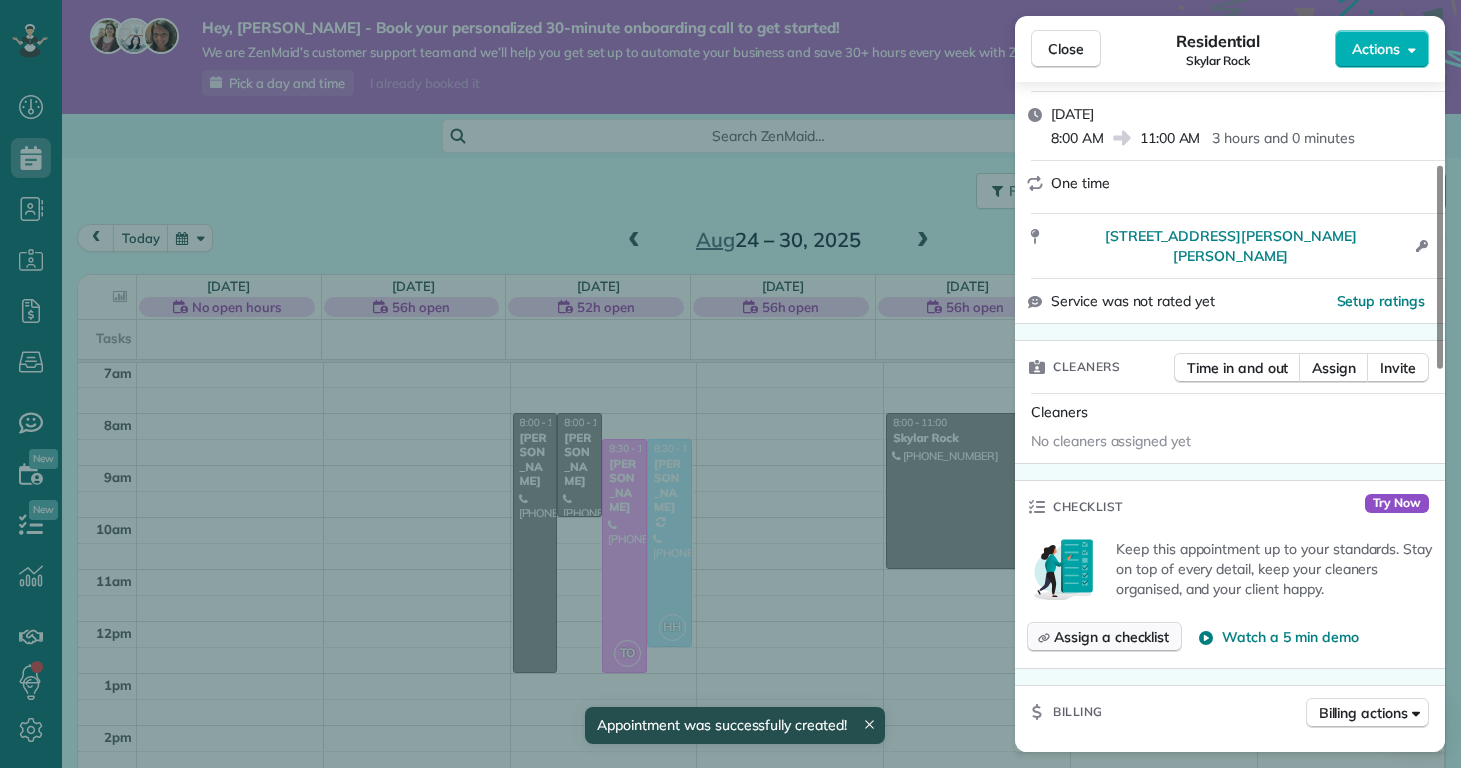click on "Assign a checklist" at bounding box center (1111, 637) 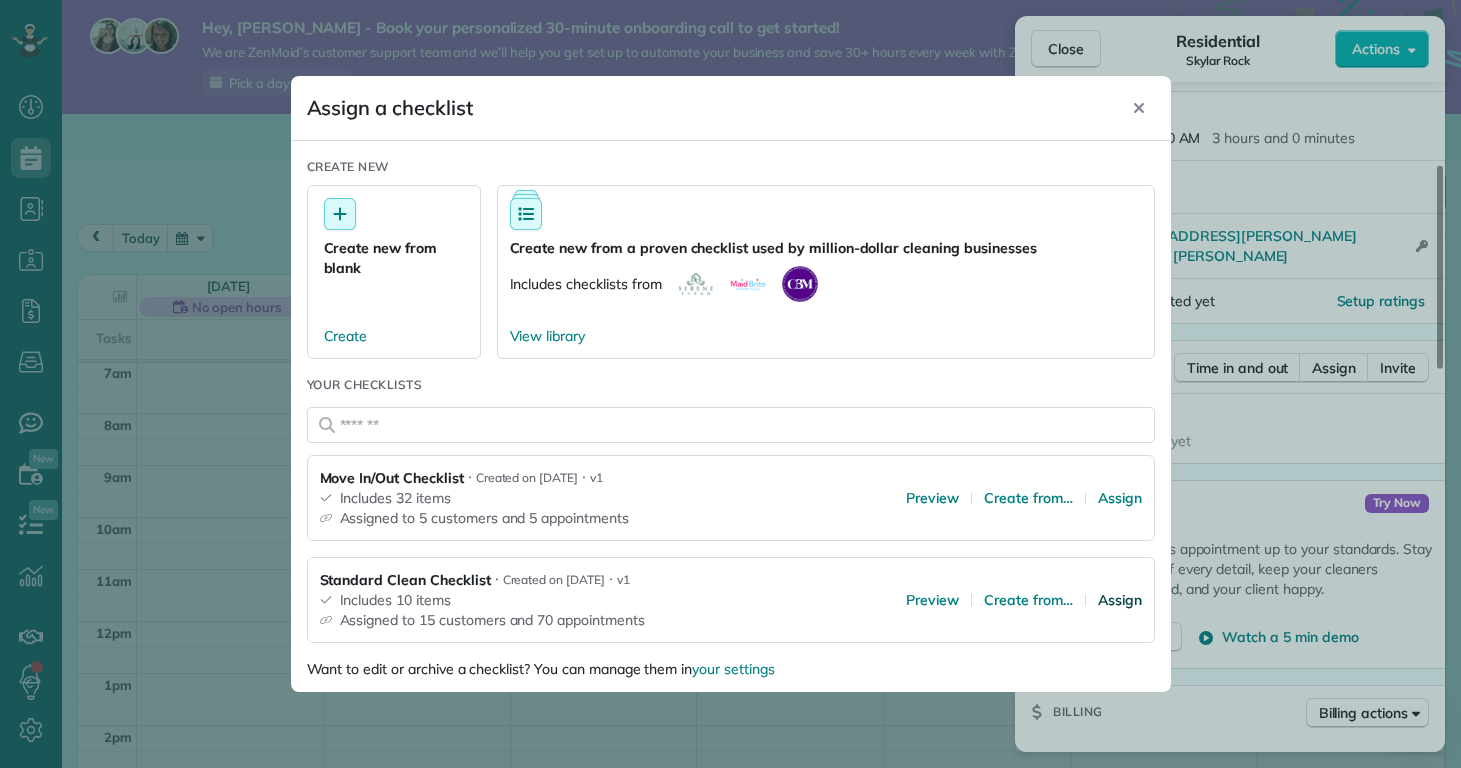 click on "Assign" at bounding box center (1120, 600) 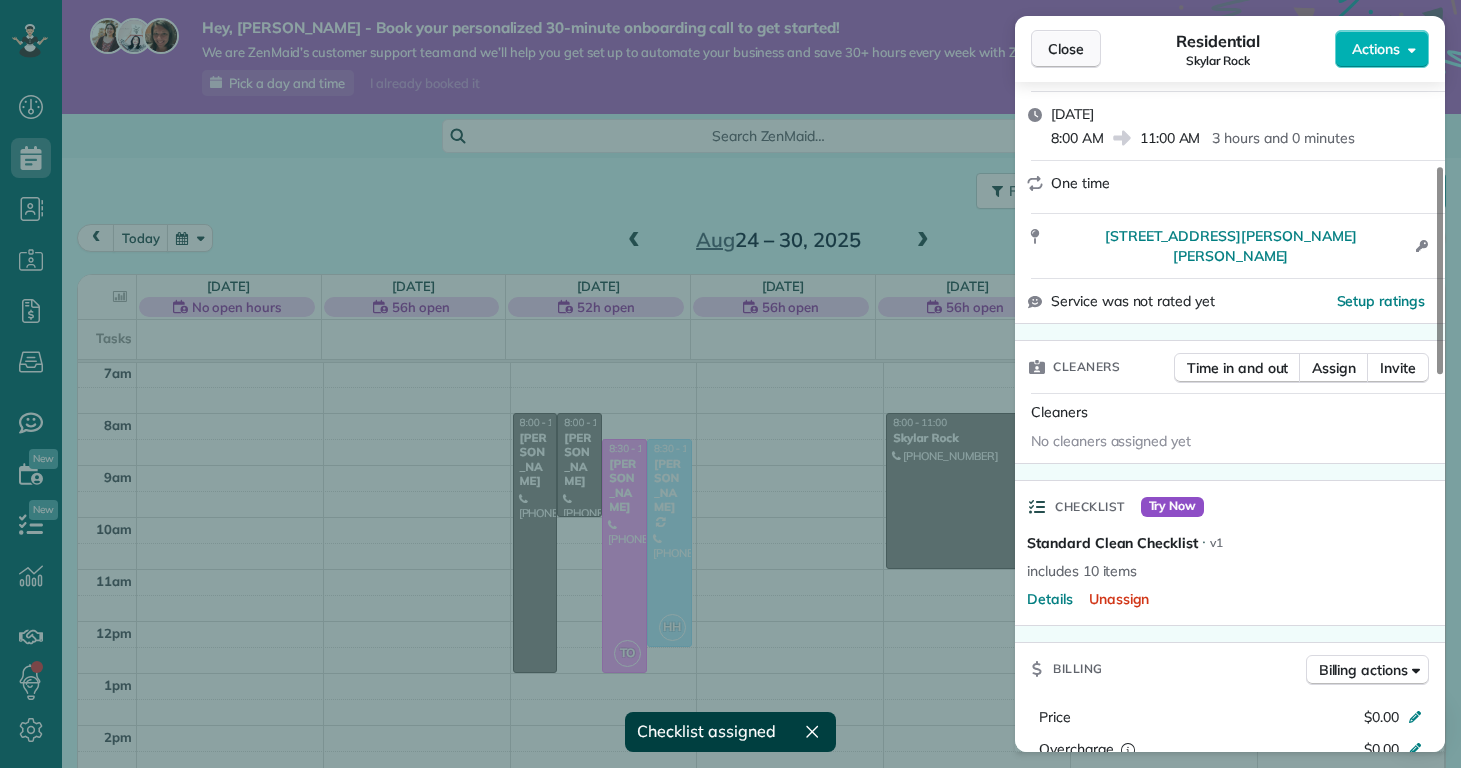 click on "Close" at bounding box center (1066, 49) 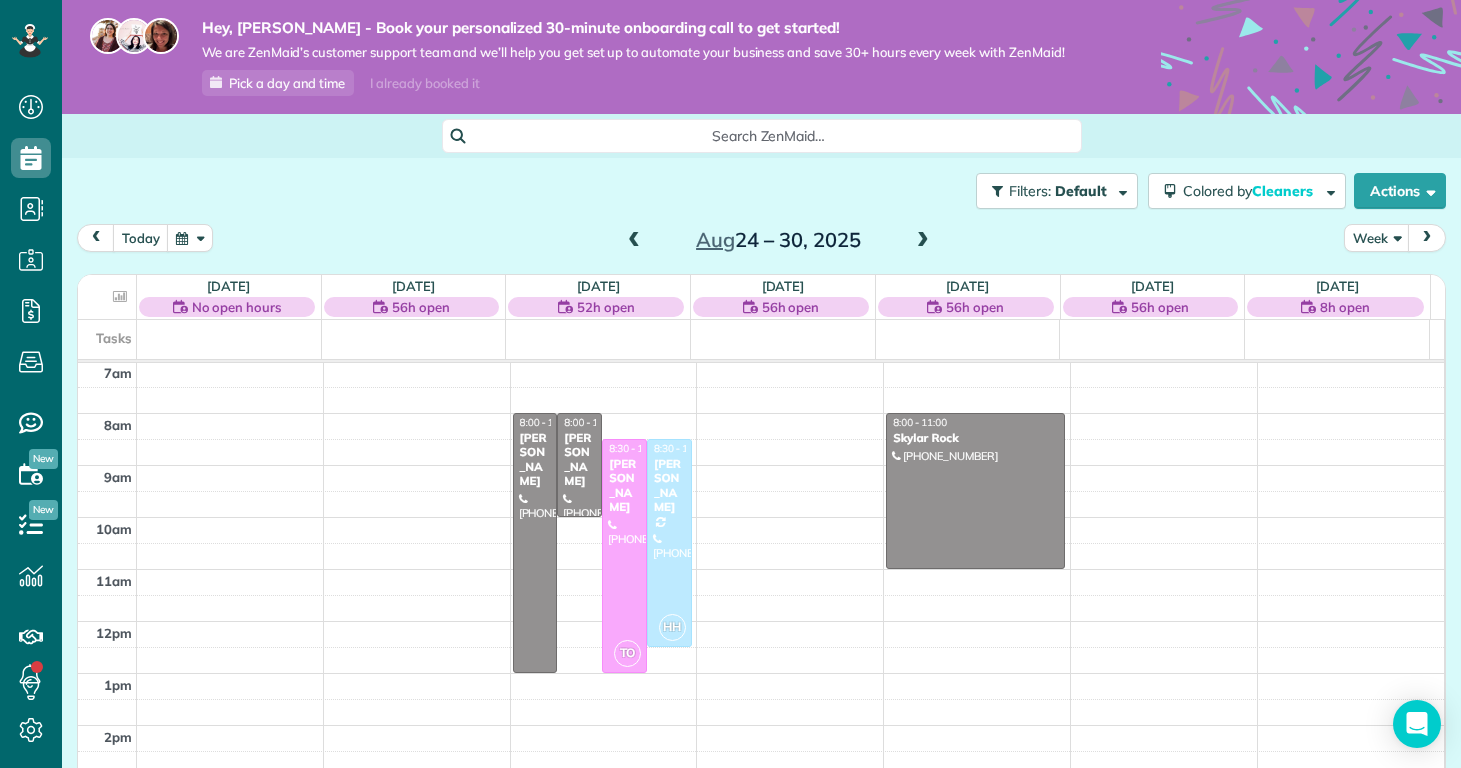 click on "today   Week Aug  24 – 30, 2025" at bounding box center (761, 242) 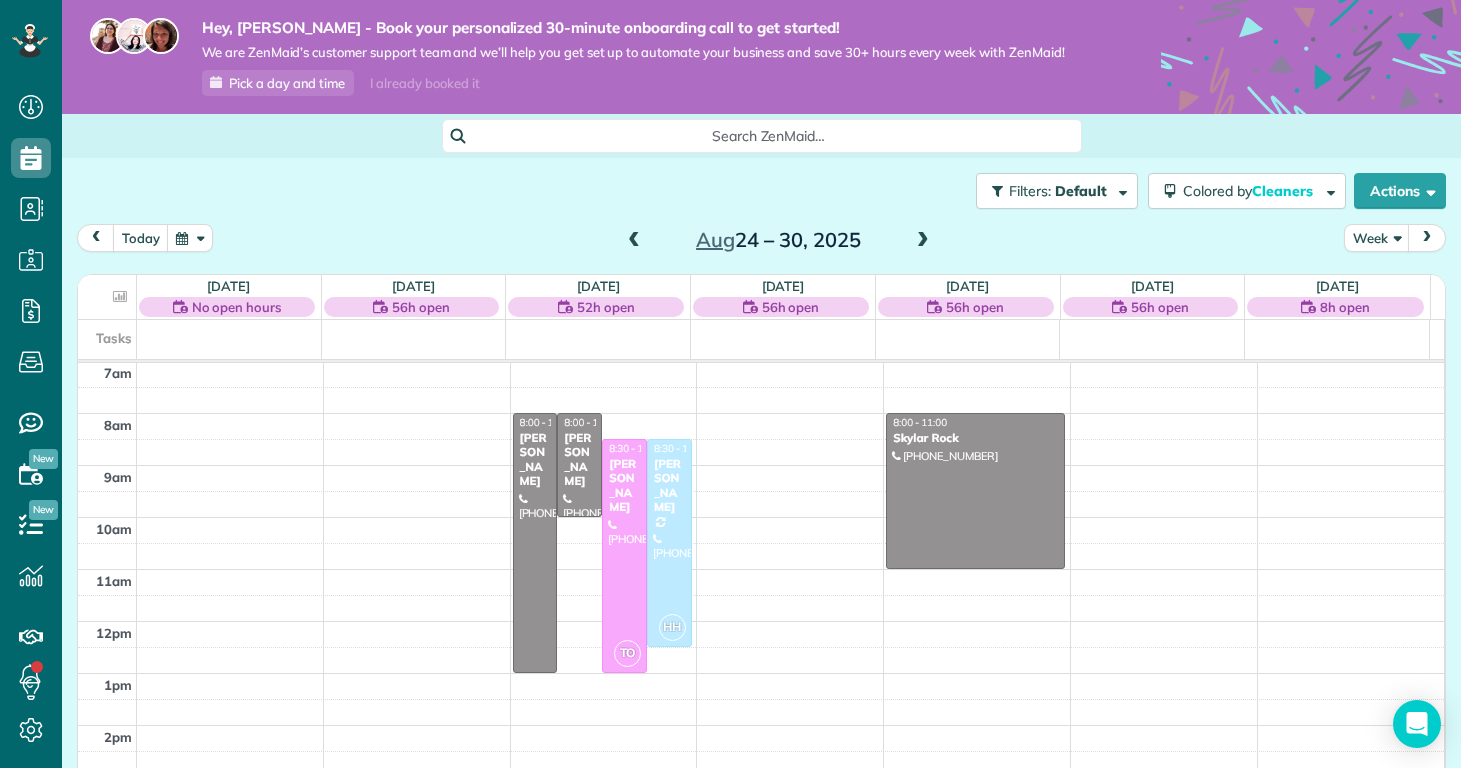 click at bounding box center [923, 241] 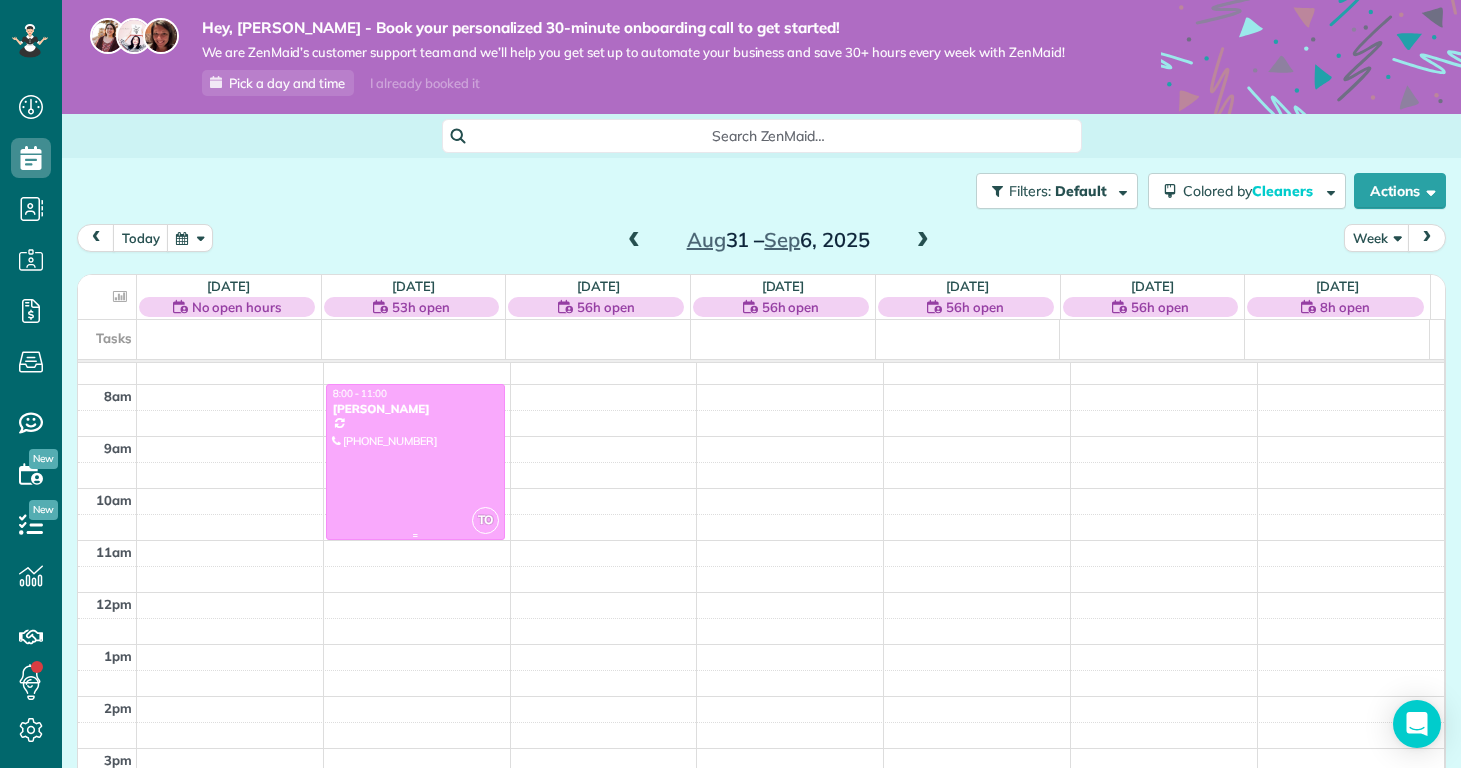 scroll, scrollTop: 390, scrollLeft: 0, axis: vertical 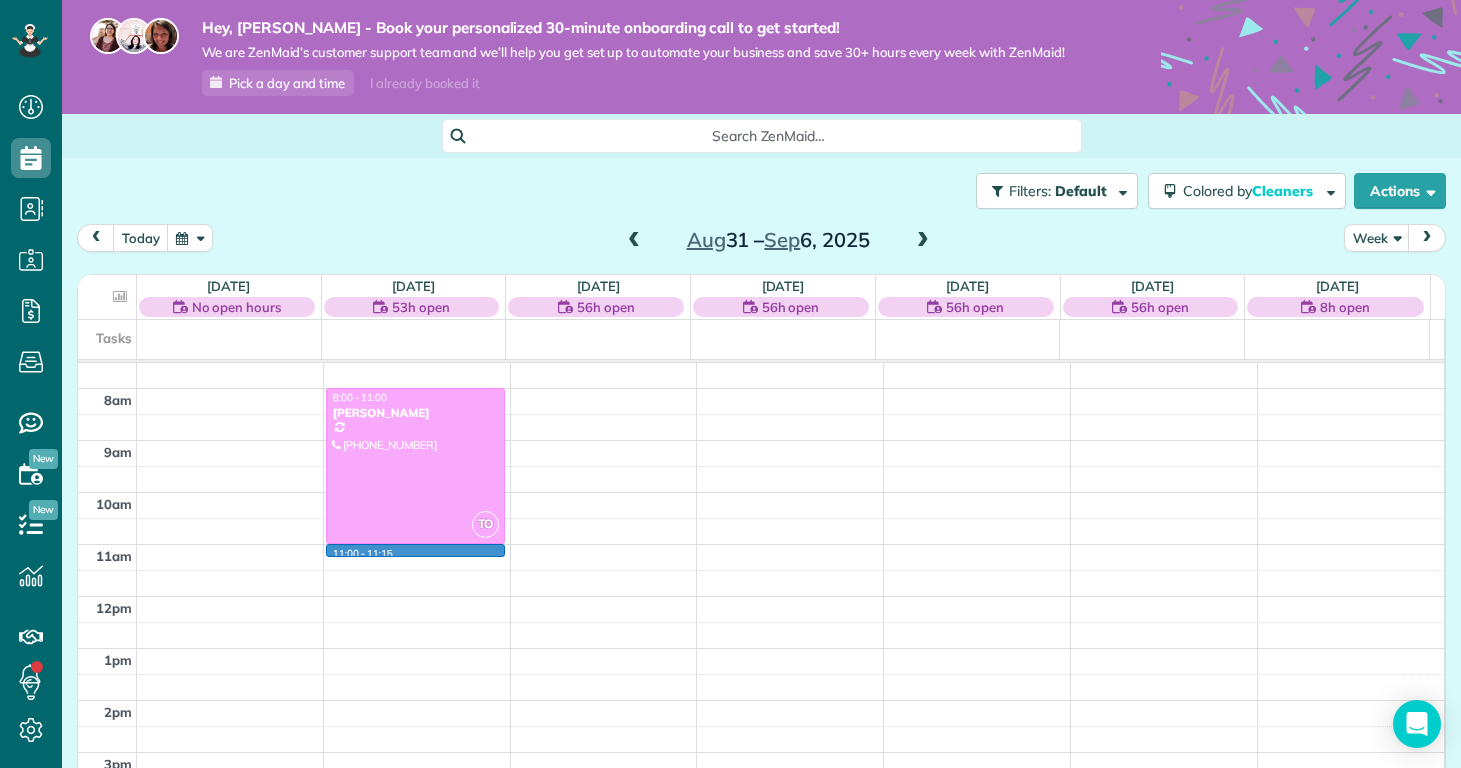 click on "12am 1am 2am 3am 4am 5am 6am 7am 8am 9am 10am 11am 12pm 1pm 2pm 3pm 4pm 5pm 6pm 7pm 8pm 9pm 10pm 11pm 11:00 - 11:15 TO 8:00 - 11:00 Kelly Delaney (910) 650-2280 907 Eakins Lane Richlands, NC 28574" at bounding box center [761, 596] 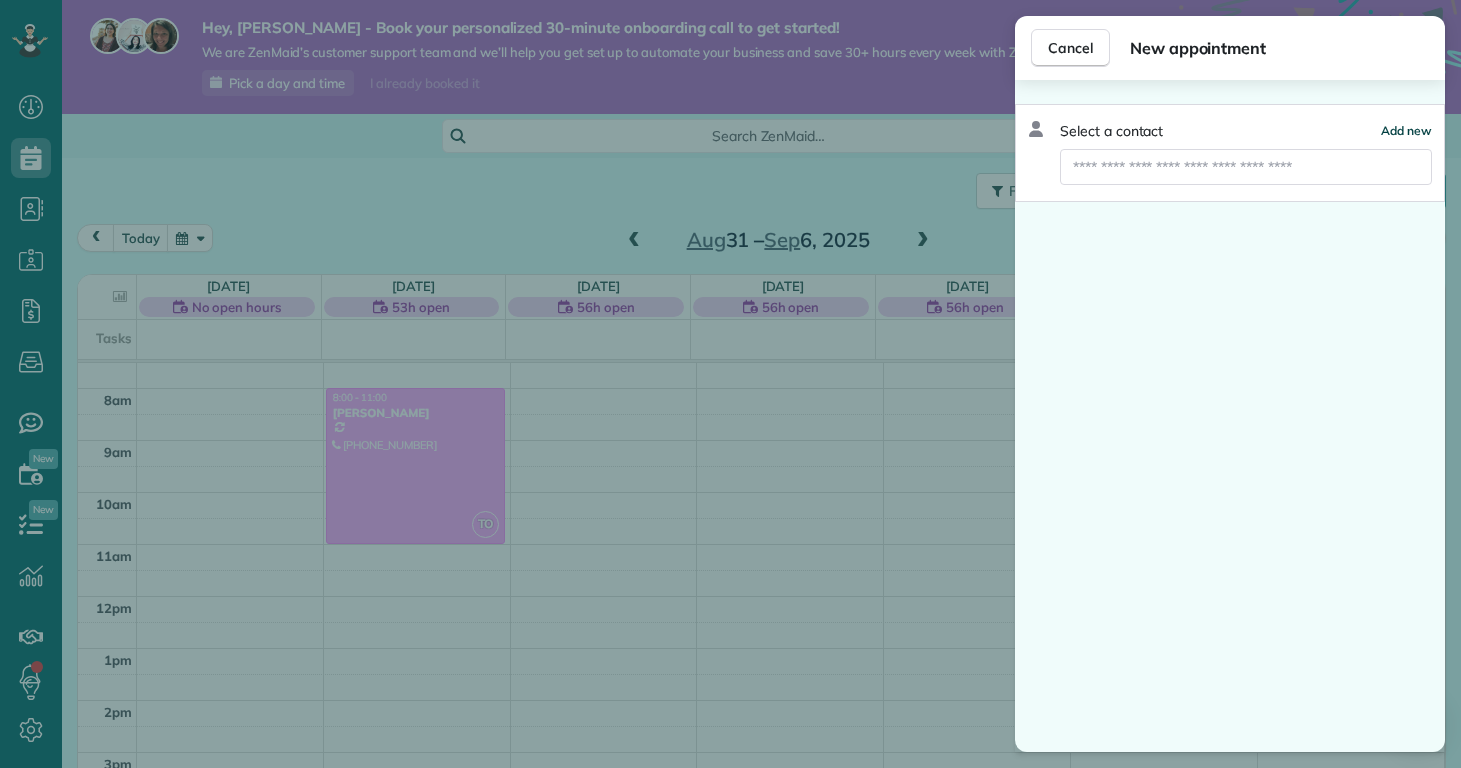 click on "Add new" at bounding box center (1406, 130) 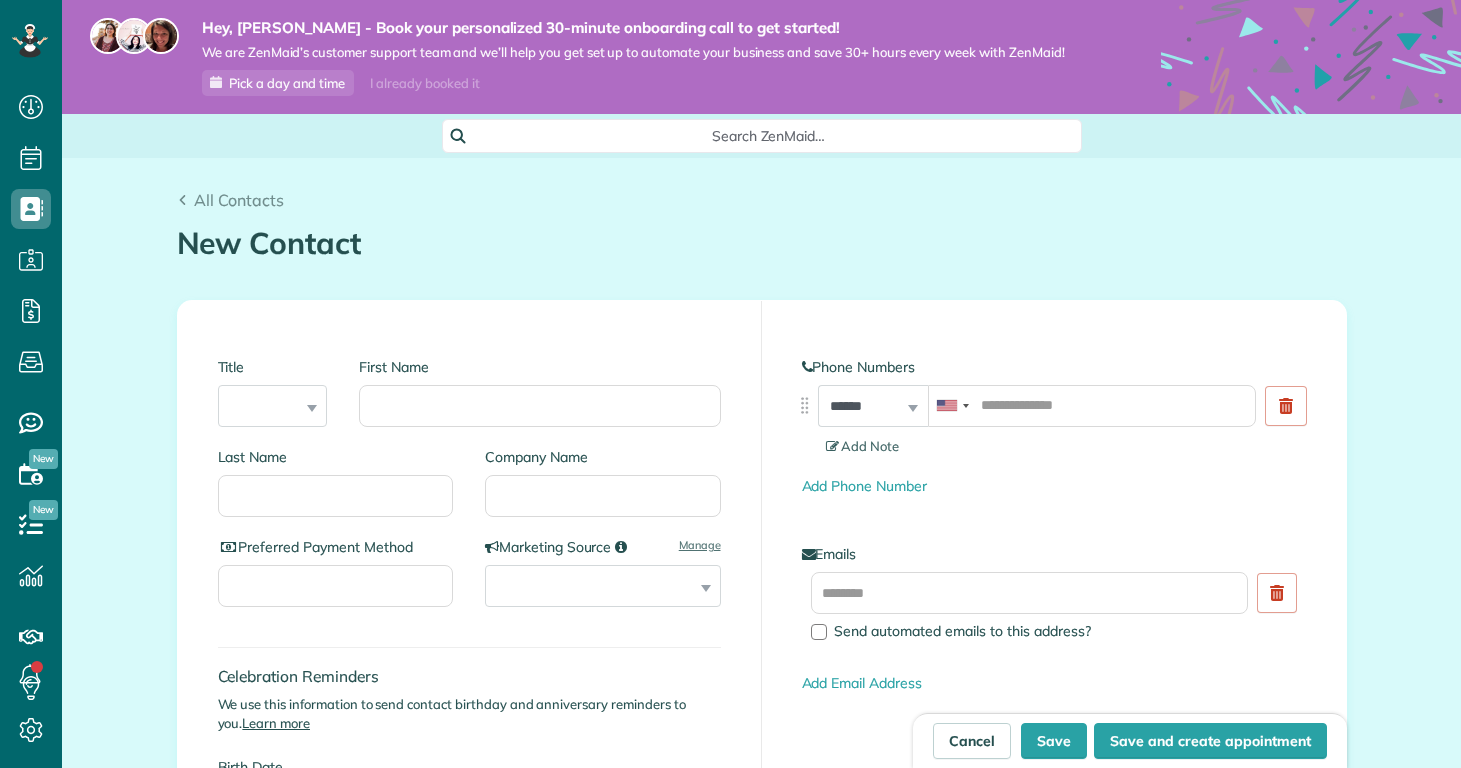 scroll, scrollTop: 0, scrollLeft: 0, axis: both 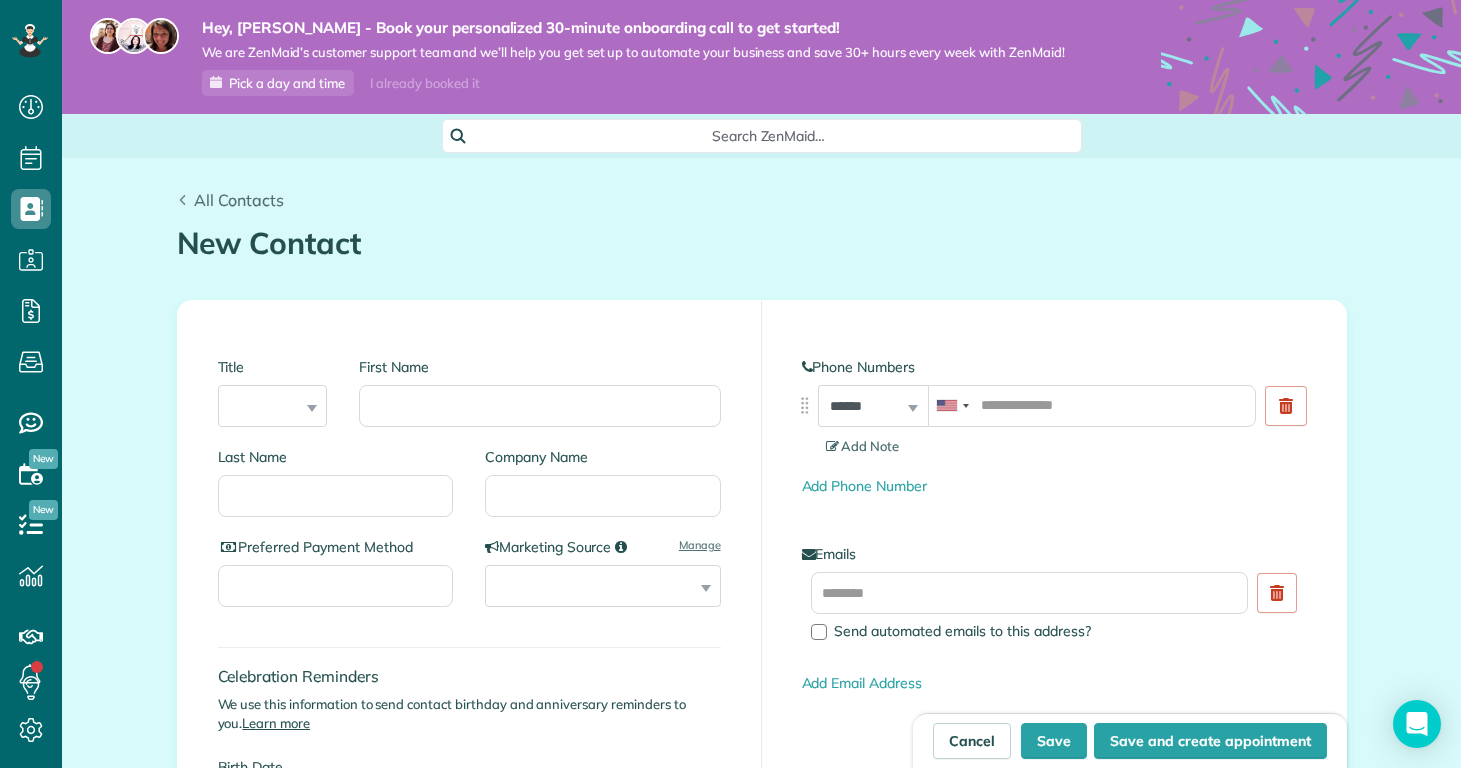 click on "All Contacts" at bounding box center [231, 200] 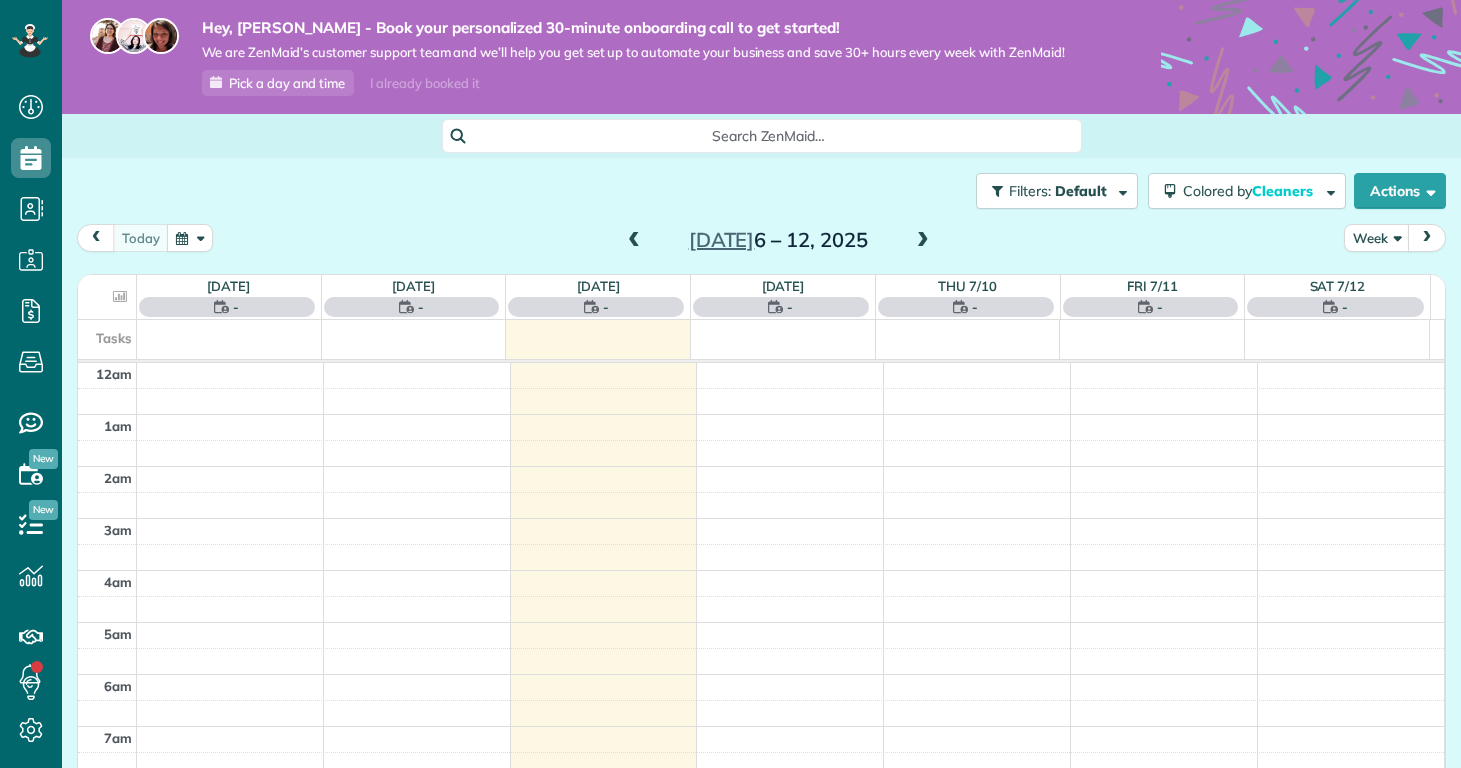 scroll, scrollTop: 0, scrollLeft: 0, axis: both 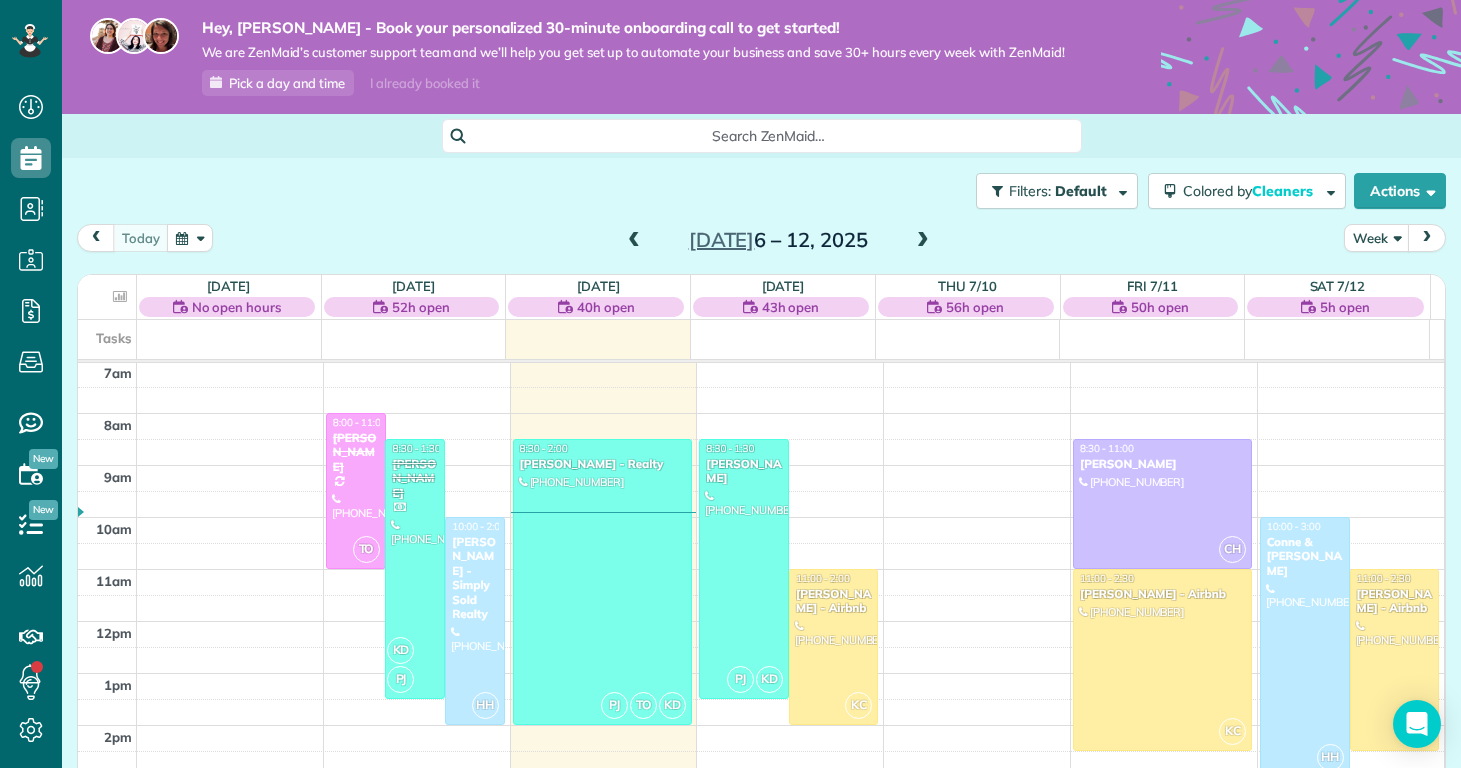 click on "Jul  6 – 12, 2025" at bounding box center [778, 240] 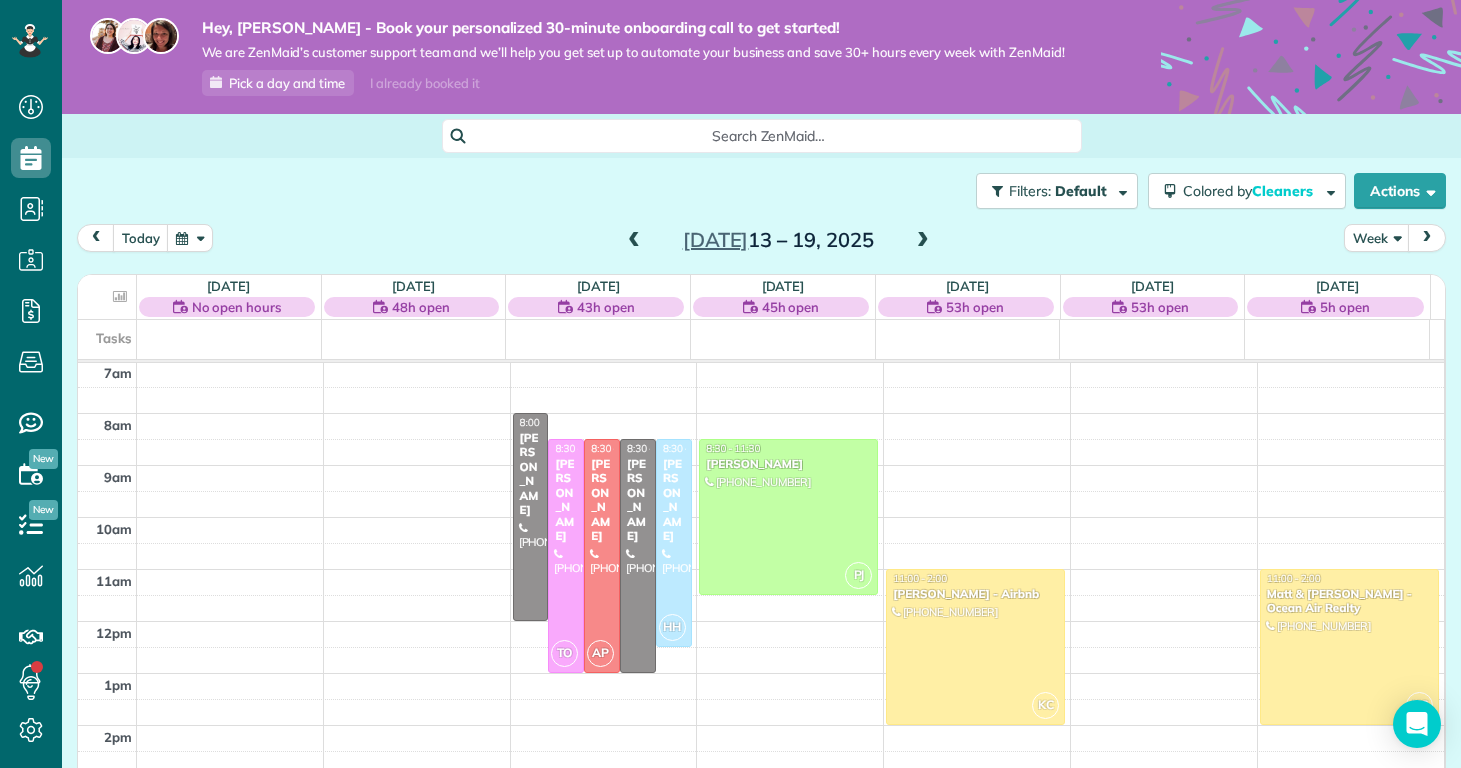 click at bounding box center [923, 241] 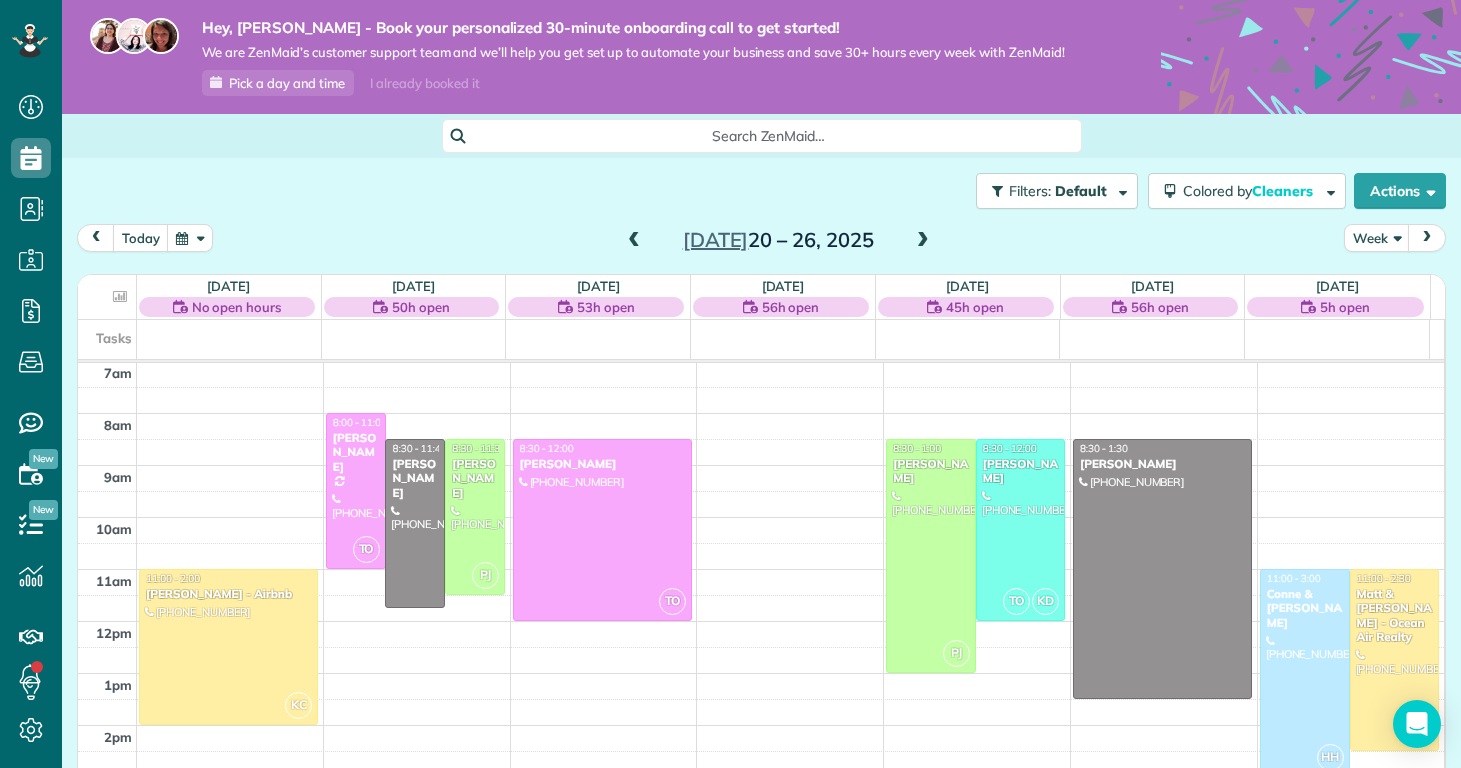 click at bounding box center [923, 241] 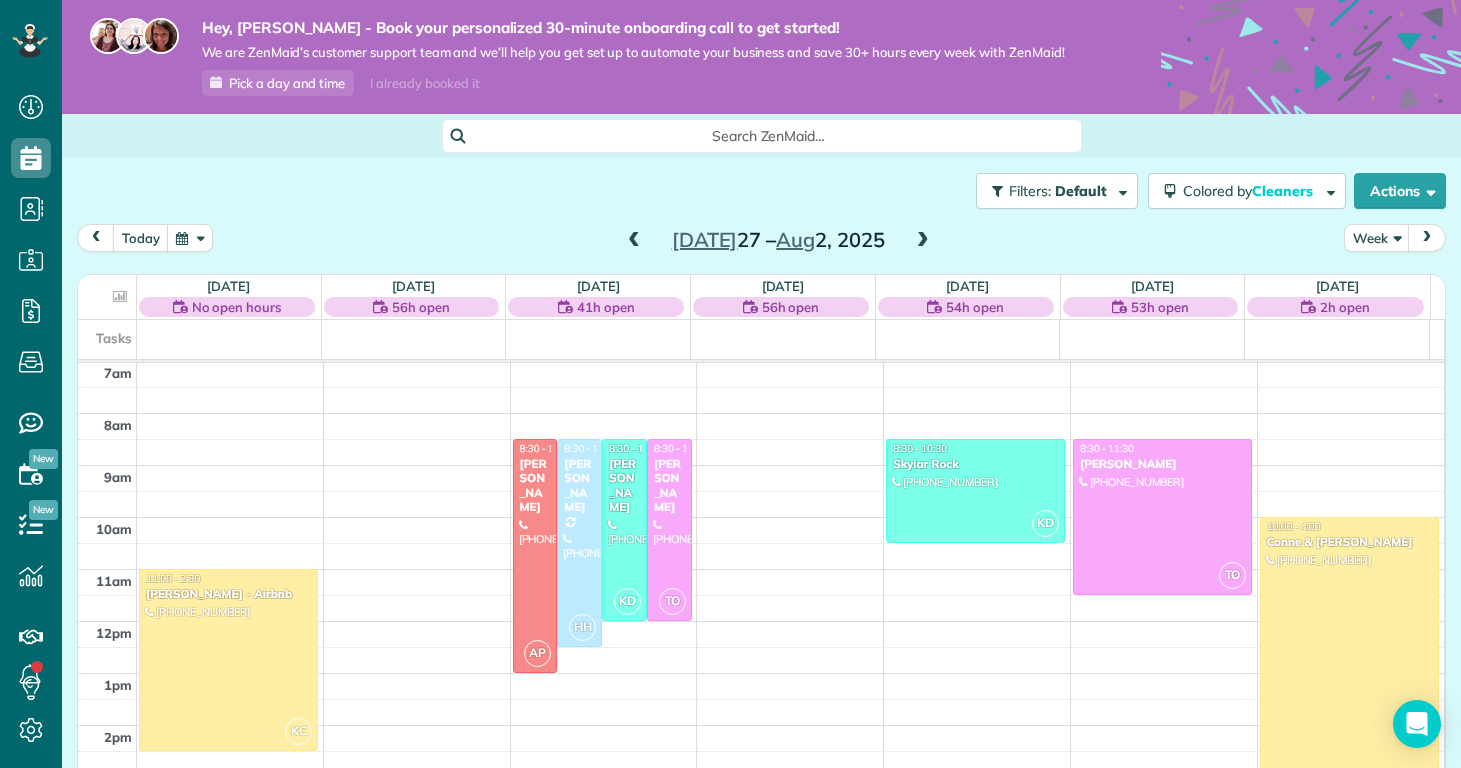 click at bounding box center [923, 241] 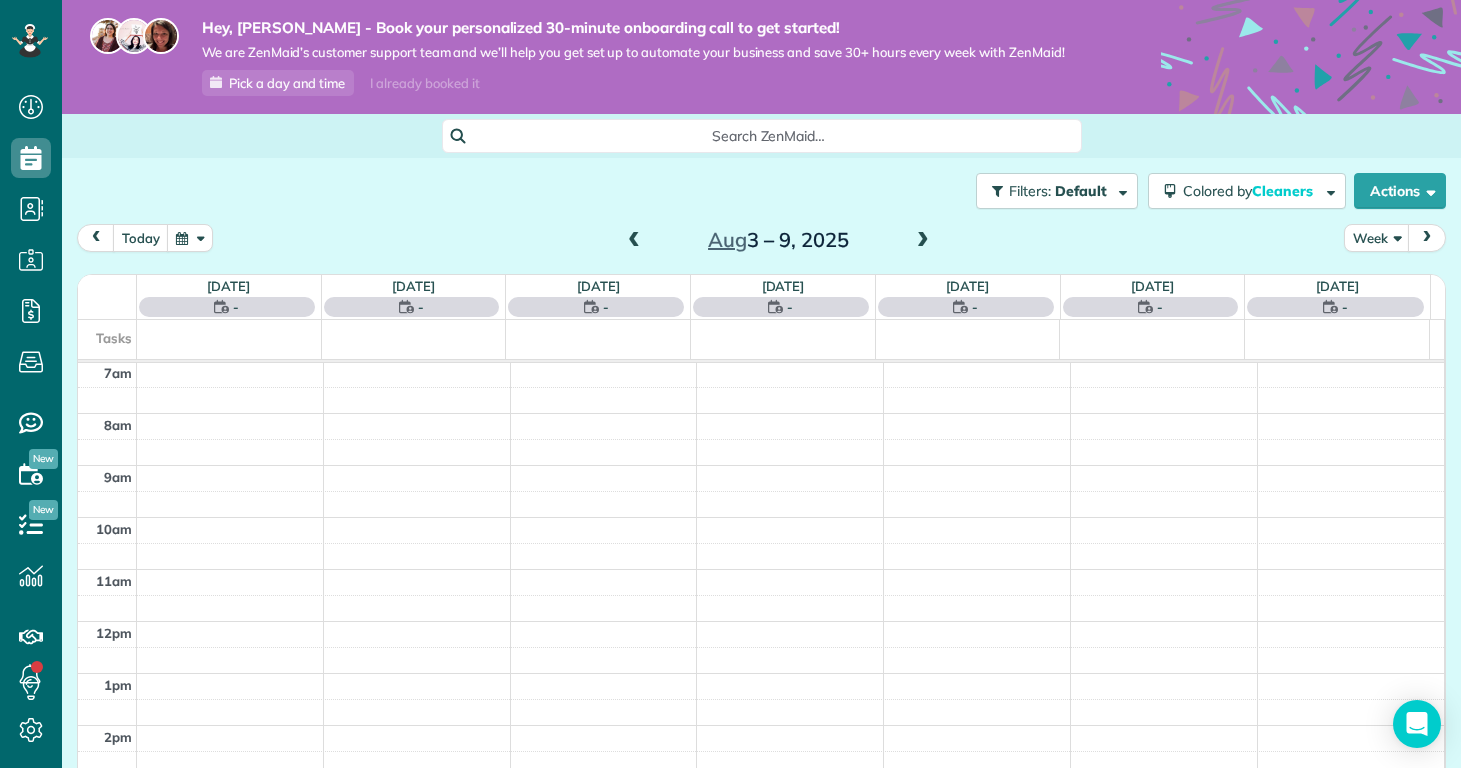 scroll, scrollTop: 365, scrollLeft: 0, axis: vertical 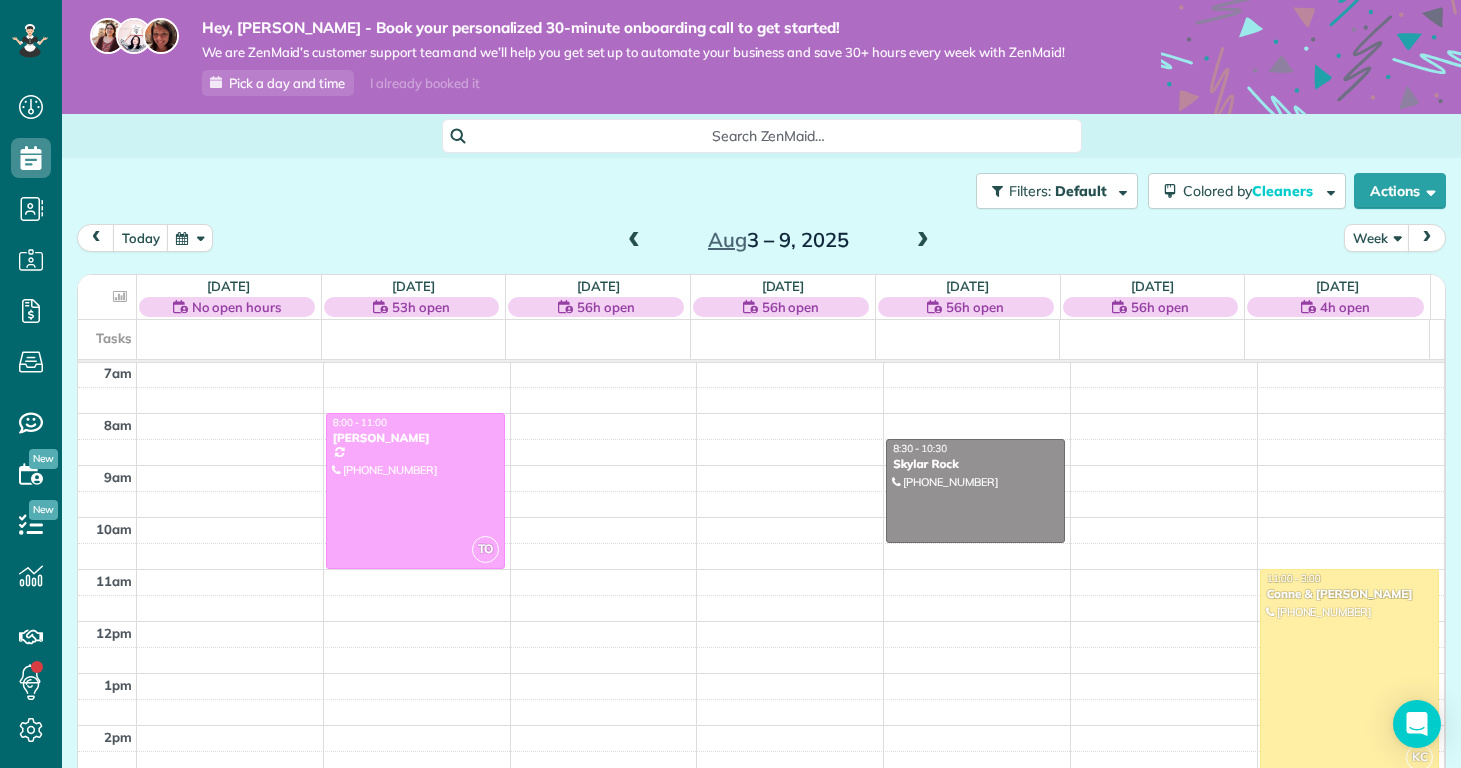 click at bounding box center [923, 241] 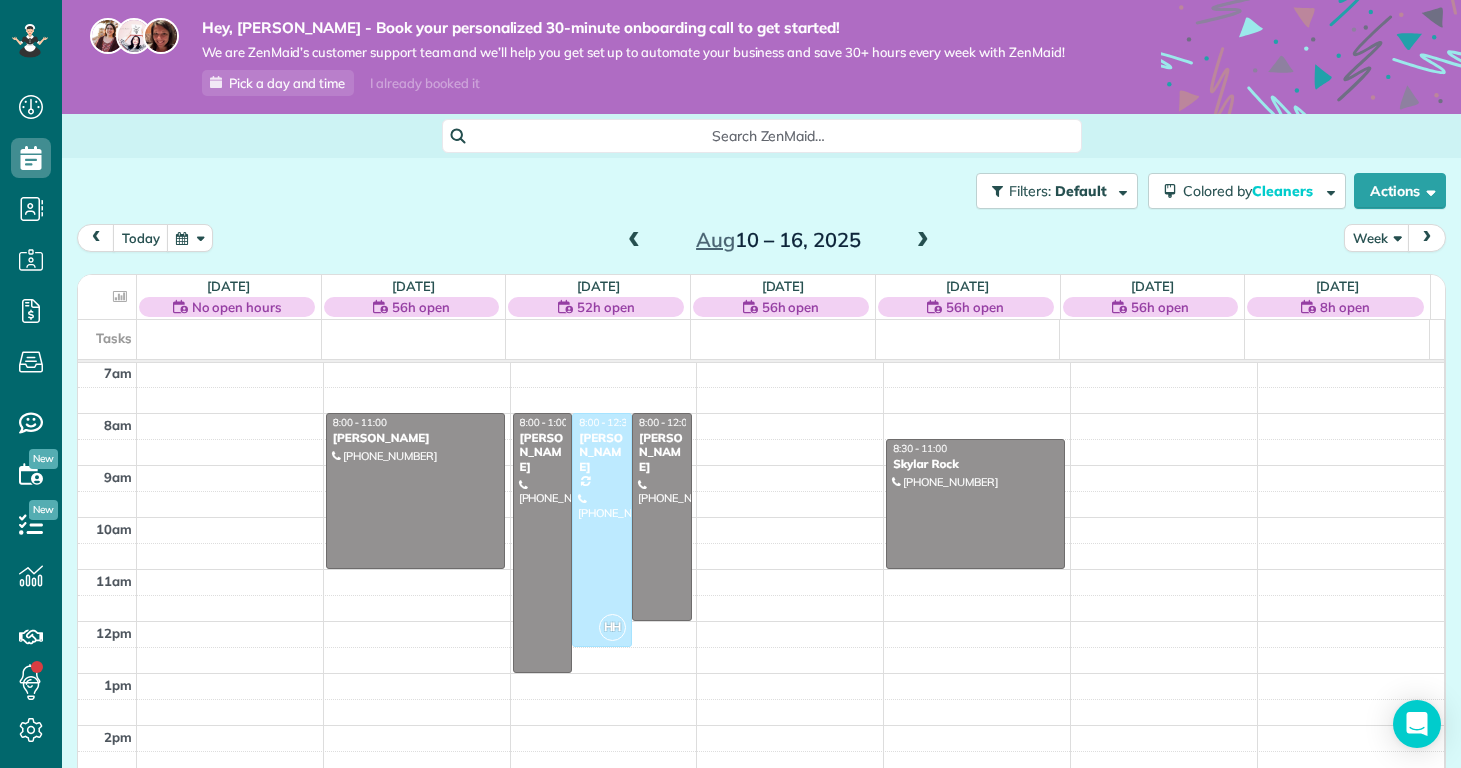 click at bounding box center [923, 241] 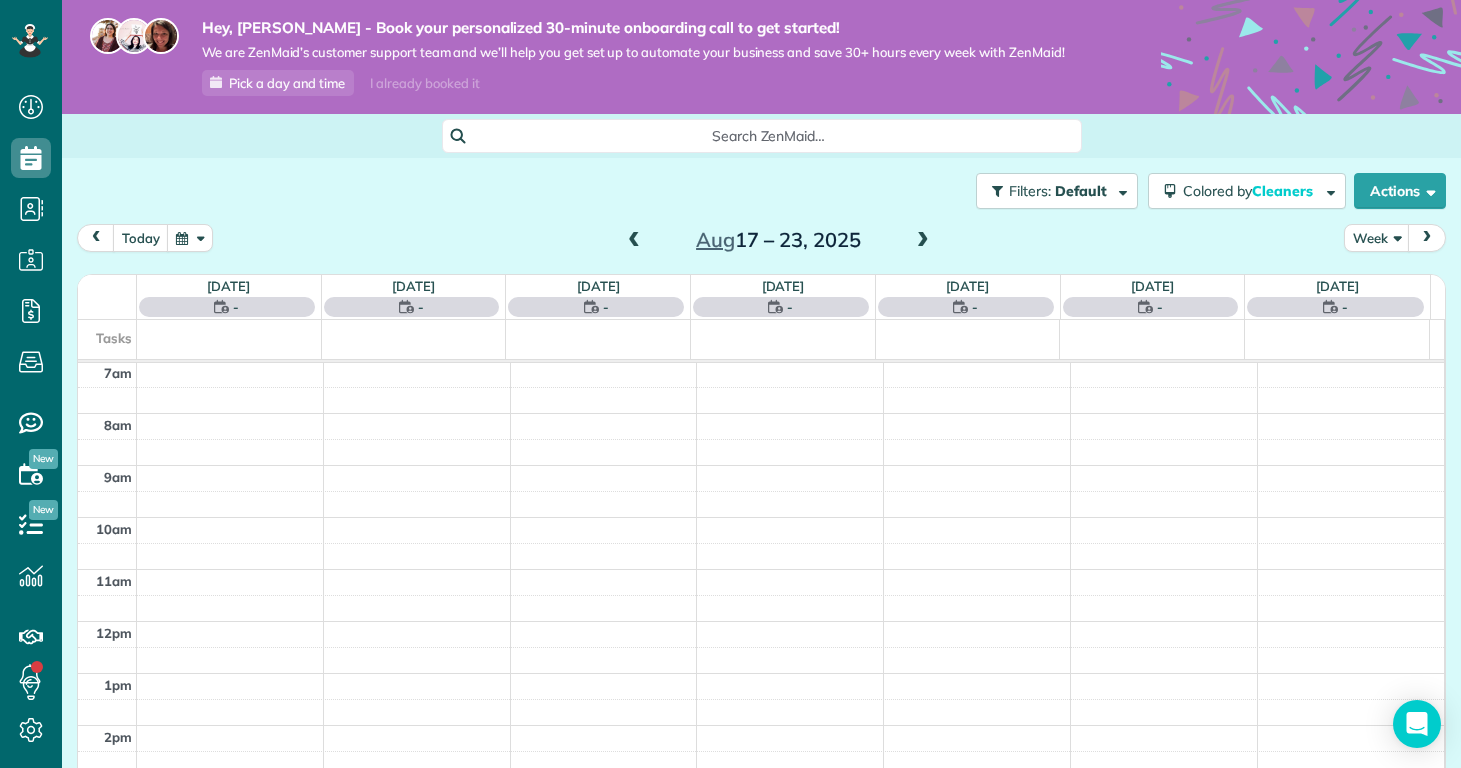 scroll, scrollTop: 365, scrollLeft: 0, axis: vertical 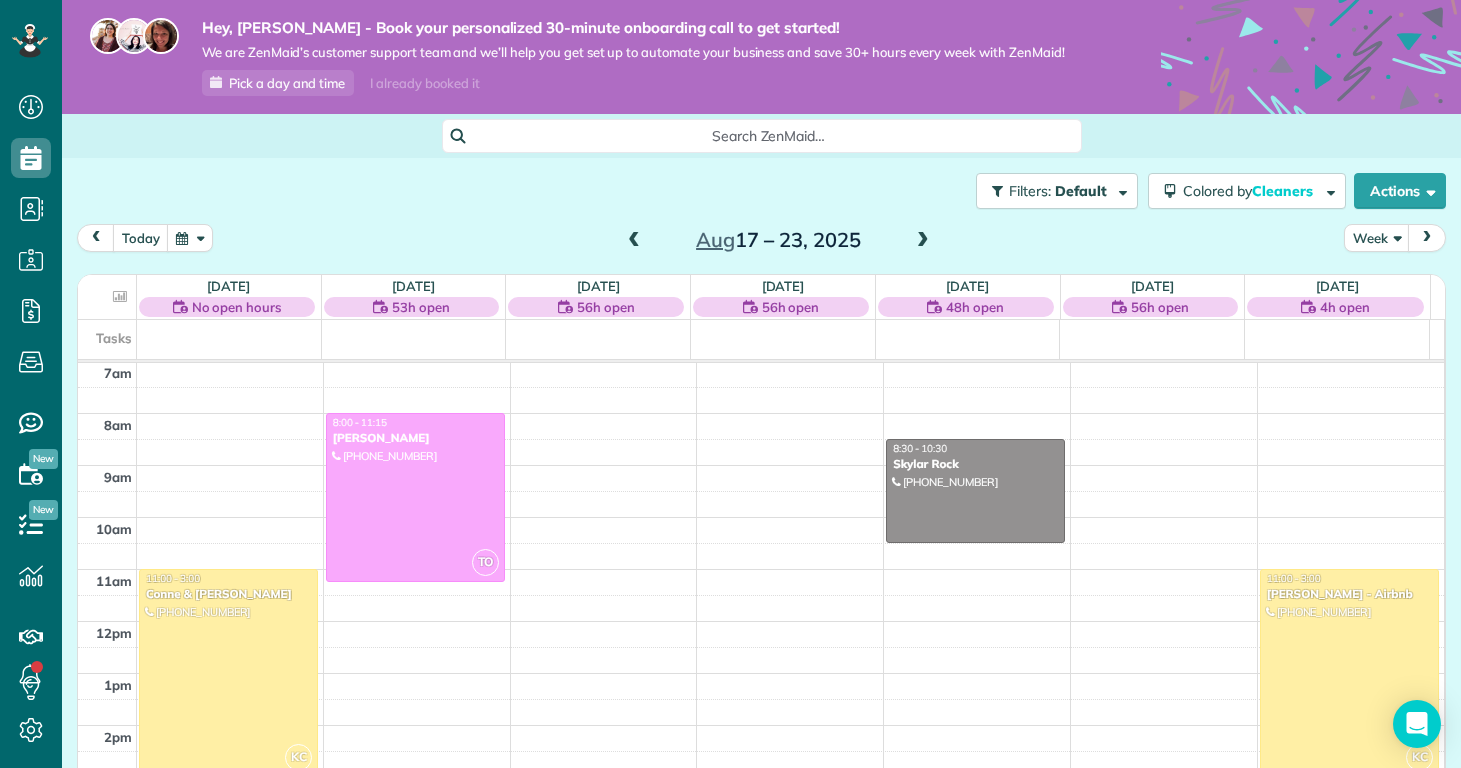 click at bounding box center (923, 241) 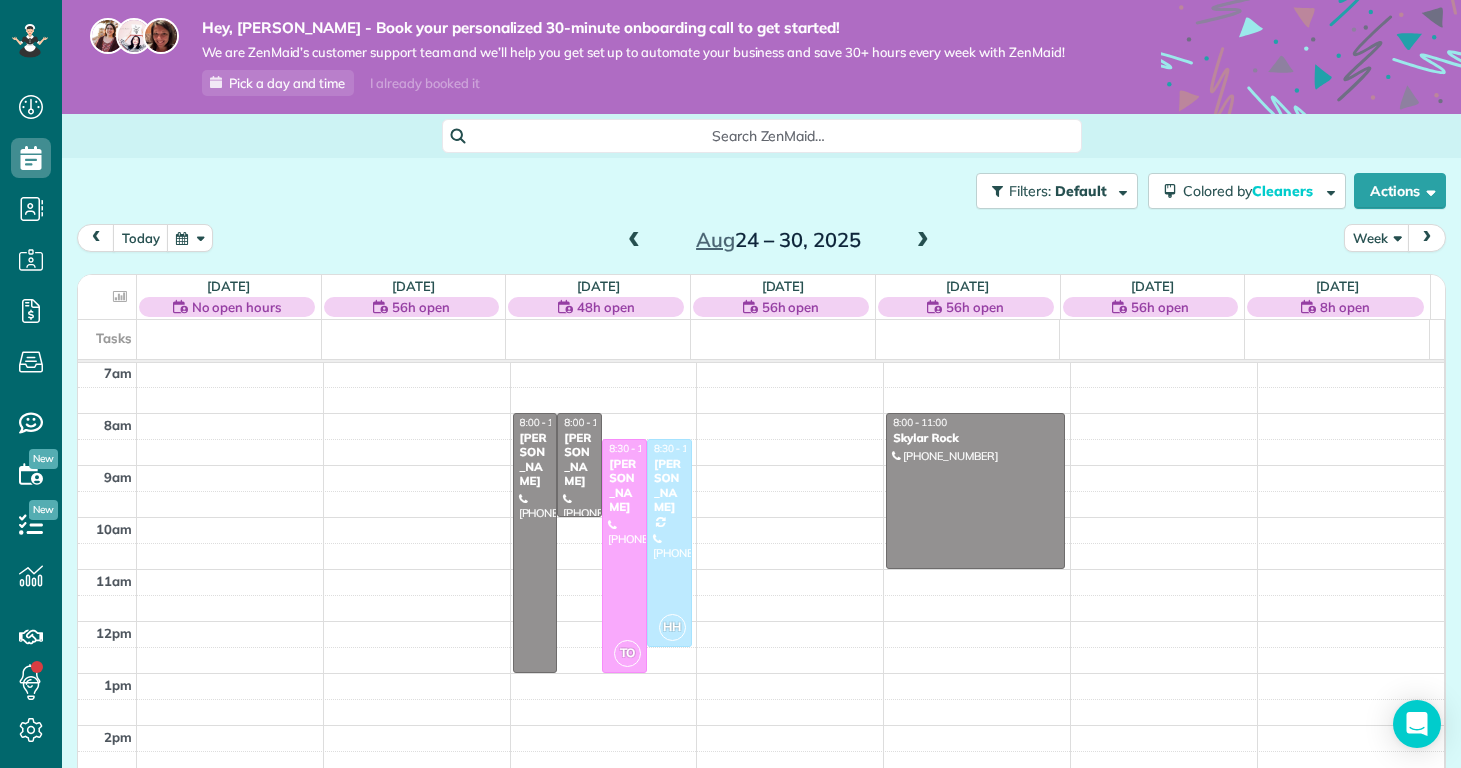 click at bounding box center [923, 241] 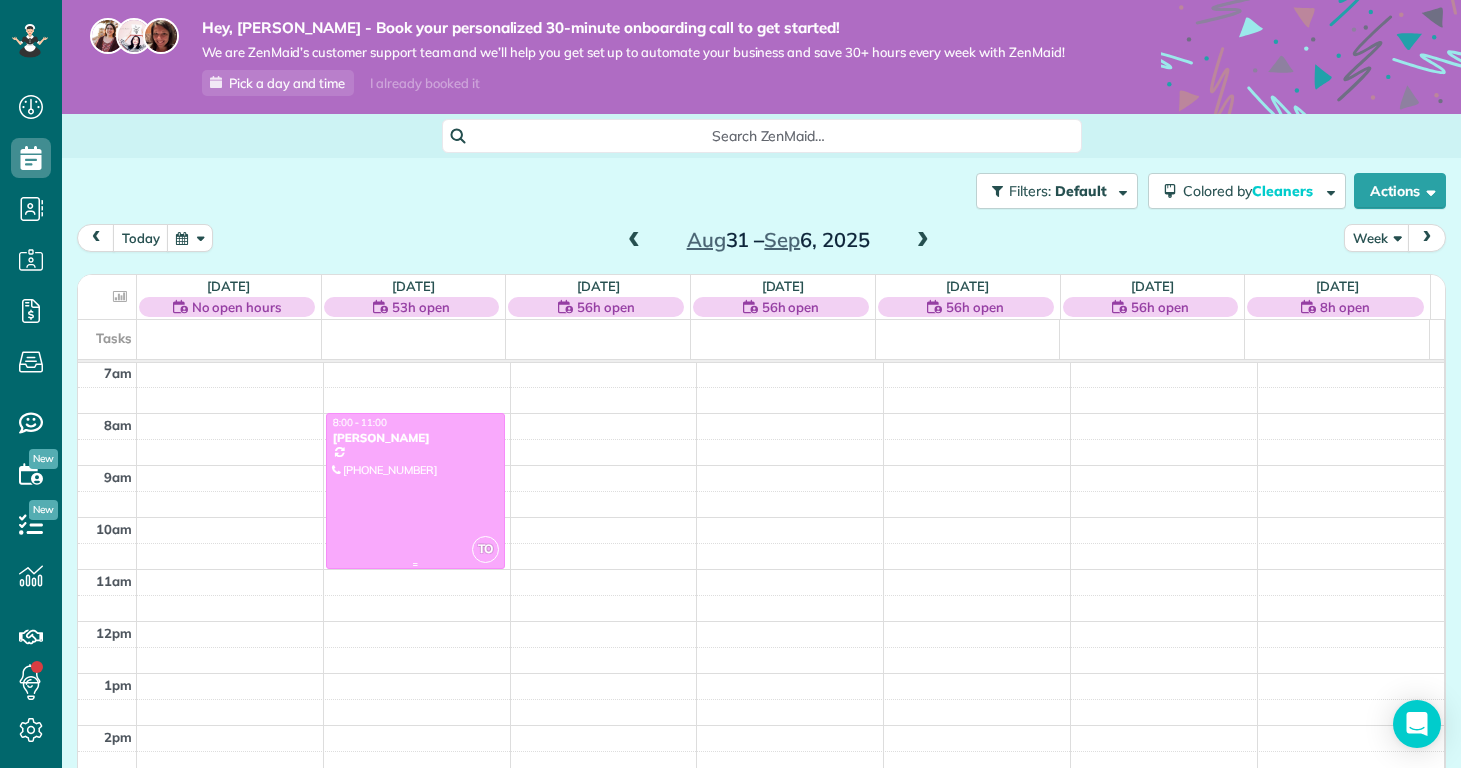 scroll, scrollTop: 392, scrollLeft: 0, axis: vertical 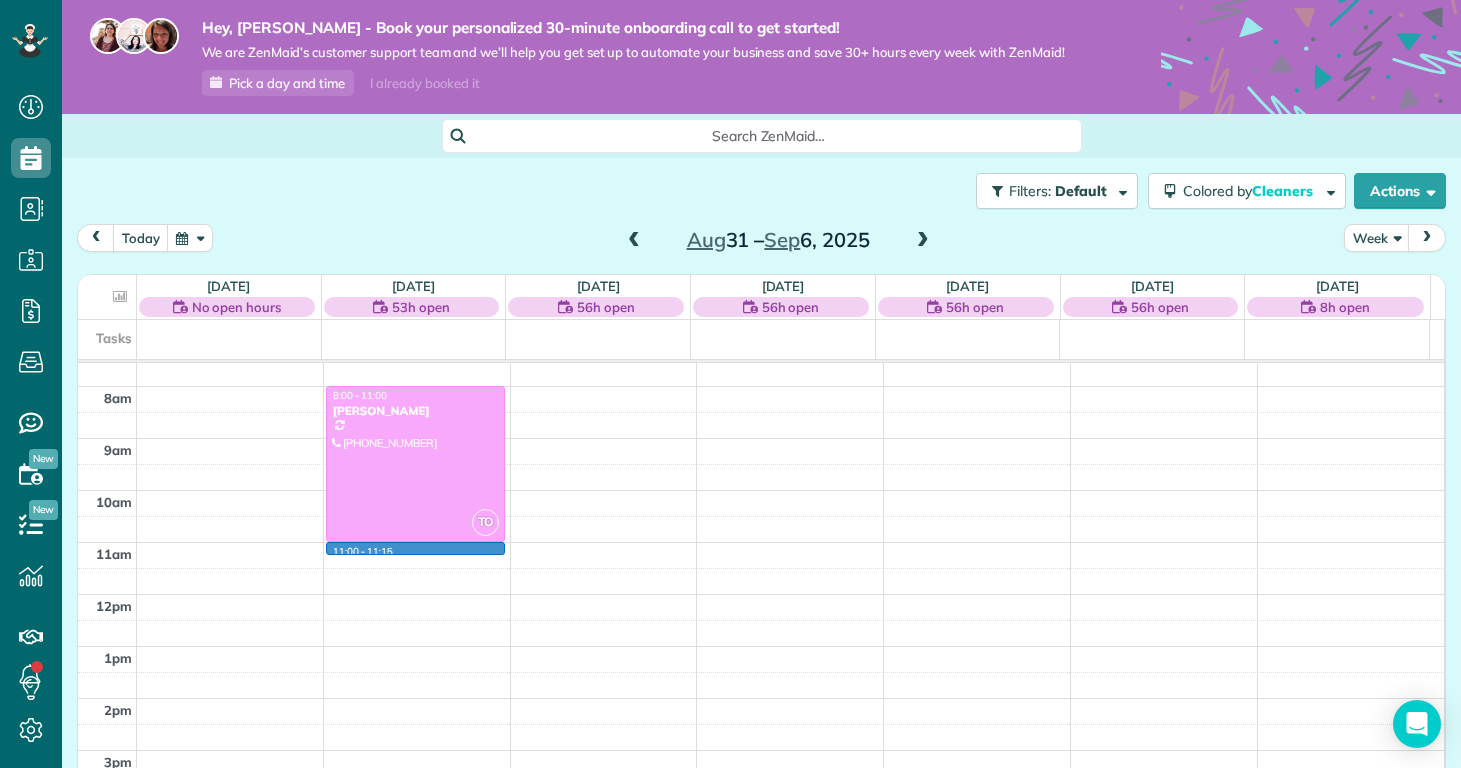 click on "12am 1am 2am 3am 4am 5am 6am 7am 8am 9am 10am 11am 12pm 1pm 2pm 3pm 4pm 5pm 6pm 7pm 8pm 9pm 10pm 11pm 11:00 - 11:15 TO 8:00 - 11:00 Kelly Delaney (910) 650-2280 907 Eakins Lane Richlands, NC 28574" at bounding box center (761, 594) 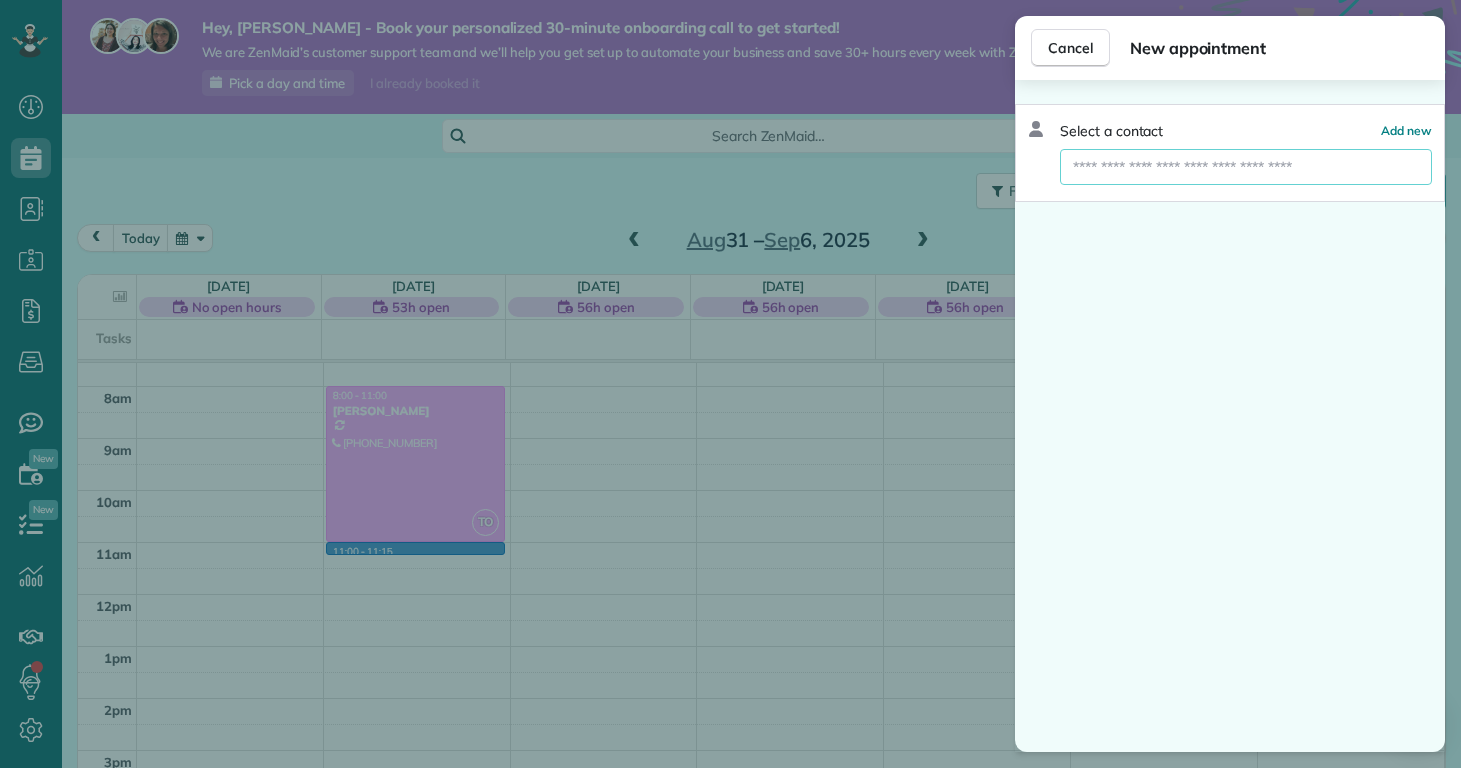 click at bounding box center [1246, 167] 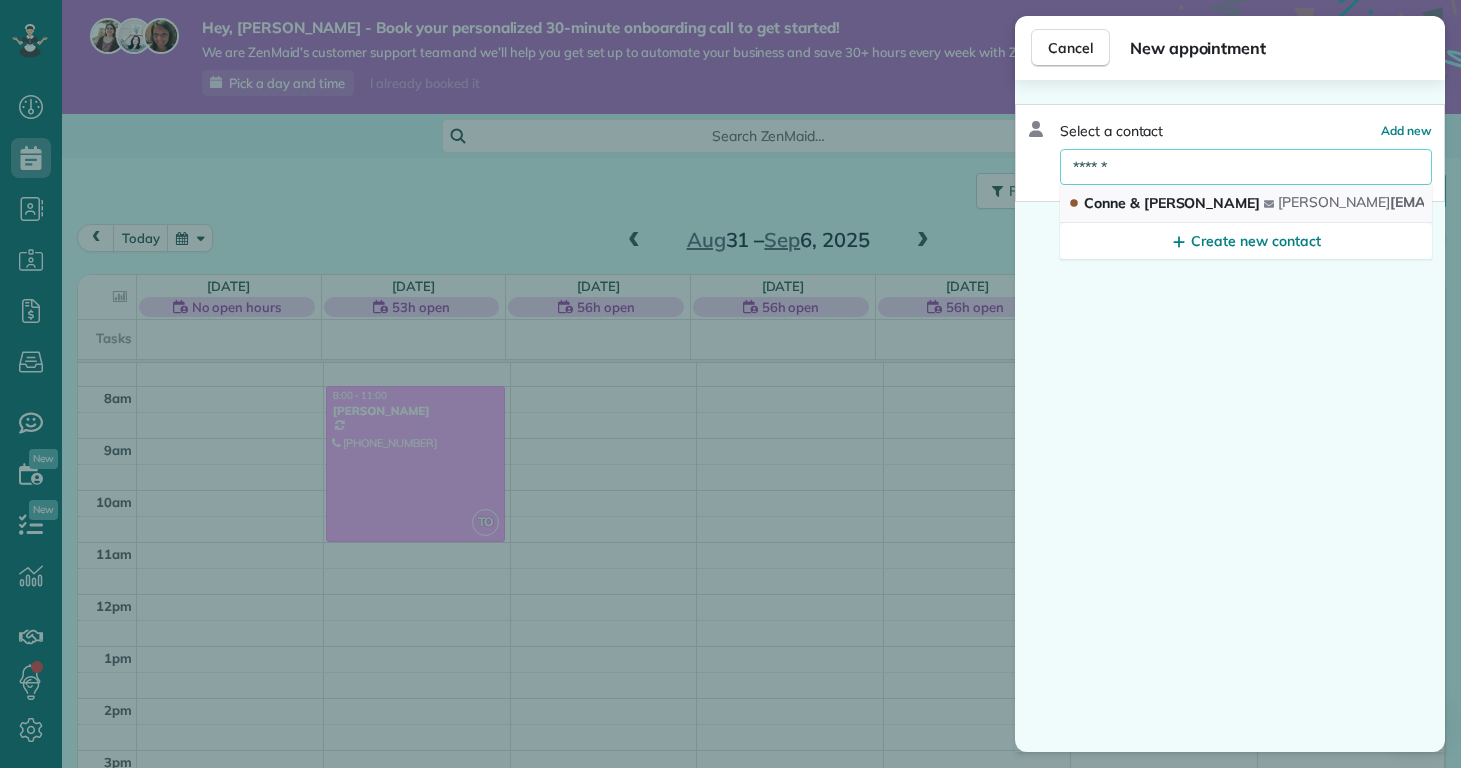 type on "******" 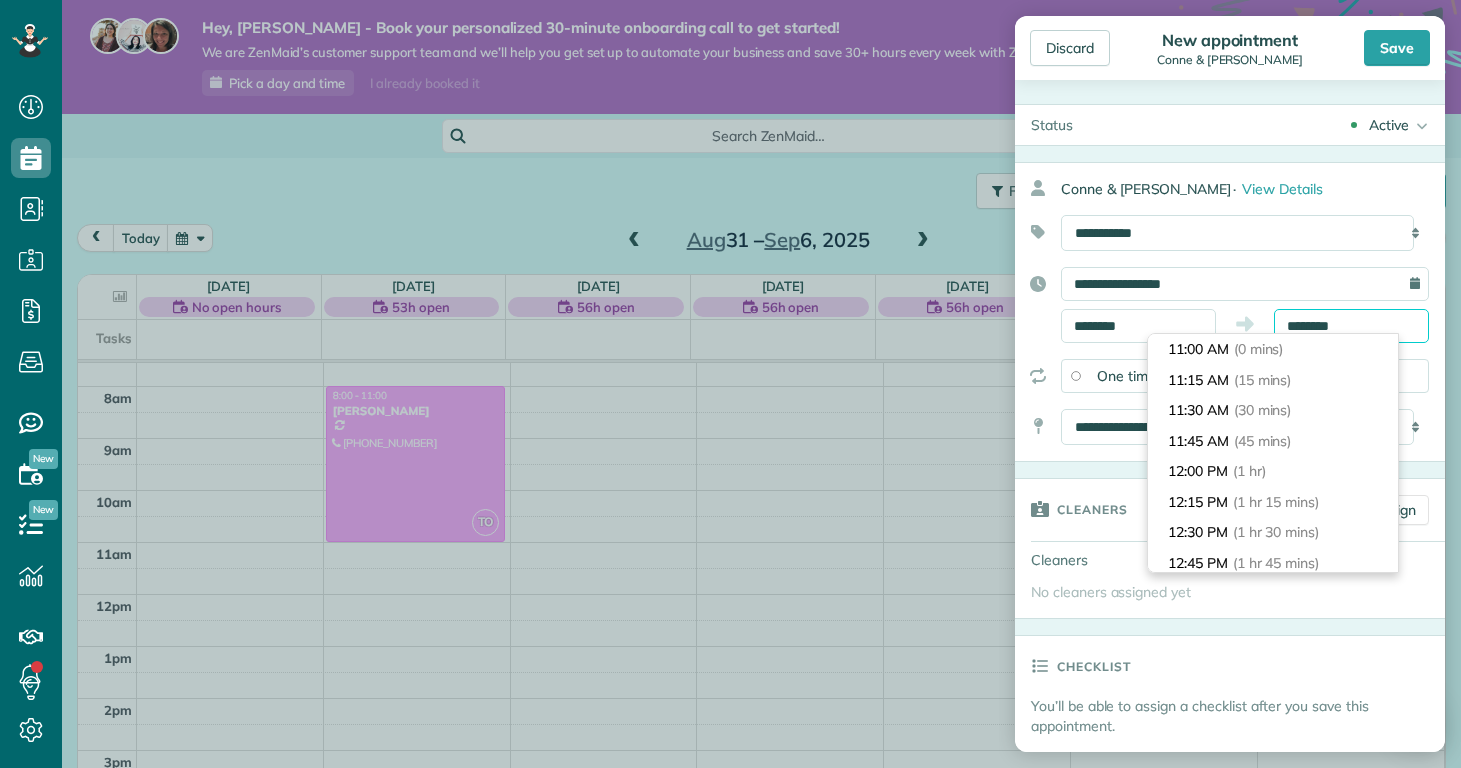 click on "********" at bounding box center [1351, 326] 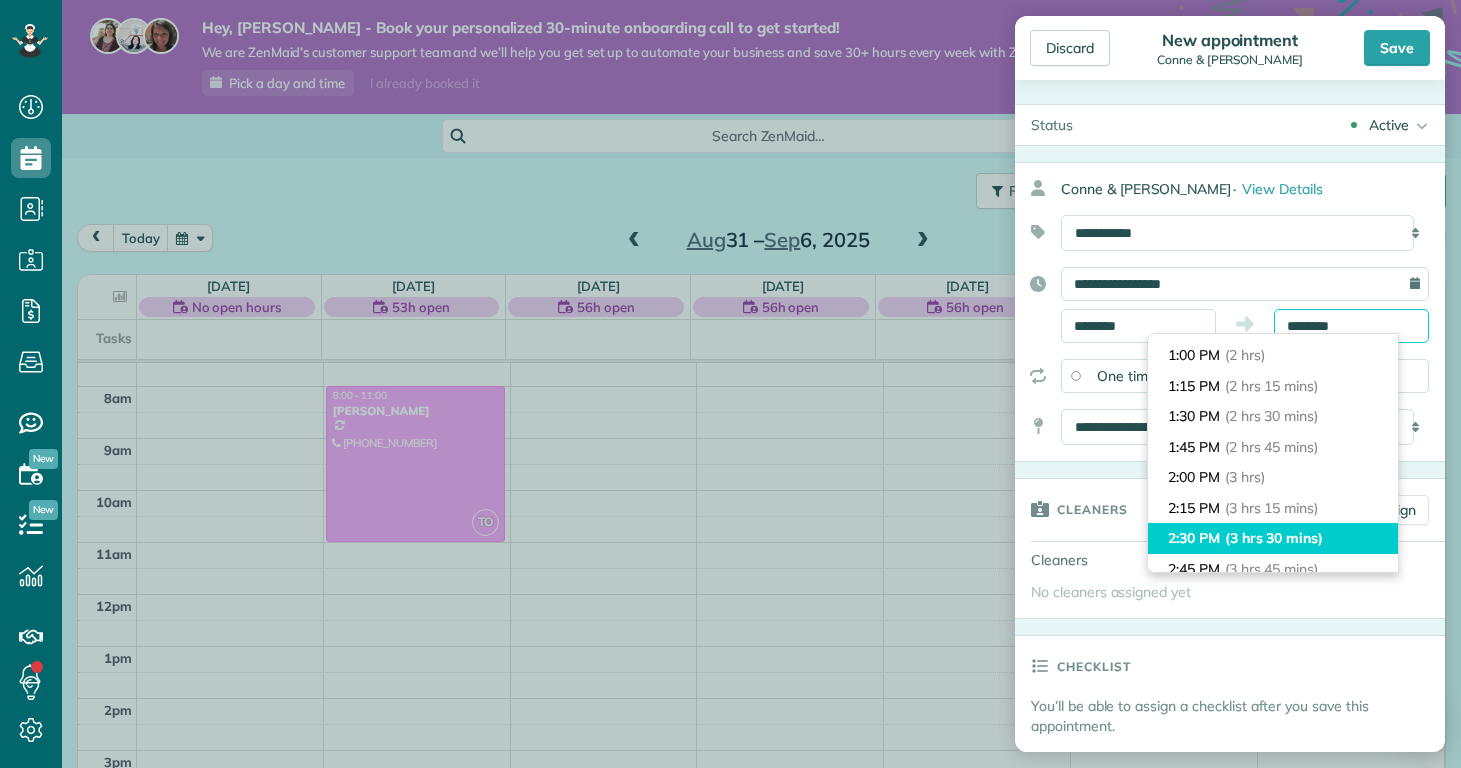 scroll, scrollTop: 401, scrollLeft: 0, axis: vertical 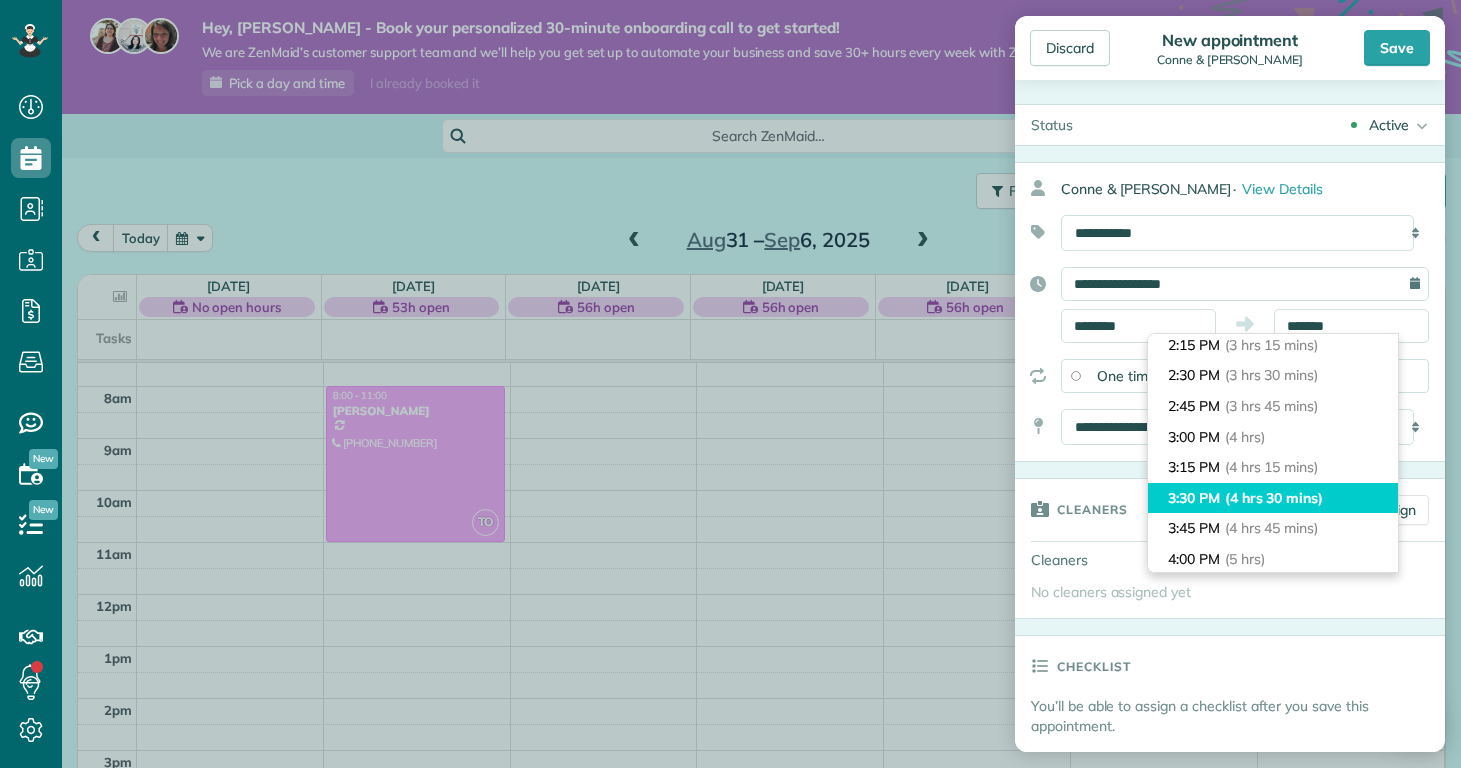 click on "(4 hrs 30 mins)" at bounding box center [1274, 498] 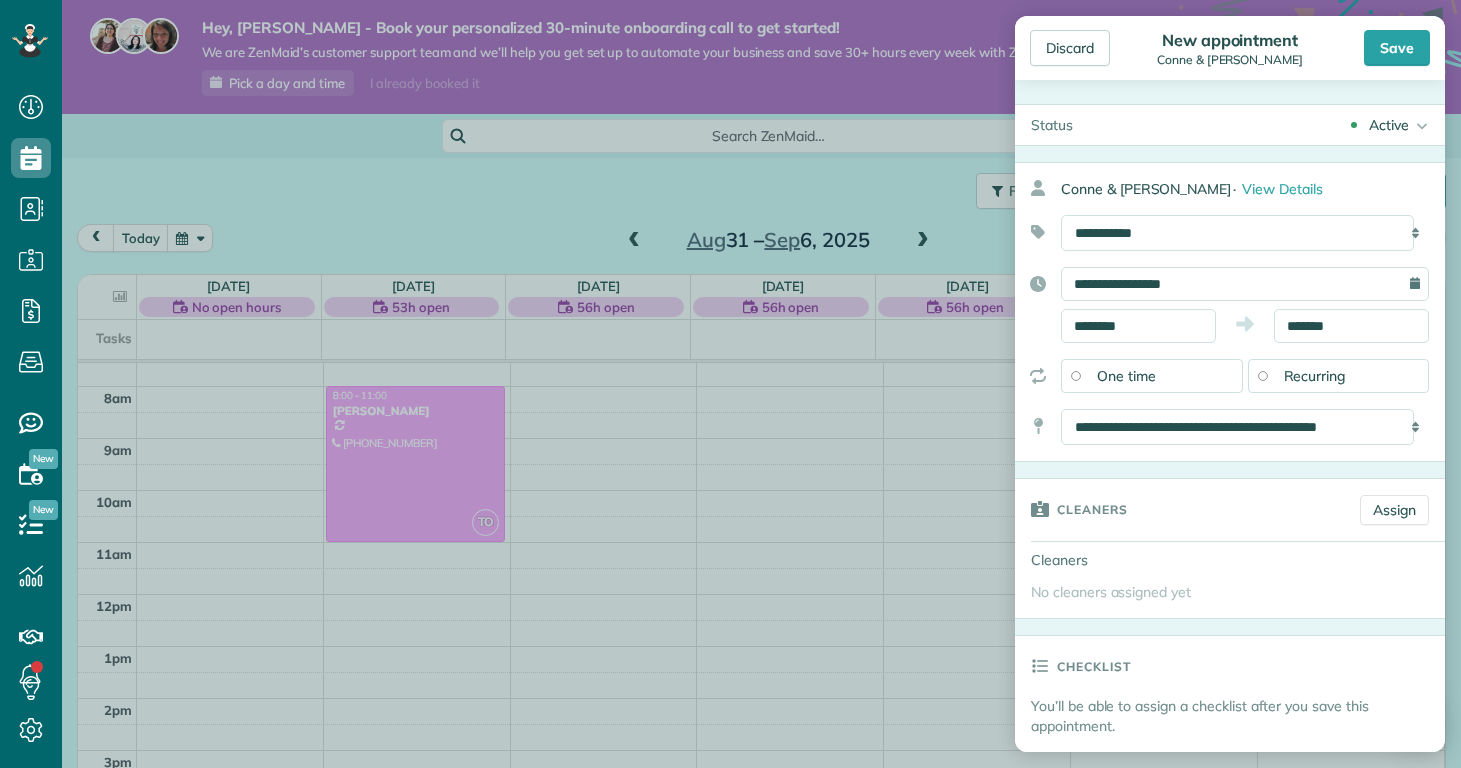 click on "**********" at bounding box center (1230, 312) 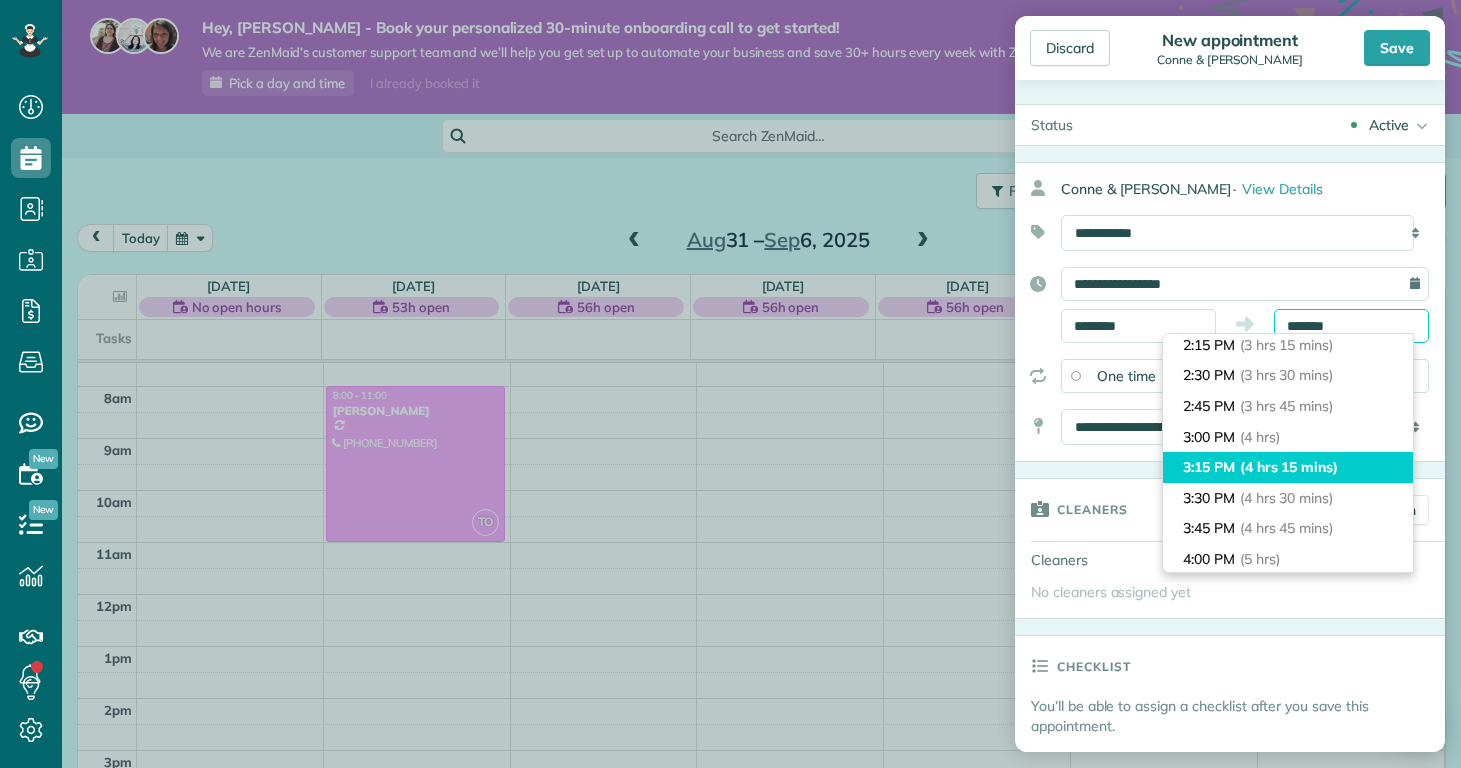click on "Dashboard
Scheduling
Calendar View
List View
Dispatch View - Weekly scheduling (Beta)" at bounding box center [730, 384] 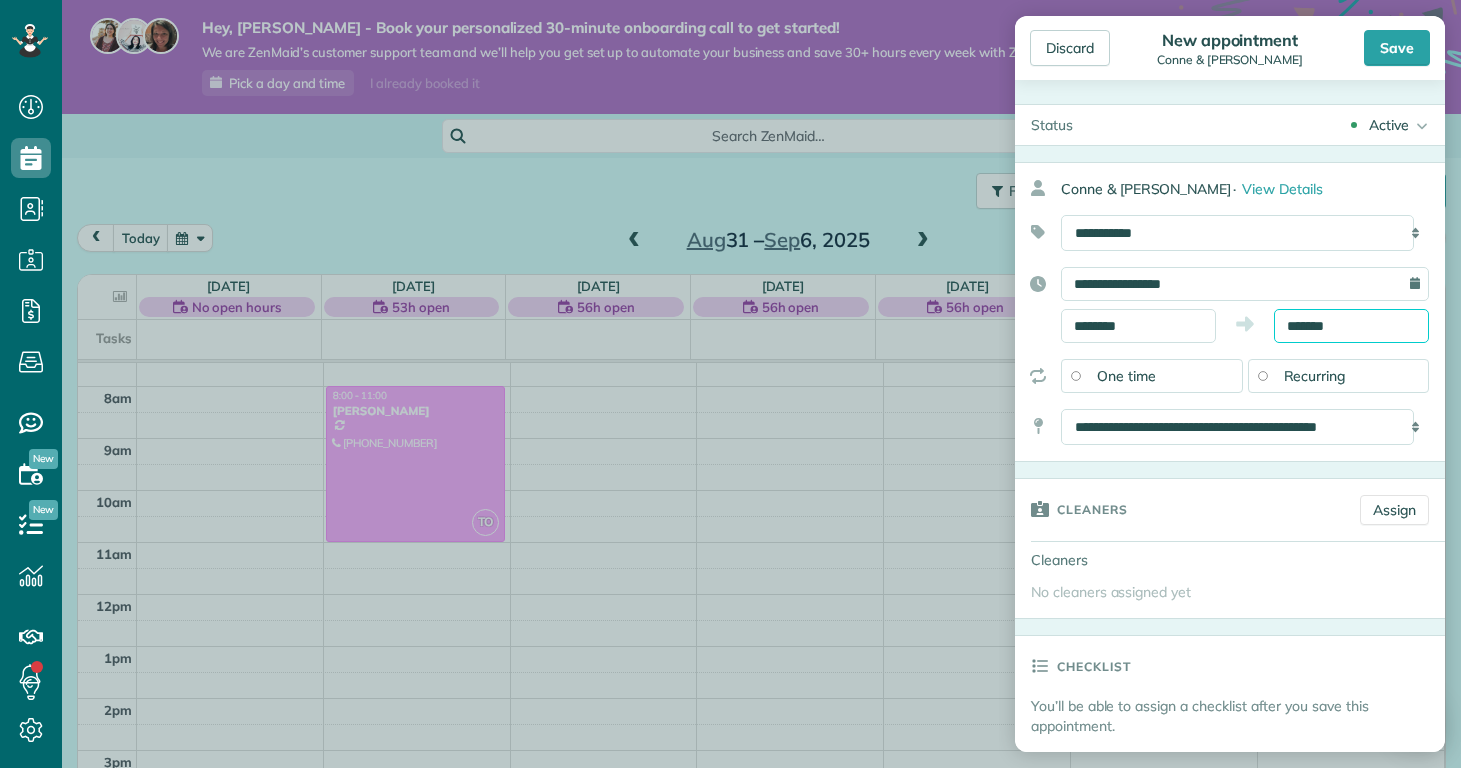 click on "*******" at bounding box center (1351, 326) 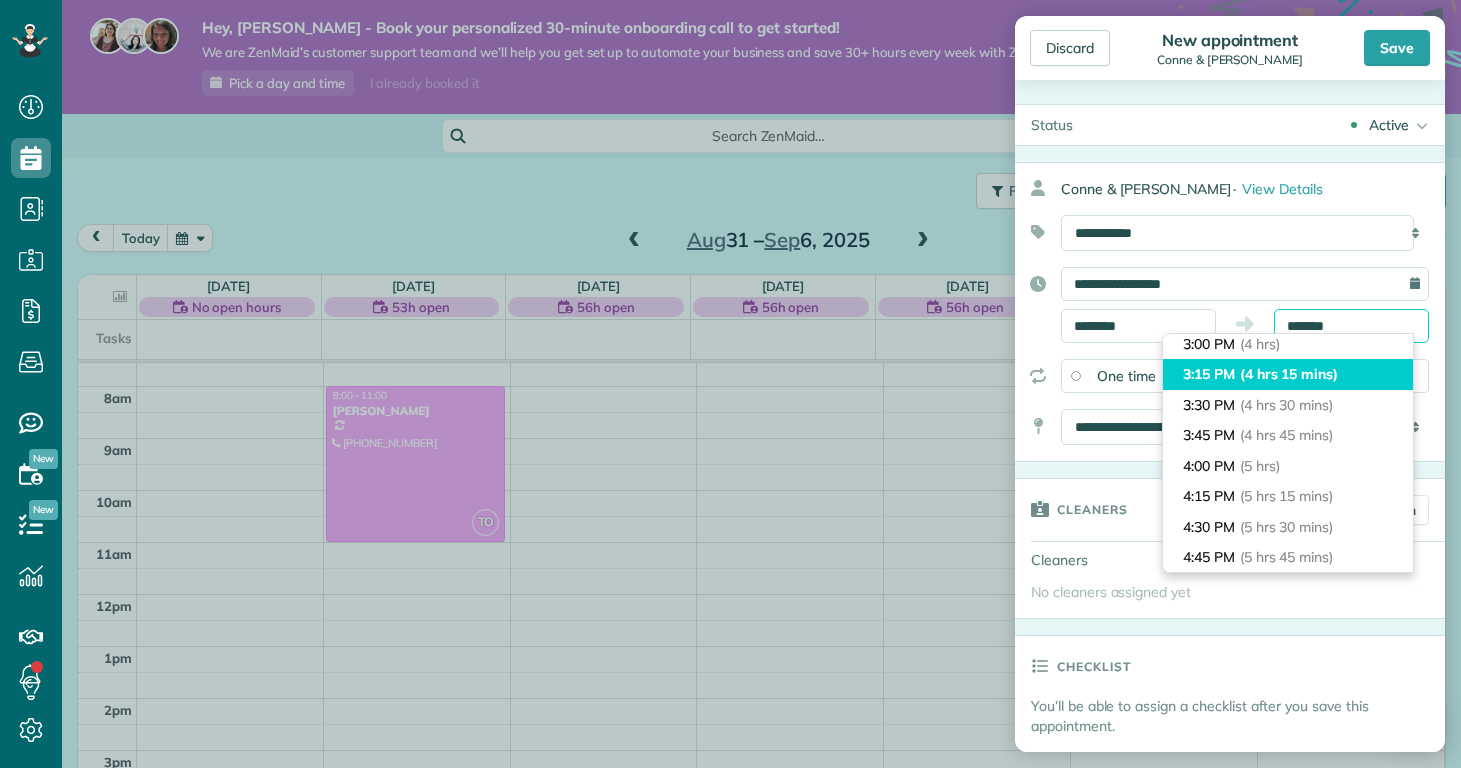 scroll, scrollTop: 476, scrollLeft: 0, axis: vertical 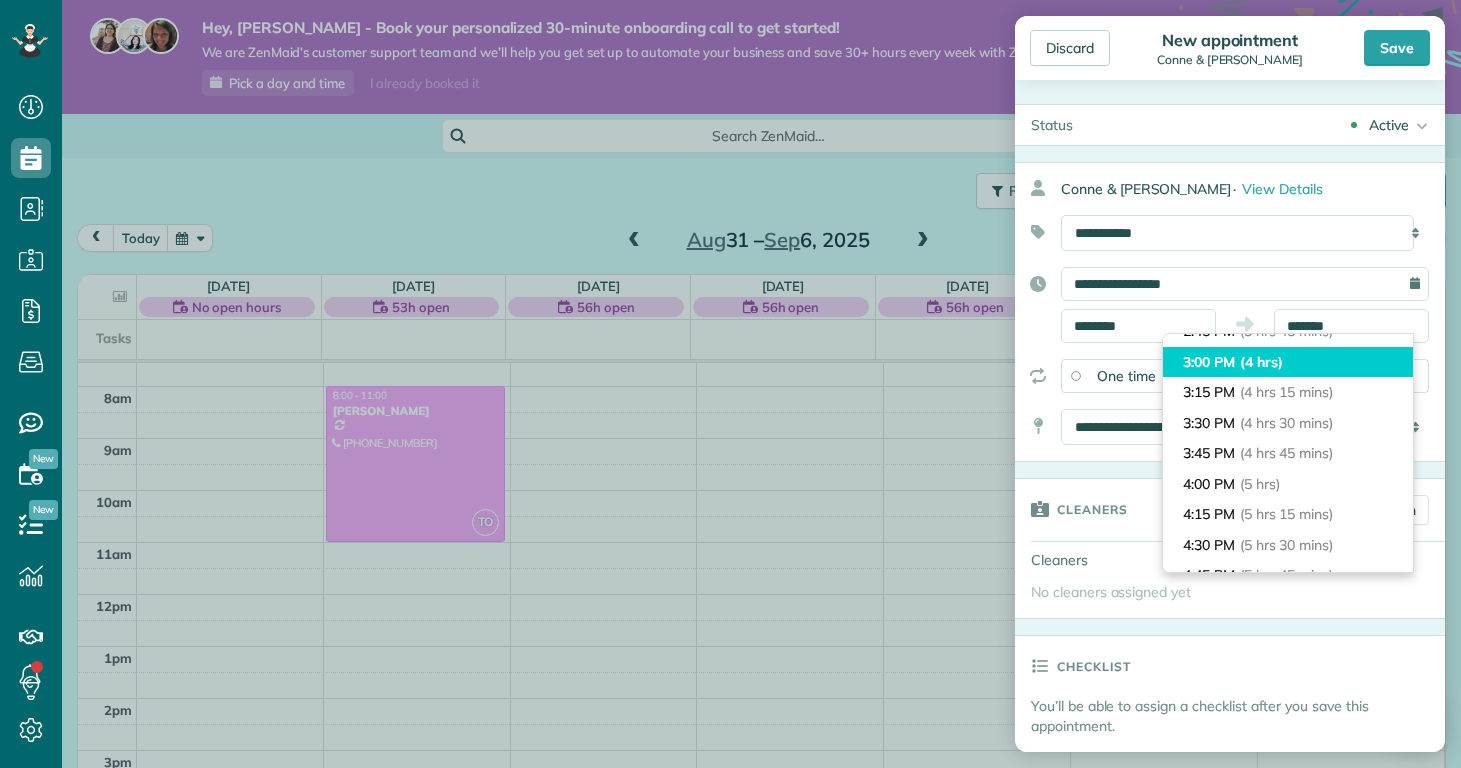 type on "*******" 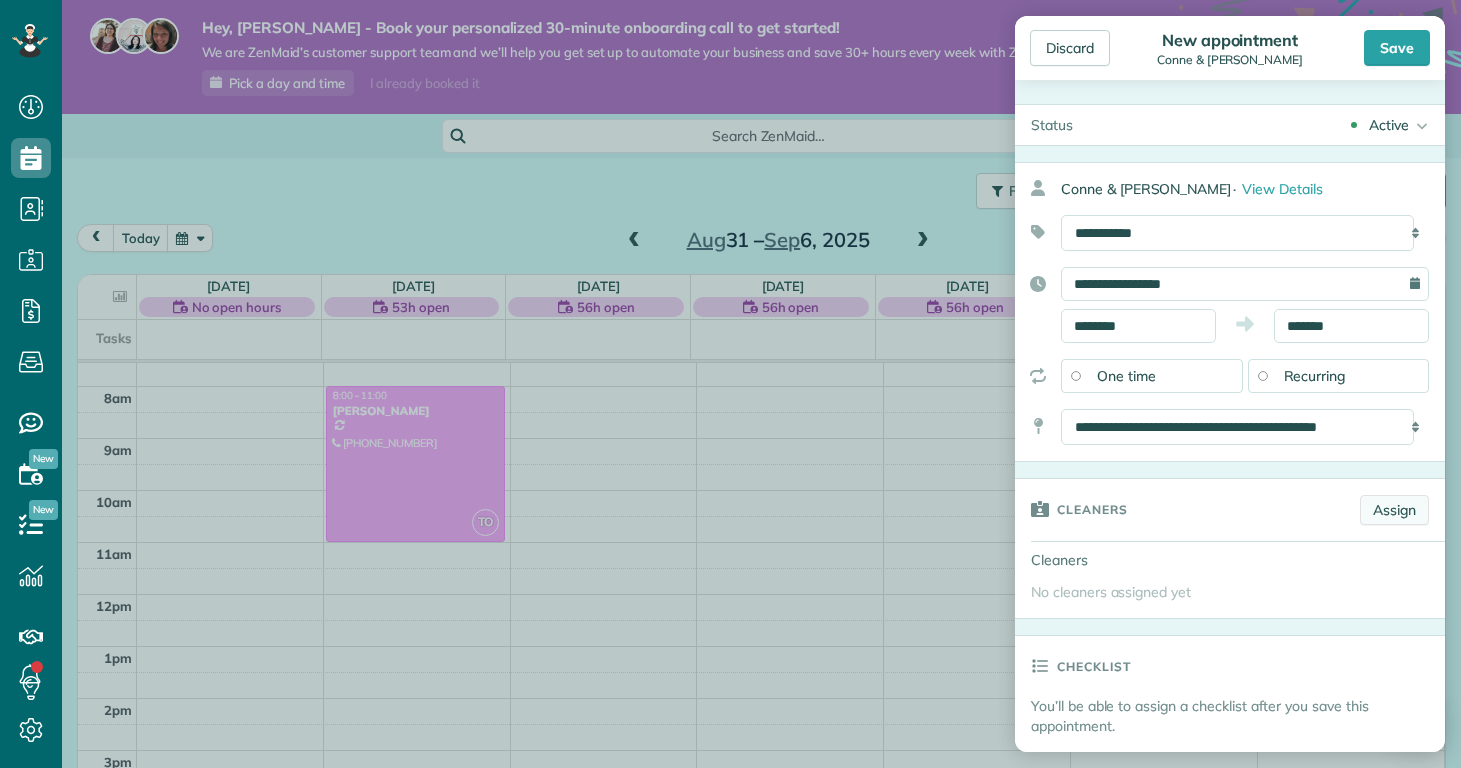 click on "Assign" at bounding box center [1394, 510] 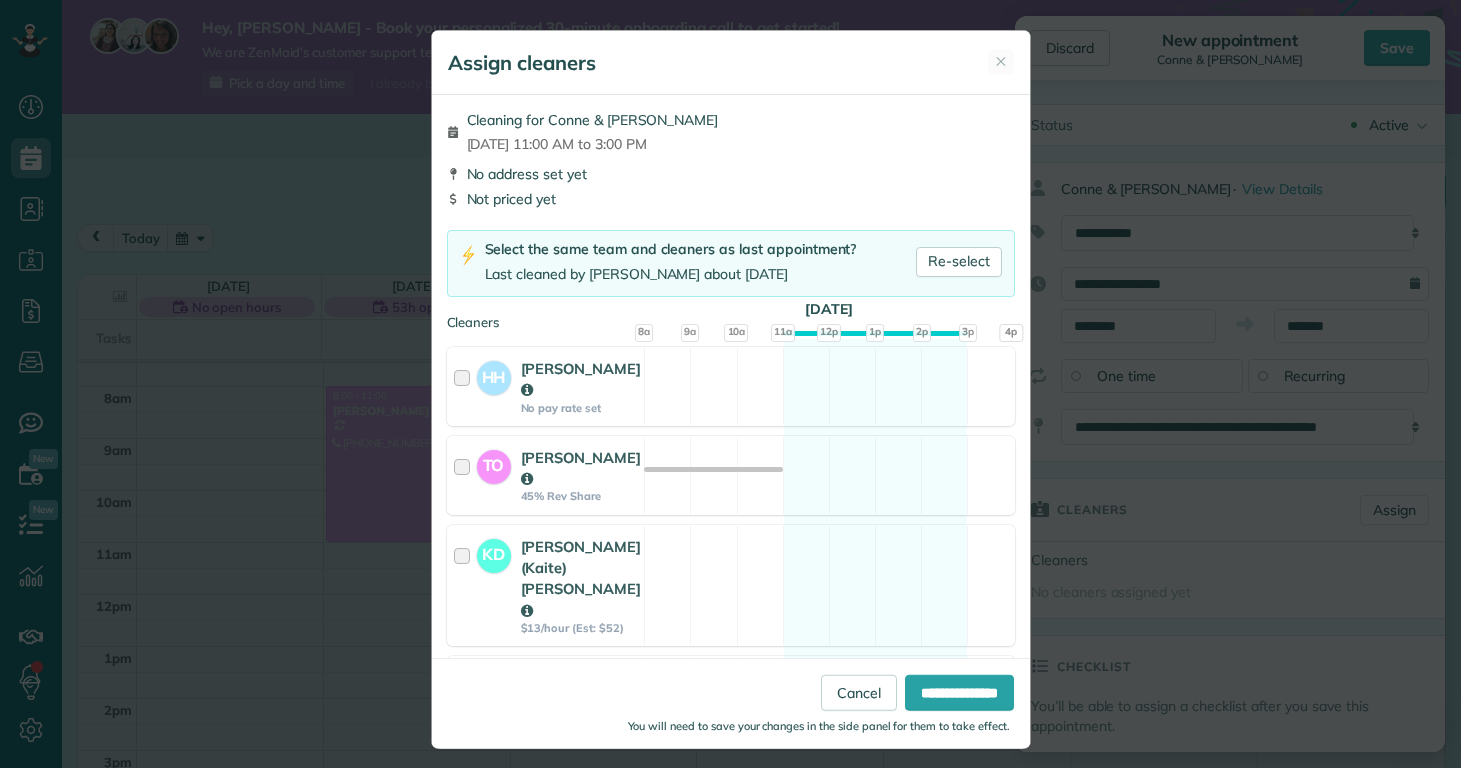 scroll, scrollTop: 306, scrollLeft: 0, axis: vertical 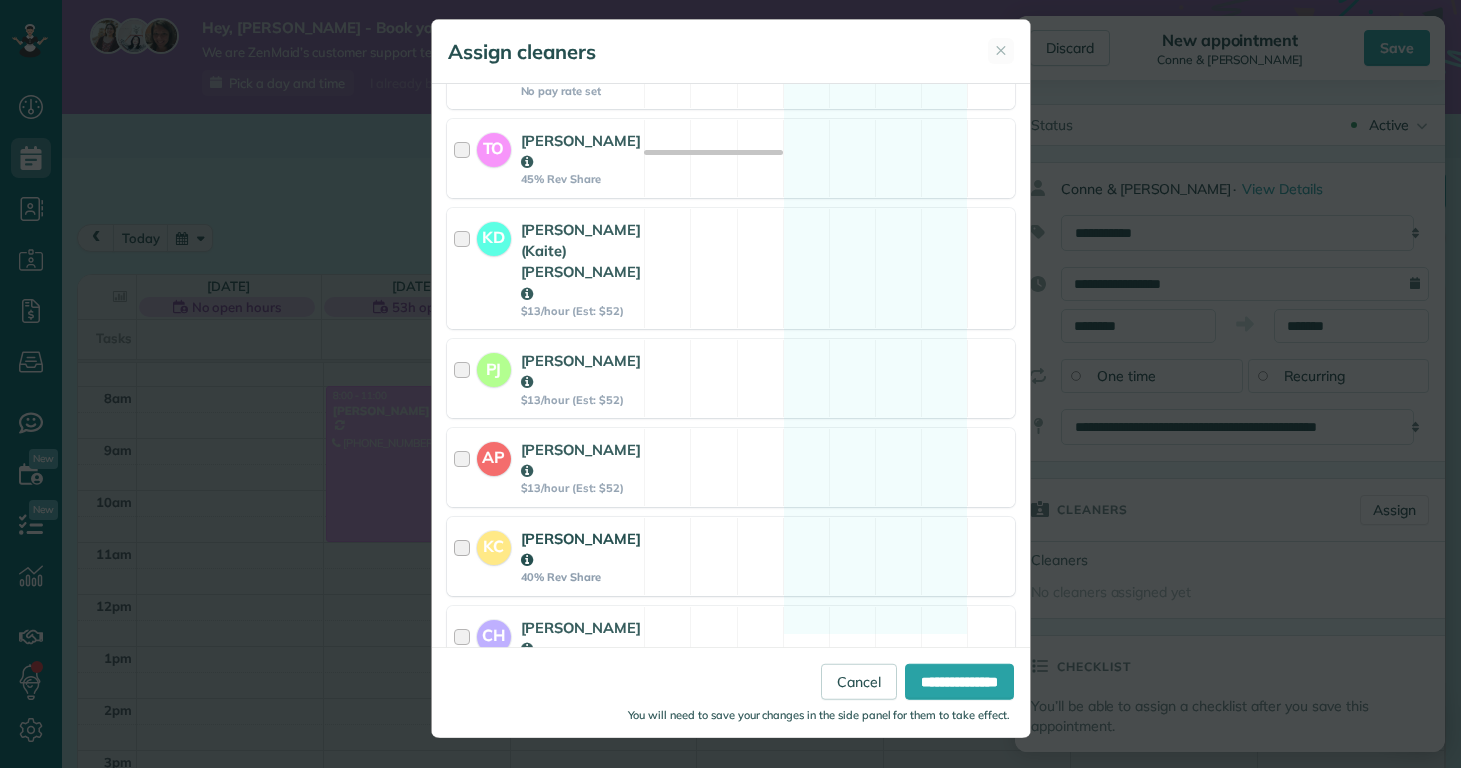 click on "Kolby Cummings" at bounding box center [581, 549] 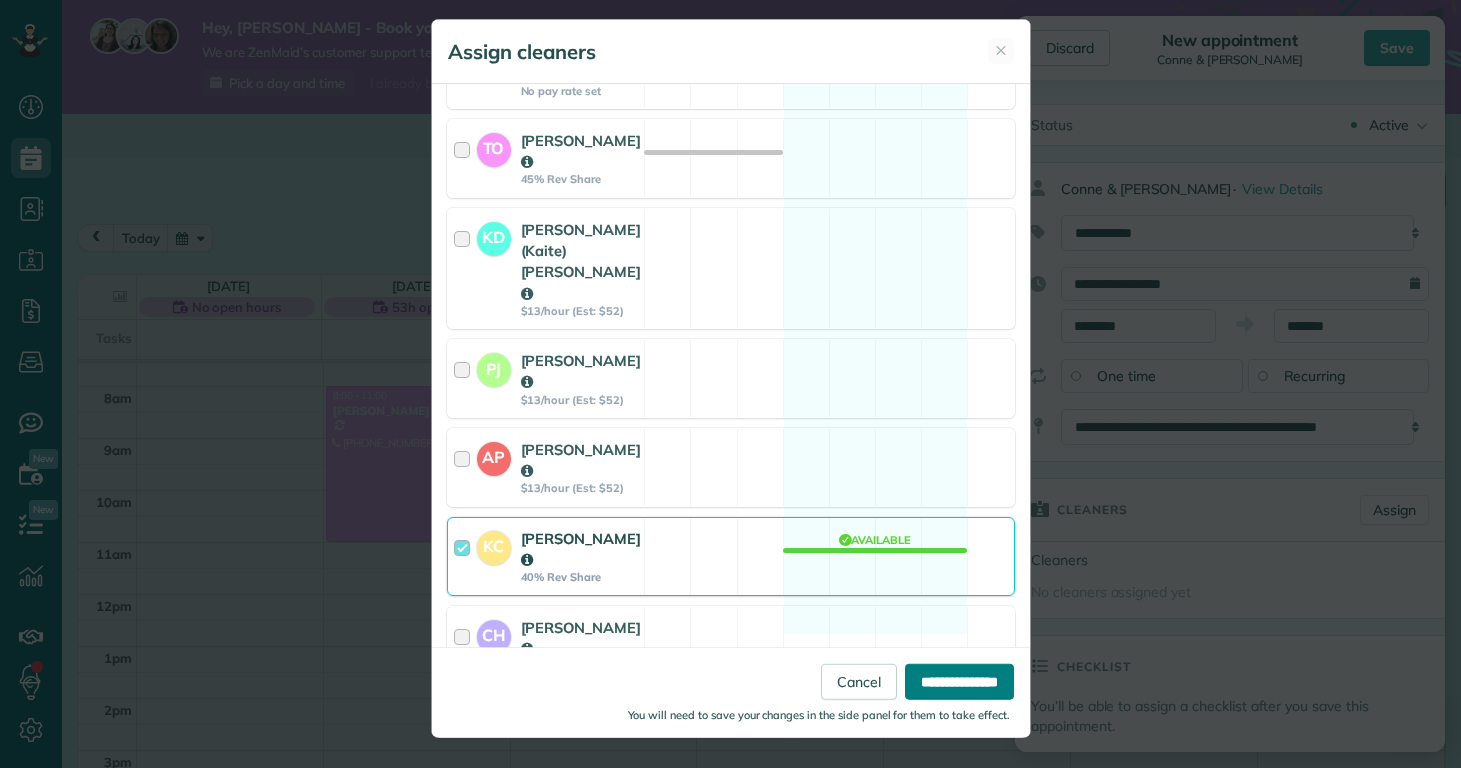 click on "**********" at bounding box center (959, 682) 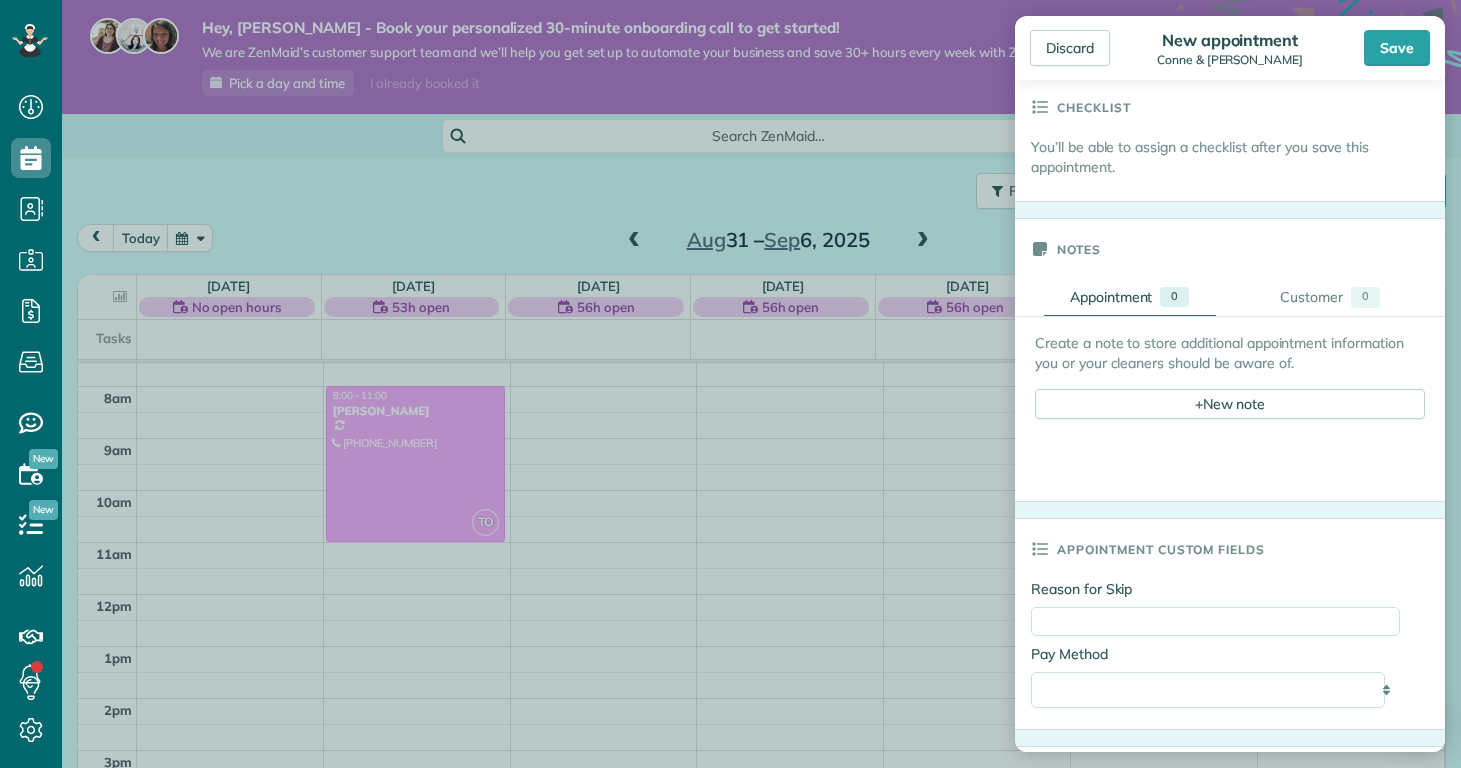 scroll, scrollTop: 1098, scrollLeft: 0, axis: vertical 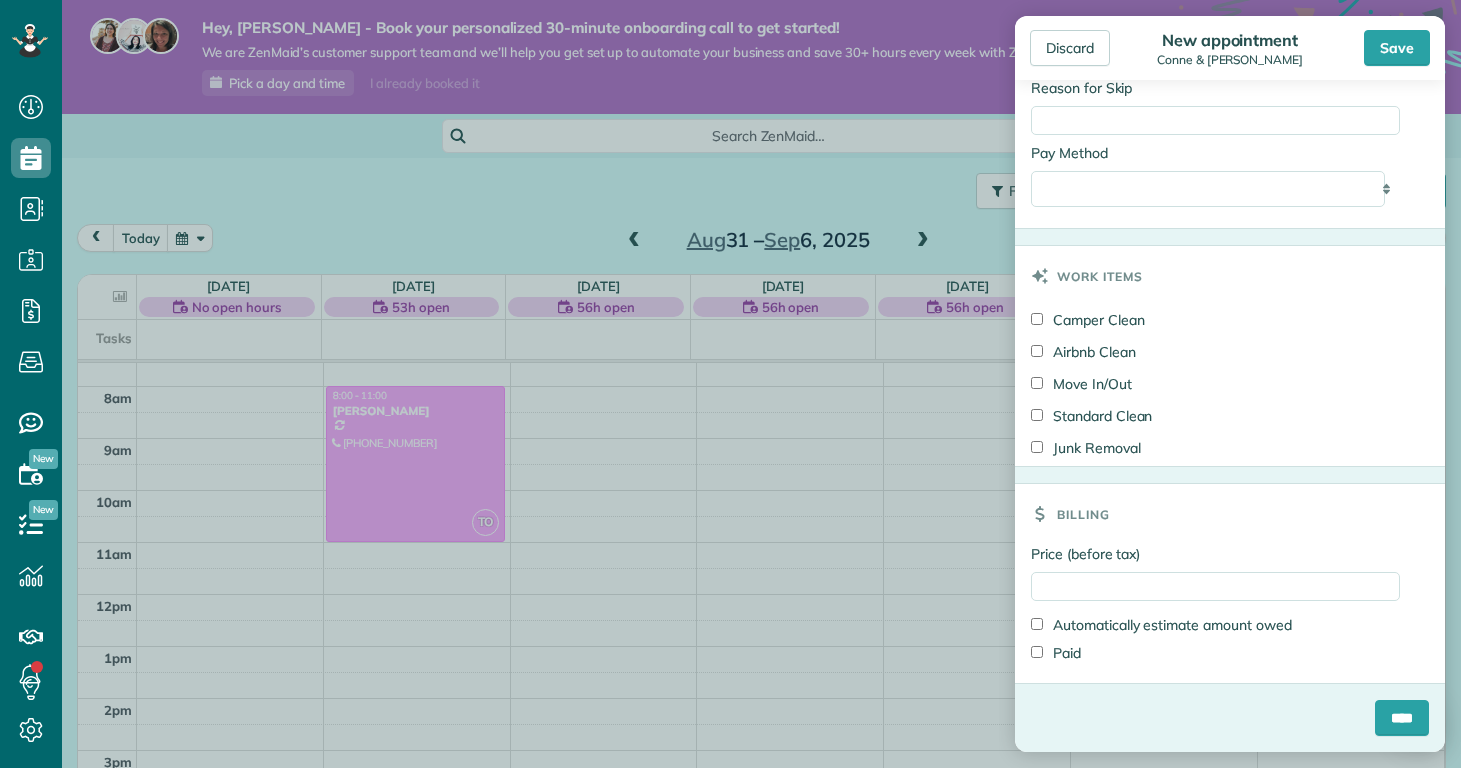 click on "Camper Clean" at bounding box center [1088, 320] 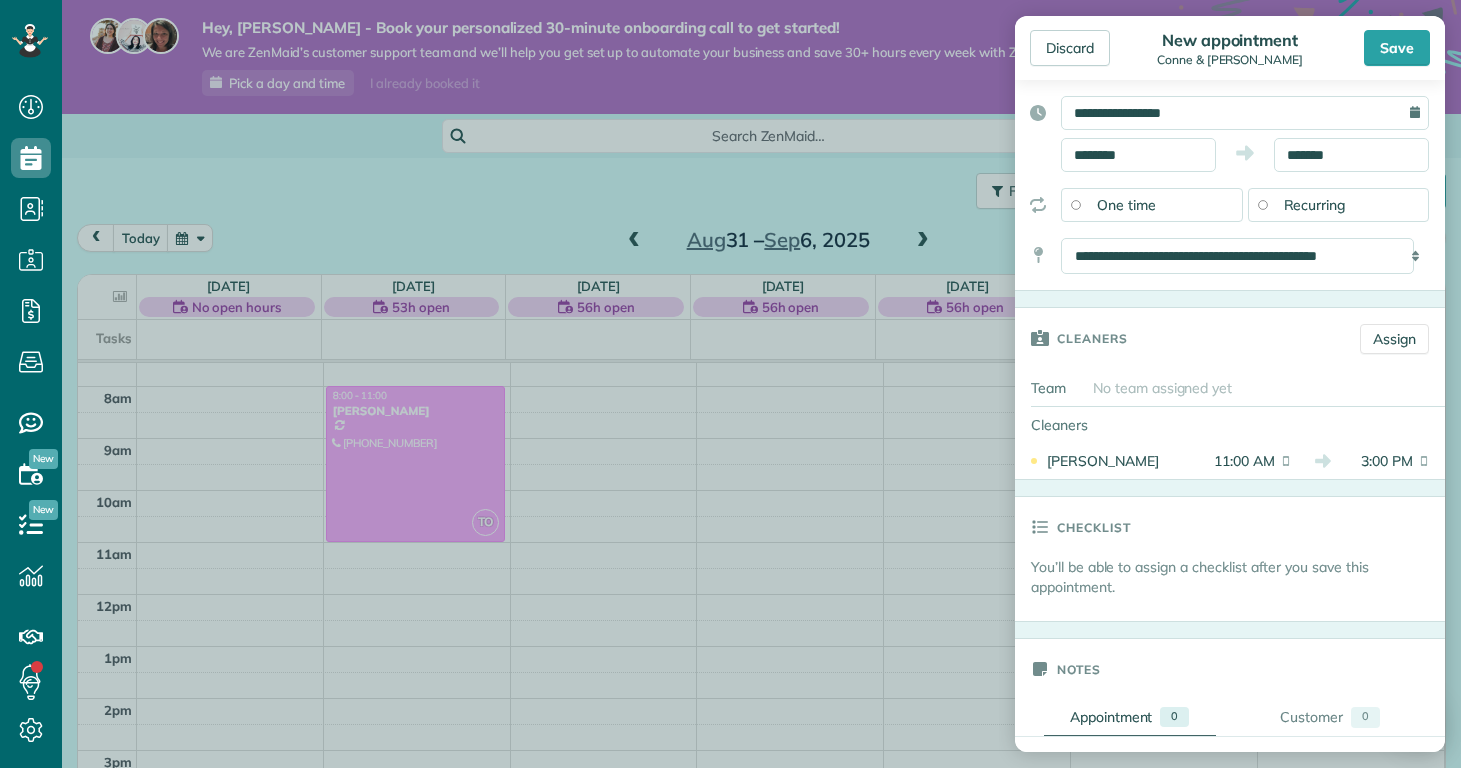 scroll, scrollTop: 0, scrollLeft: 0, axis: both 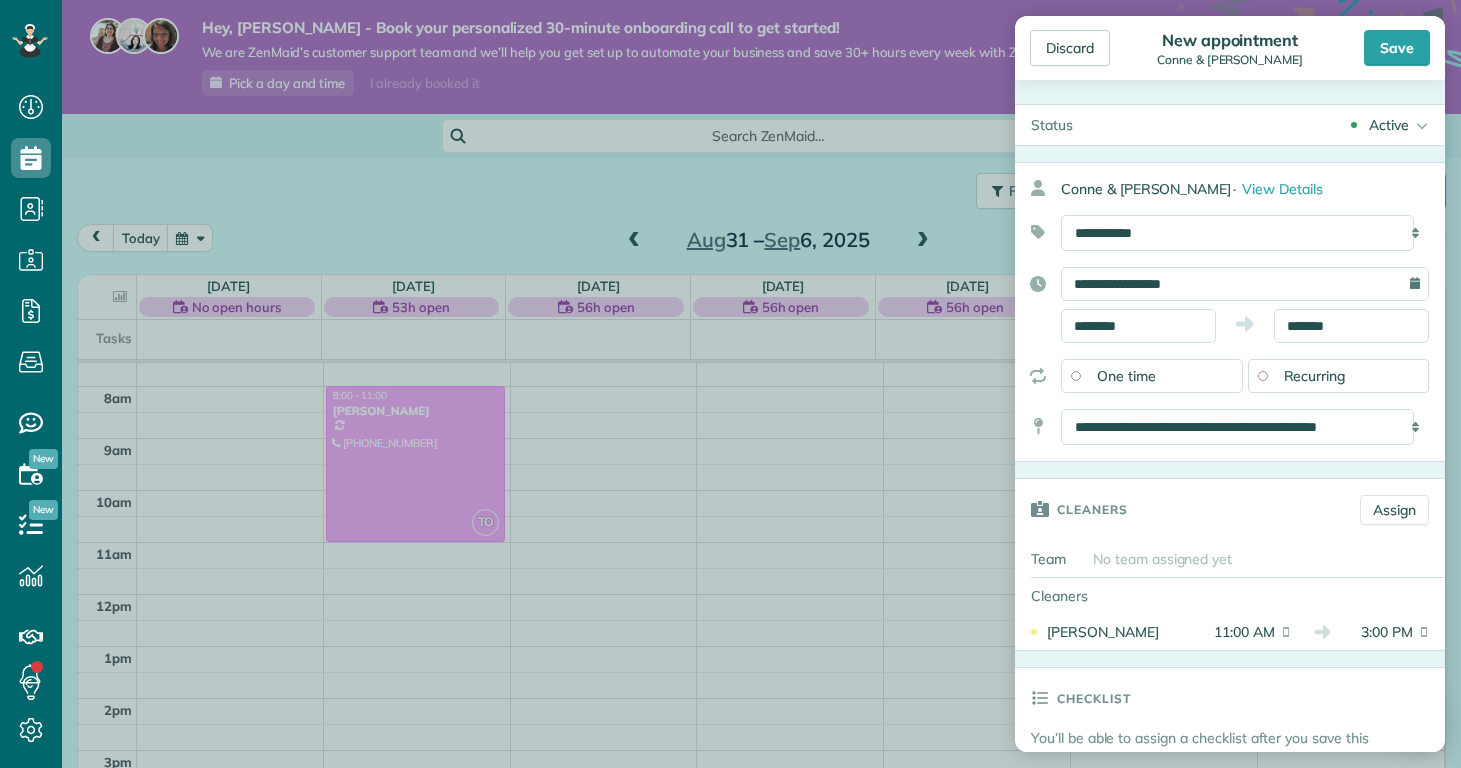 click on "Discard
New appointment
Conne & Robert Fox
Save
Status
Active
Active
Estimate
Stand-By" at bounding box center [730, 384] 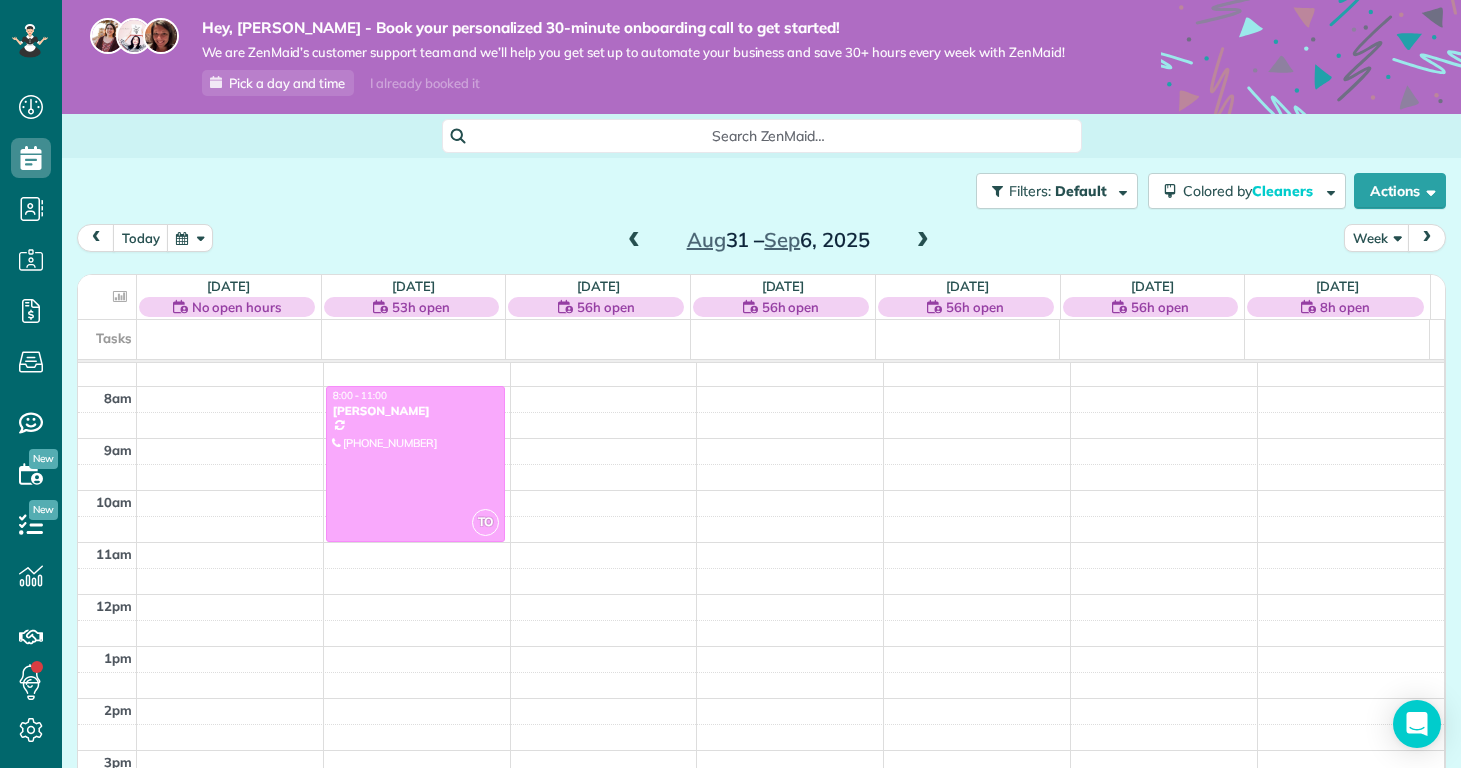 click on "12am 1am 2am 3am 4am 5am 6am 7am 8am 9am 10am 11am 12pm 1pm 2pm 3pm 4pm 5pm 6pm 7pm 8pm 9pm 10pm 11pm TO 8:00 - 11:00 Kelly Delaney (910) 650-2280 907 Eakins Lane Richlands, NC 28574" at bounding box center (761, 594) 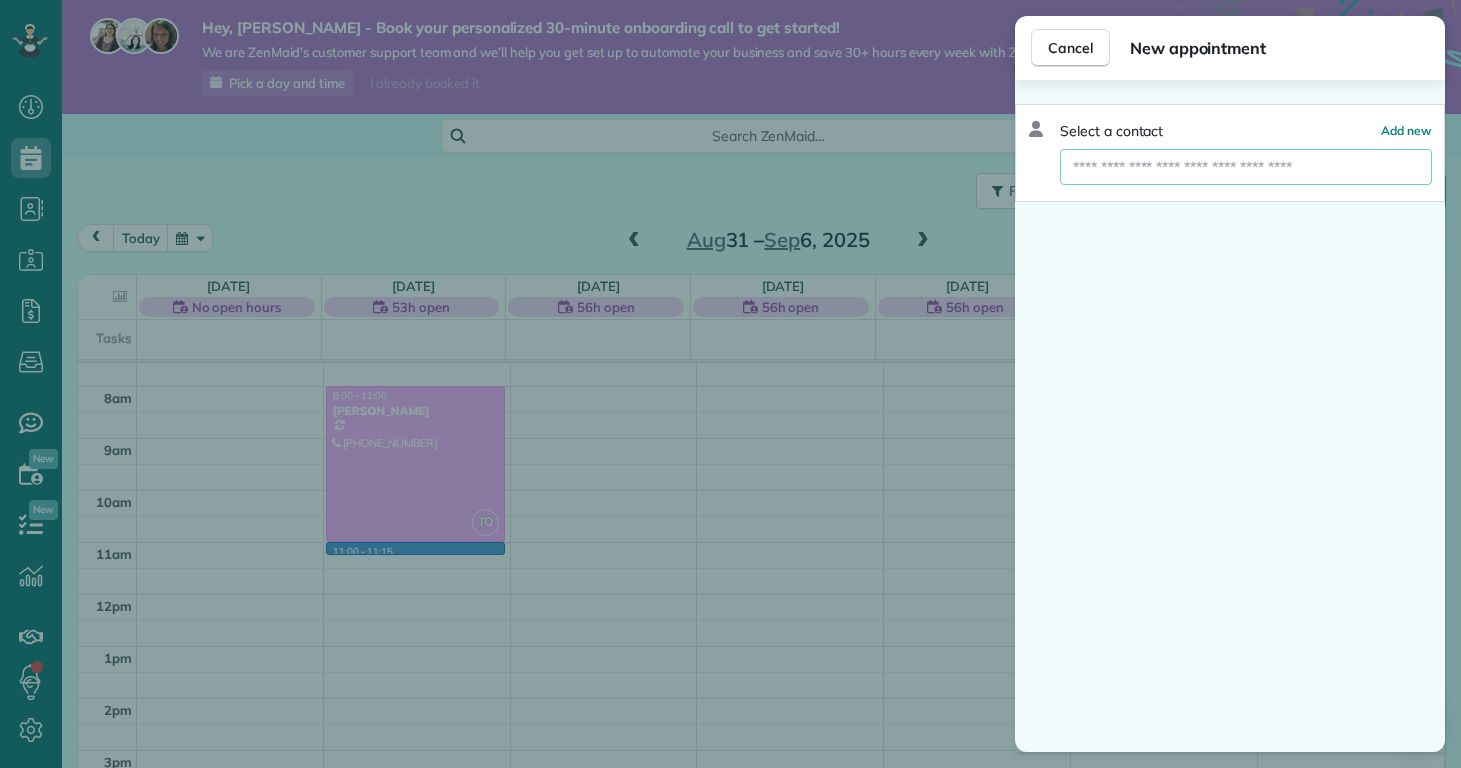 click at bounding box center [1246, 167] 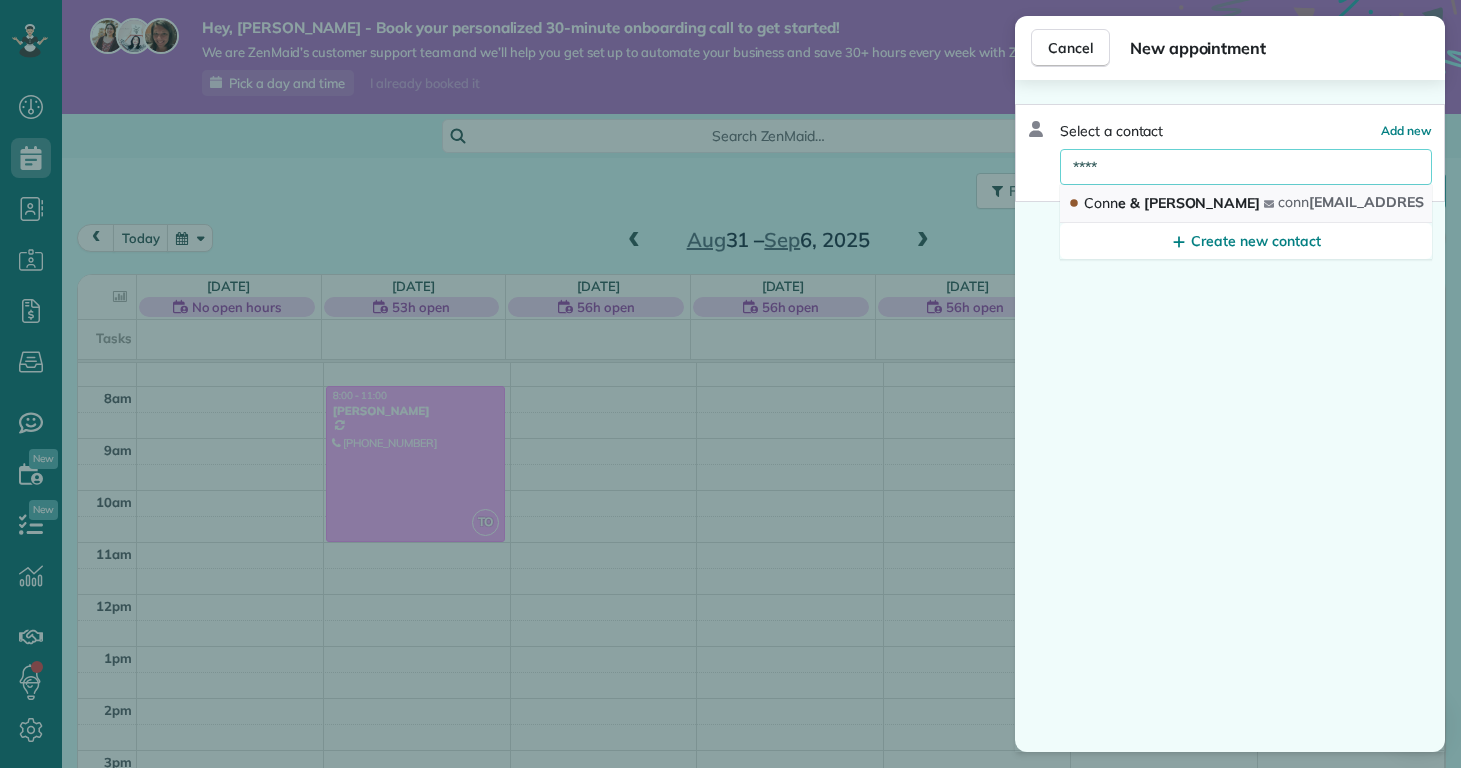 type on "****" 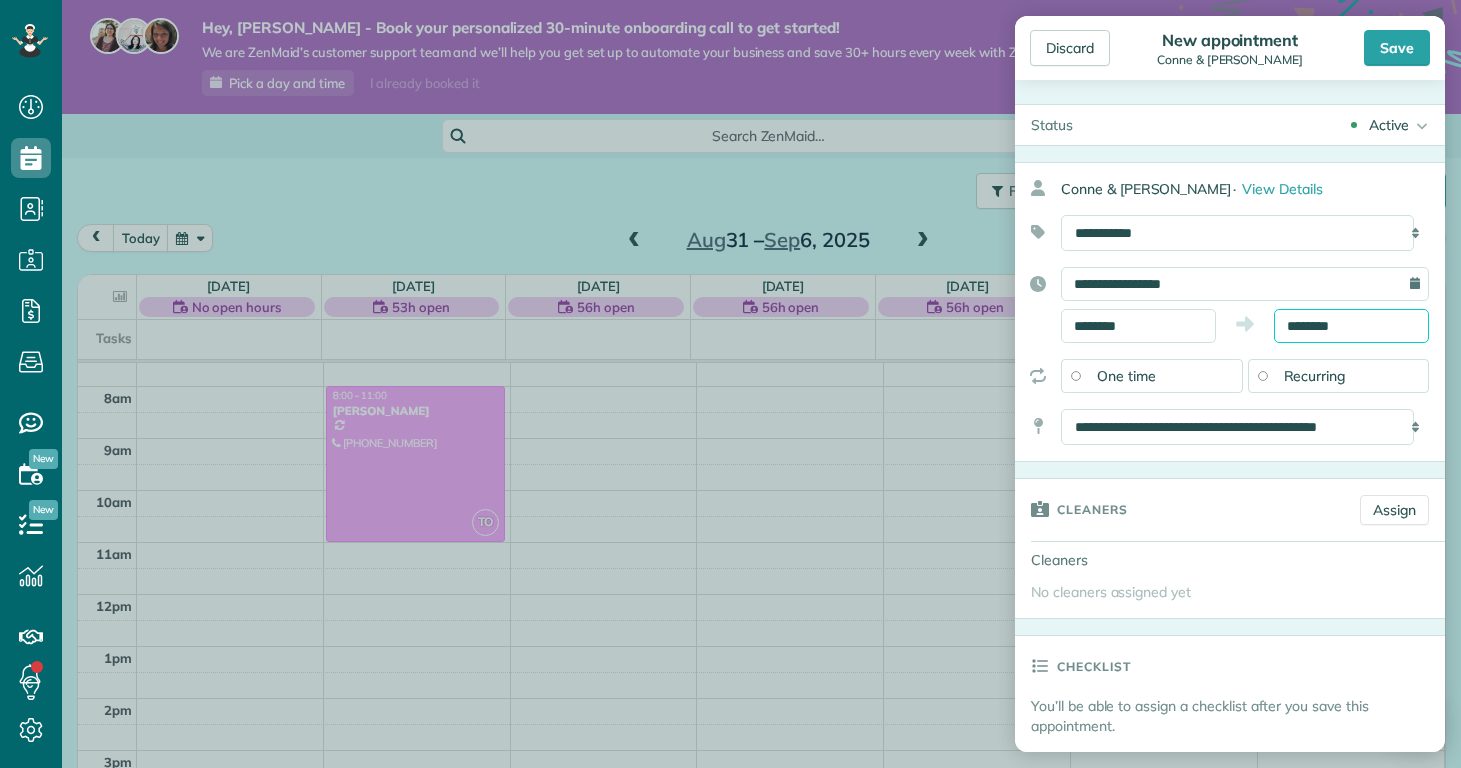 click on "********" at bounding box center [1351, 326] 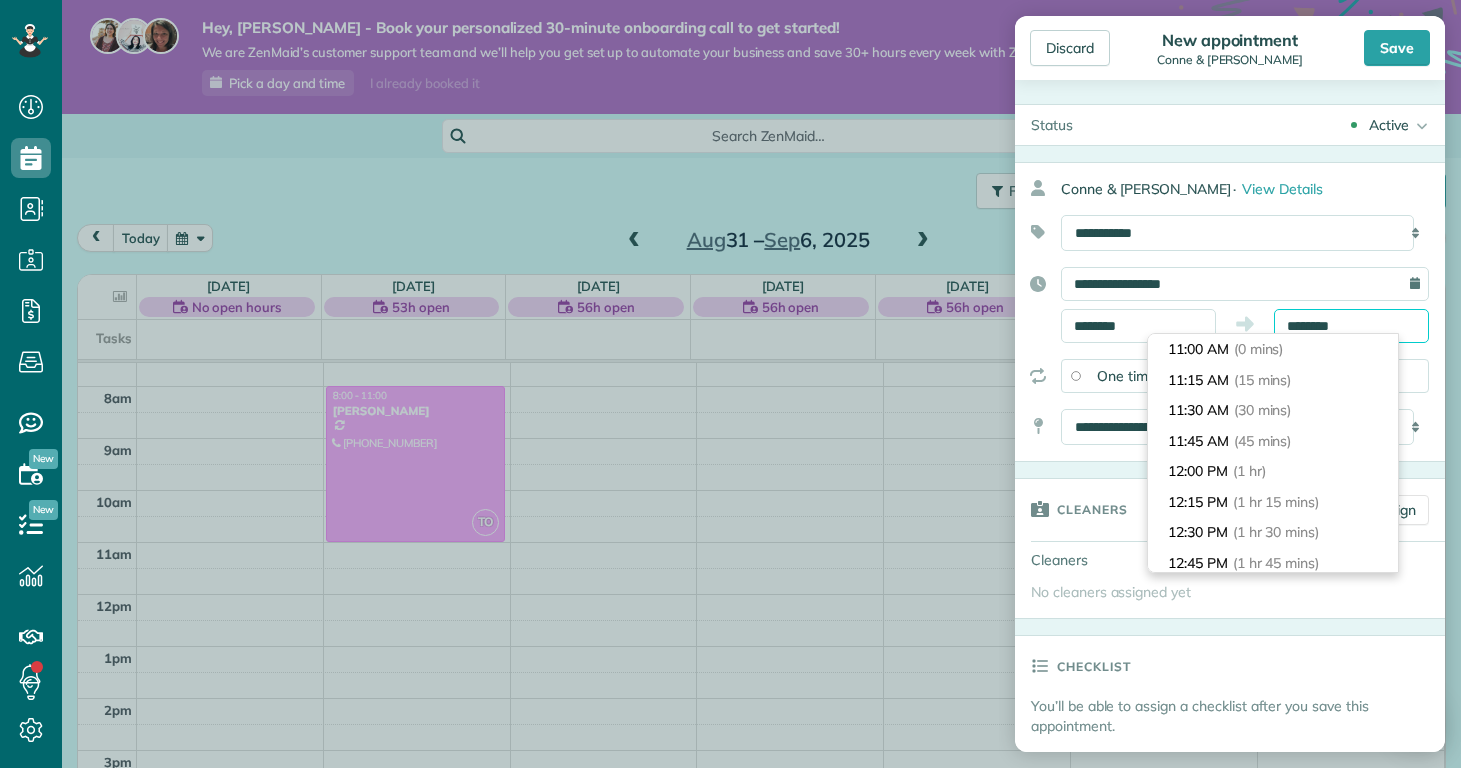 click on "********" at bounding box center (1351, 326) 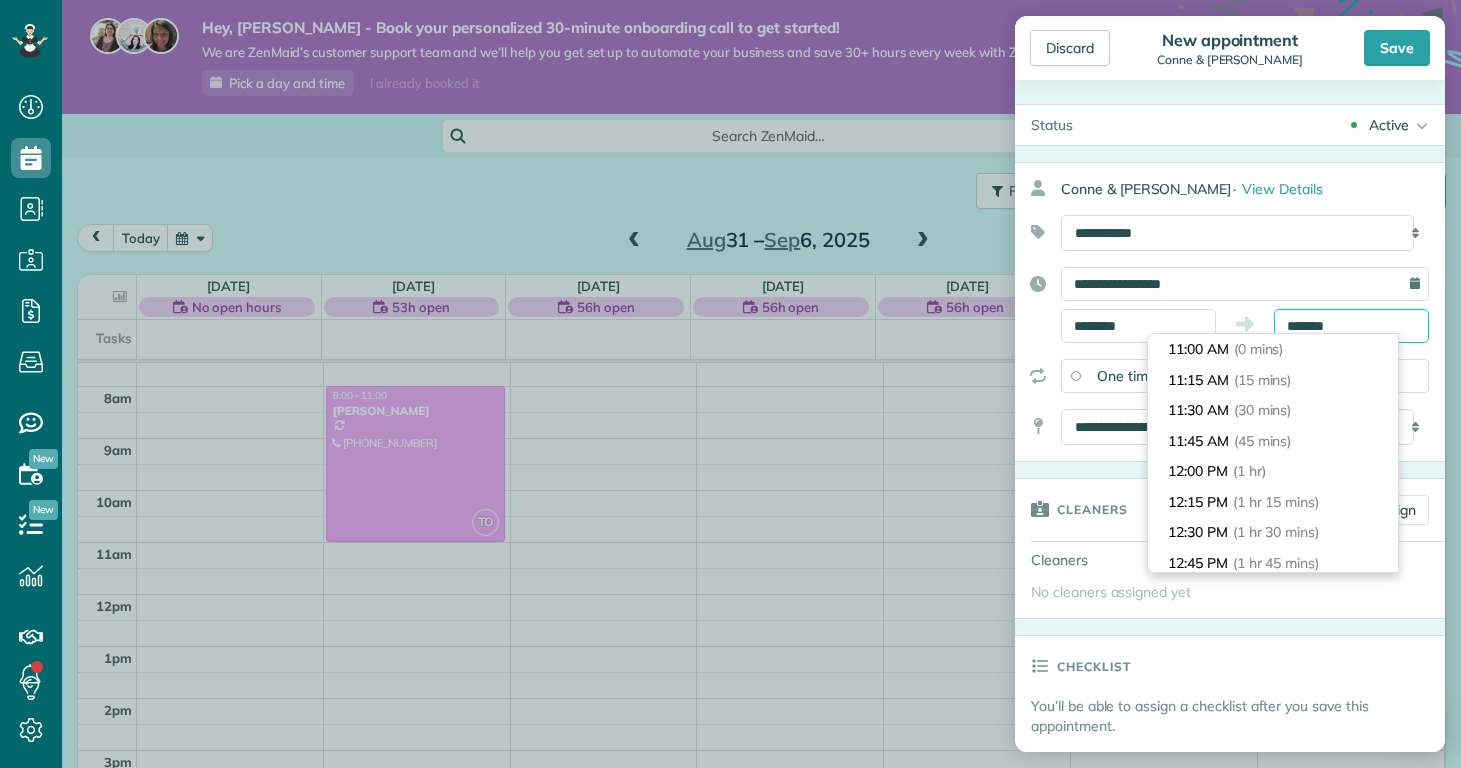 click on "*******" at bounding box center [1351, 326] 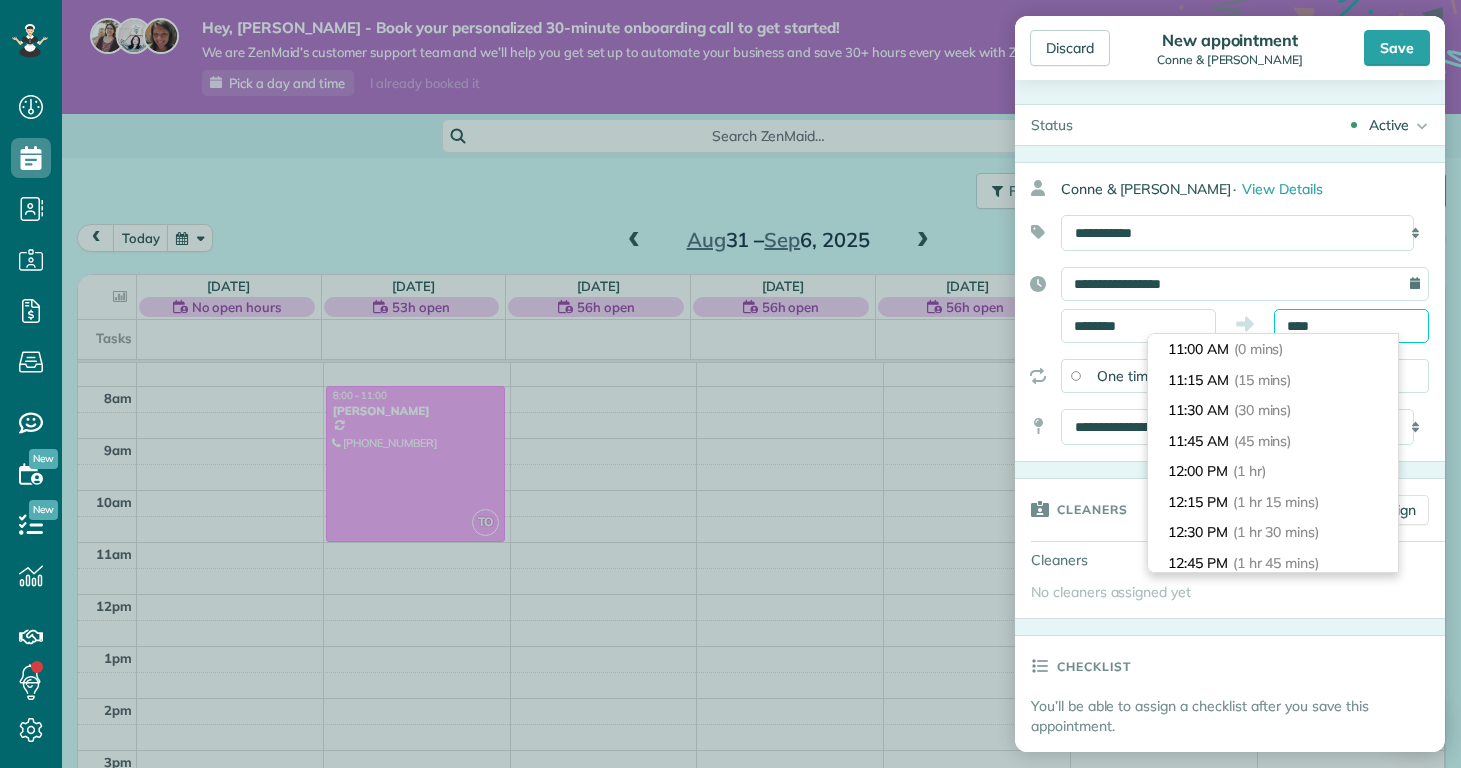 scroll, scrollTop: 480, scrollLeft: 0, axis: vertical 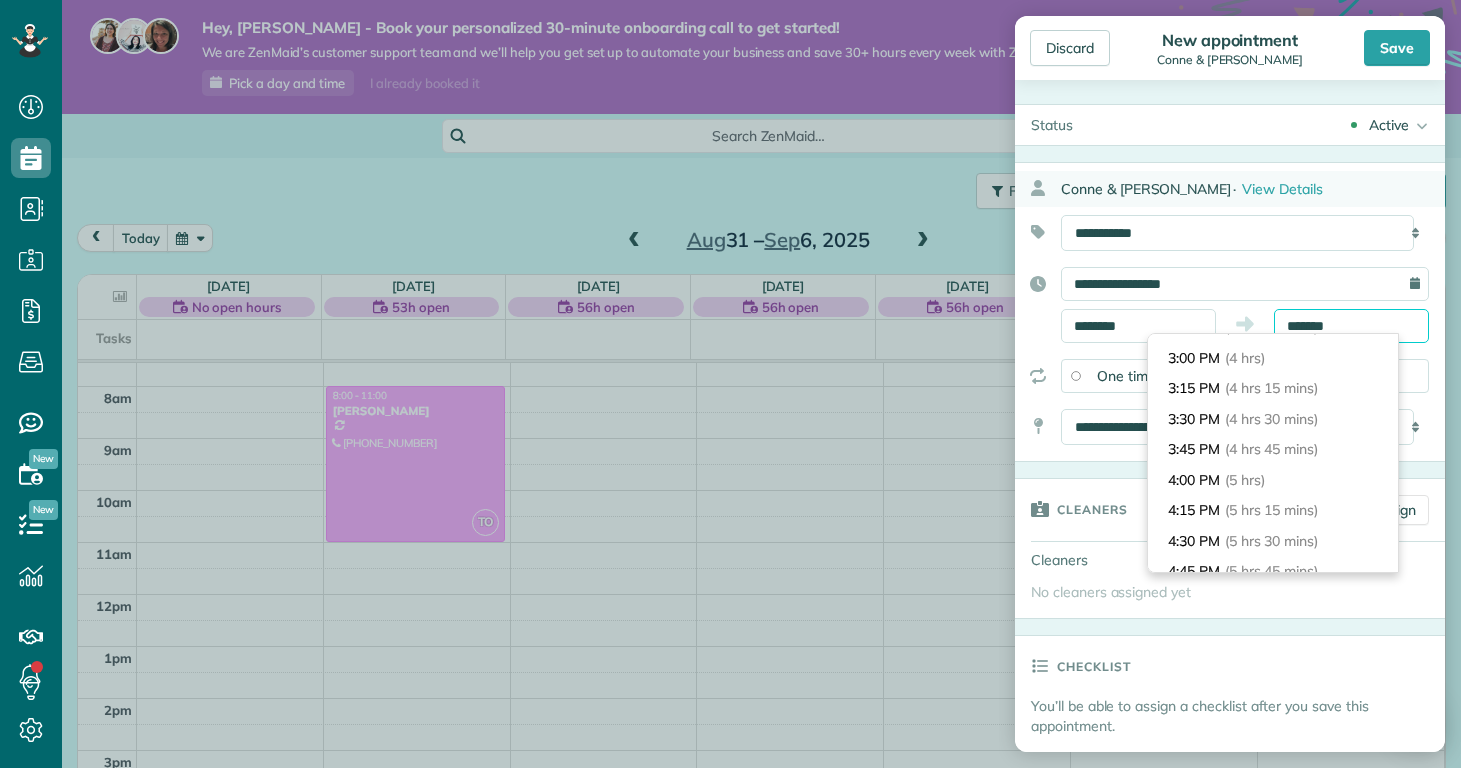 type on "*******" 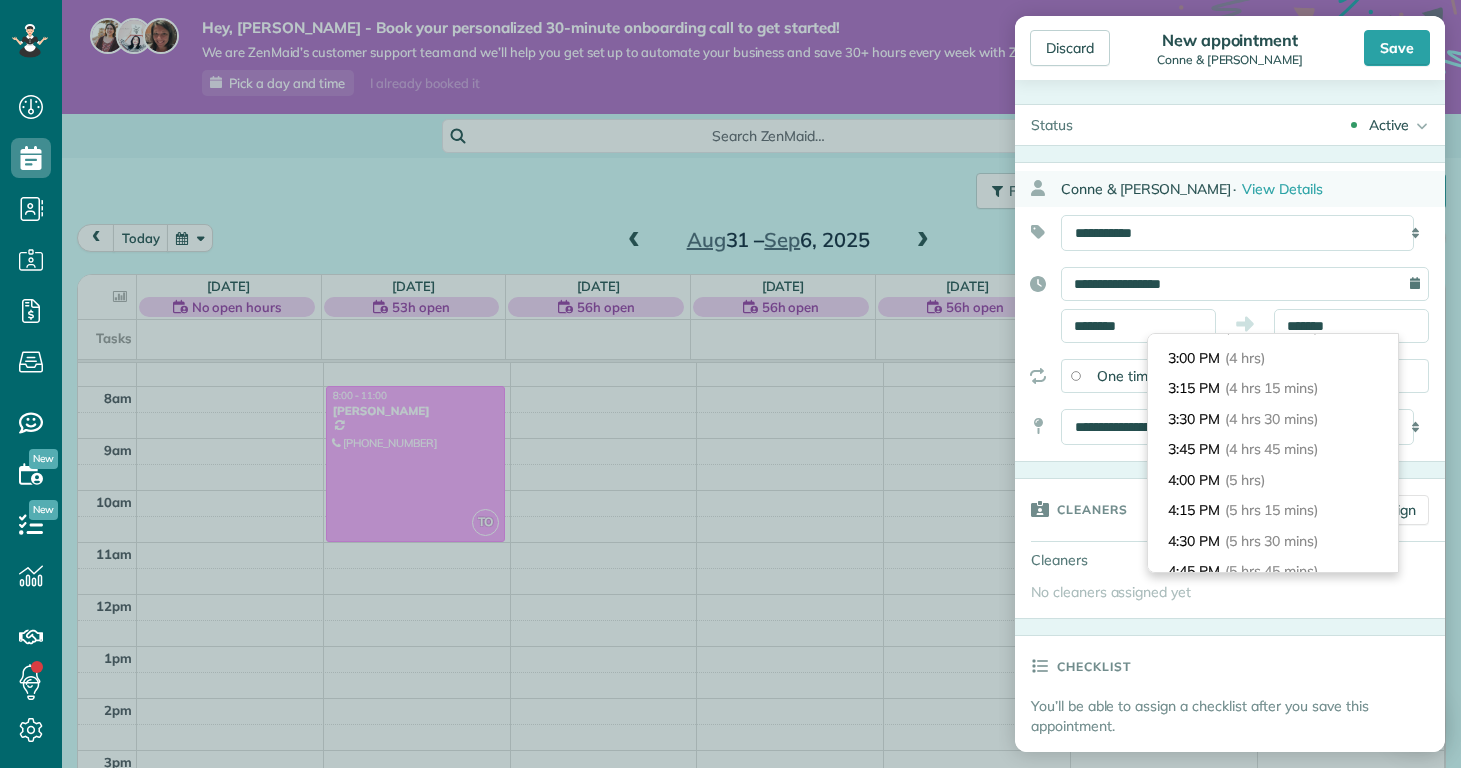 click on "Conne & Robert Fox
·
View Details" at bounding box center [1253, 189] 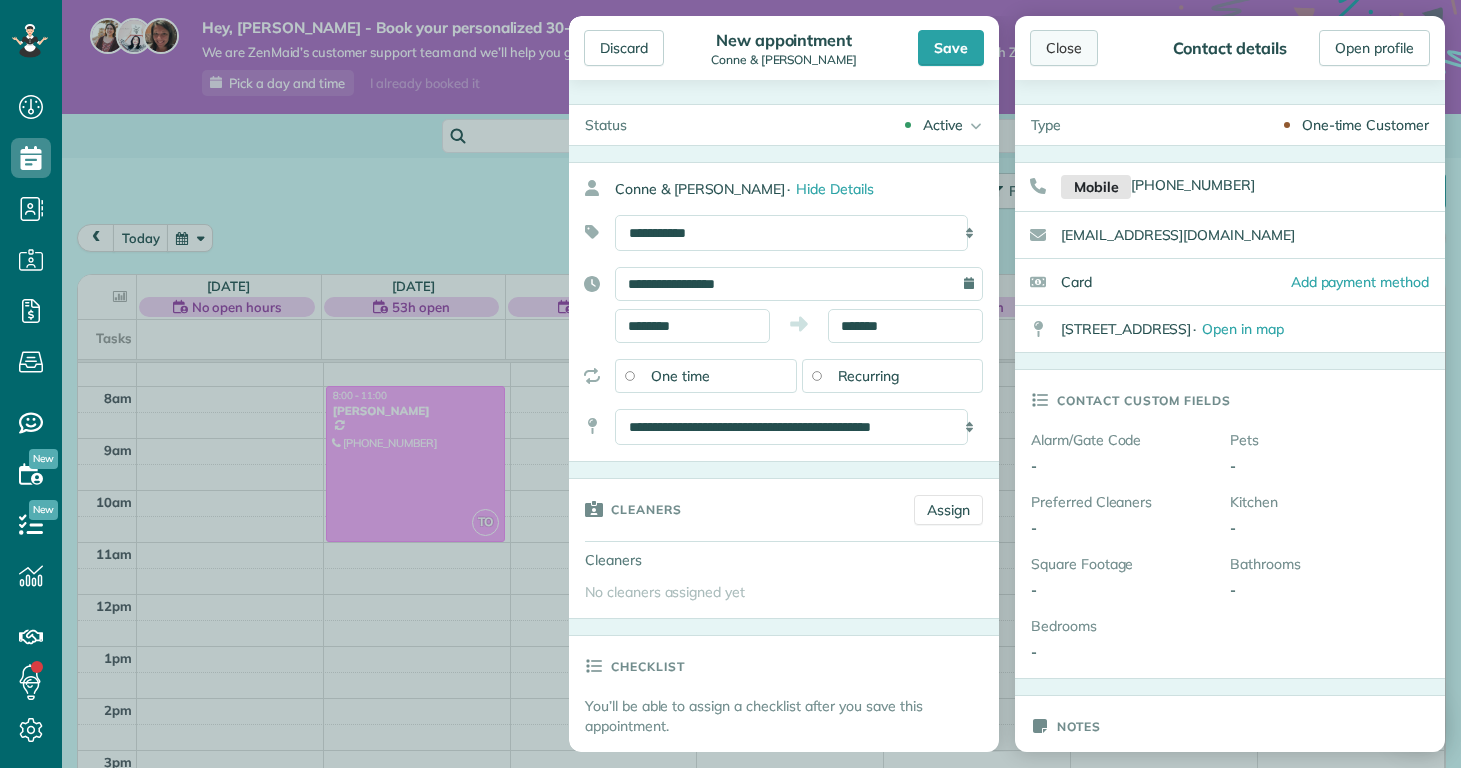 click on "Close" at bounding box center [1064, 48] 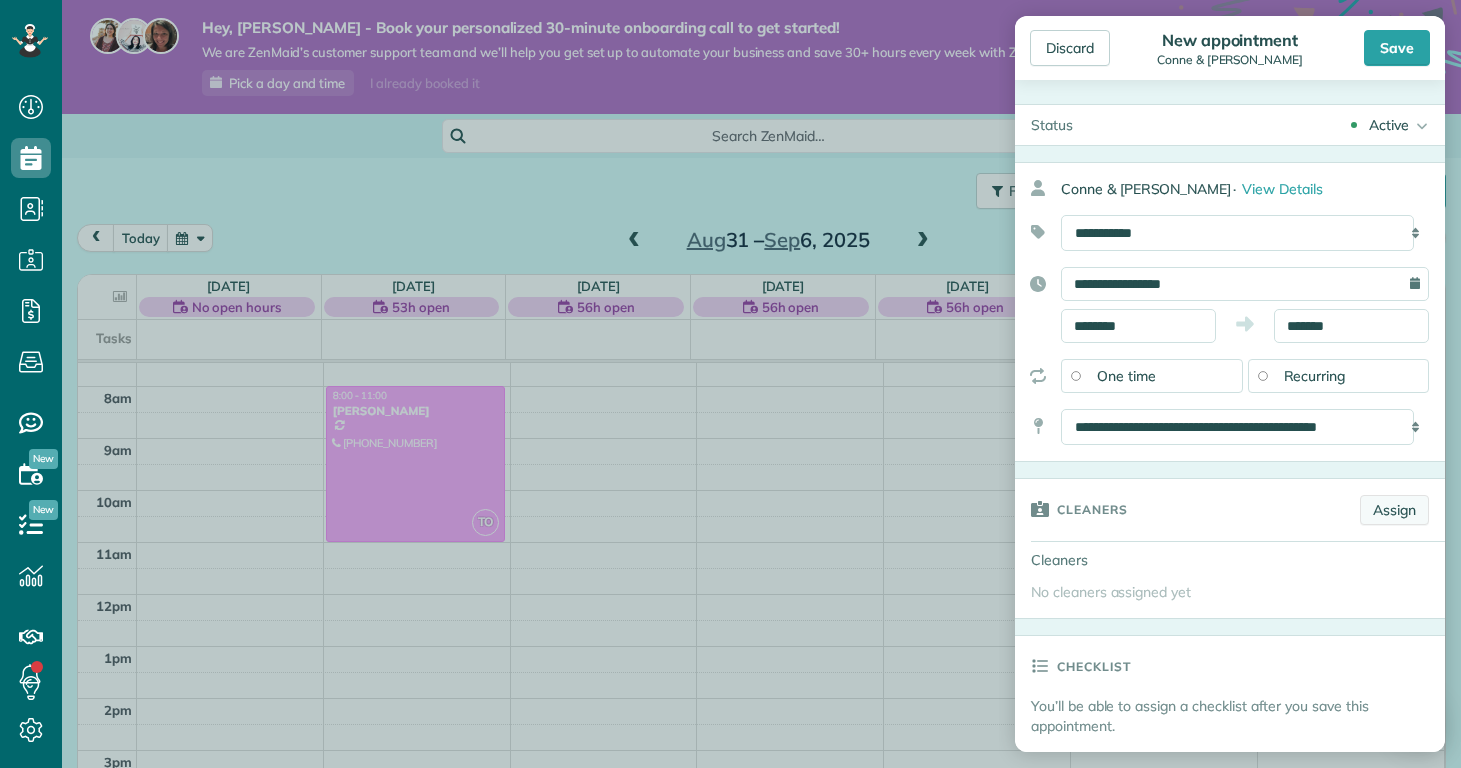 click on "Assign" at bounding box center [1394, 510] 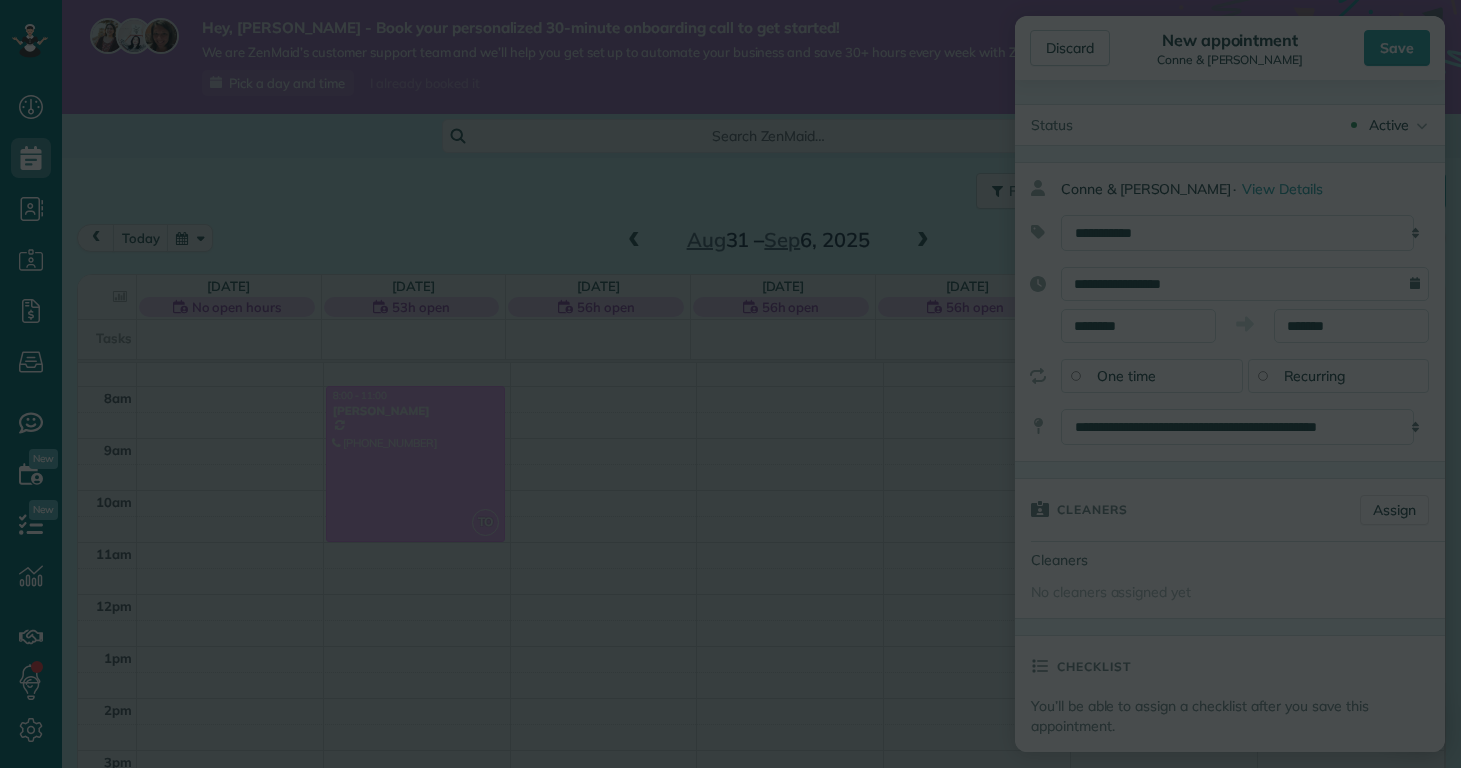 scroll, scrollTop: 0, scrollLeft: 0, axis: both 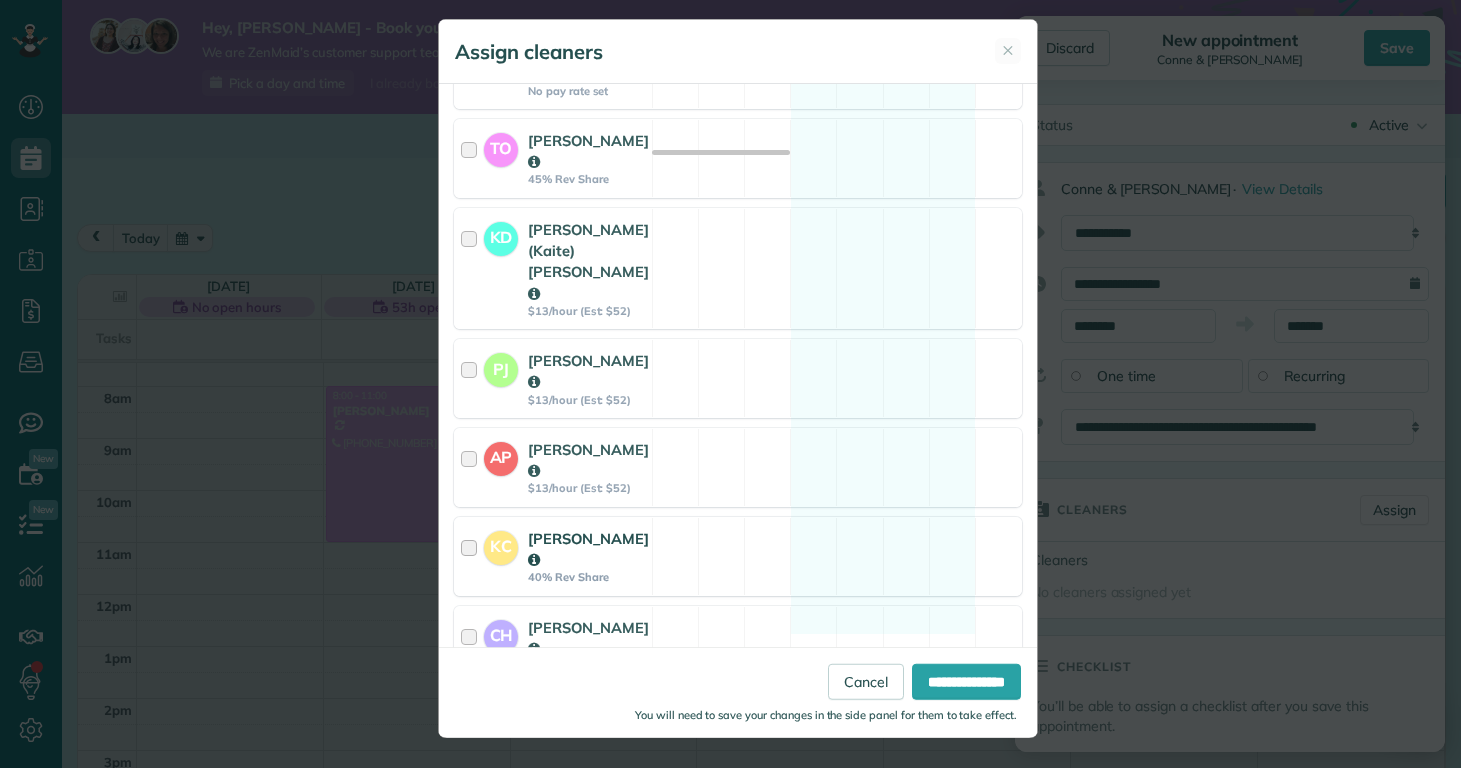 click on "KC
Kolby Cummings
40% Rev Share
Available" at bounding box center [738, 556] 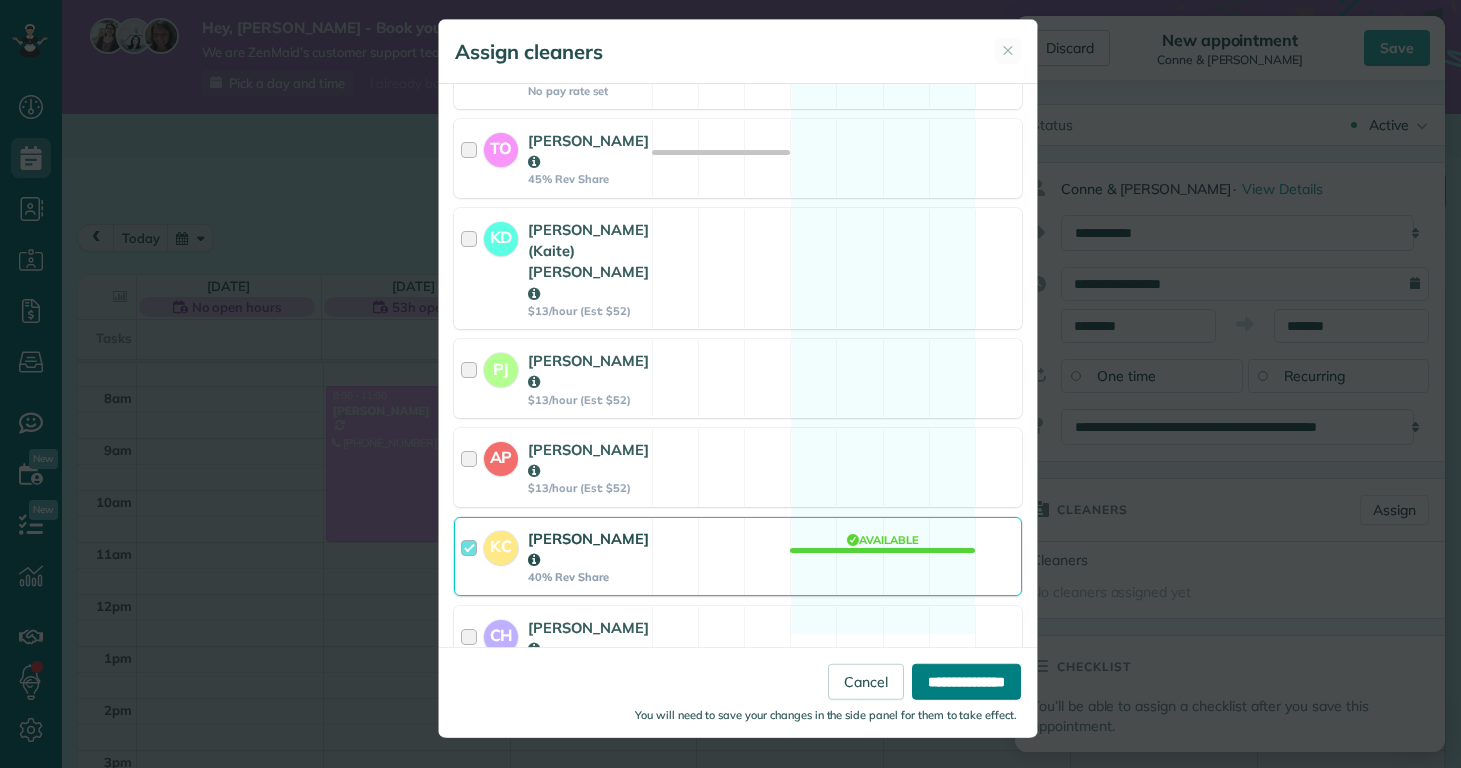 click on "**********" at bounding box center [966, 682] 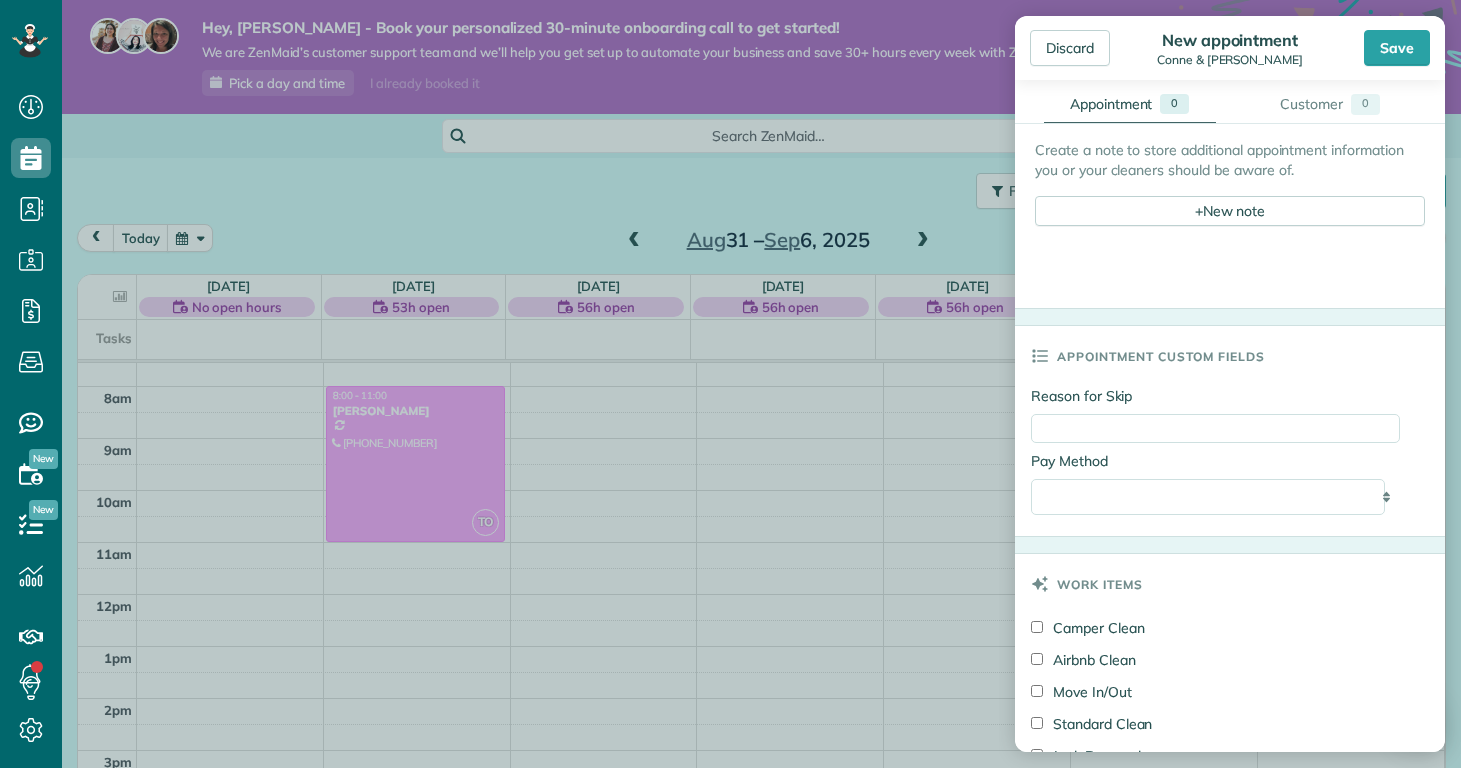 scroll, scrollTop: 788, scrollLeft: 0, axis: vertical 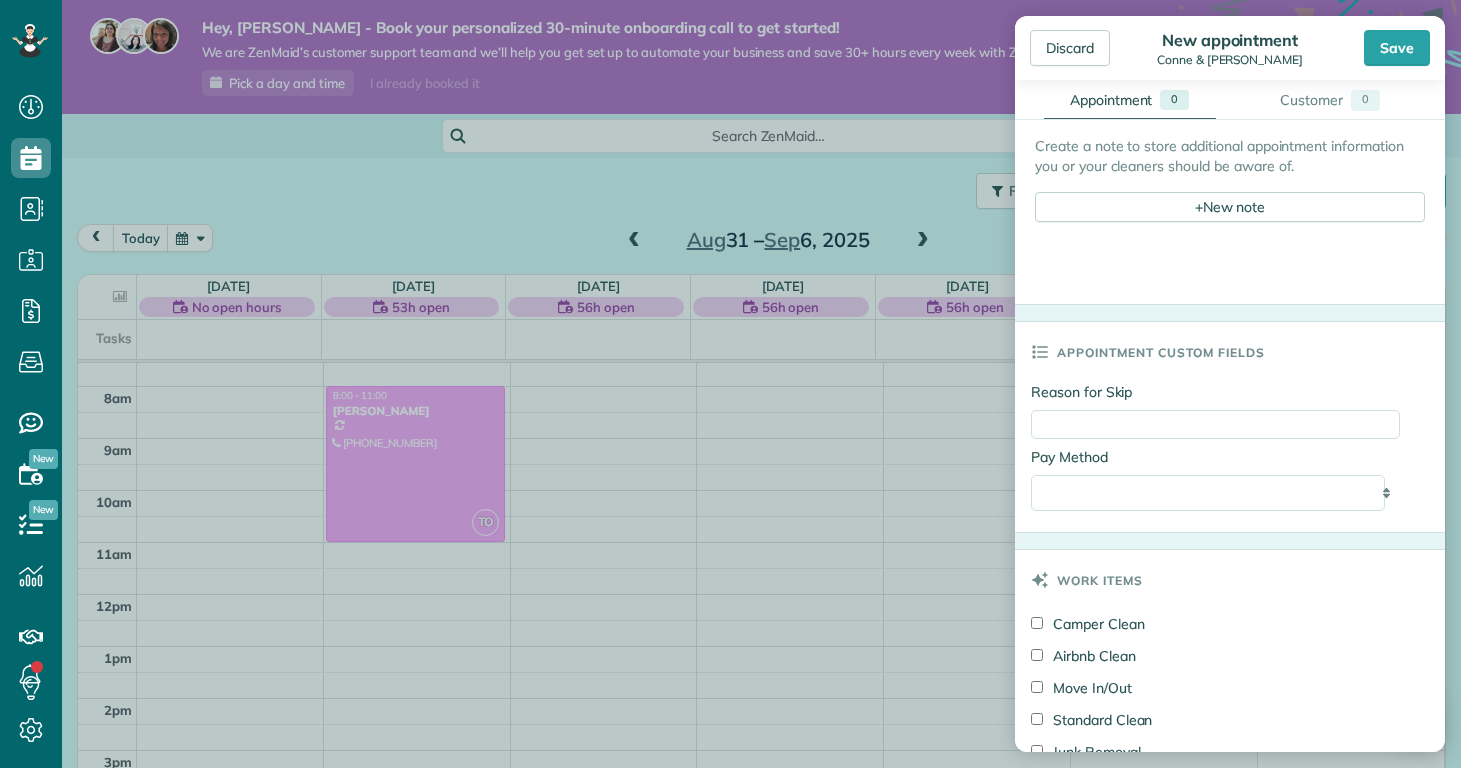 click on "Camper Clean" at bounding box center (1088, 624) 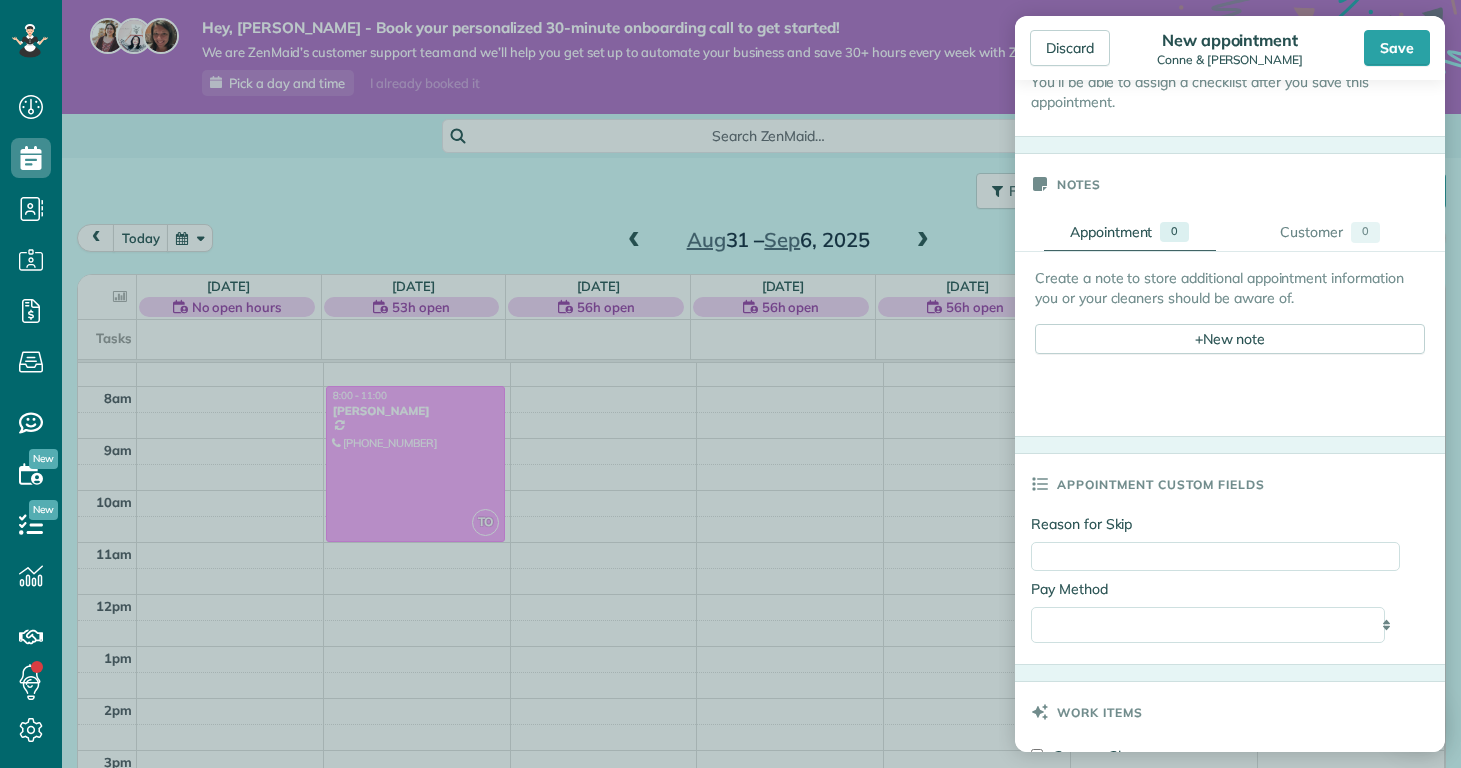 scroll, scrollTop: 493, scrollLeft: 0, axis: vertical 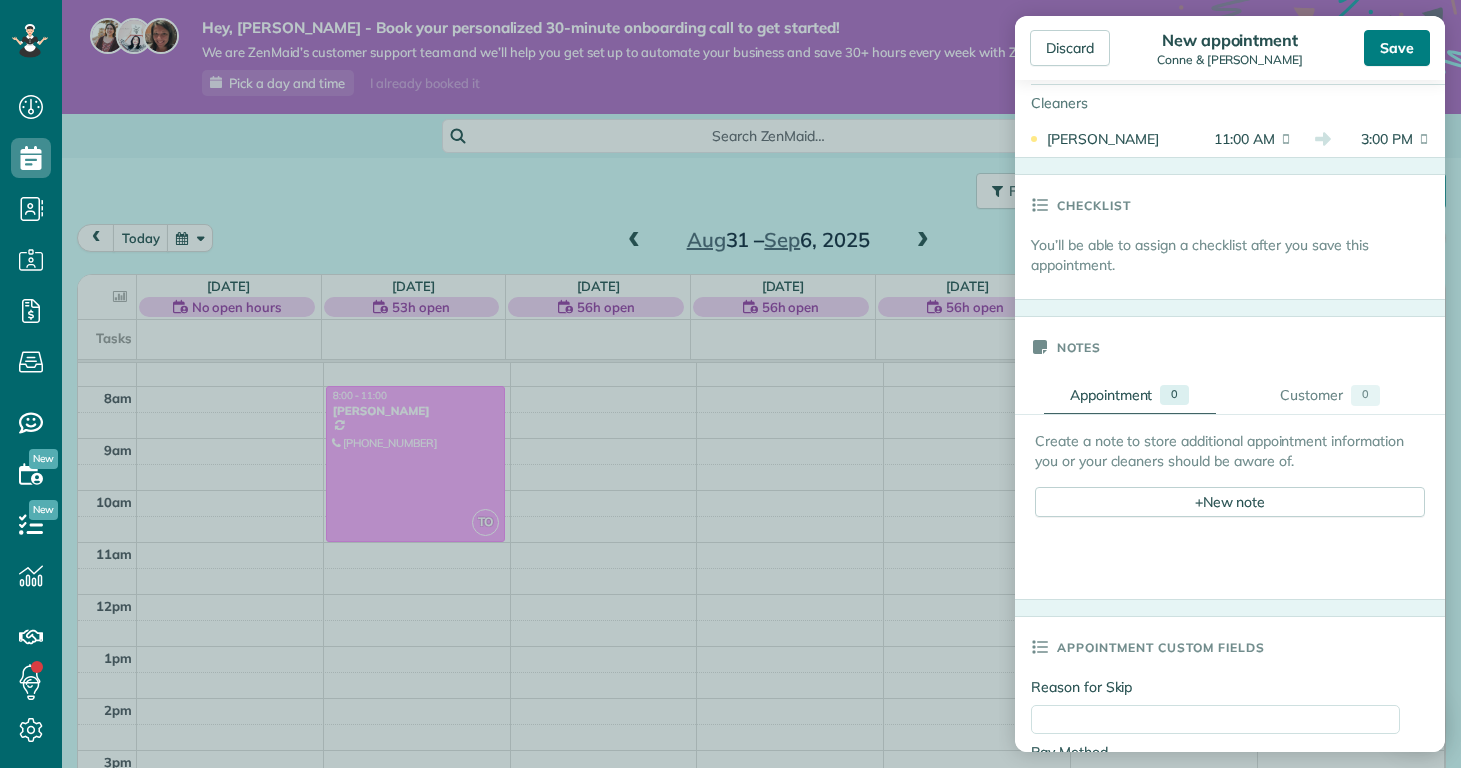 click on "Save" at bounding box center [1397, 48] 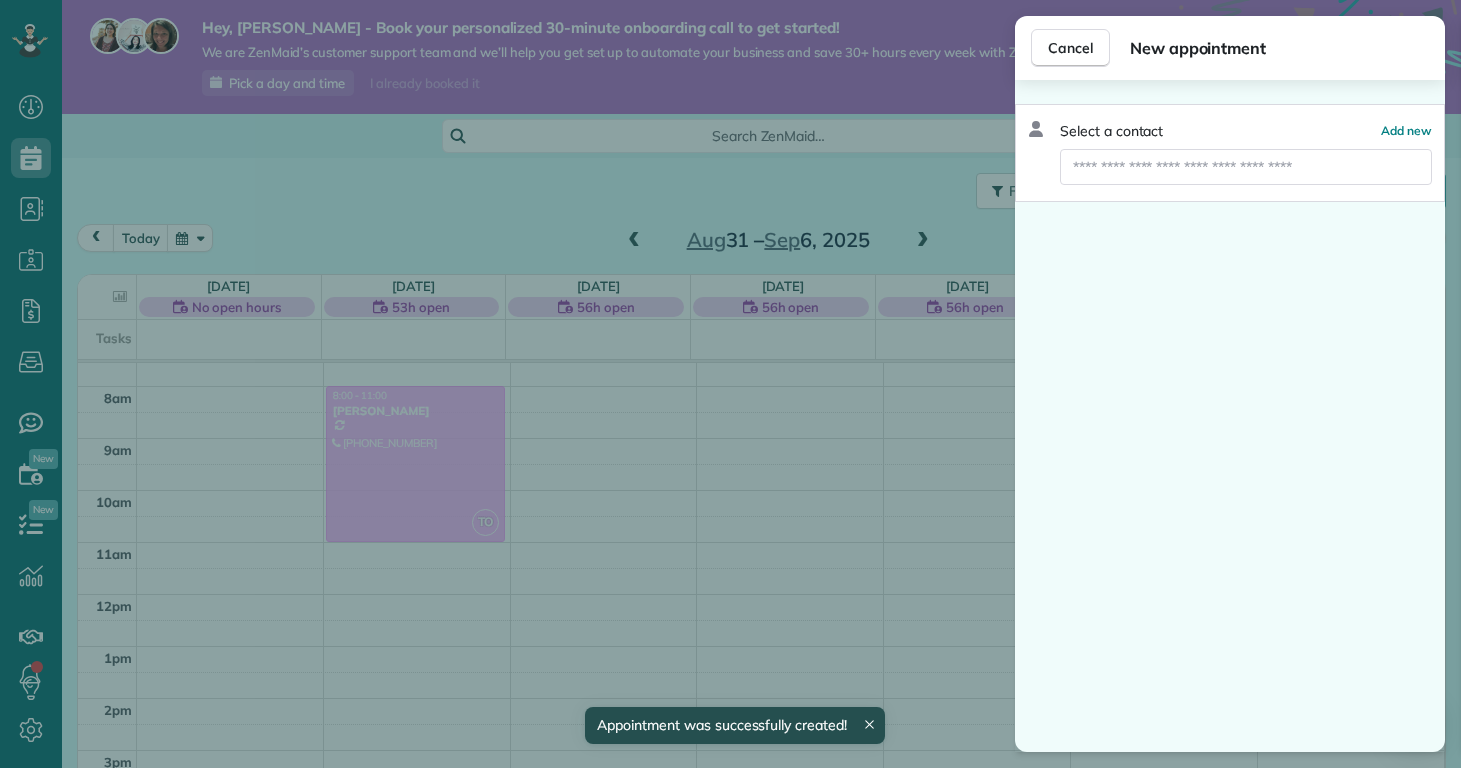 scroll, scrollTop: 392, scrollLeft: 0, axis: vertical 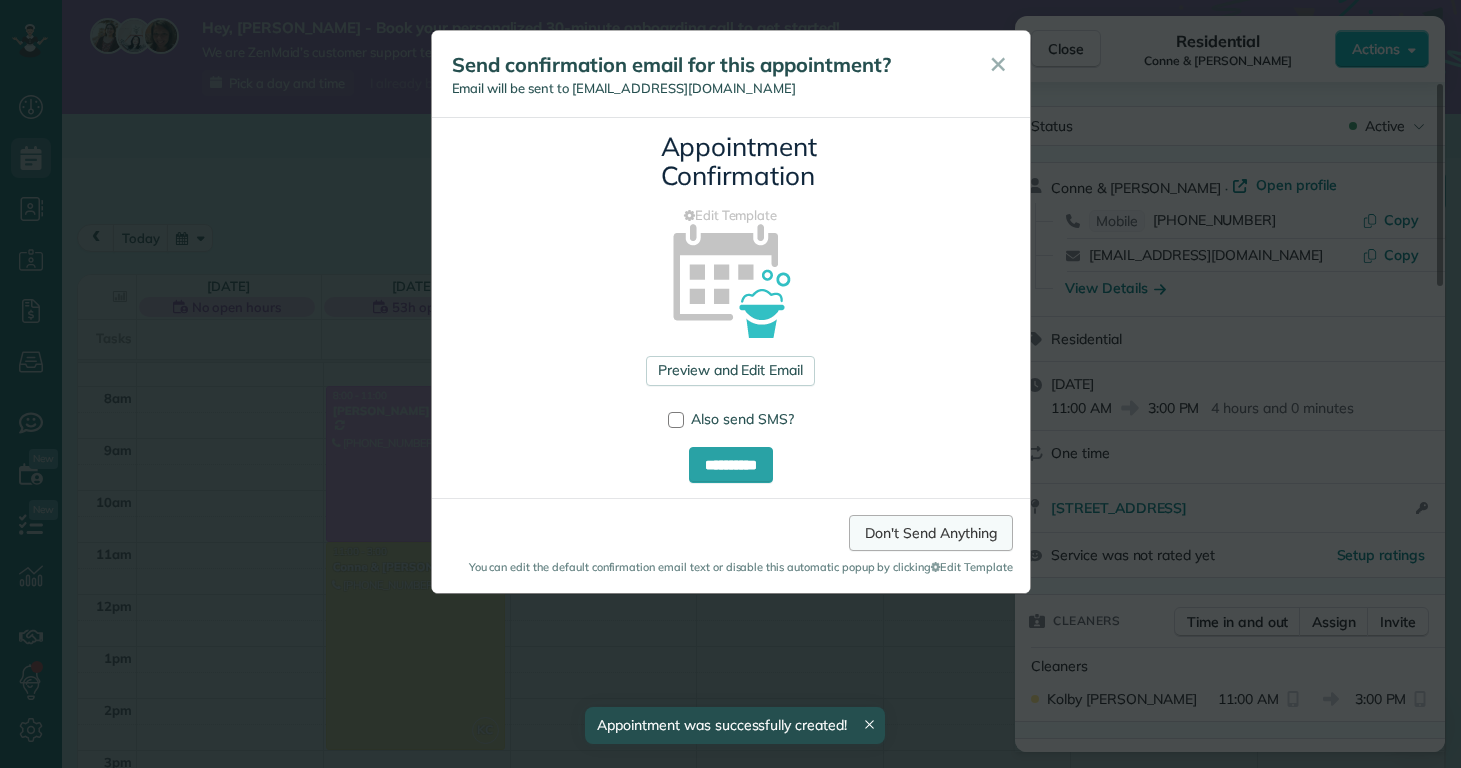 click on "Don't Send Anything" at bounding box center (930, 533) 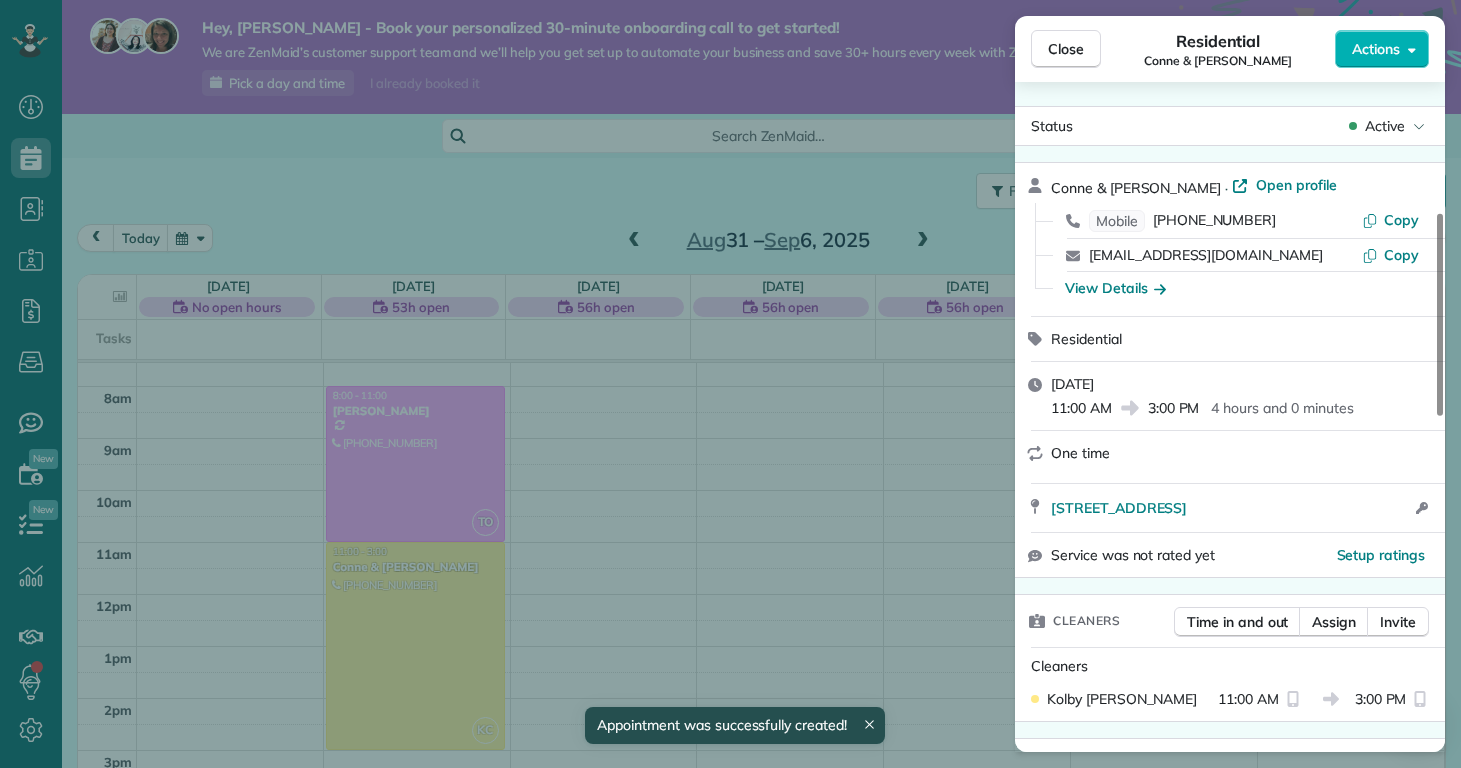 scroll, scrollTop: 430, scrollLeft: 0, axis: vertical 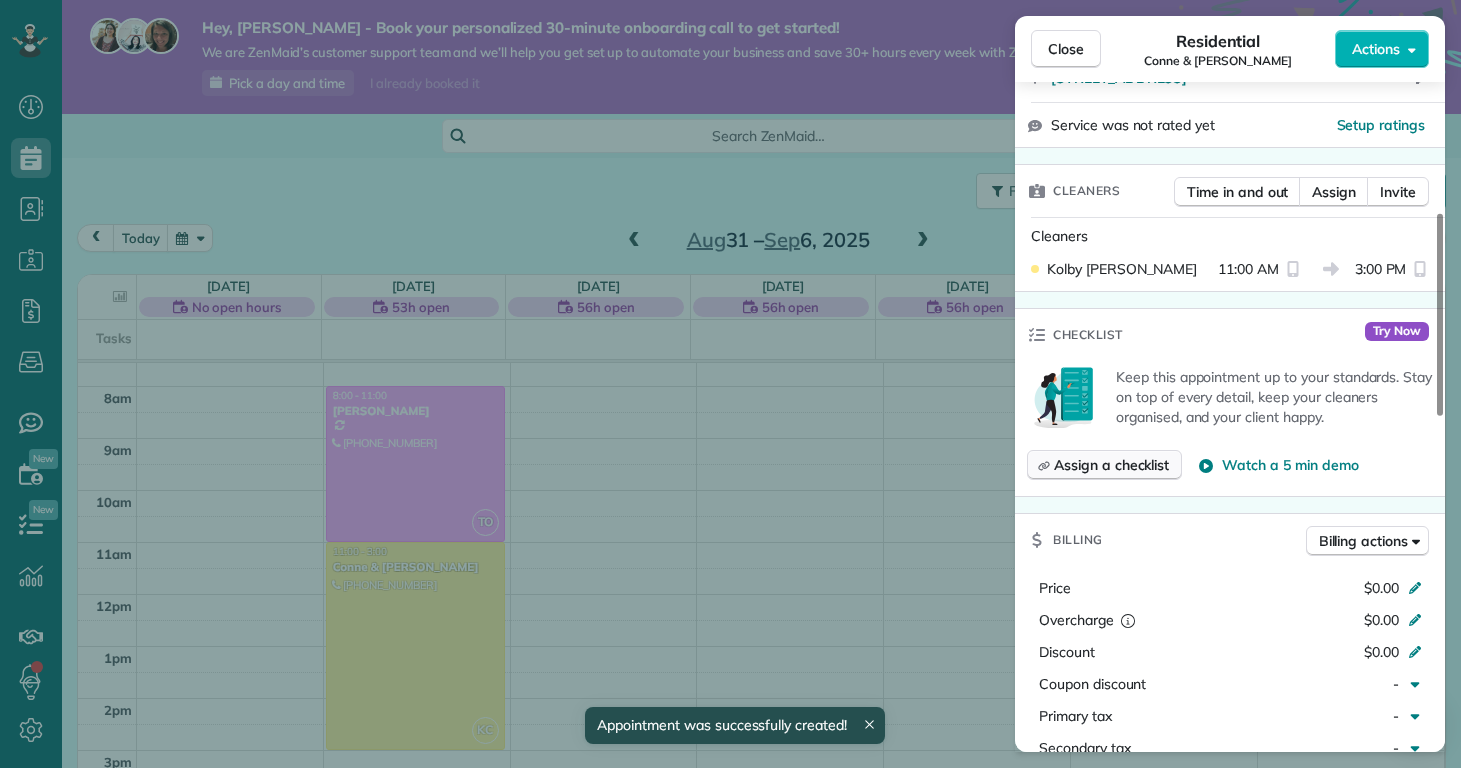 click on "Assign a checklist" at bounding box center (1111, 465) 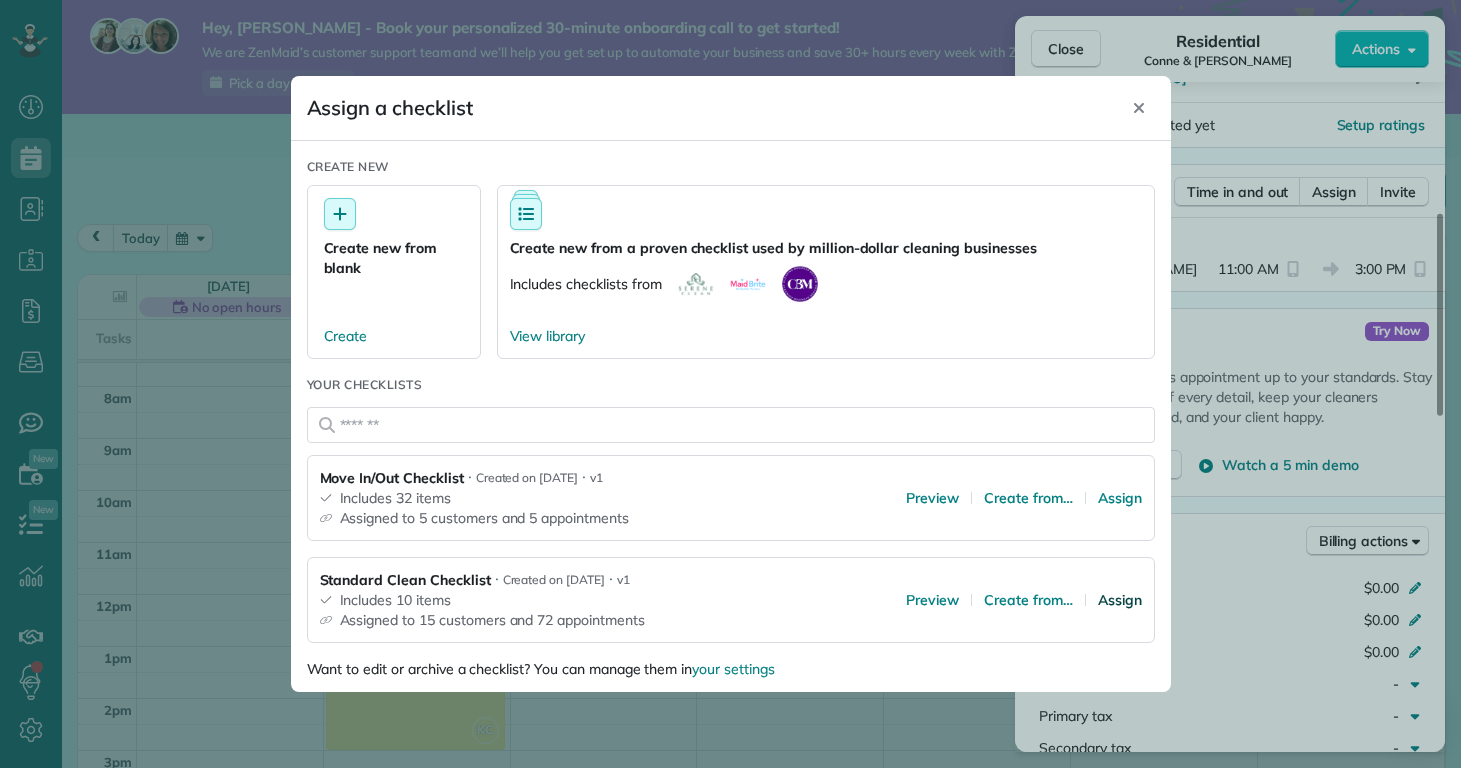 click on "Assign" at bounding box center [1120, 600] 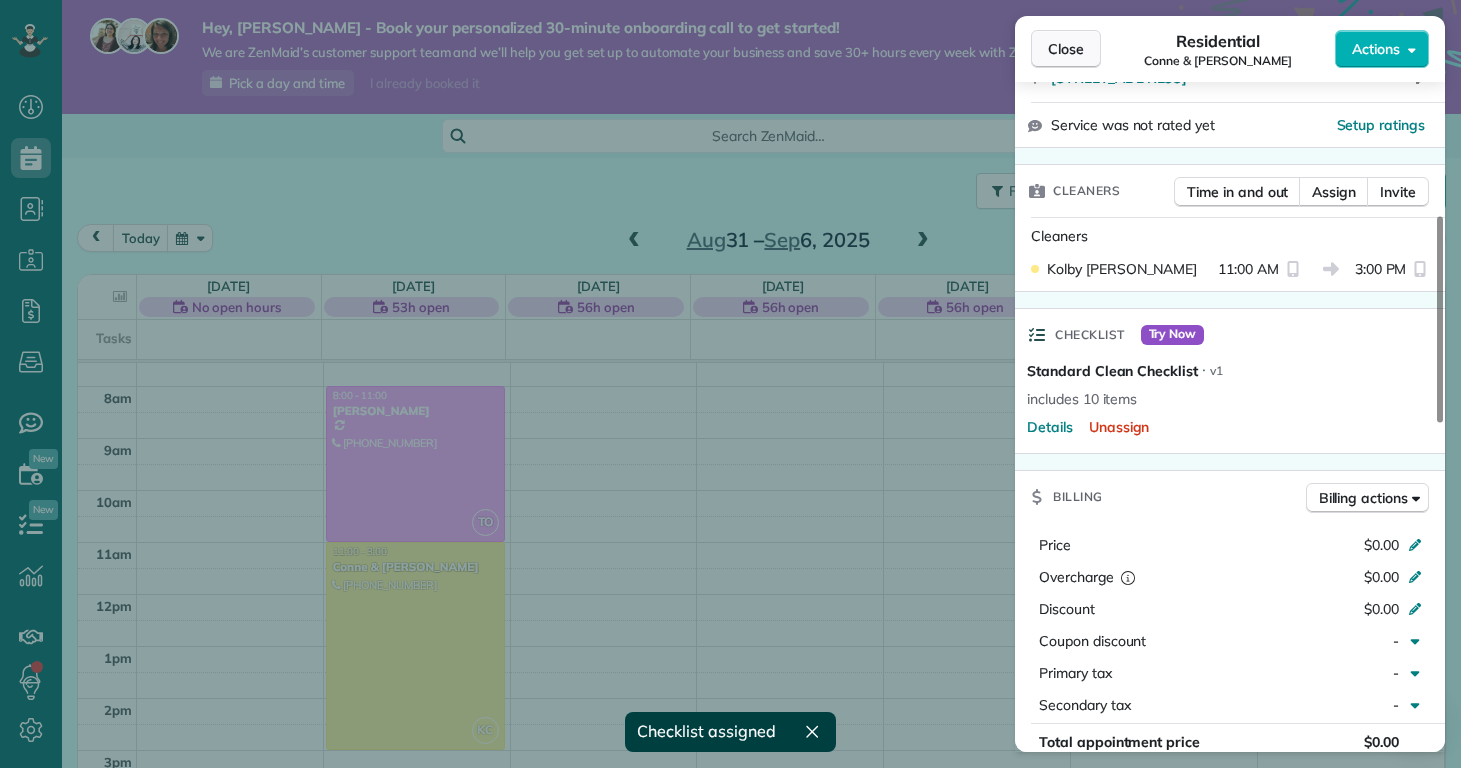 click on "Close" at bounding box center (1066, 49) 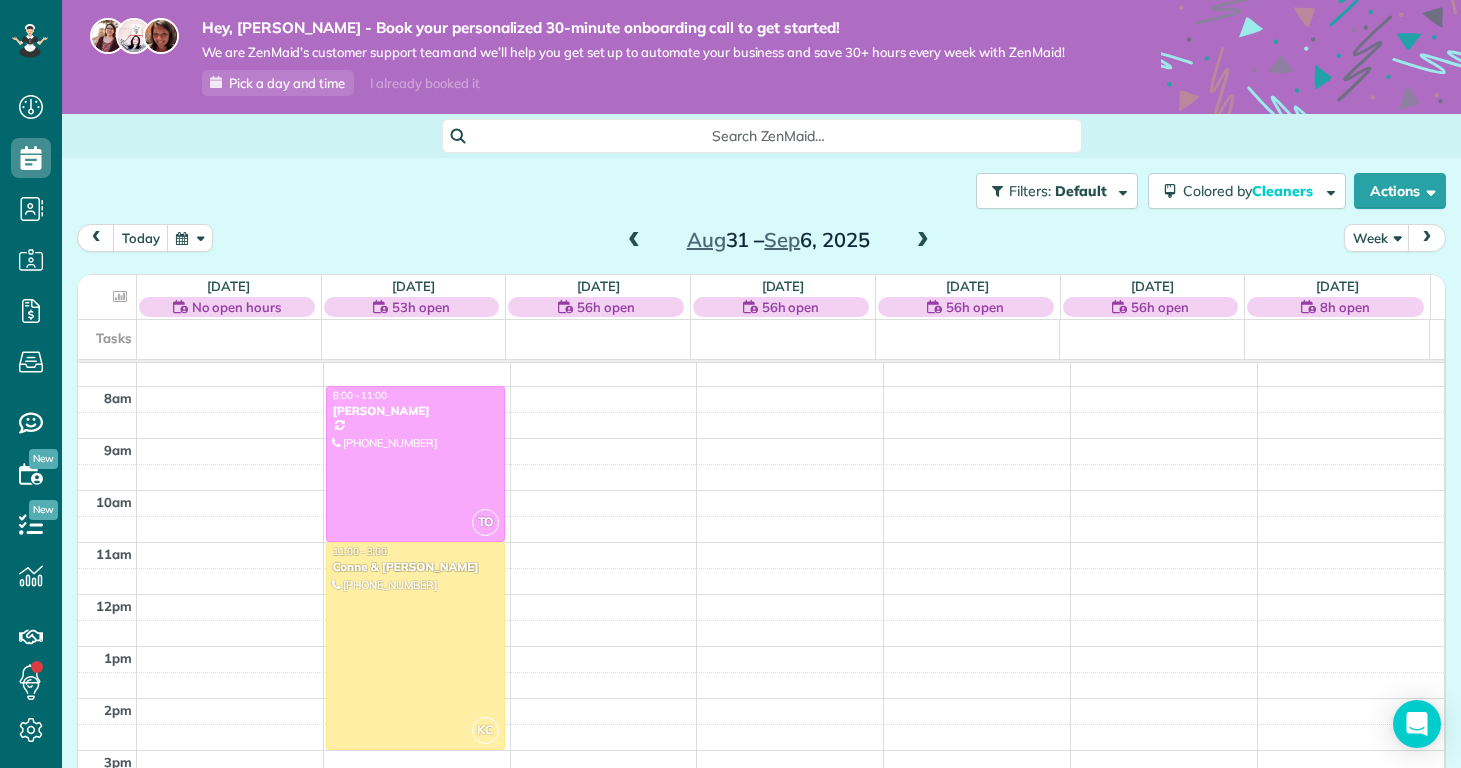 click at bounding box center (923, 241) 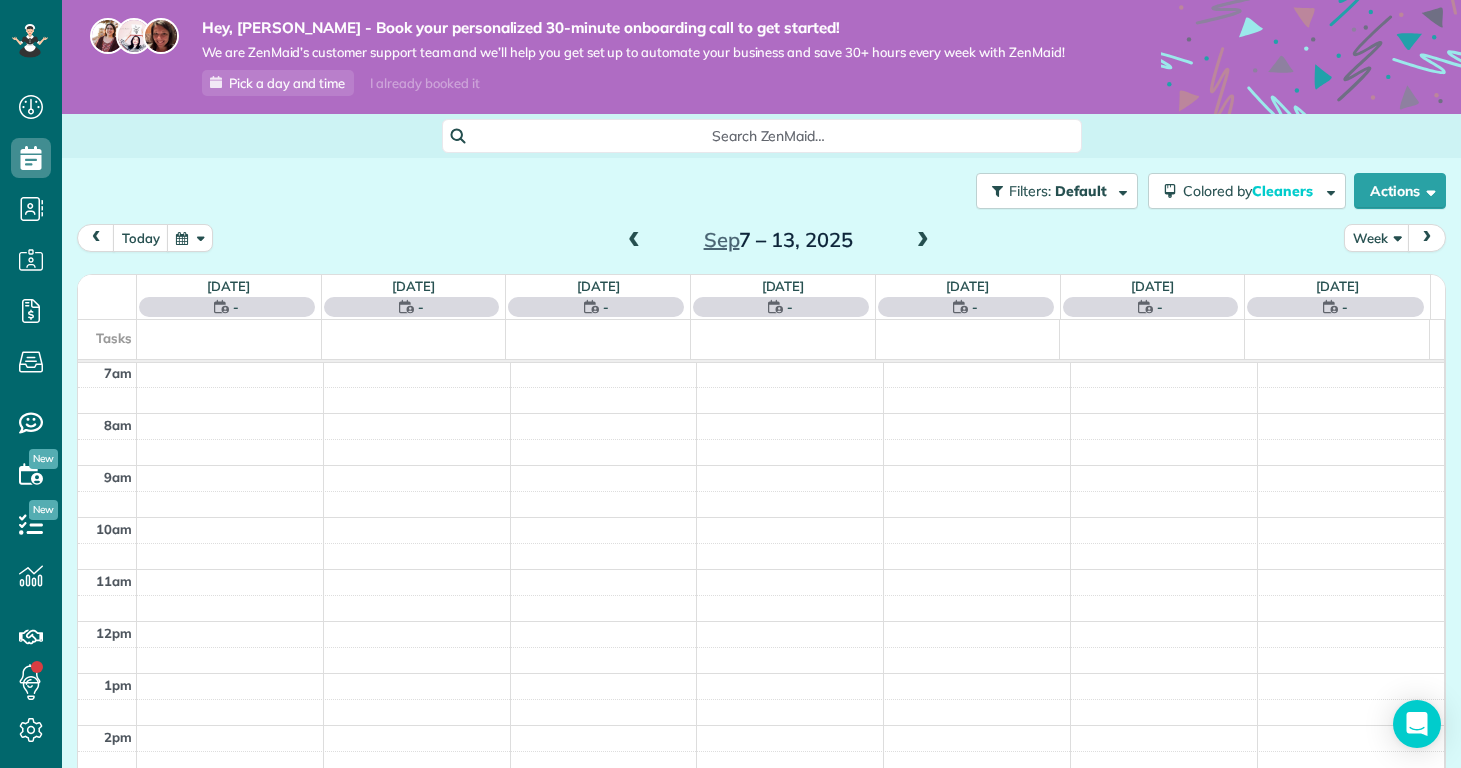 scroll, scrollTop: 365, scrollLeft: 0, axis: vertical 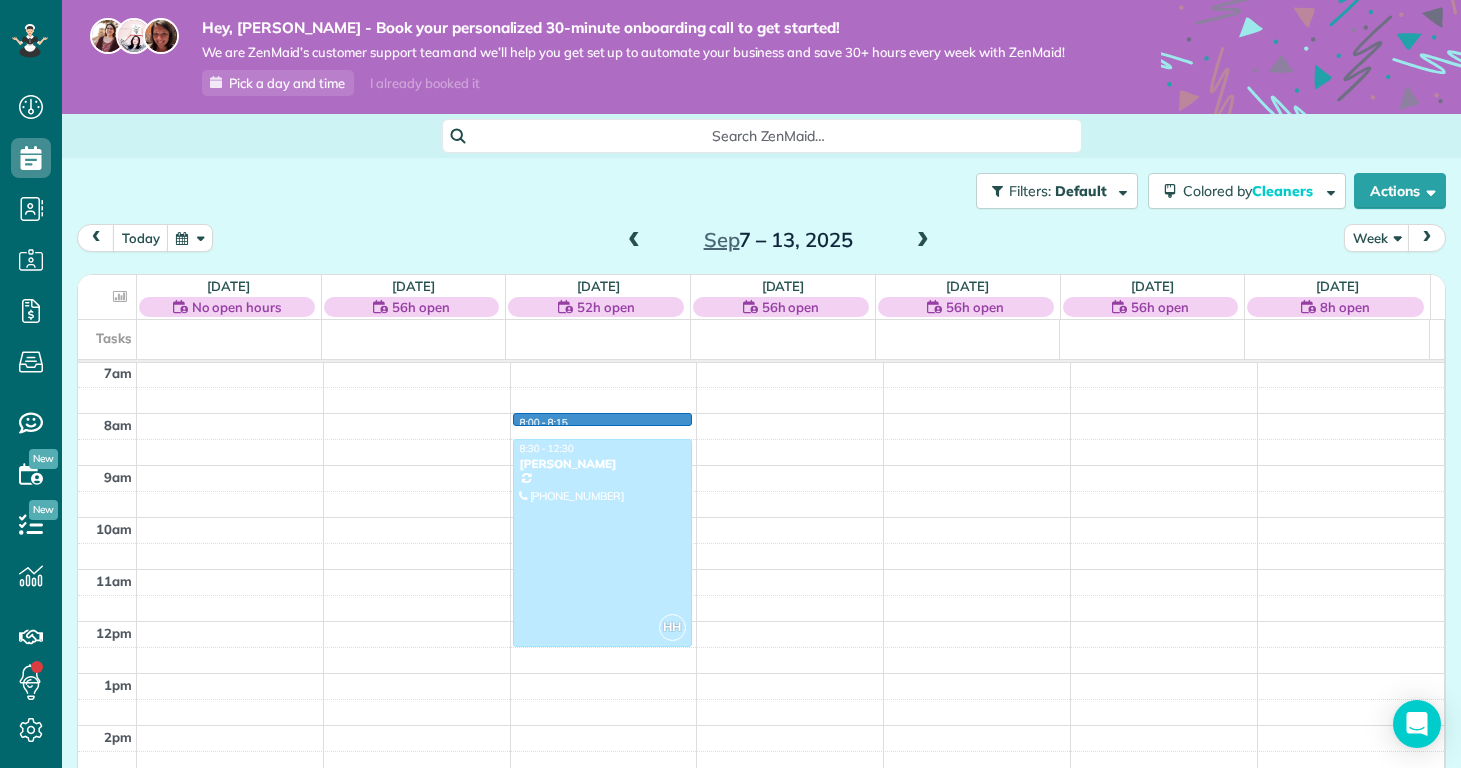 click on "12am 1am 2am 3am 4am 5am 6am 7am 8am 9am 10am 11am 12pm 1pm 2pm 3pm 4pm 5pm 6pm 7pm 8pm 9pm 10pm 11pm 8:00 - 8:15 HH 8:30 - 12:30 Margaret Black (914) 316-3721 119 Bernhurst Rd New Bern, NC 28560" at bounding box center [761, 621] 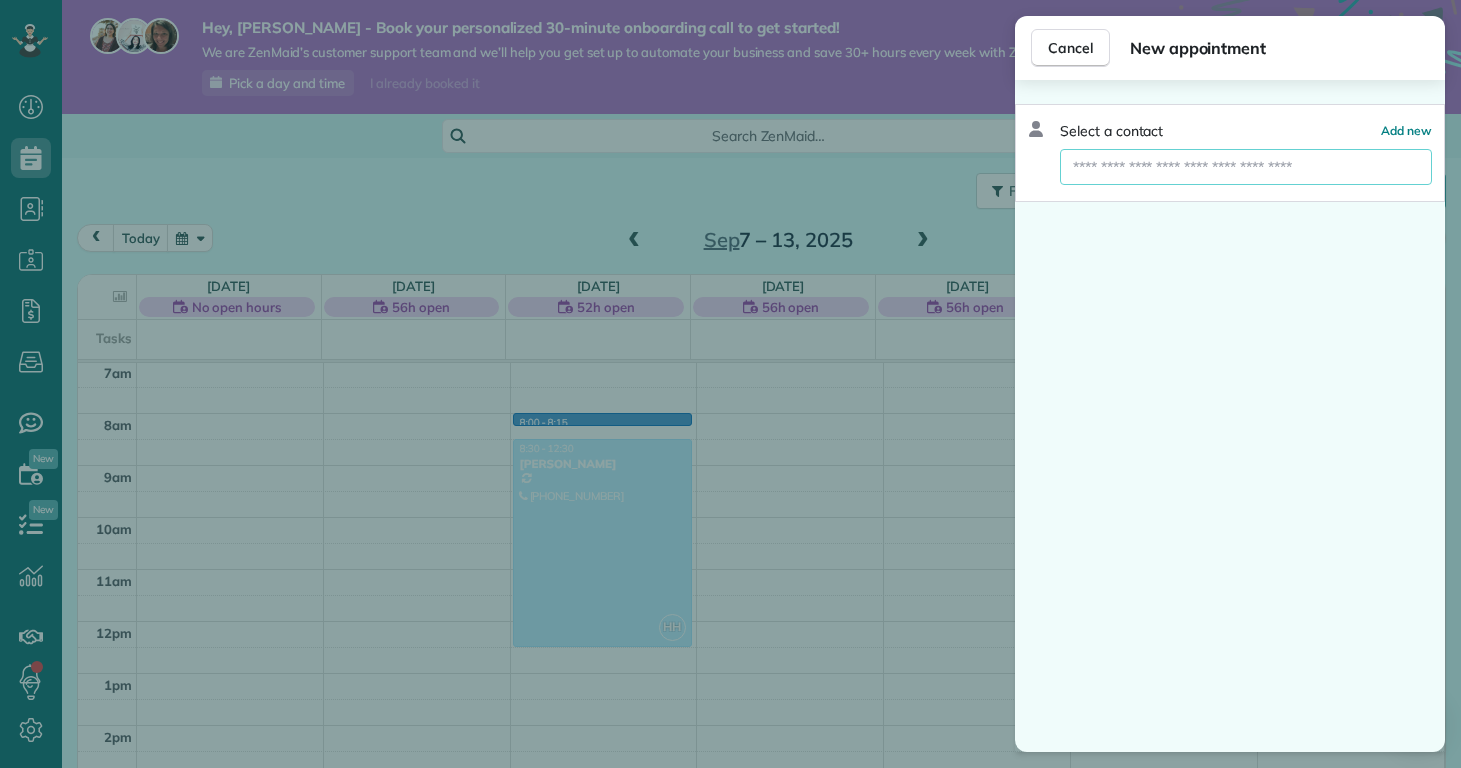 click at bounding box center (1246, 167) 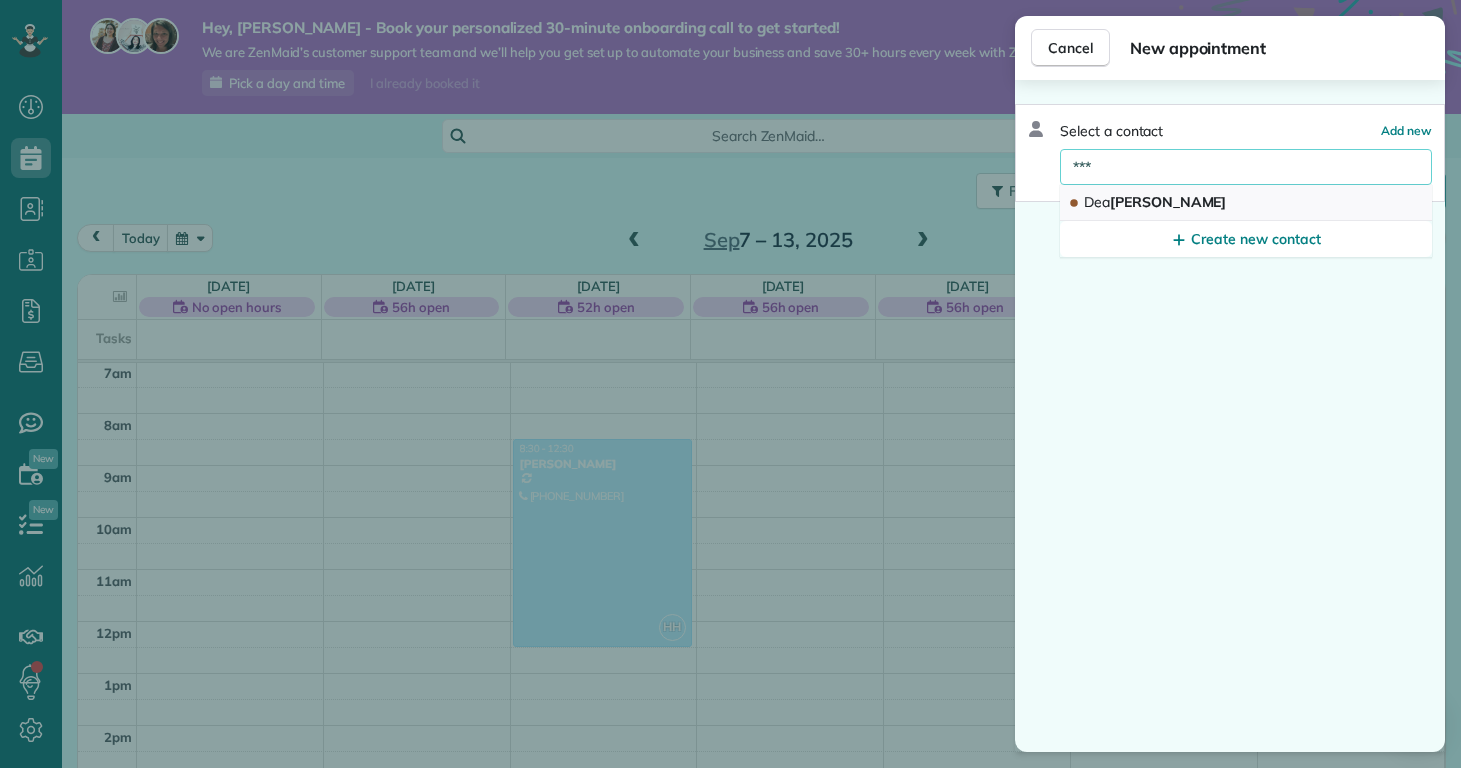 type on "***" 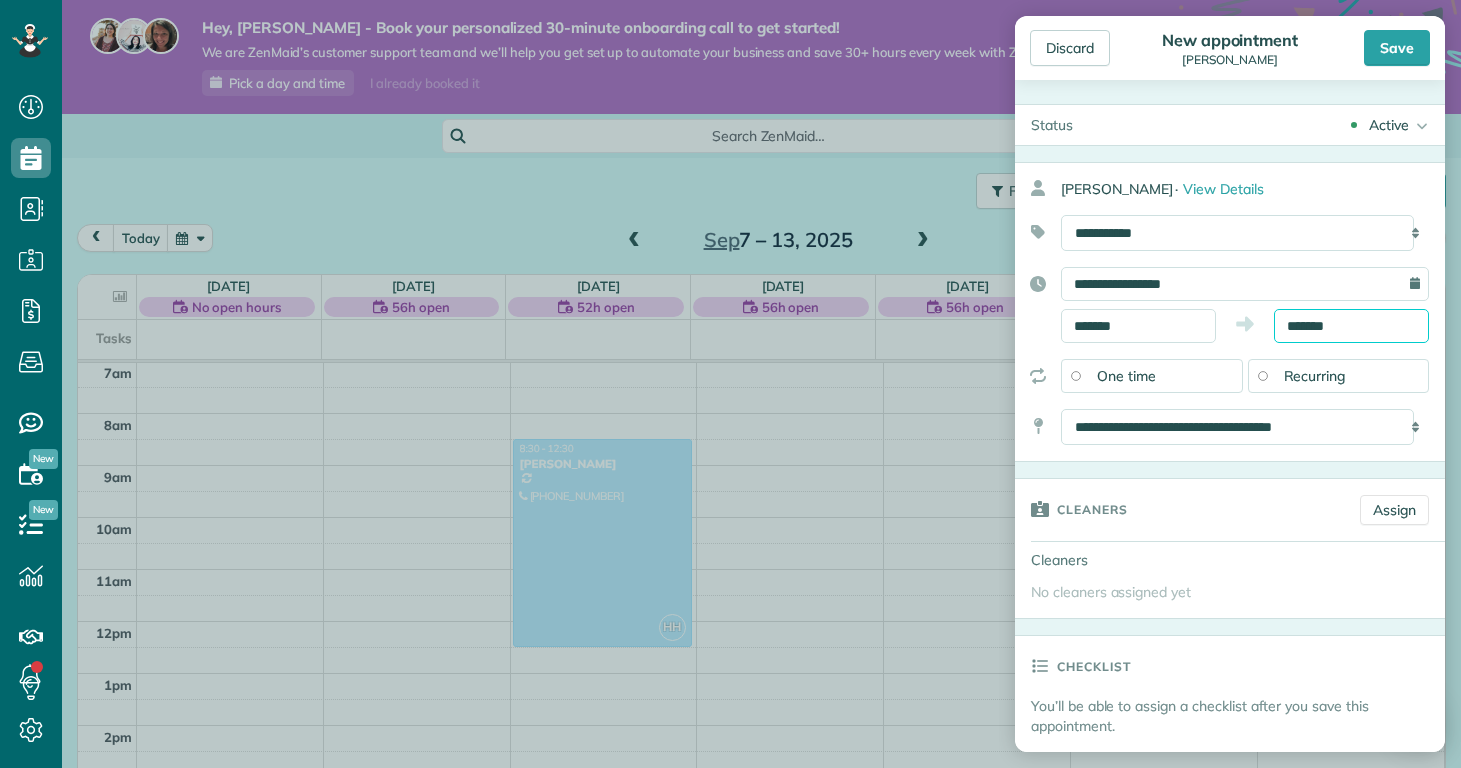 click on "*******" at bounding box center (1351, 326) 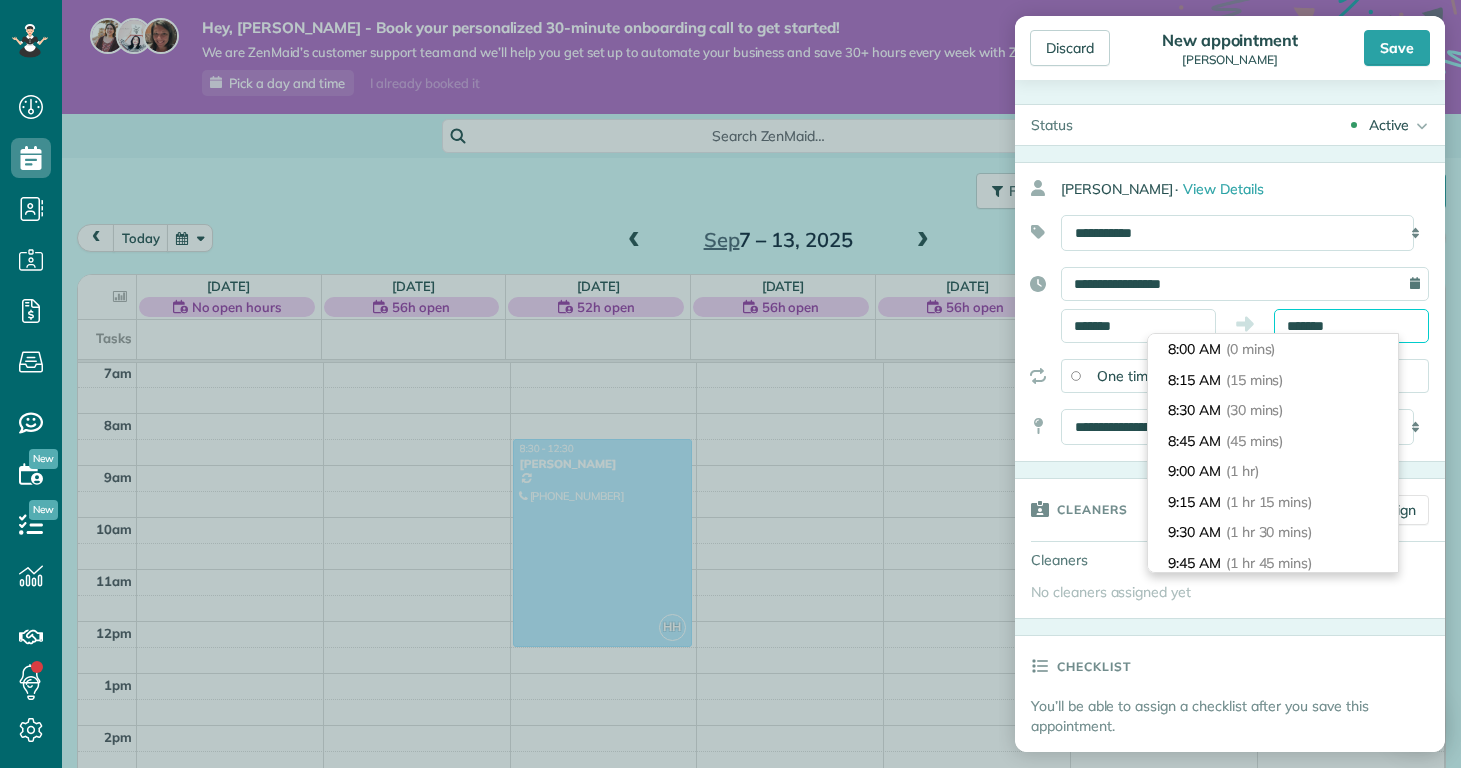 click on "*******" at bounding box center [1351, 326] 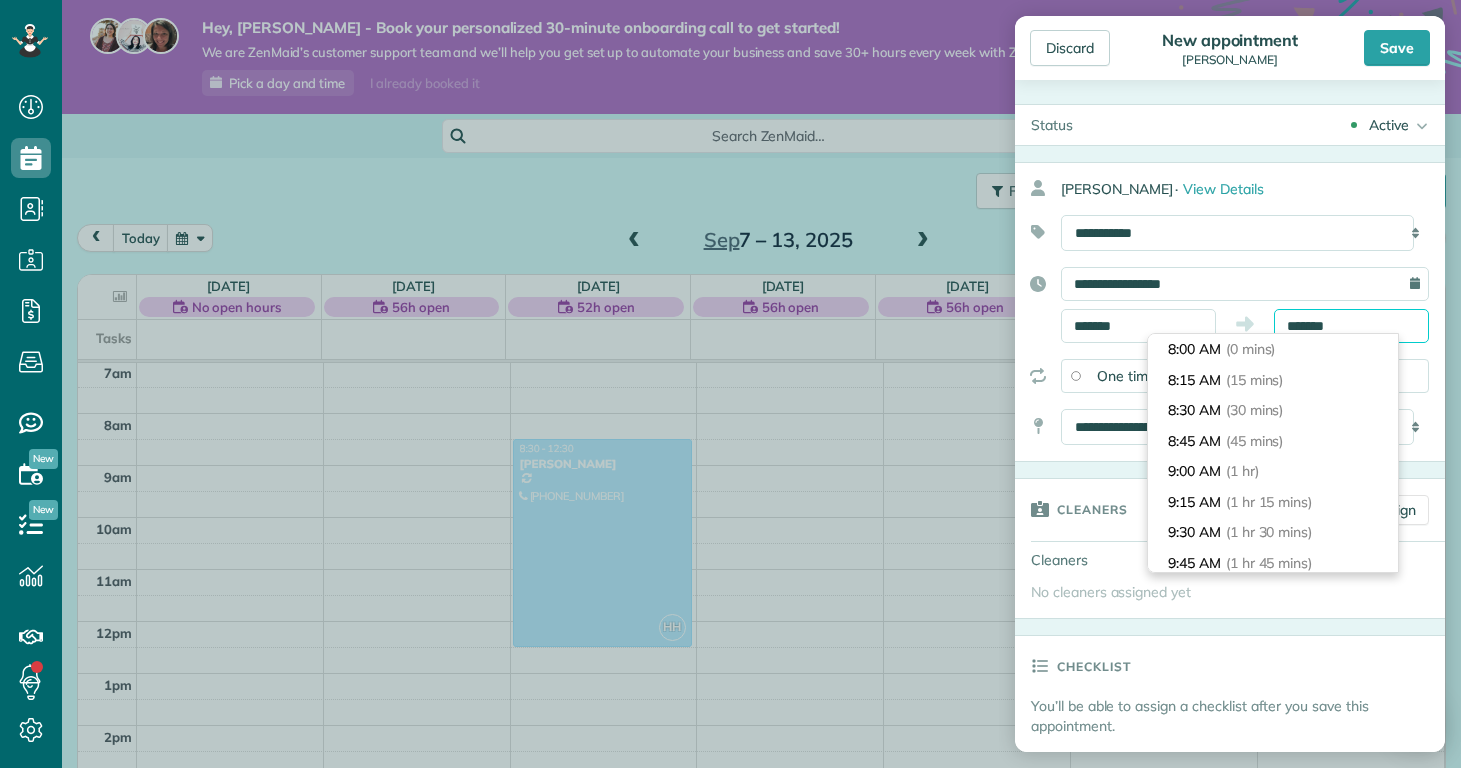 click on "*******" at bounding box center [1351, 326] 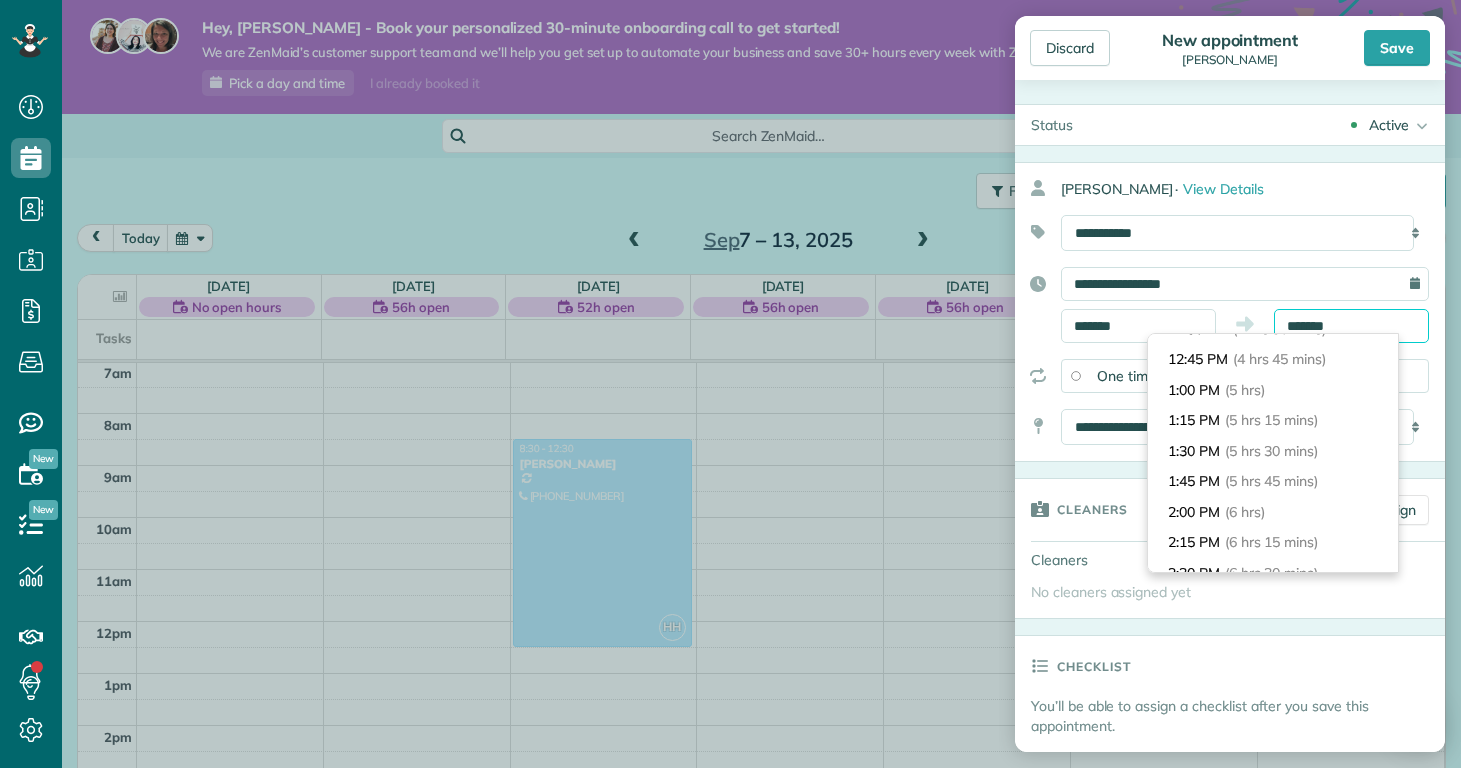 type on "*******" 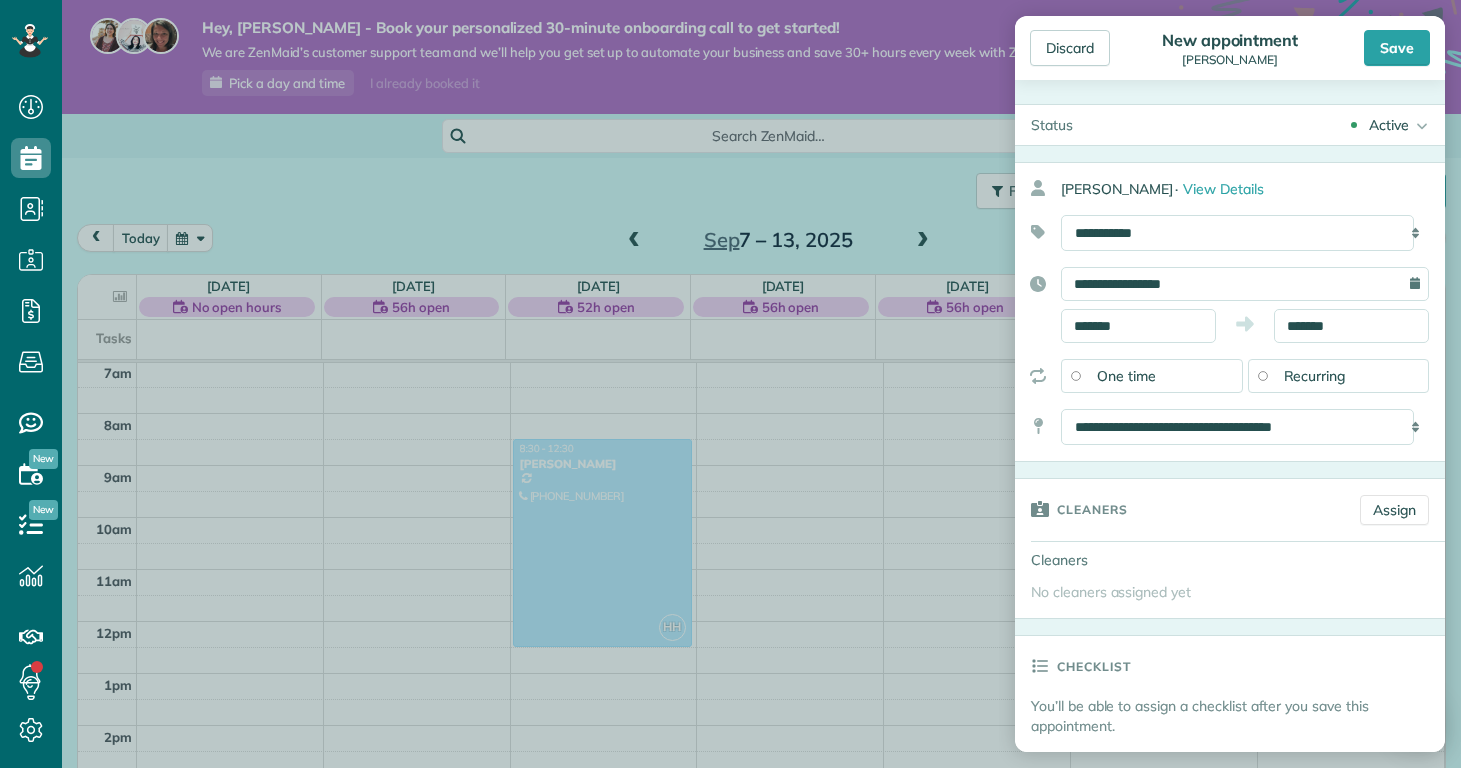 click on "**********" at bounding box center [1230, 305] 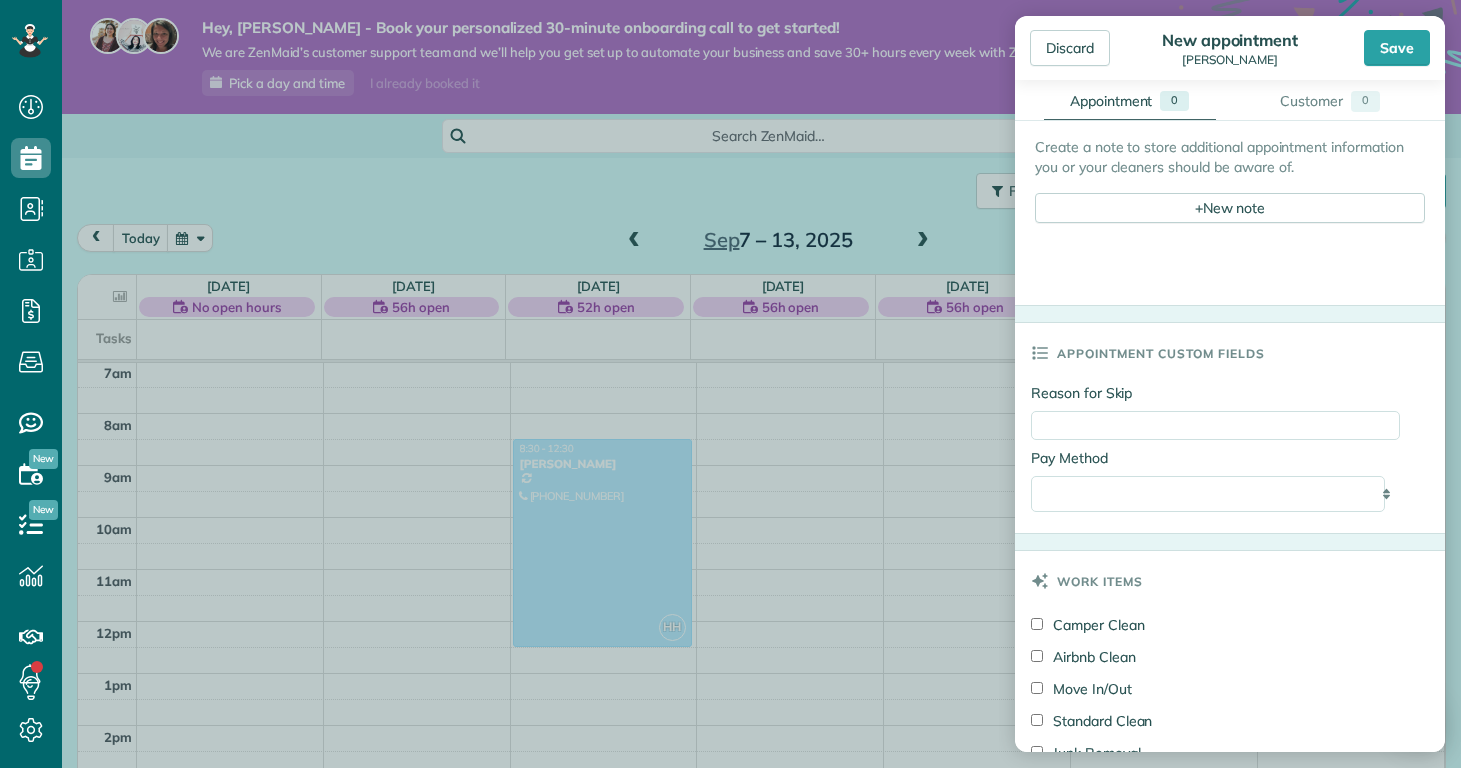 scroll, scrollTop: 1066, scrollLeft: 0, axis: vertical 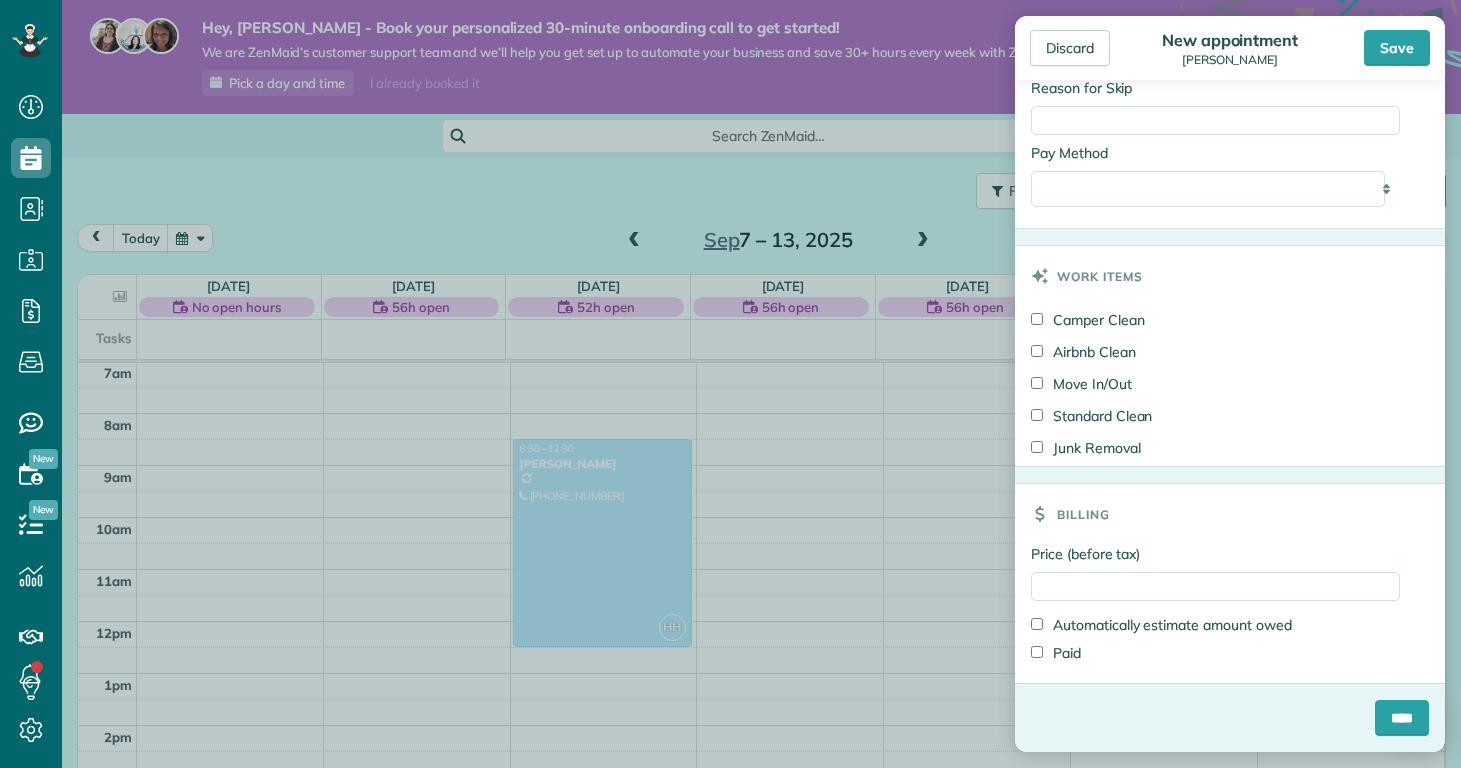 click on "Standard Clean" at bounding box center (1091, 416) 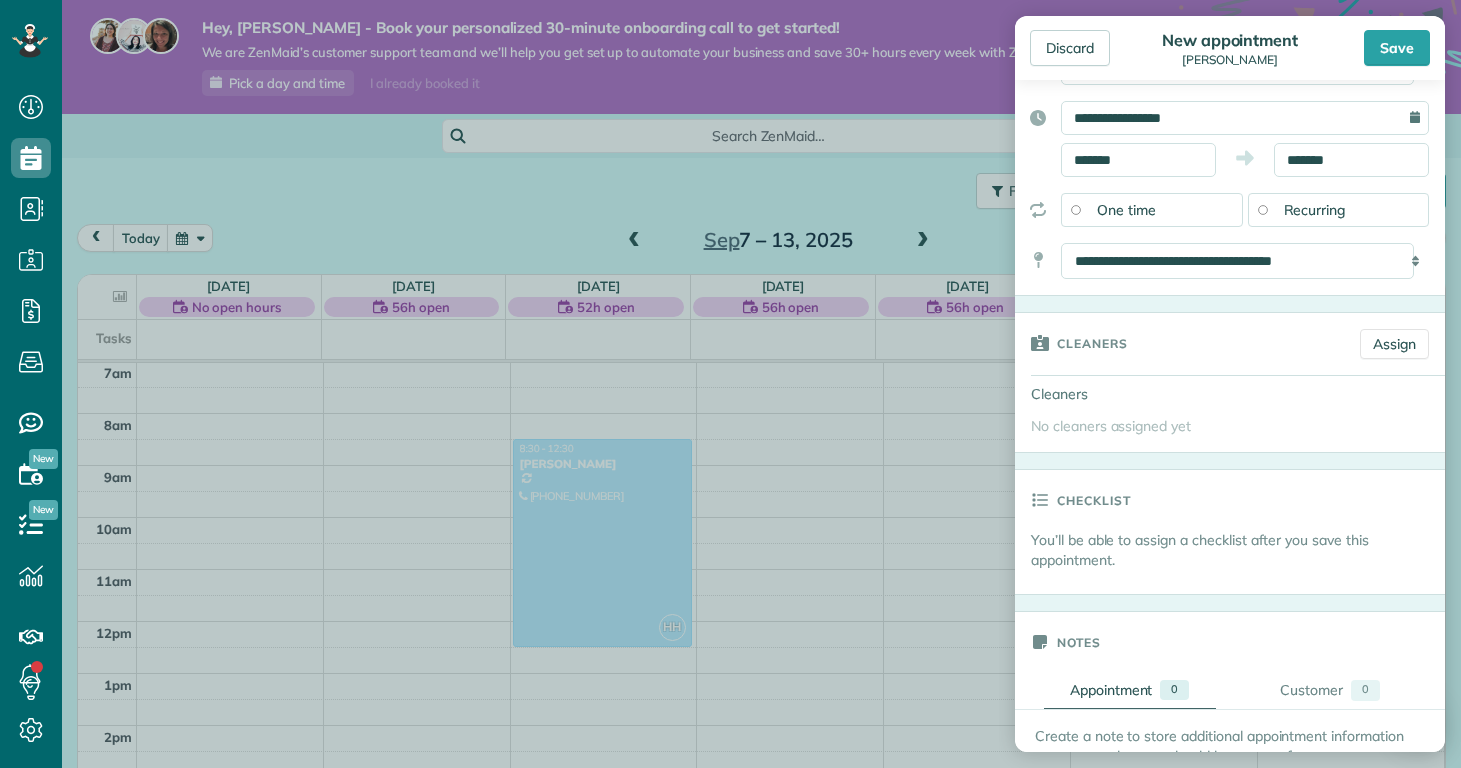 scroll, scrollTop: 0, scrollLeft: 0, axis: both 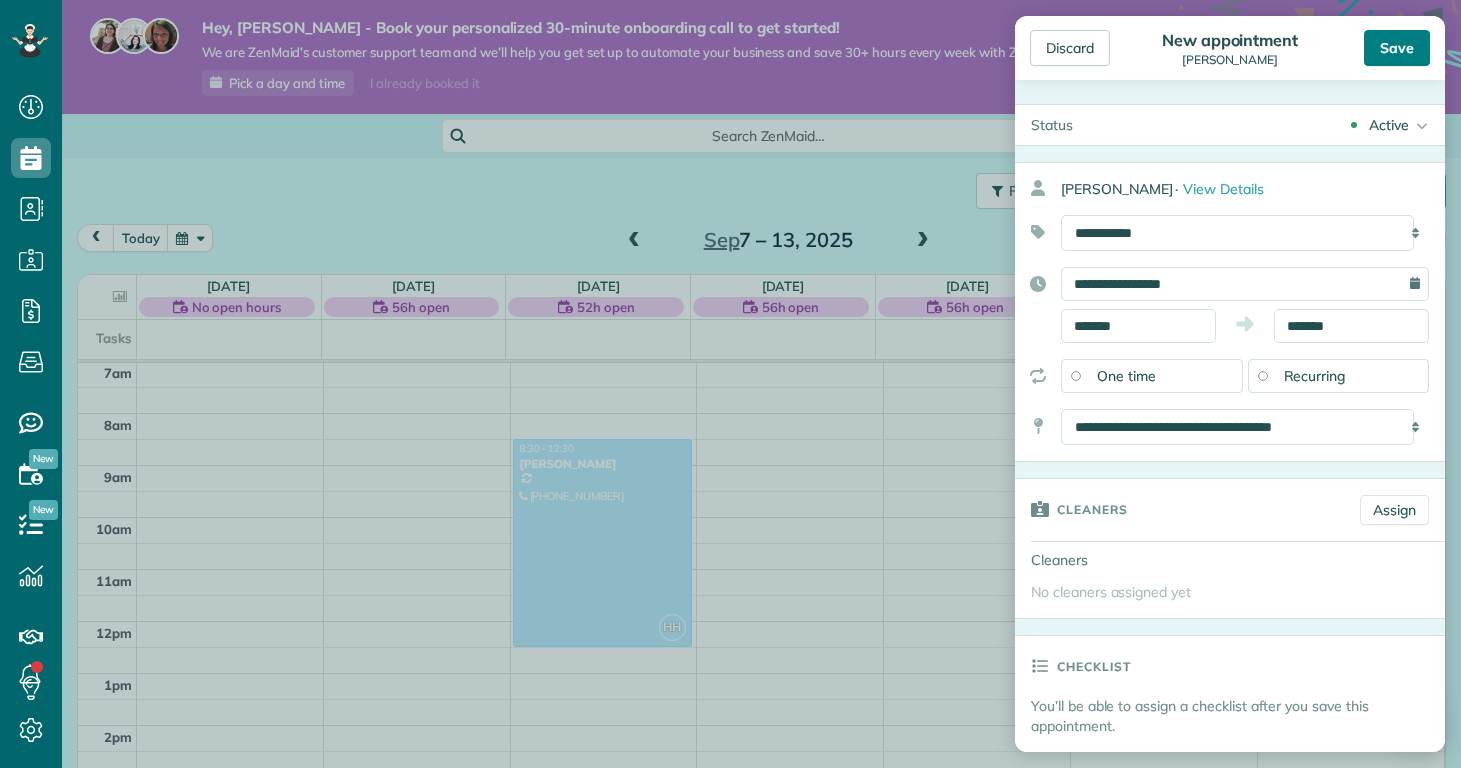 click on "Save" at bounding box center (1397, 48) 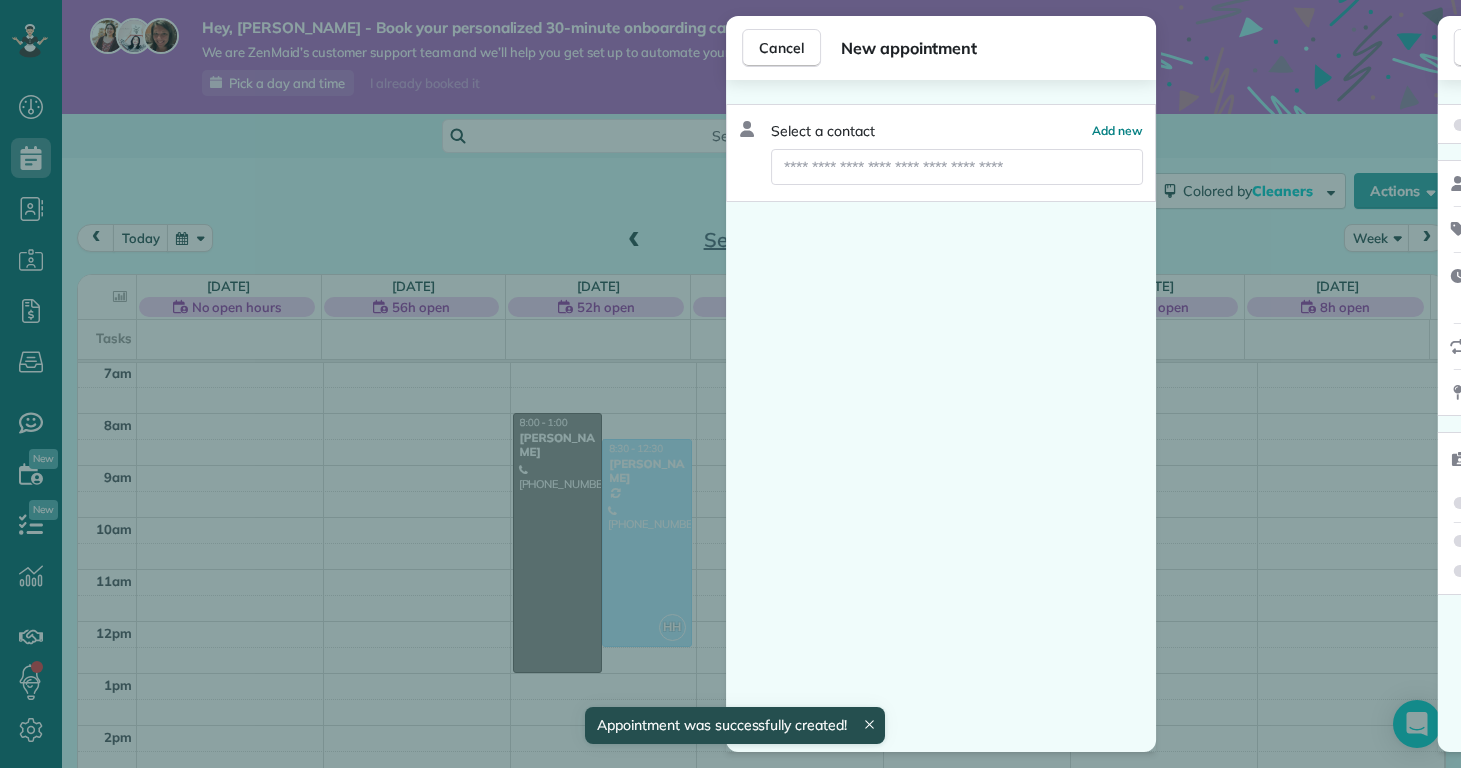 scroll, scrollTop: 365, scrollLeft: 0, axis: vertical 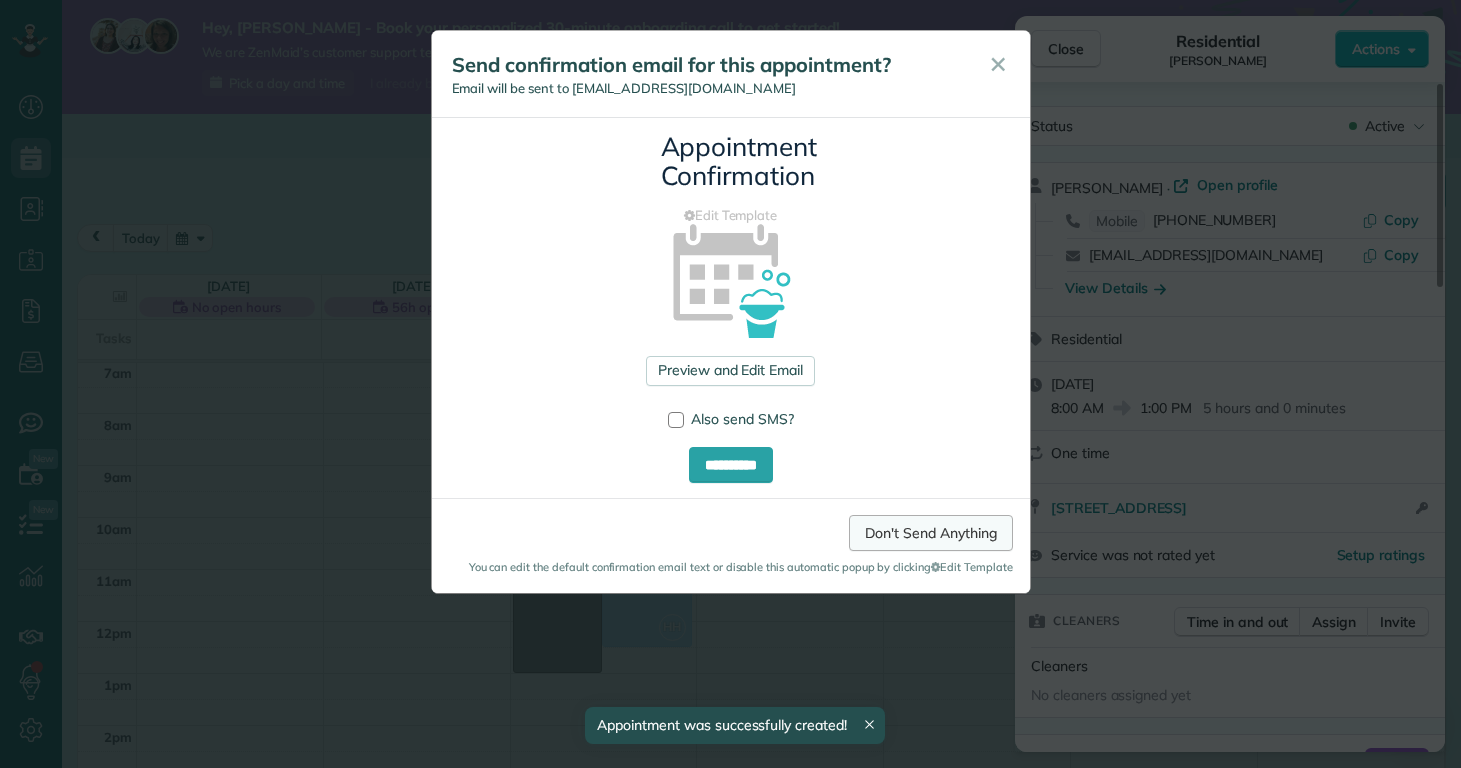 click on "Don't Send Anything" at bounding box center (930, 533) 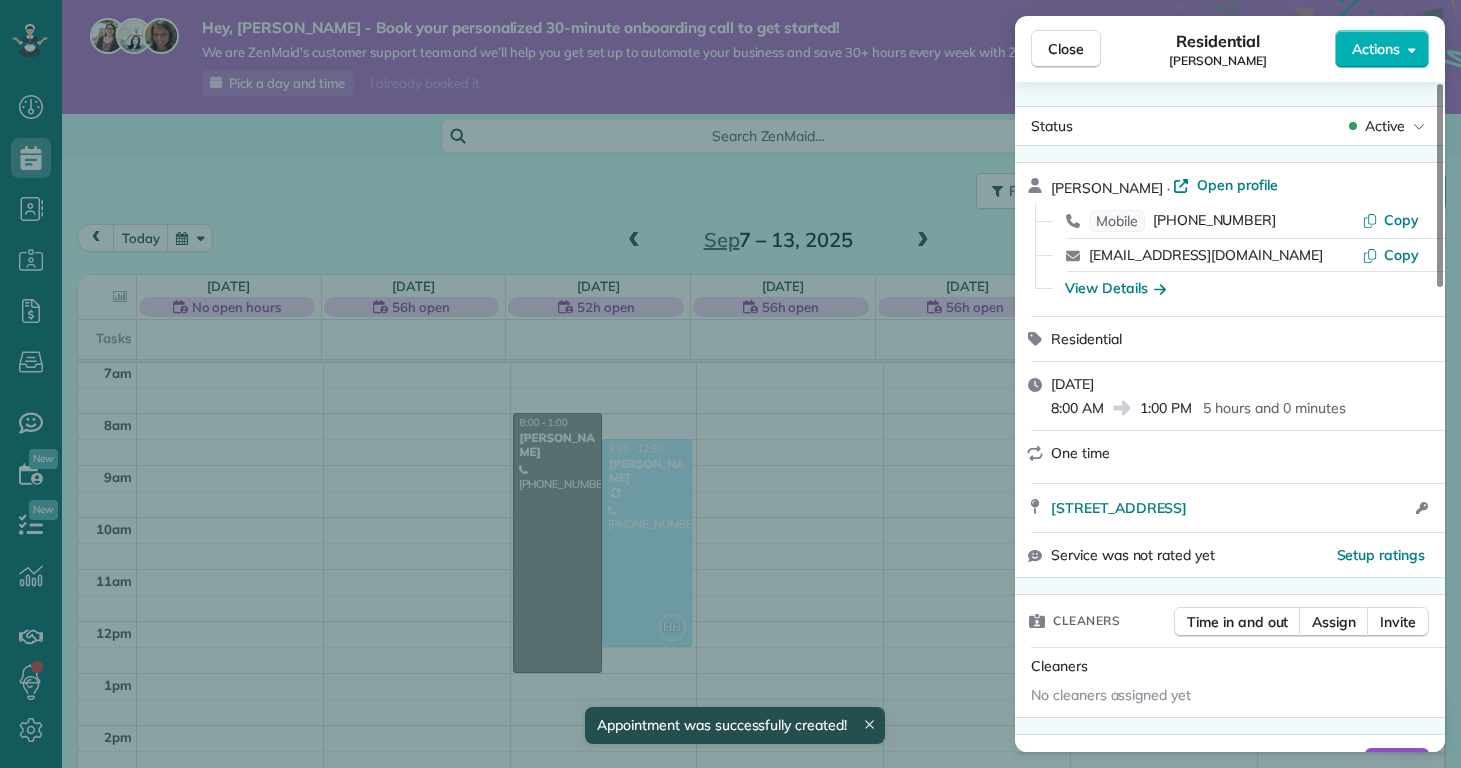 scroll, scrollTop: 430, scrollLeft: 0, axis: vertical 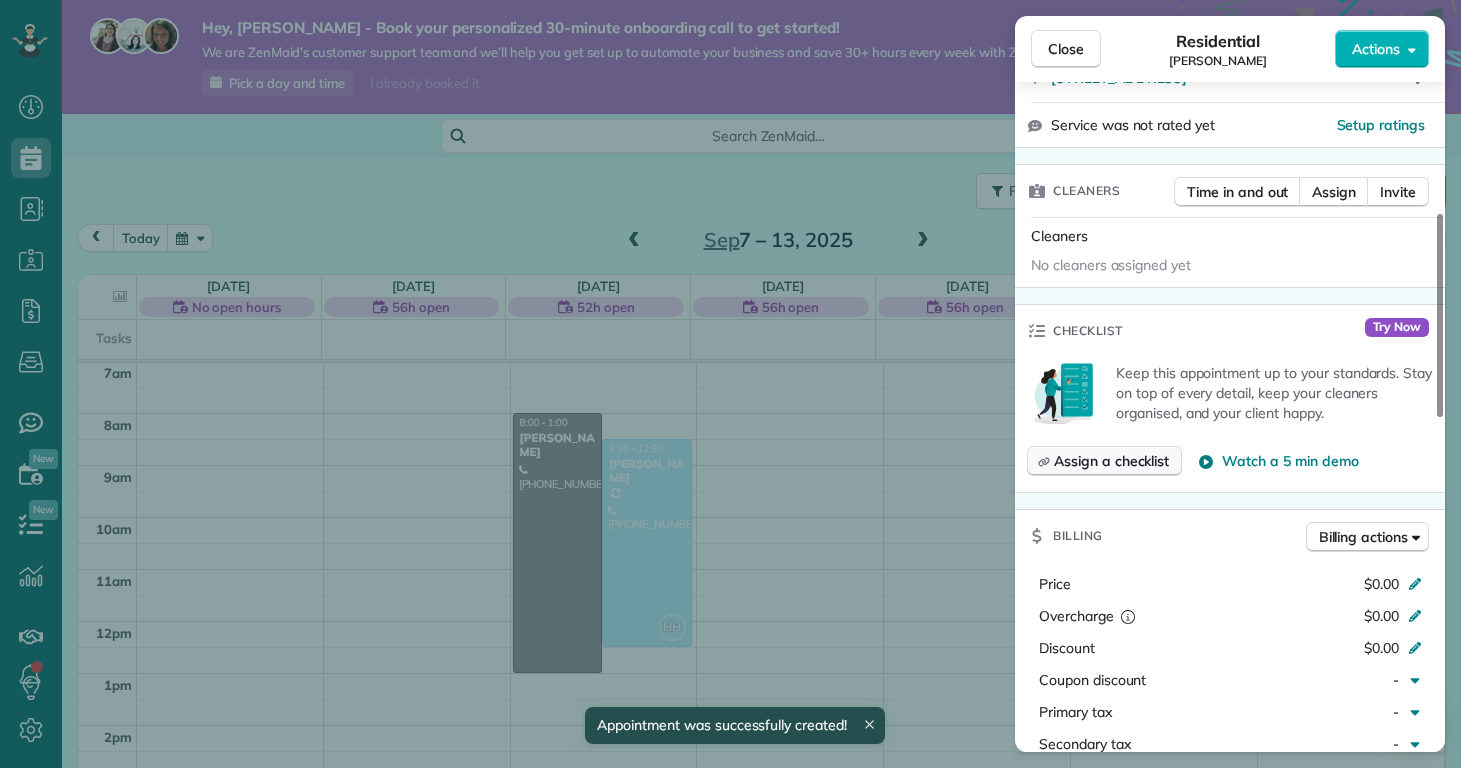 click on "Assign a checklist" at bounding box center [1111, 461] 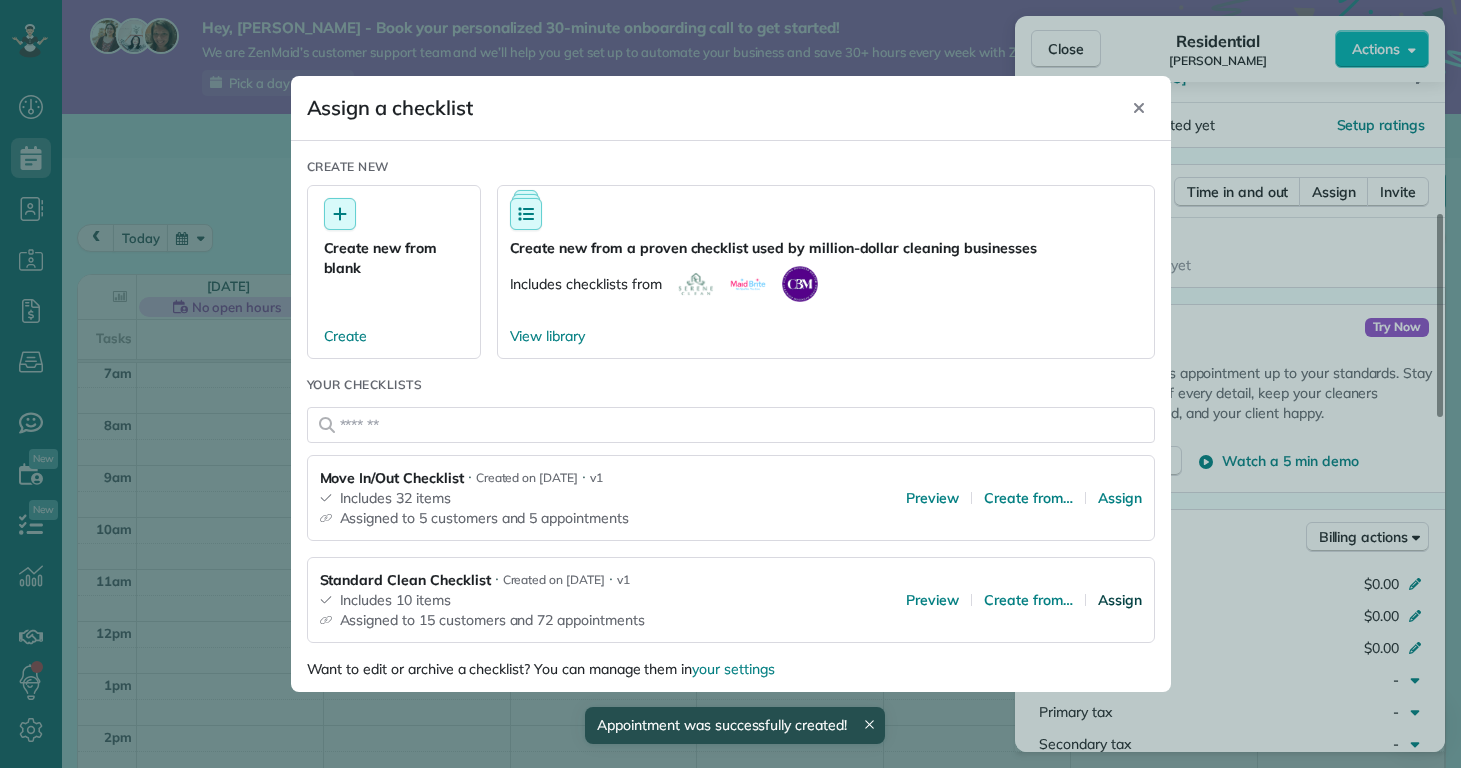 click on "Assign" at bounding box center [1120, 600] 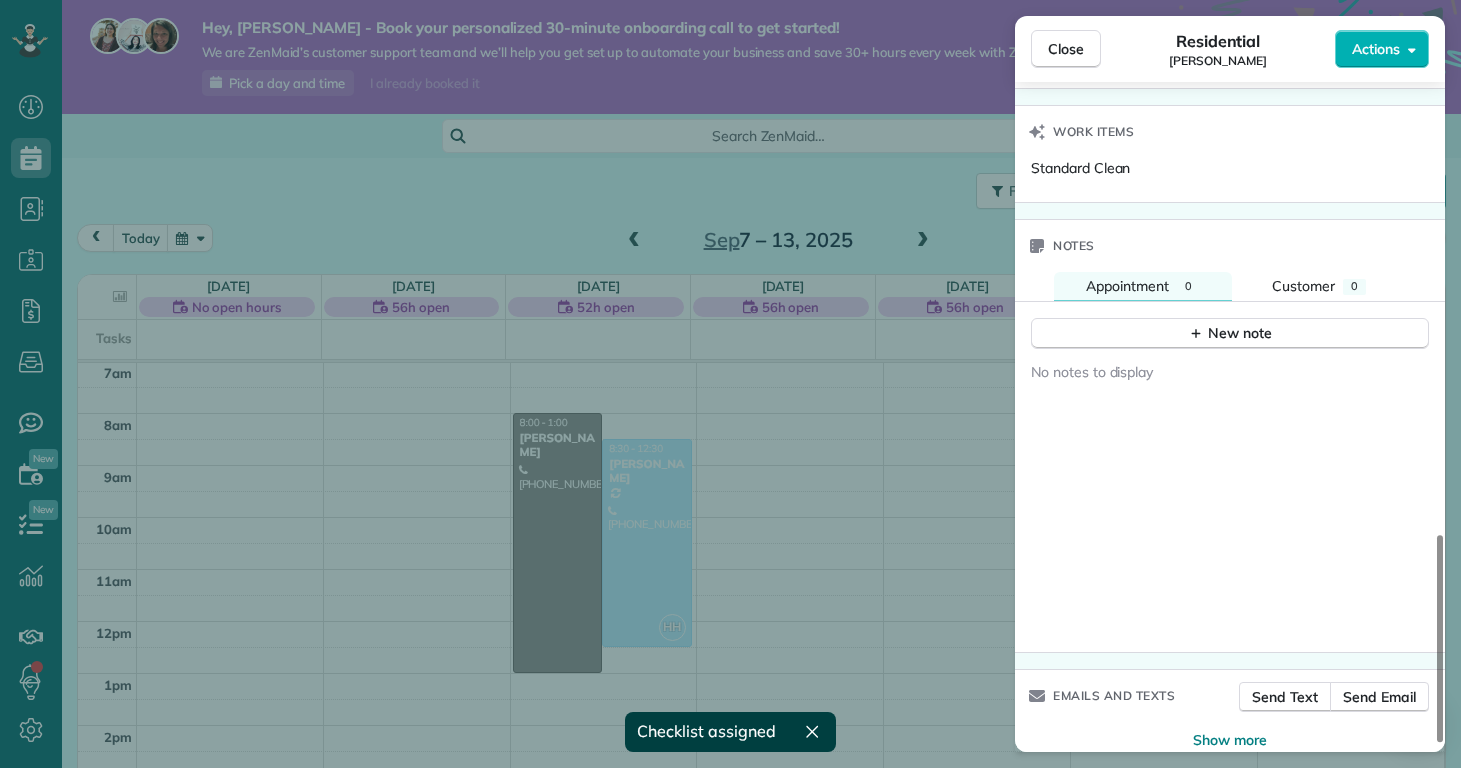 scroll, scrollTop: 1445, scrollLeft: 0, axis: vertical 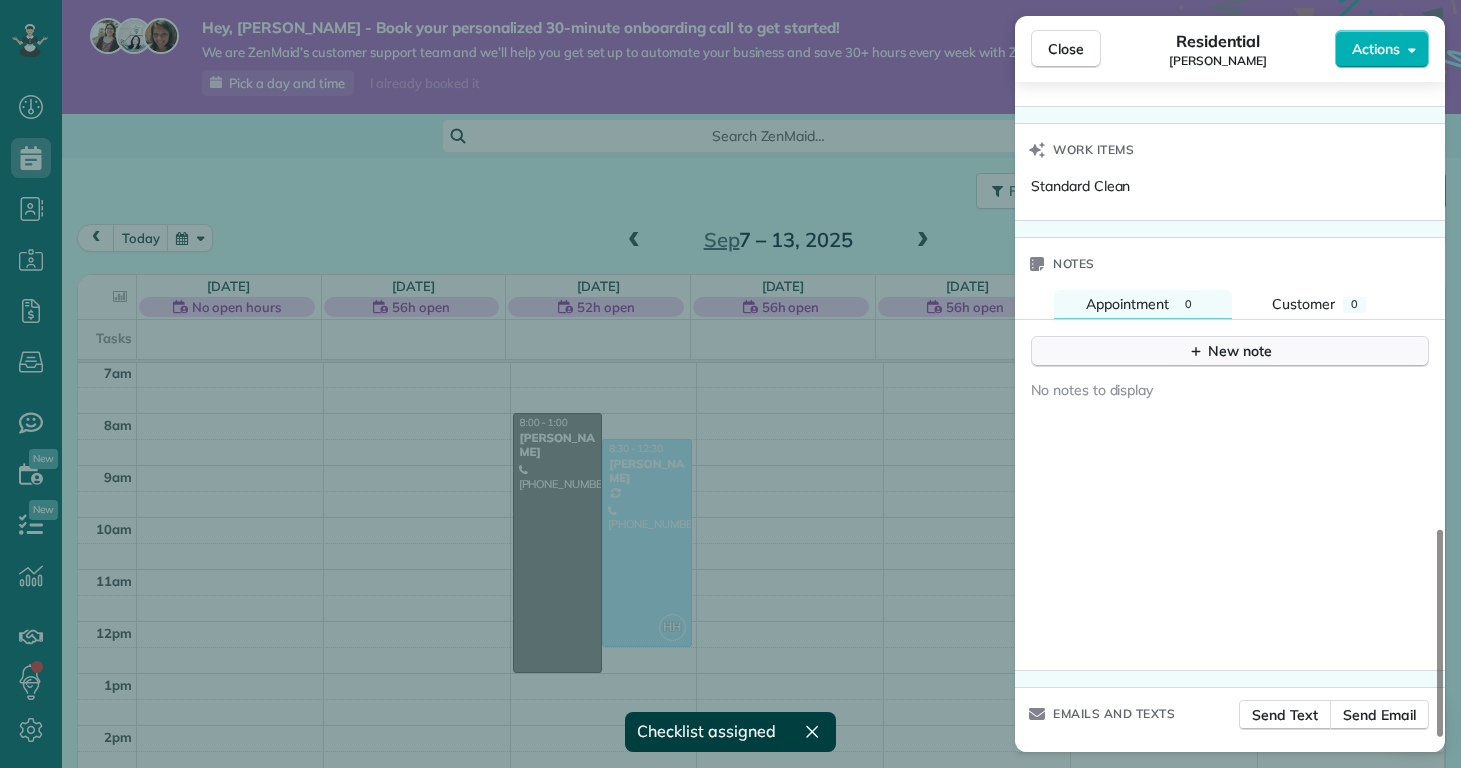 click on "New note" at bounding box center [1230, 351] 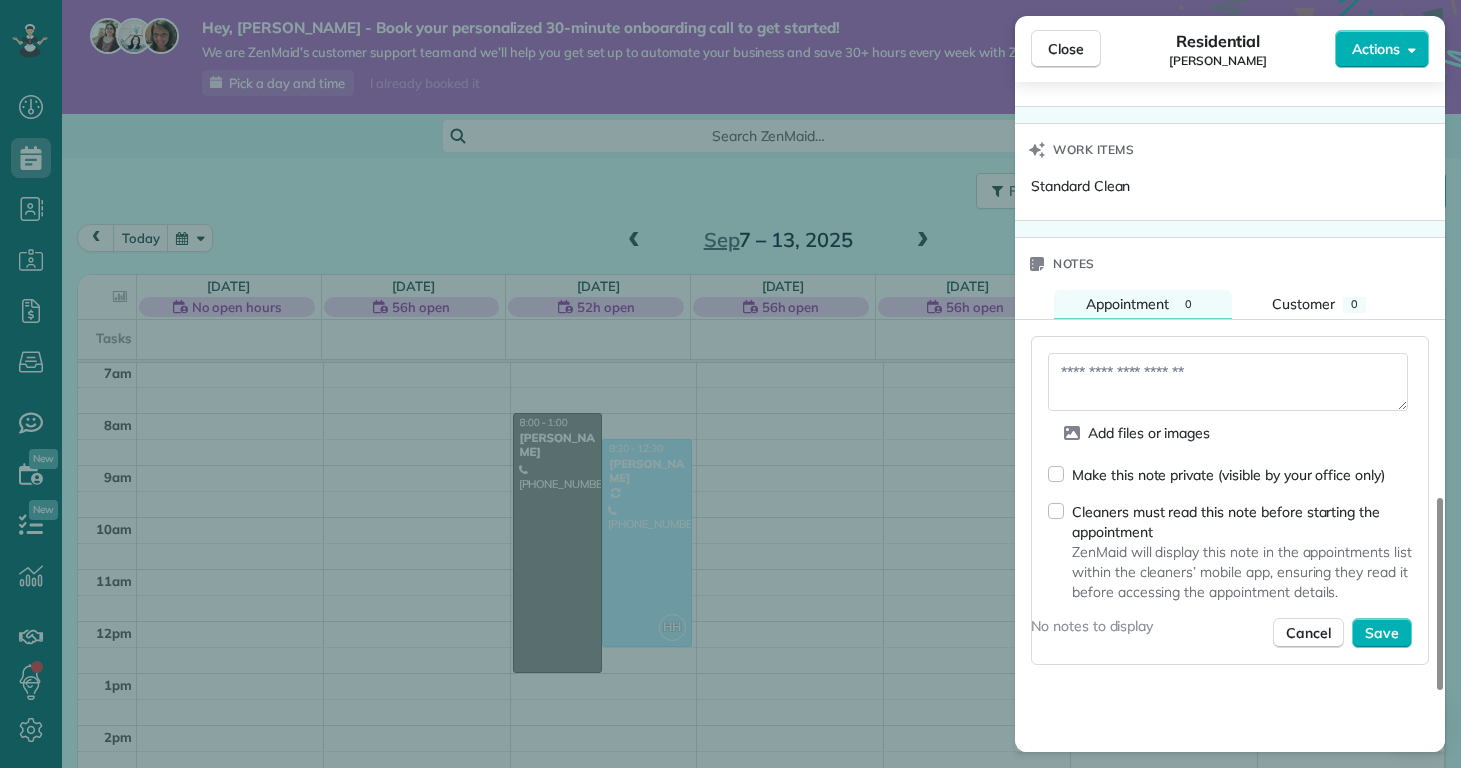 drag, startPoint x: 1203, startPoint y: 411, endPoint x: 1202, endPoint y: 398, distance: 13.038404 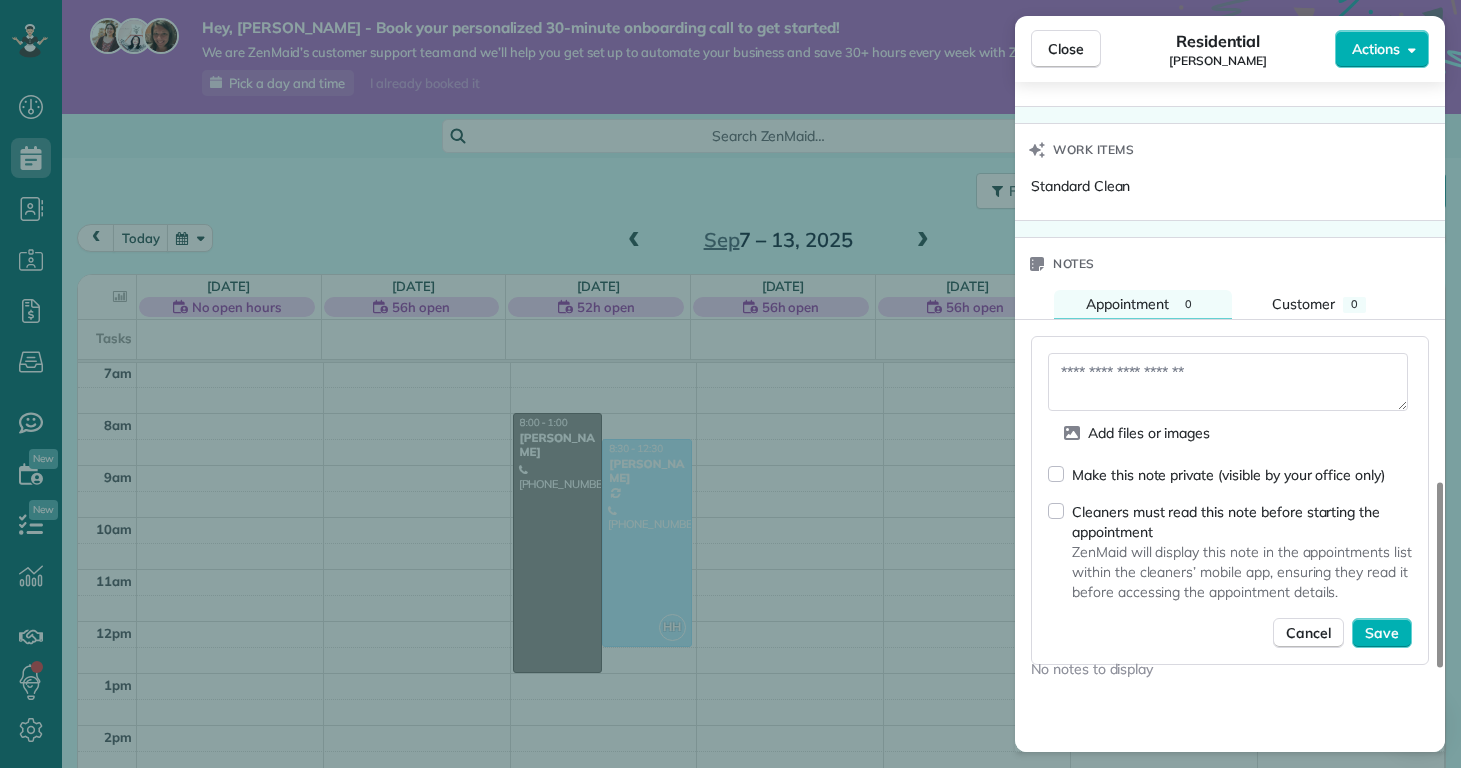 click at bounding box center [1228, 382] 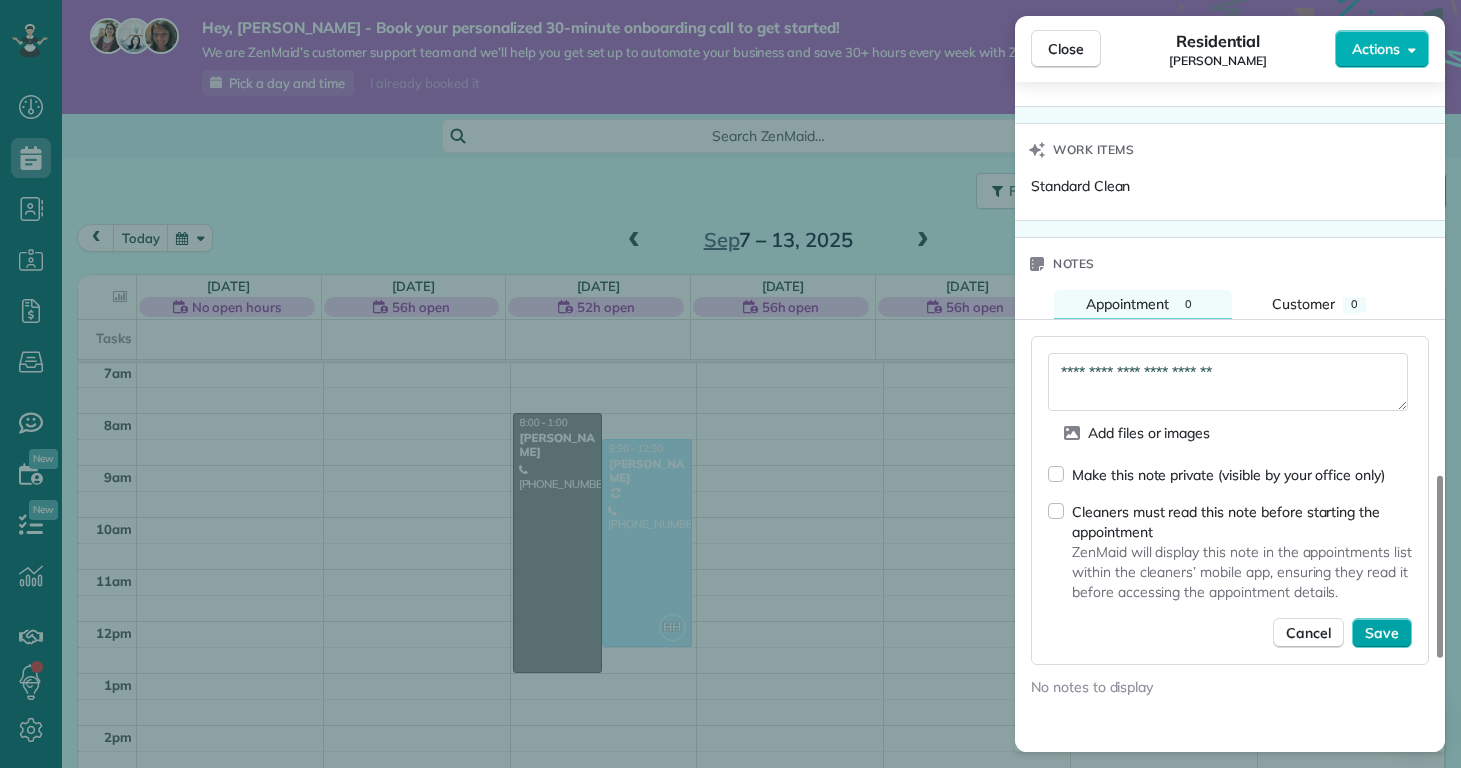 type on "**********" 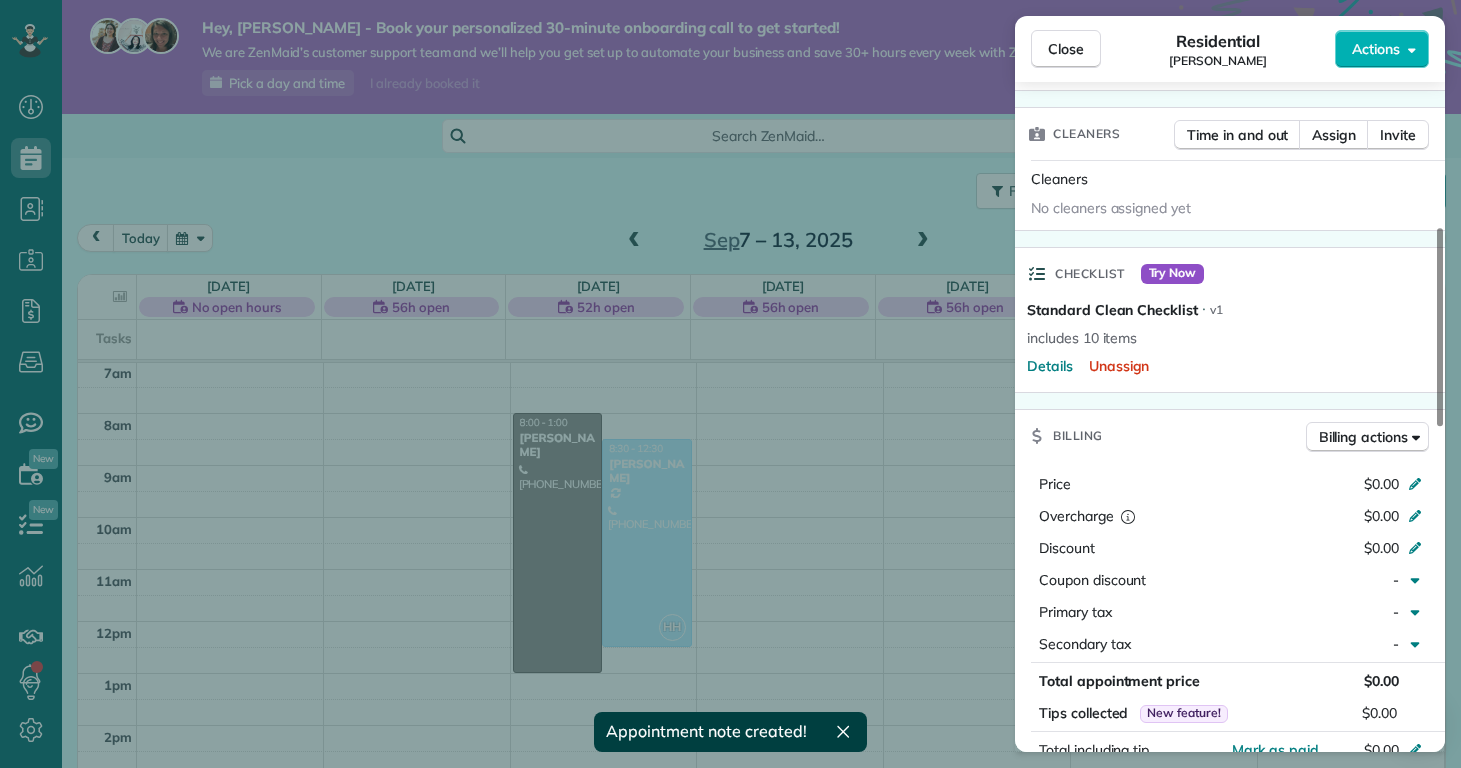 scroll, scrollTop: 0, scrollLeft: 0, axis: both 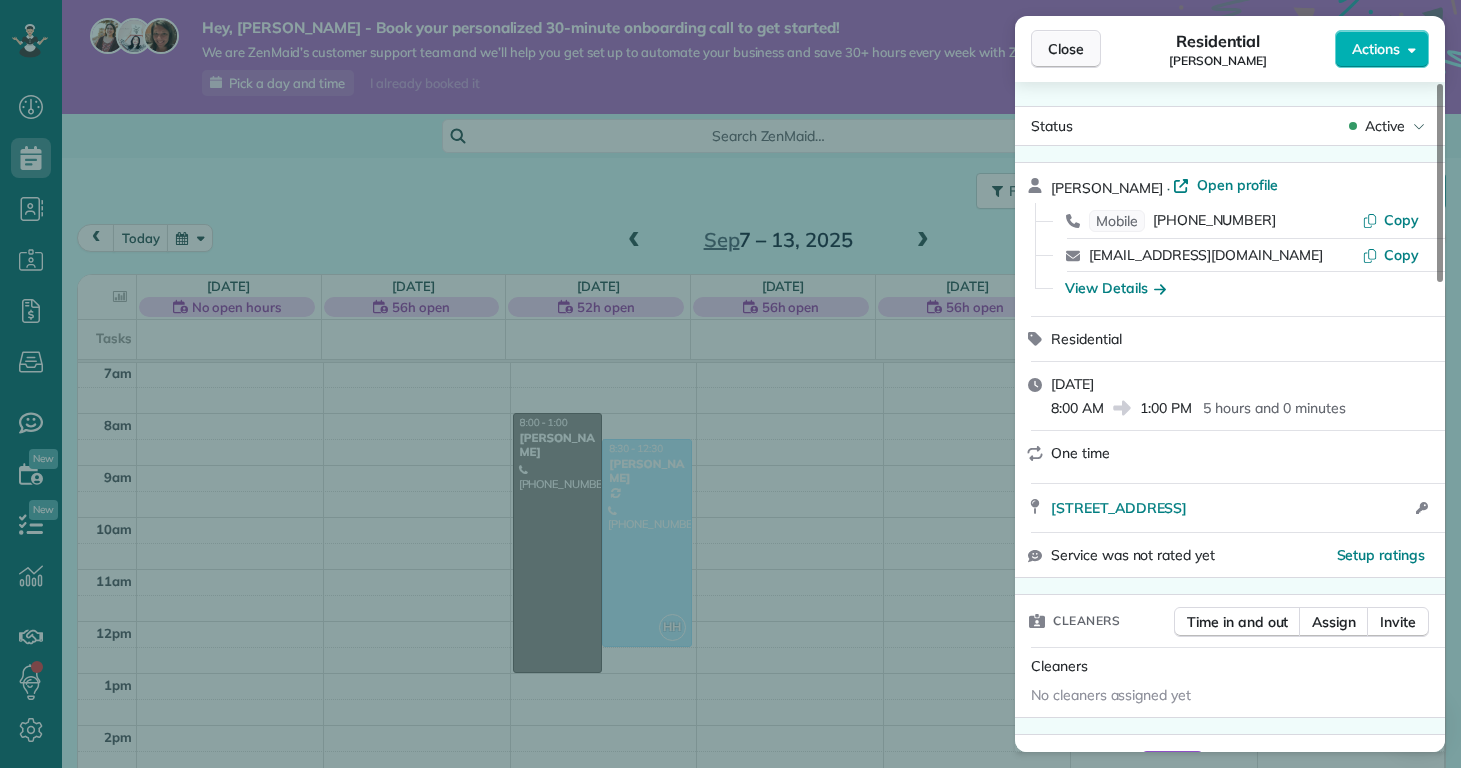 click on "Close" at bounding box center [1066, 49] 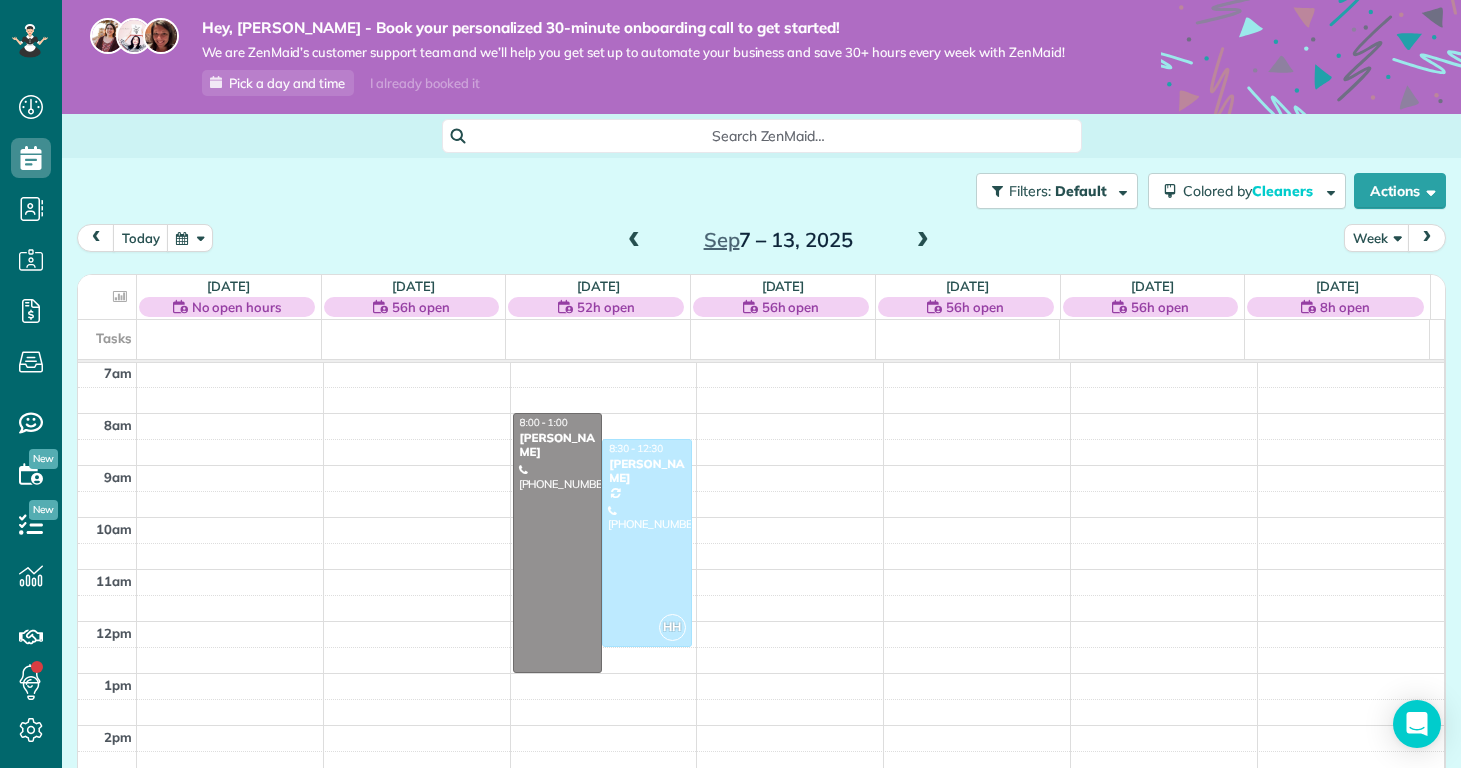 click on "12am 1am 2am 3am 4am 5am 6am 7am 8am 9am 10am 11am 12pm 1pm 2pm 3pm 4pm 5pm 6pm 7pm 8pm 9pm 10pm 11pm 8:00 - 1:00 Deanna Marcantonio (914) 469-2107 6815 Baltimore Rd Jacksonville, NC 28543 HH 8:30 - 12:30 Margaret Black (914) 316-3721 119 Bernhurst Rd New Bern, NC 28560" at bounding box center [761, 621] 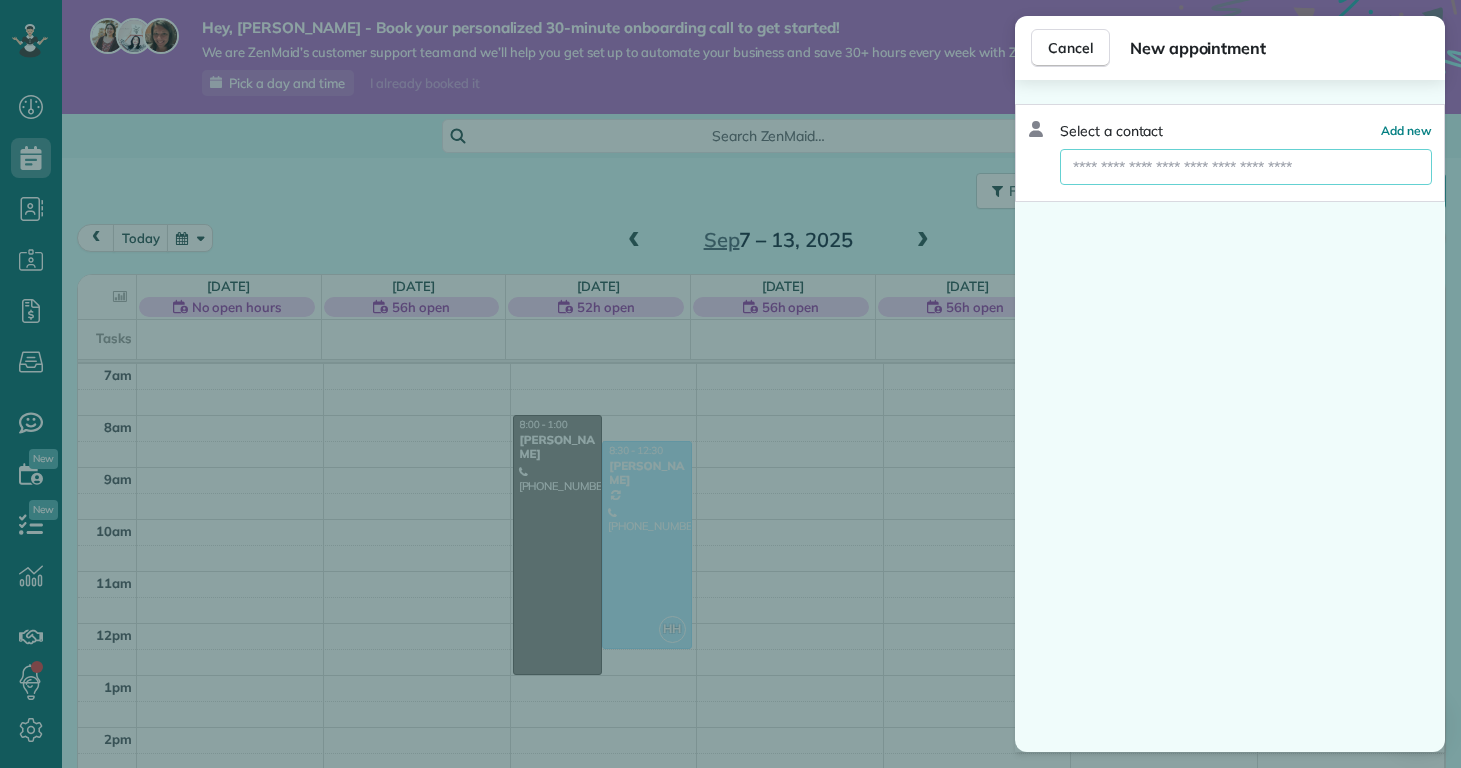 click at bounding box center (1246, 167) 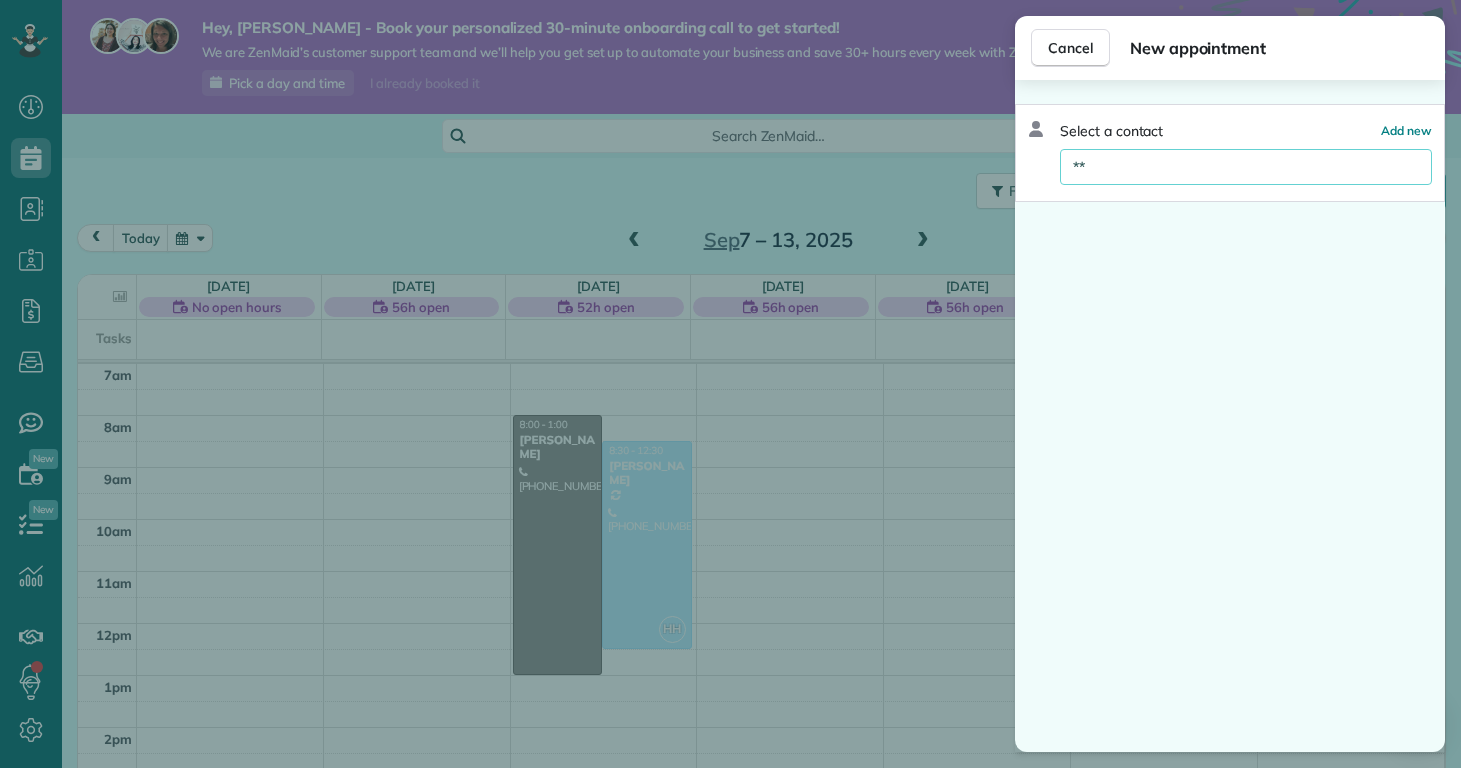 type on "*" 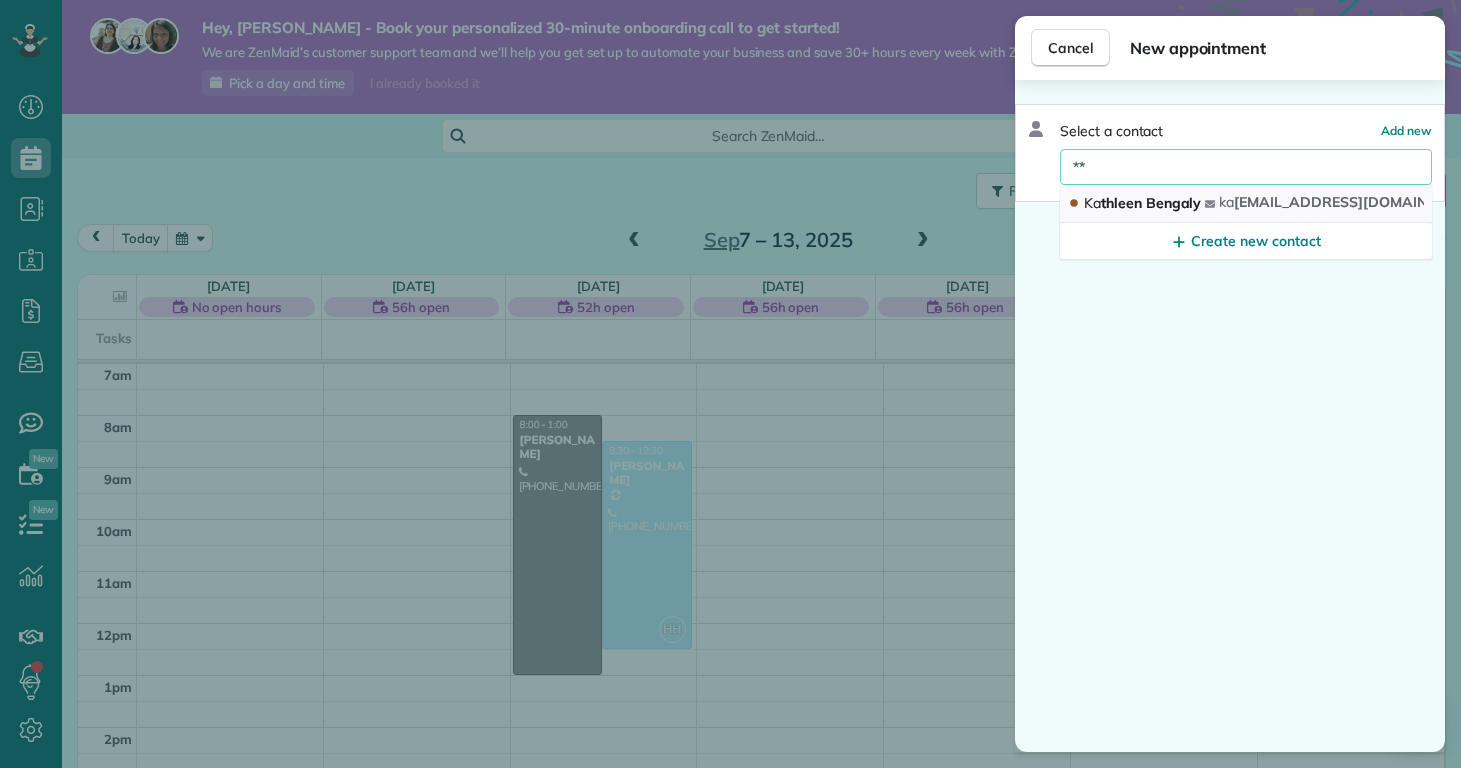 type on "**" 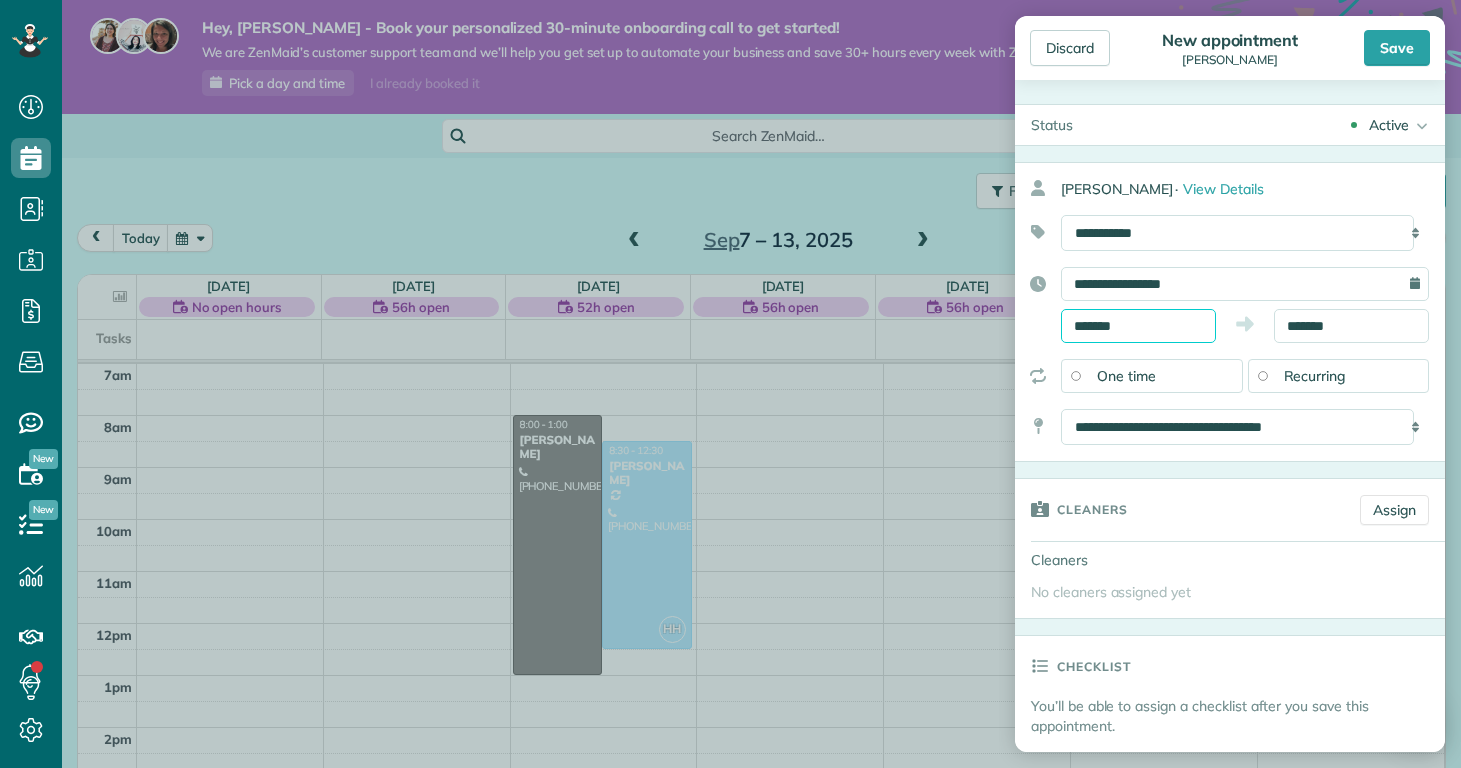 click on "Dashboard
Scheduling
Calendar View
List View
Dispatch View - Weekly scheduling (Beta)" at bounding box center (730, 384) 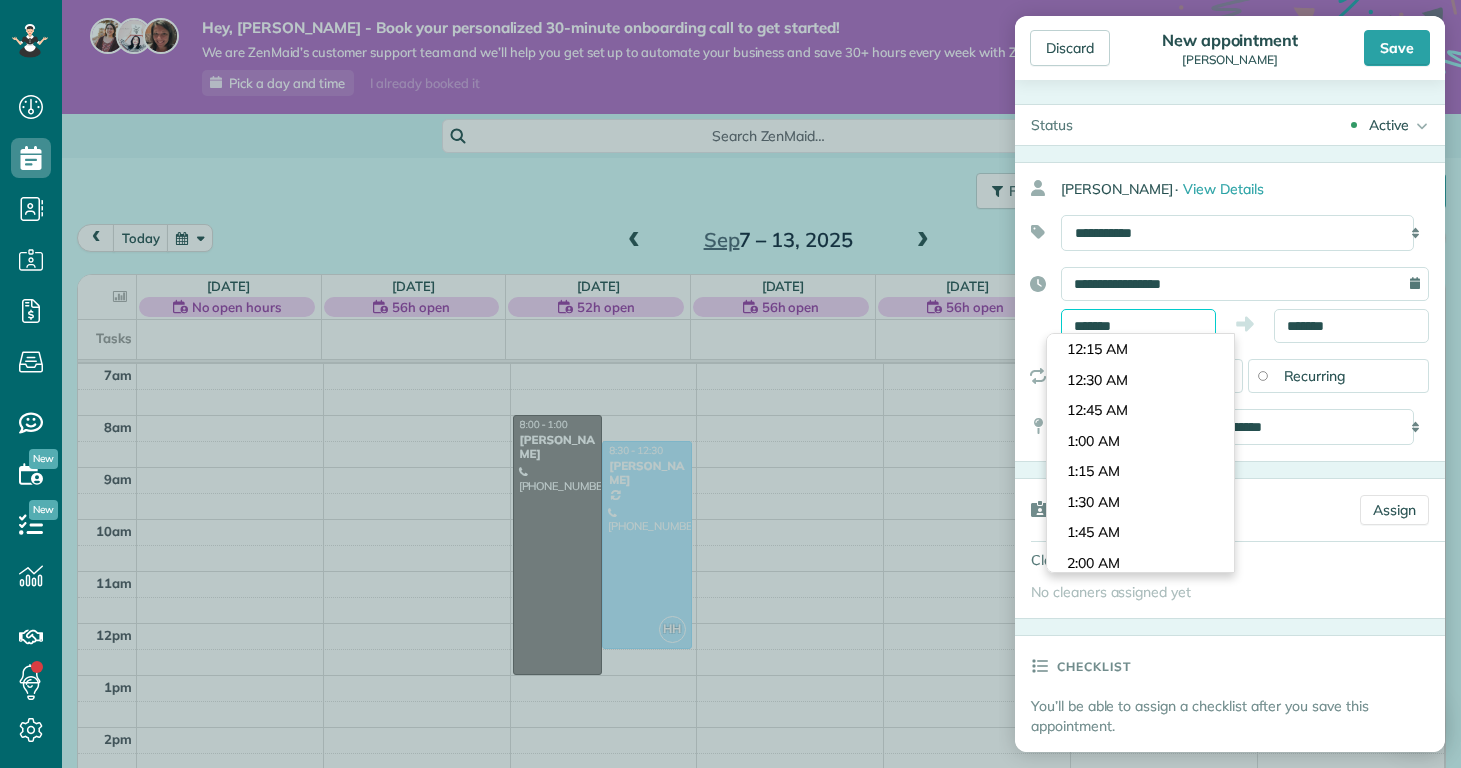 scroll, scrollTop: 840, scrollLeft: 0, axis: vertical 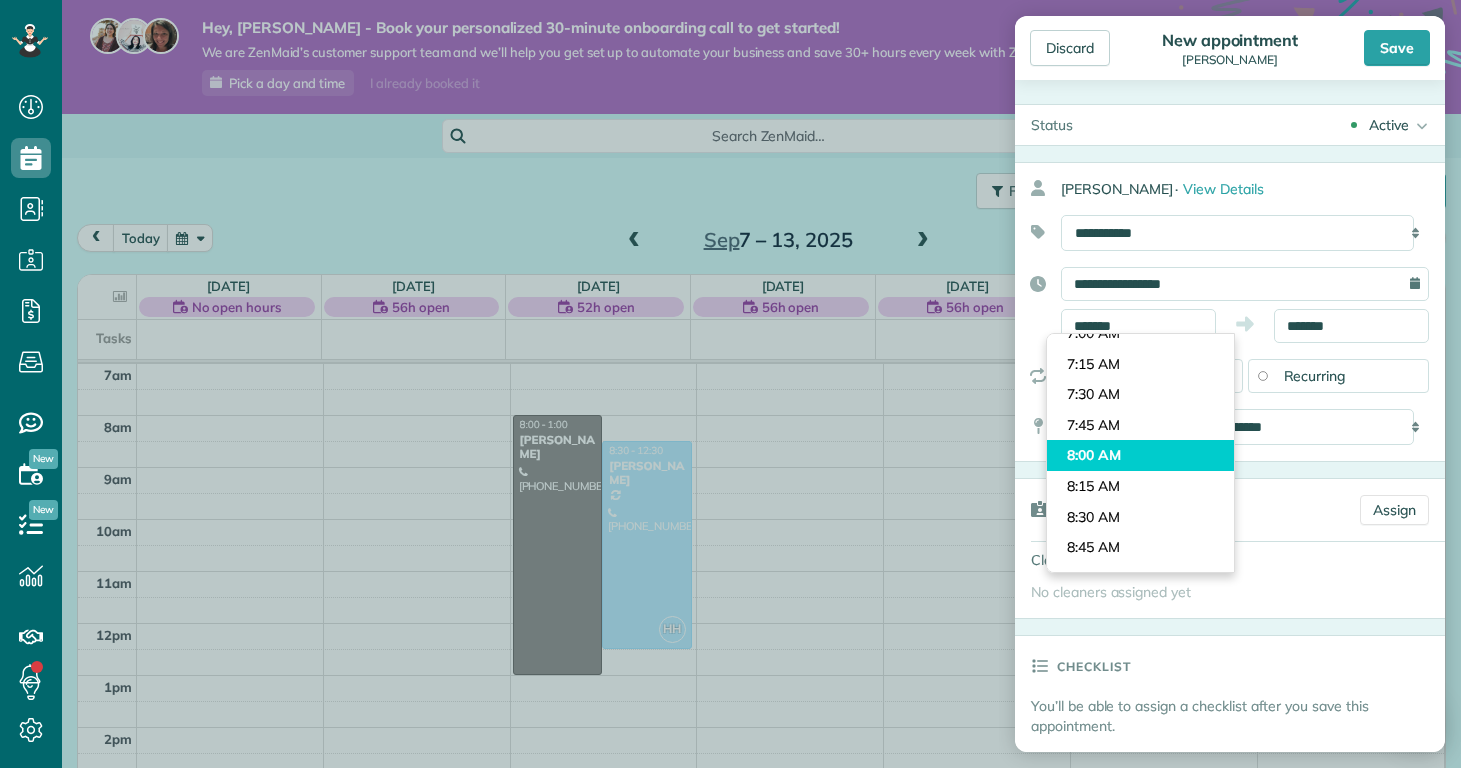 type on "*******" 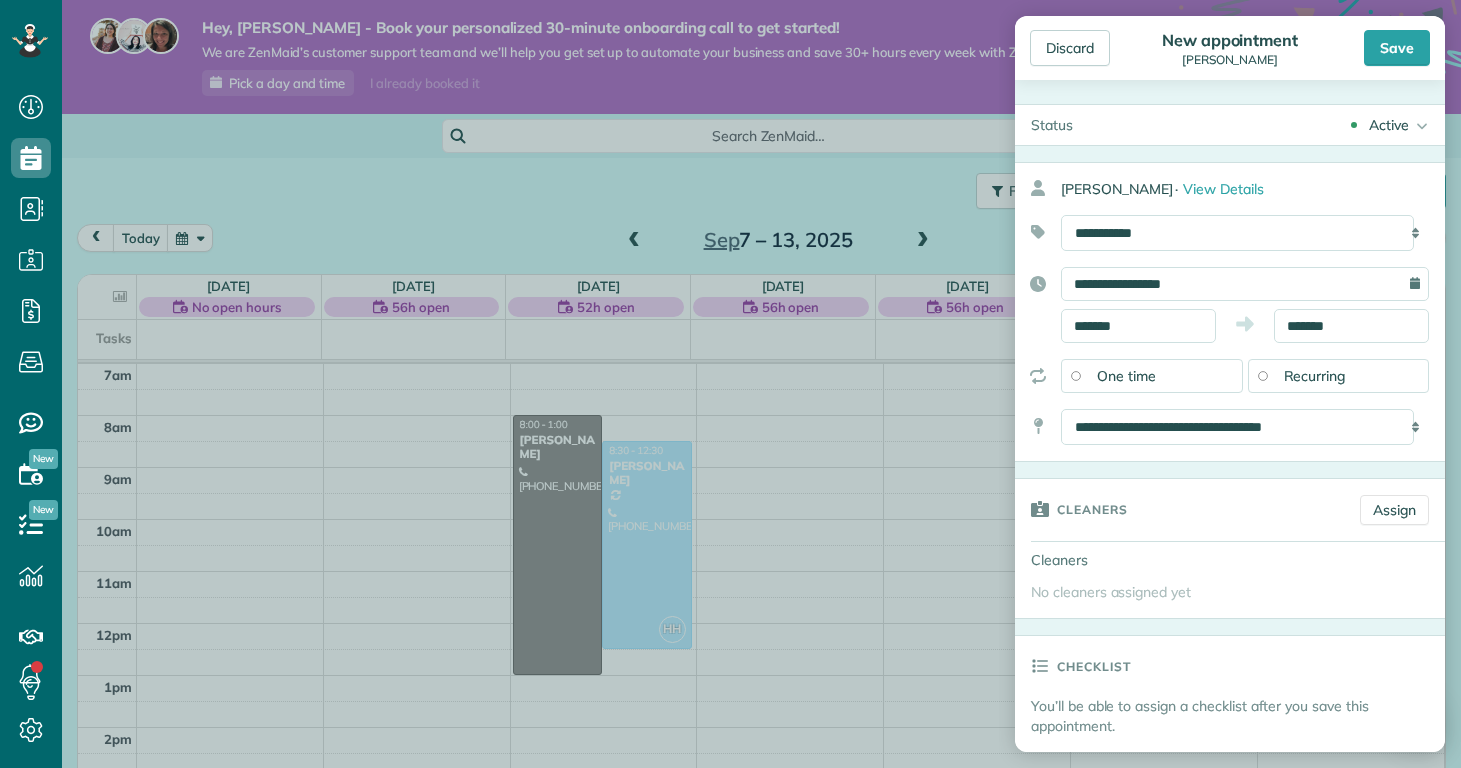 click on "Dashboard
Scheduling
Calendar View
List View
Dispatch View - Weekly scheduling (Beta)" at bounding box center [730, 384] 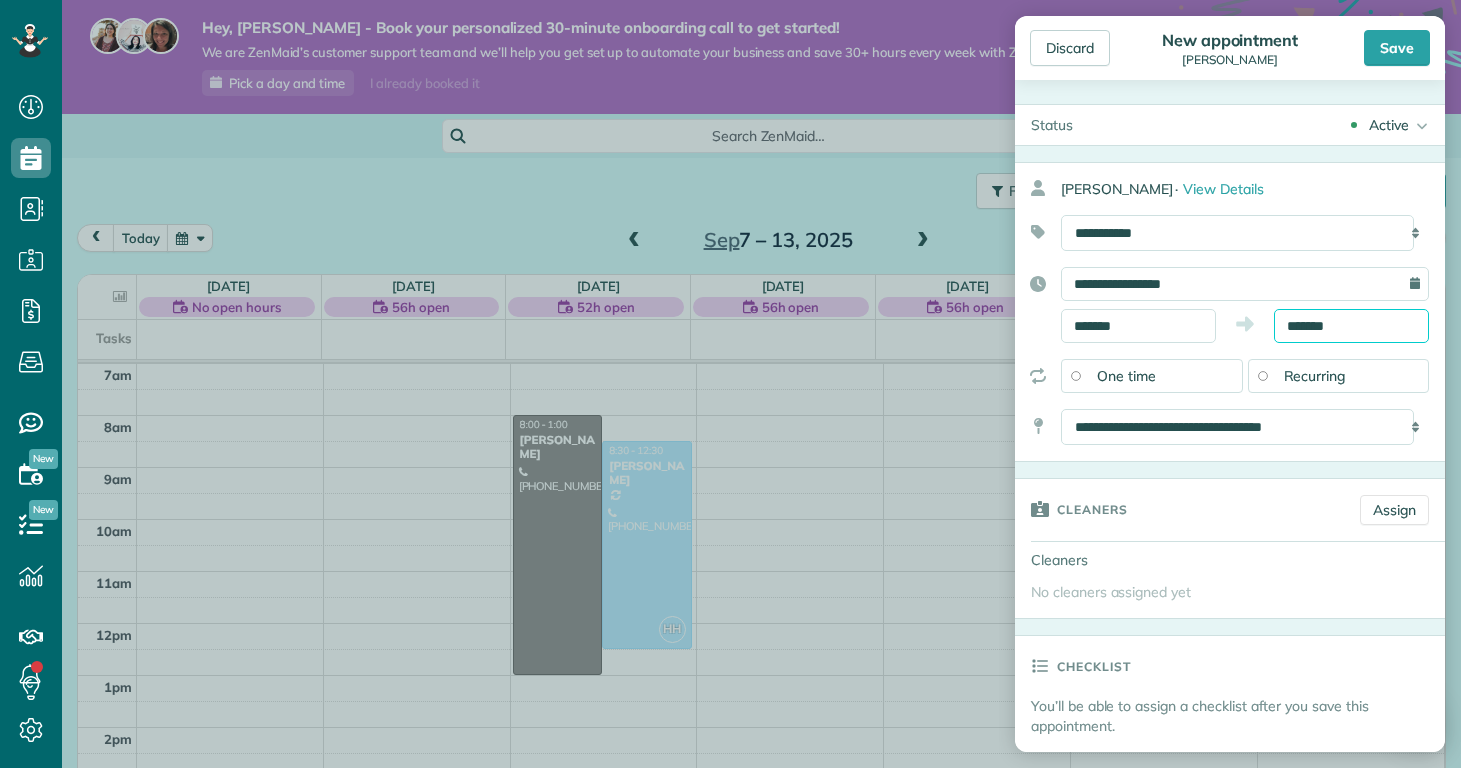 click on "*******" at bounding box center (1351, 326) 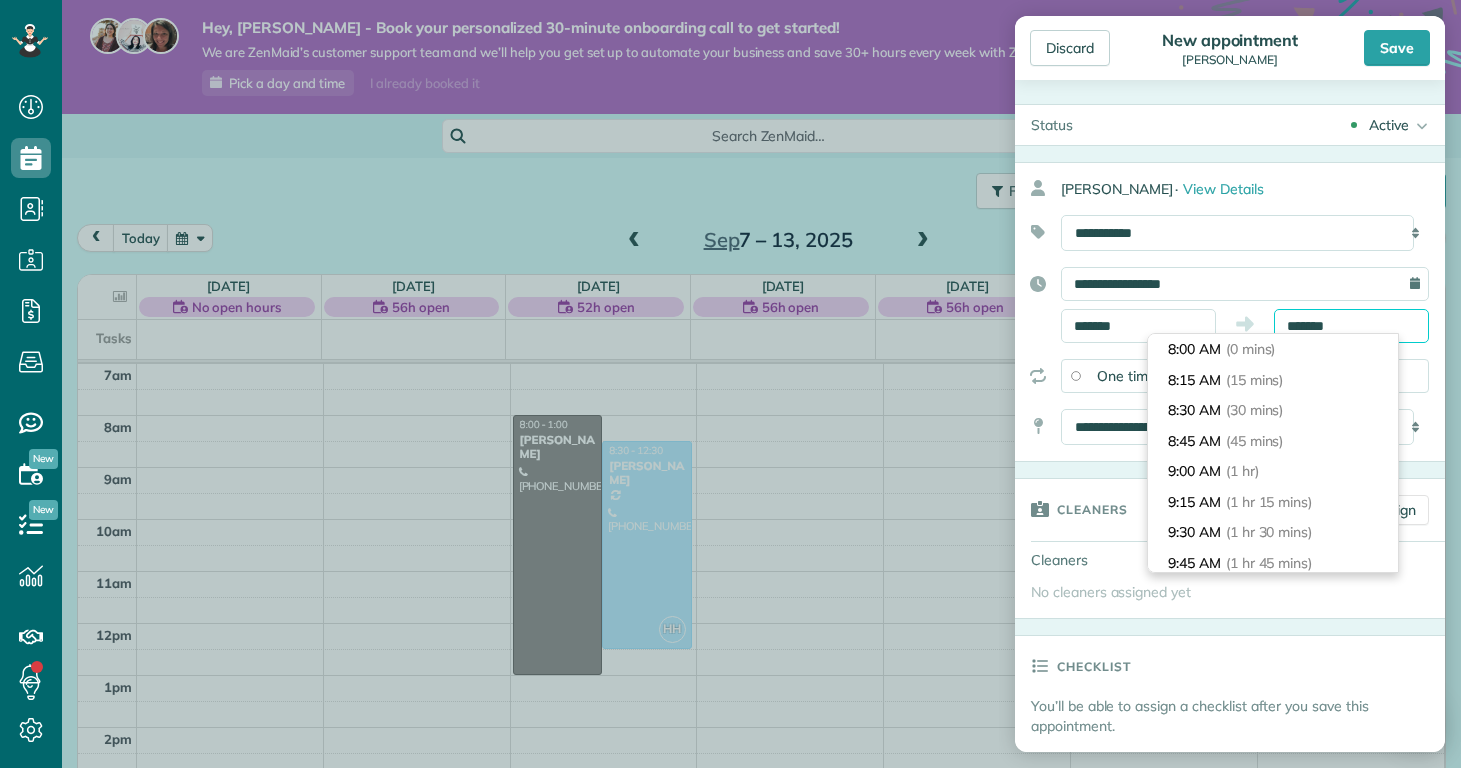 click on "*******" at bounding box center (1351, 326) 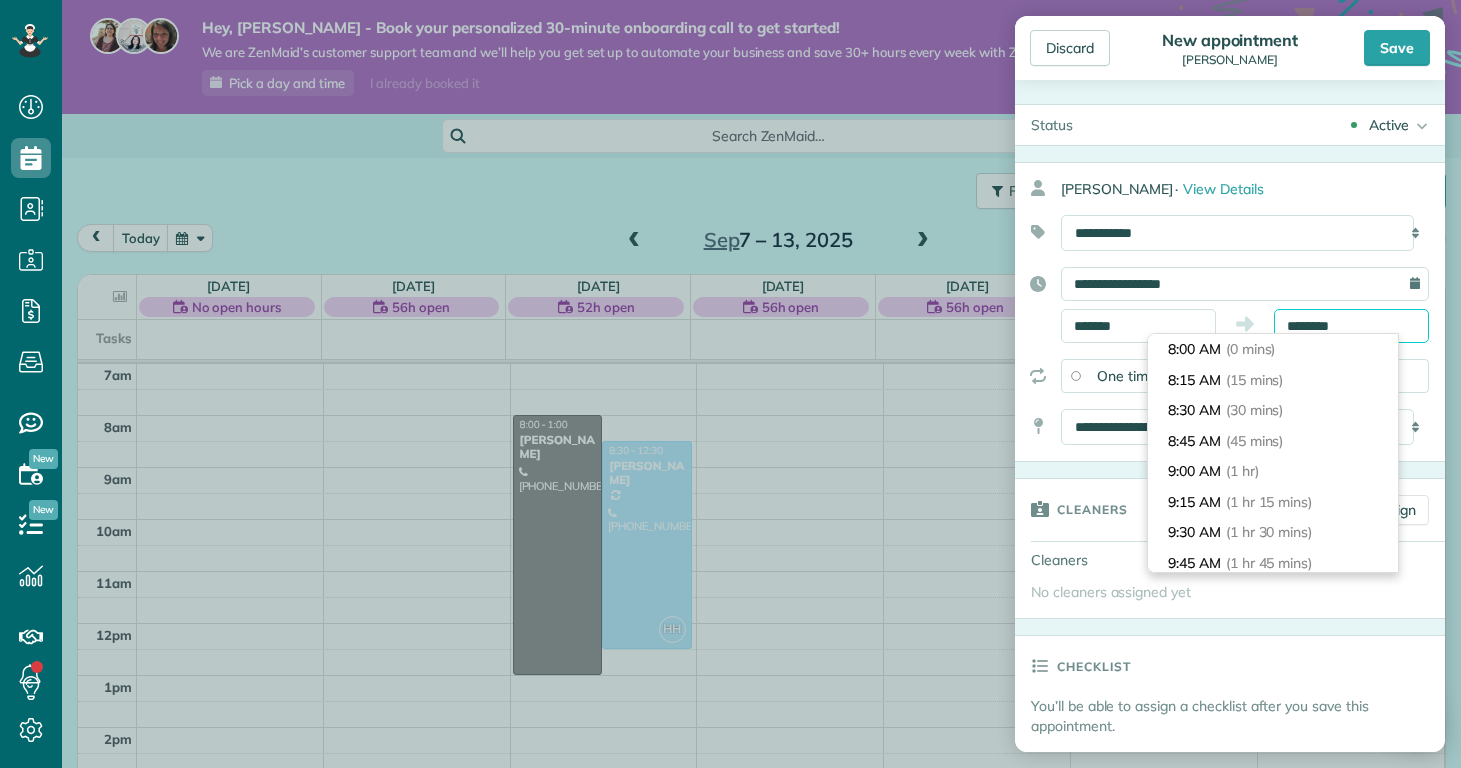 click on "********" at bounding box center [1351, 326] 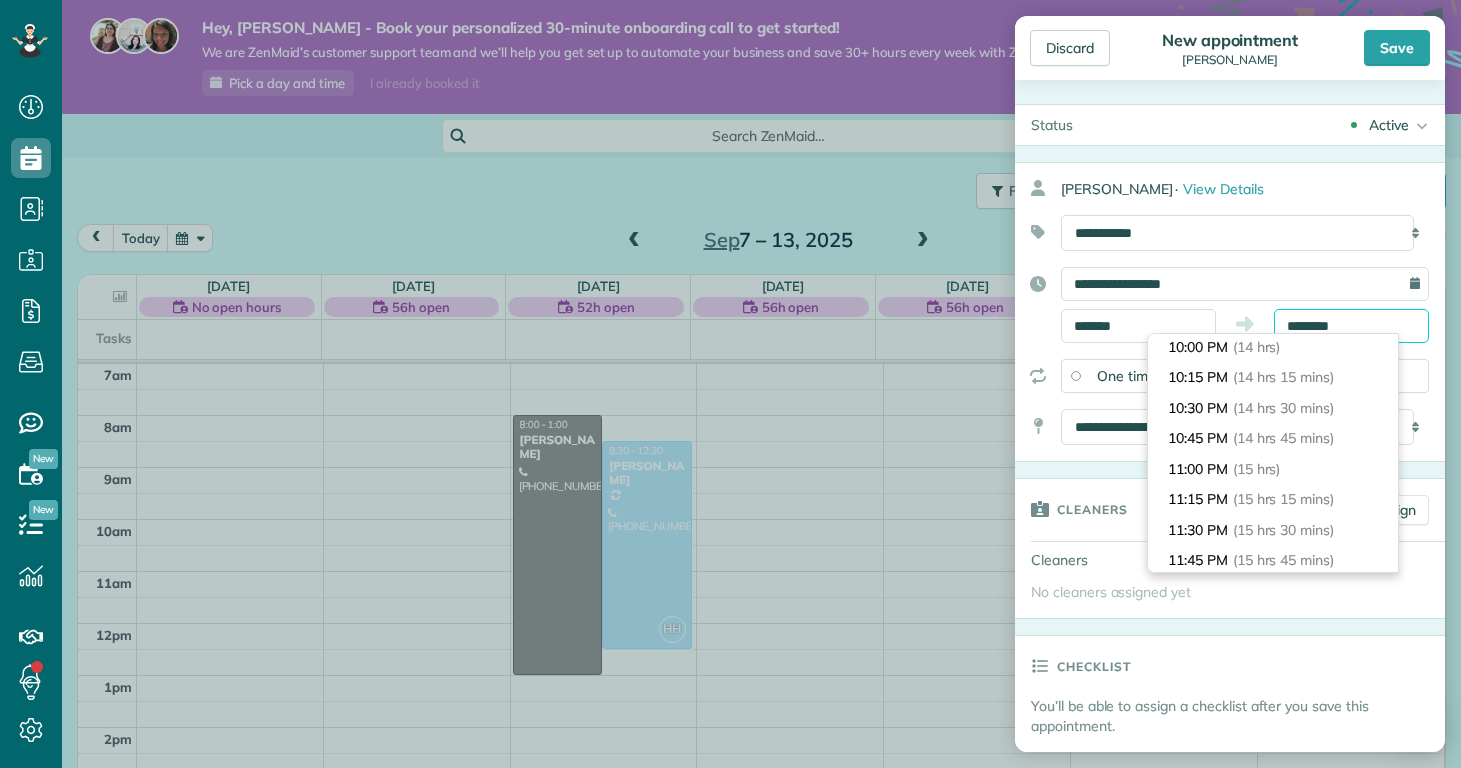 click on "********" at bounding box center (1351, 326) 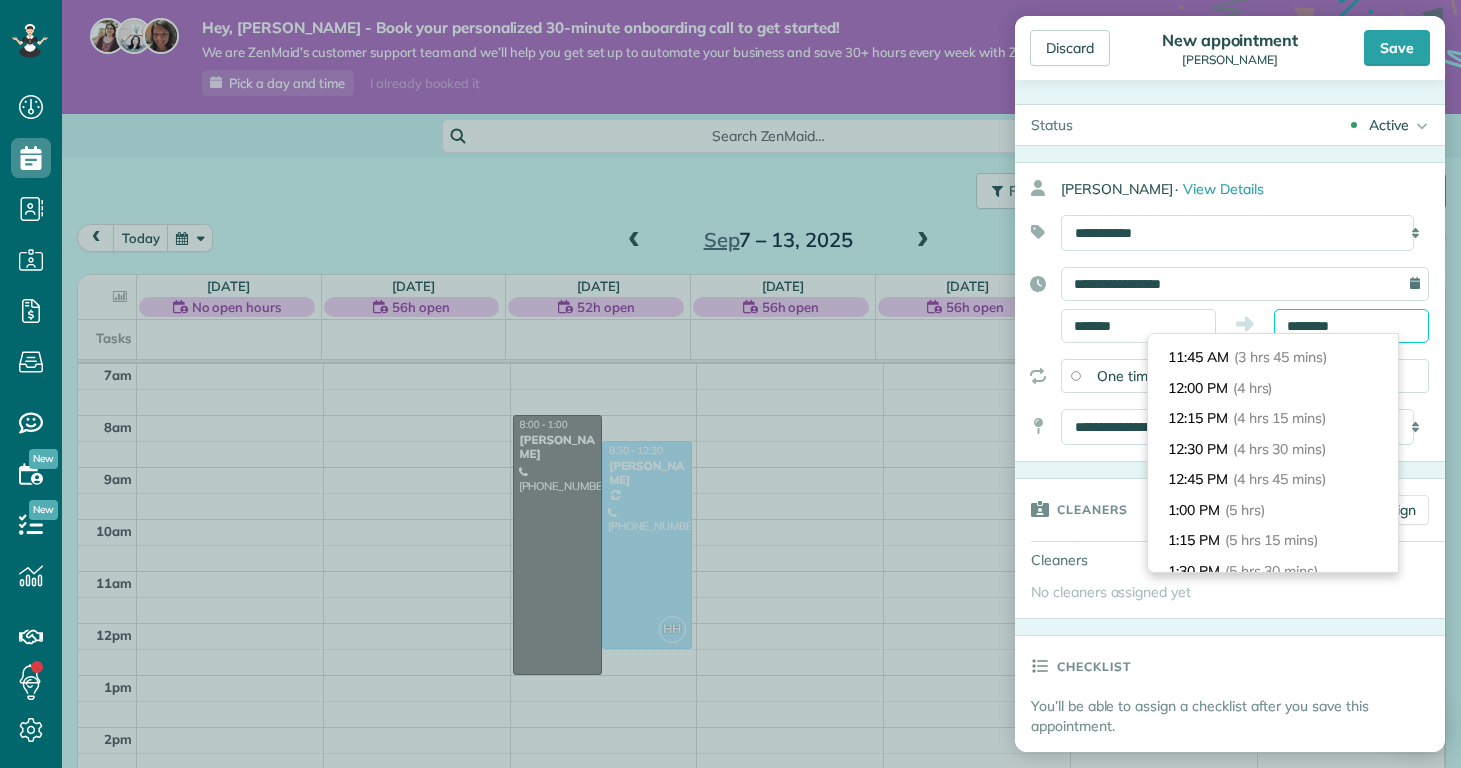 type on "********" 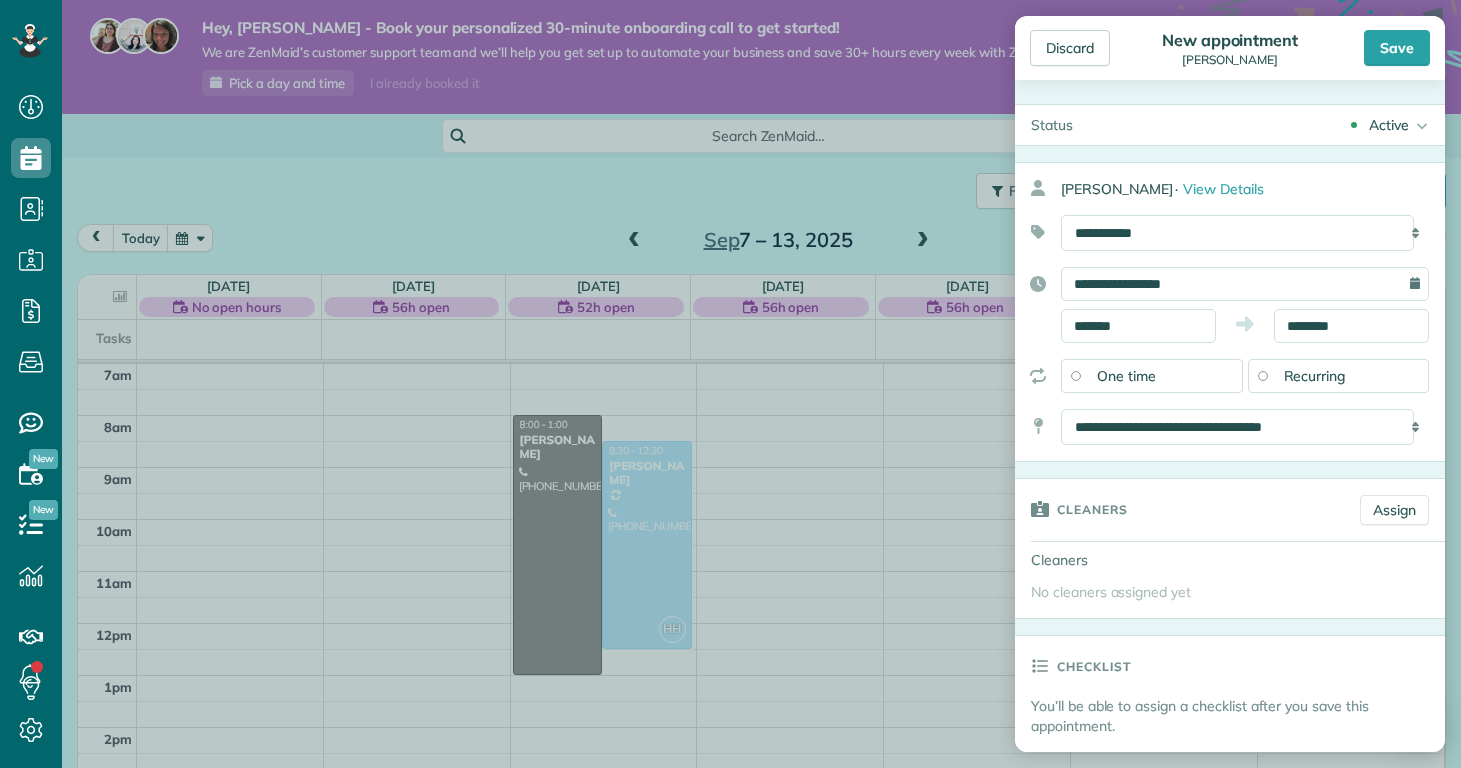 click on "**********" at bounding box center (1230, 305) 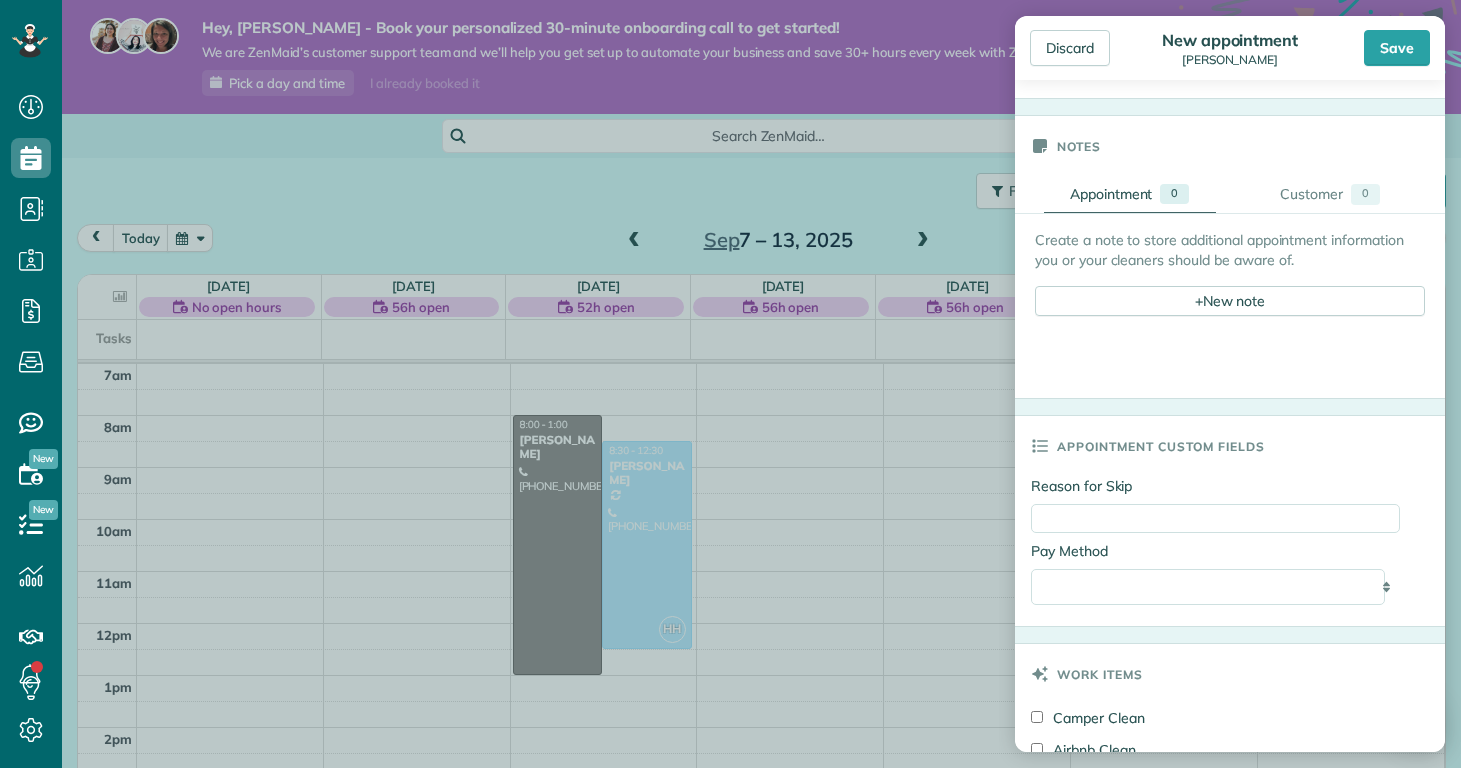 scroll, scrollTop: 1066, scrollLeft: 0, axis: vertical 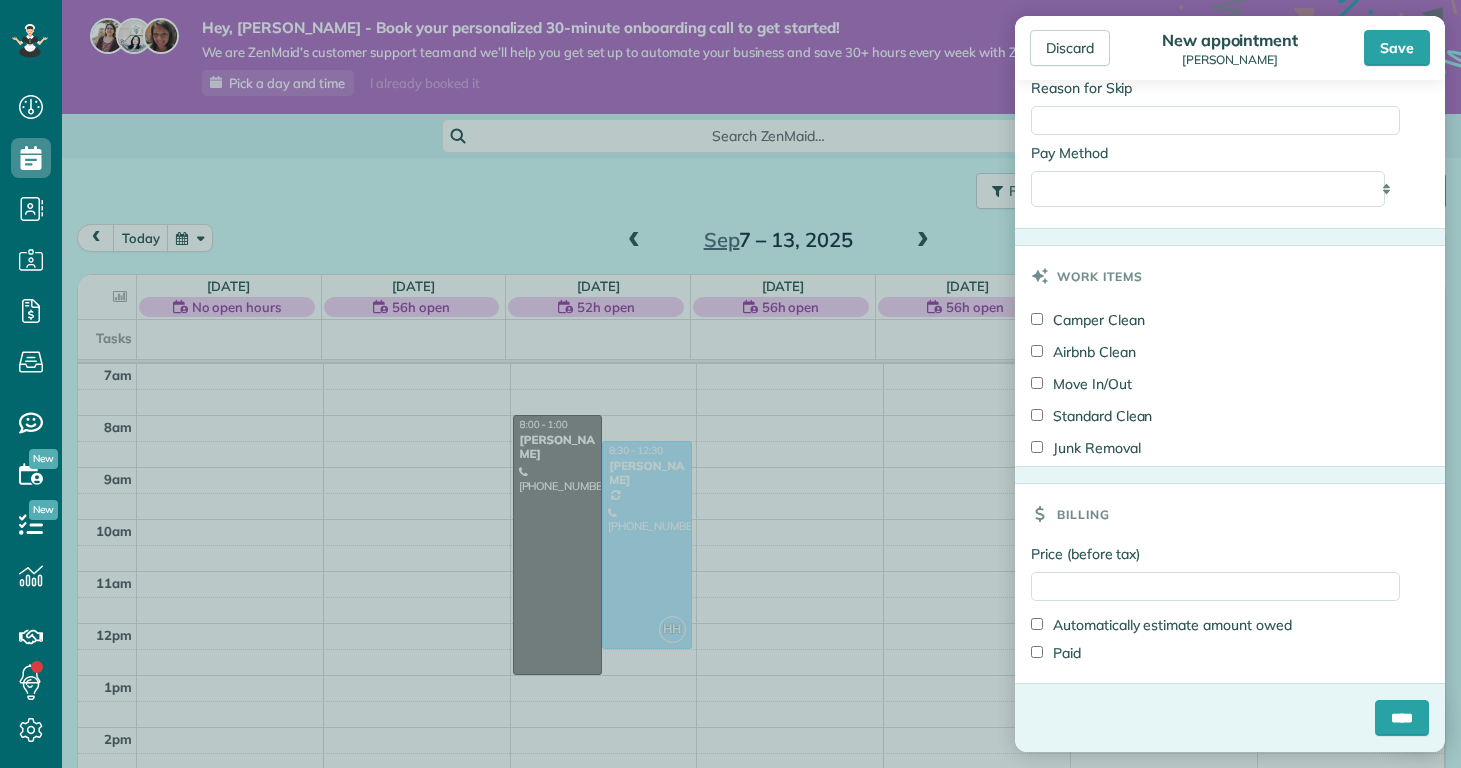 click on "Standard Clean" at bounding box center (1091, 416) 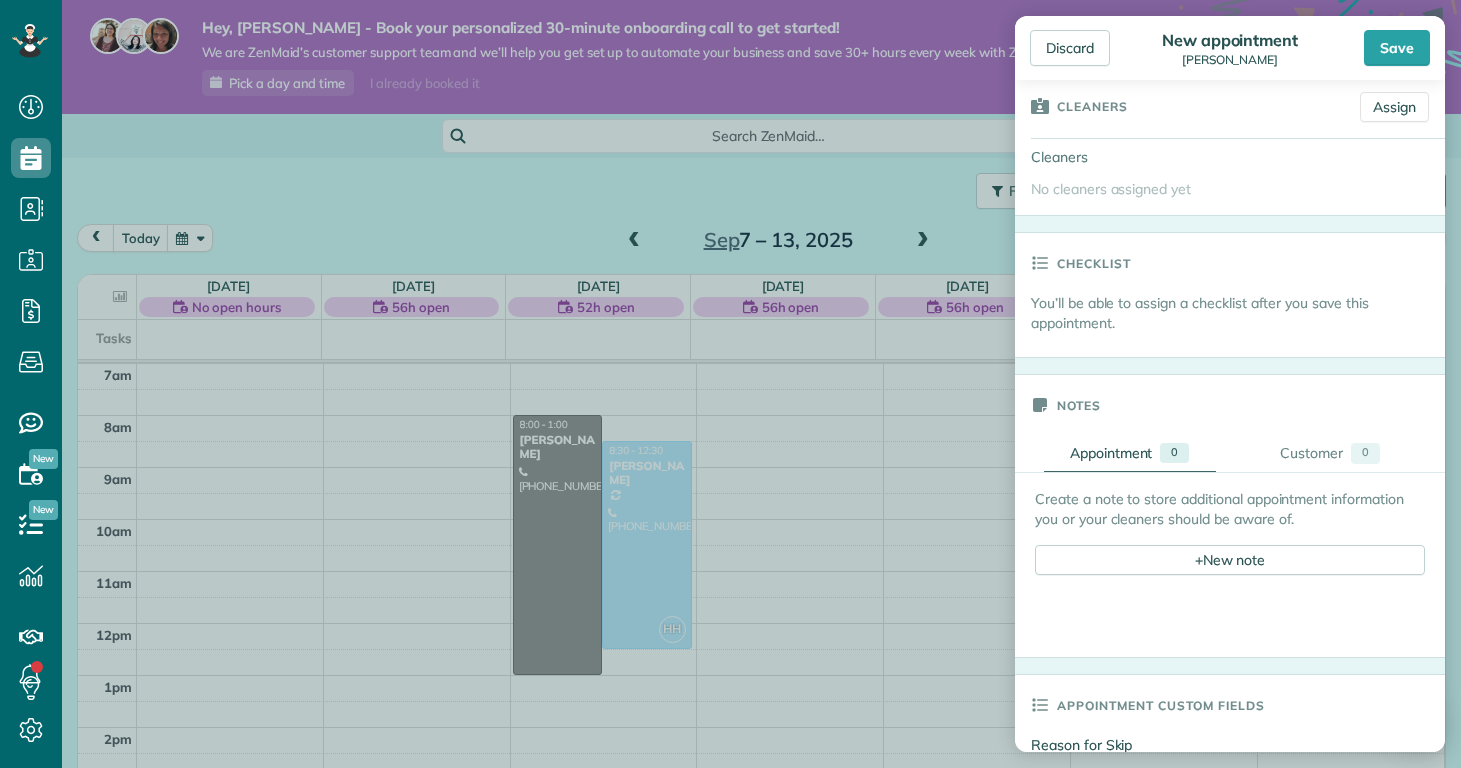 scroll, scrollTop: 0, scrollLeft: 0, axis: both 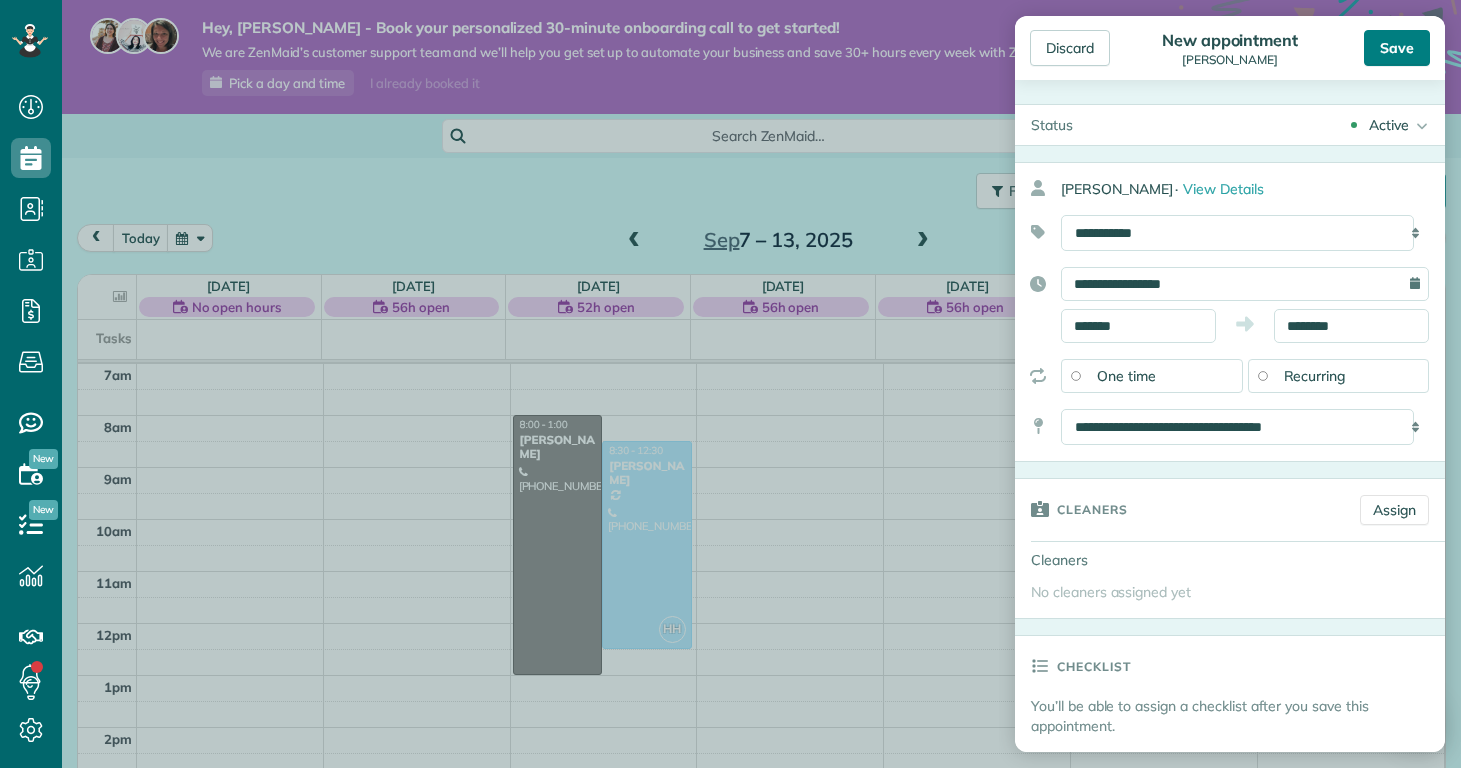 click on "Save" at bounding box center [1397, 48] 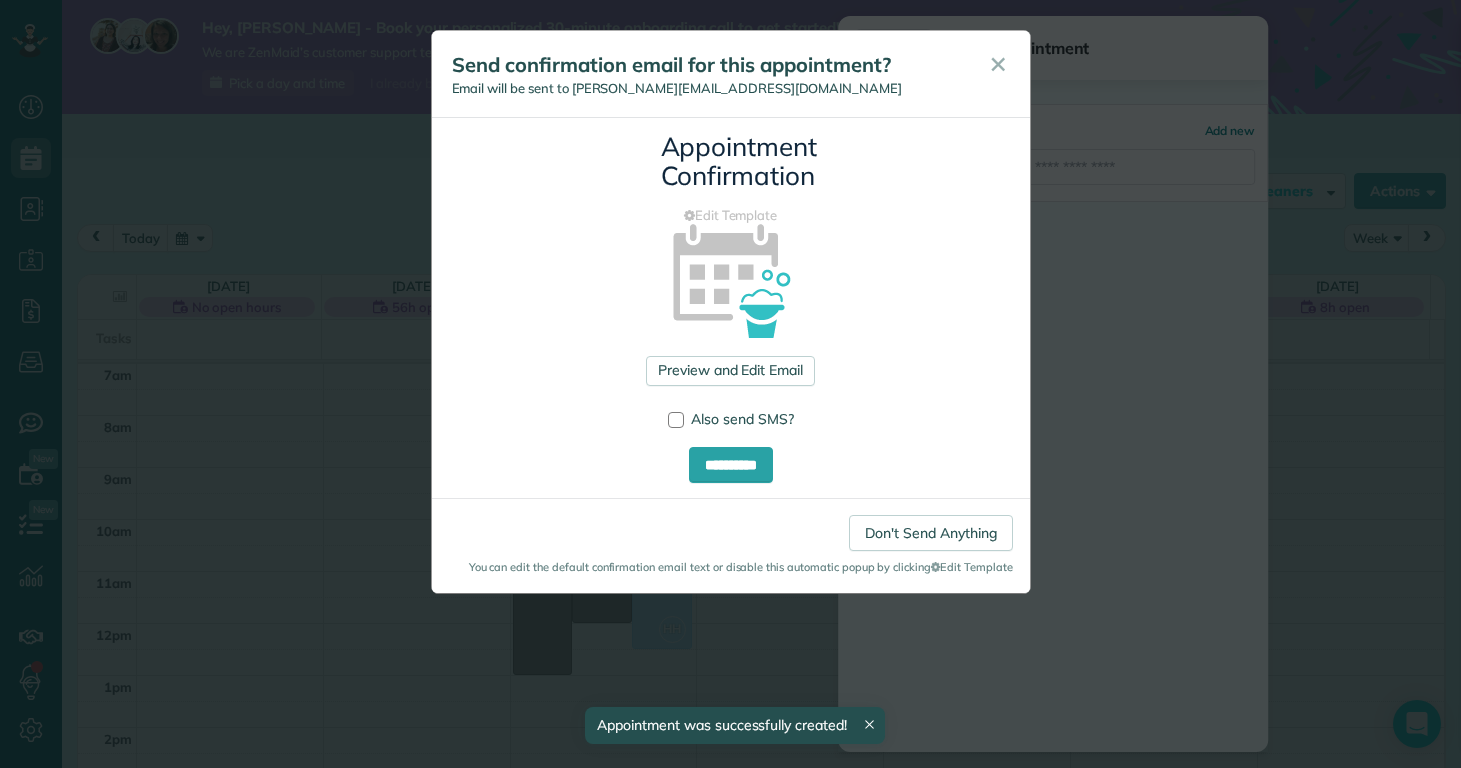 scroll, scrollTop: 363, scrollLeft: 0, axis: vertical 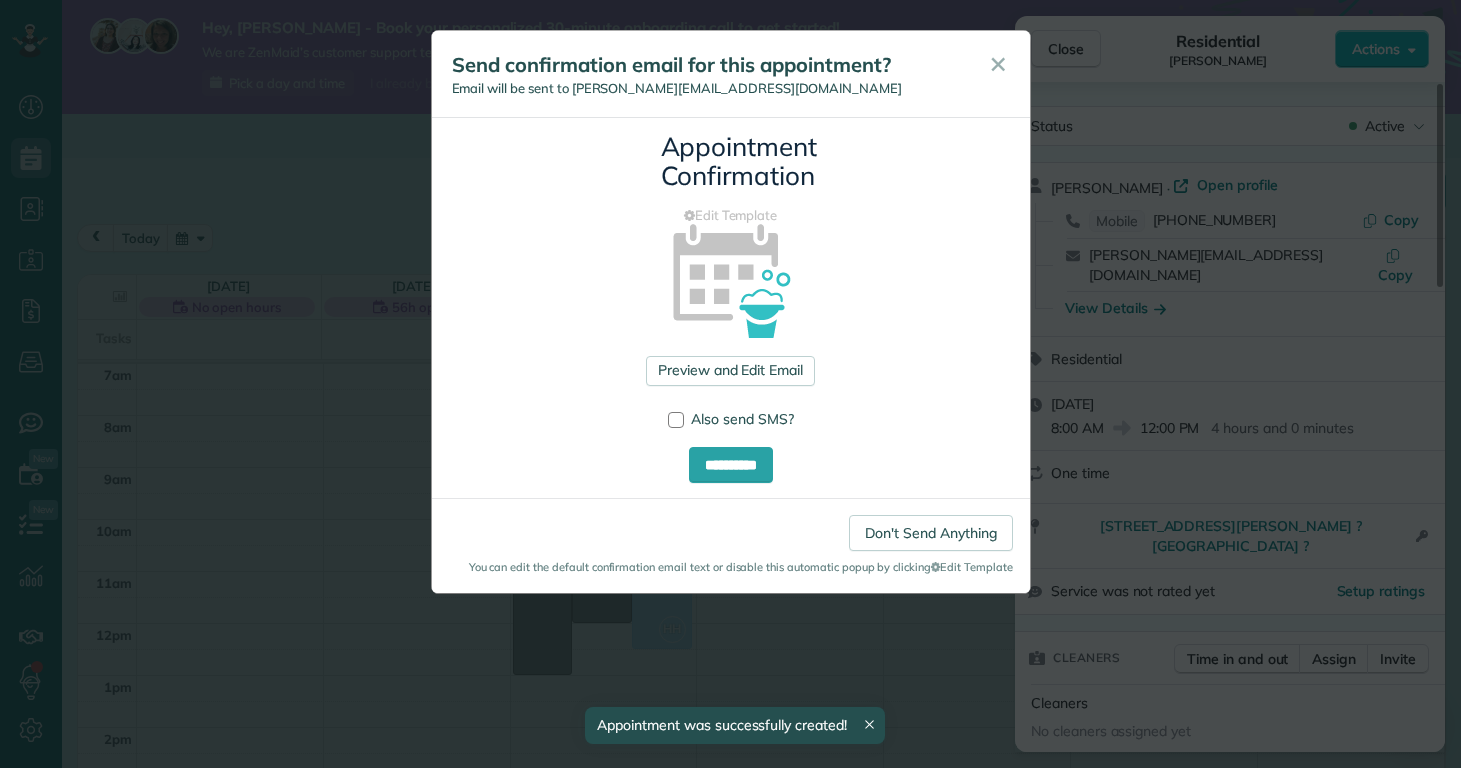 click on "Don't Send Anything" at bounding box center (930, 533) 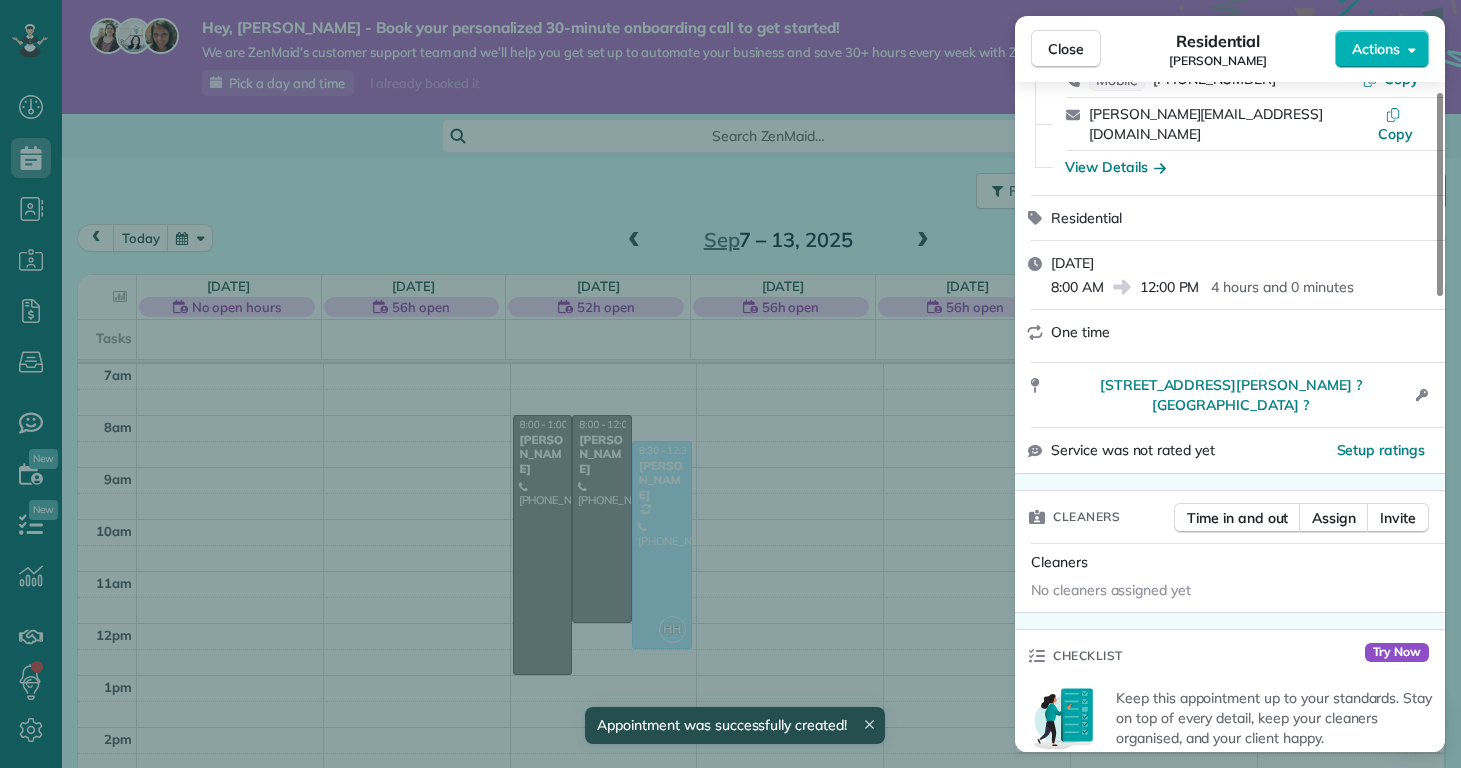 scroll, scrollTop: 316, scrollLeft: 0, axis: vertical 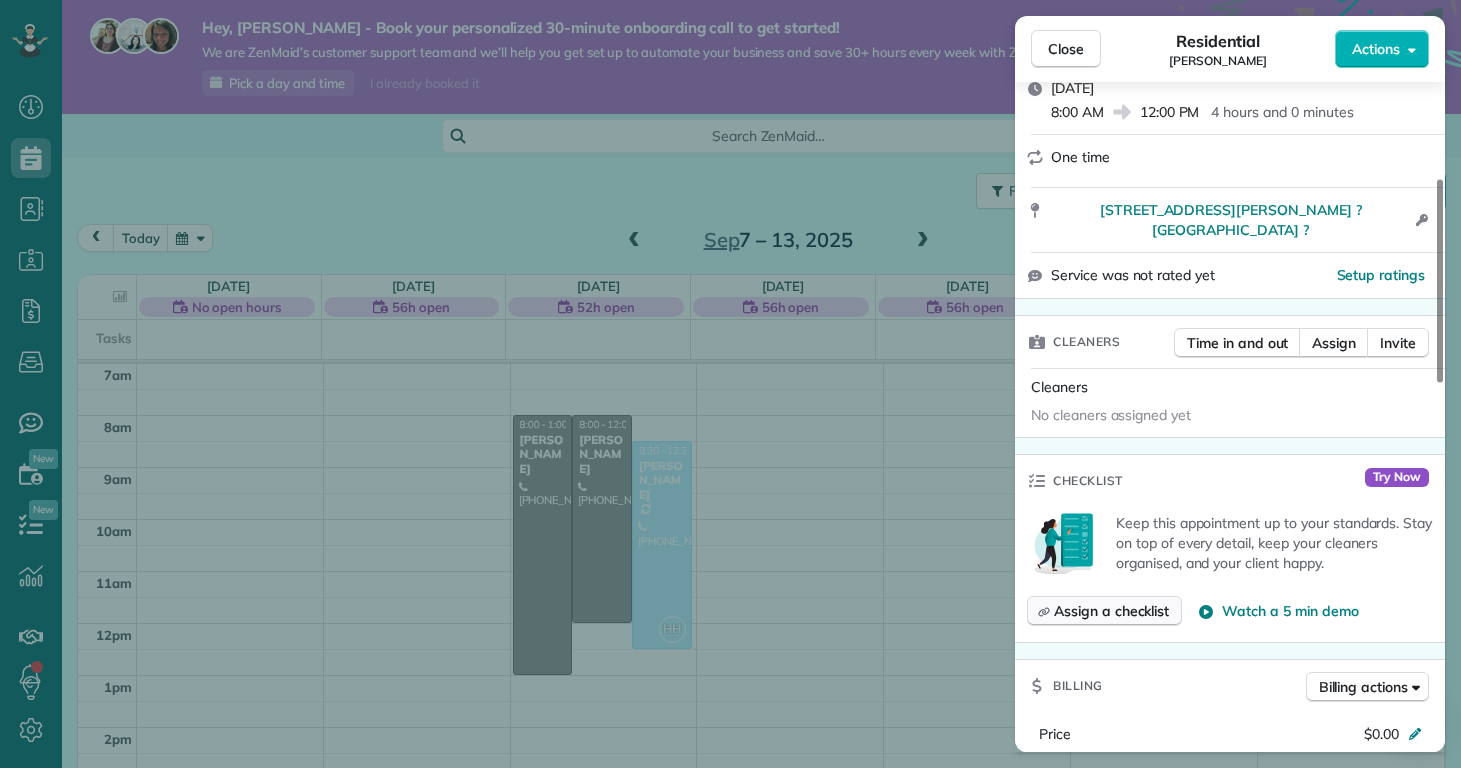 click on "Assign a checklist" at bounding box center [1111, 611] 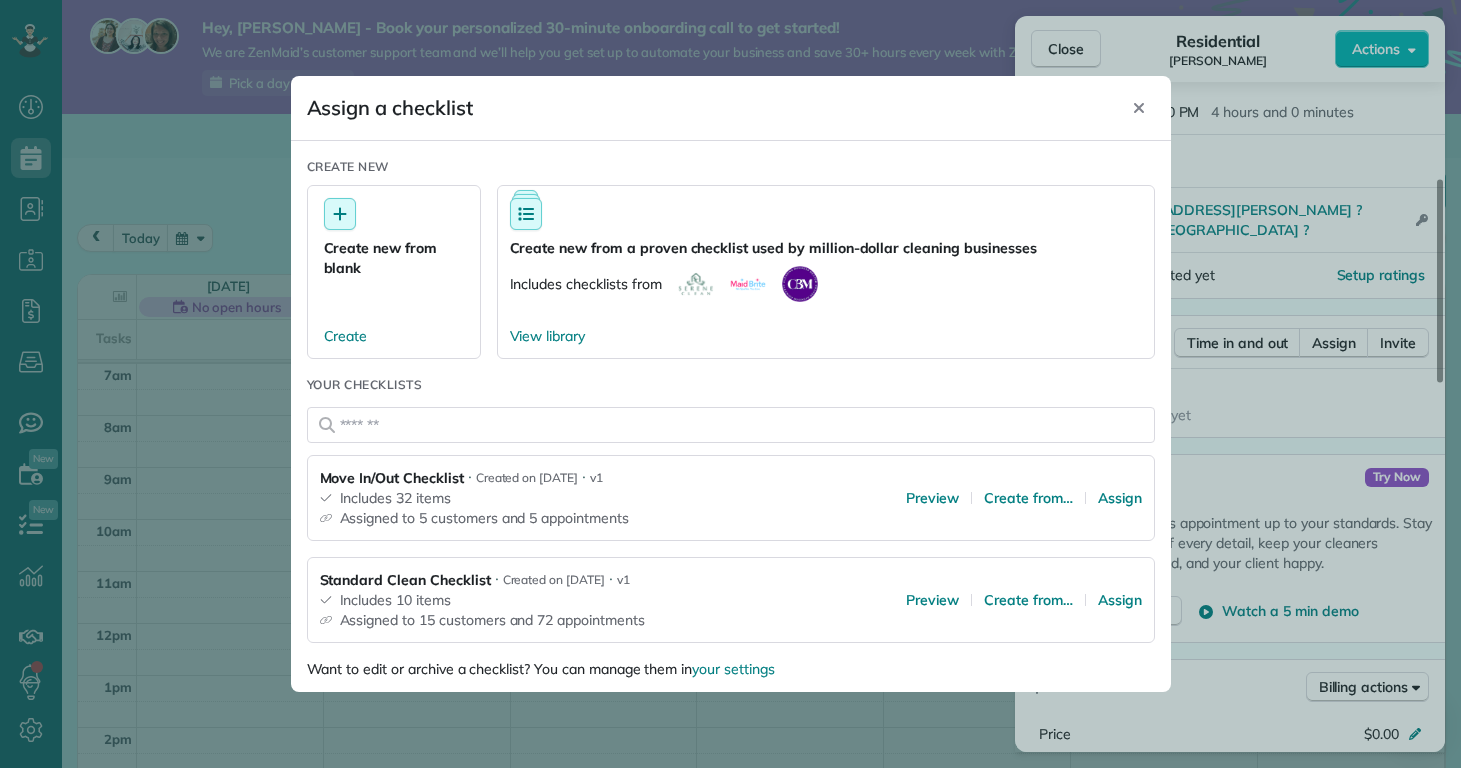 click on "Preview   Create from…   Assign" at bounding box center (1023, 600) 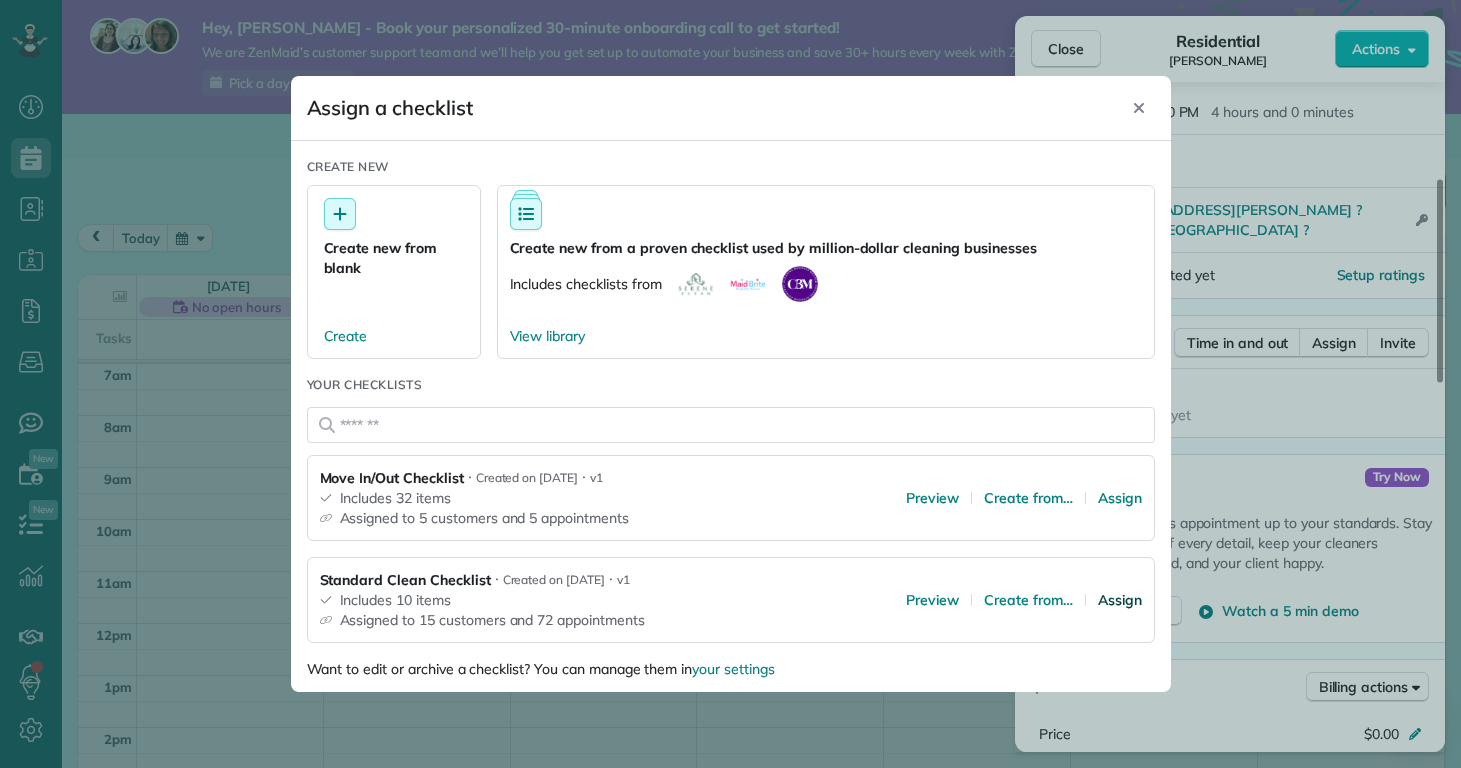 click on "Assign" at bounding box center [1120, 600] 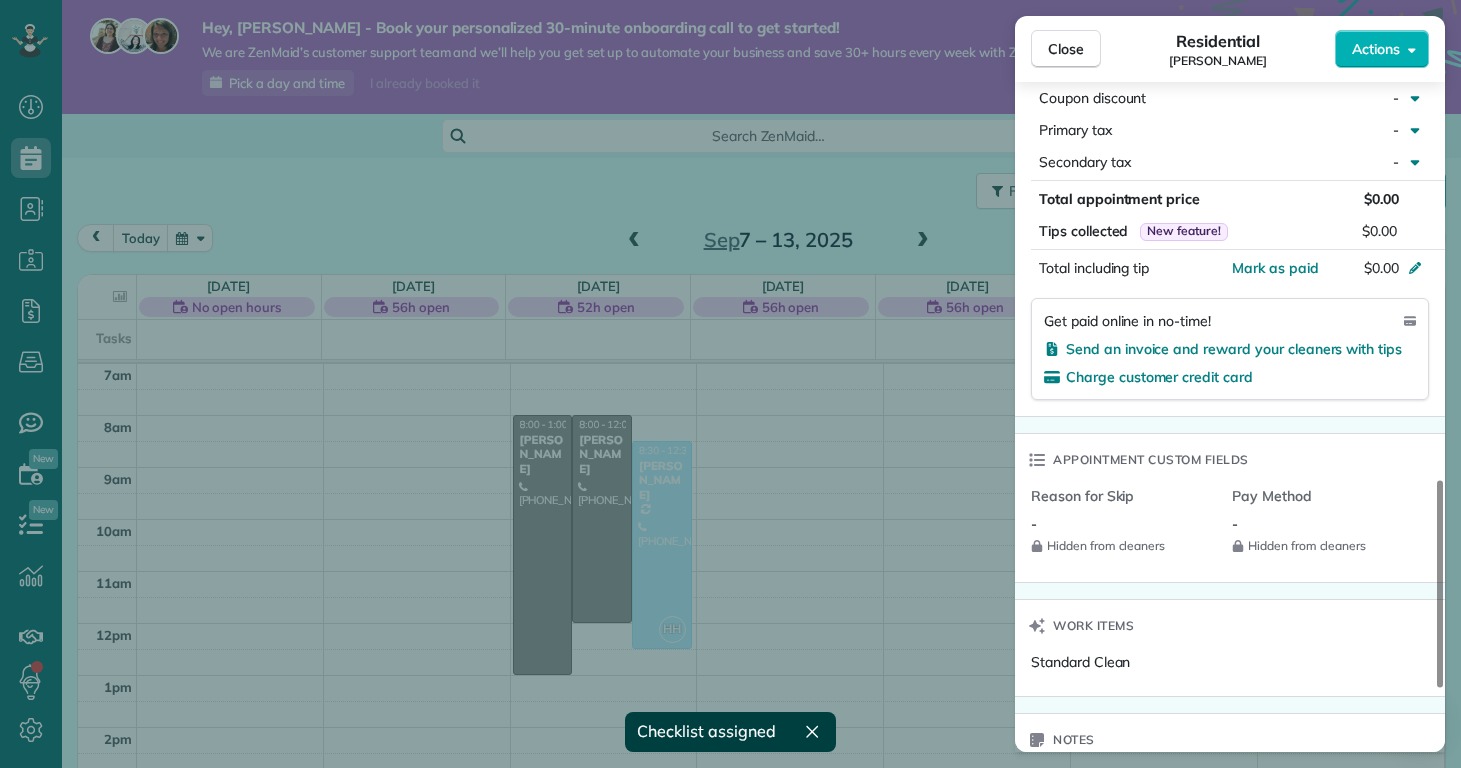 scroll, scrollTop: 1285, scrollLeft: 0, axis: vertical 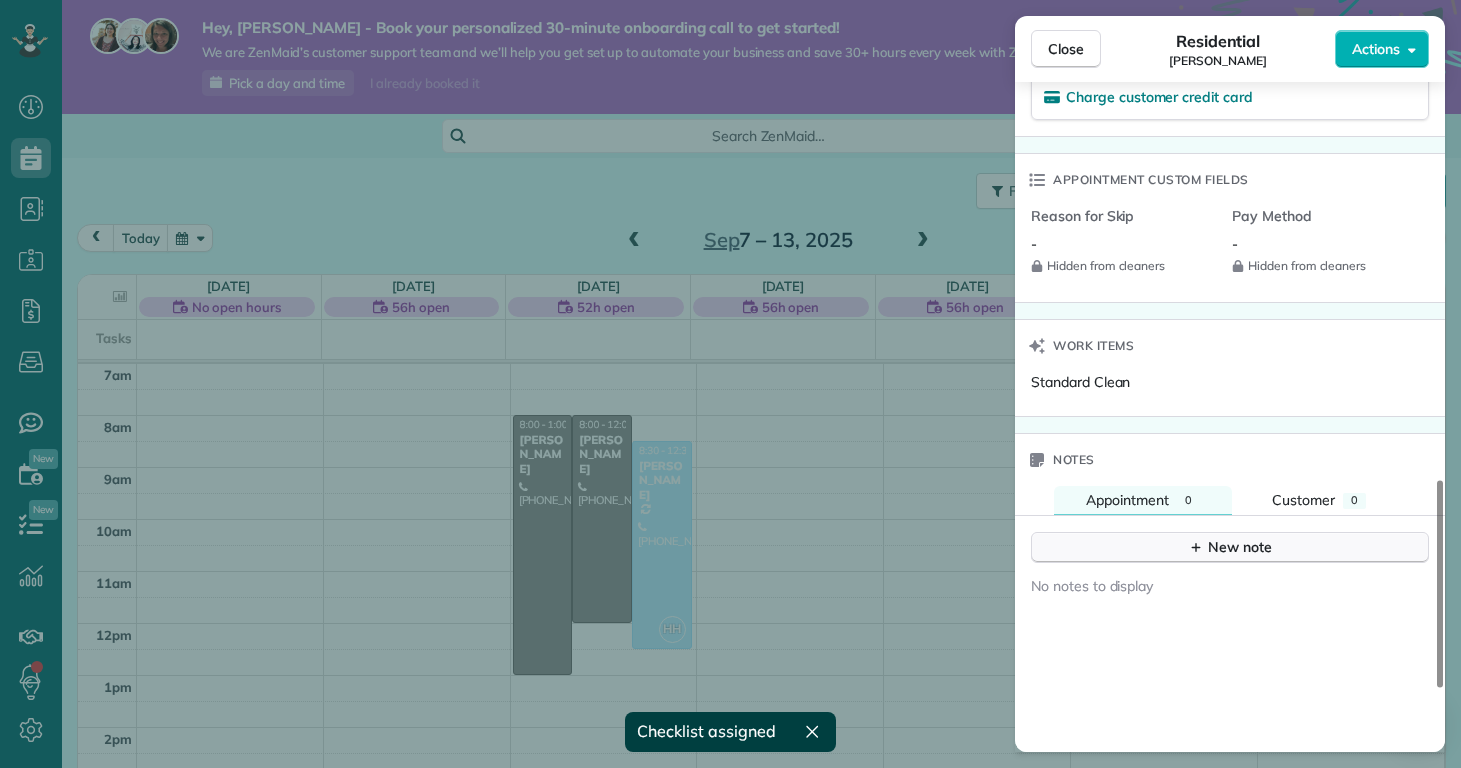 click on "New note" at bounding box center (1230, 547) 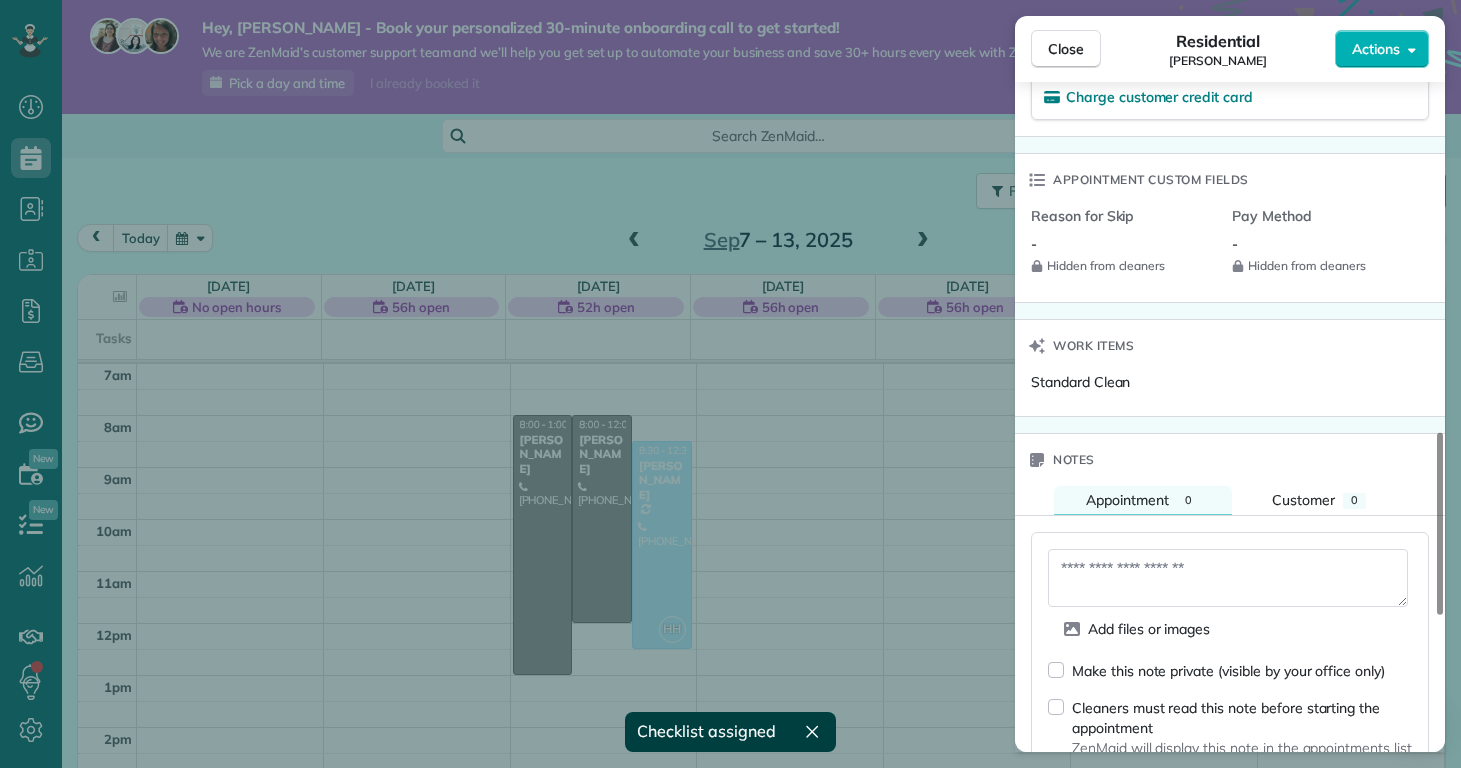 click at bounding box center (1228, 578) 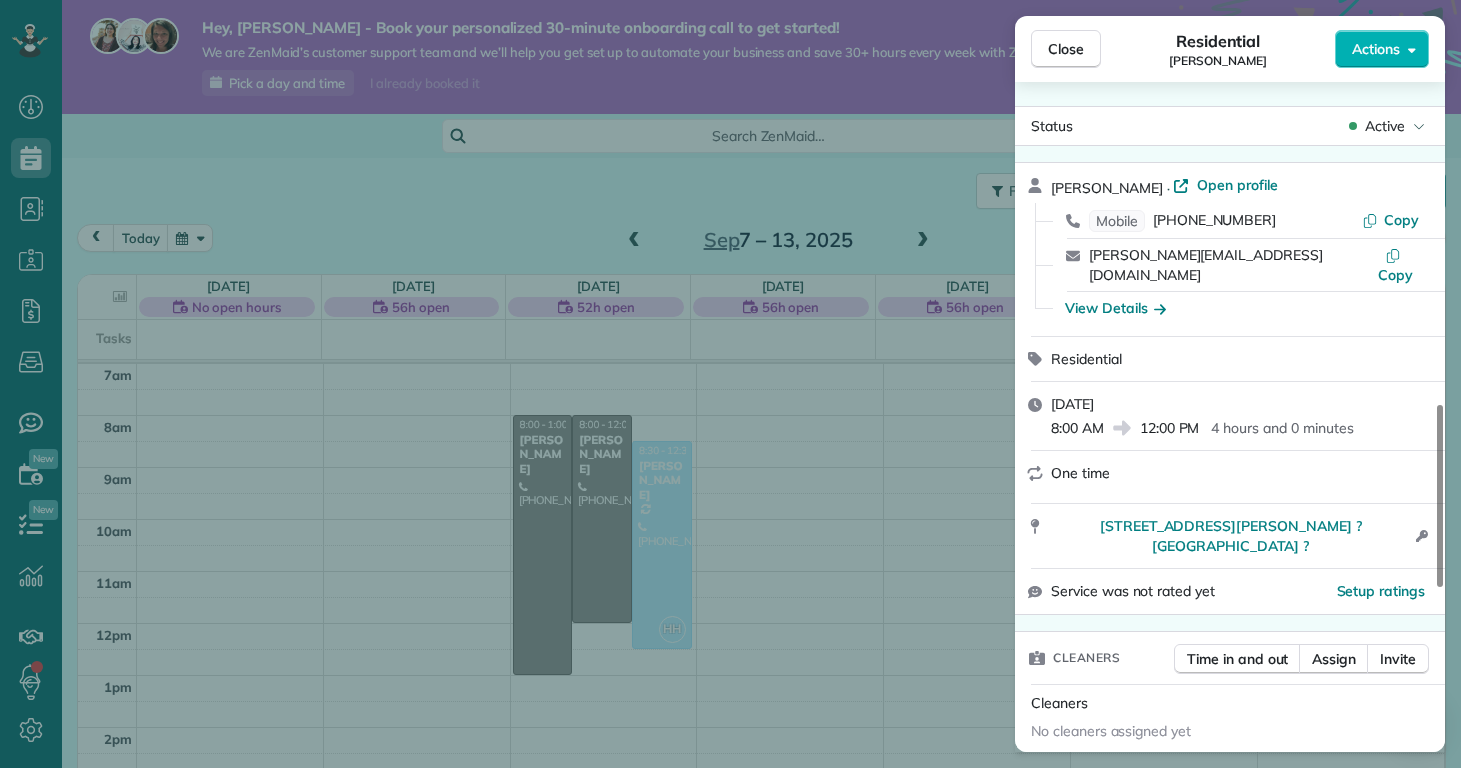 scroll, scrollTop: 1514, scrollLeft: 0, axis: vertical 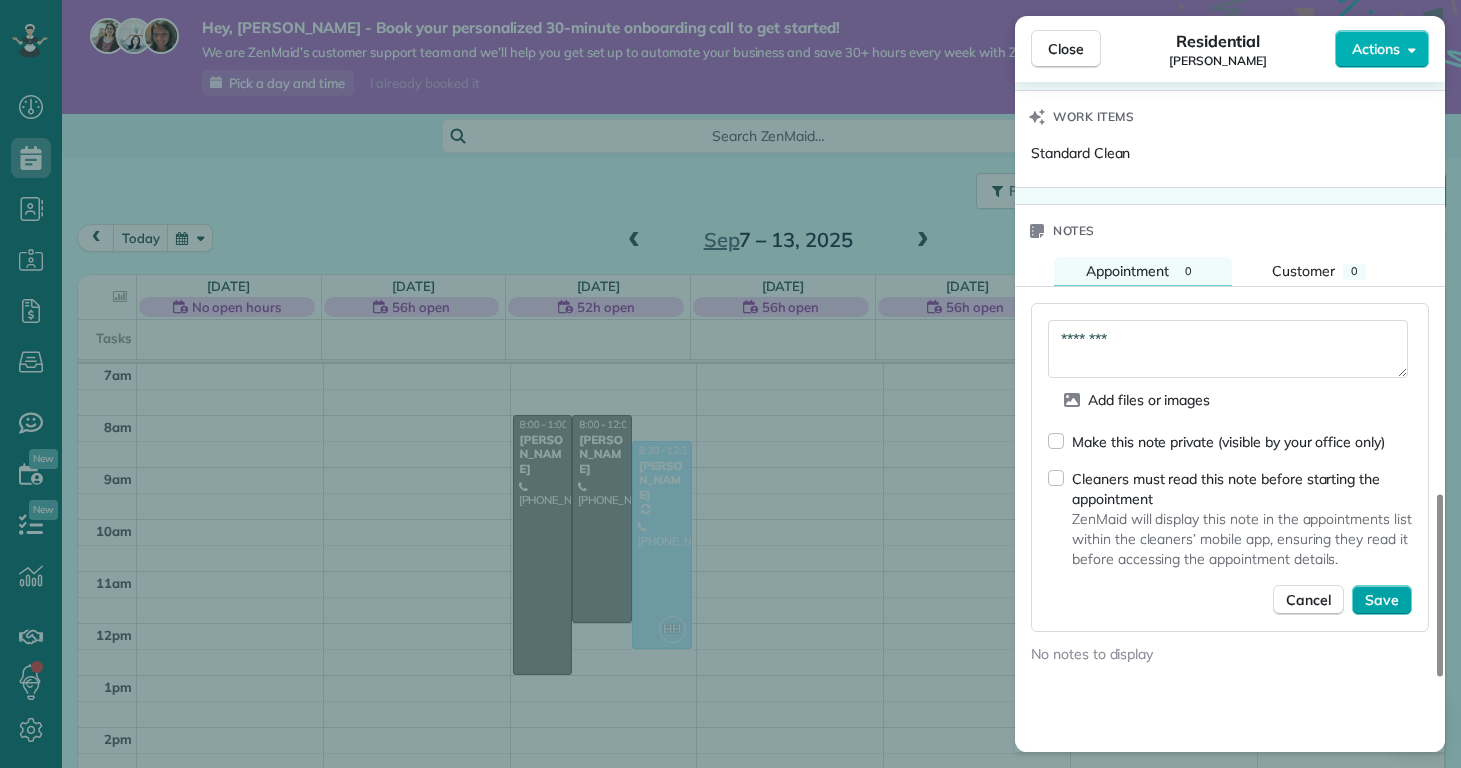 type on "********" 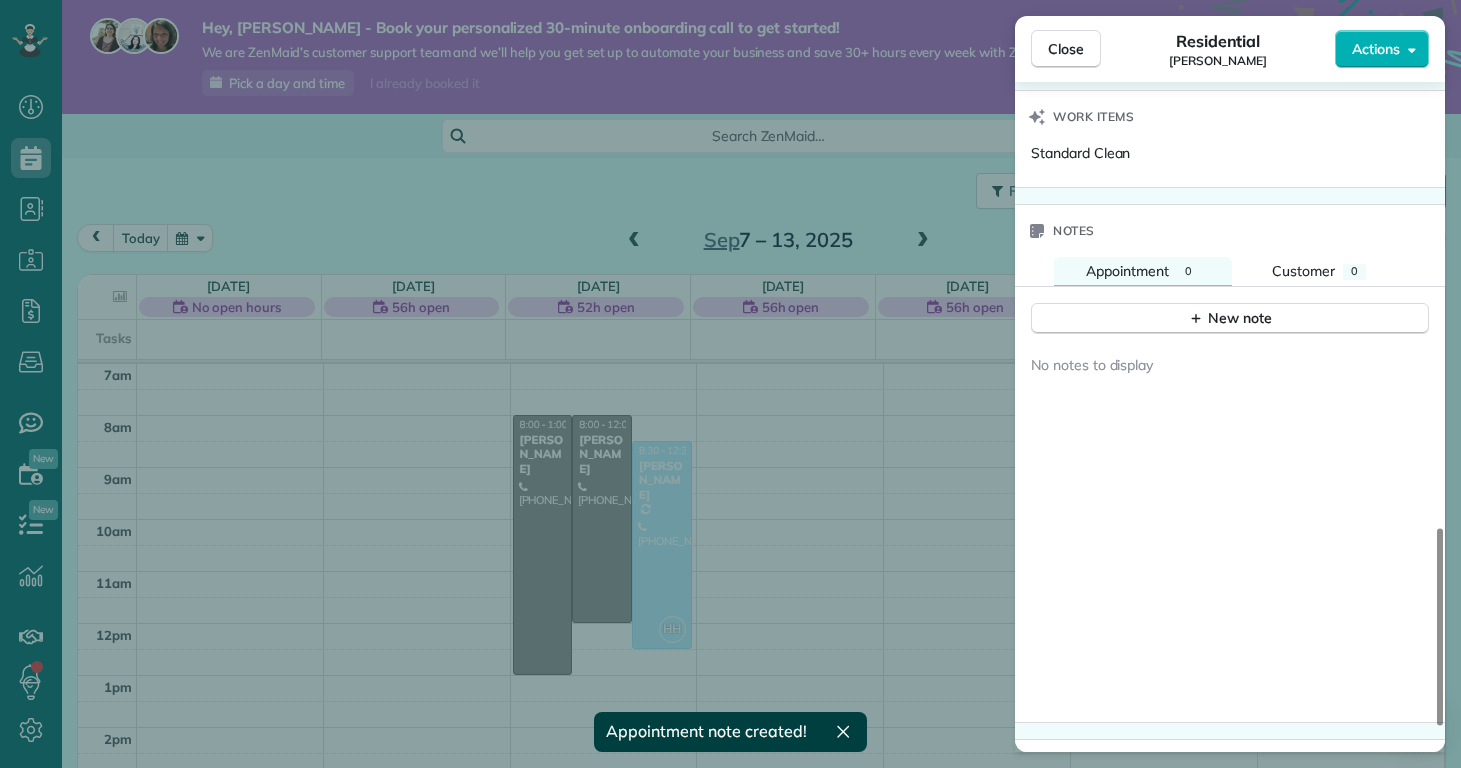 scroll, scrollTop: 1491, scrollLeft: 0, axis: vertical 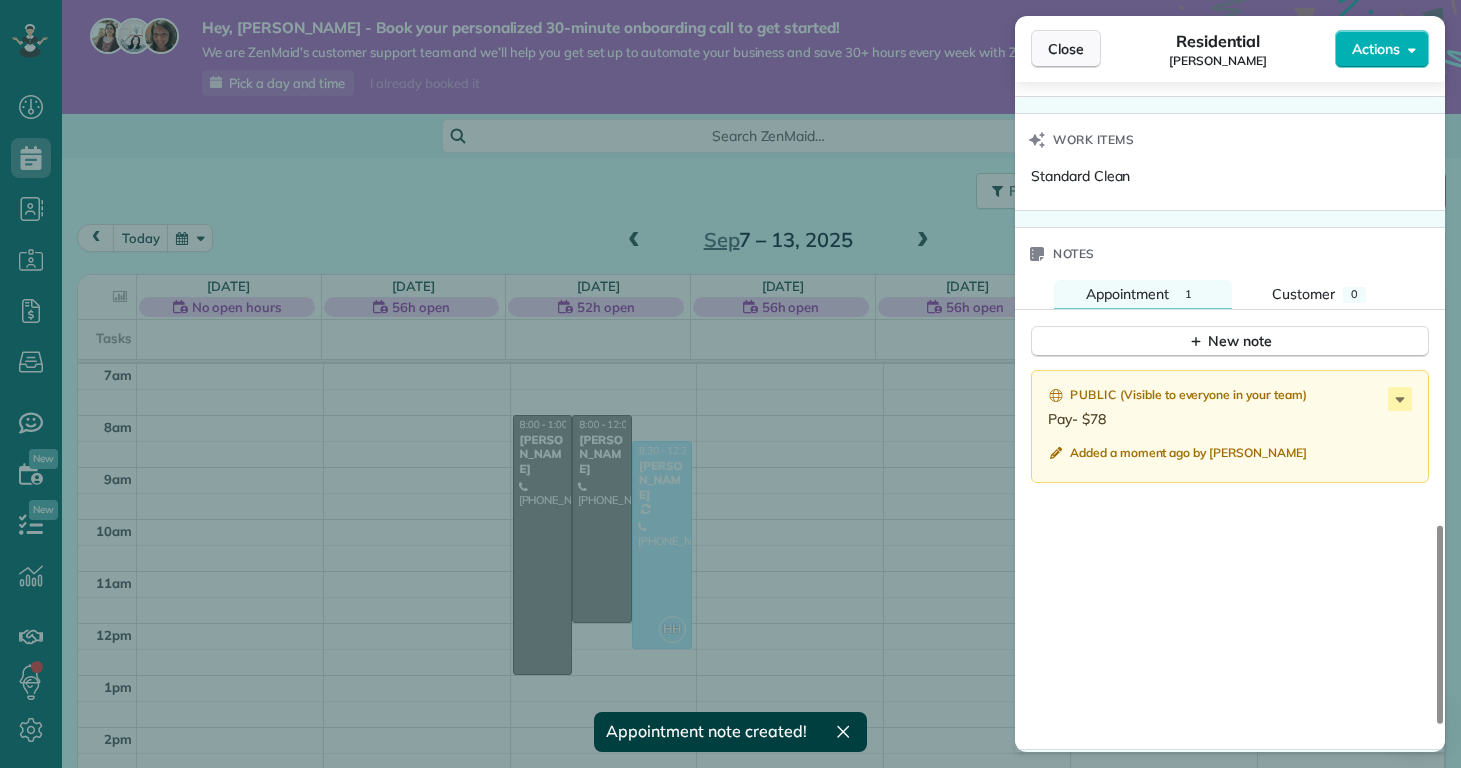 click on "Close" at bounding box center (1066, 49) 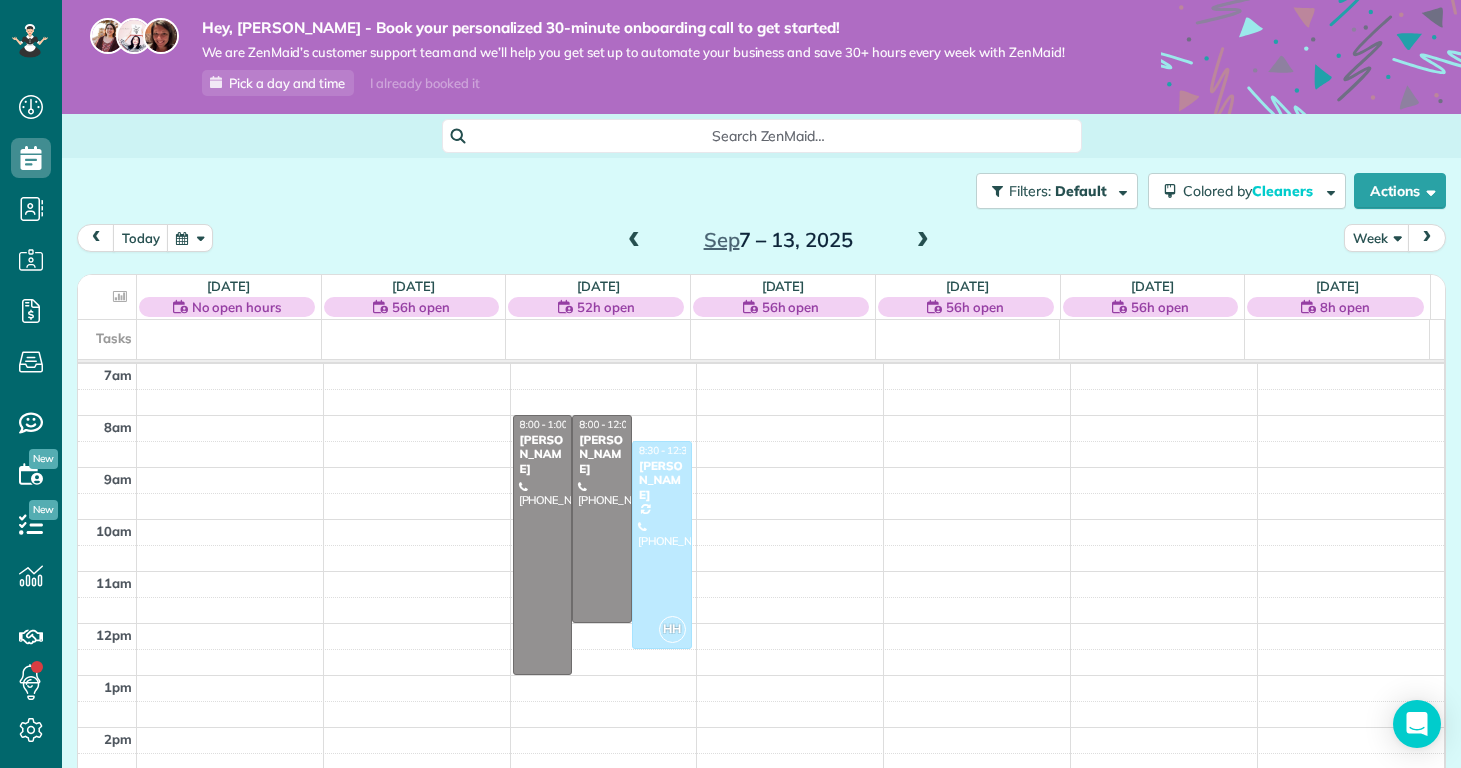 click on "12am 1am 2am 3am 4am 5am 6am 7am 8am 9am 10am 11am 12pm 1pm 2pm 3pm 4pm 5pm 6pm 7pm 8pm 9pm 10pm 11pm 8:00 - 1:00 Deanna Marcantonio (914) 469-2107 6815 Baltimore Rd Jacksonville, NC 28543 8:00 - 12:00 Kathleen Bengaly (520) 509-5735 4662 Butler Drive South Midwaypark ?, NC ? HH 8:30 - 12:30 Margaret Black (914) 316-3721 119 Bernhurst Rd New Bern, NC 28560" at bounding box center (761, 623) 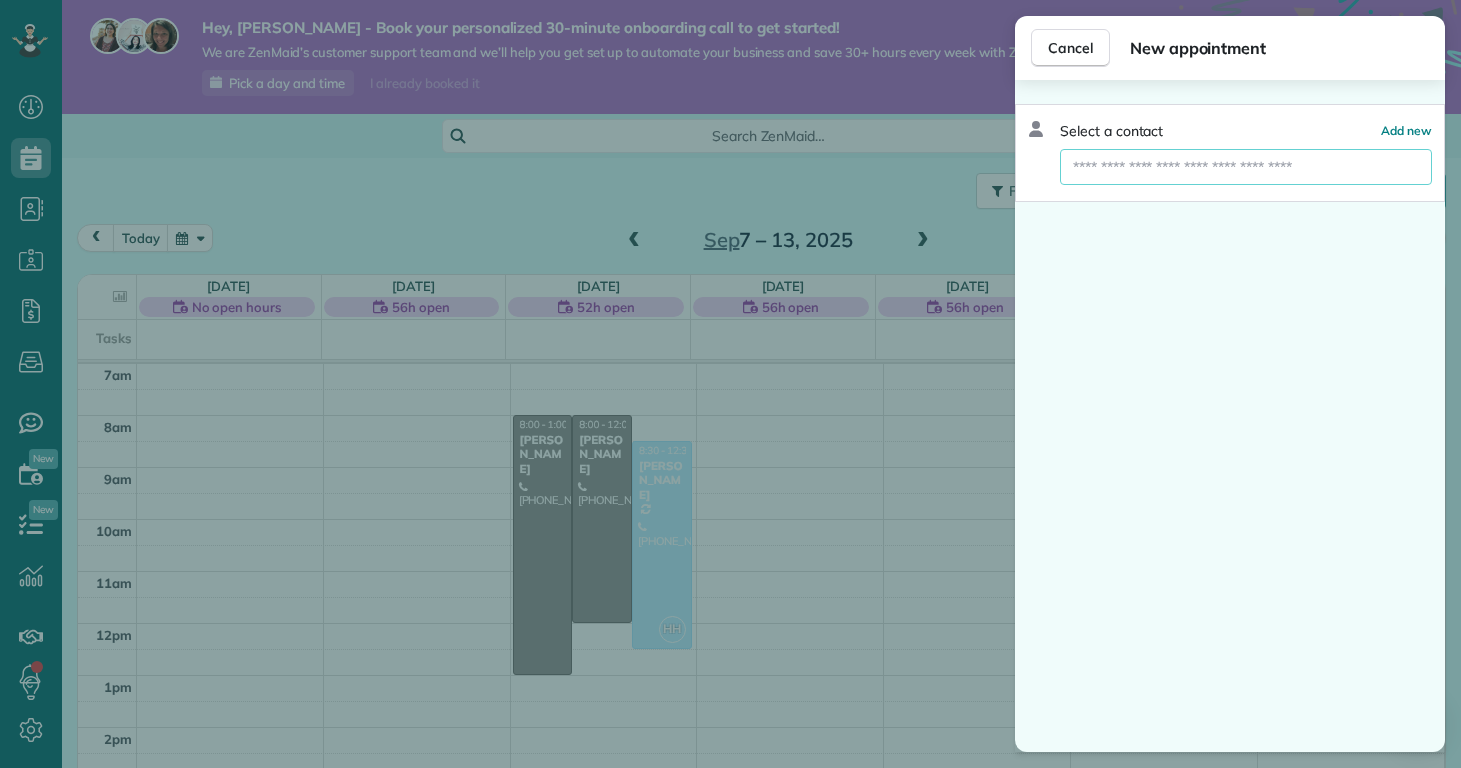 click at bounding box center (1246, 167) 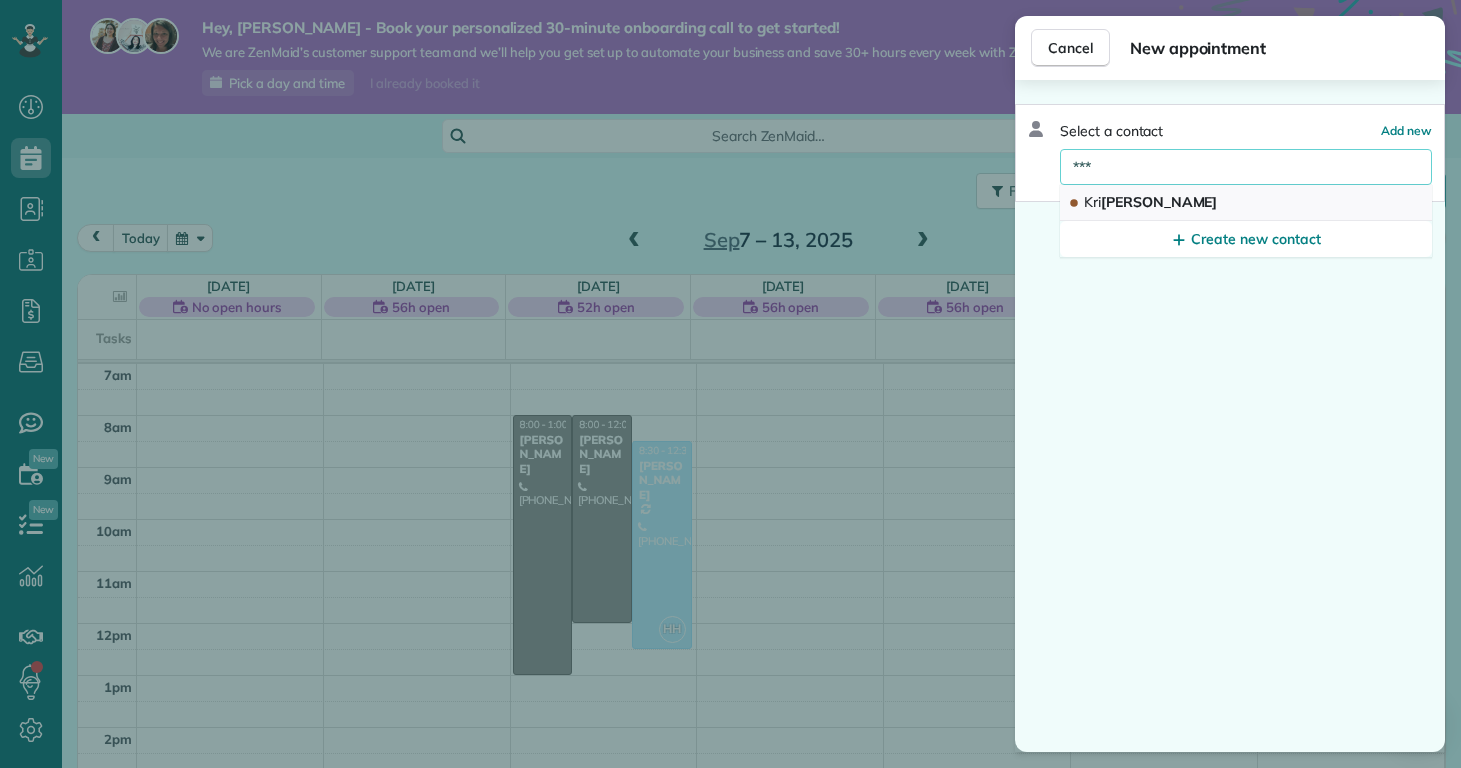 type on "***" 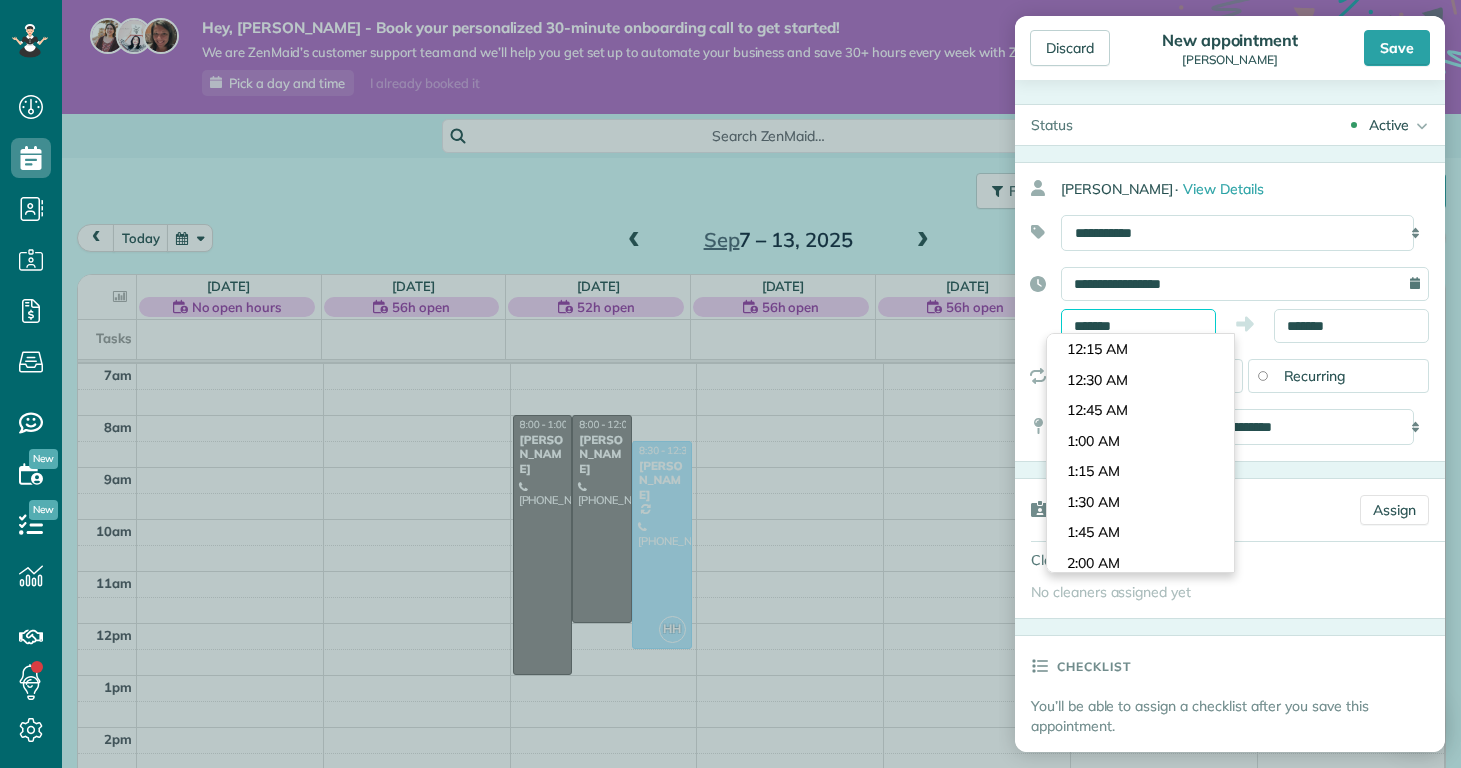 click on "*******" at bounding box center (1138, 326) 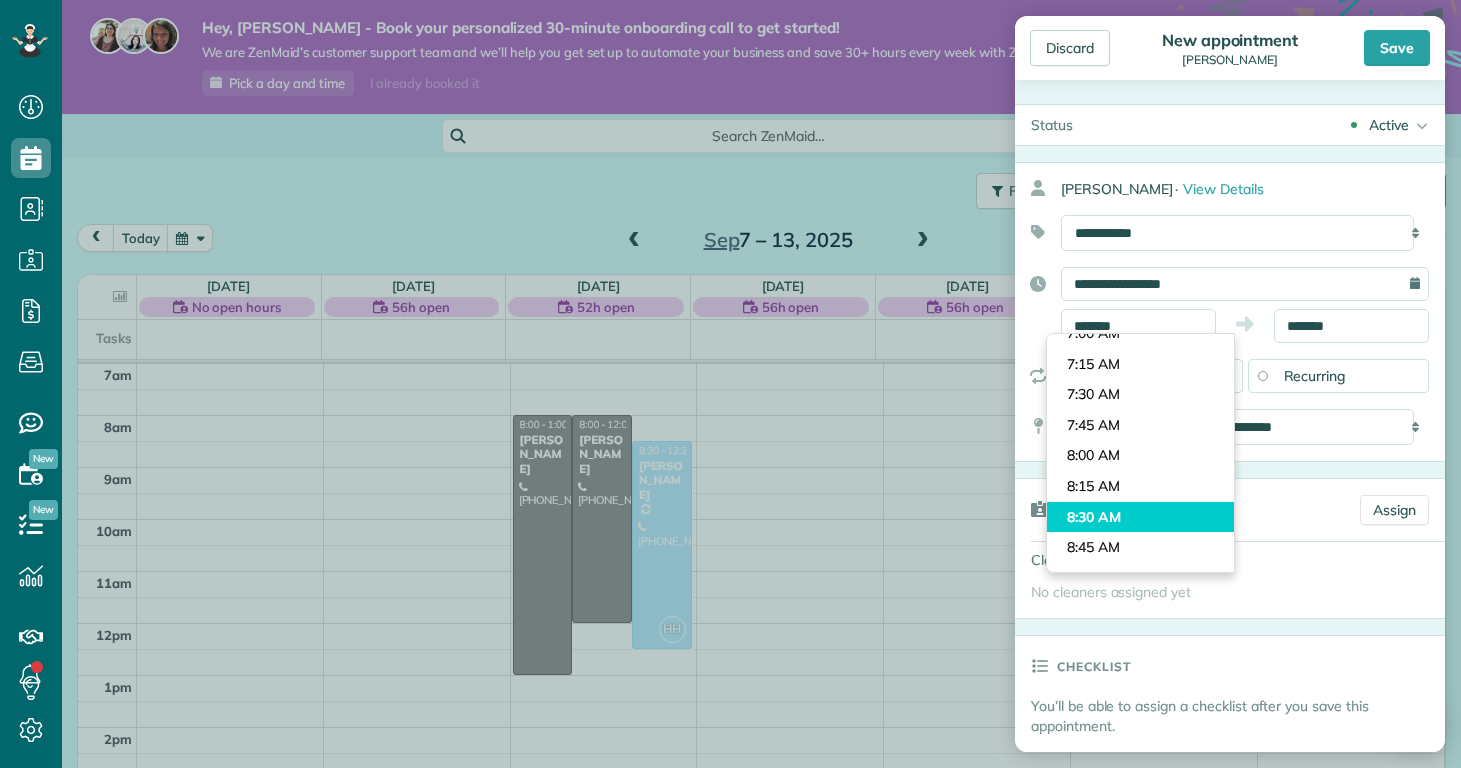 type on "*******" 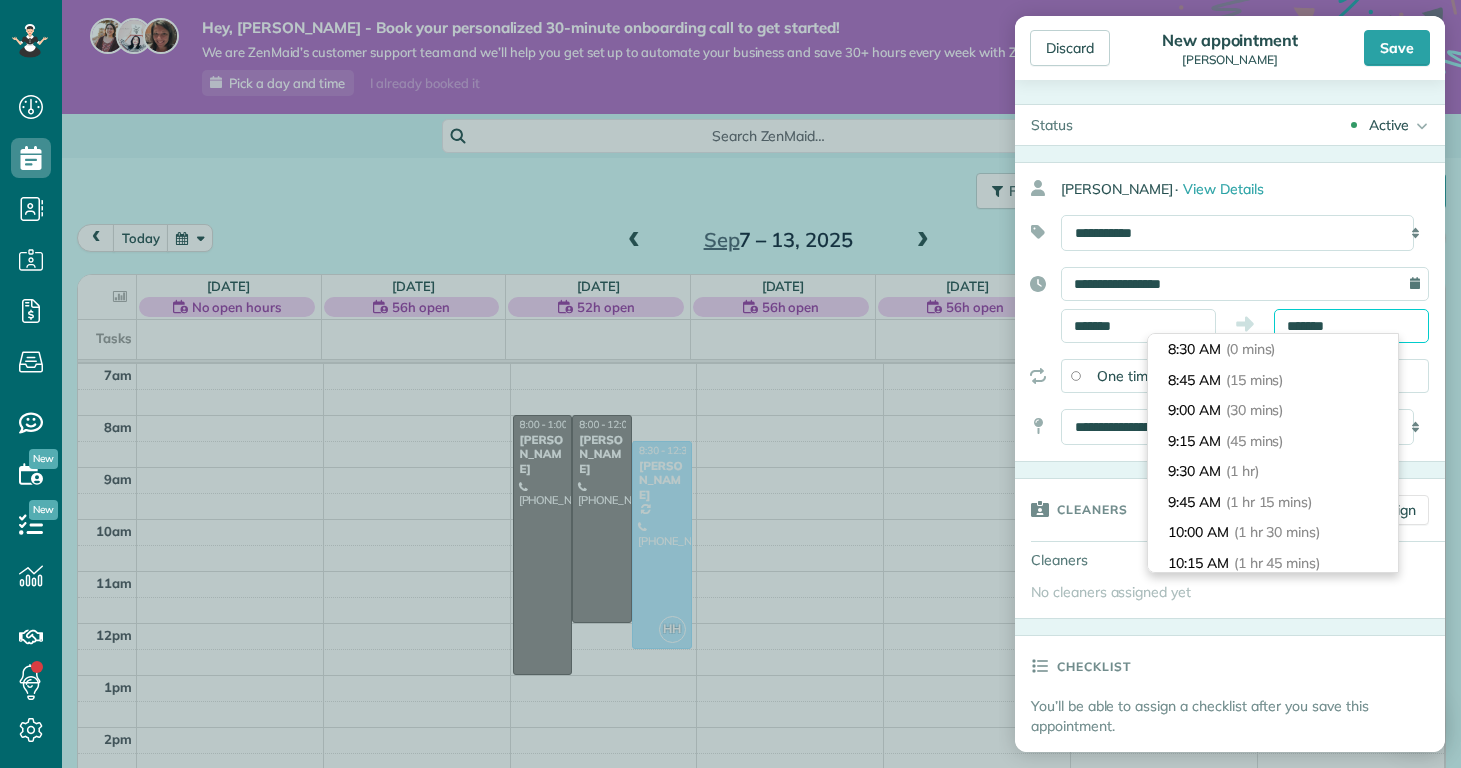 click on "*******" at bounding box center [1351, 326] 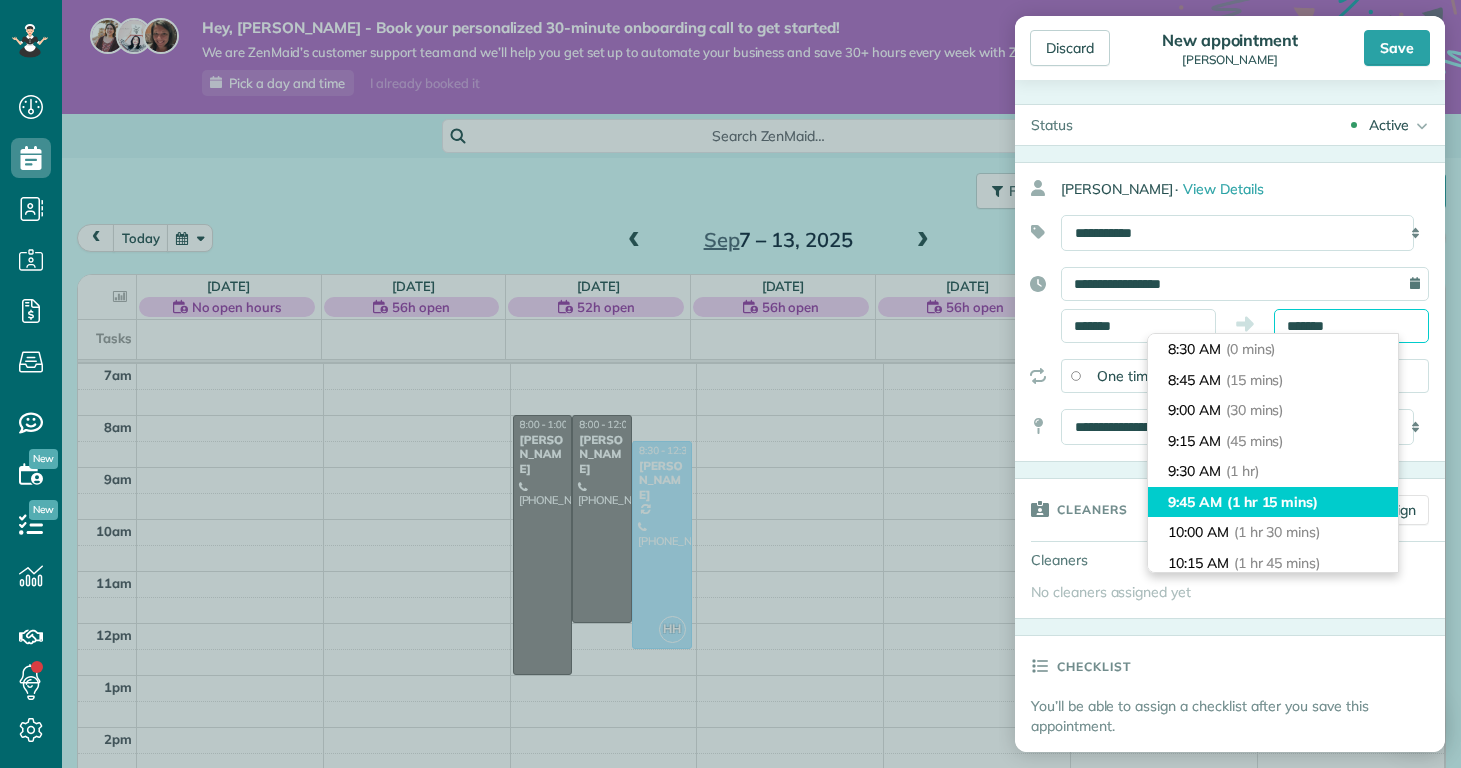 scroll, scrollTop: 281, scrollLeft: 0, axis: vertical 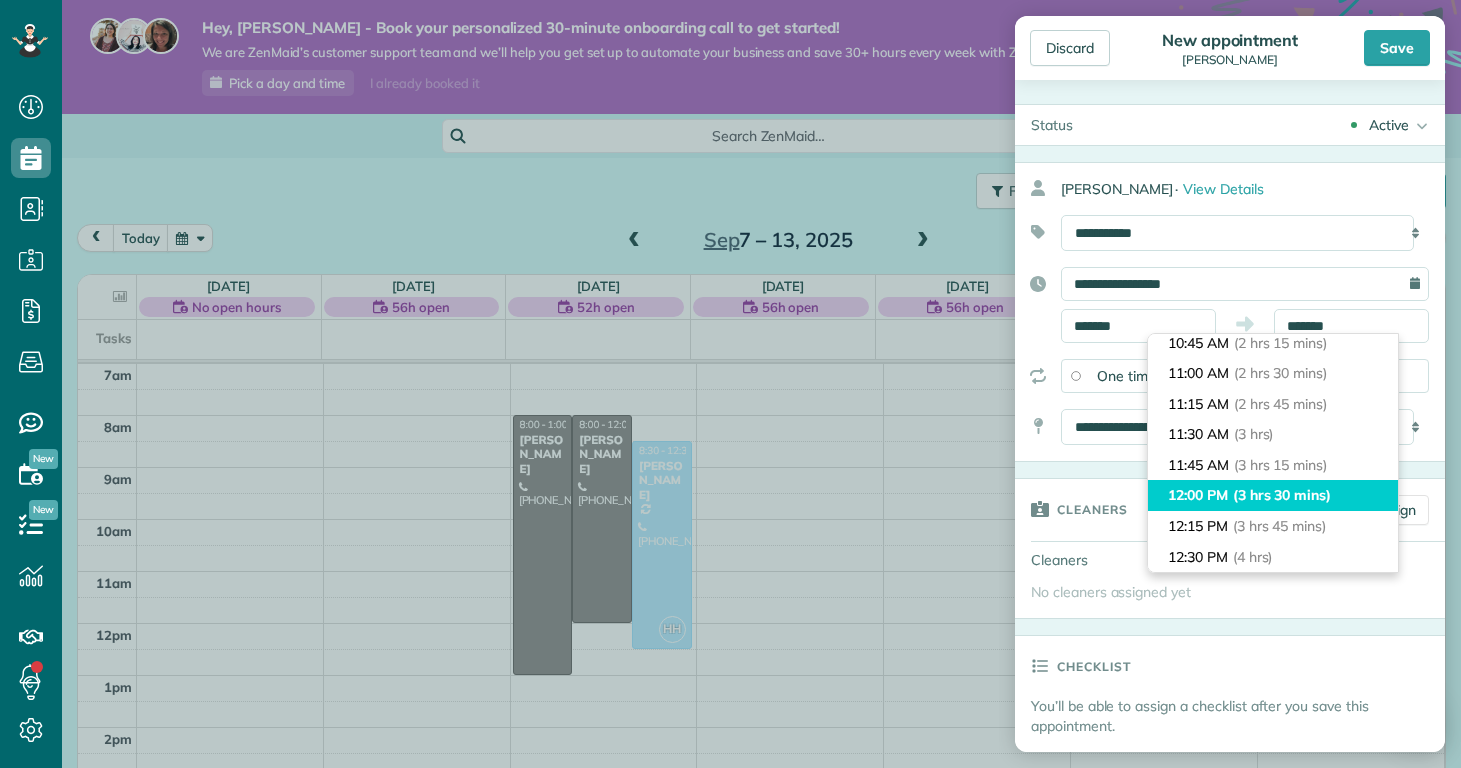 type on "********" 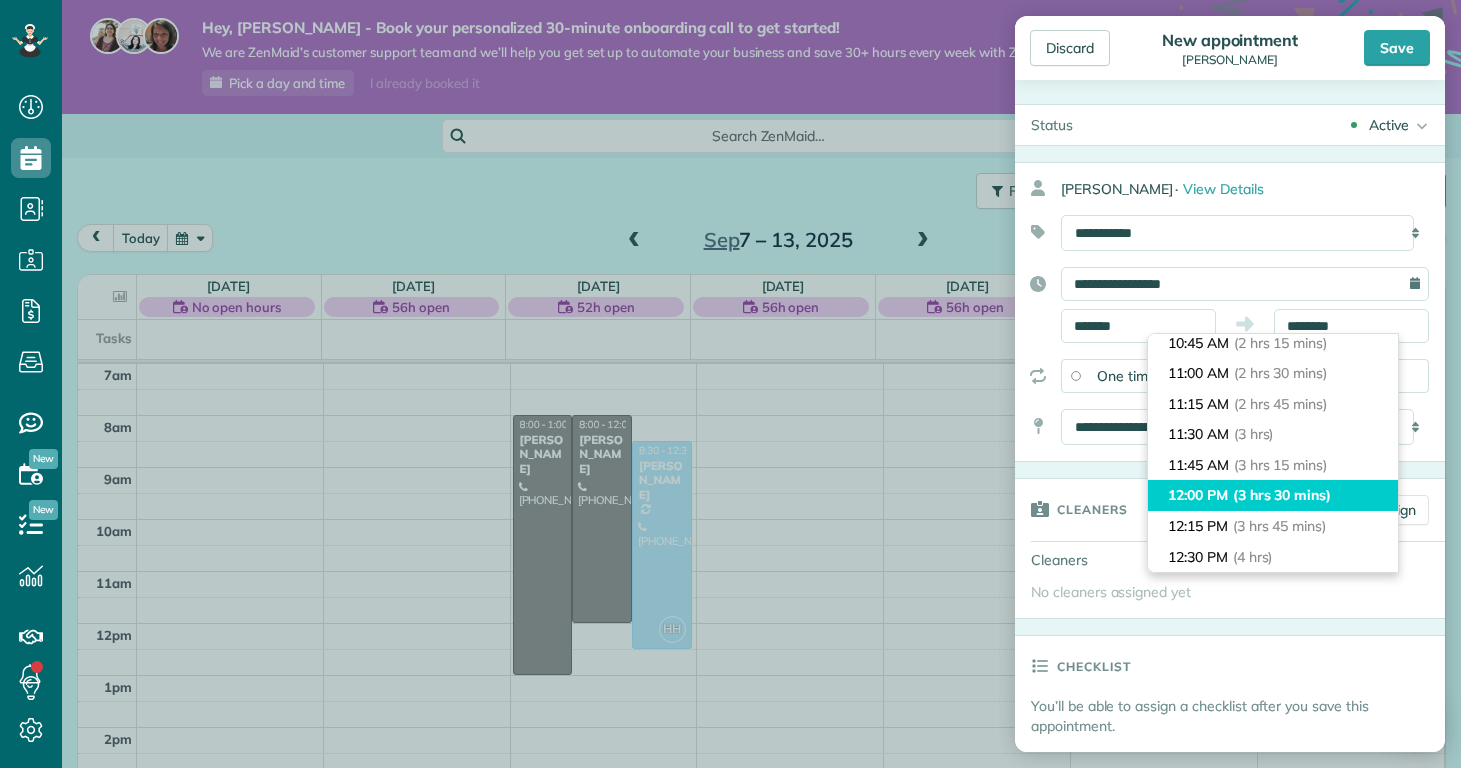 click on "(3 hrs 30 mins)" at bounding box center (1282, 495) 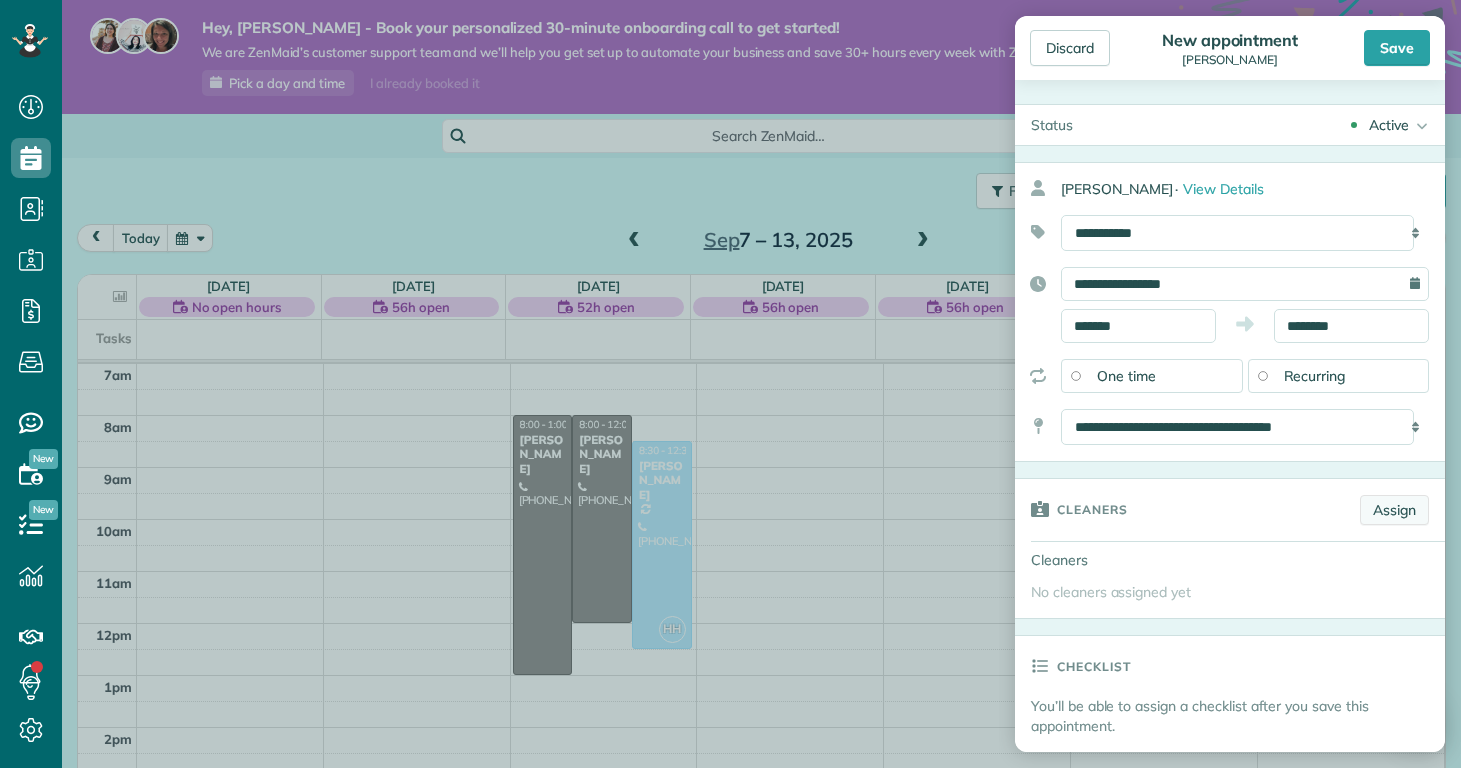 click on "Assign" at bounding box center [1394, 510] 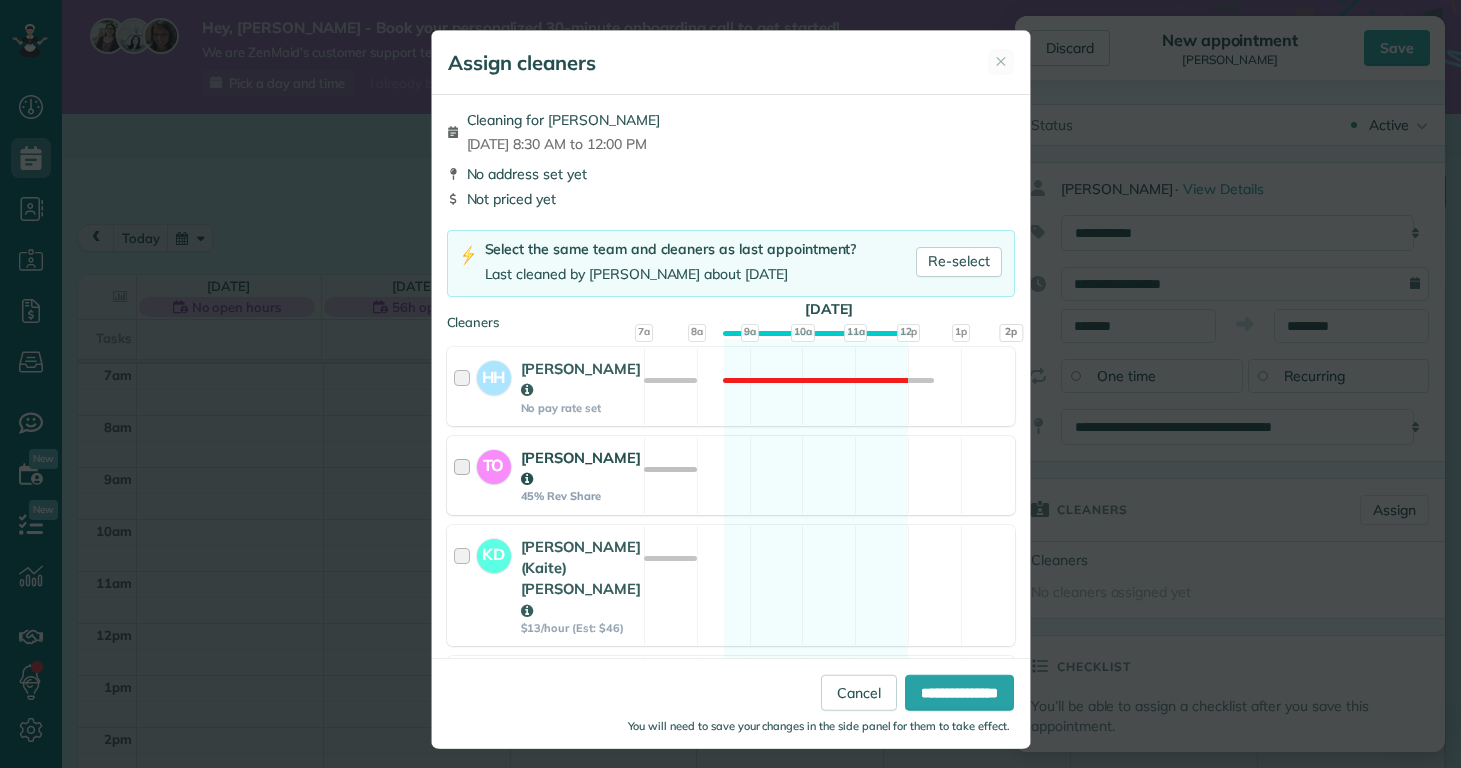 click on "Taylor Obryan" at bounding box center (581, 468) 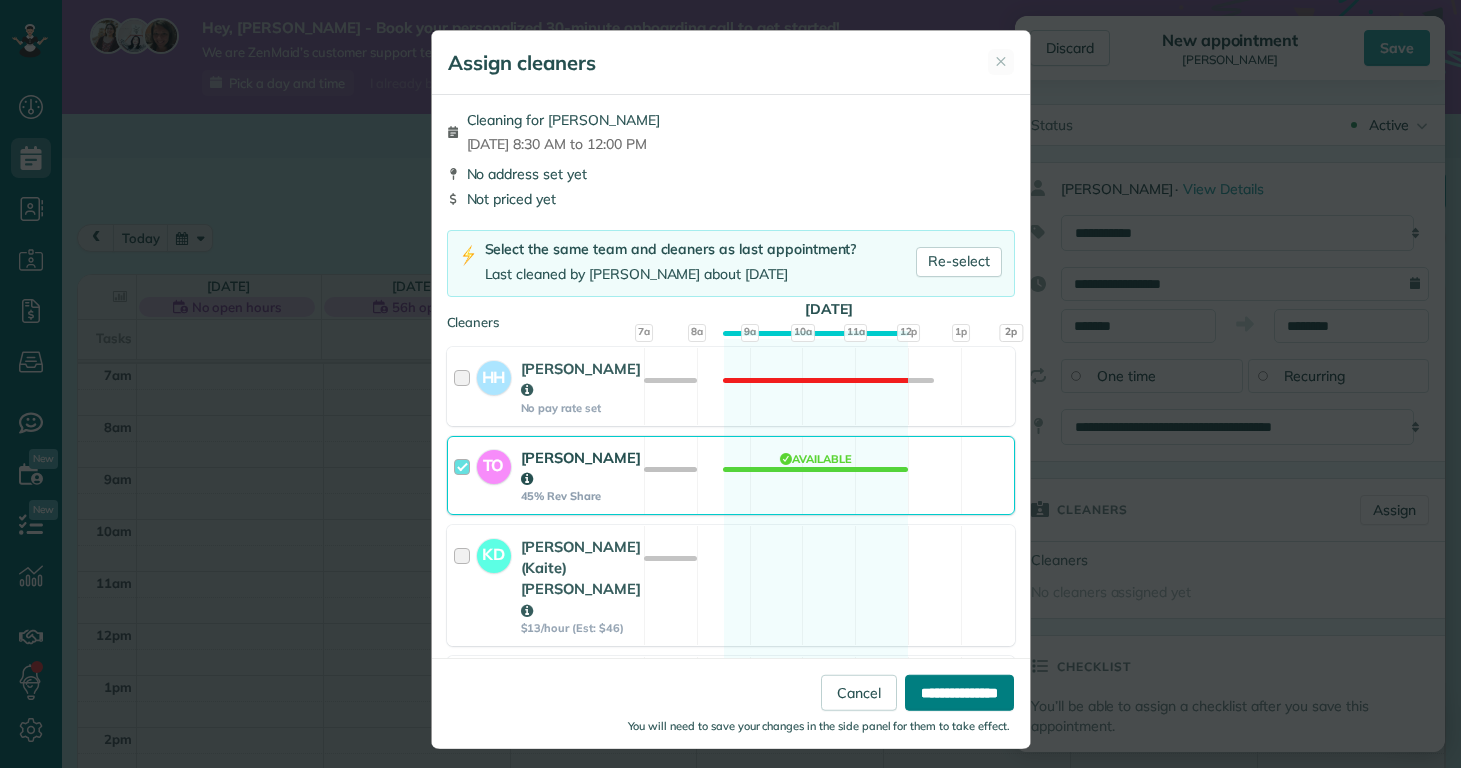 click on "**********" at bounding box center [959, 693] 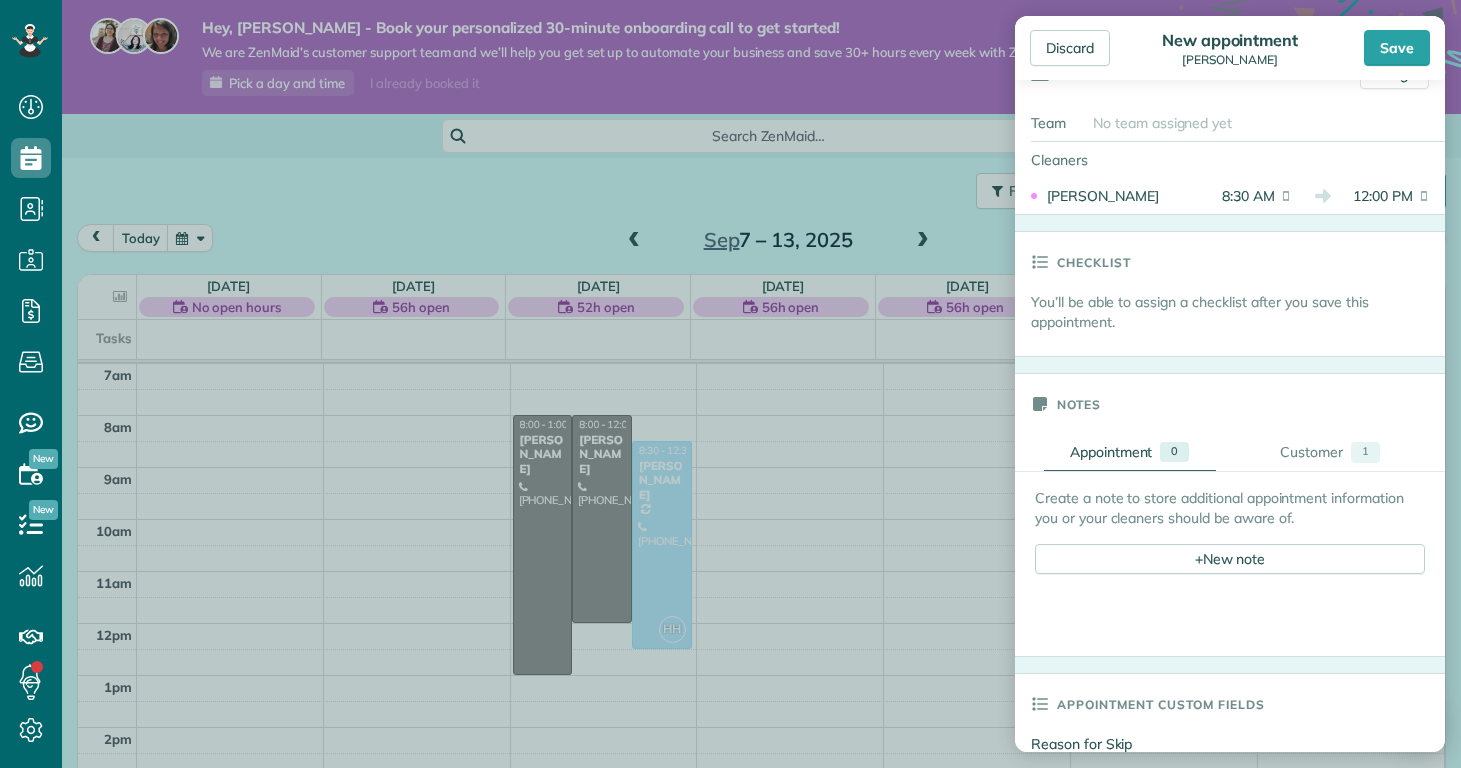 scroll, scrollTop: 1098, scrollLeft: 0, axis: vertical 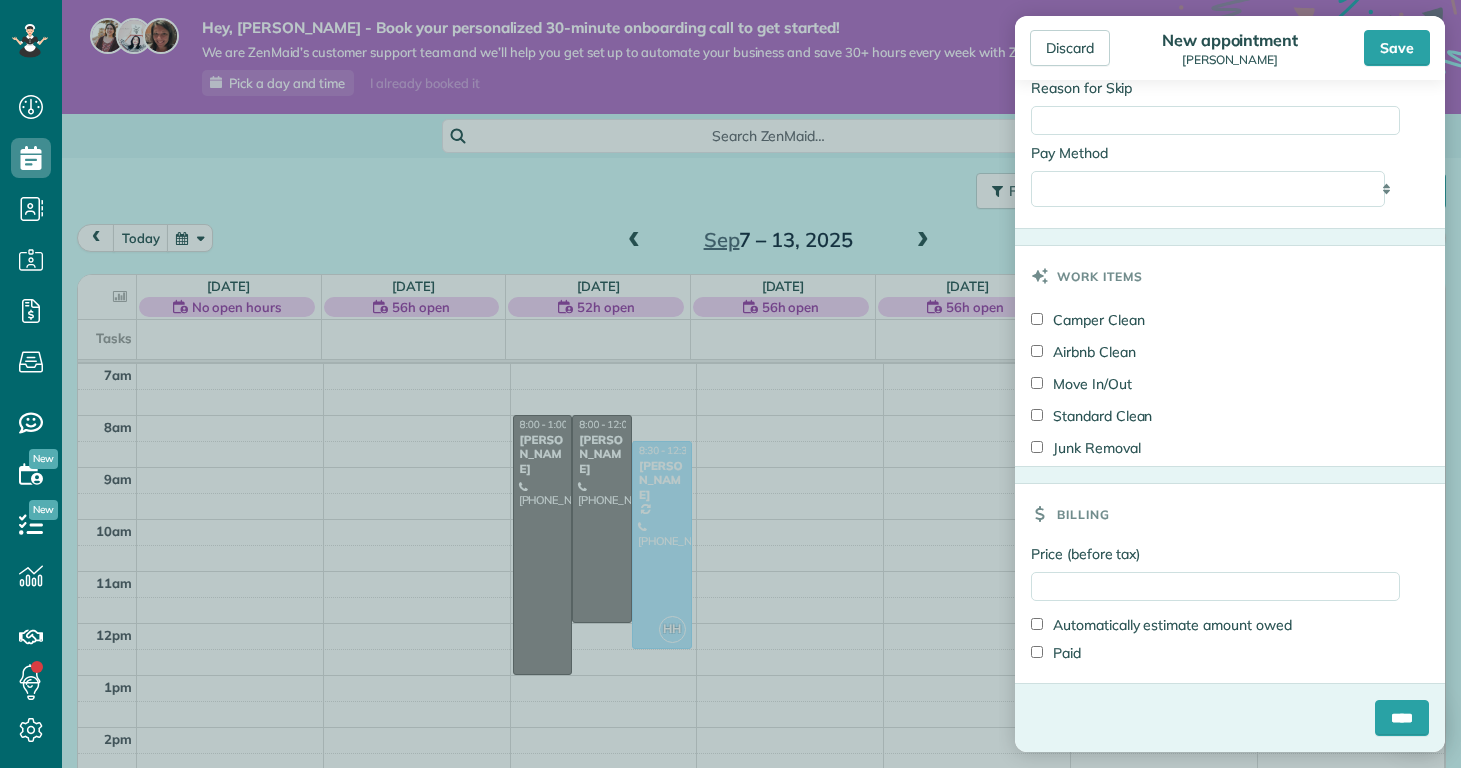 click on "Standard Clean" at bounding box center (1091, 416) 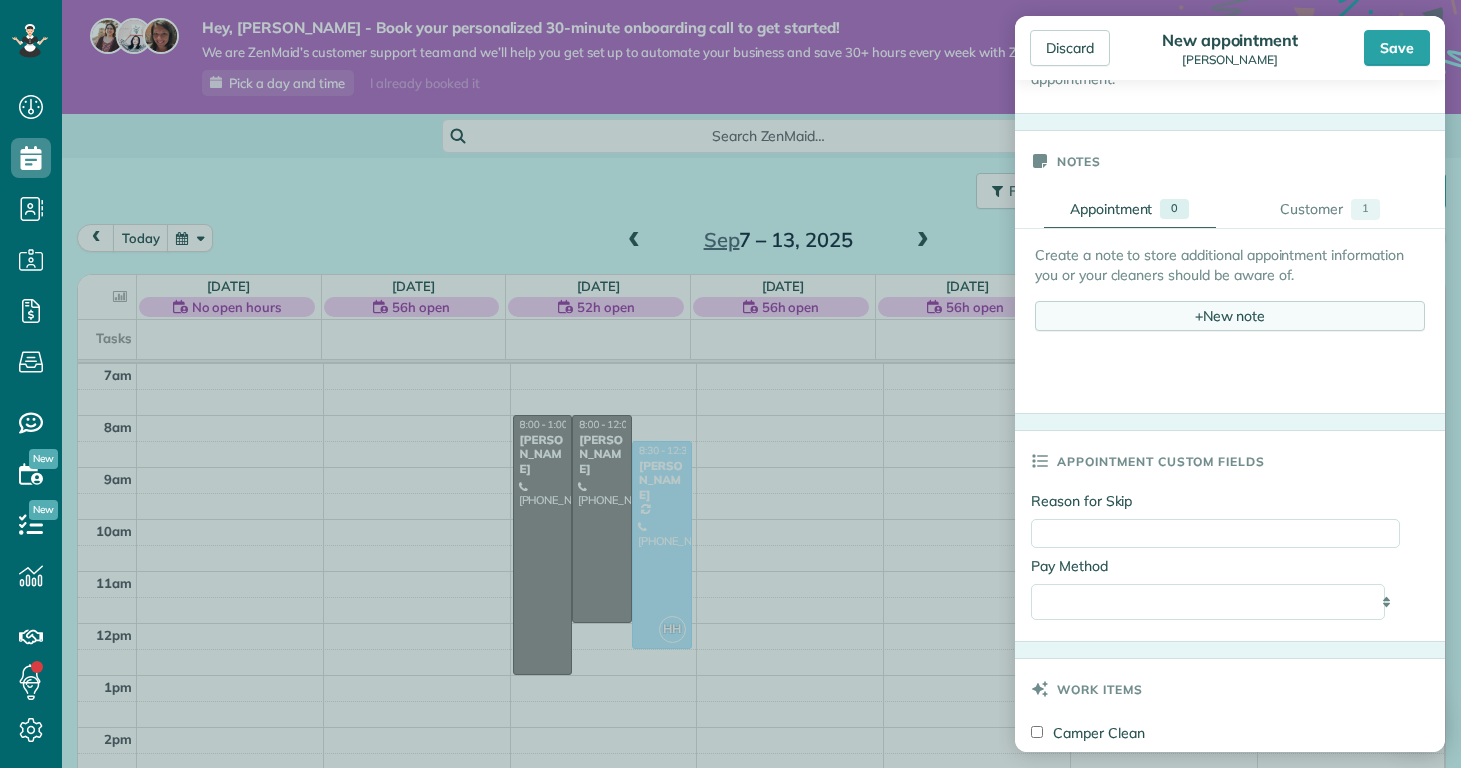 click on "+ New note" at bounding box center [1230, 316] 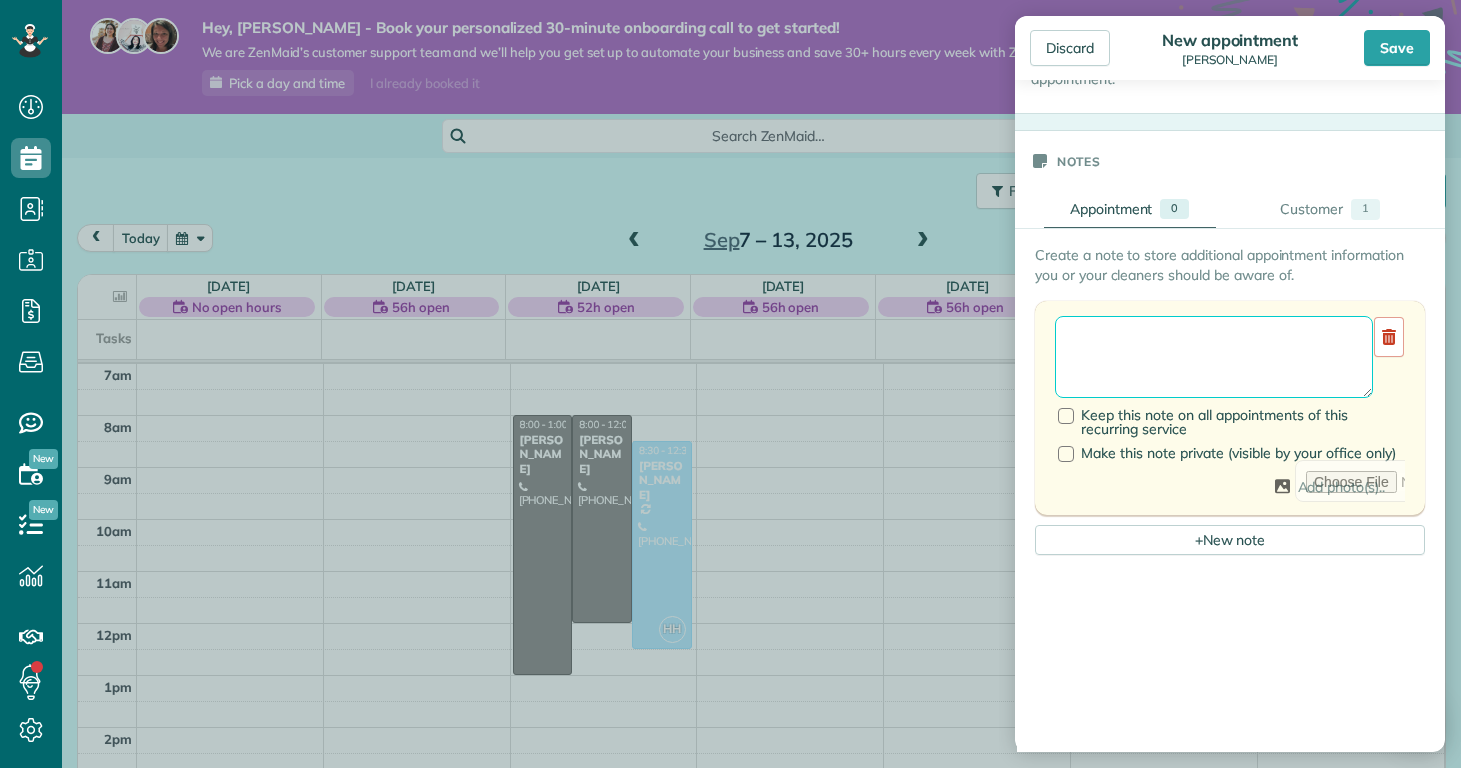 click at bounding box center [1214, 357] 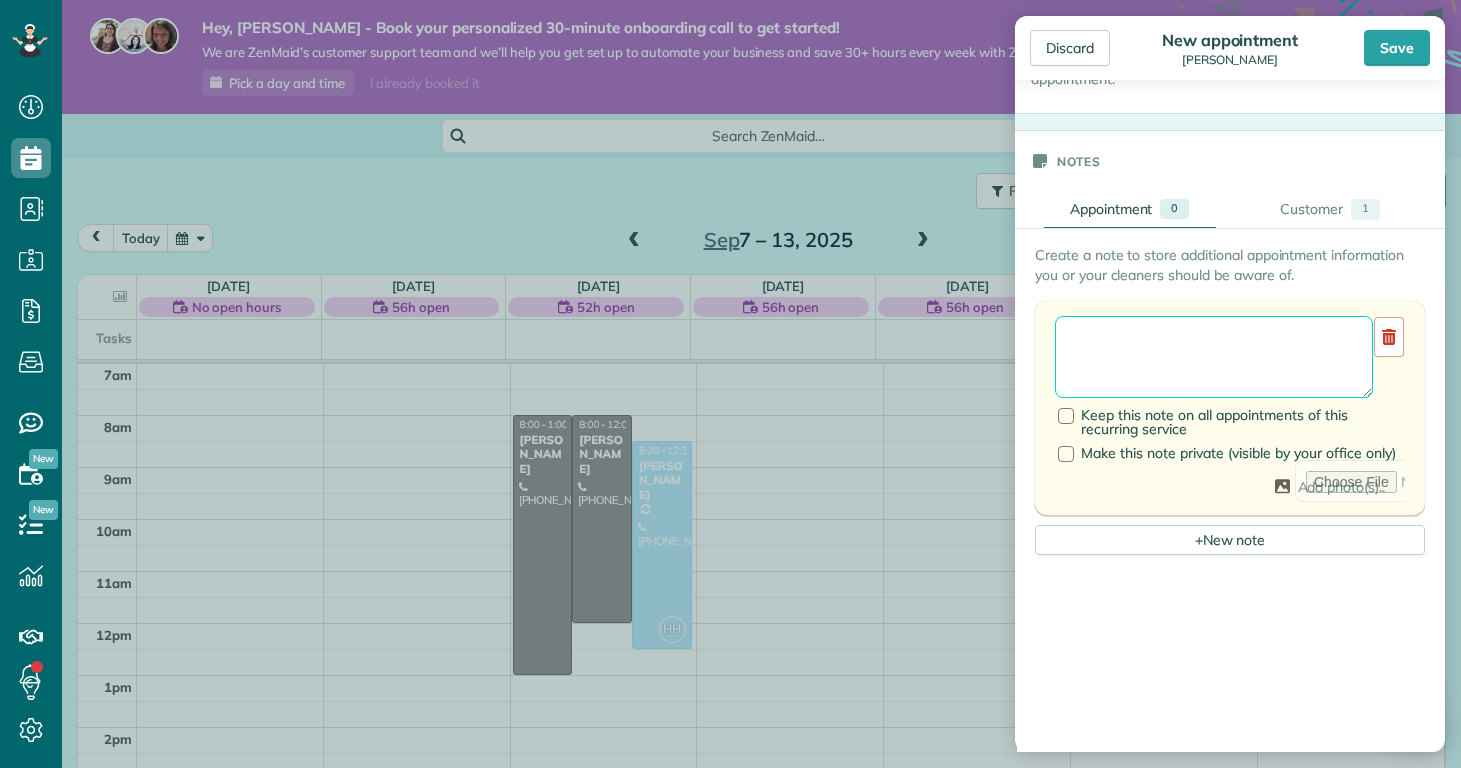paste on "**********" 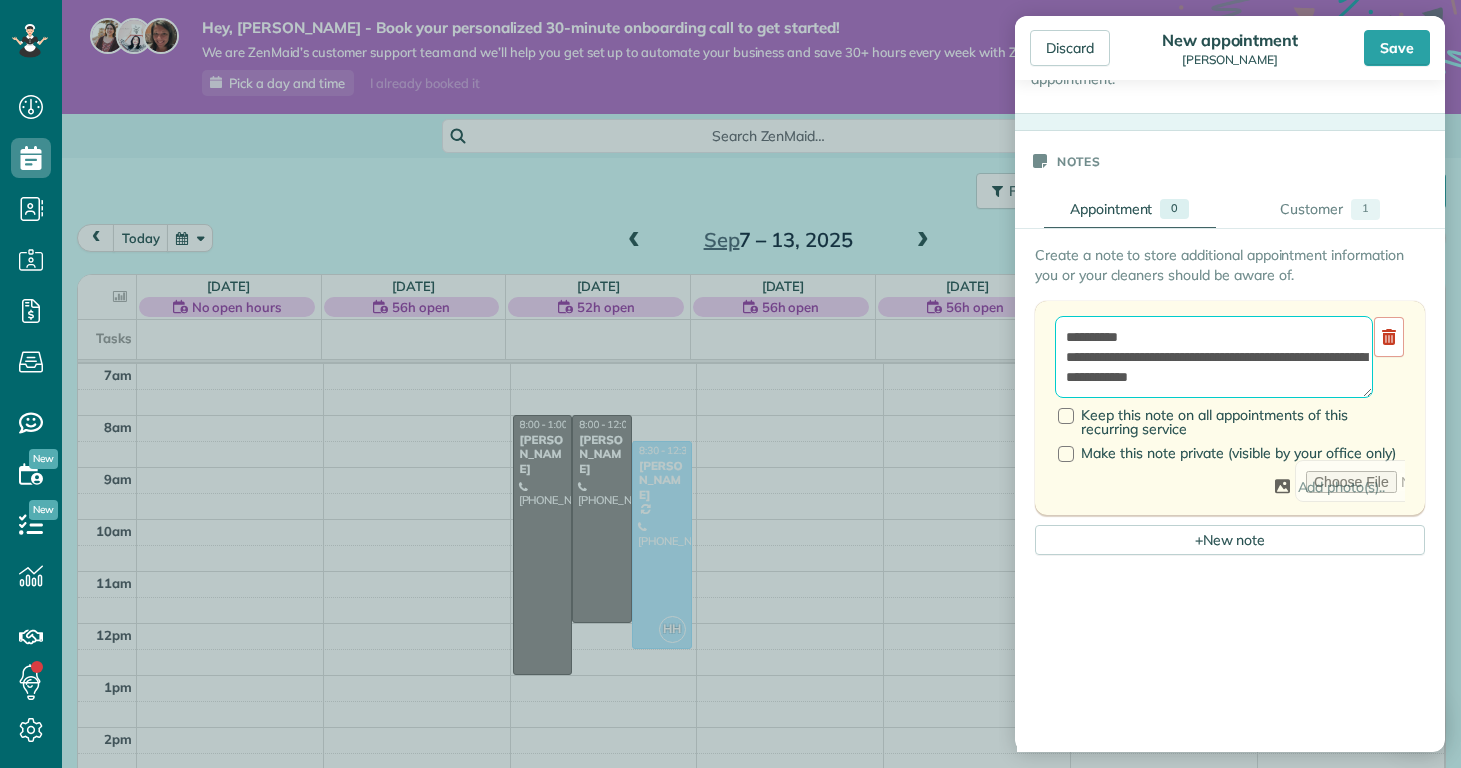 type on "**********" 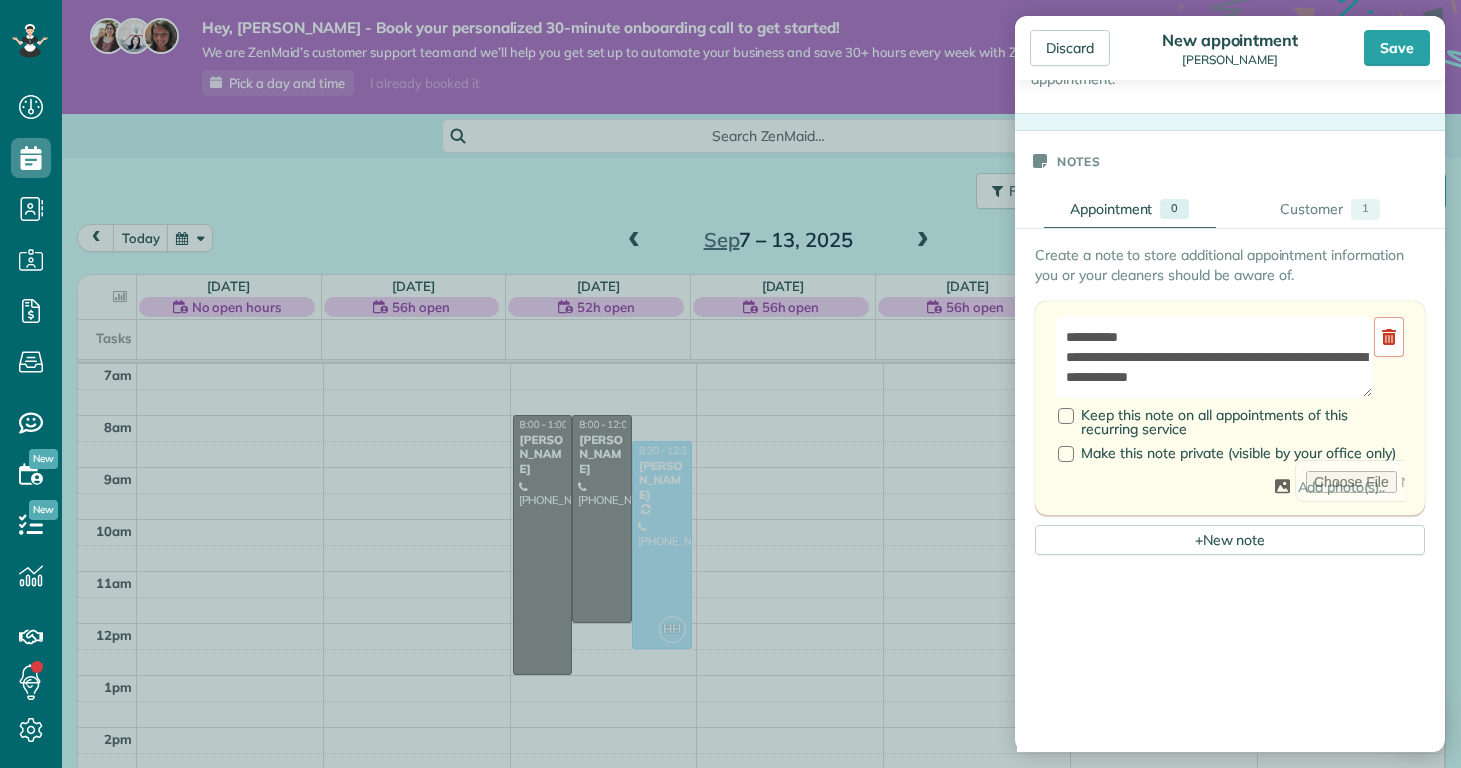 click on "Create a note to store additional appointment information you or your cleaners should be aware of." at bounding box center (1230, 265) 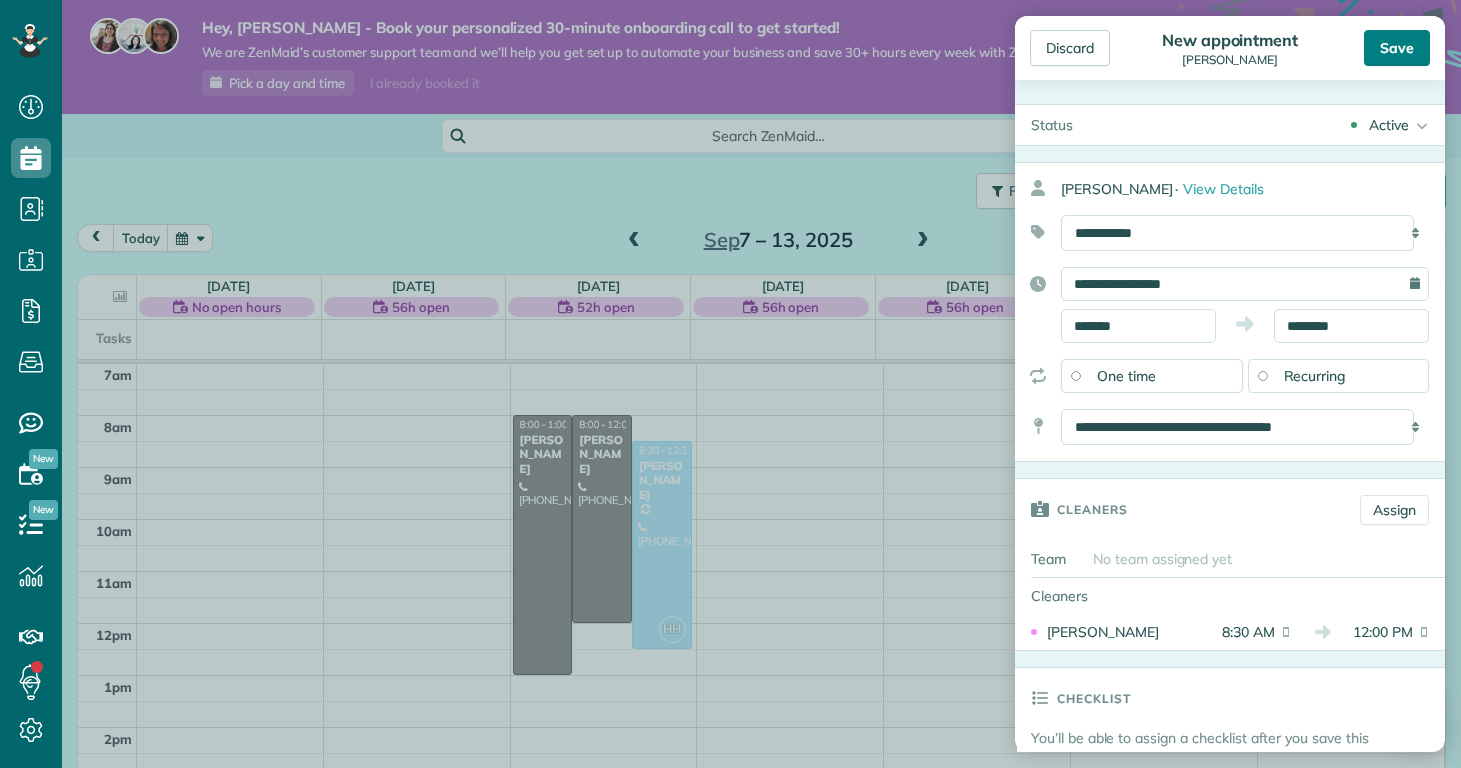 click on "Save" at bounding box center [1397, 48] 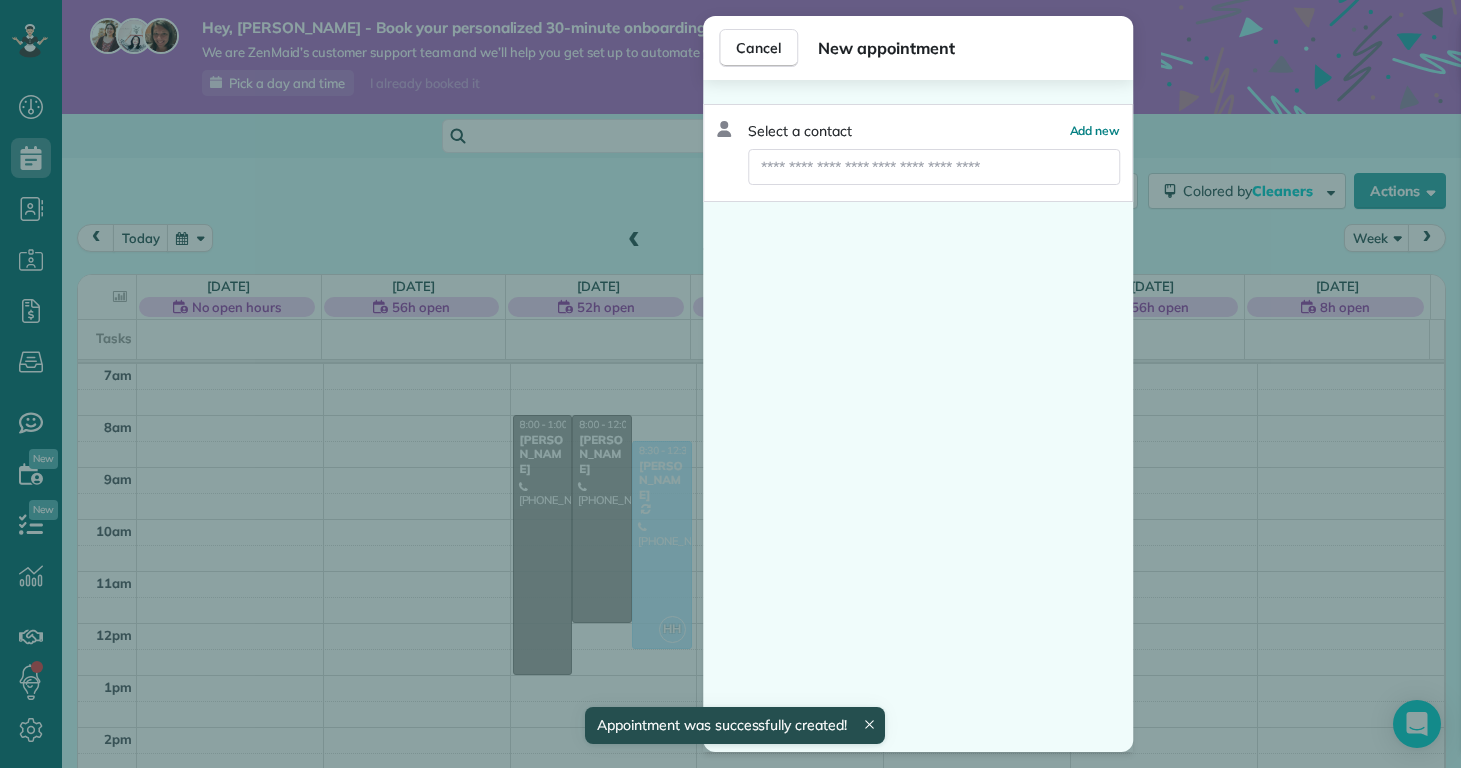 scroll, scrollTop: 363, scrollLeft: 0, axis: vertical 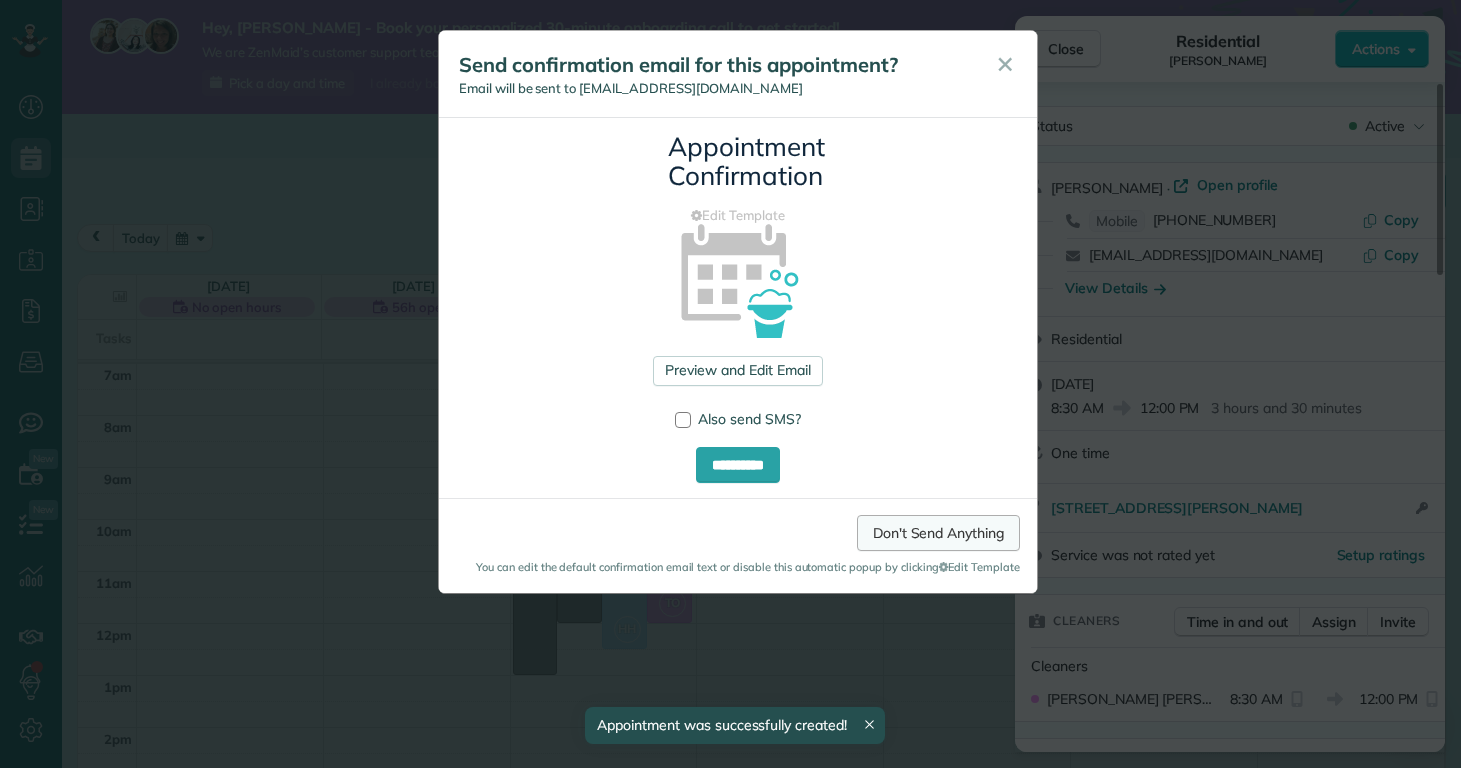 click on "Don't Send Anything" at bounding box center [938, 533] 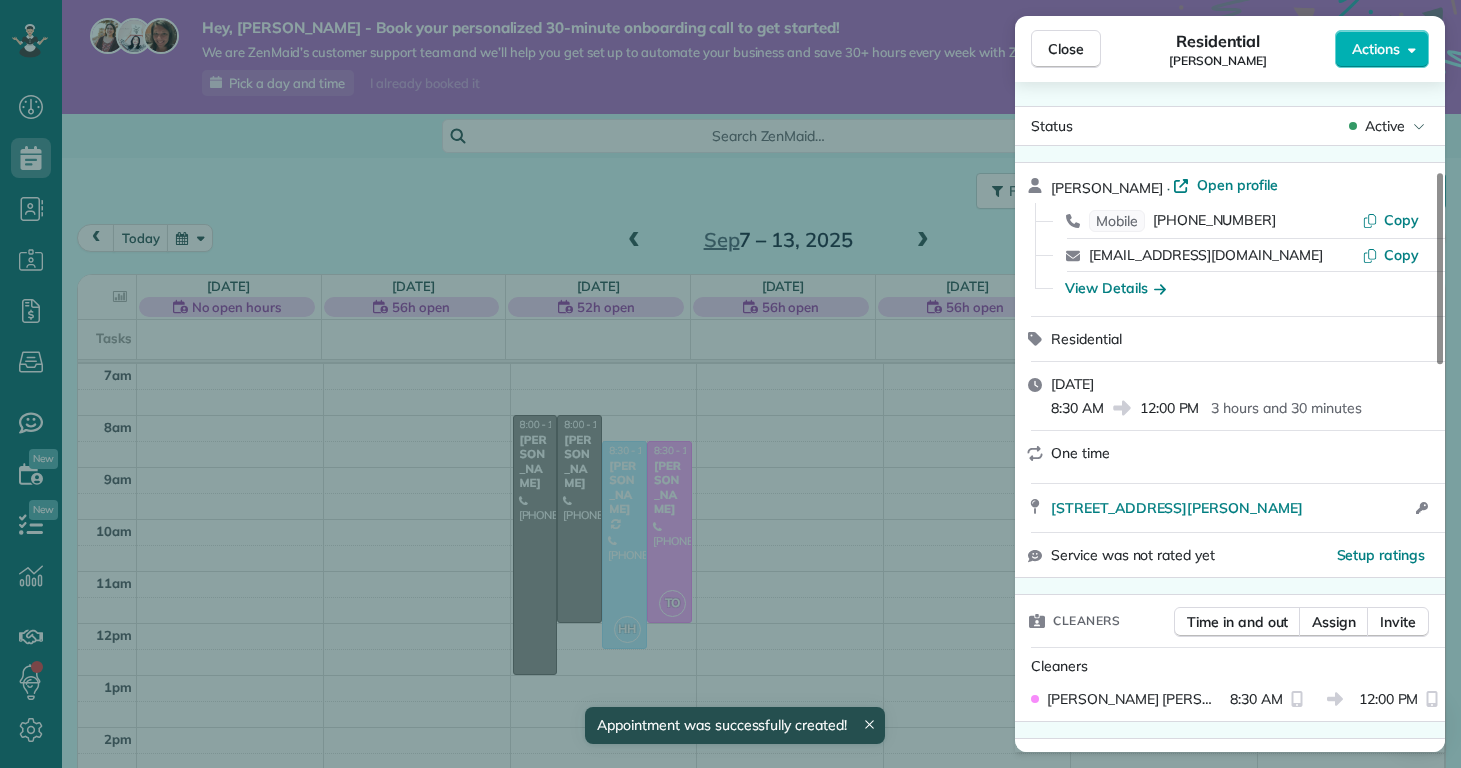 scroll, scrollTop: 313, scrollLeft: 0, axis: vertical 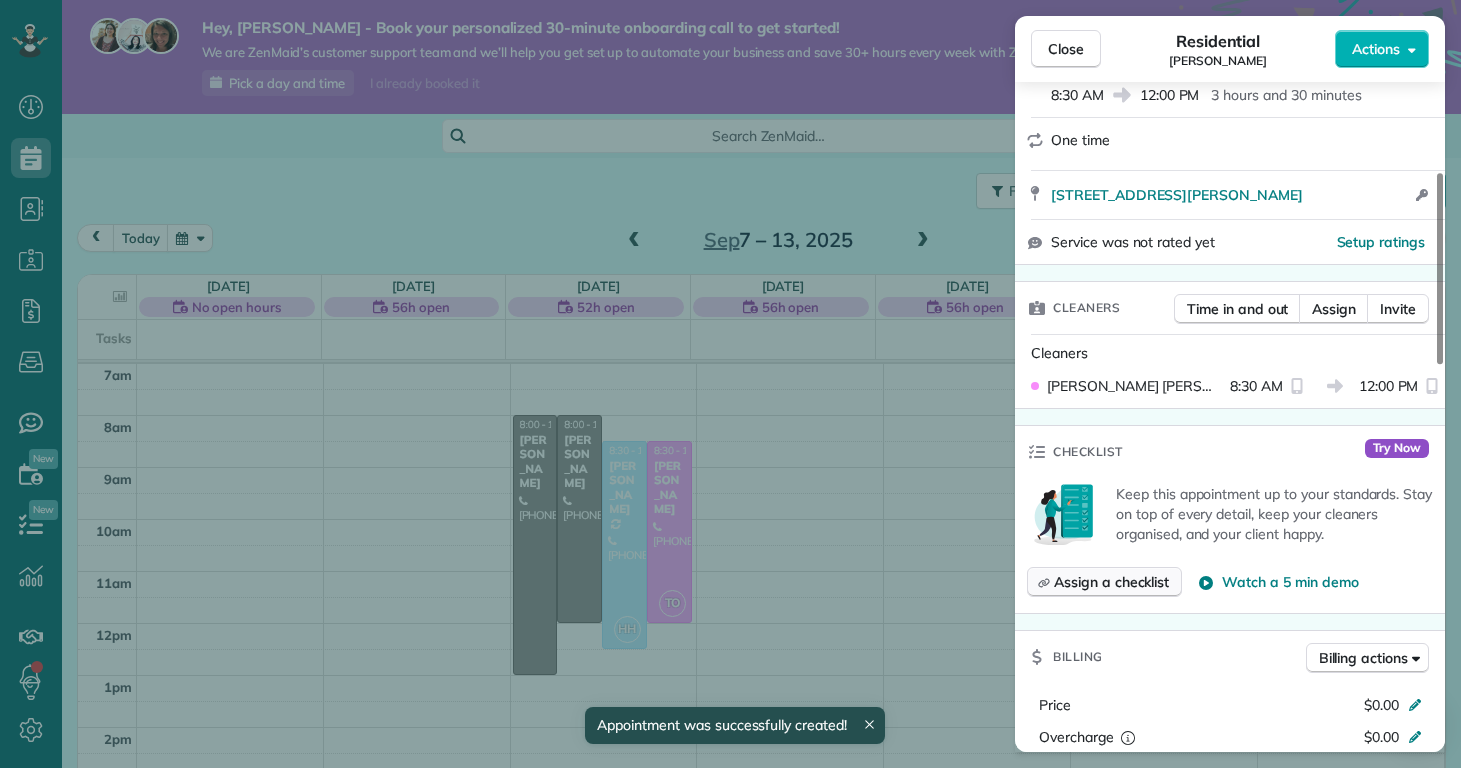 click on "Assign a checklist" at bounding box center (1104, 582) 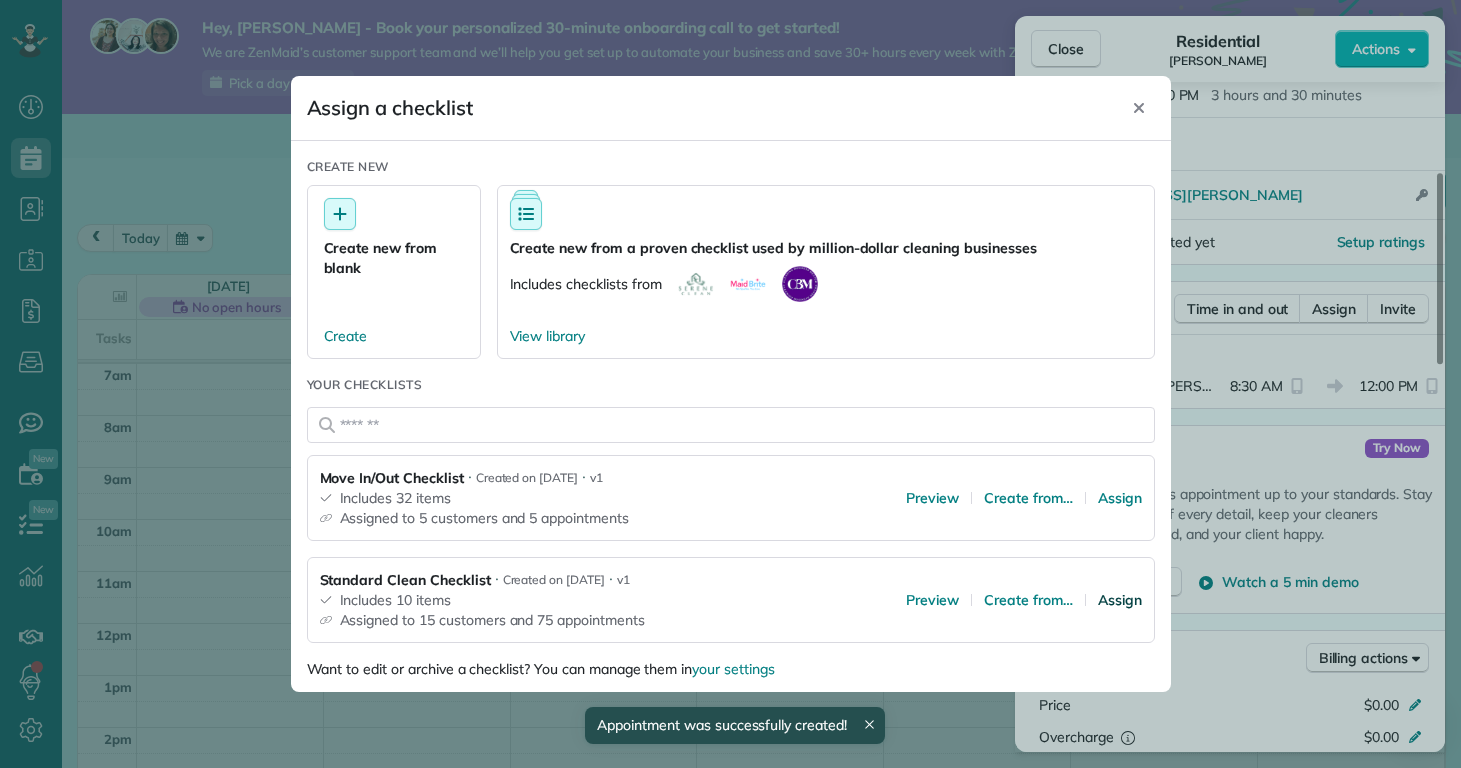 click on "Assign" at bounding box center [1120, 600] 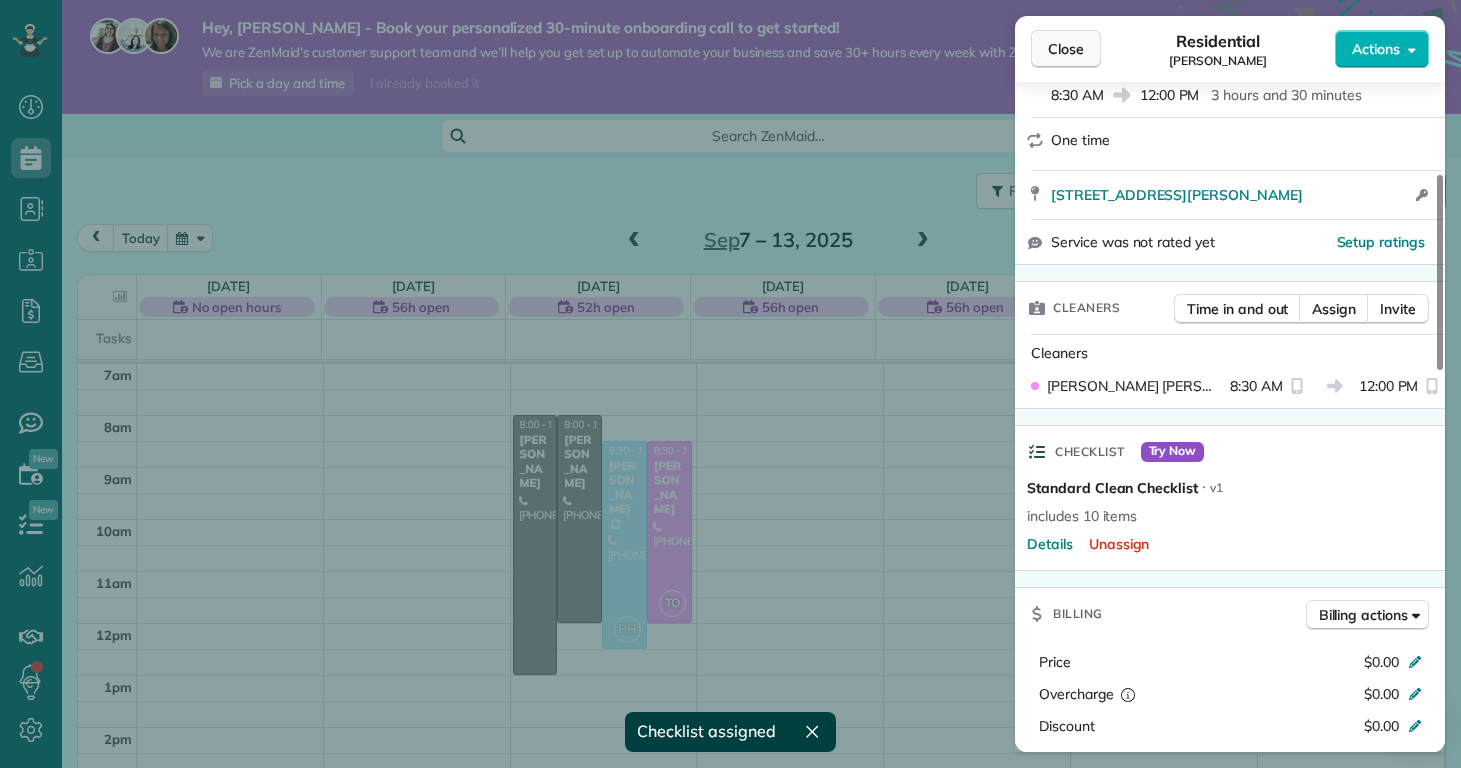 click on "Close" at bounding box center [1066, 49] 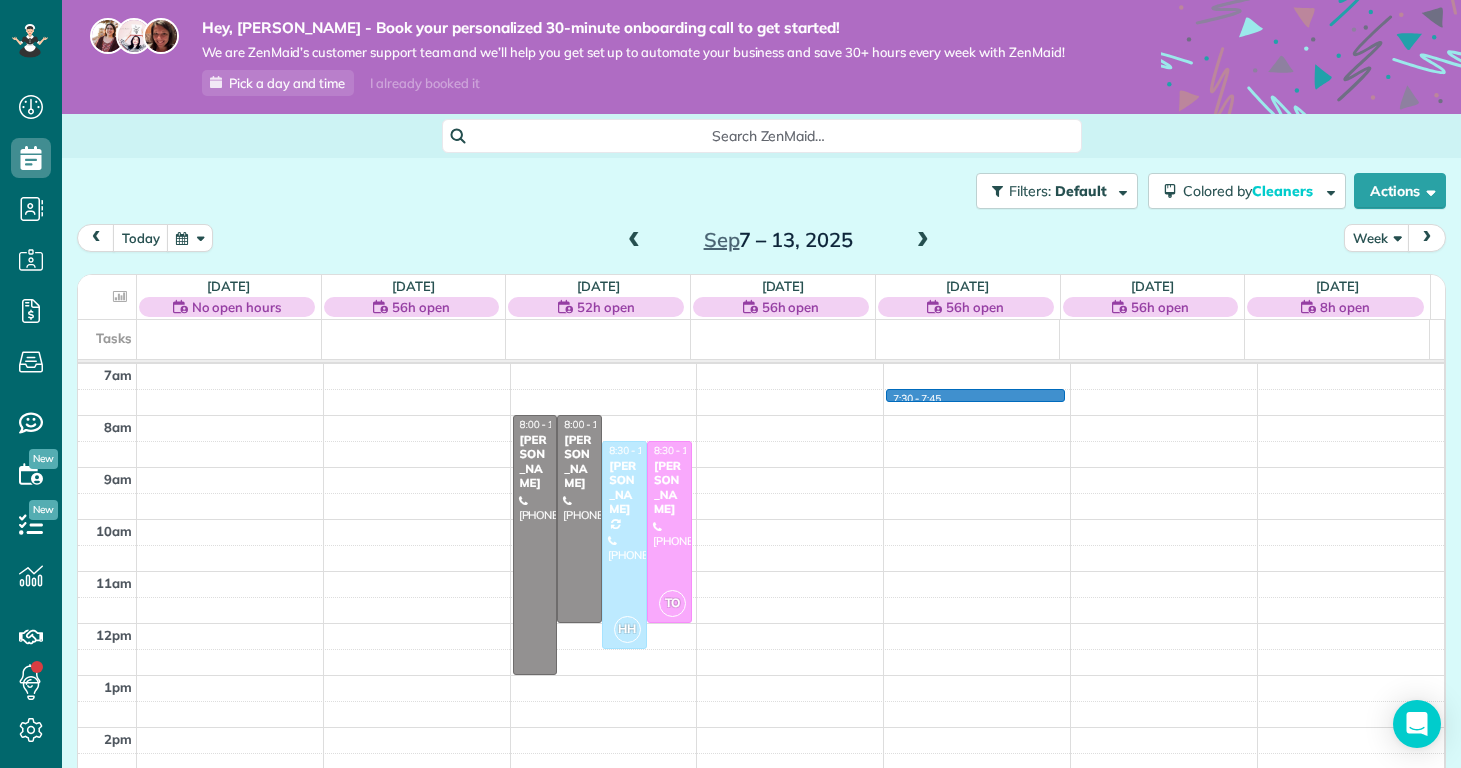 click on "12am 1am 2am 3am 4am 5am 6am 7am 8am 9am 10am 11am 12pm 1pm 2pm 3pm 4pm 5pm 6pm 7pm 8pm 9pm 10pm 11pm 8:00 - 1:00 Deanna Marcantonio (914) 469-2107 6815 Baltimore Rd Jacksonville, NC 28543 8:00 - 12:00 Kathleen Bengaly (520) 509-5735 4662 Butler Drive South Midwaypark ?, NC ? HH 8:30 - 12:30 Margaret Black (914) 316-3721 119 Bernhurst Rd New Bern, NC 28560 TO 8:30 - 12:00 Kristina Bowker (910) 340-3604 106 Wynstone Lane Jacksonville, NC 28540 7:30 - 7:45" at bounding box center (761, 623) 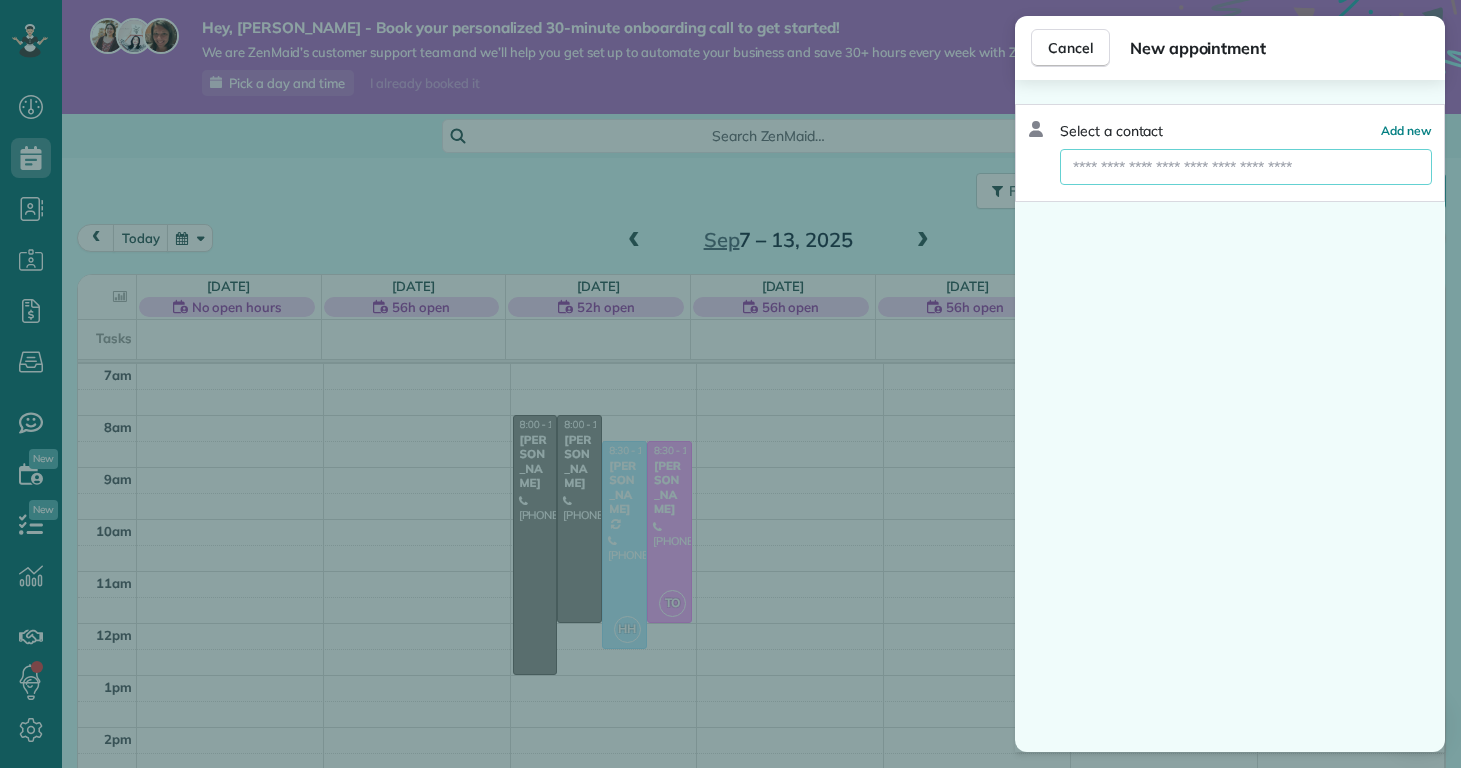 click at bounding box center [1246, 167] 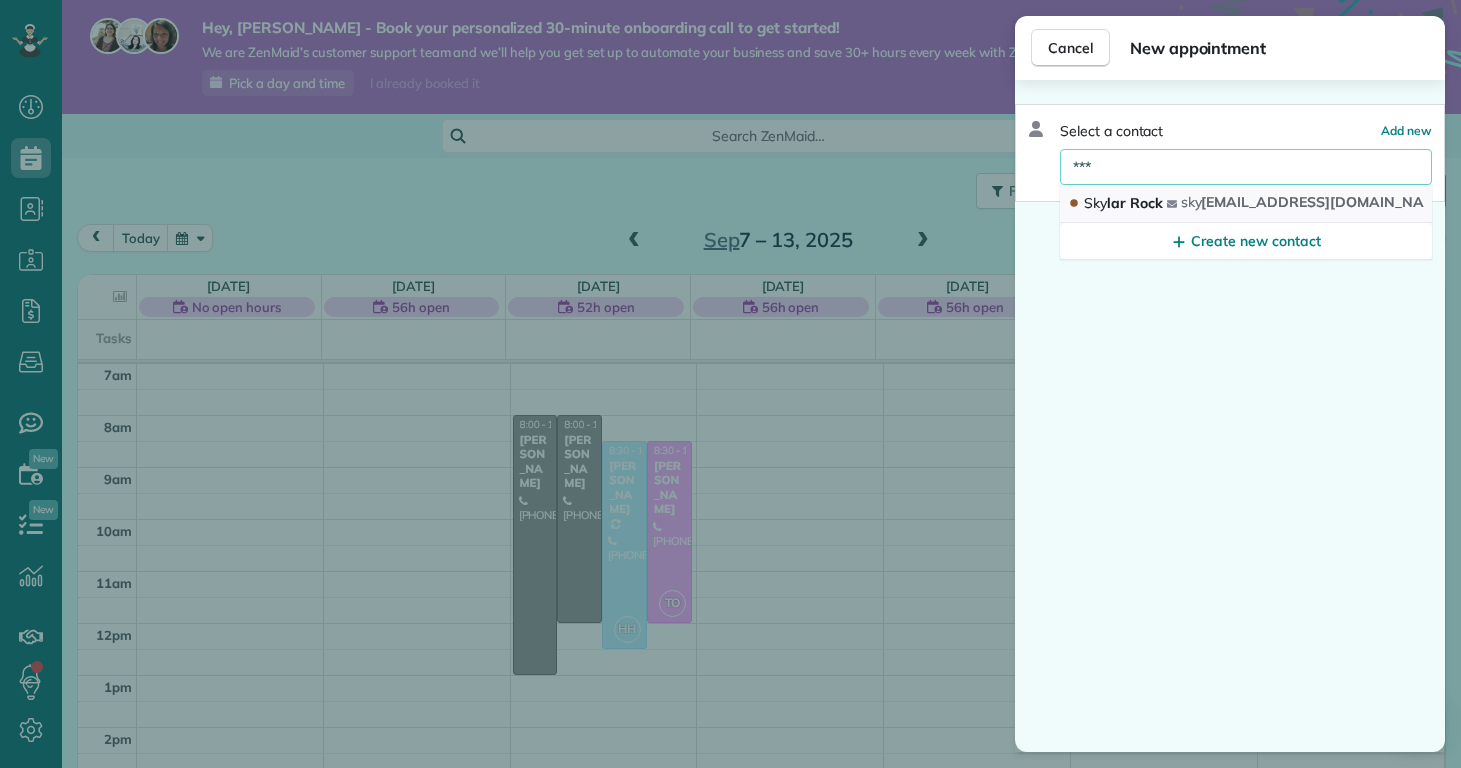 type on "***" 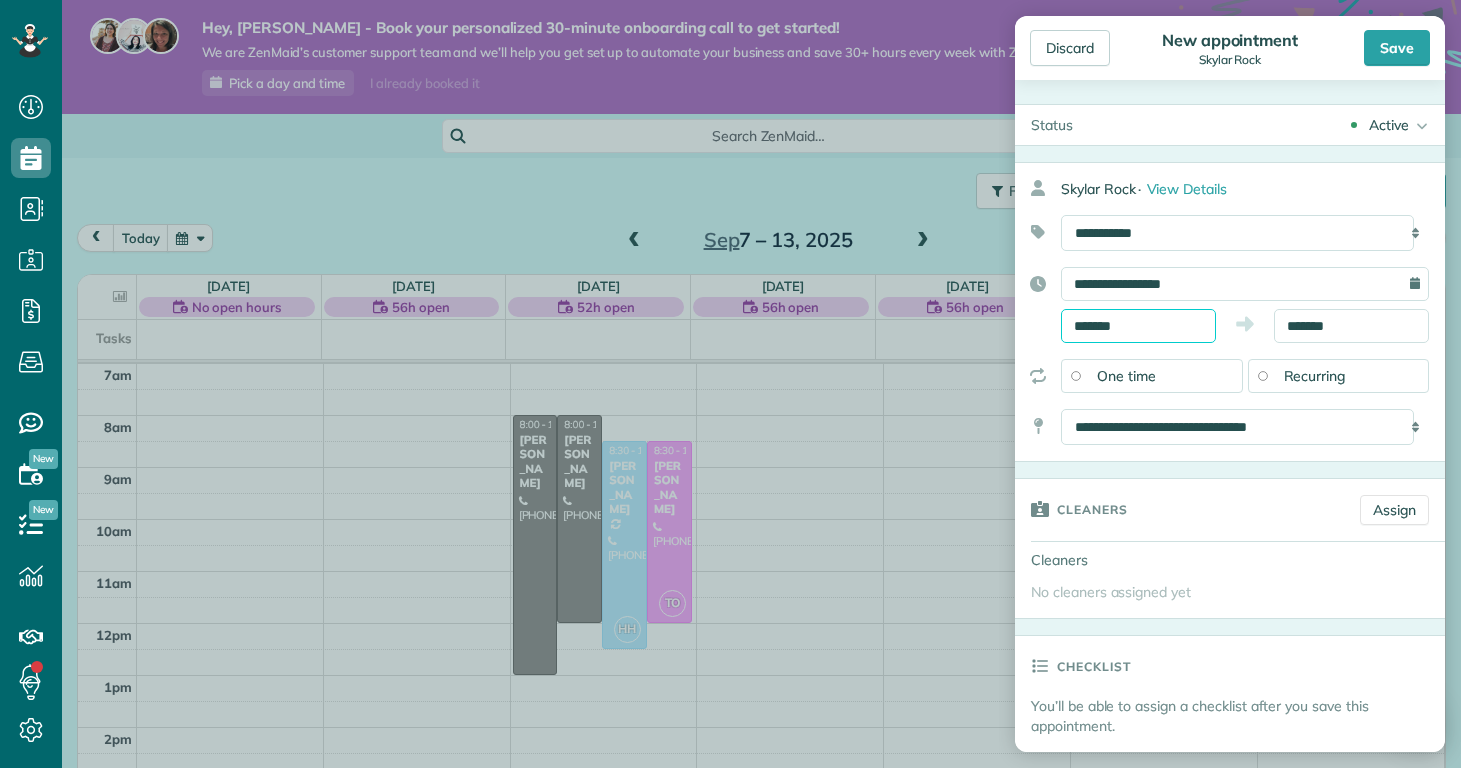 click on "Dashboard
Scheduling
Calendar View
List View
Dispatch View - Weekly scheduling (Beta)" at bounding box center (730, 384) 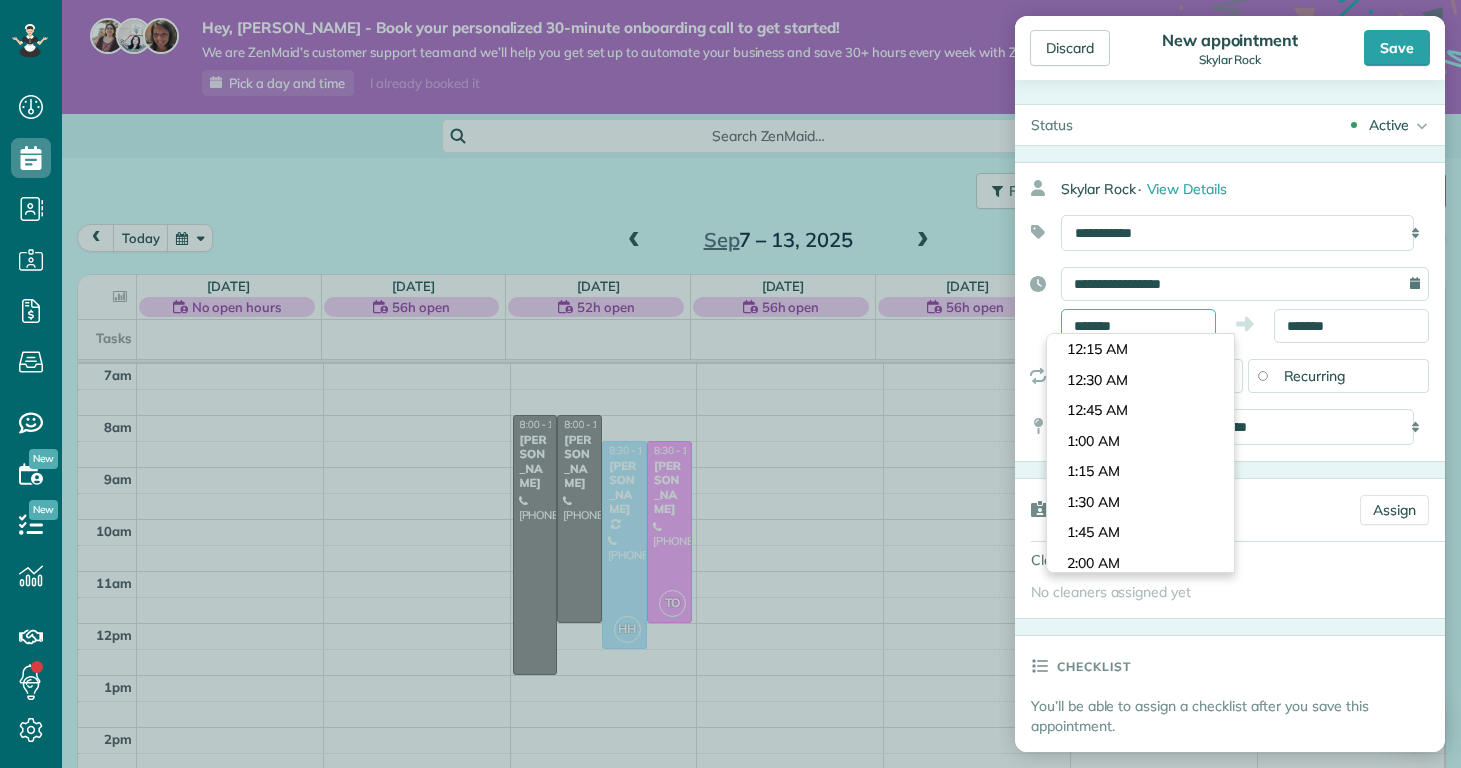 scroll, scrollTop: 840, scrollLeft: 0, axis: vertical 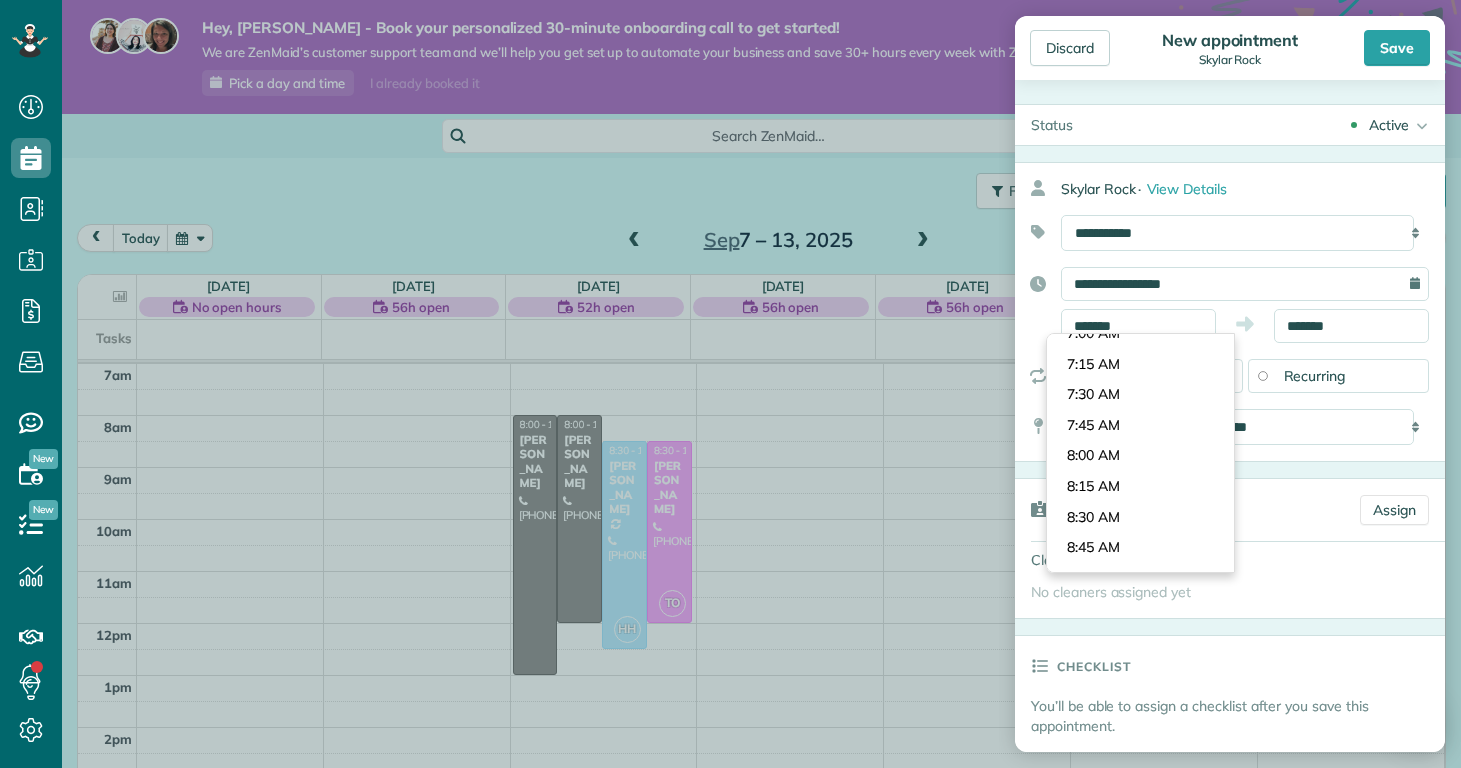 type on "*******" 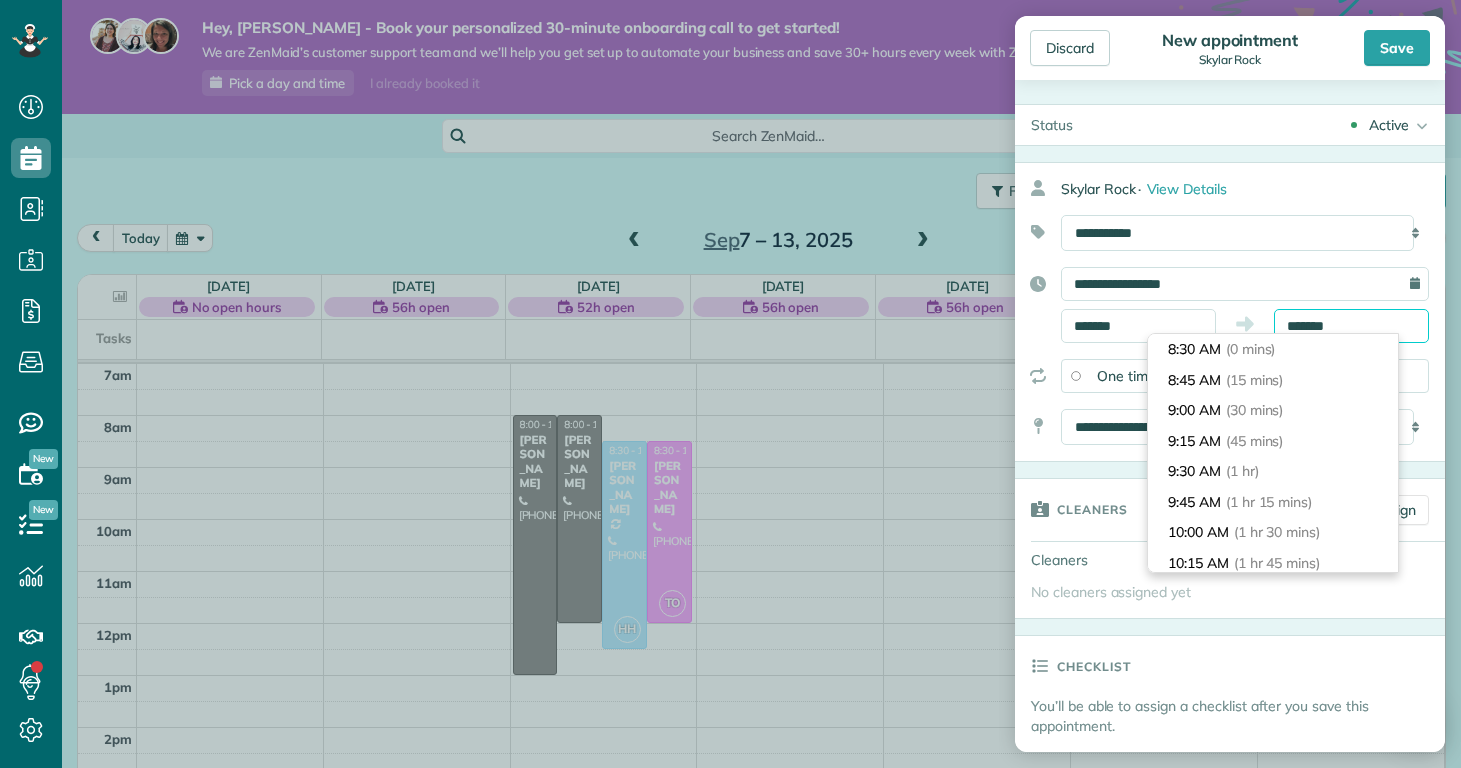 click on "*******" at bounding box center (1351, 326) 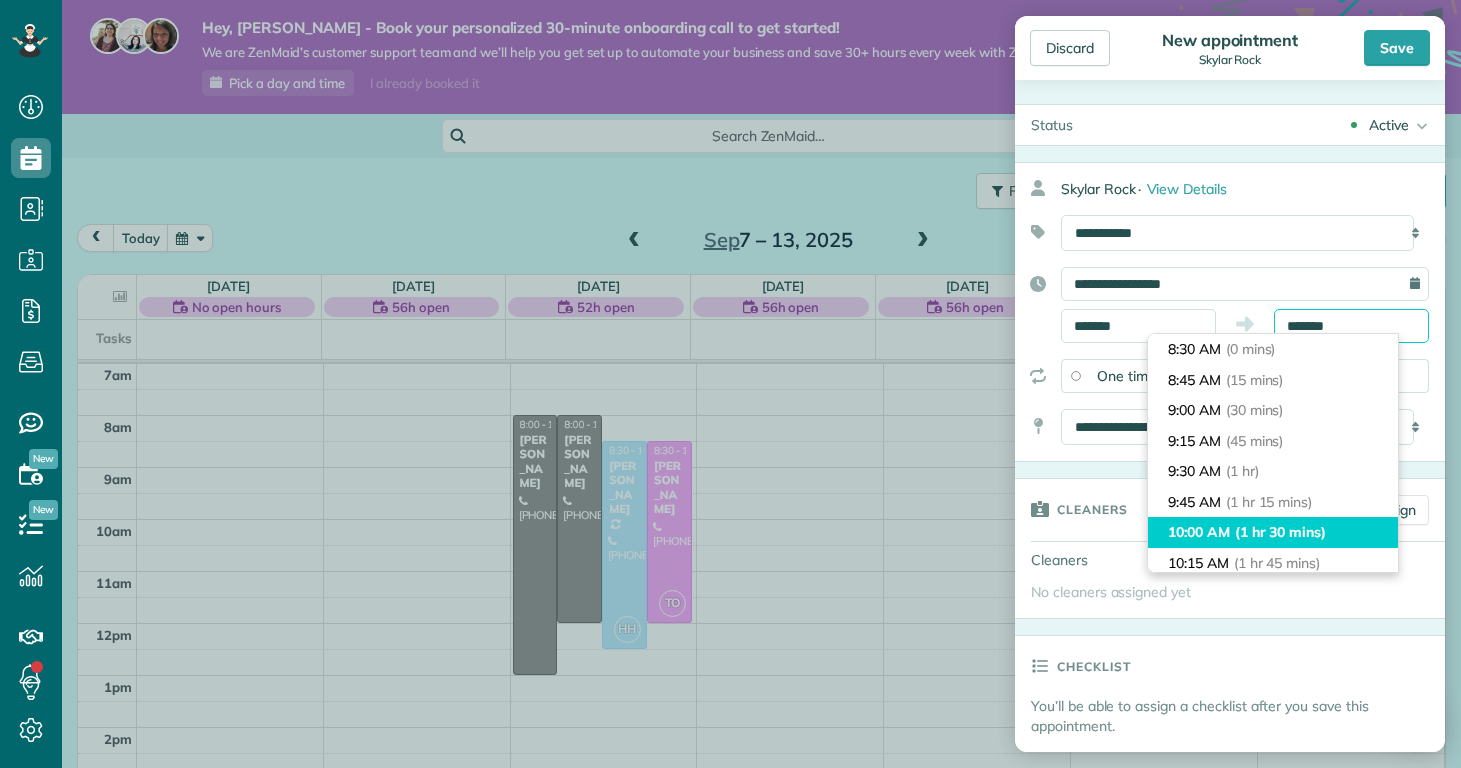 scroll, scrollTop: 152, scrollLeft: 0, axis: vertical 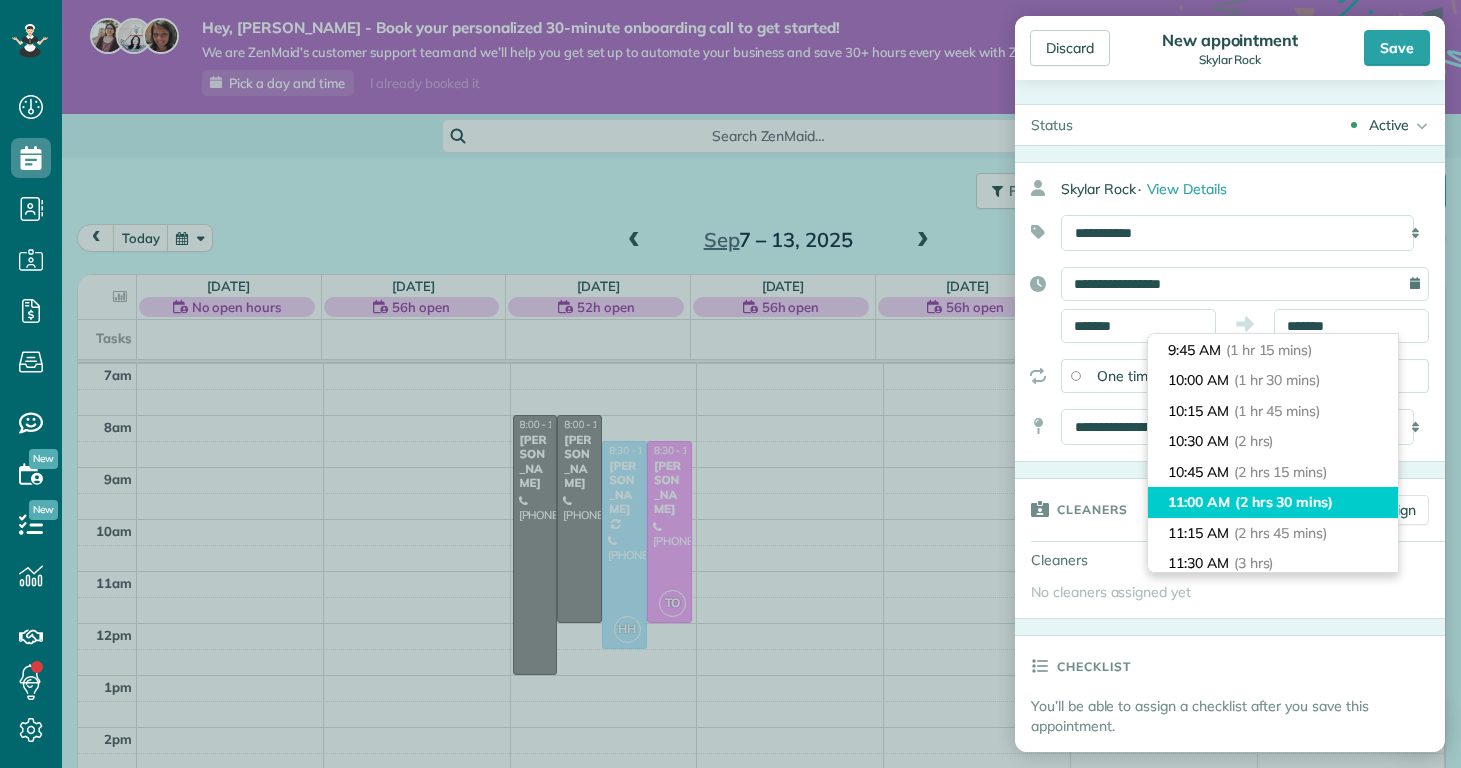 type on "********" 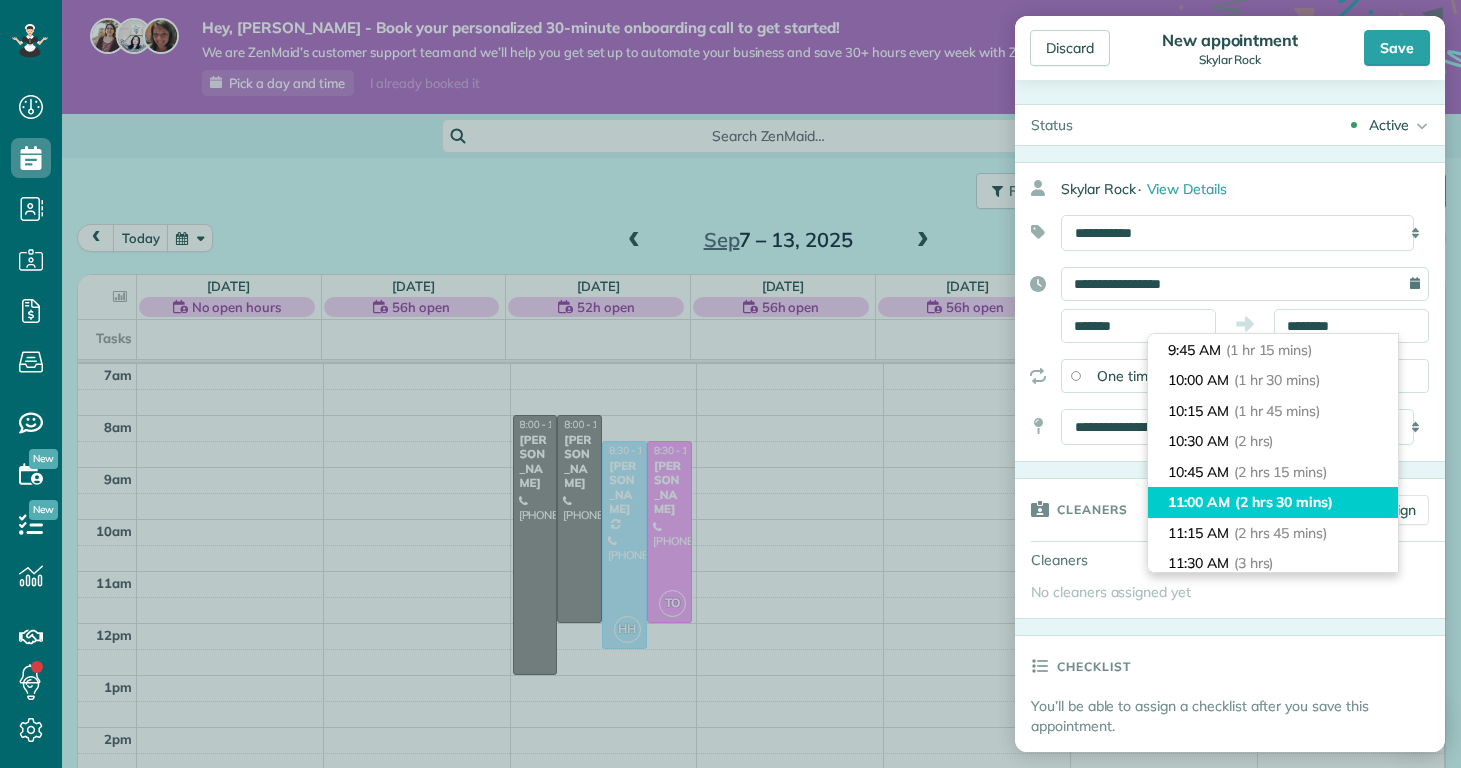 click on "(2 hrs 30 mins)" at bounding box center [1284, 502] 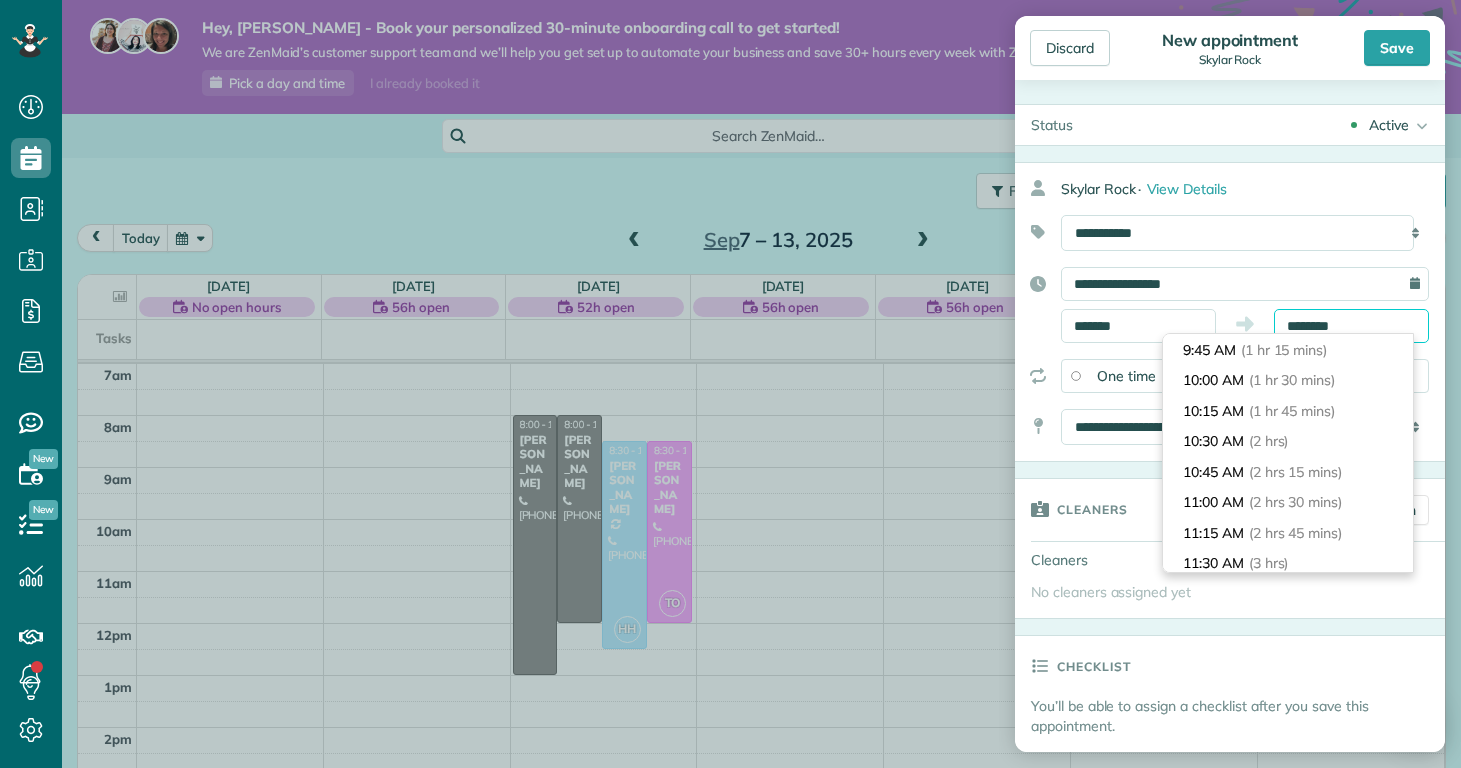 scroll, scrollTop: 270, scrollLeft: 0, axis: vertical 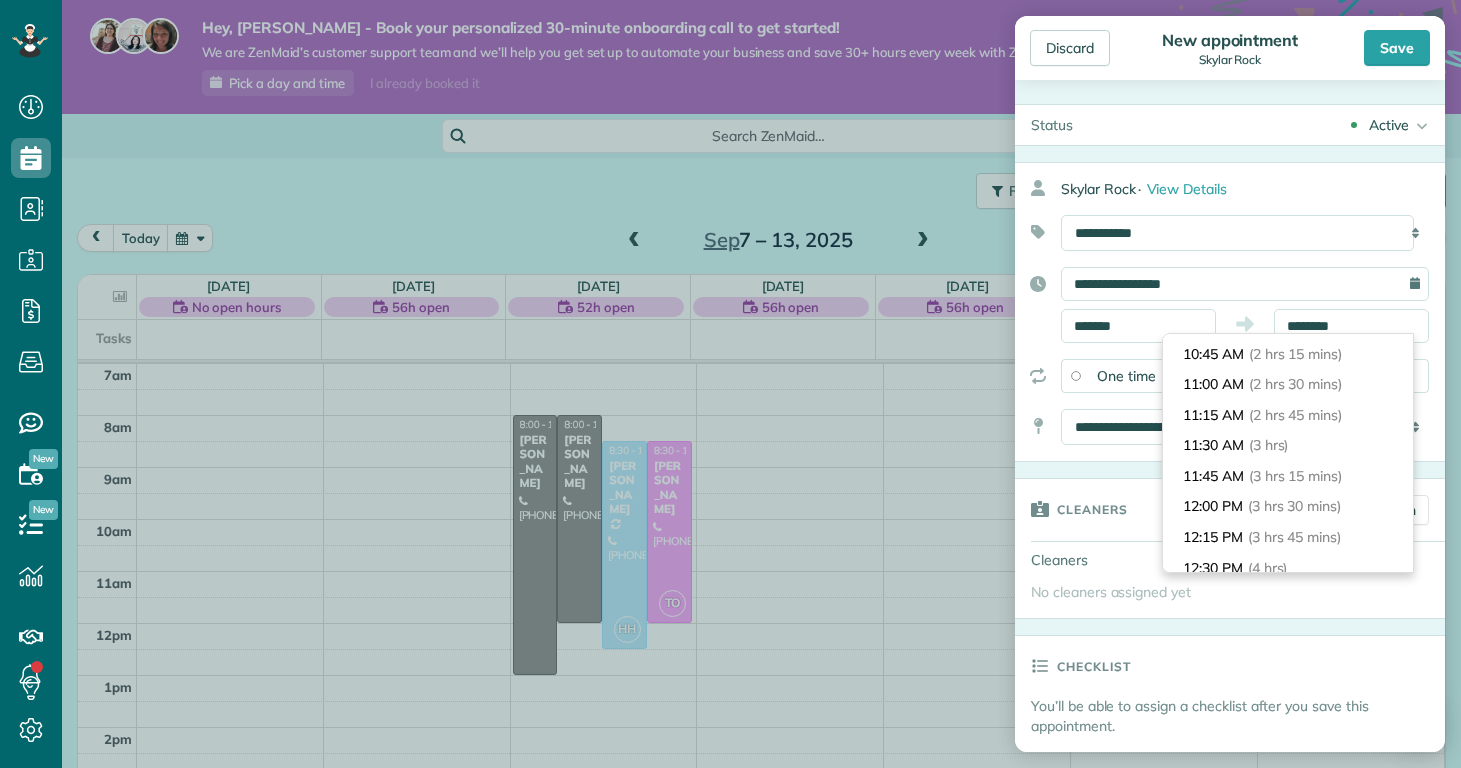 click on "**********" at bounding box center [1230, 305] 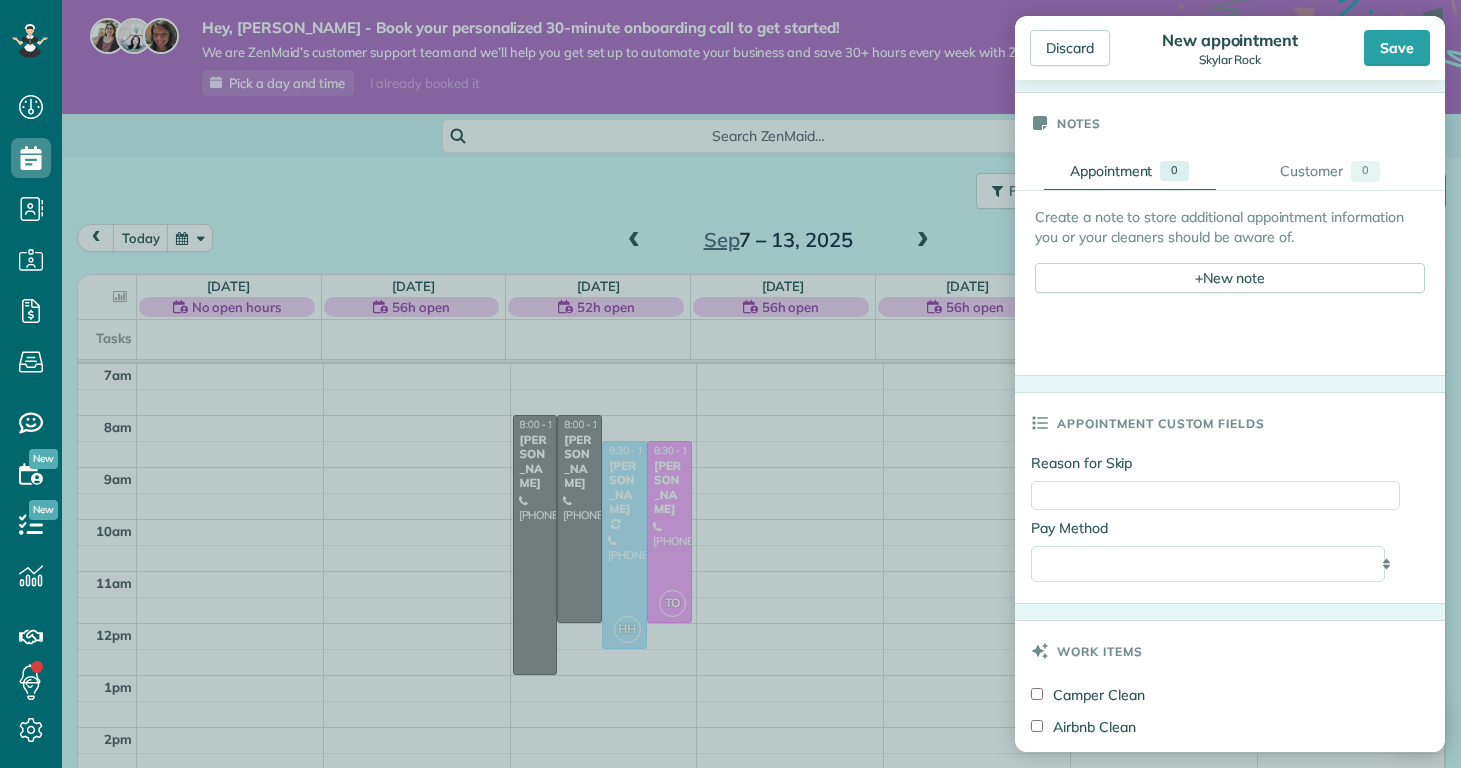 scroll, scrollTop: 1066, scrollLeft: 0, axis: vertical 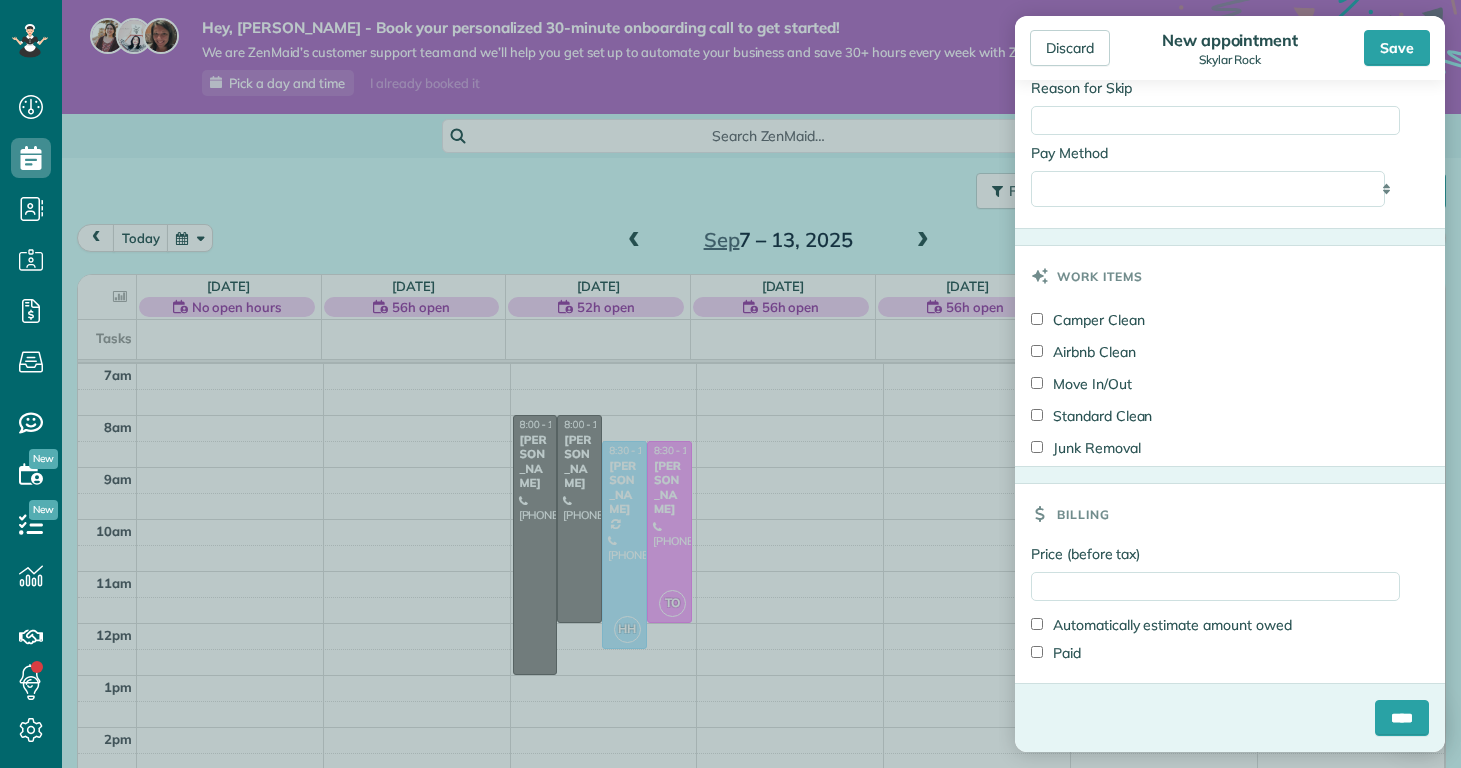 click on "Standard Clean" at bounding box center [1091, 416] 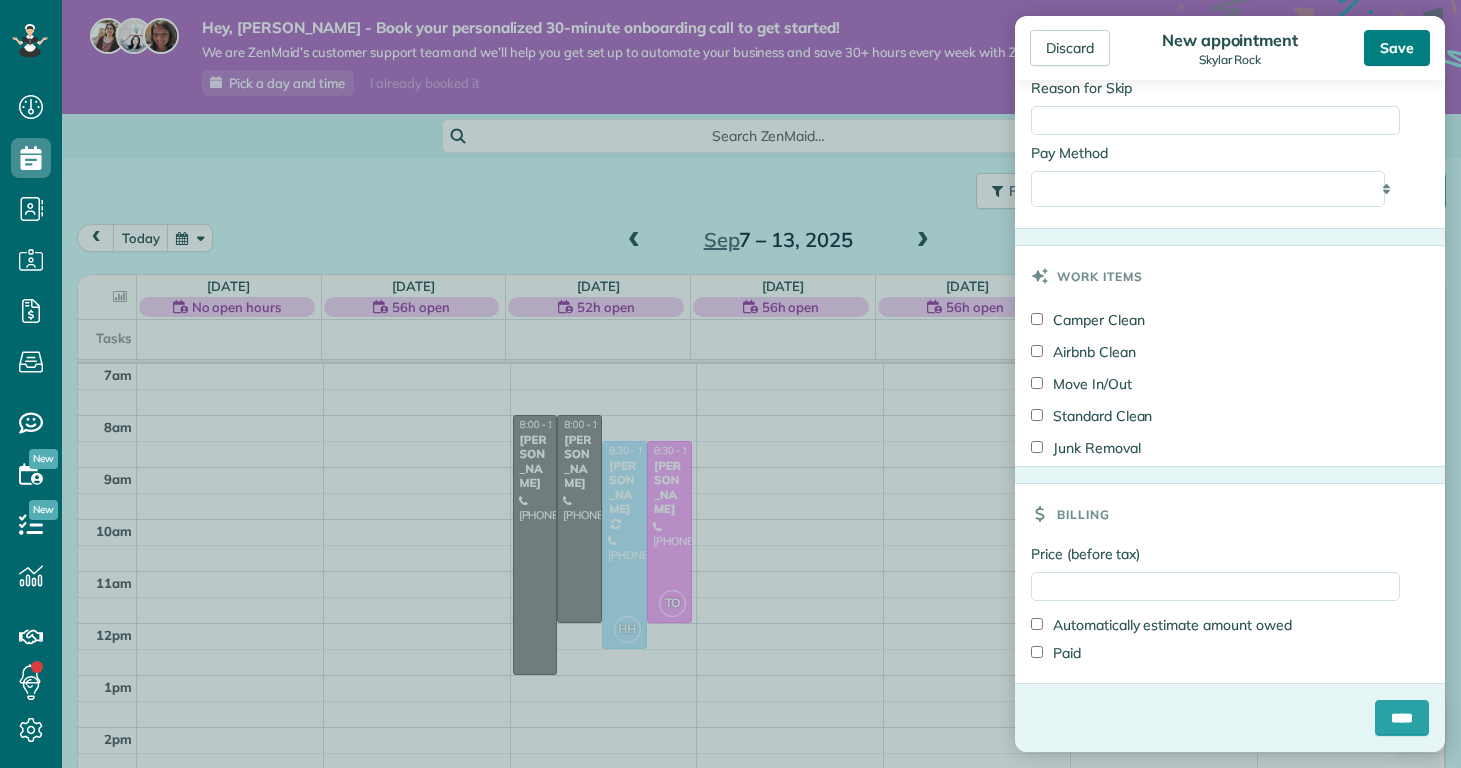 click on "Save" at bounding box center [1397, 48] 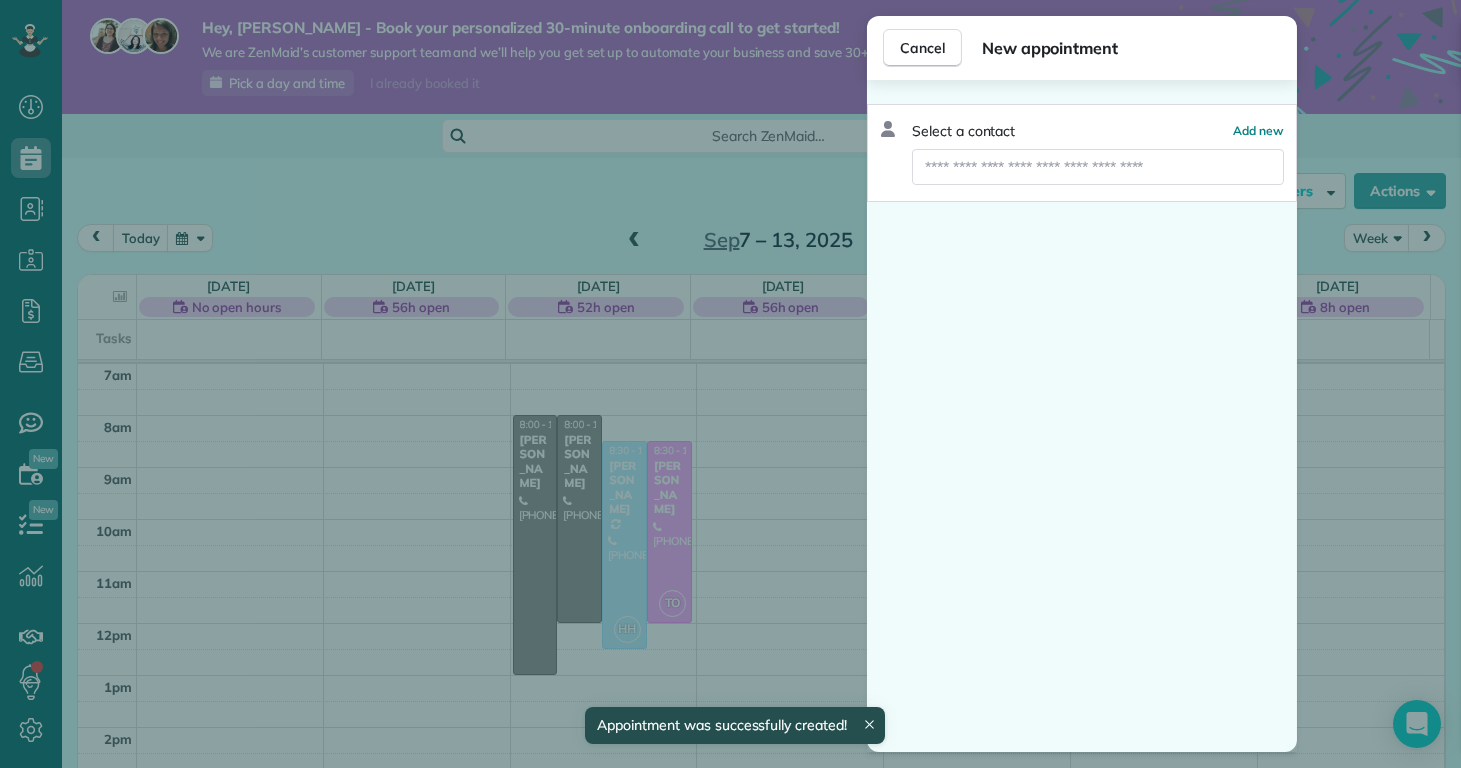 scroll, scrollTop: 363, scrollLeft: 0, axis: vertical 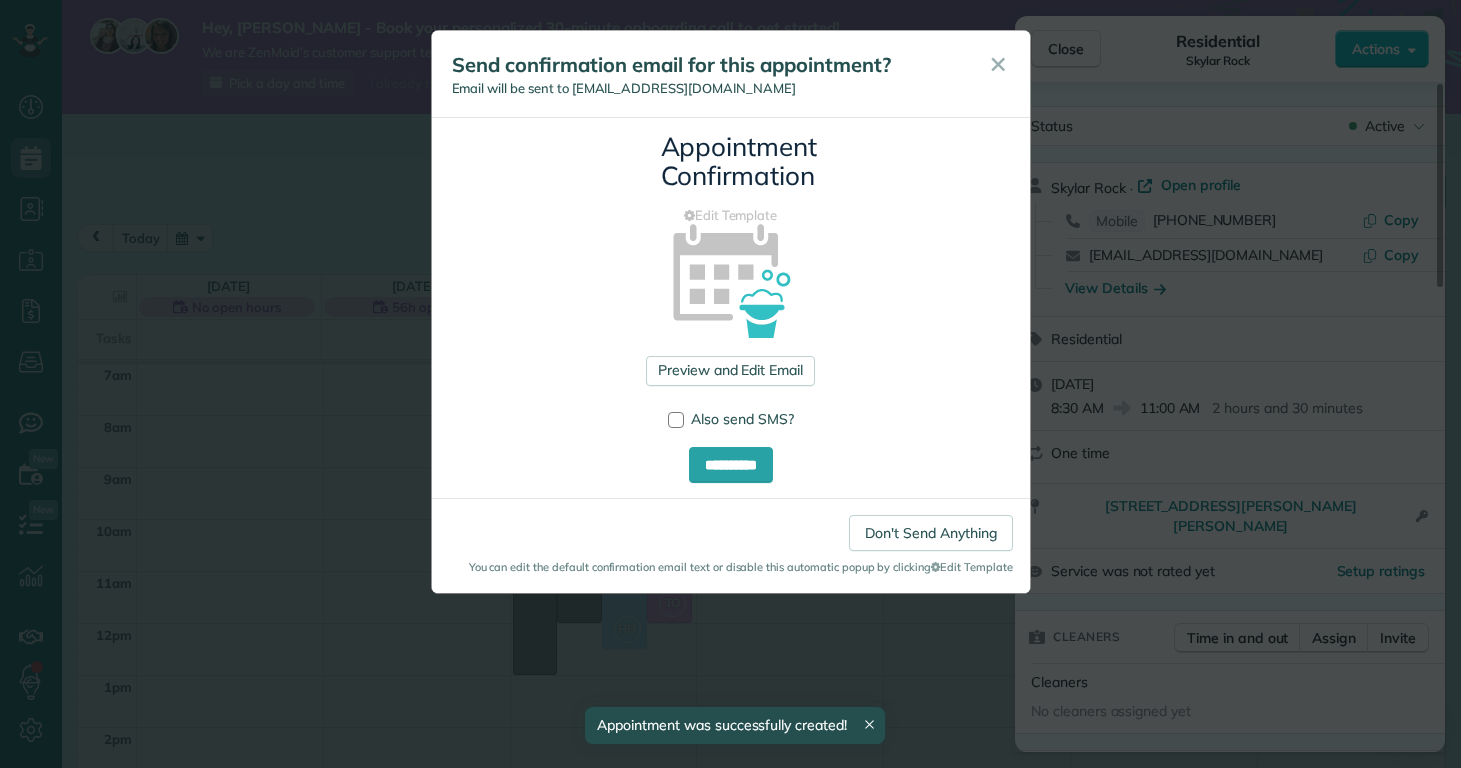 click on "Don't Send Anything" at bounding box center (930, 533) 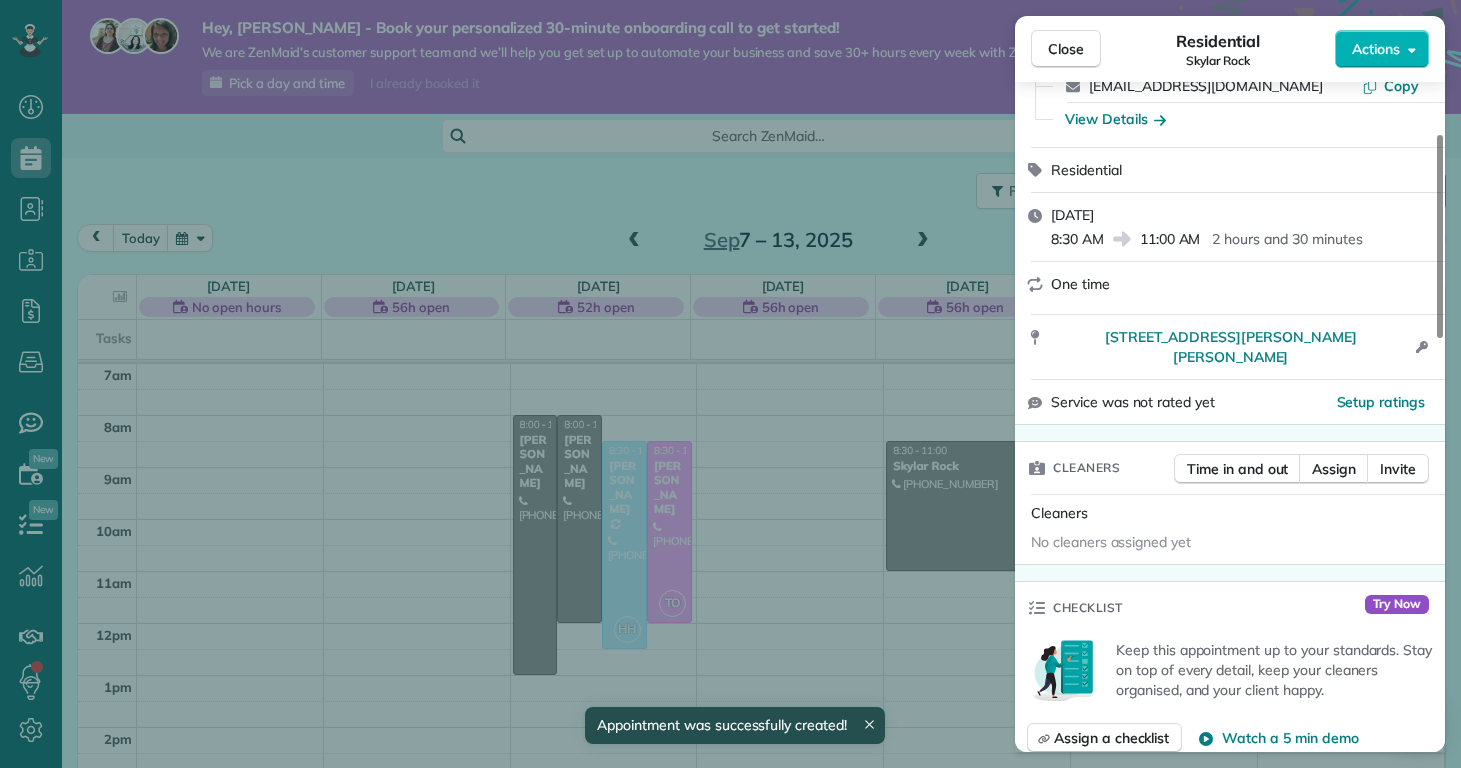 scroll, scrollTop: 324, scrollLeft: 0, axis: vertical 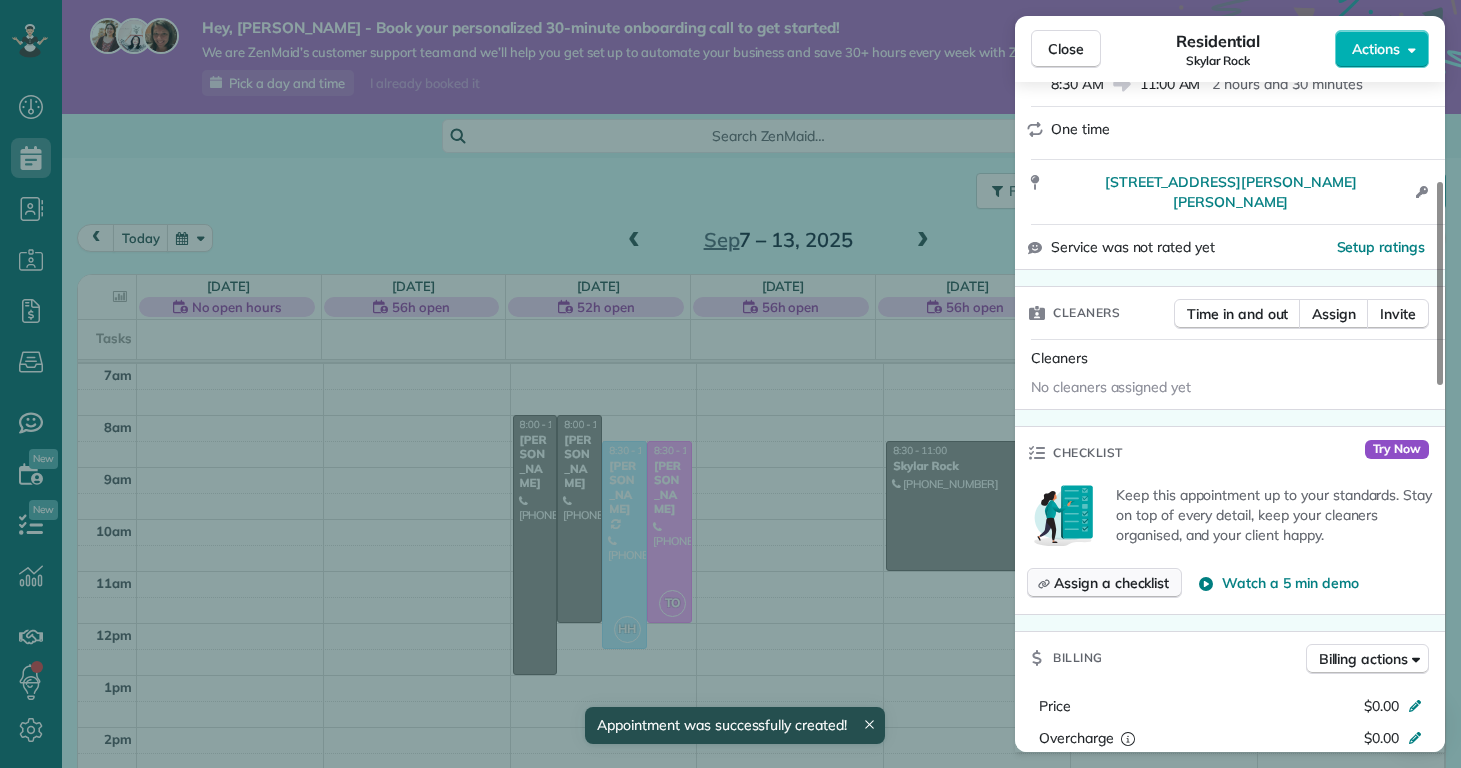 click on "Assign a checklist" at bounding box center (1111, 583) 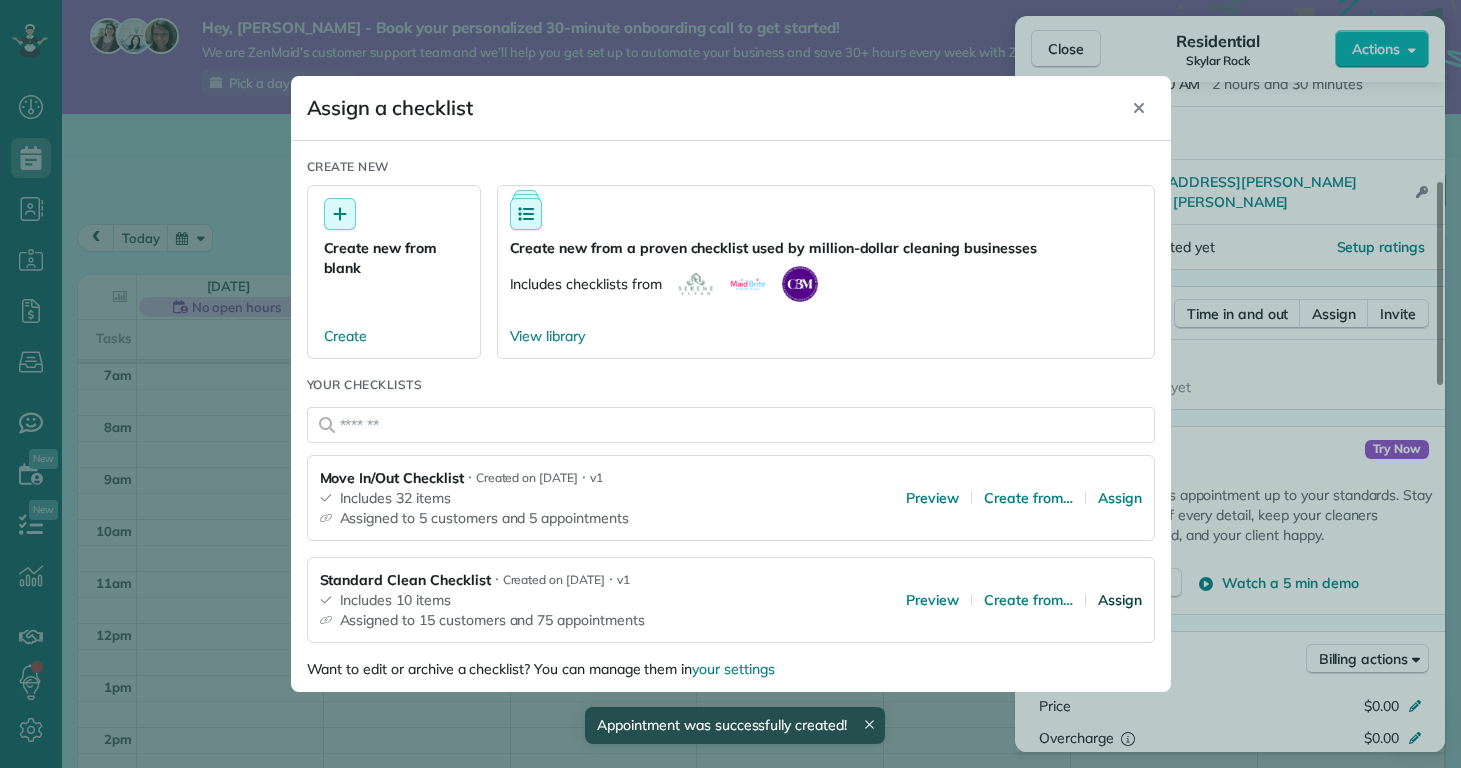 click on "Assign" at bounding box center [1120, 600] 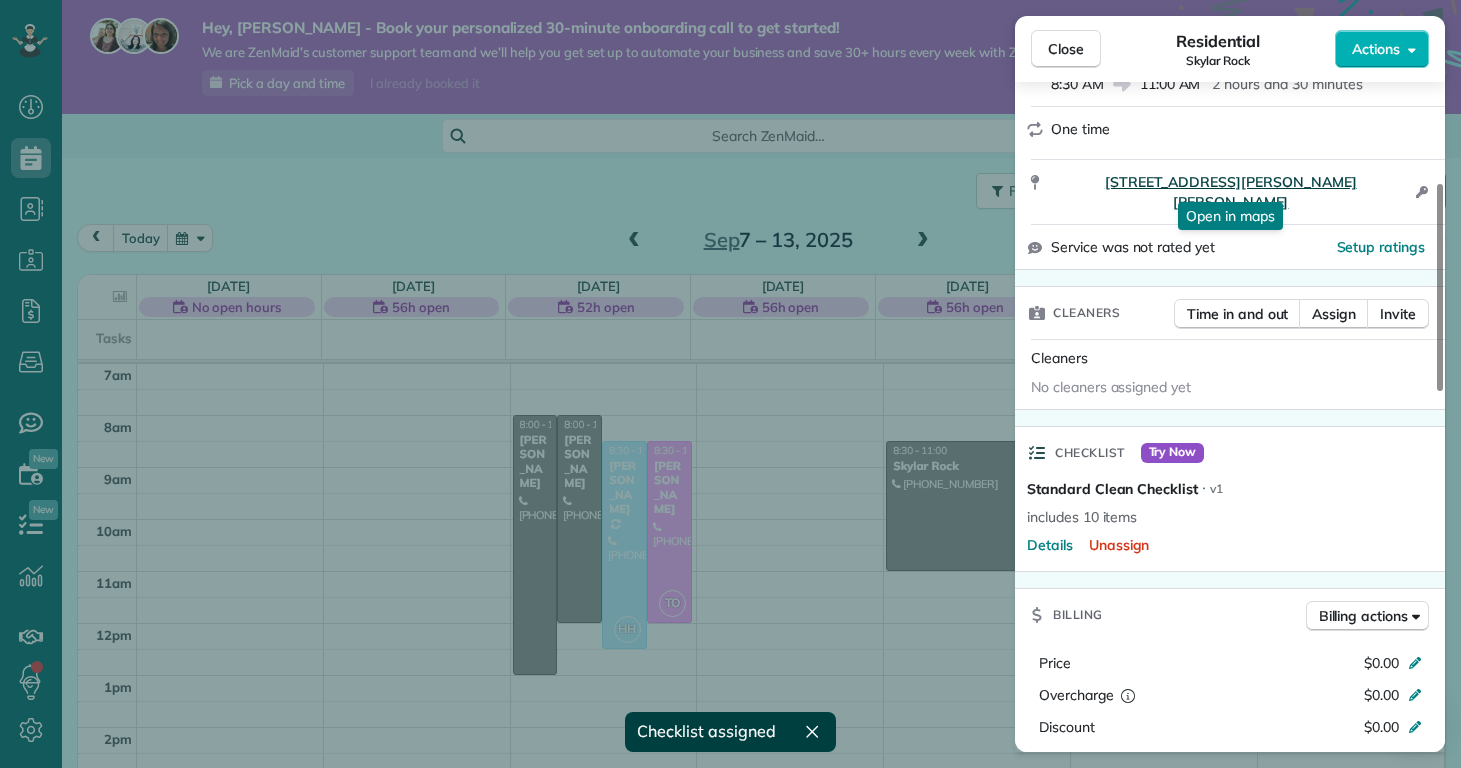 scroll, scrollTop: 0, scrollLeft: 0, axis: both 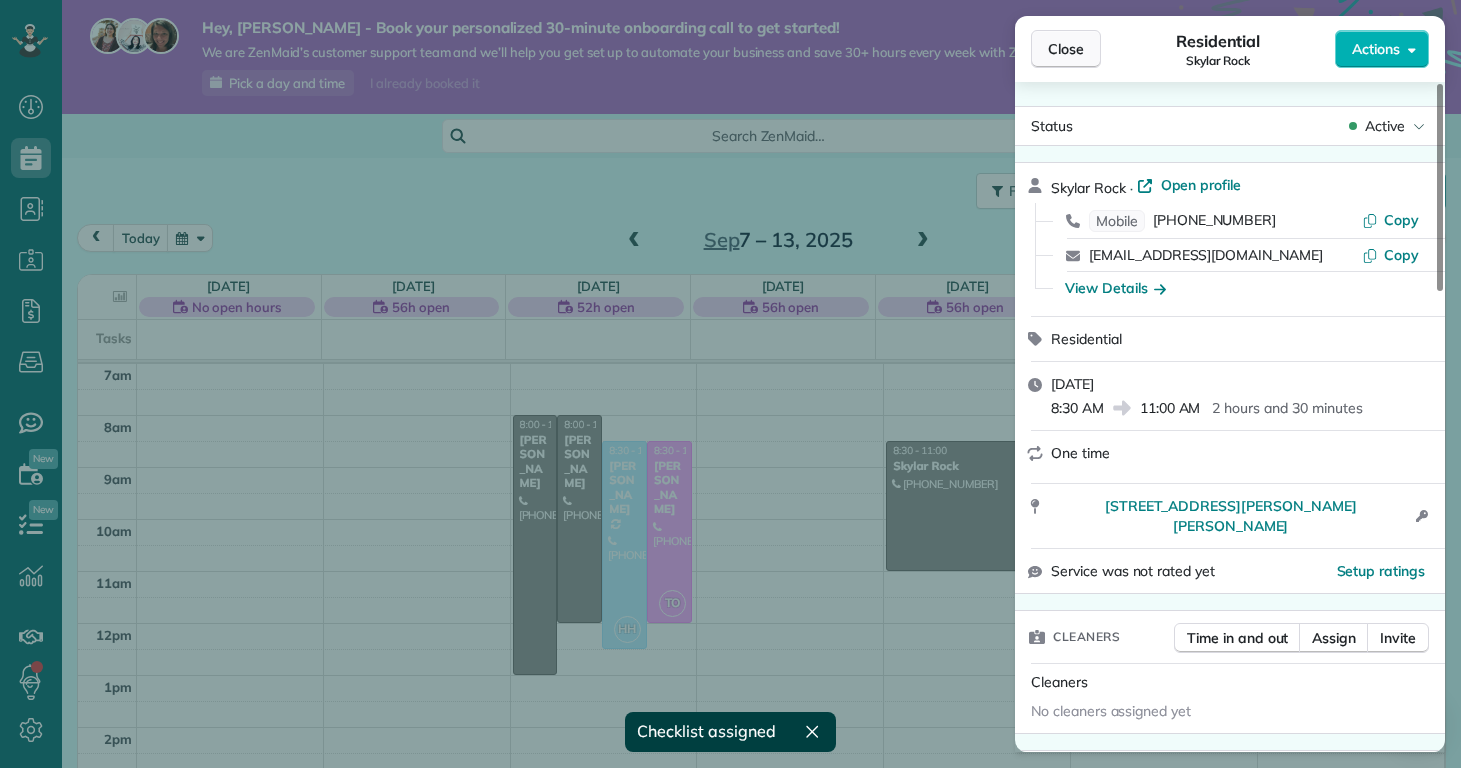 click on "Close" at bounding box center [1066, 49] 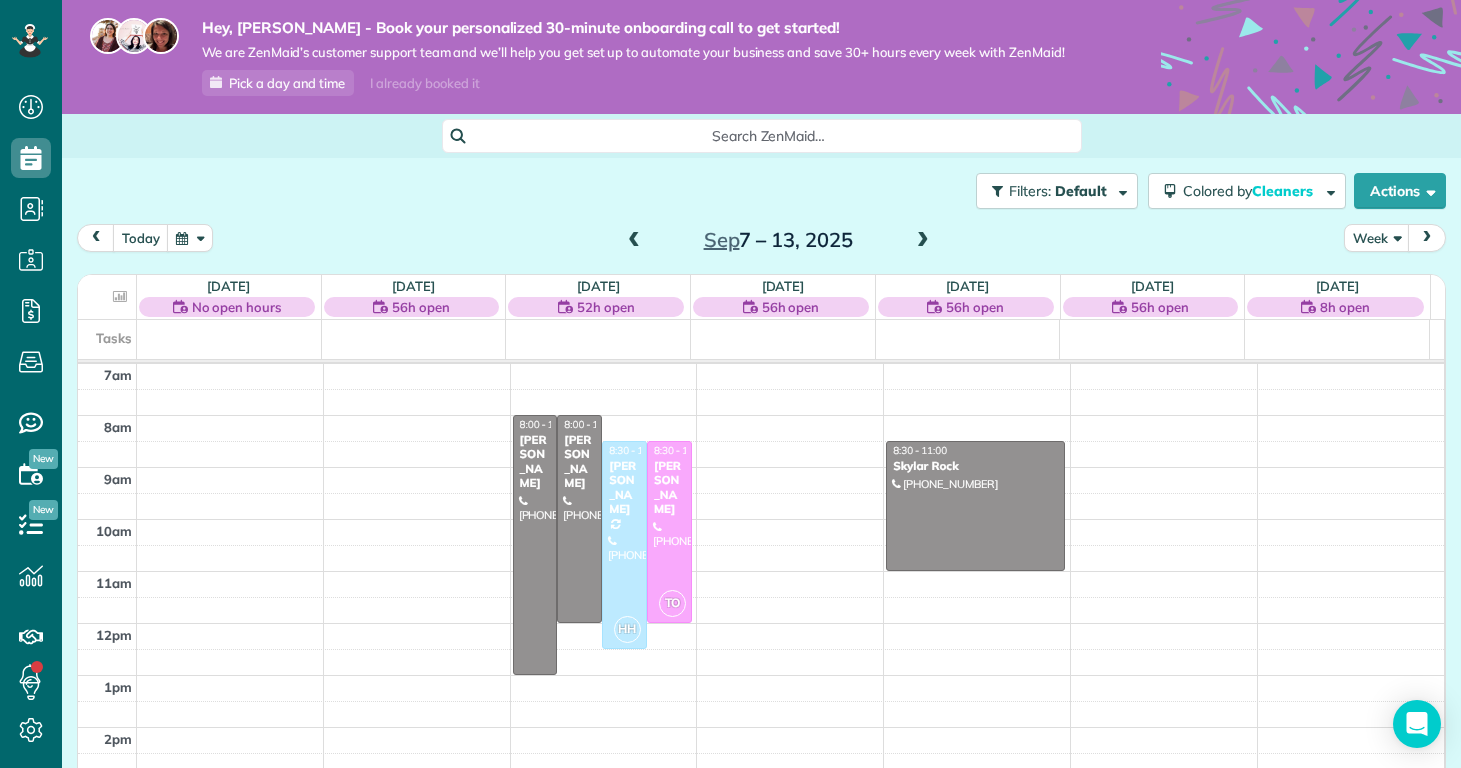 click at bounding box center [923, 241] 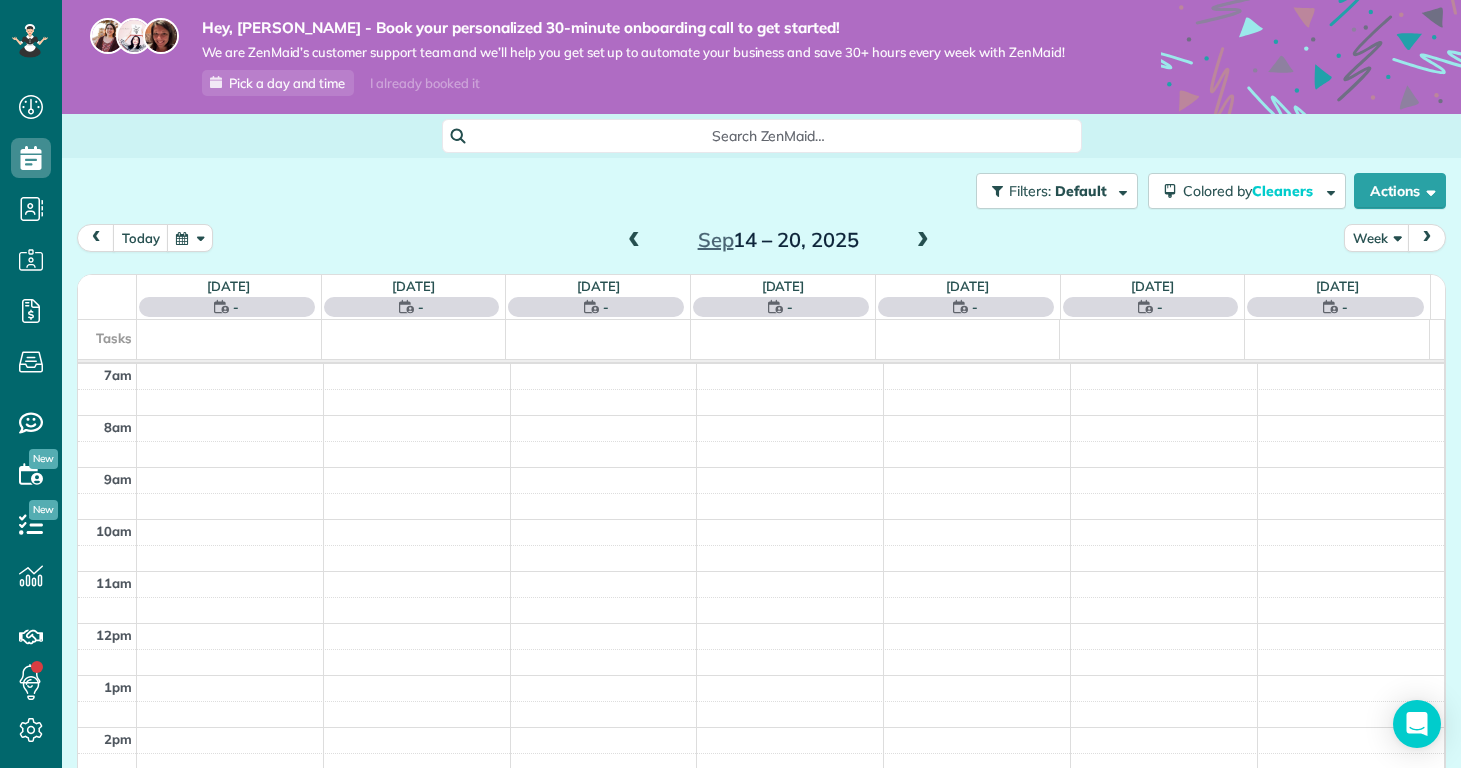 scroll, scrollTop: 365, scrollLeft: 0, axis: vertical 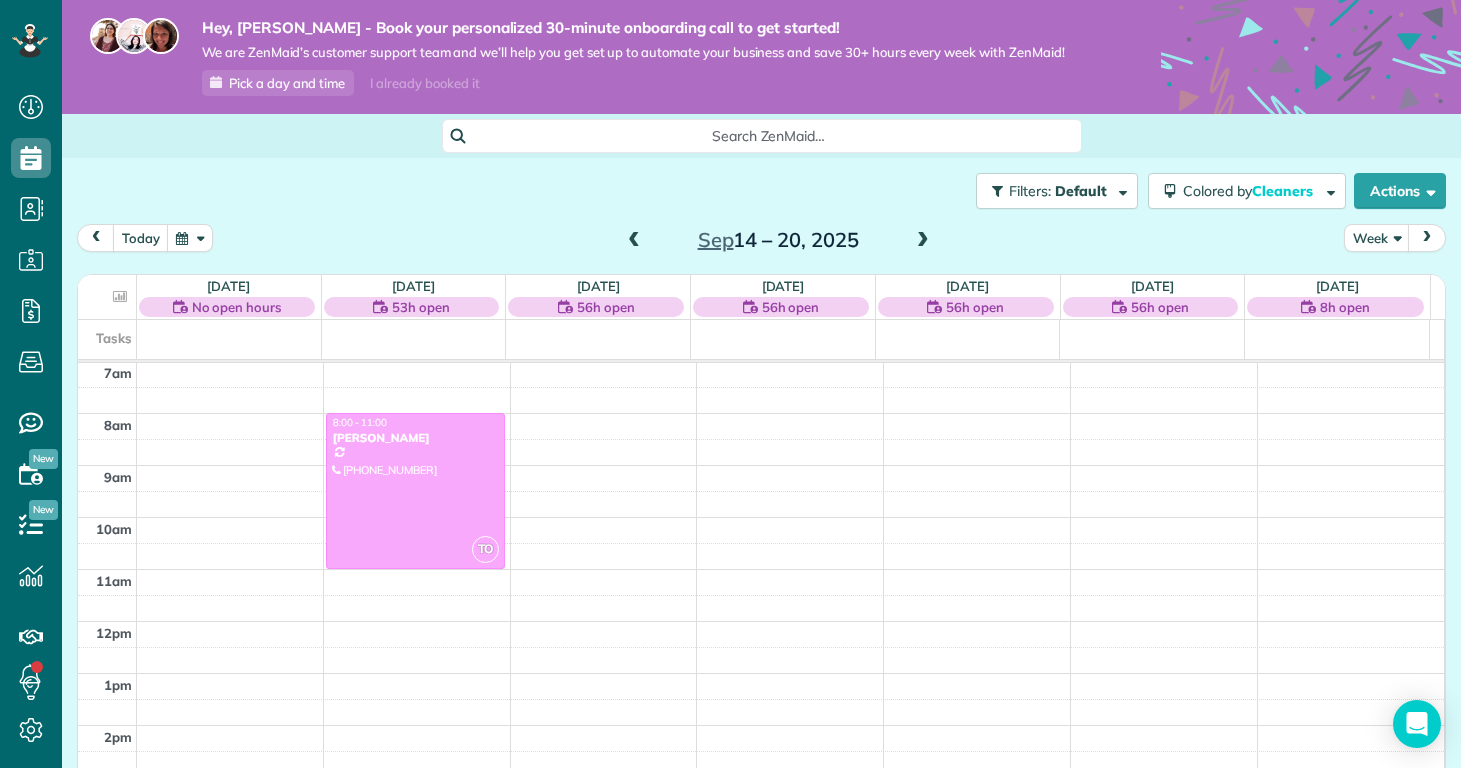 click at bounding box center [923, 241] 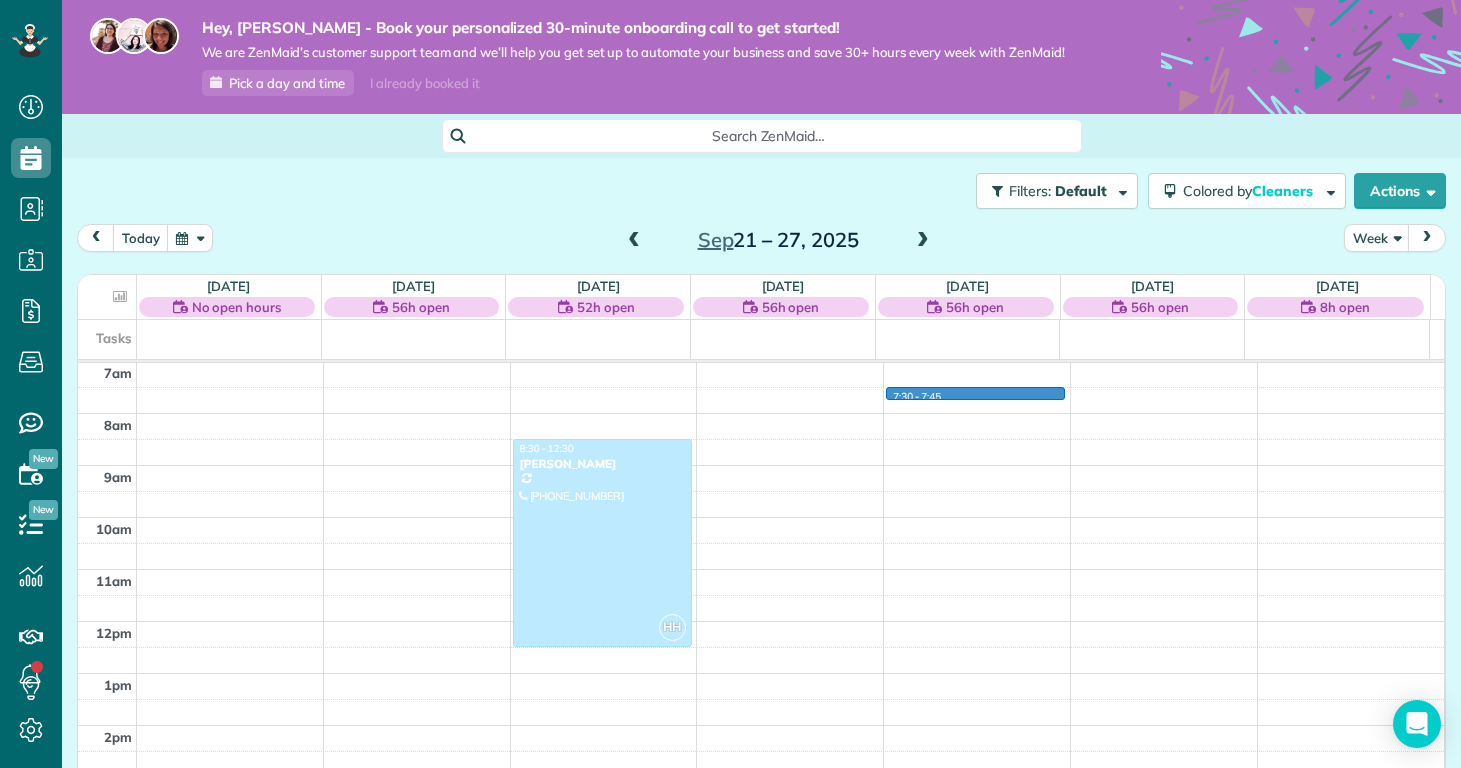 click on "12am 1am 2am 3am 4am 5am 6am 7am 8am 9am 10am 11am 12pm 1pm 2pm 3pm 4pm 5pm 6pm 7pm 8pm 9pm 10pm 11pm HH 8:30 - 12:30 Margaret Black (914) 316-3721 119 Bernhurst Rd New Bern, NC 28560 7:30 - 7:45" at bounding box center [761, 621] 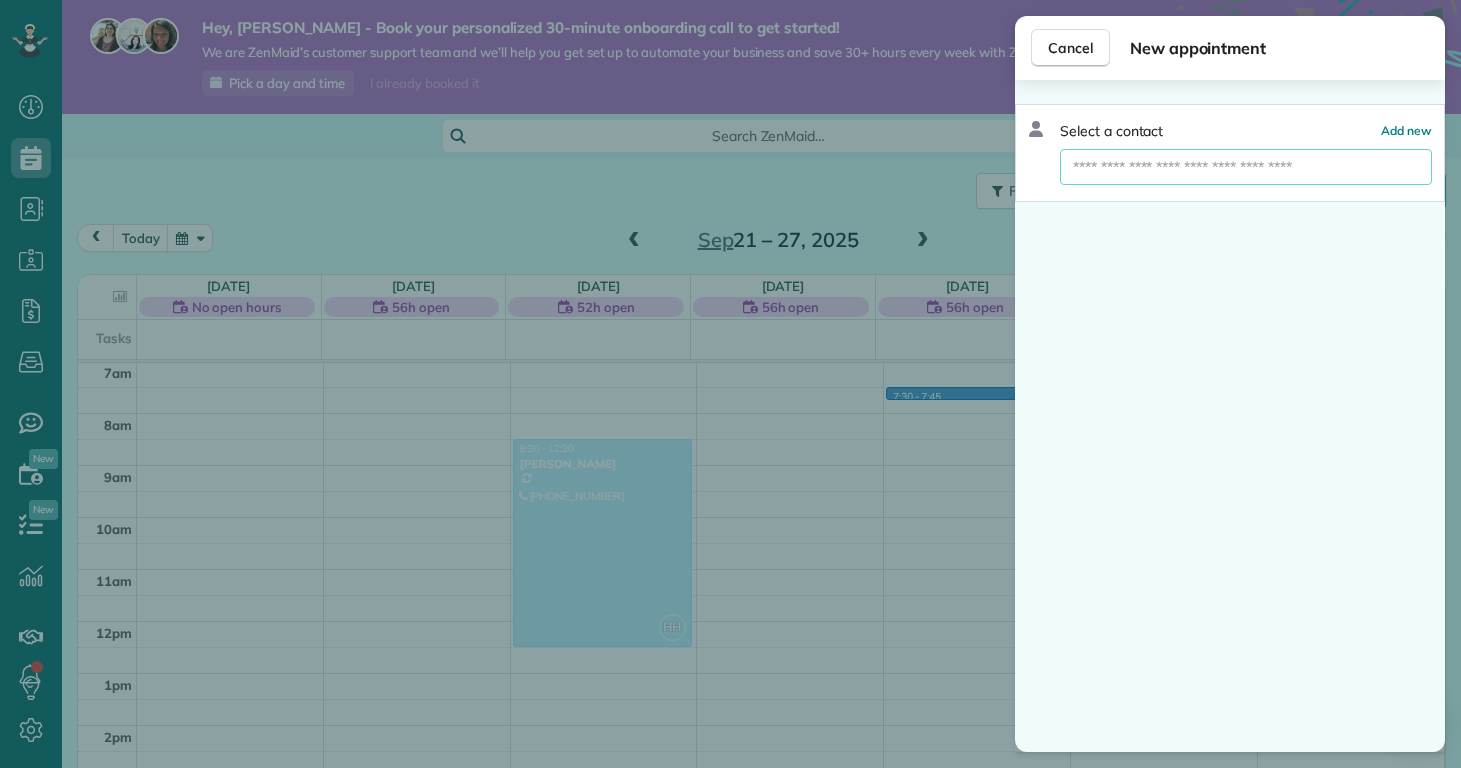 click at bounding box center [1246, 167] 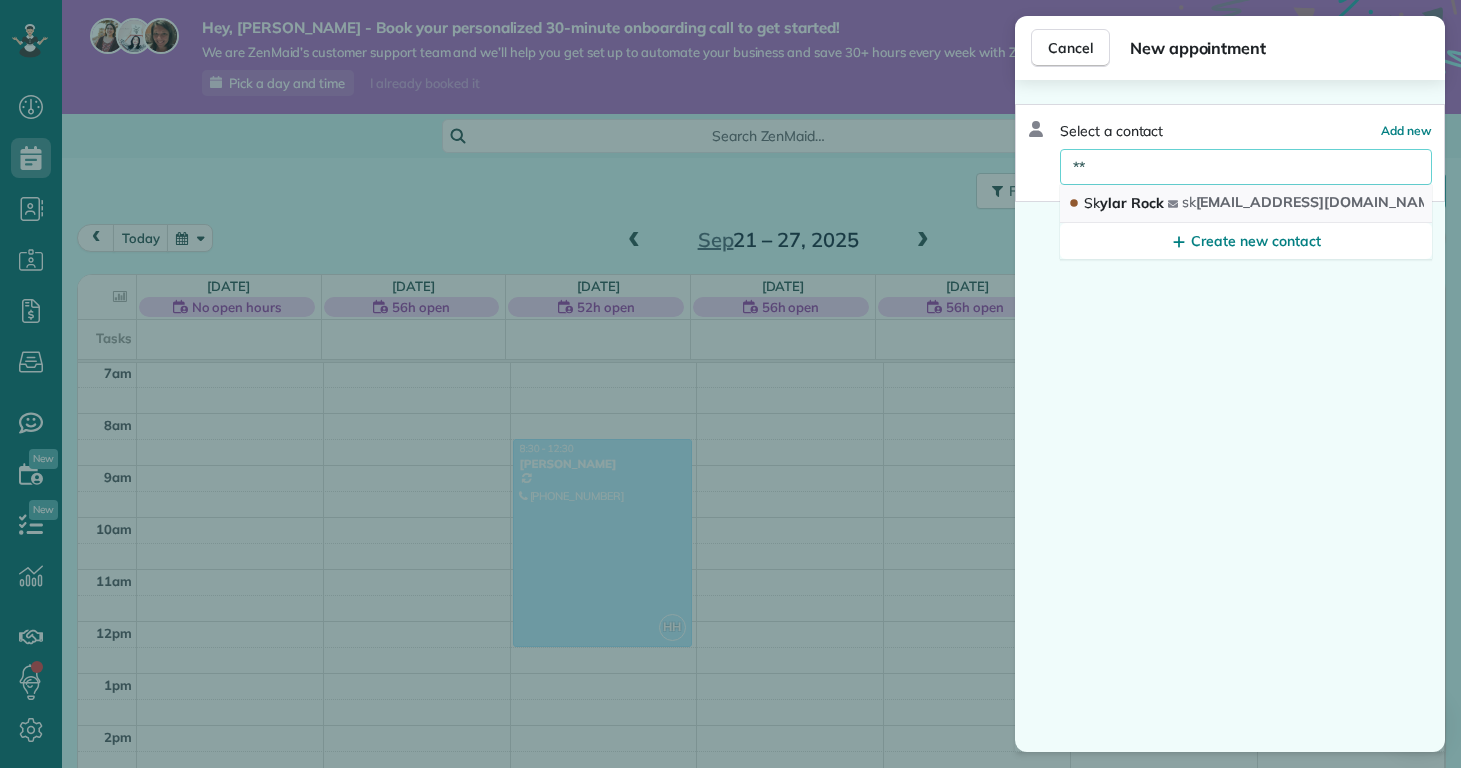 type on "**" 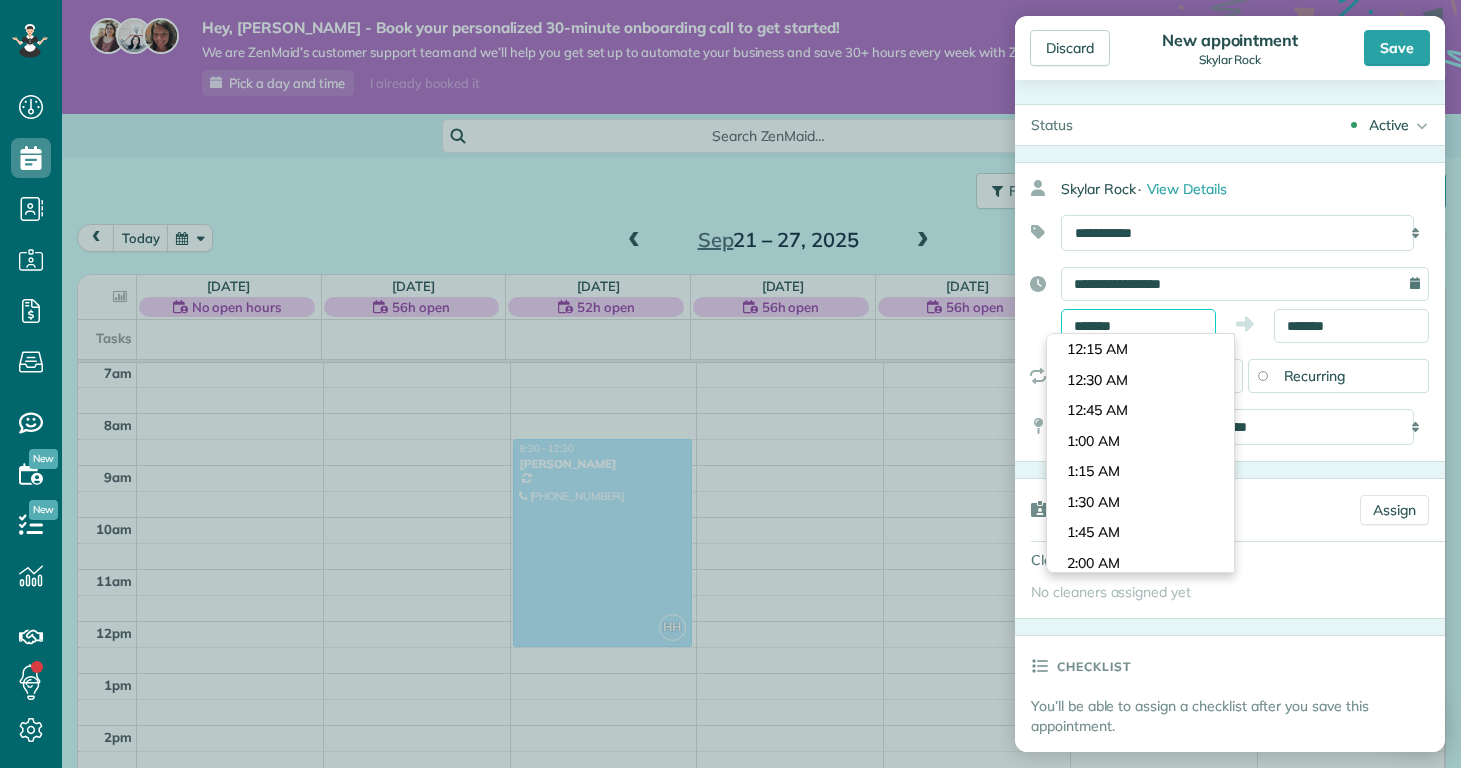 click on "*******" at bounding box center [1138, 326] 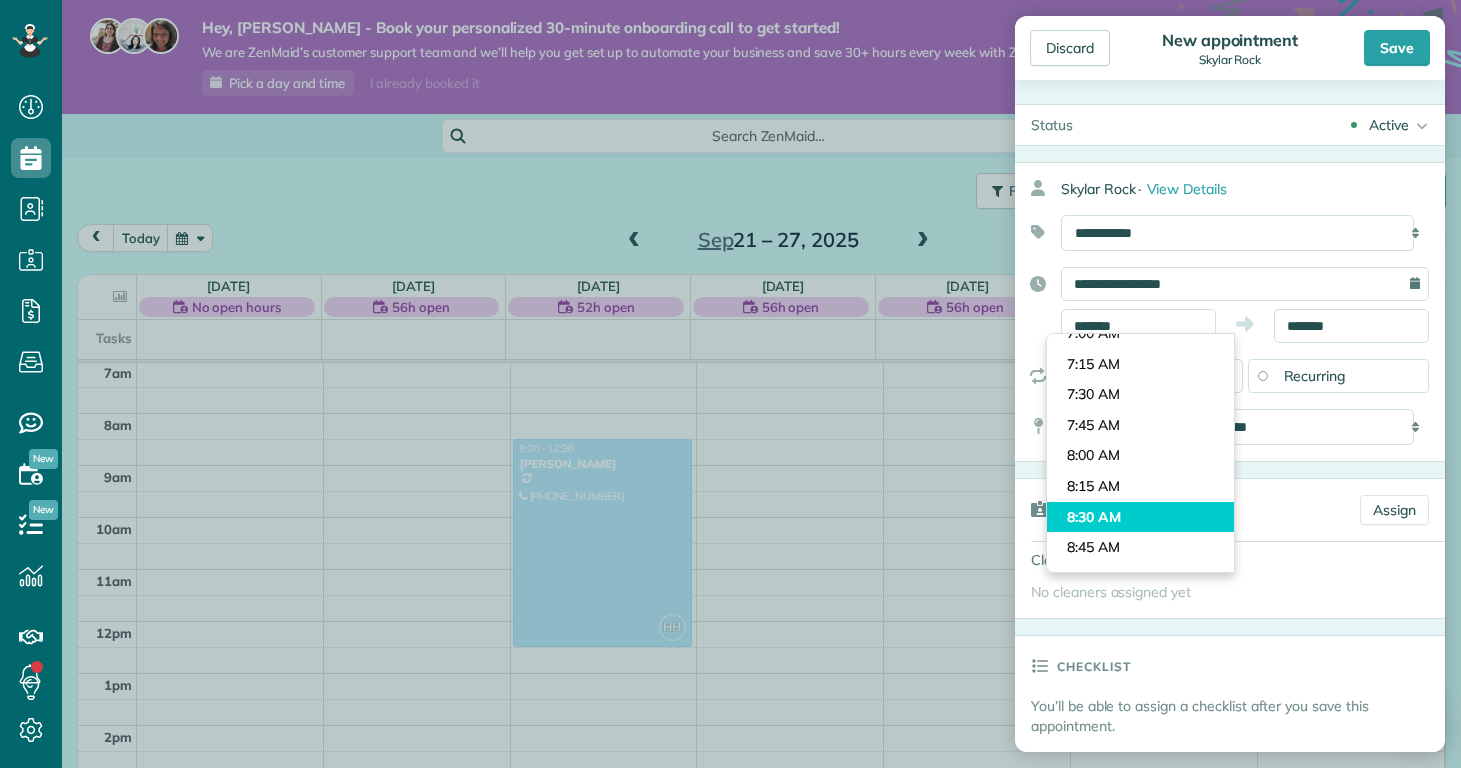 type on "*******" 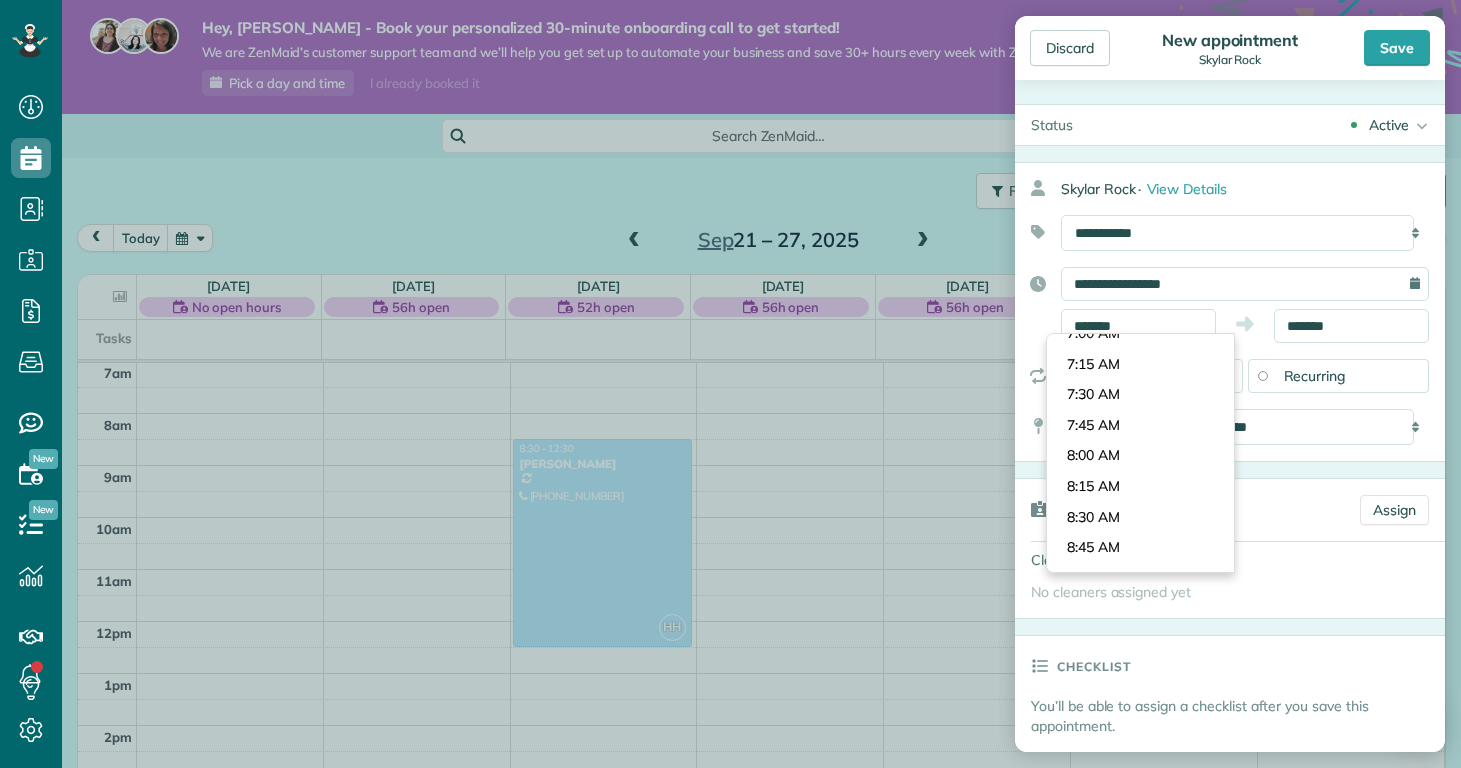 click on "Dashboard
Scheduling
Calendar View
List View
Dispatch View - Weekly scheduling (Beta)" at bounding box center (730, 384) 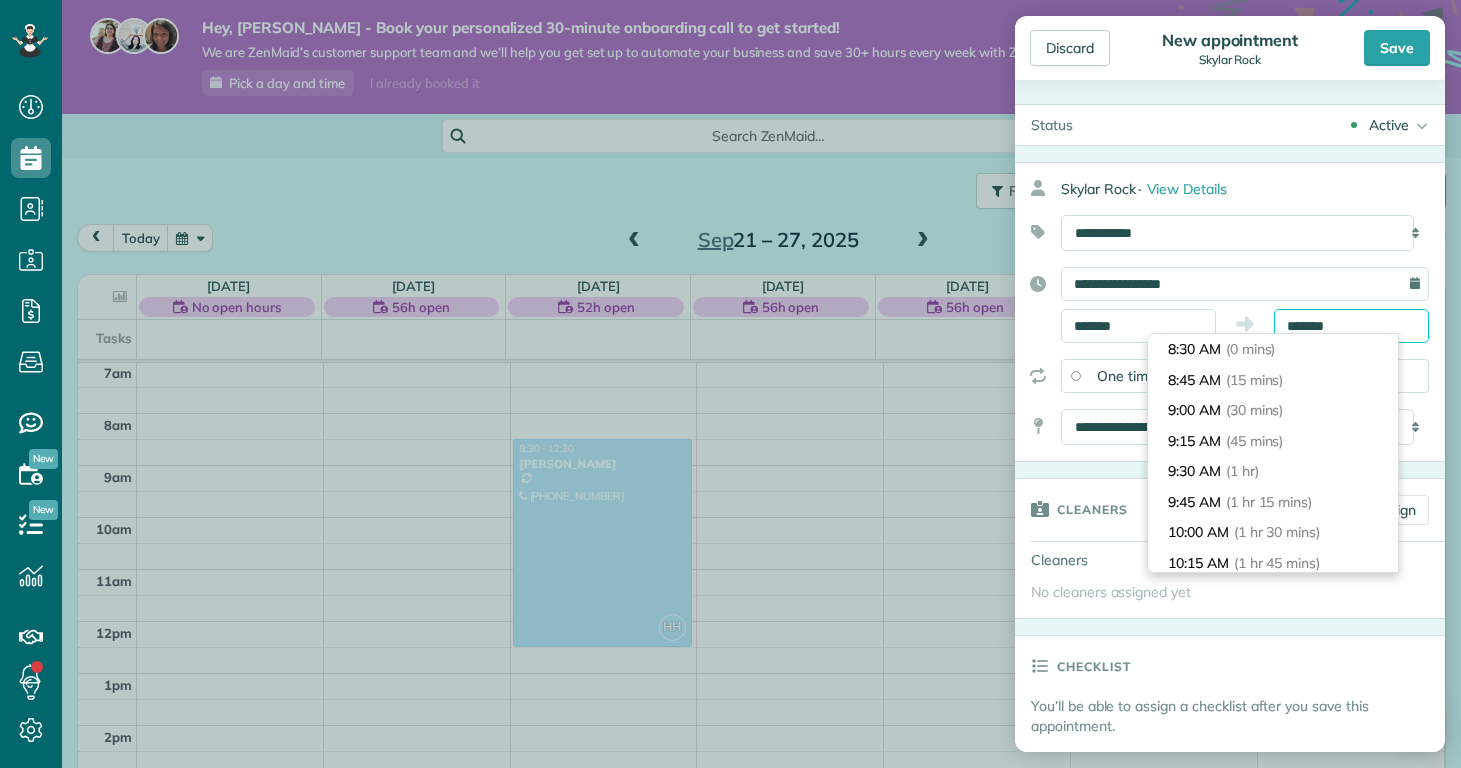 click on "*******" at bounding box center (1351, 326) 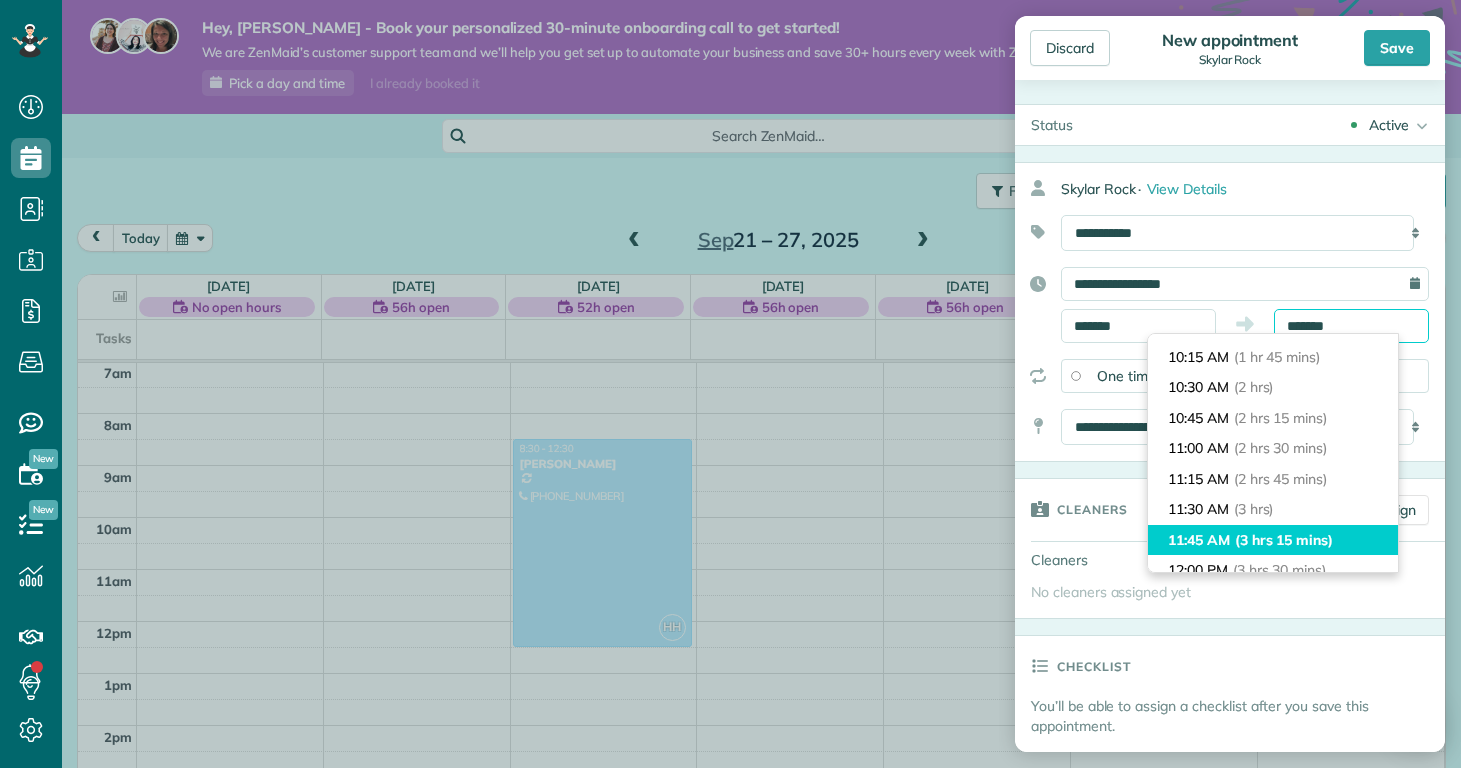 scroll, scrollTop: 242, scrollLeft: 0, axis: vertical 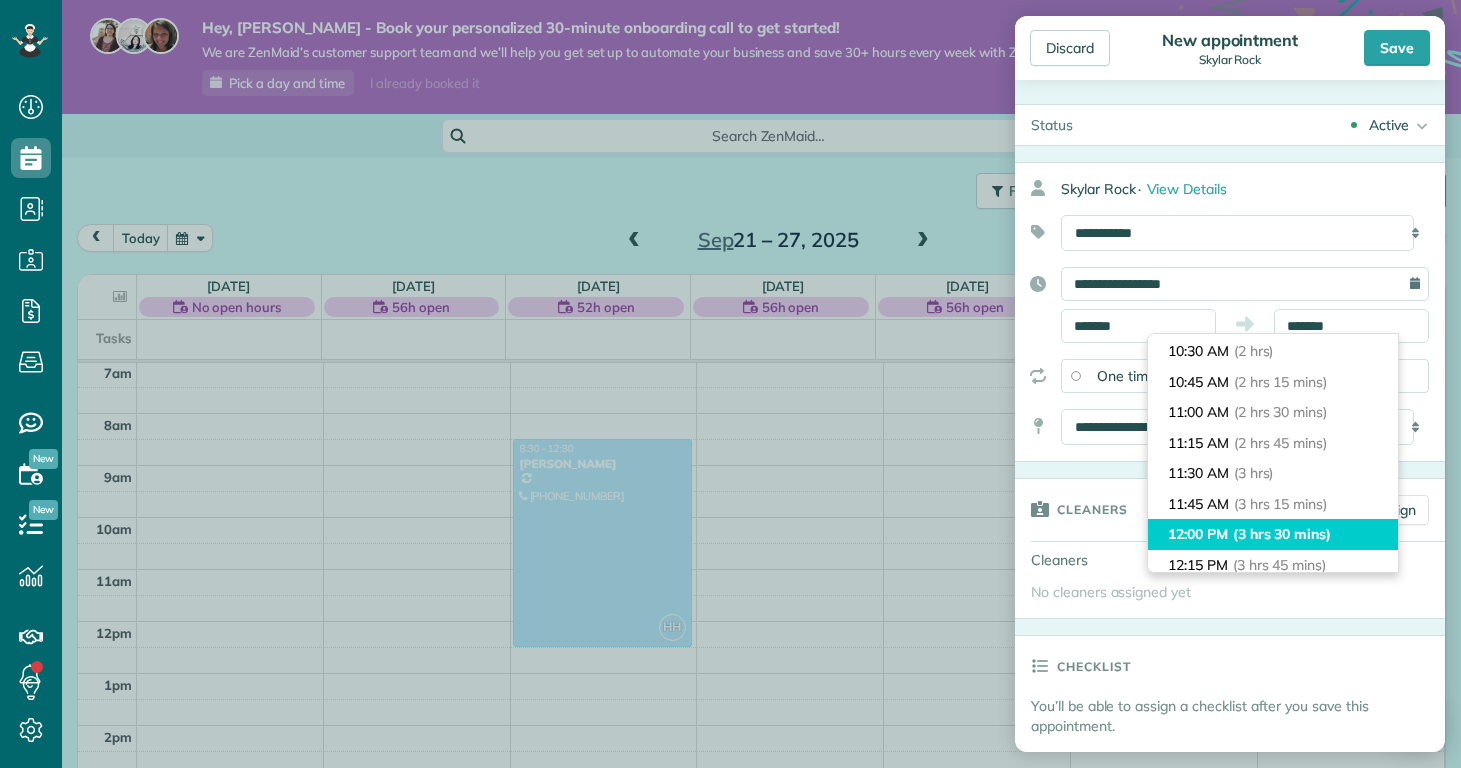 type on "********" 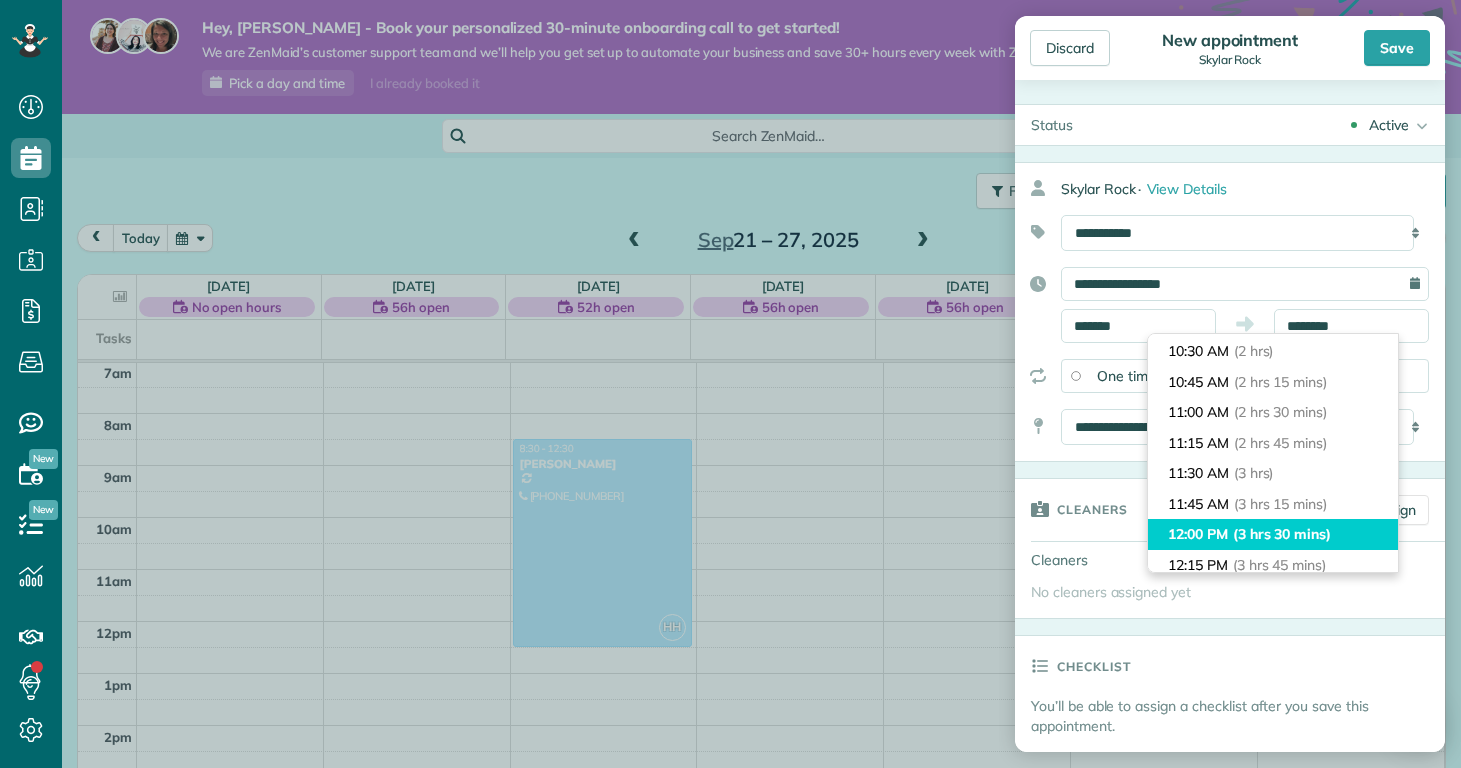 click on "(3 hrs 30 mins)" at bounding box center (1282, 534) 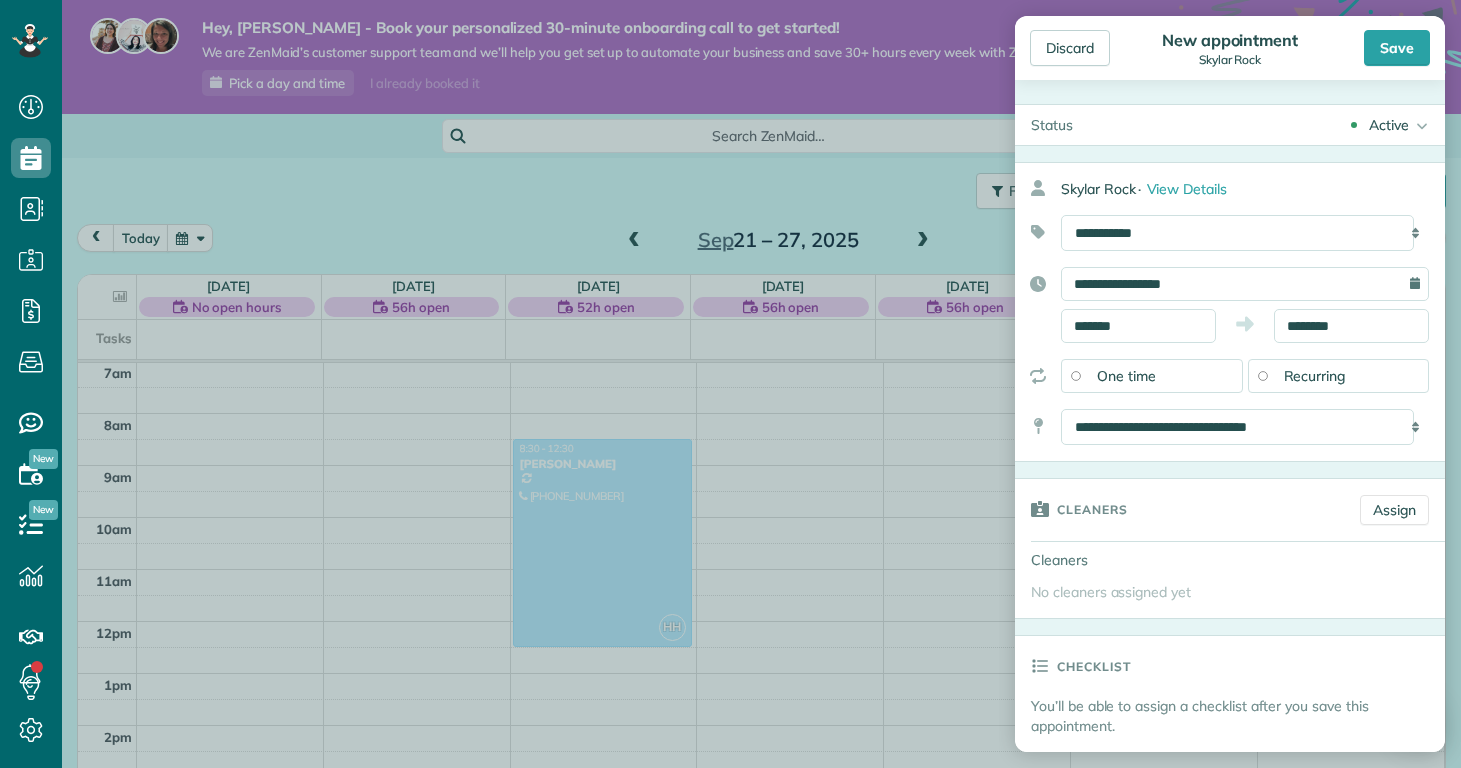 click on "Cleaners" at bounding box center [1179, 509] 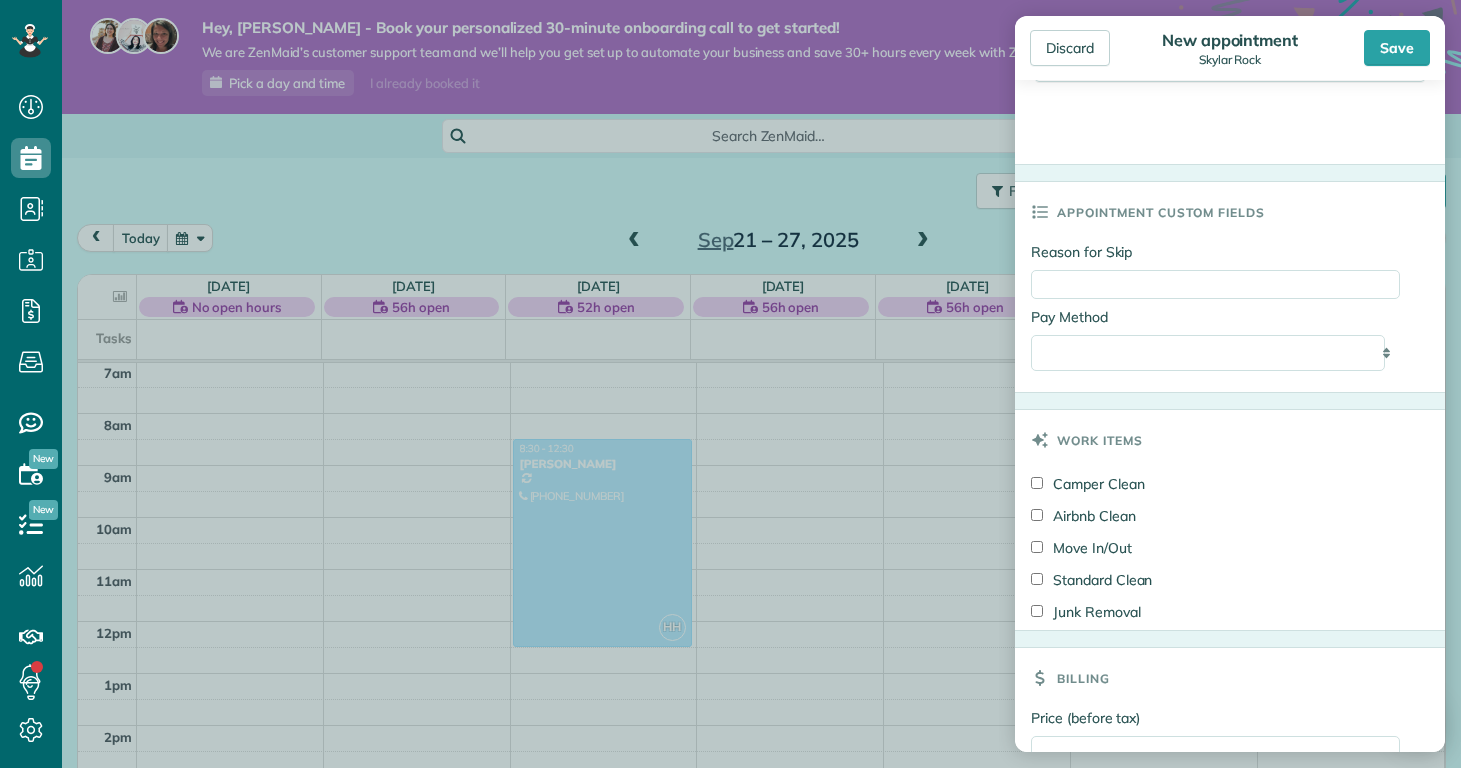 scroll, scrollTop: 900, scrollLeft: 0, axis: vertical 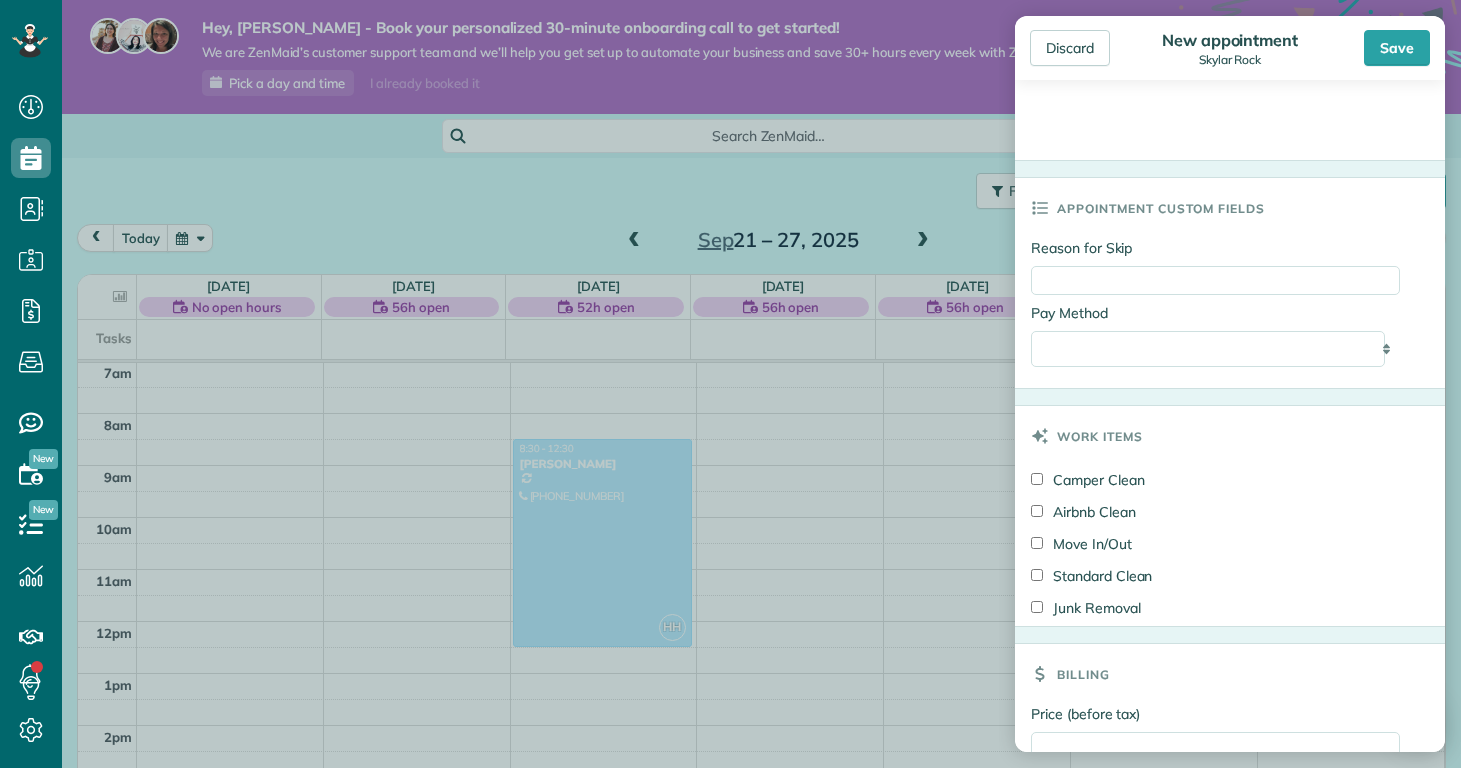 click on "Standard Clean" at bounding box center (1091, 576) 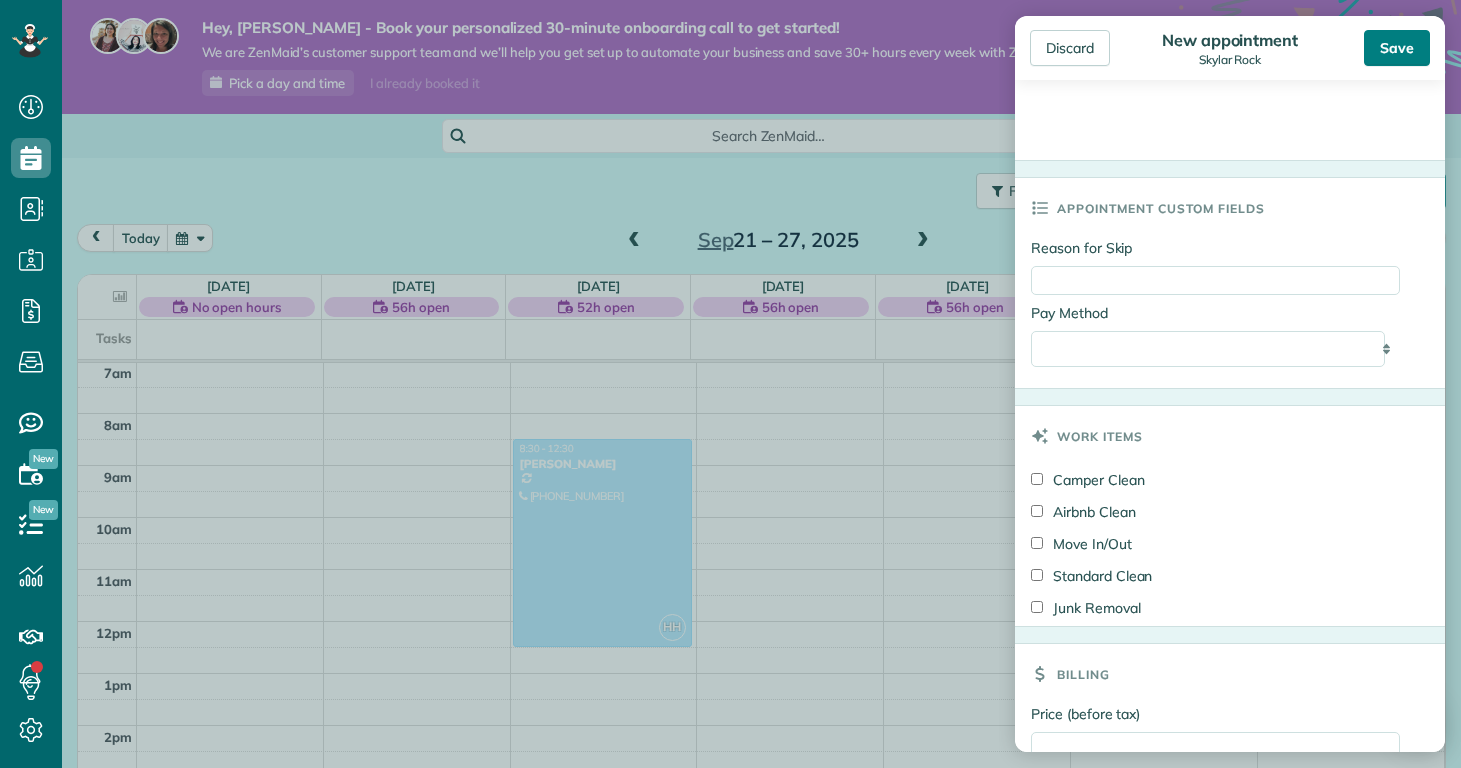 click on "Save" at bounding box center [1397, 48] 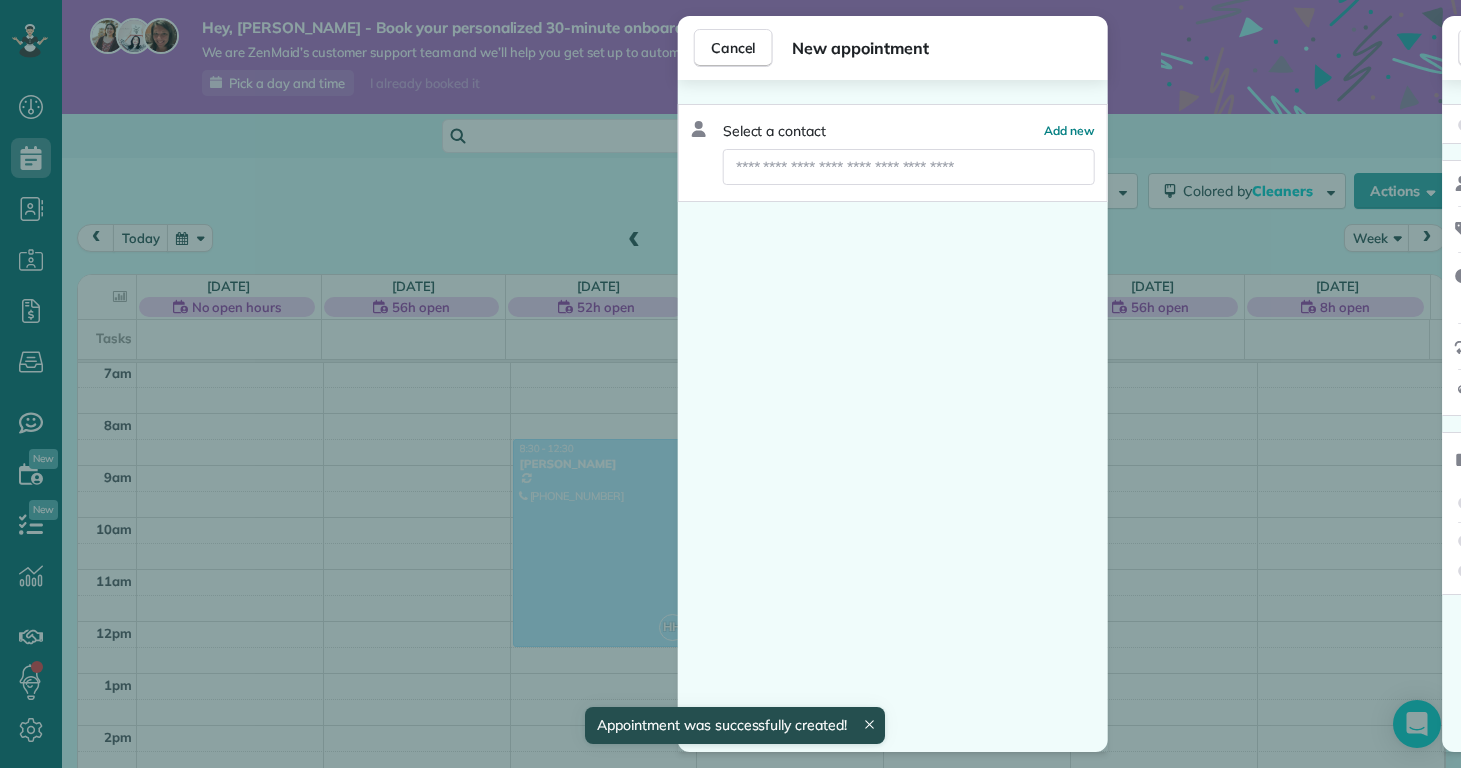 scroll, scrollTop: 365, scrollLeft: 0, axis: vertical 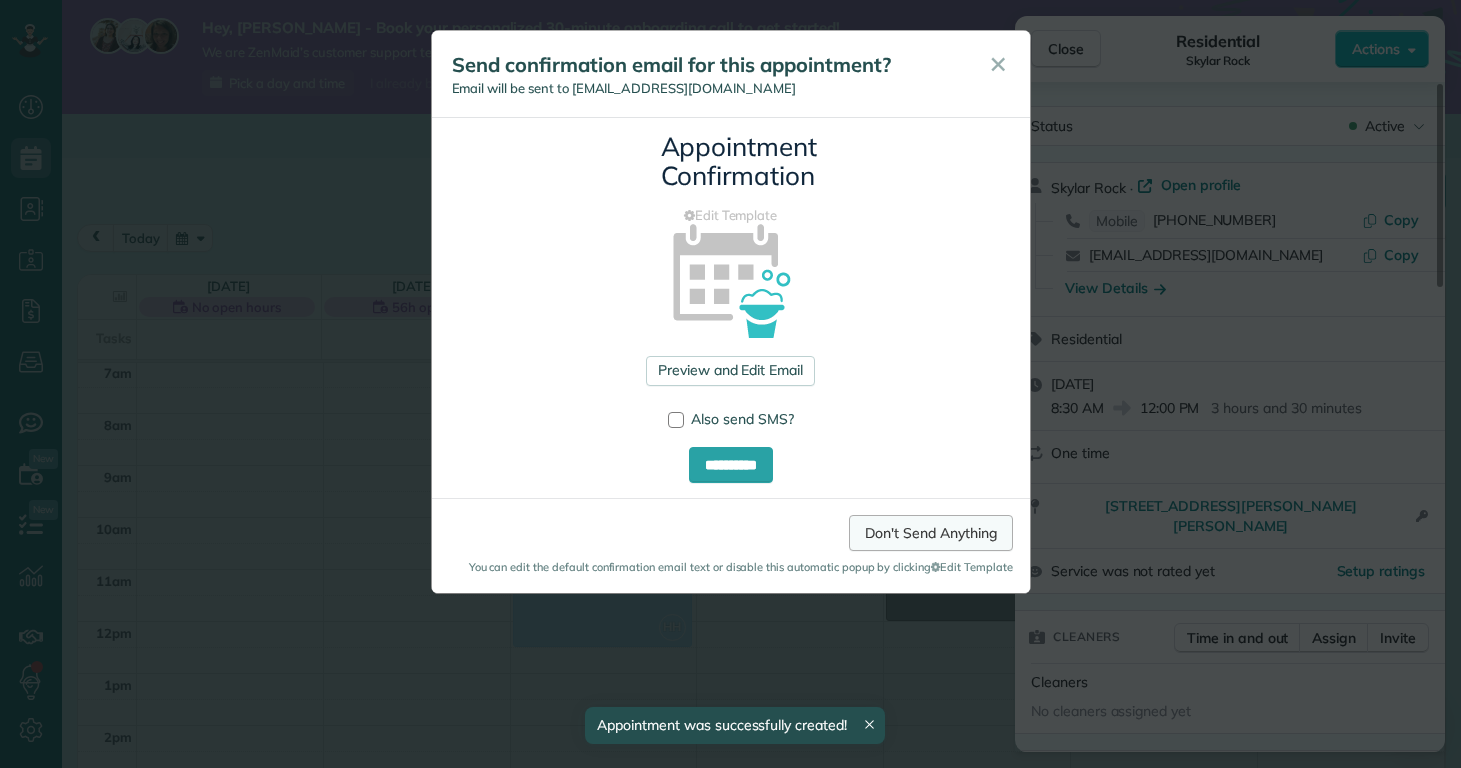 click on "Don't Send Anything" at bounding box center [930, 533] 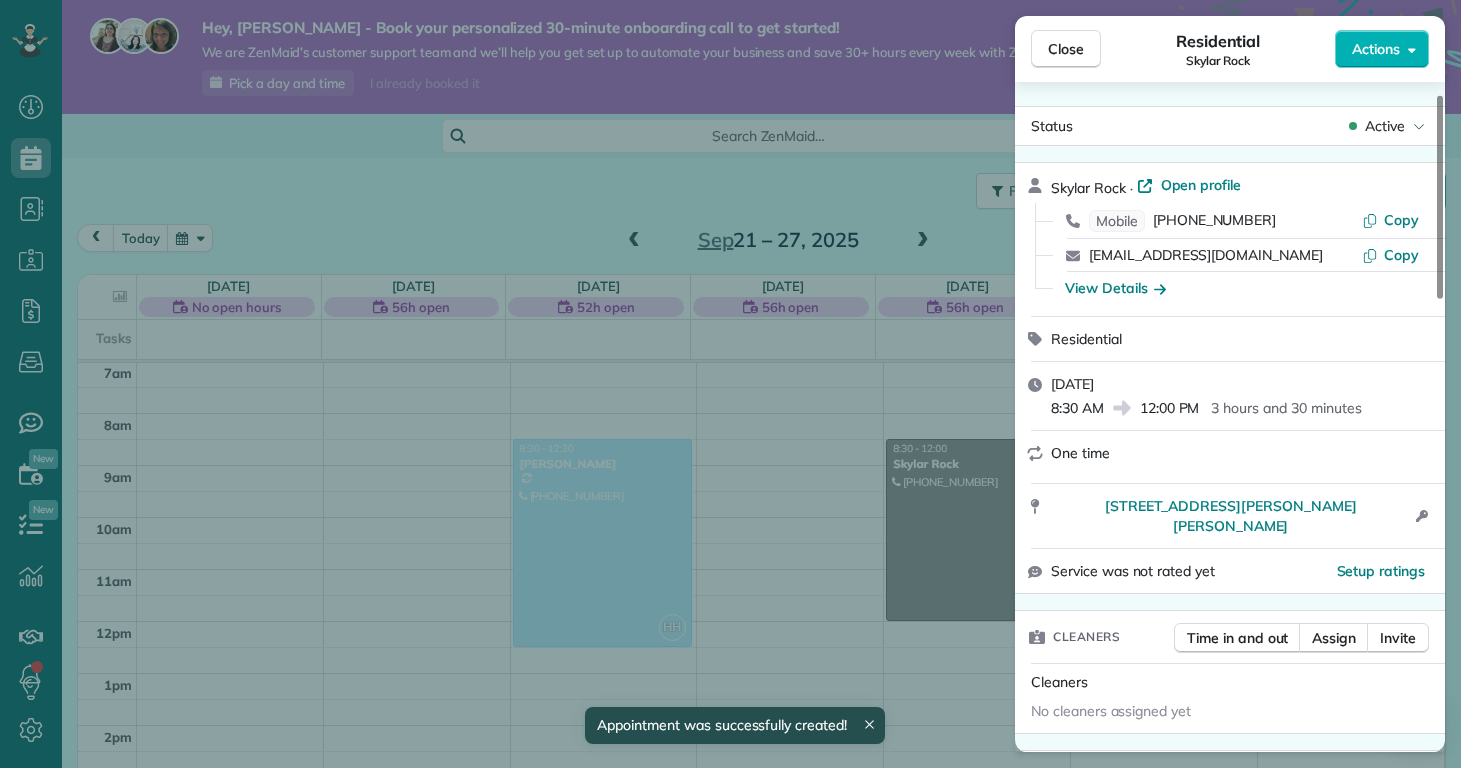 scroll, scrollTop: 170, scrollLeft: 0, axis: vertical 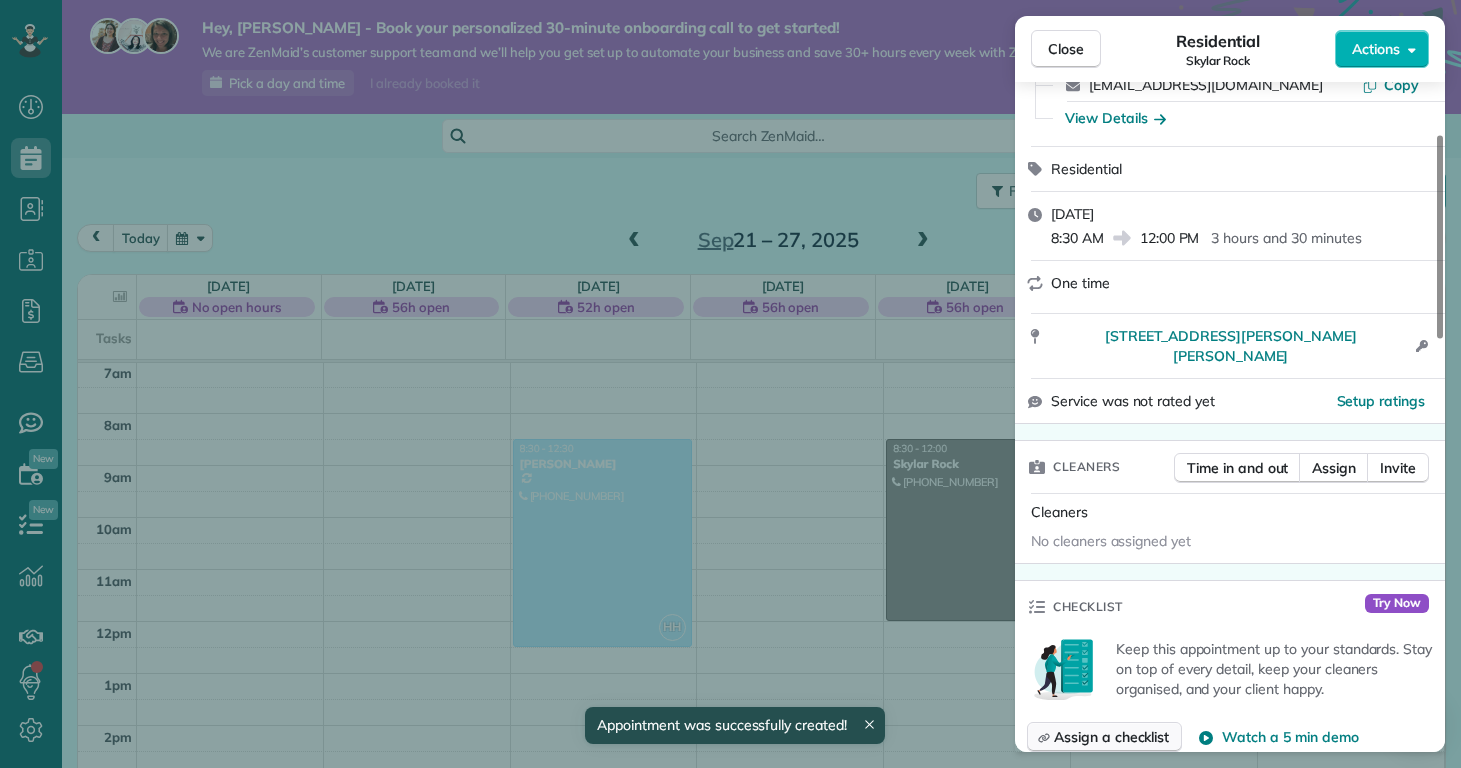 click on "Assign a checklist" at bounding box center [1104, 737] 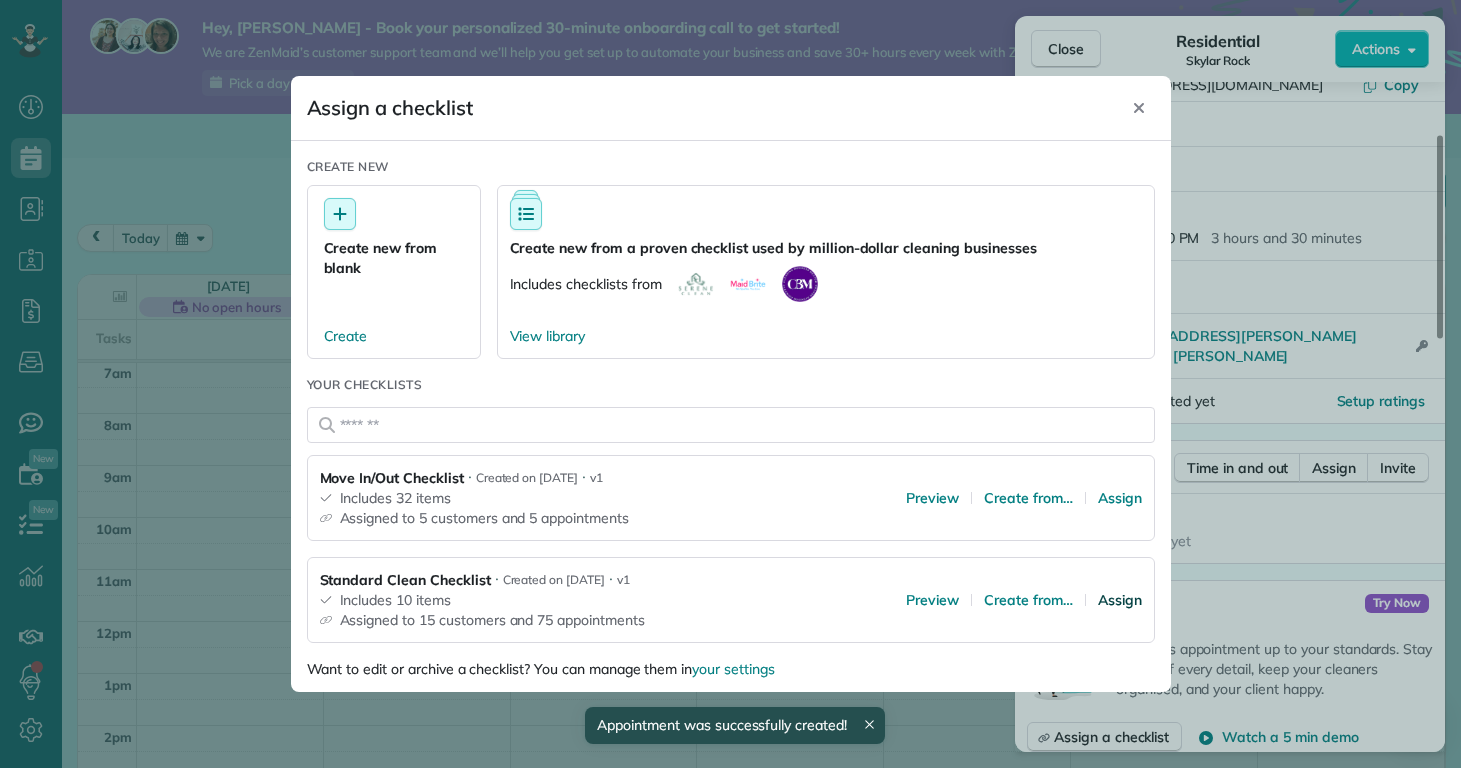 click on "Assign" at bounding box center [1120, 600] 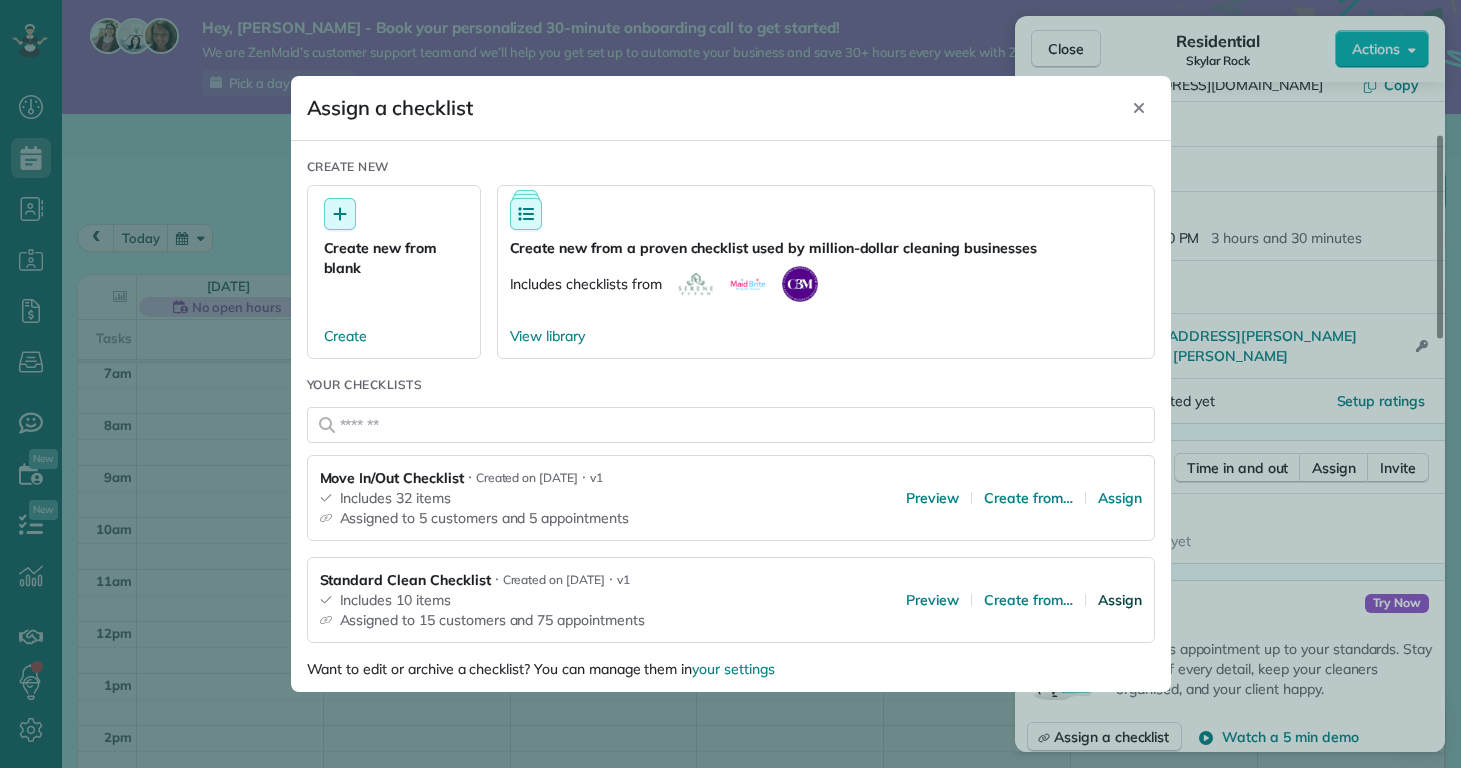 click on "Assign" at bounding box center [1120, 600] 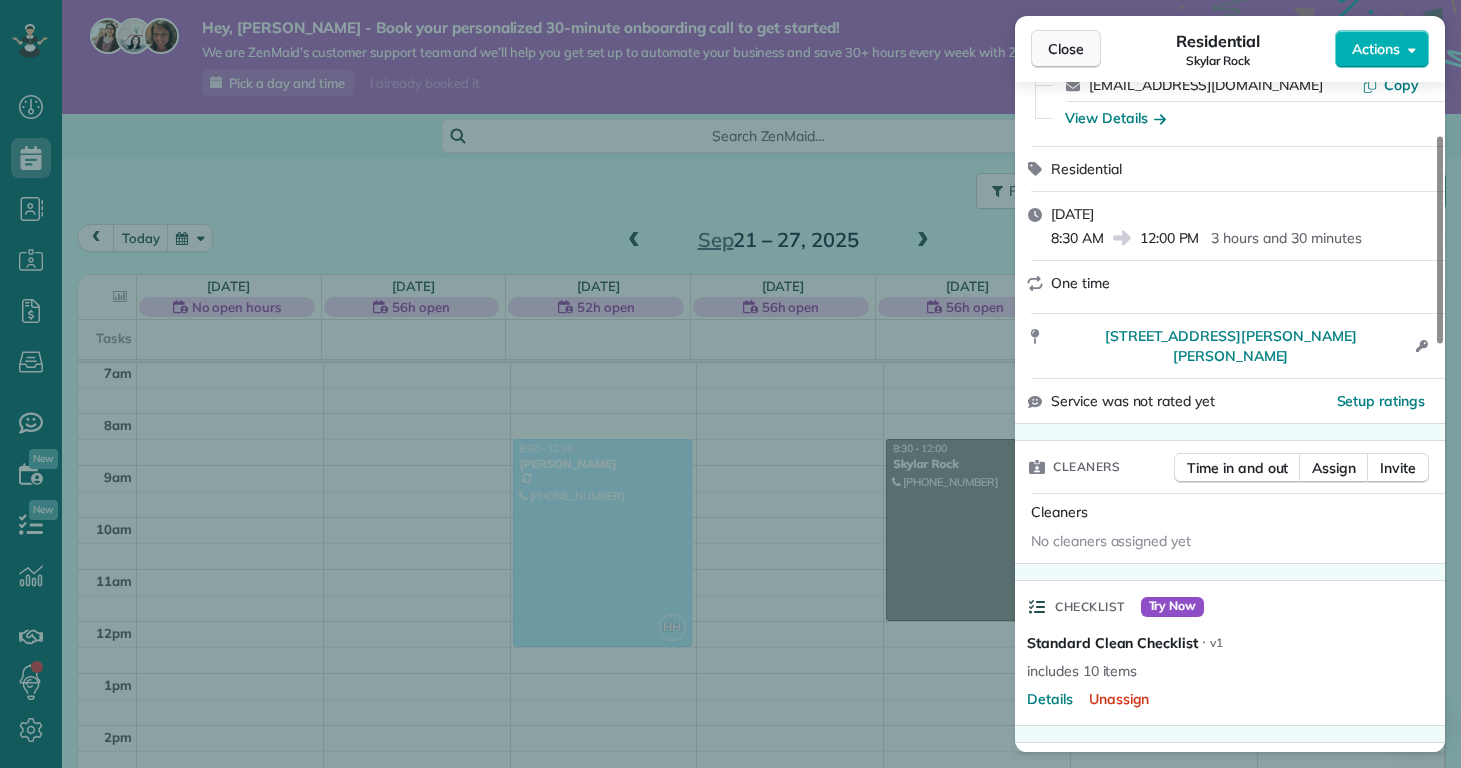 click on "Close" at bounding box center [1066, 49] 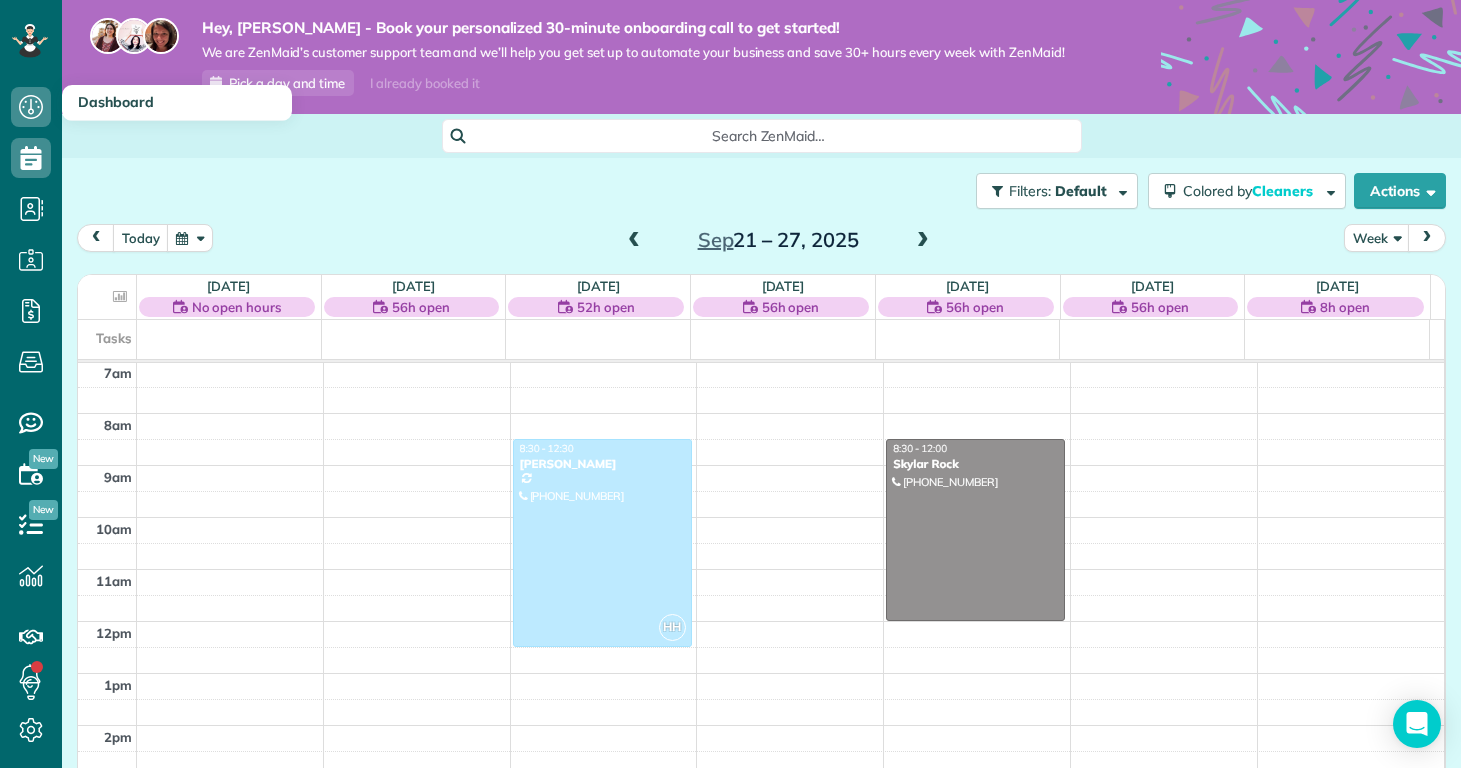 click 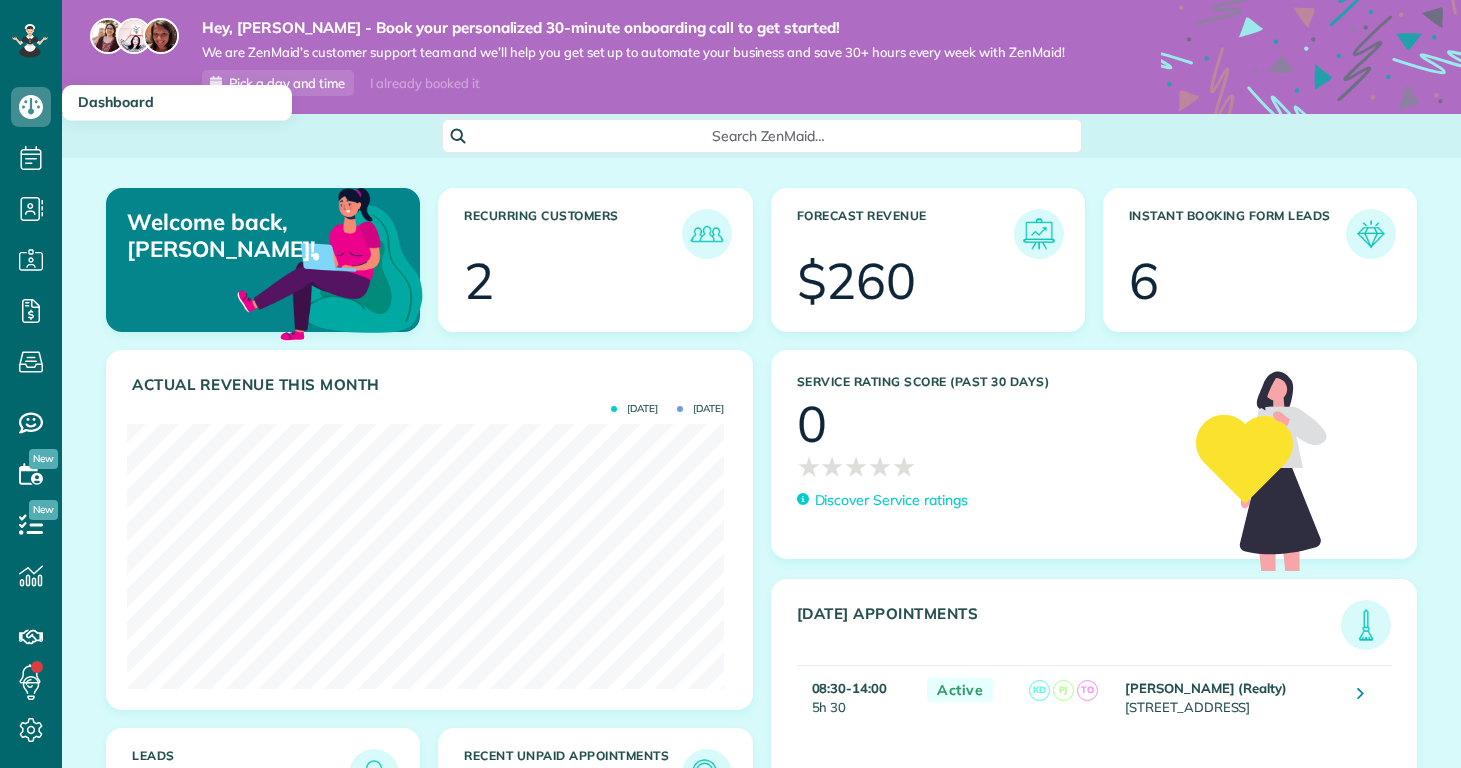 scroll, scrollTop: 0, scrollLeft: 0, axis: both 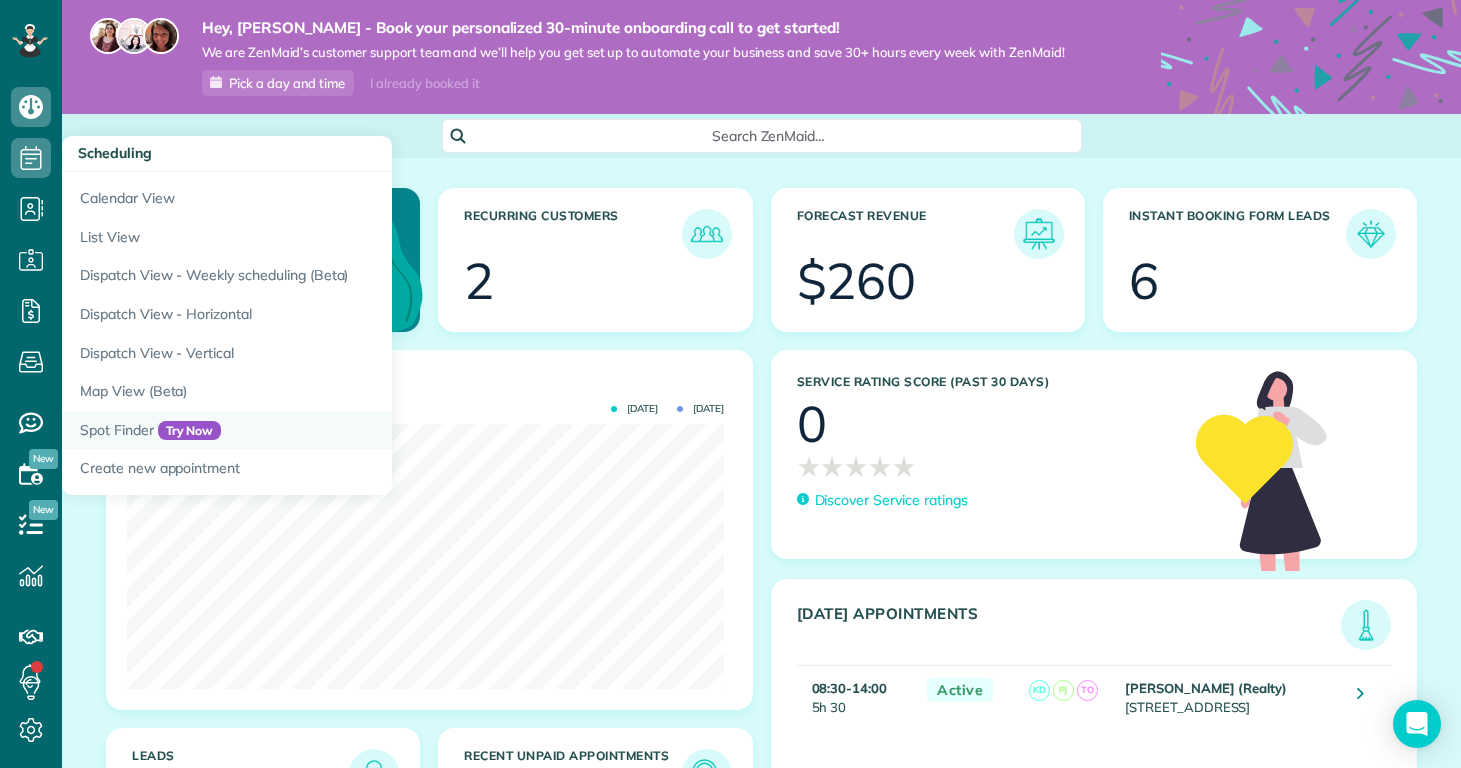 click on "Spot Finder
Try Now" at bounding box center [312, 430] 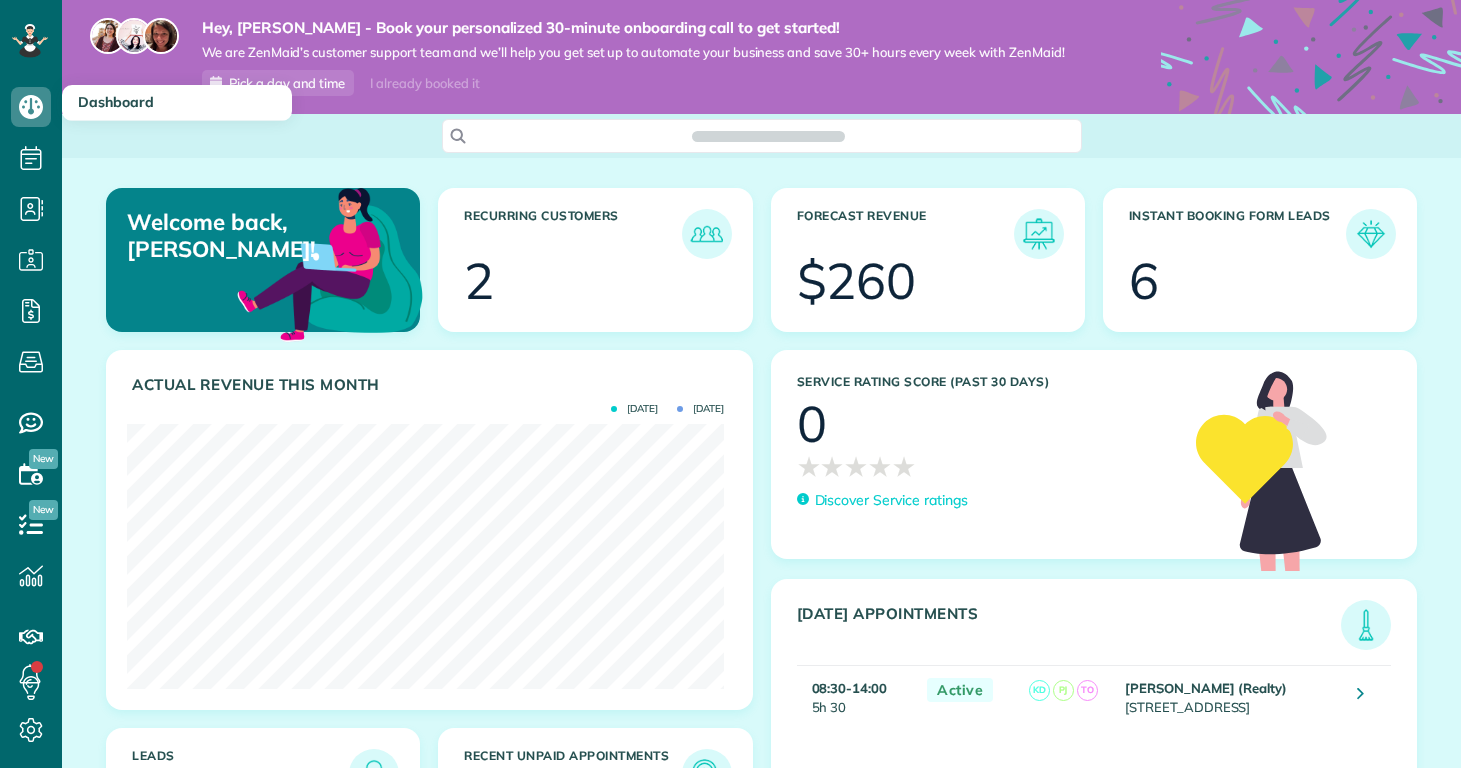 scroll, scrollTop: 0, scrollLeft: 0, axis: both 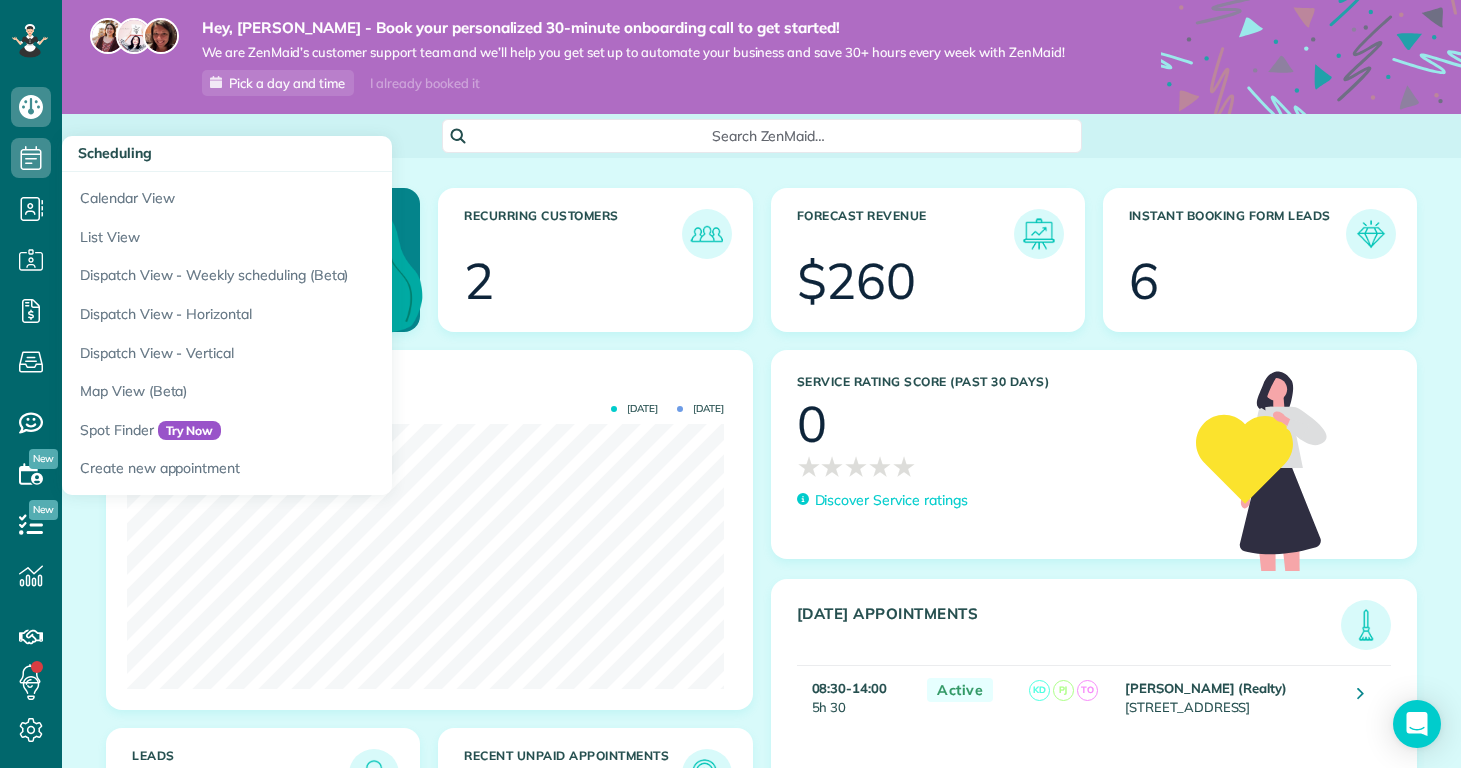 click 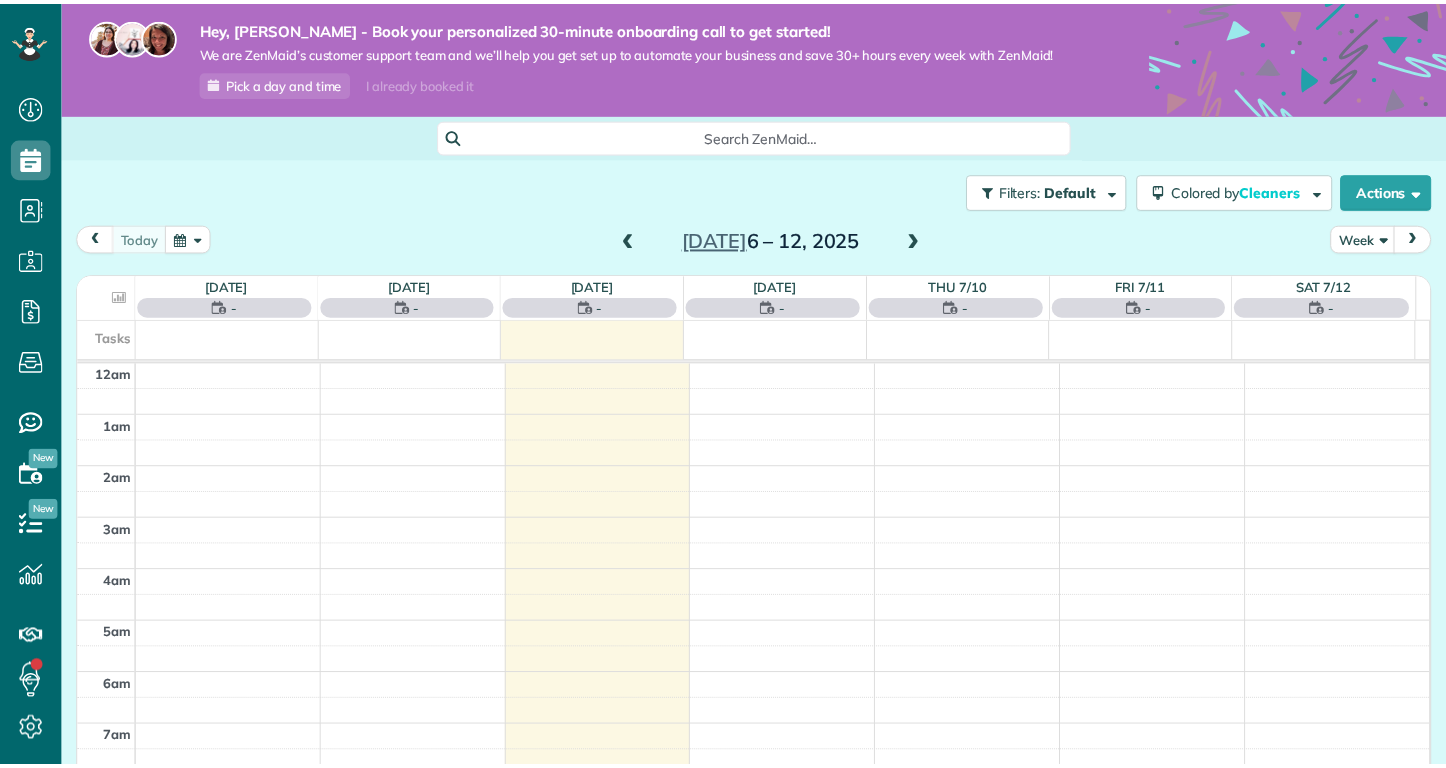 scroll, scrollTop: 0, scrollLeft: 0, axis: both 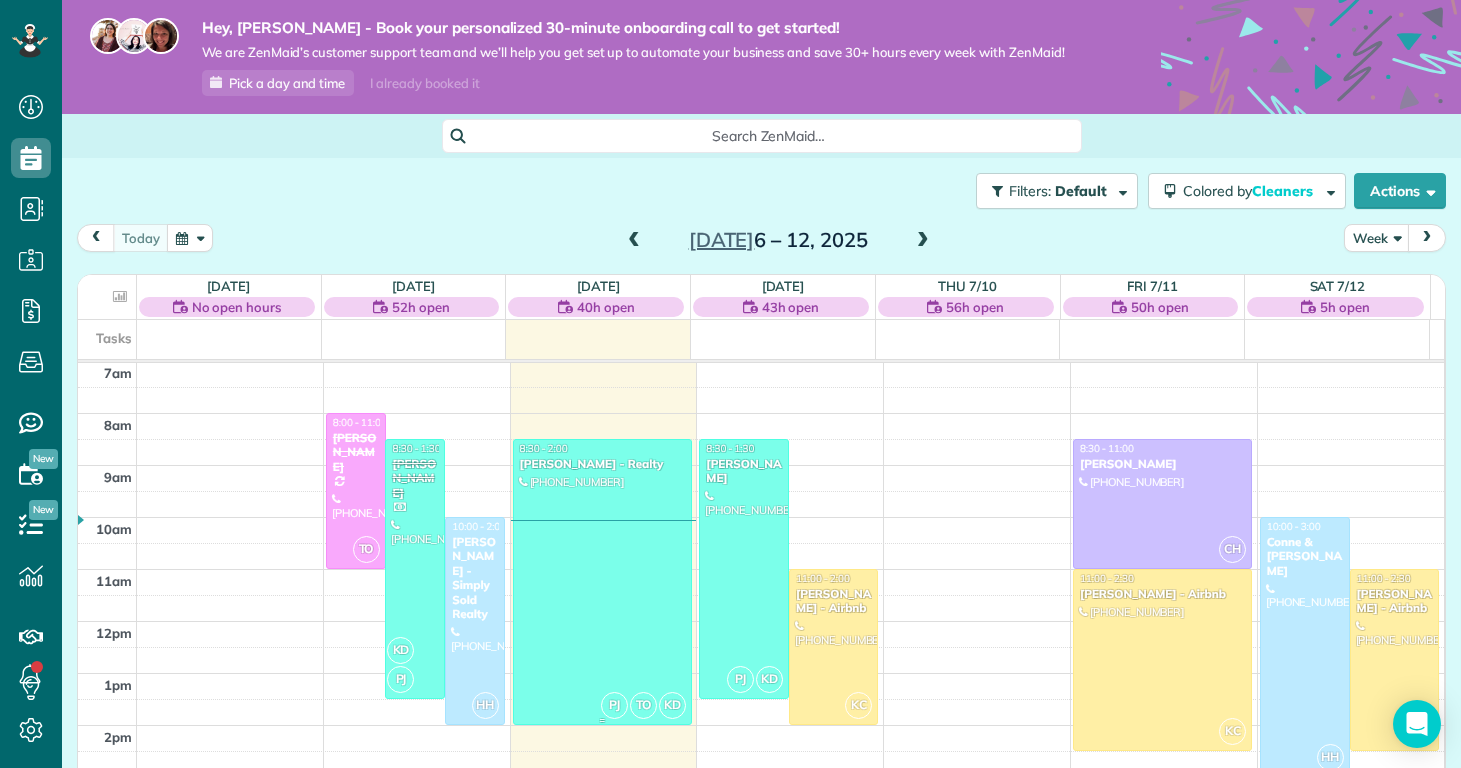 click at bounding box center (602, 582) 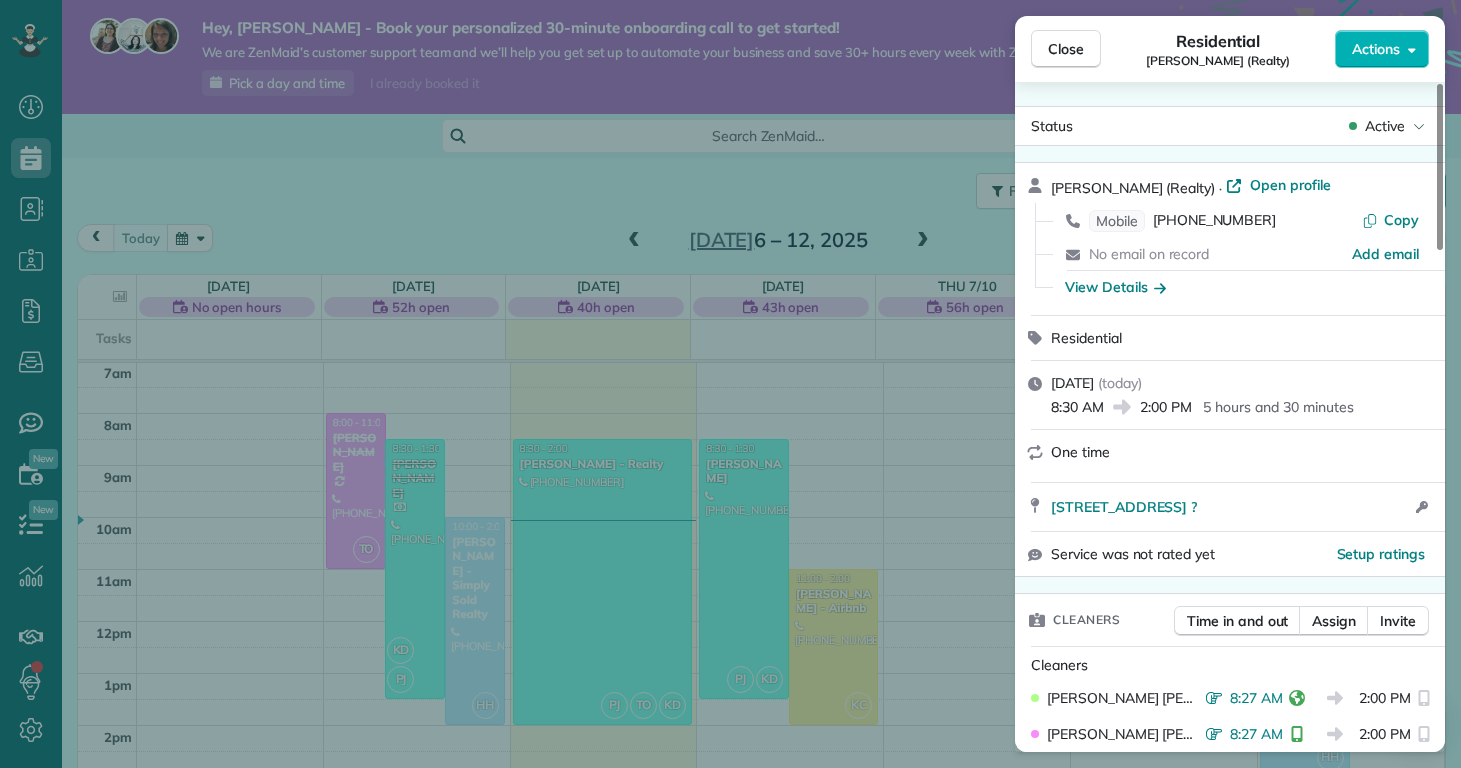 scroll, scrollTop: 18, scrollLeft: 0, axis: vertical 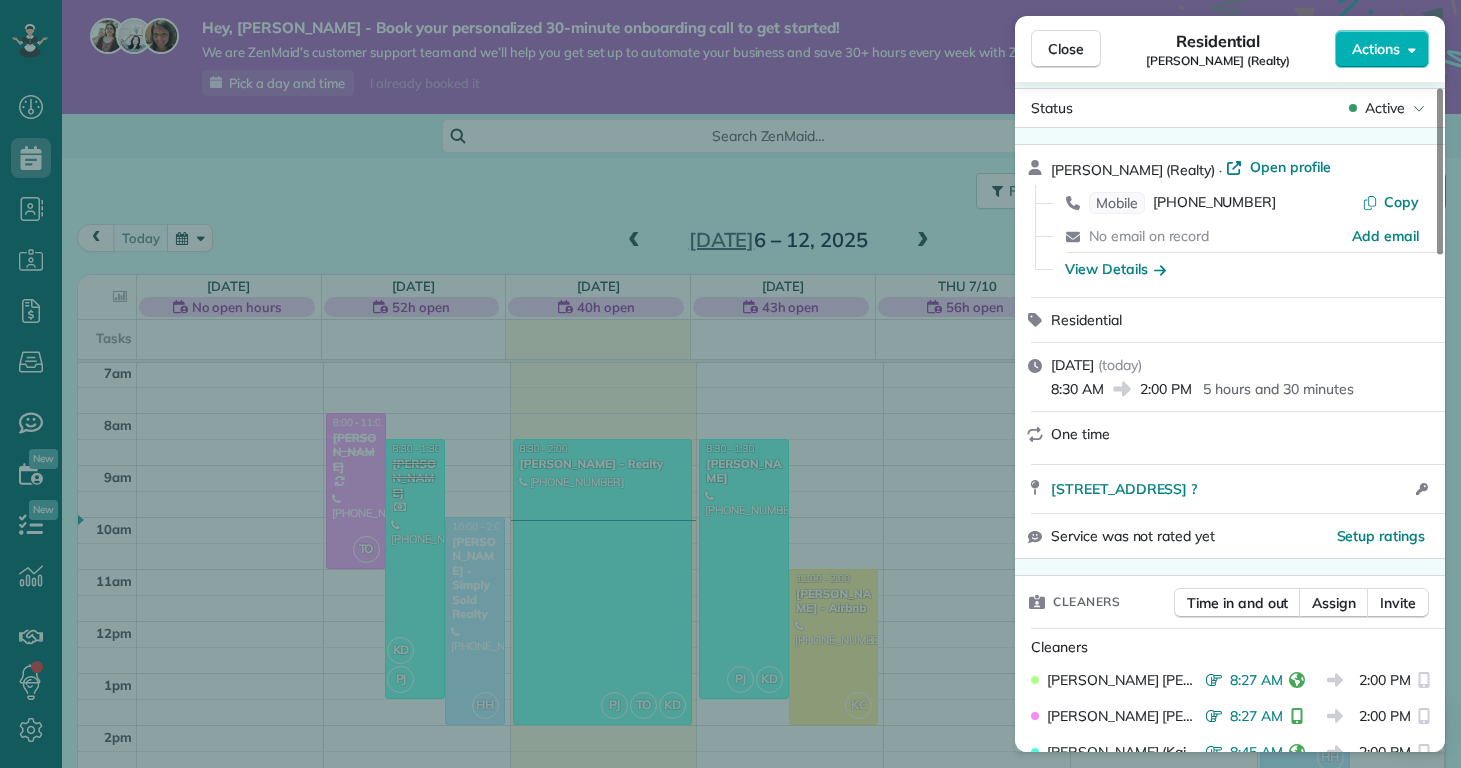 click on "Close Residential Ally Sypniewski (Realty) Actions Status Active Ally Sypniewski (Realty) · Open profile Mobile (570) 240-1845 Copy No email on record Add email View Details Residential Tuesday, July 08, 2025 ( today ) 8:30 AM 2:00 PM 5 hours and 30 minutes One time 523 Cherry Blossom Lane Richlands NC ? Open access information Service was not rated yet Setup ratings Cleaners Time in and out Assign Invite Cleaners Phoebe   Joetzki 8:27 AM 2:00 PM Taylor   Obryan 8:27 AM 2:00 PM Kaitlin (Kaite)   Delorme 8:45 AM 2:00 PM Checklist Try Now Move In/Out Checklist  ⋅  v1 includes 32 items Details Unassign Billing Billing actions Price $0.00 Overcharge $0.00 Discount $0.00 Coupon discount - Primary tax - Secondary tax - Total appointment price $0.00 Tips collected New feature! $0.00 Mark as paid Total including tip $0.00 Get paid online in no-time! Send an invoice and reward your cleaners with tips Charge customer credit card Appointment custom fields Reason for Skip - Hidden from cleaners Pay Method - Work items" at bounding box center (730, 384) 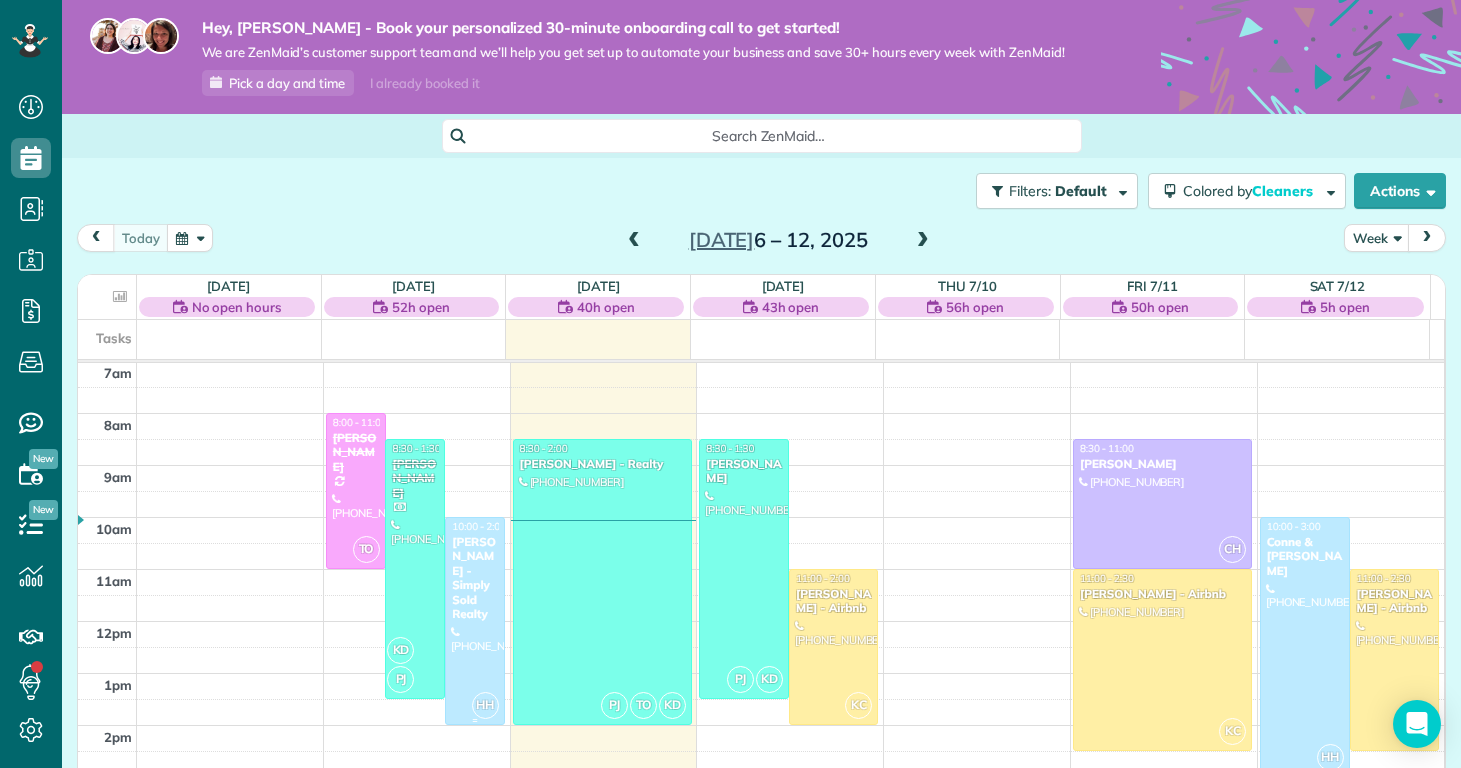 click on "Priscilla Parrott - Simply Sold Realty" at bounding box center [475, 578] 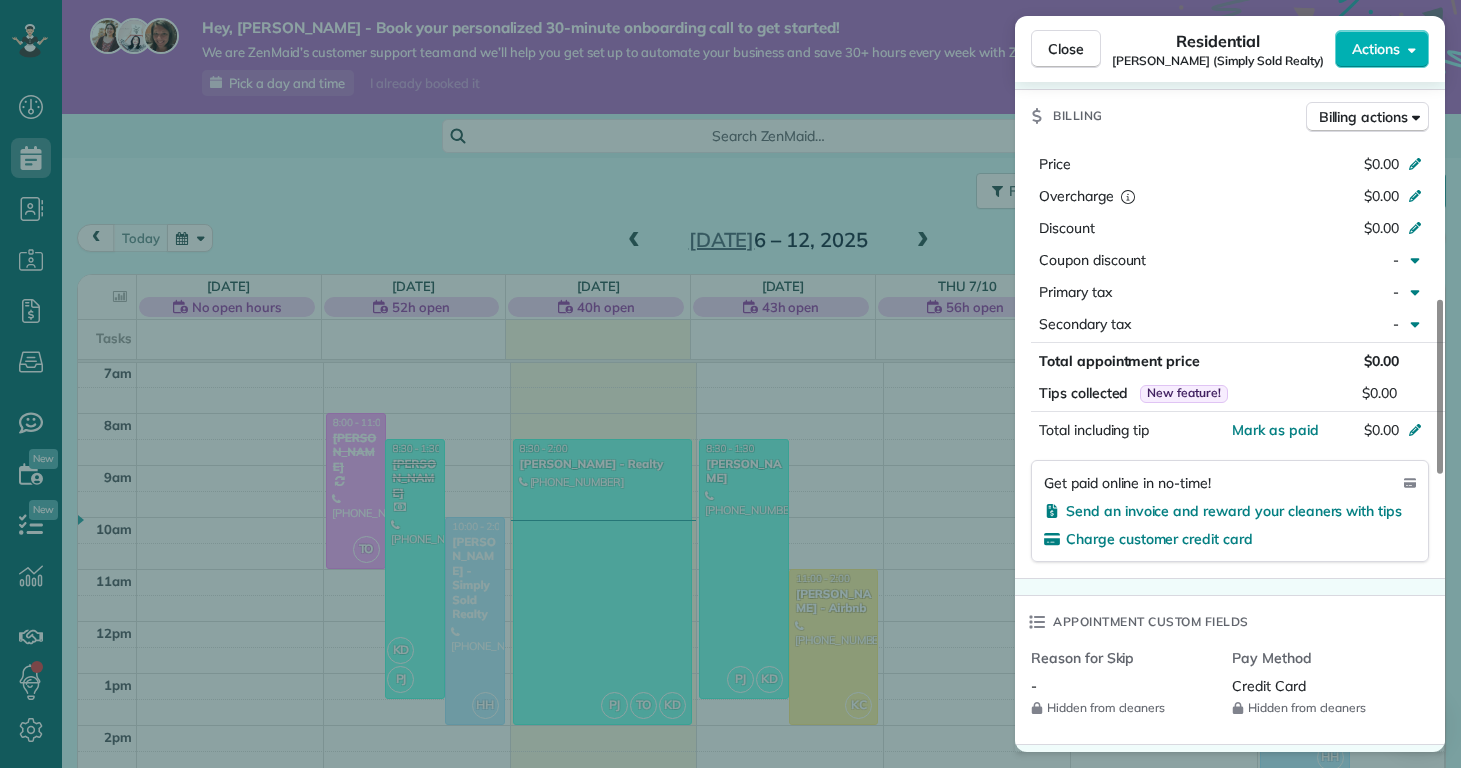 scroll, scrollTop: 0, scrollLeft: 0, axis: both 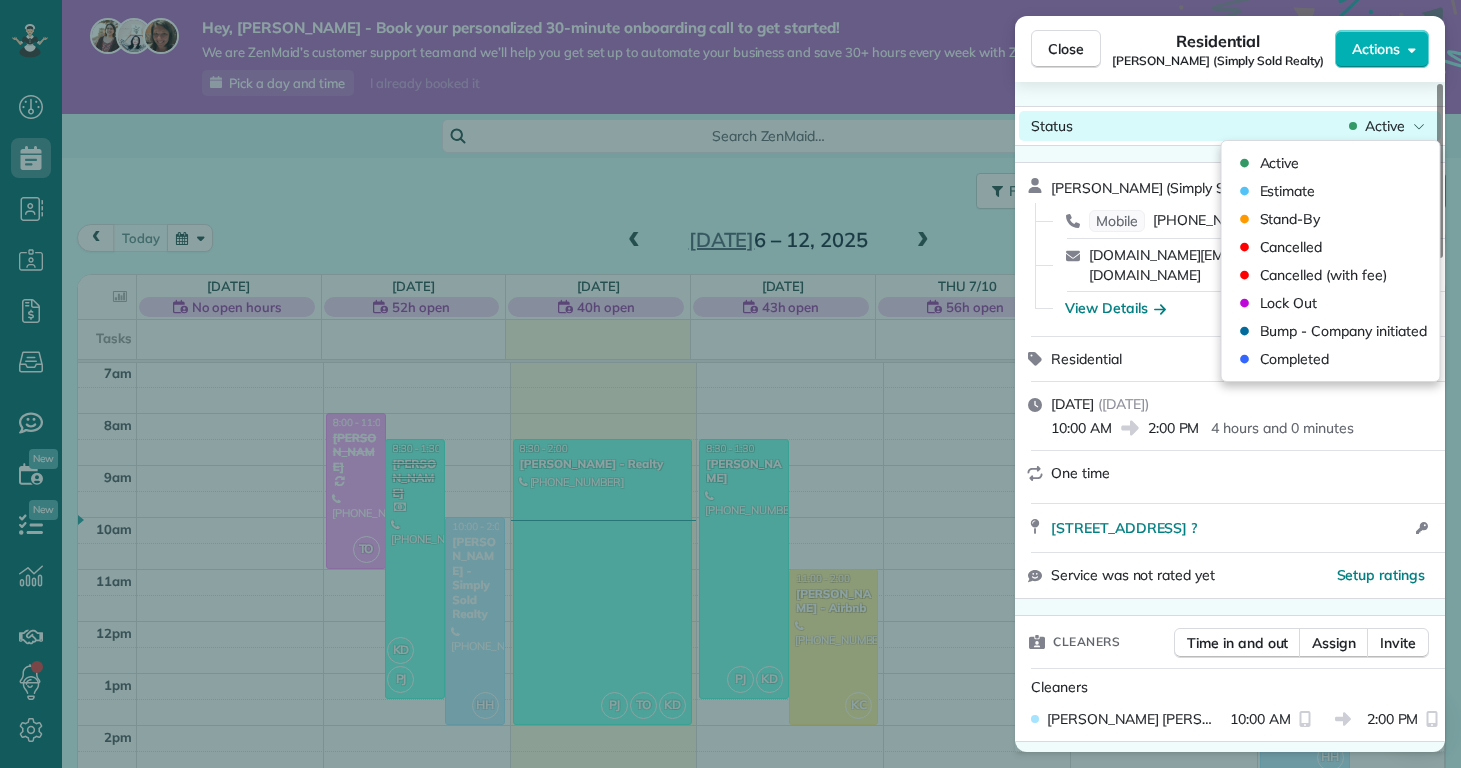 click on "Active" at bounding box center (1385, 126) 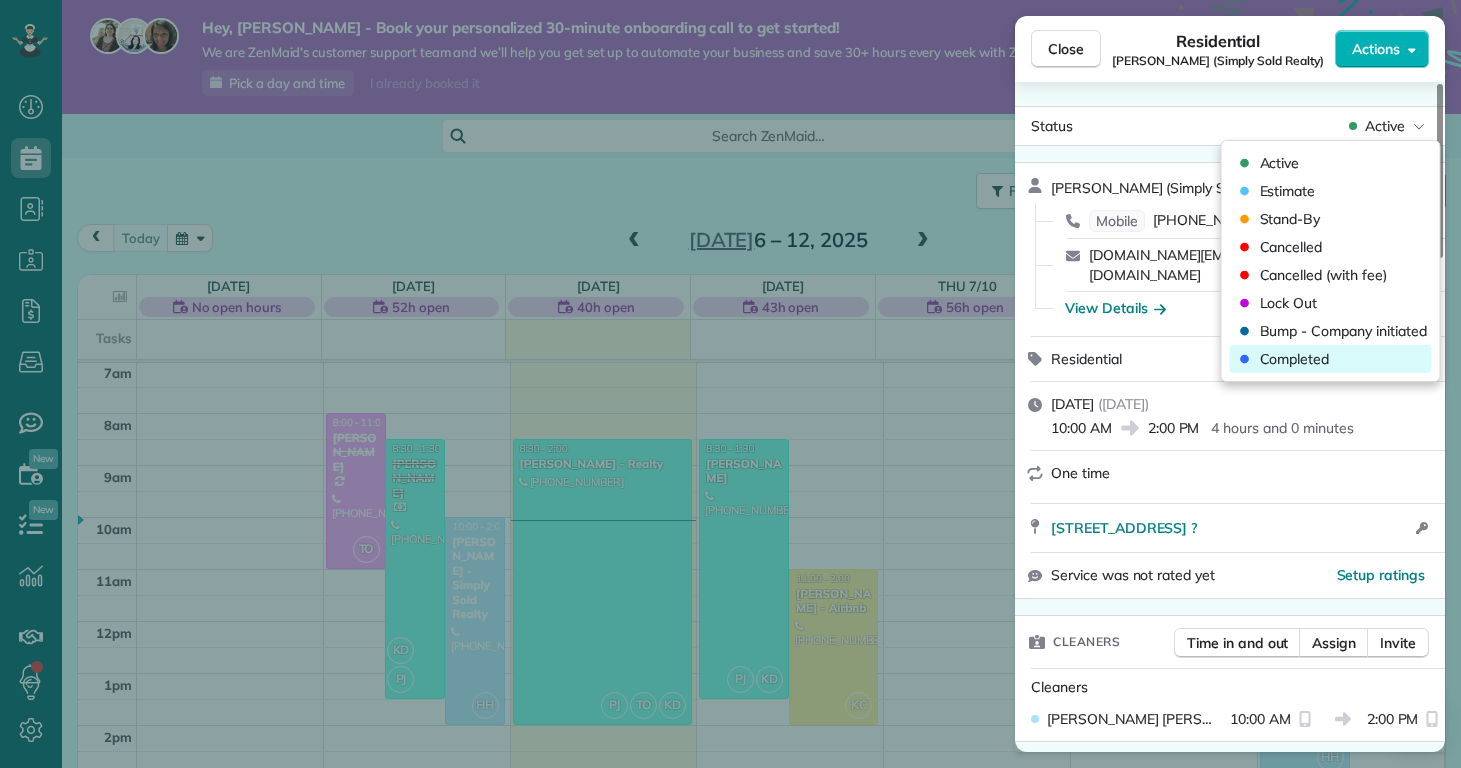 click on "Completed" at bounding box center [1295, 359] 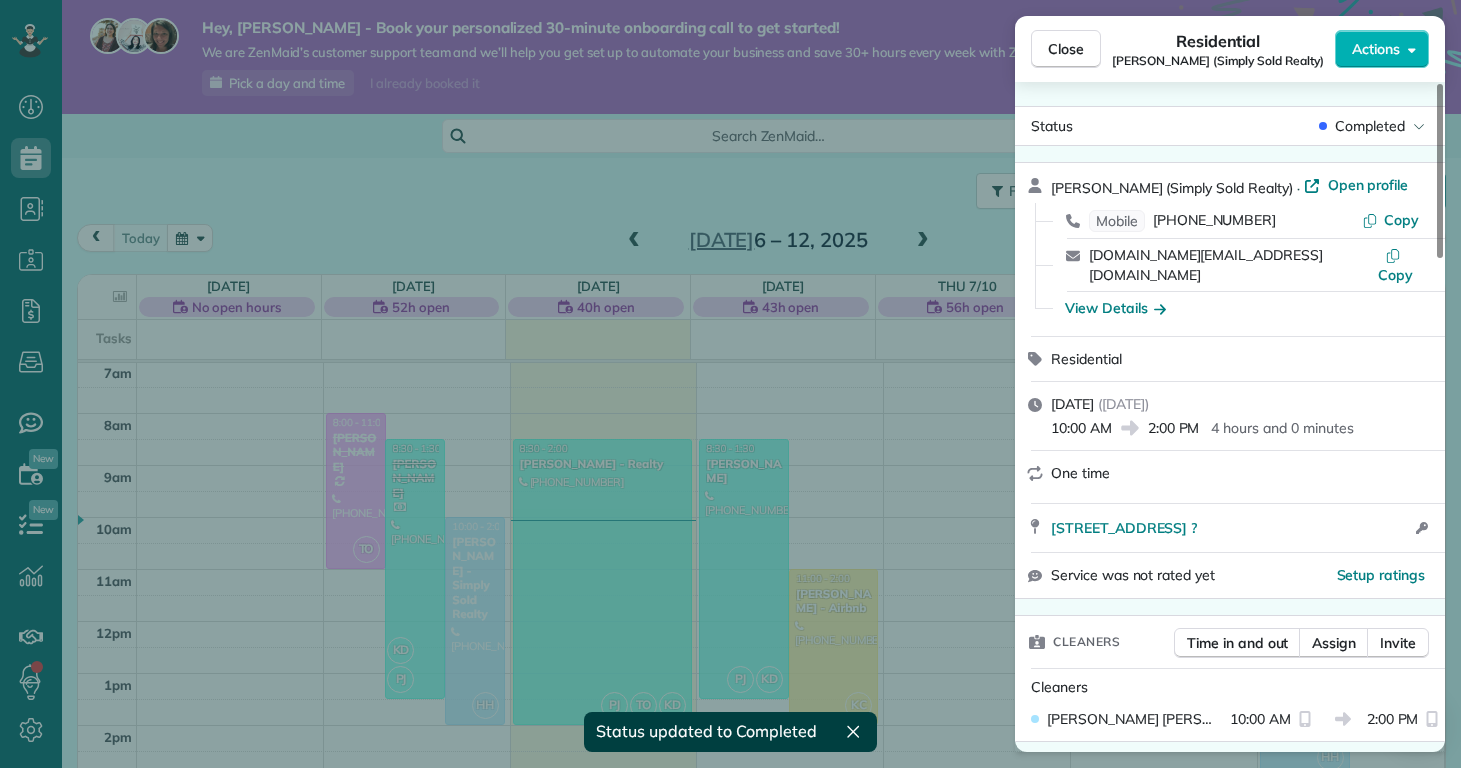 scroll, scrollTop: 365, scrollLeft: 0, axis: vertical 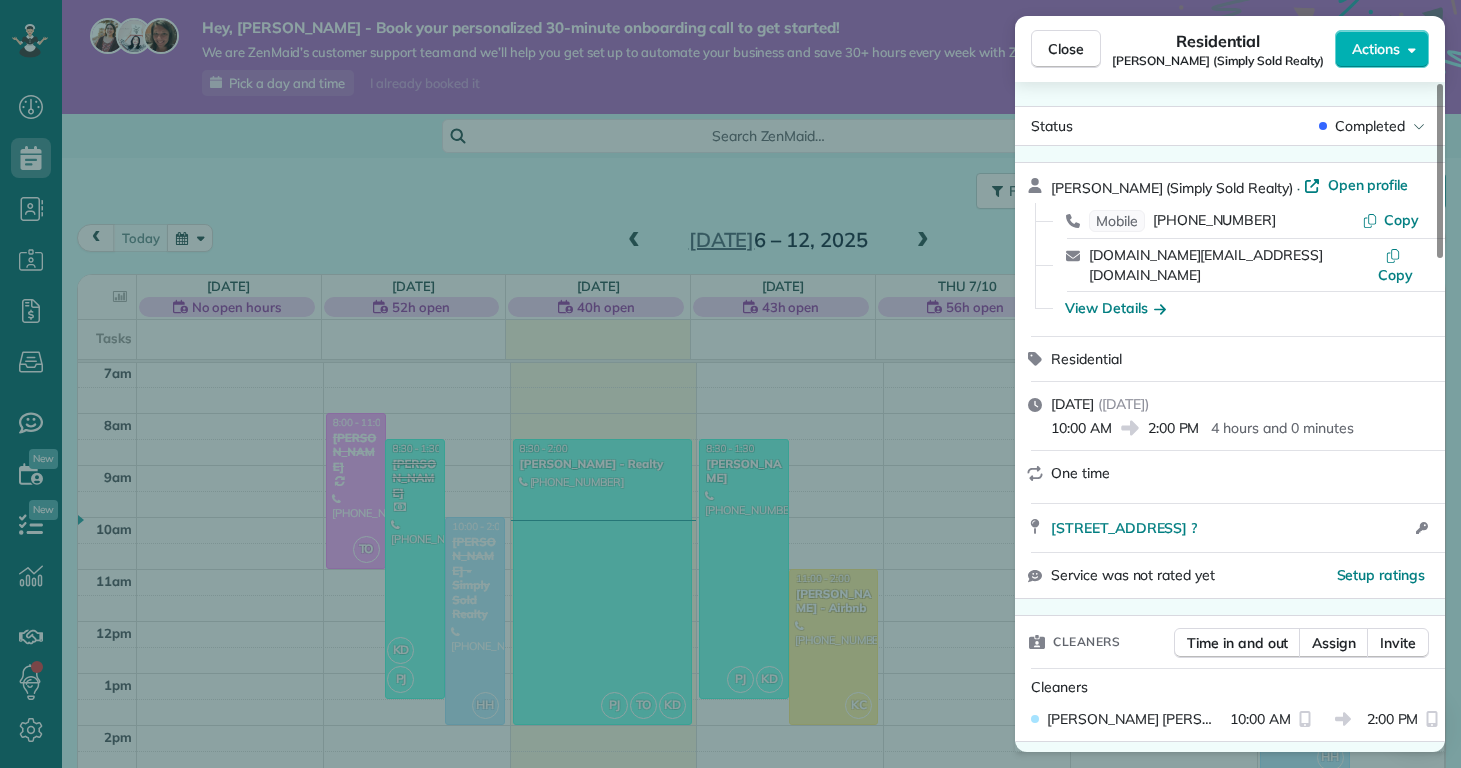 click on "Close Residential Priscilla Parrott (Simply Sold Realty) Actions Status Completed Priscilla Parrott (Simply Sold Realty) · Open profile Mobile (920) 427-0852 Copy priscillayork.realestate@gmail.com Copy View Details Residential Monday, July 07, 2025 ( yesterday ) 10:00 AM 2:00 PM 4 hours and 0 minutes One time 4c Port West Ct Swansboro NC ? Open access information Service was not rated yet Setup ratings Cleaners Time in and out Assign Invite Cleaners Hallie   Hattabaugh 10:00 AM 2:00 PM Checklist Try Now Standard Clean Checklist   ⋅  v1 includes 10 items Details Unassign Billing Billing actions Price $0.00 Overcharge $0.00 Discount $0.00 Coupon discount - Primary tax - Secondary tax - Total appointment price $0.00 Tips collected New feature! $0.00 Mark as paid Total including tip $0.00 Get paid online in no-time! Send an invoice and reward your cleaners with tips Charge customer credit card Appointment custom fields Reason for Skip - Hidden from cleaners Pay Method Credit Card Hidden from cleaners   Notes" at bounding box center [730, 384] 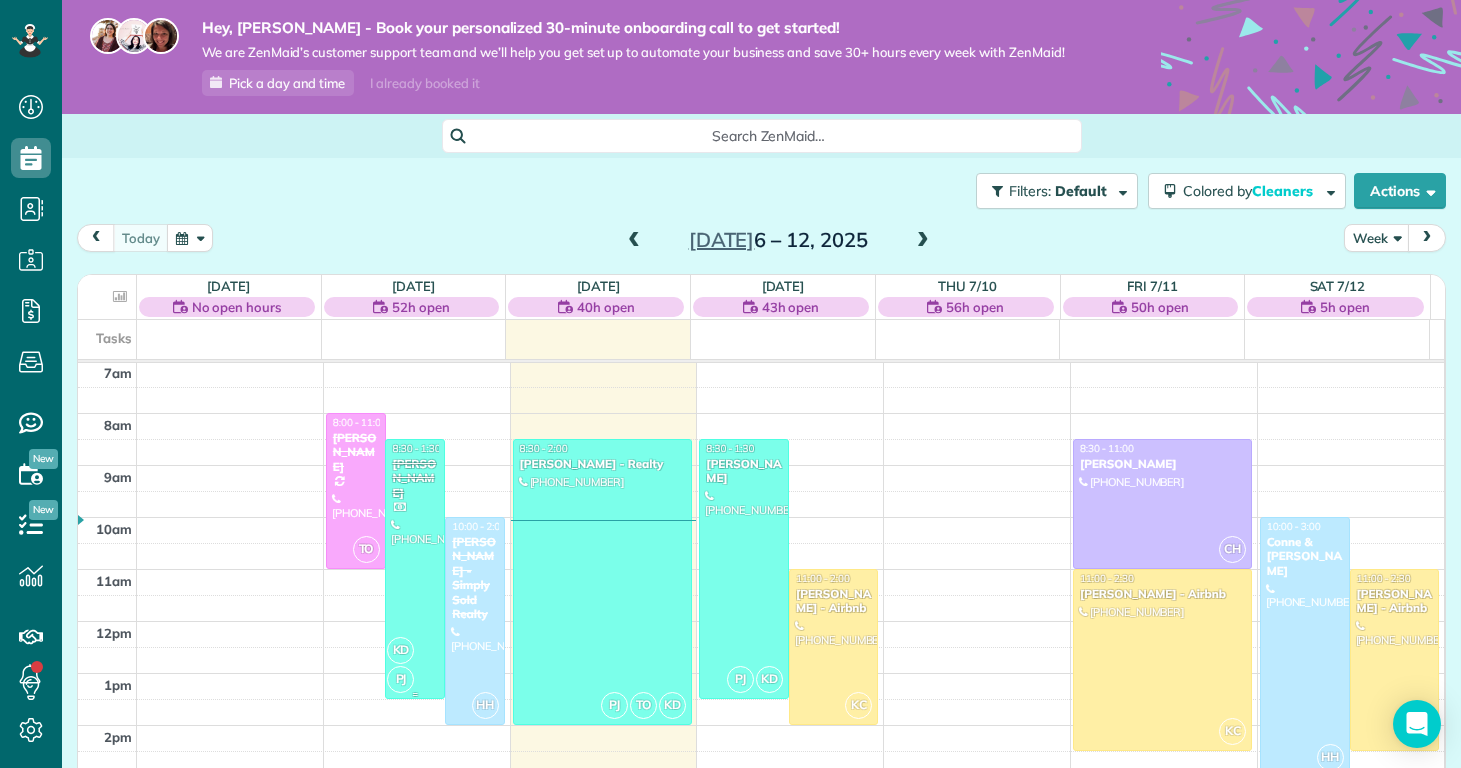 click at bounding box center [415, 569] 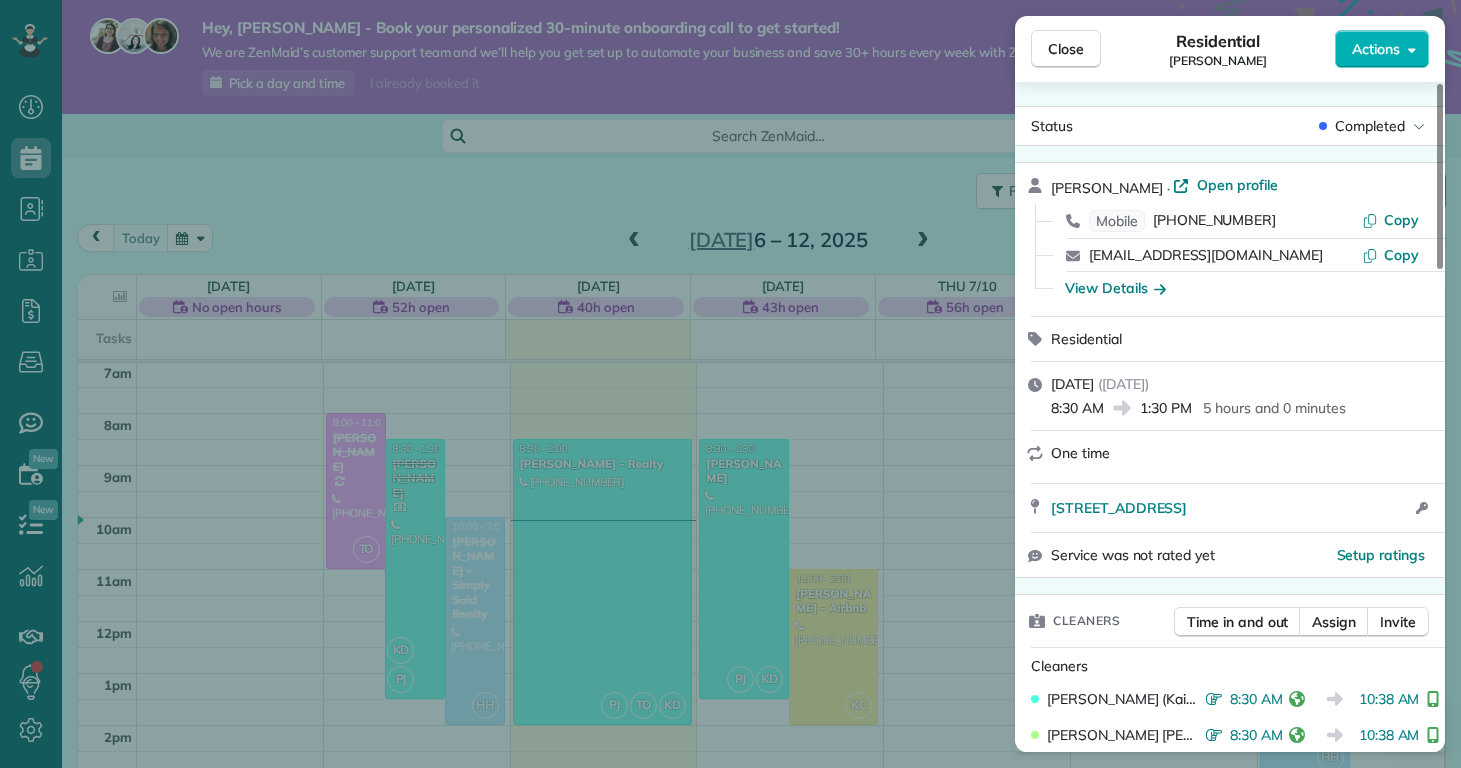 click on "Close Residential Alexandria Mullins Mullins Actions Status Completed Alexandria Mullins Mullins · Open profile Mobile (704) 401-6343 Copy akh6081@gmail.com Copy View Details Residential Monday, July 07, 2025 ( yesterday ) 8:30 AM 1:30 PM 5 hours and 0 minutes One time 213 Admiral Court Sneads Ferry NC 28460 Open access information Service was not rated yet Setup ratings Cleaners Time in and out Assign Invite Cleaners Kaitlin (Kaite)   Delorme 8:30 AM 10:38 AM Phoebe   Joetzki 8:30 AM 10:38 AM Checklist Try Now Move In/Out Checklist  ⋅  v1 32 of 32 items completed Details Unassign Billing Billing actions Price $0.00 Overcharge $0.00 Discount $0.00 Coupon discount - Primary tax - Secondary tax - Total appointment price $0.00 Tips collected New feature! $0.00 Paid Total including tip $0.00 Get paid online in no-time! Send an invoice and reward your cleaners with tips Charge customer credit card Appointment custom fields Reason for Skip - Hidden from cleaners Pay Method - Hidden from cleaners Work items   0 0" at bounding box center (730, 384) 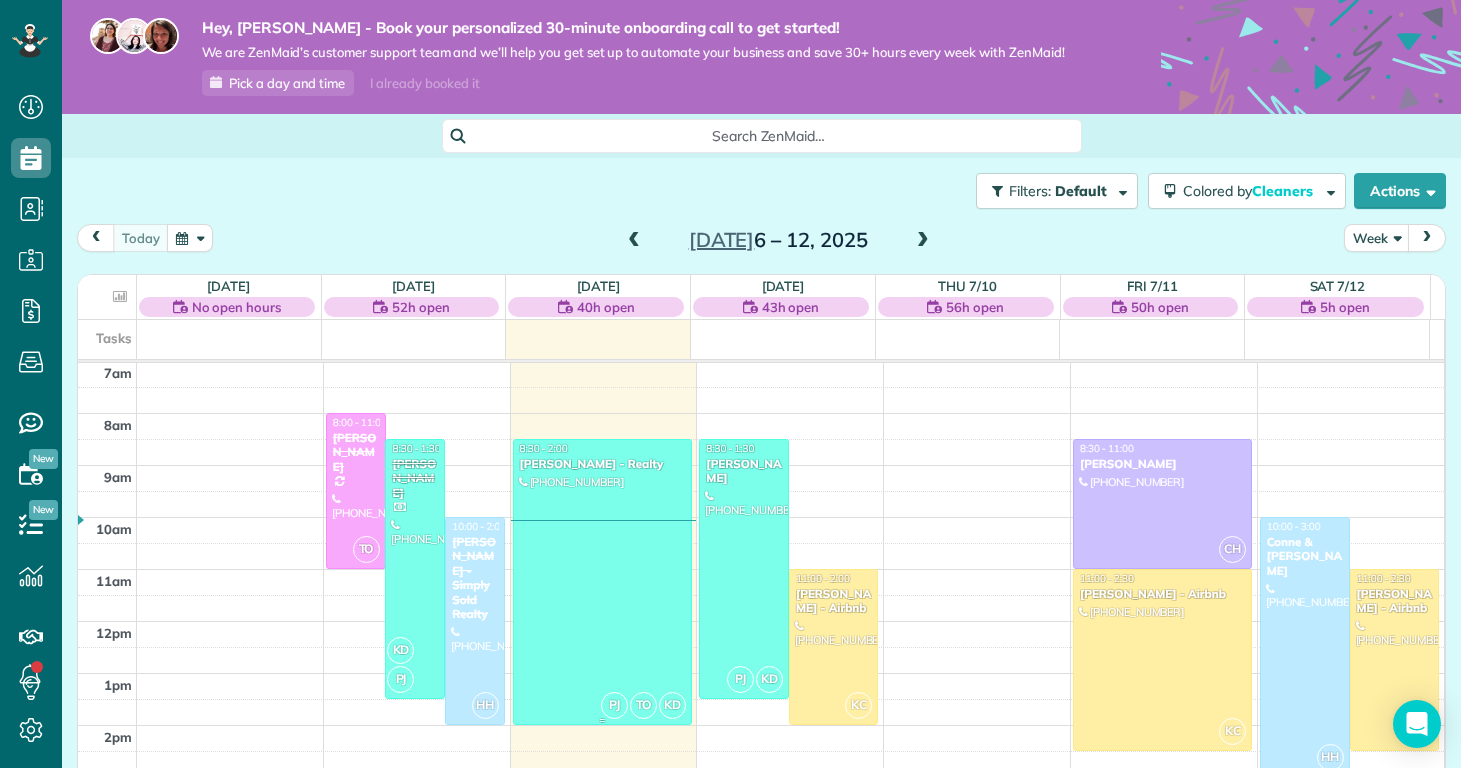 click on "Ally Sypniewski - Realty" at bounding box center [602, 464] 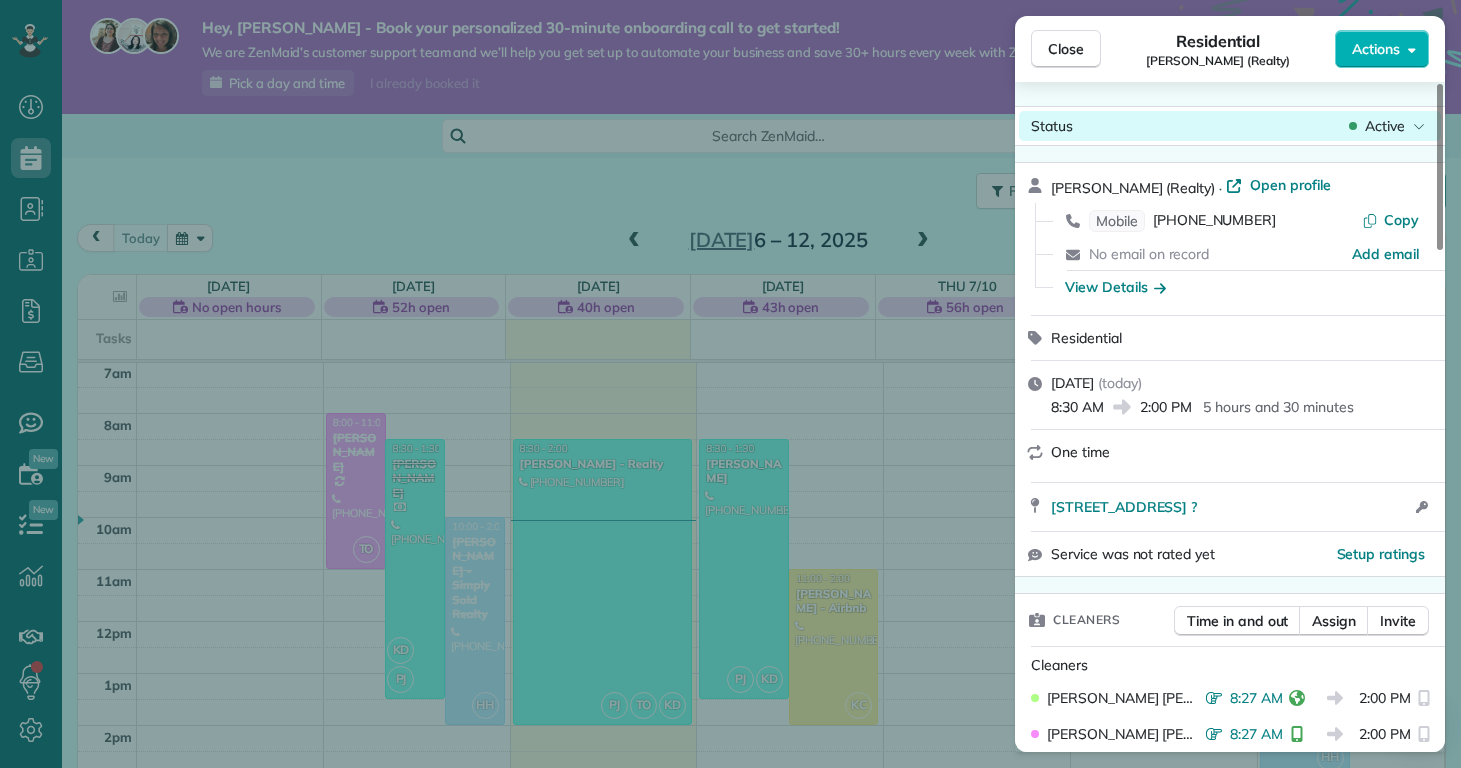 click on "Status Active" at bounding box center [1230, 126] 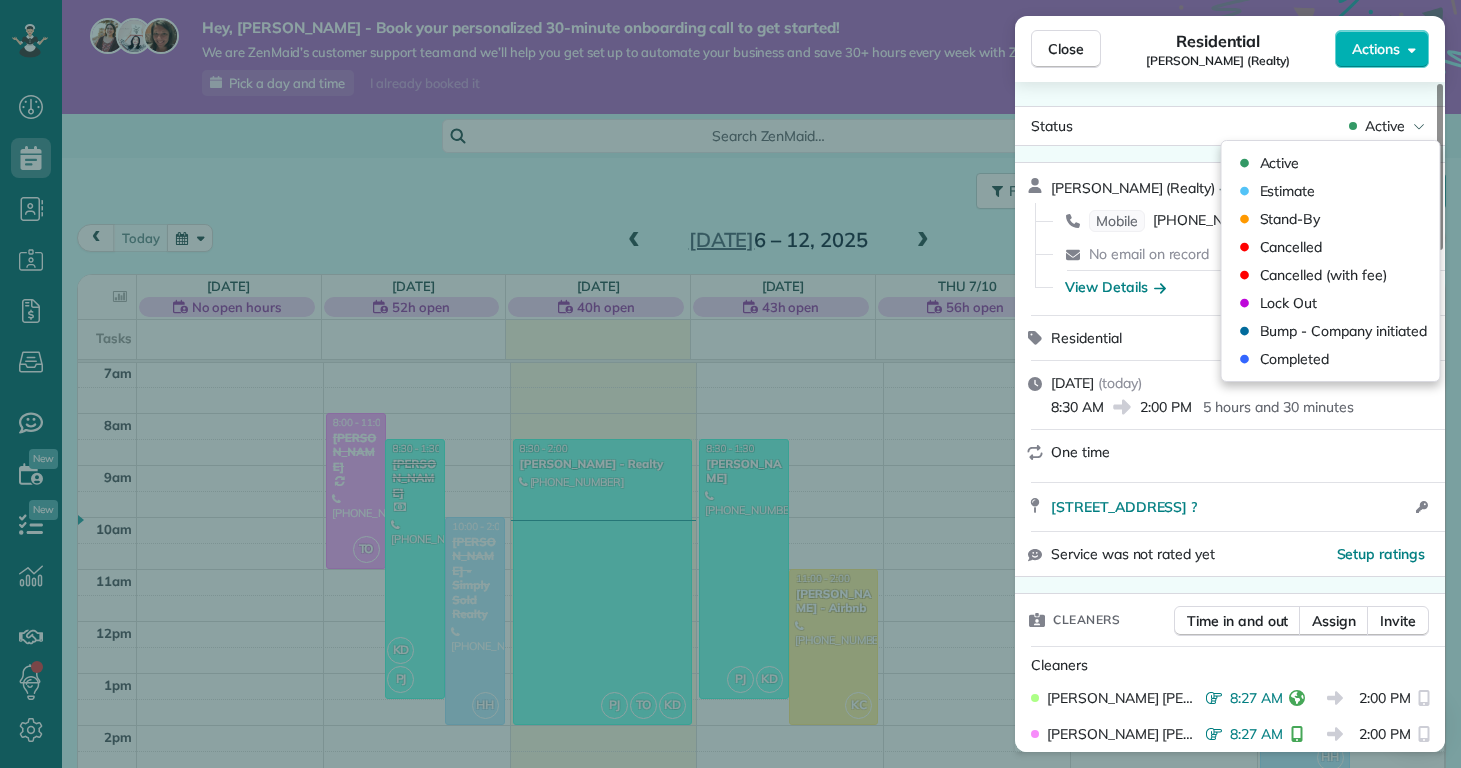 click on "Residential Ally Sypniewski (Realty)" at bounding box center (1218, 49) 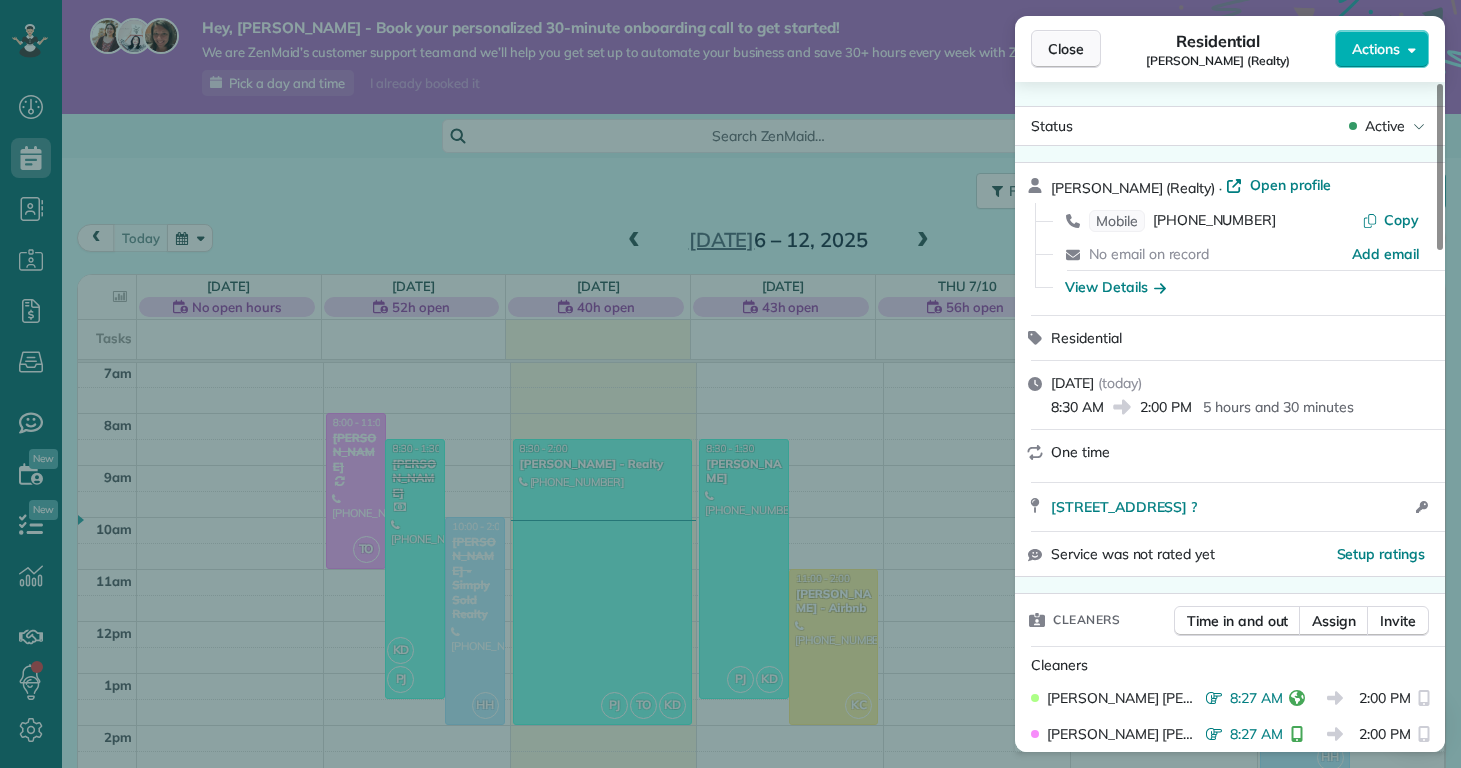 click on "Close" at bounding box center [1066, 49] 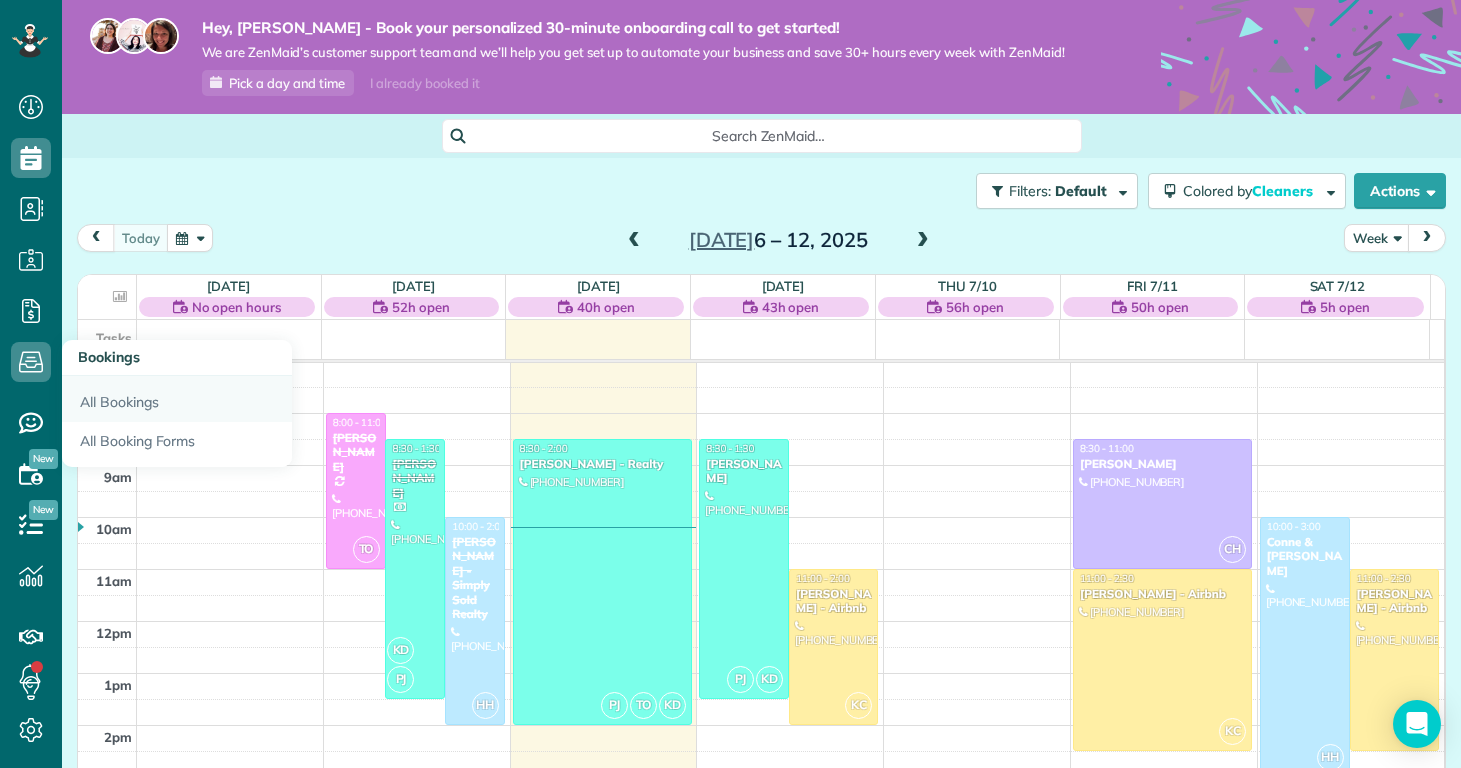 click on "All Bookings" at bounding box center [177, 399] 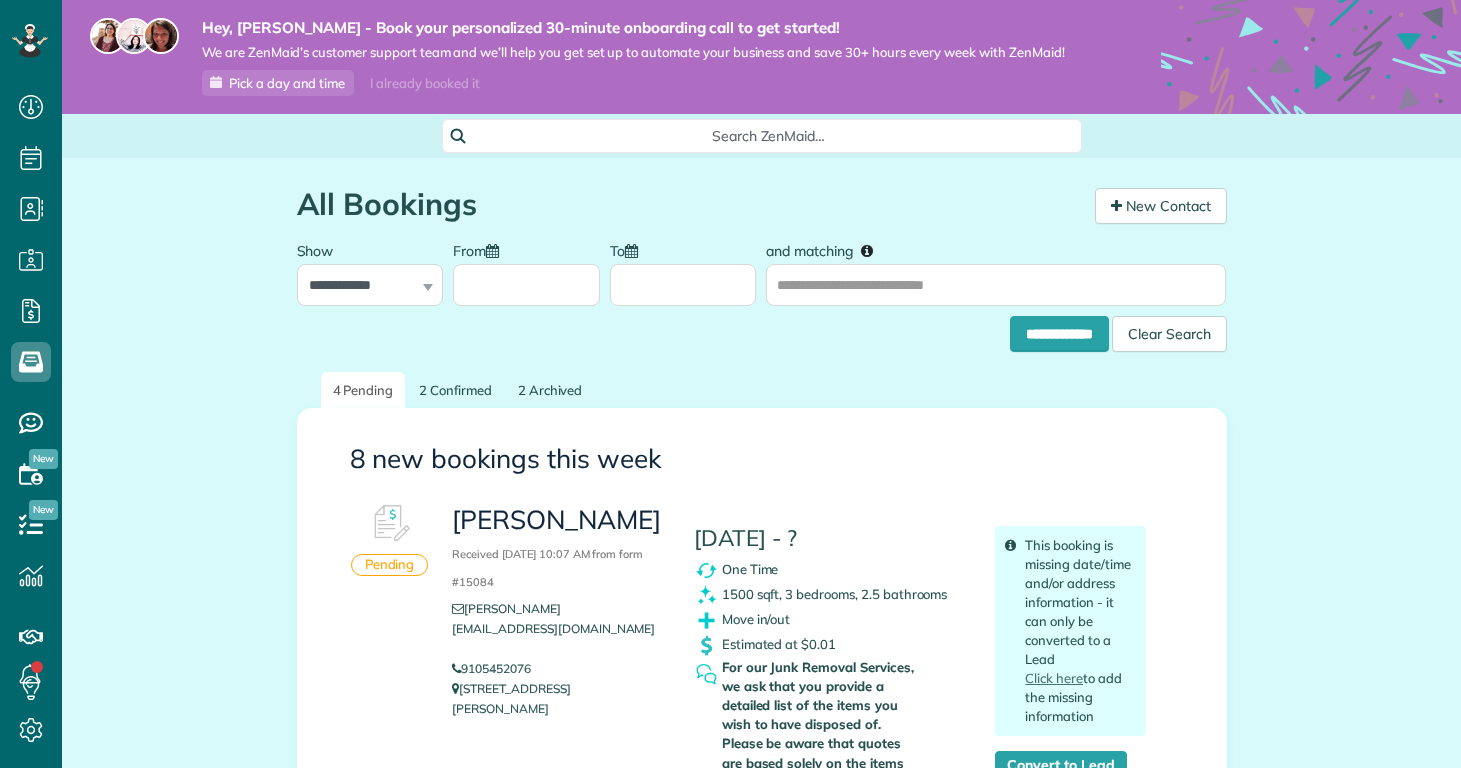 scroll, scrollTop: 0, scrollLeft: 0, axis: both 